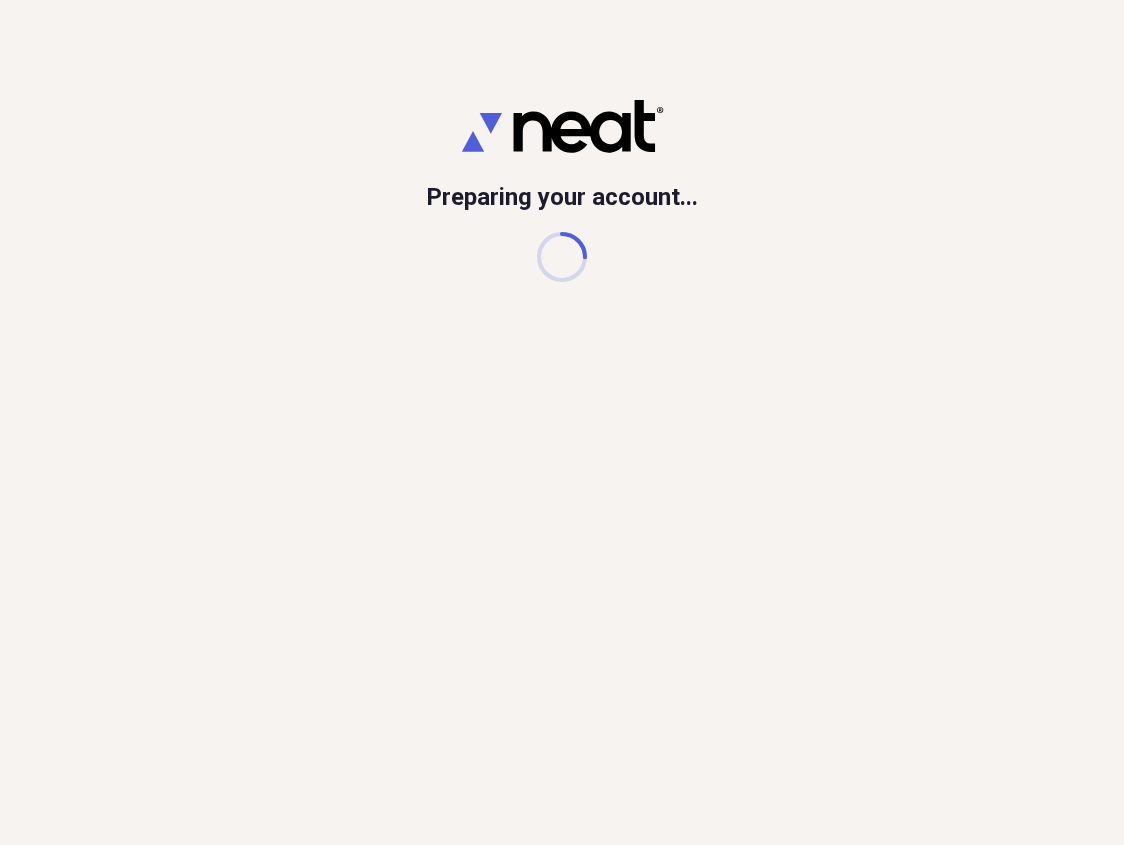 scroll, scrollTop: 0, scrollLeft: 0, axis: both 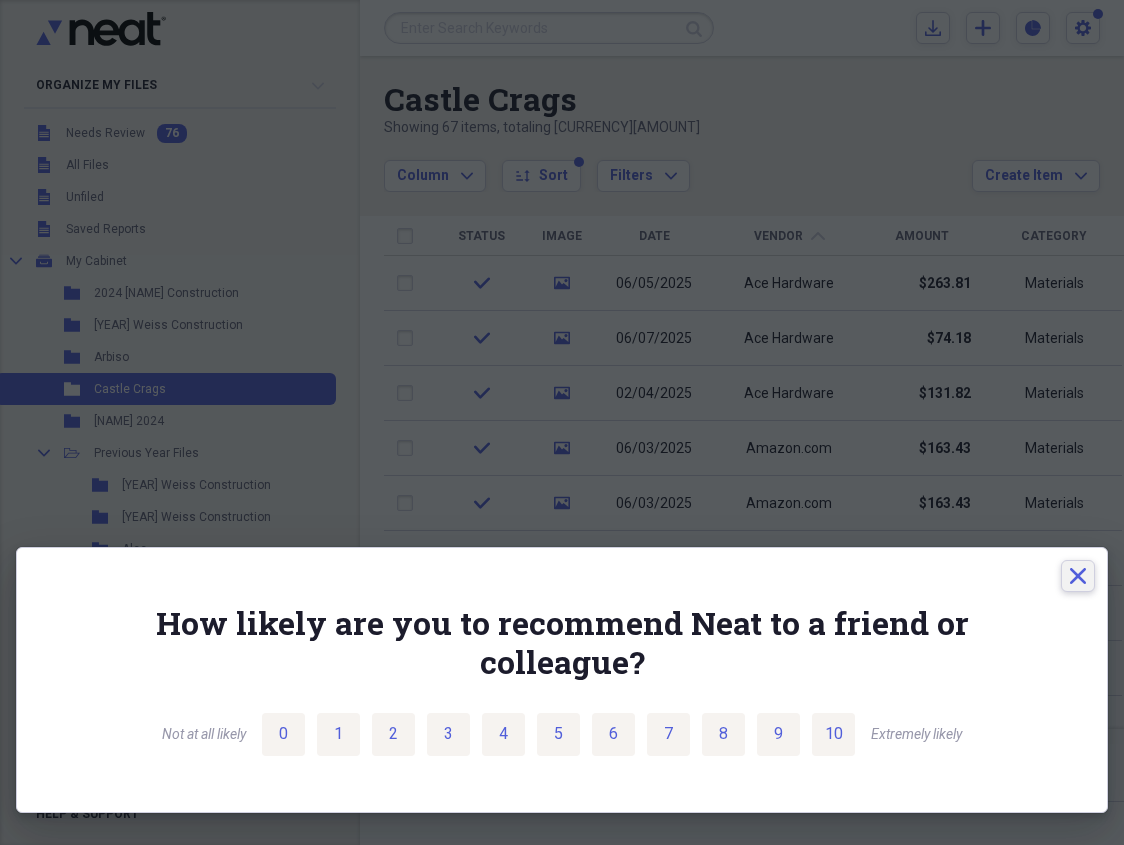 click on "Close" at bounding box center [1078, 576] 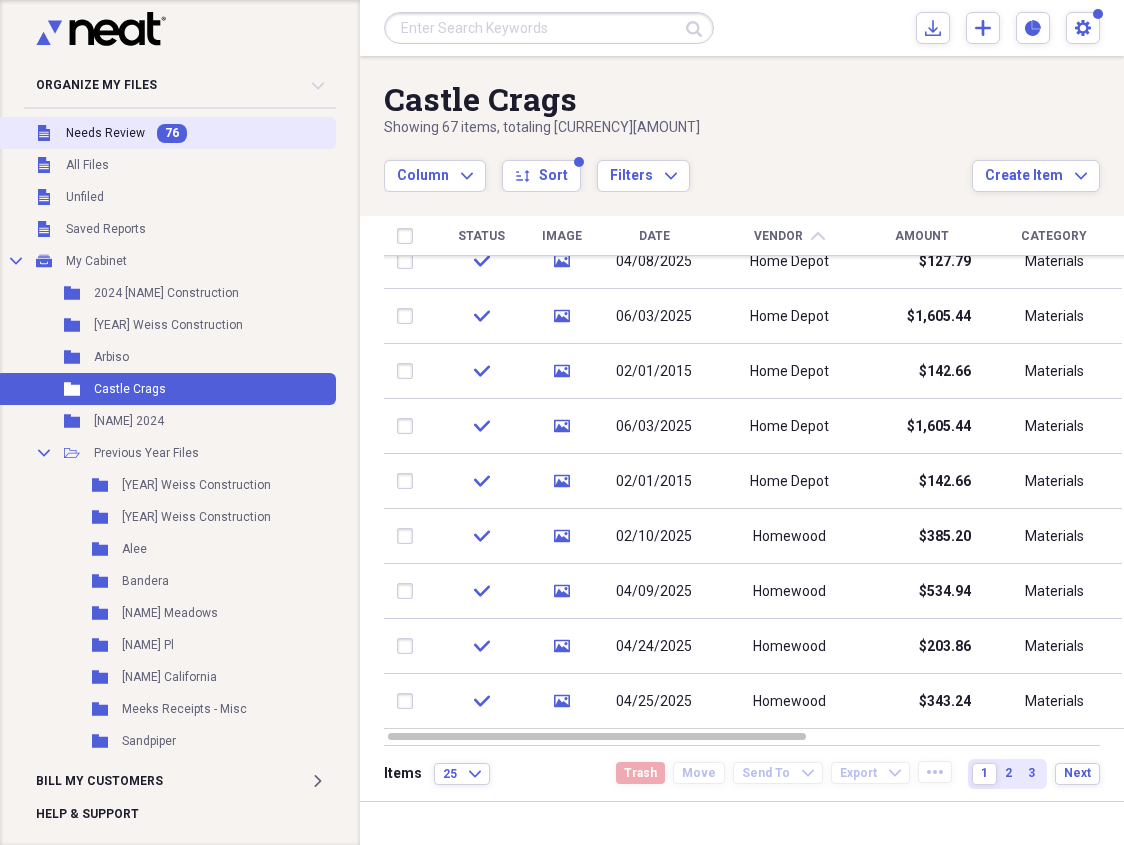 click on "Unfiled Needs Review 76" at bounding box center (166, 133) 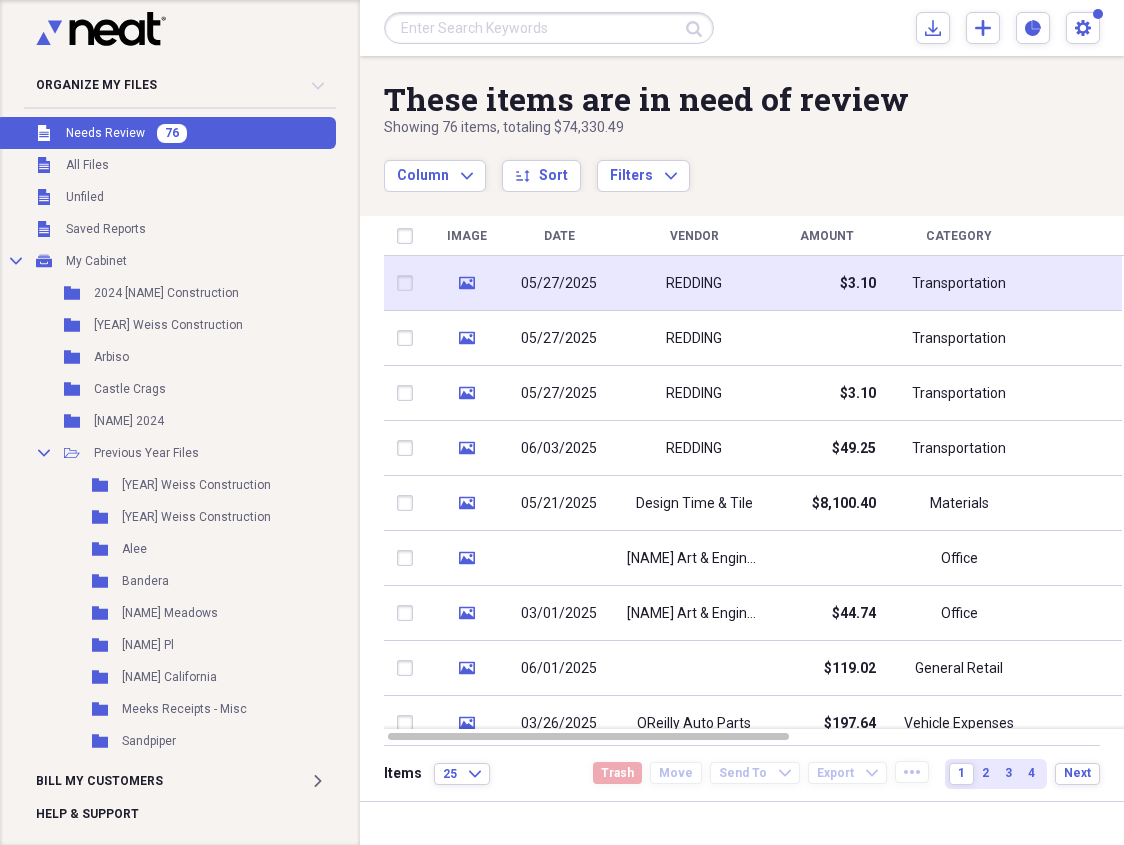 click on "REDDING" at bounding box center [694, 283] 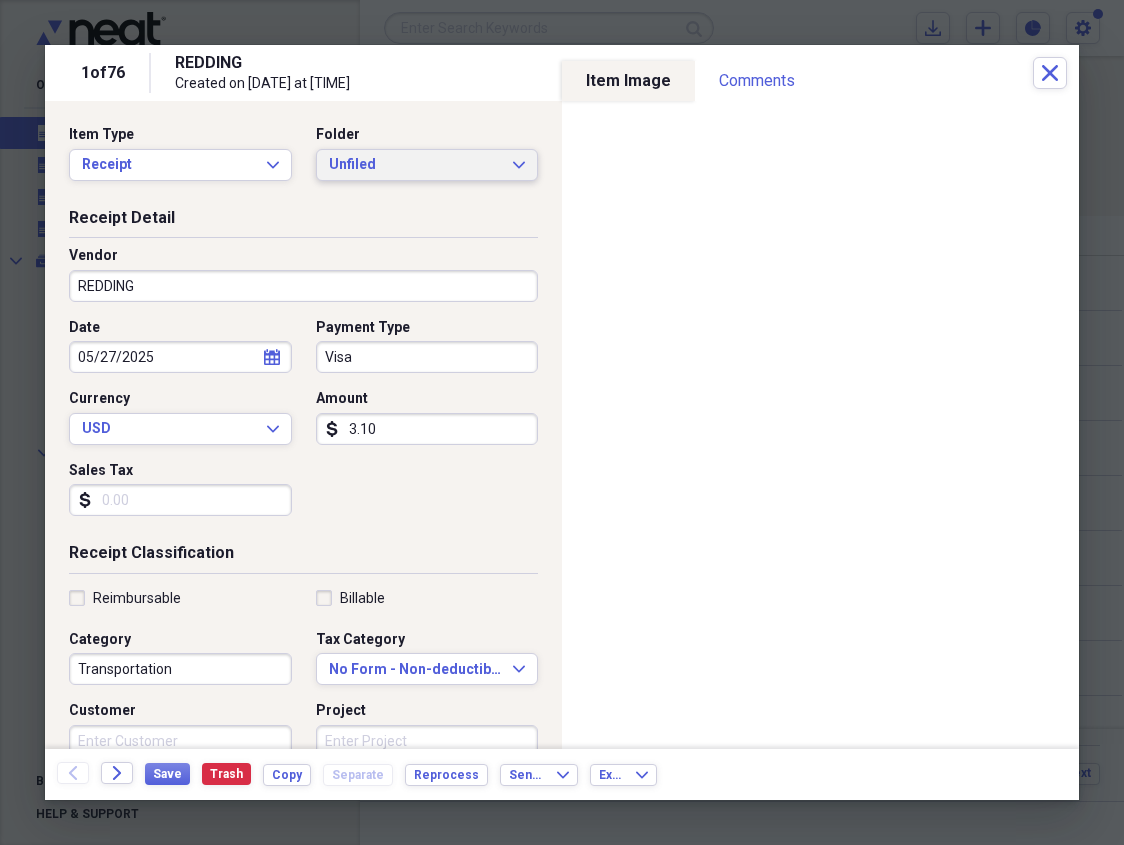 click on "Unfiled" at bounding box center (415, 165) 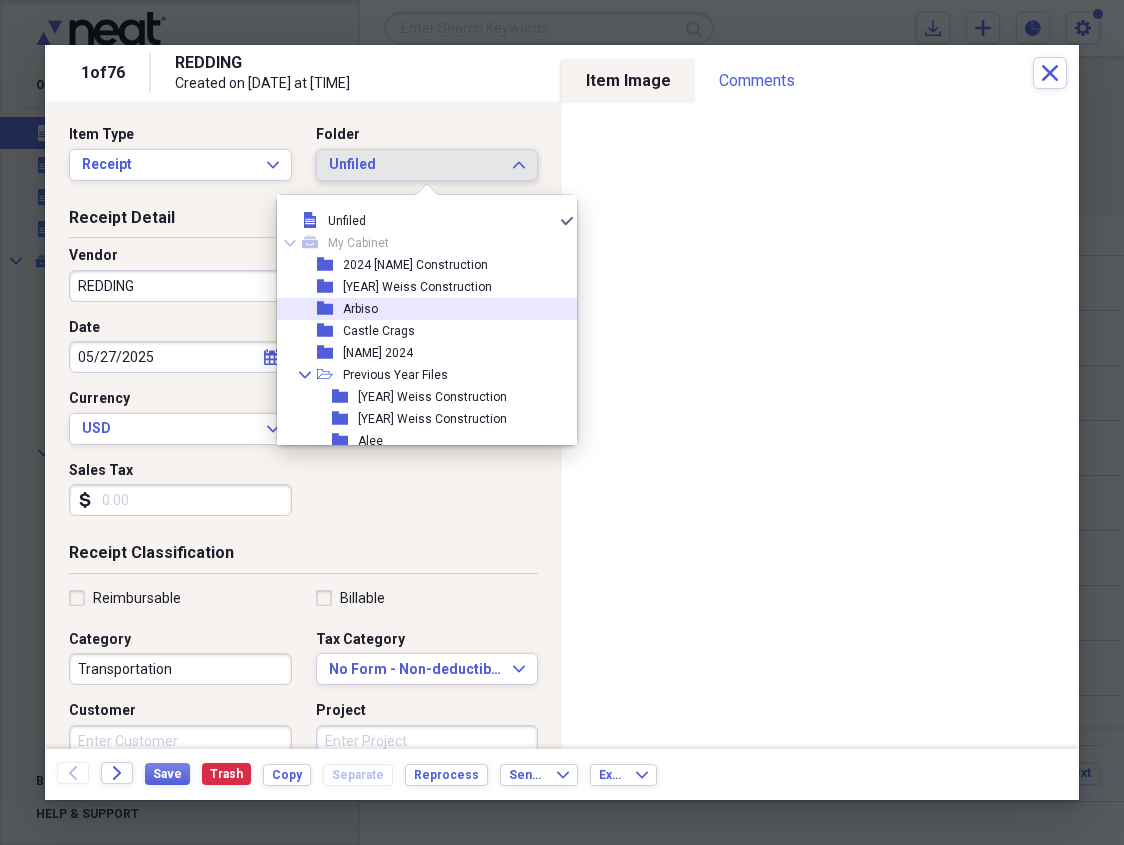 click on "folder [NAME]" at bounding box center (419, 309) 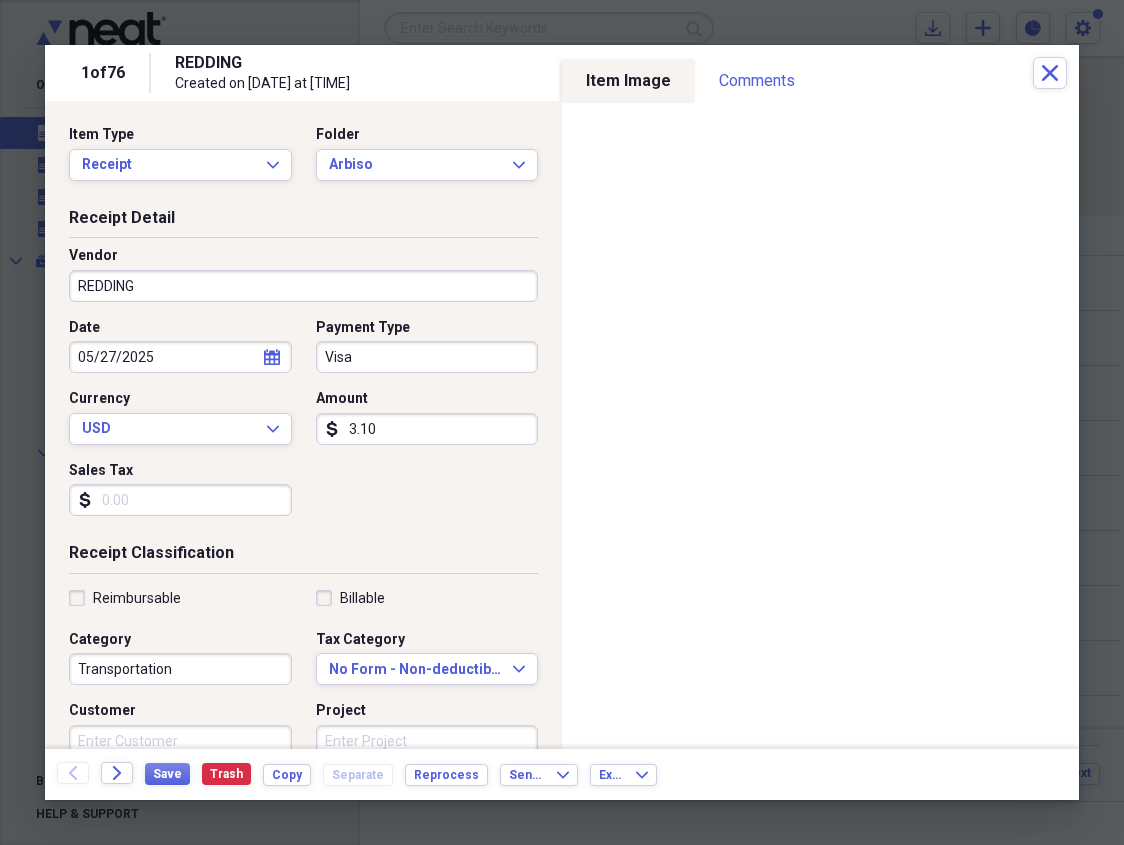click on "REDDING" at bounding box center [303, 286] 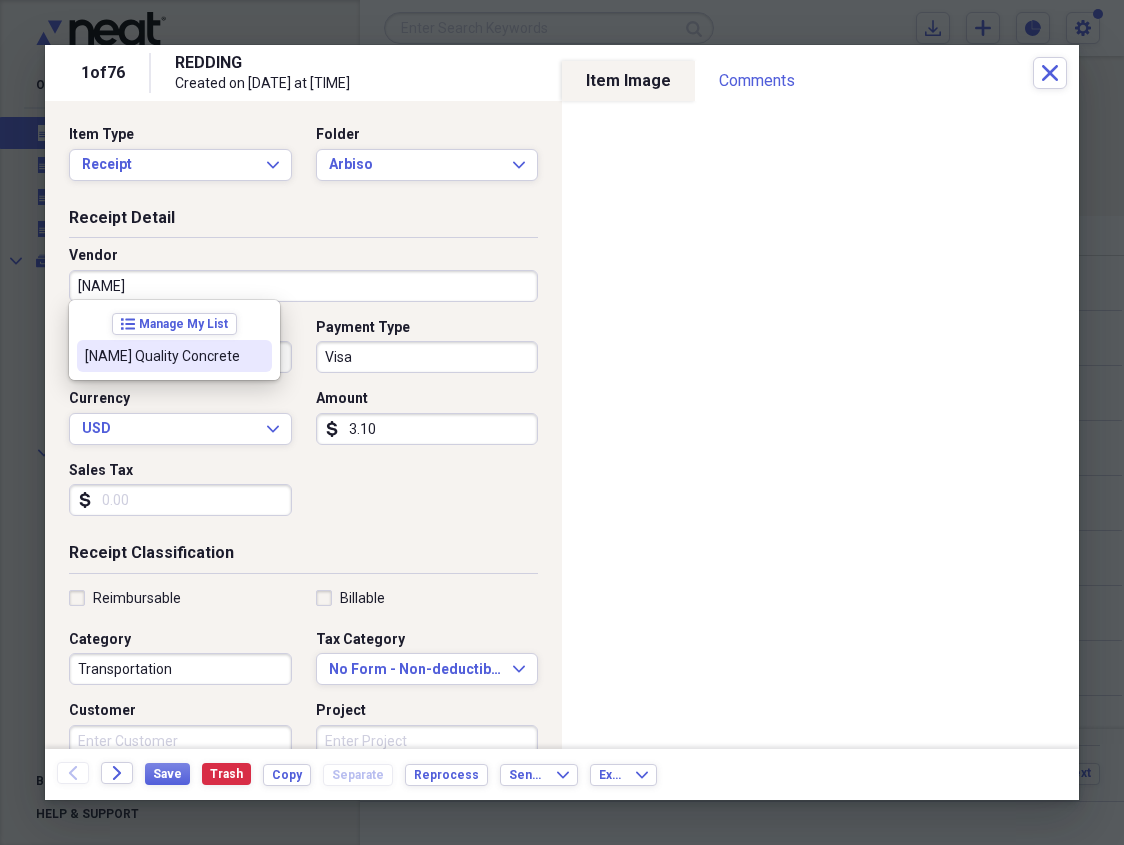 click on "[NAME] Quality Concrete" at bounding box center (162, 356) 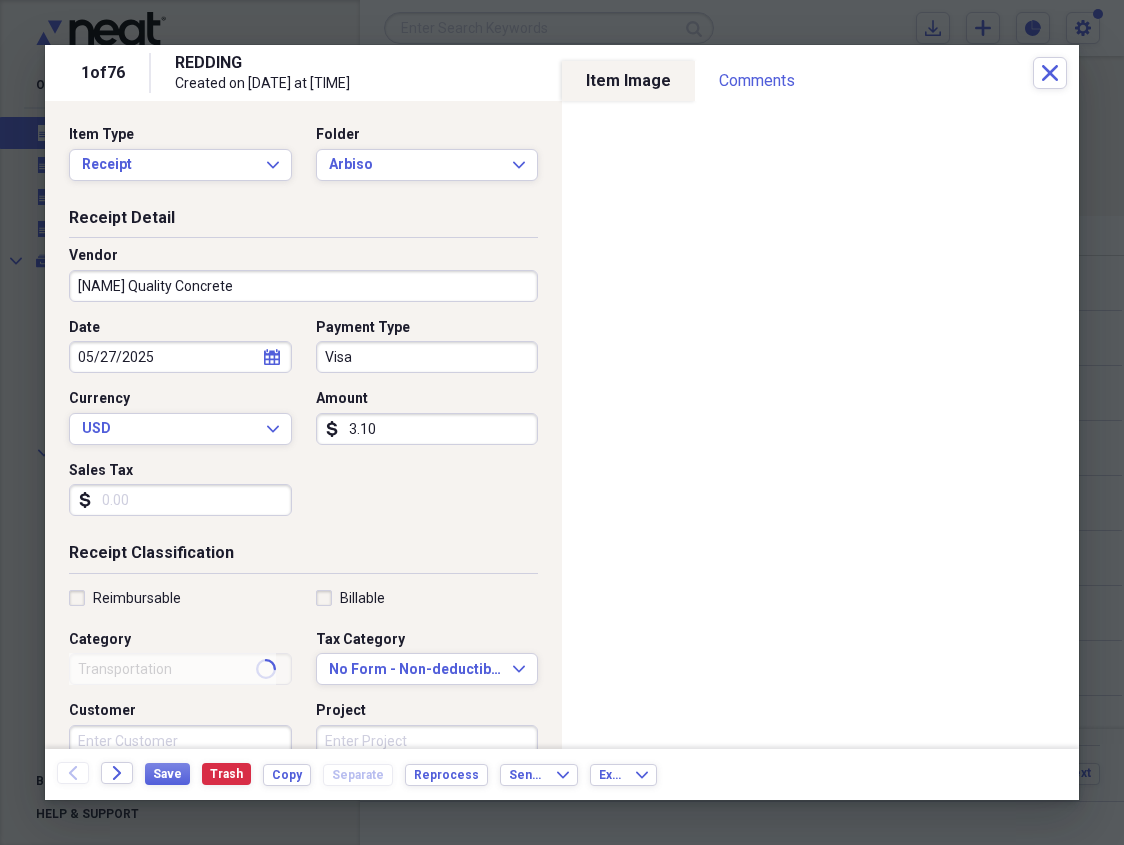 type on "Sub-Contractor" 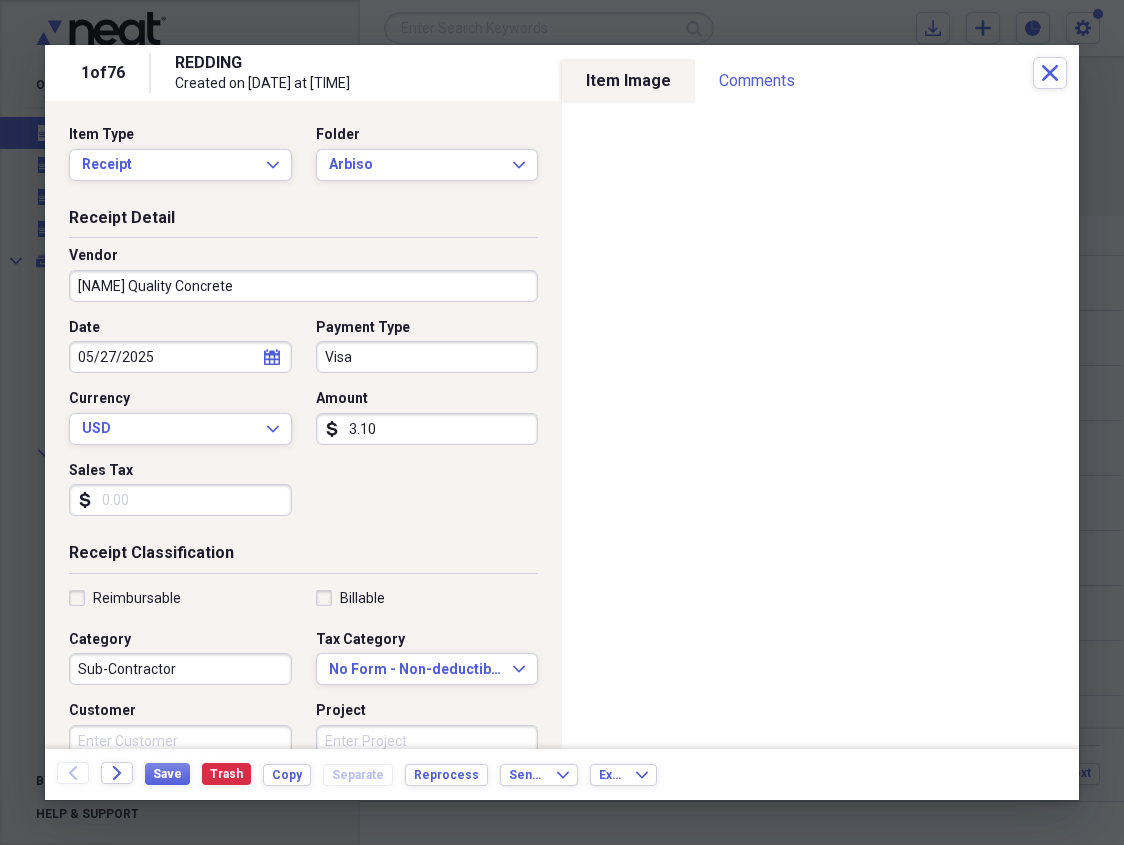 click on "3.10" at bounding box center [427, 429] 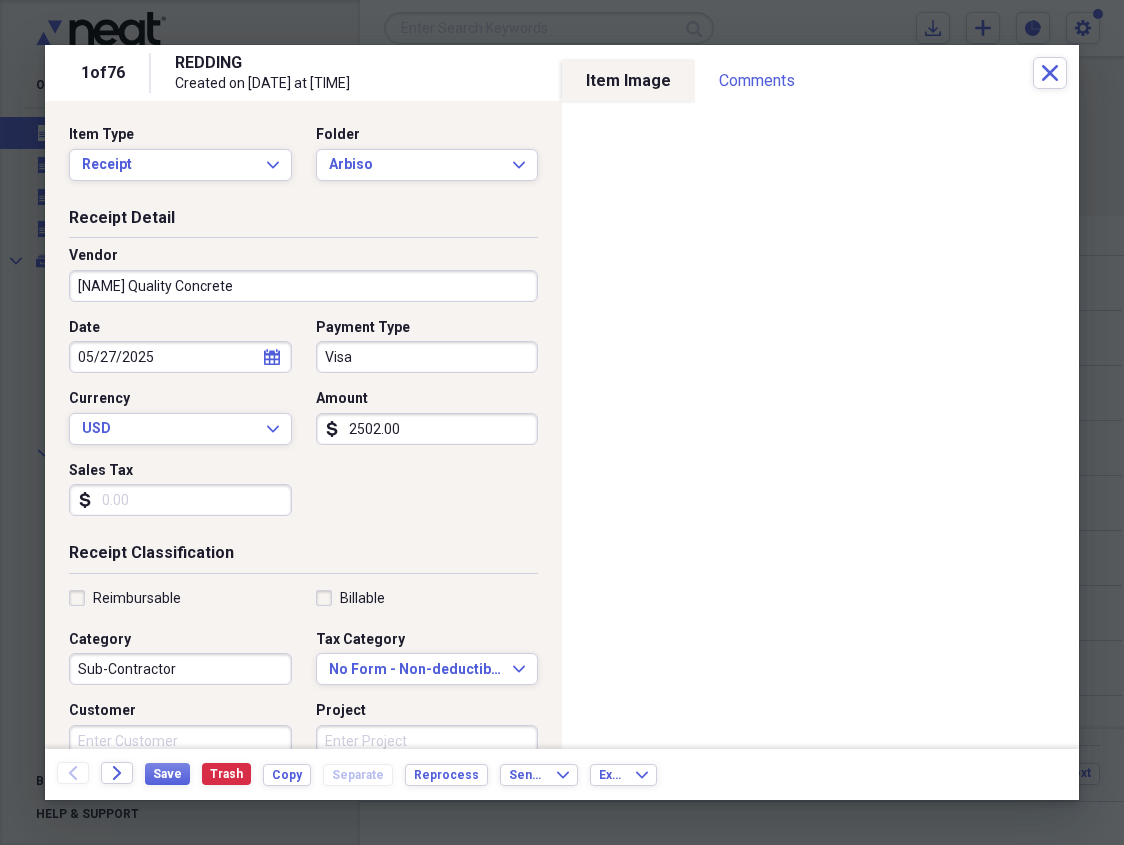 type on "25020.00" 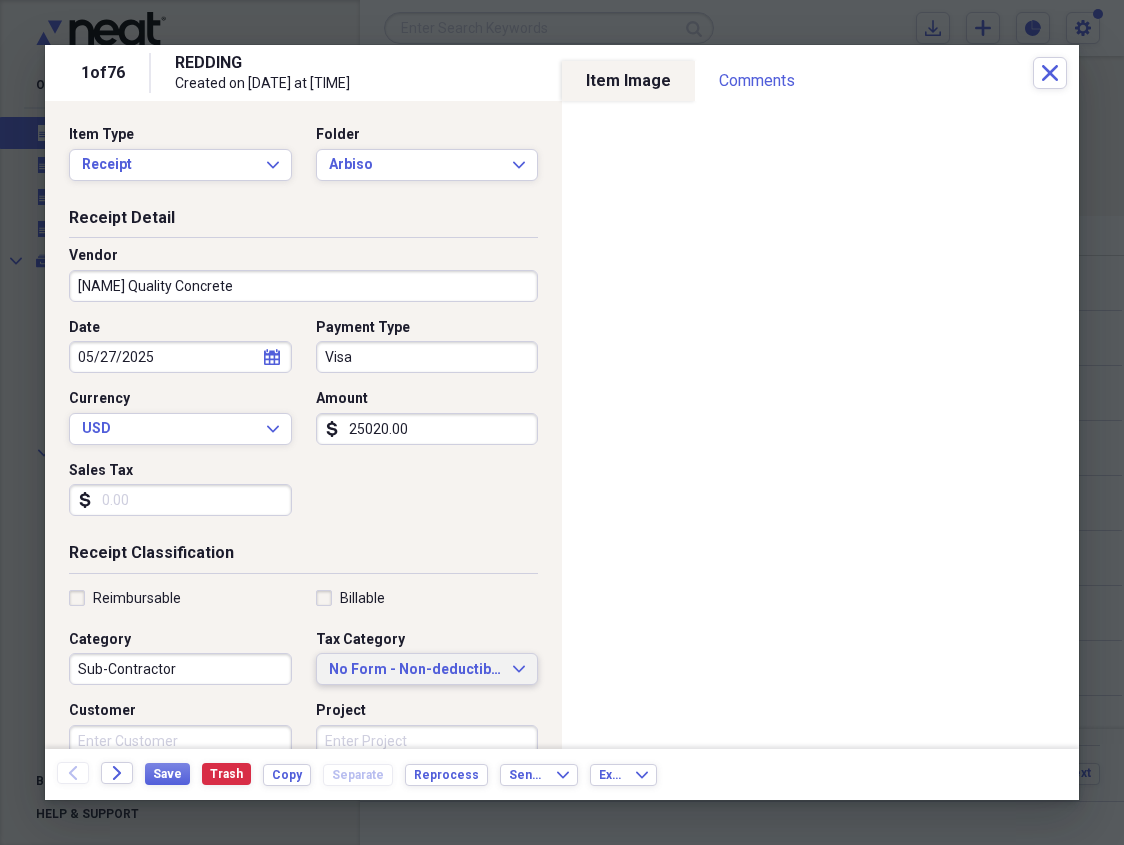 click on "No Form - Non-deductible" at bounding box center [415, 670] 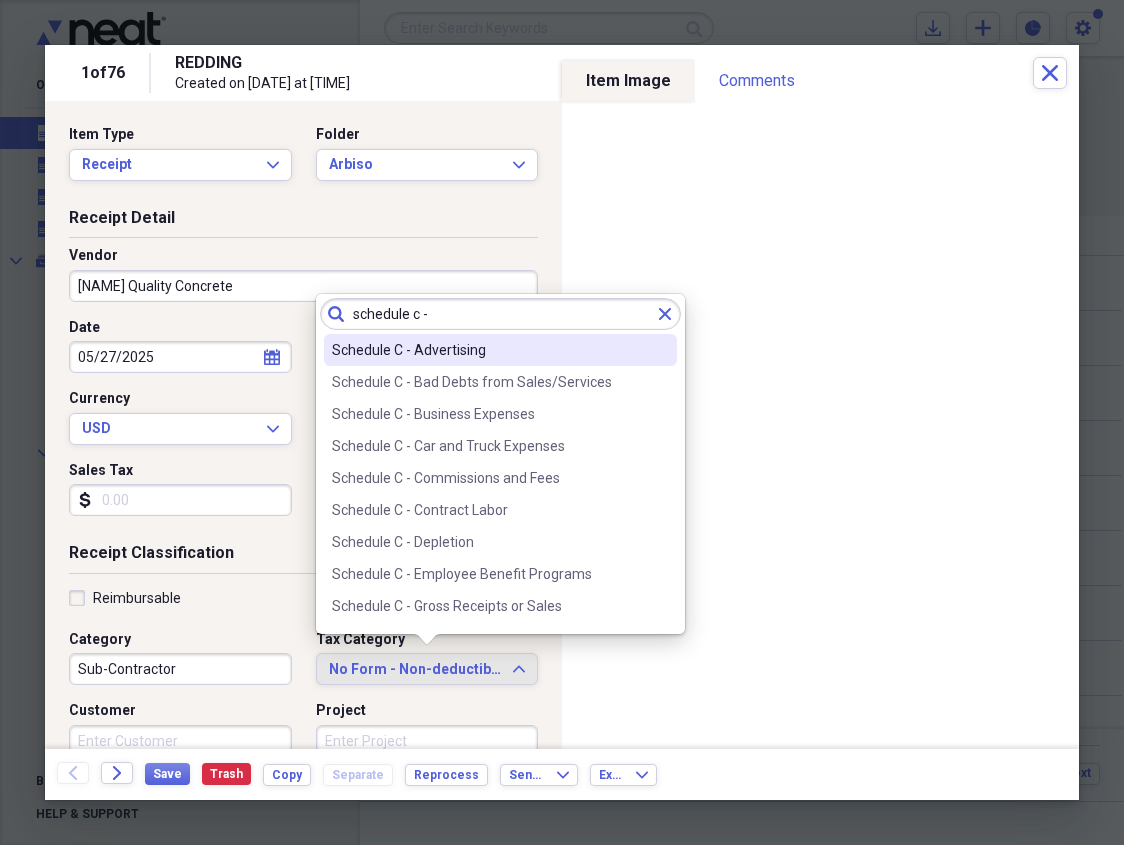 drag, startPoint x: 453, startPoint y: 319, endPoint x: 285, endPoint y: 308, distance: 168.35974 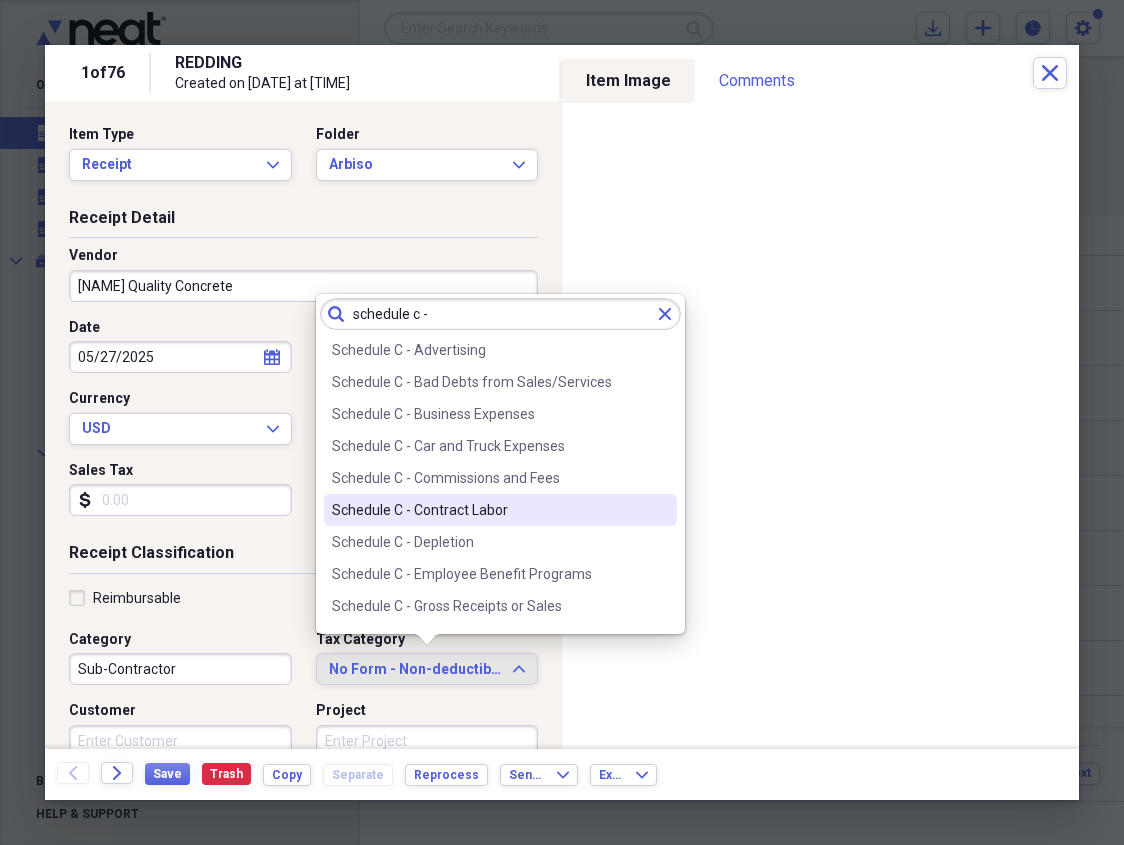 type on "schedule c -" 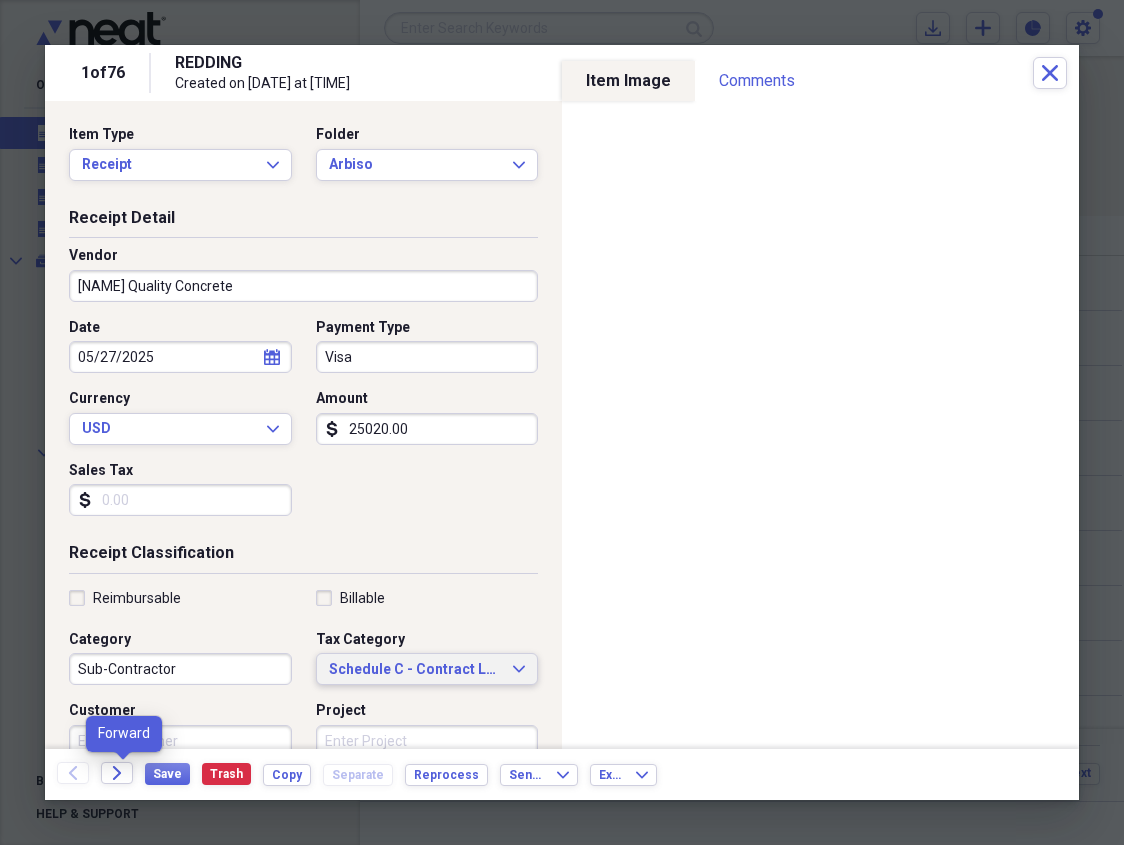 scroll, scrollTop: 0, scrollLeft: 0, axis: both 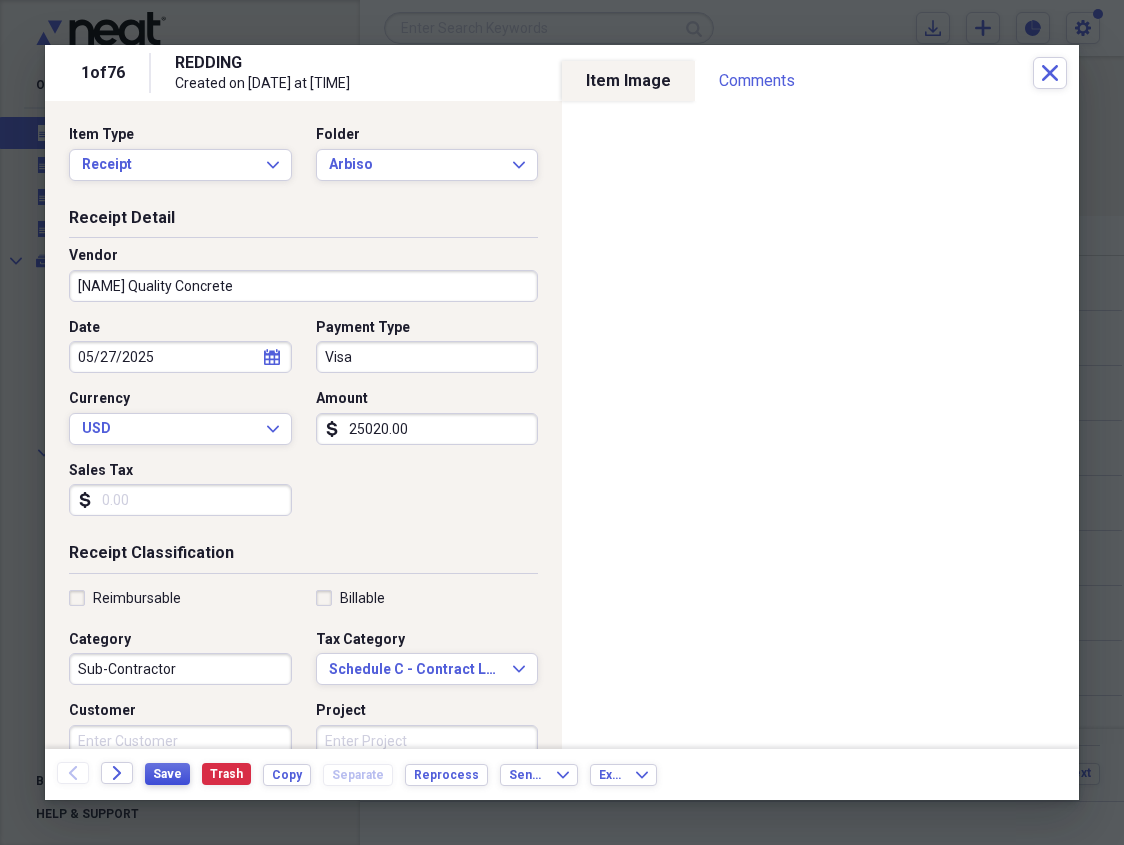click on "Save" at bounding box center [167, 774] 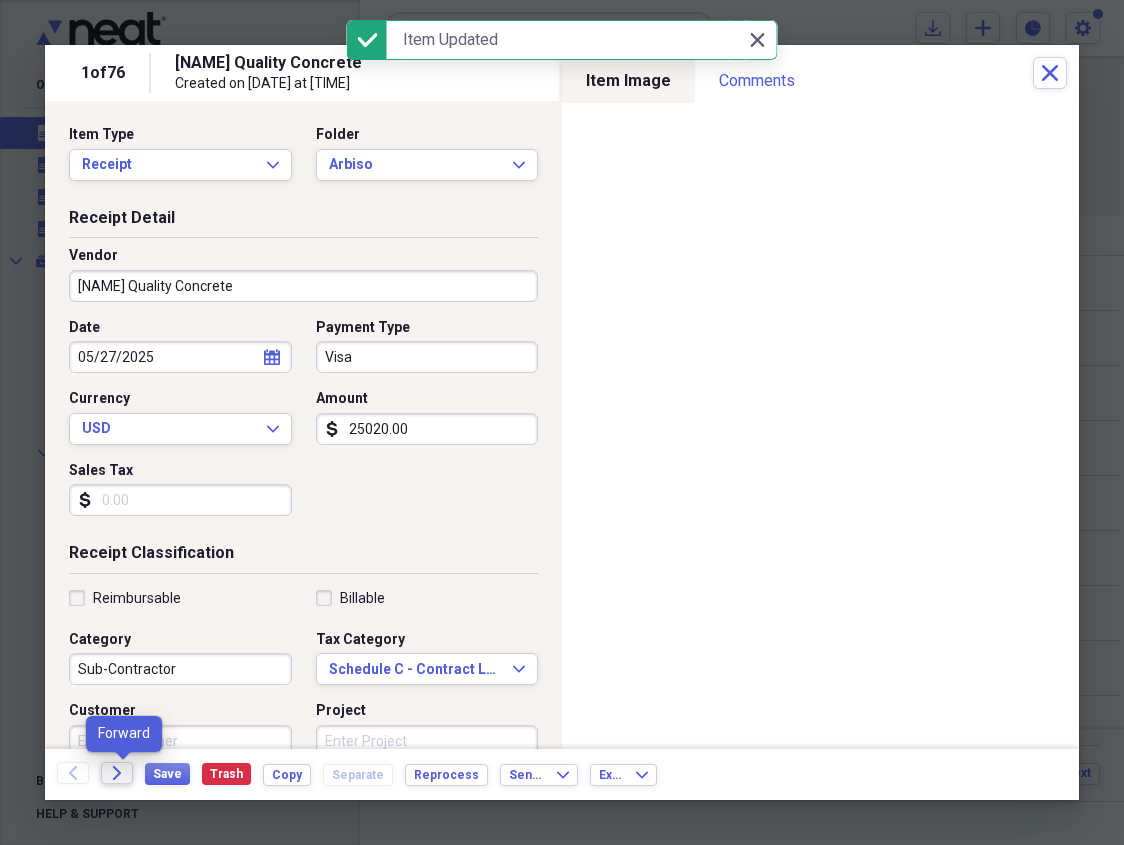 click on "Forward" at bounding box center [117, 773] 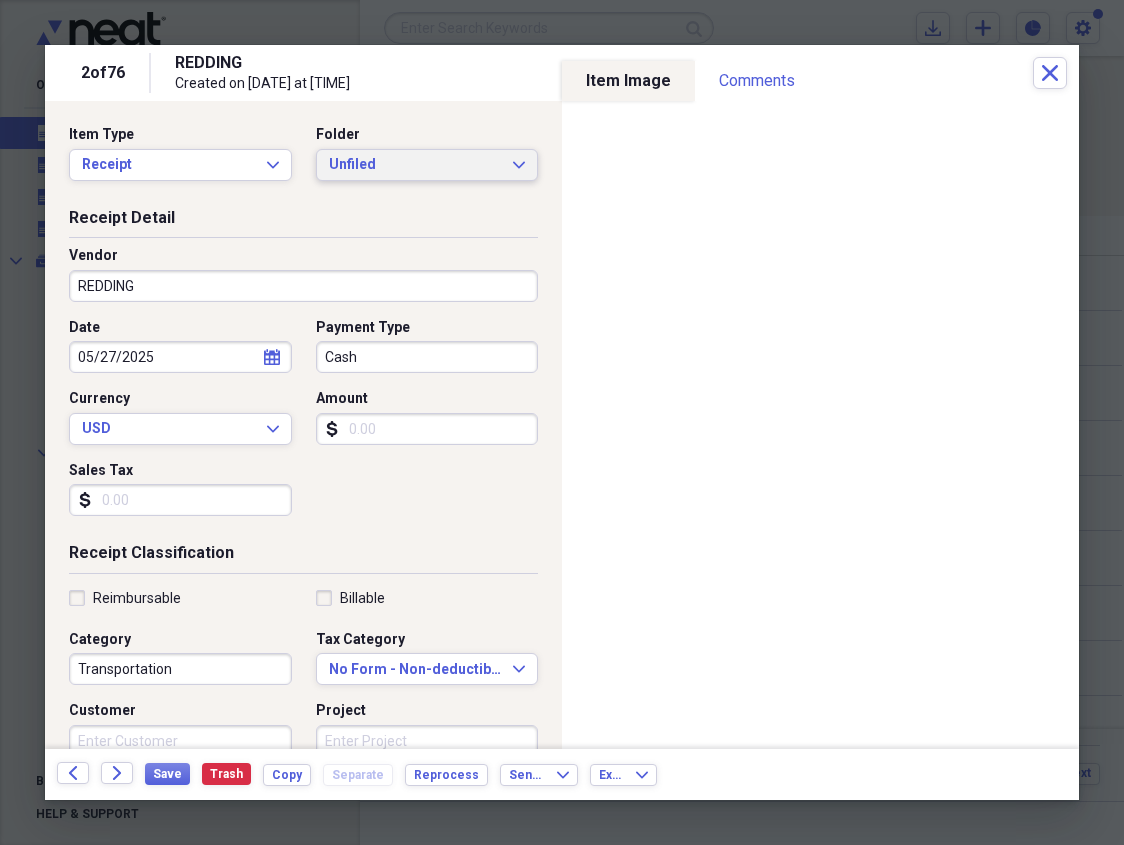 click on "Unfiled" at bounding box center (415, 165) 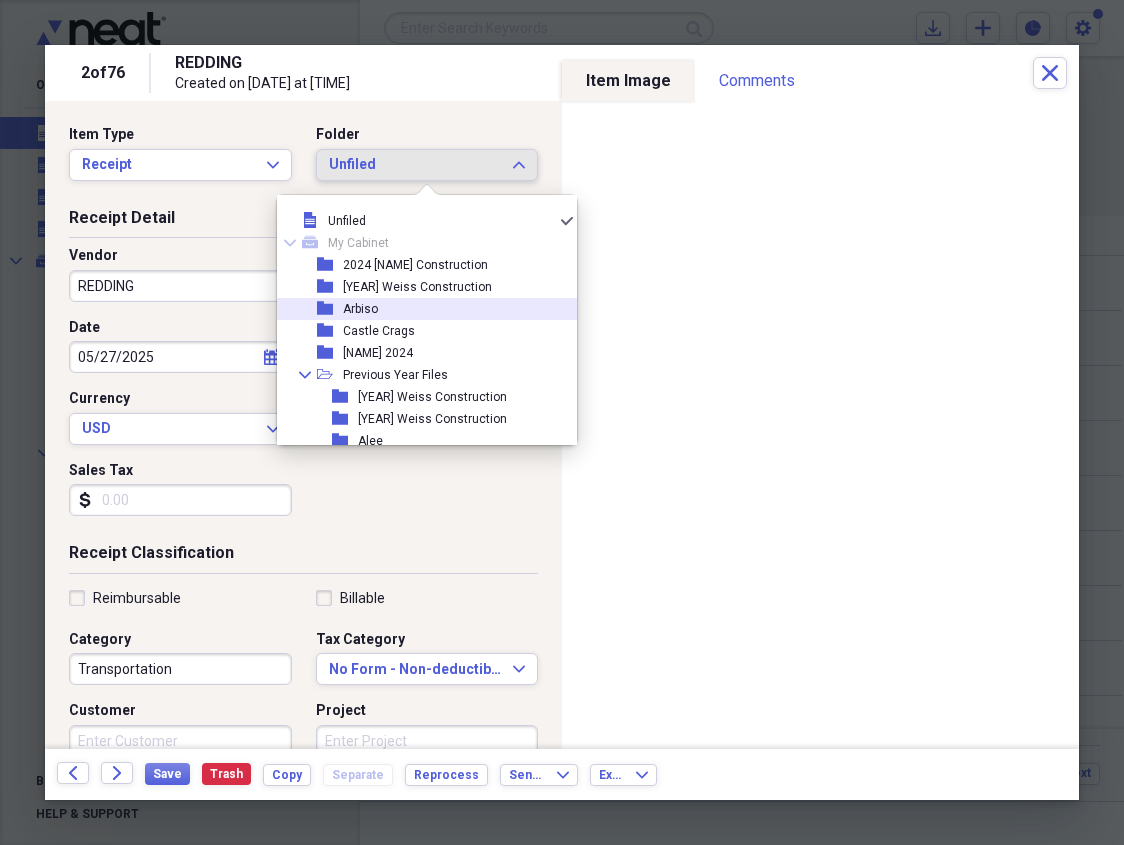click on "folder [NAME]" at bounding box center (419, 309) 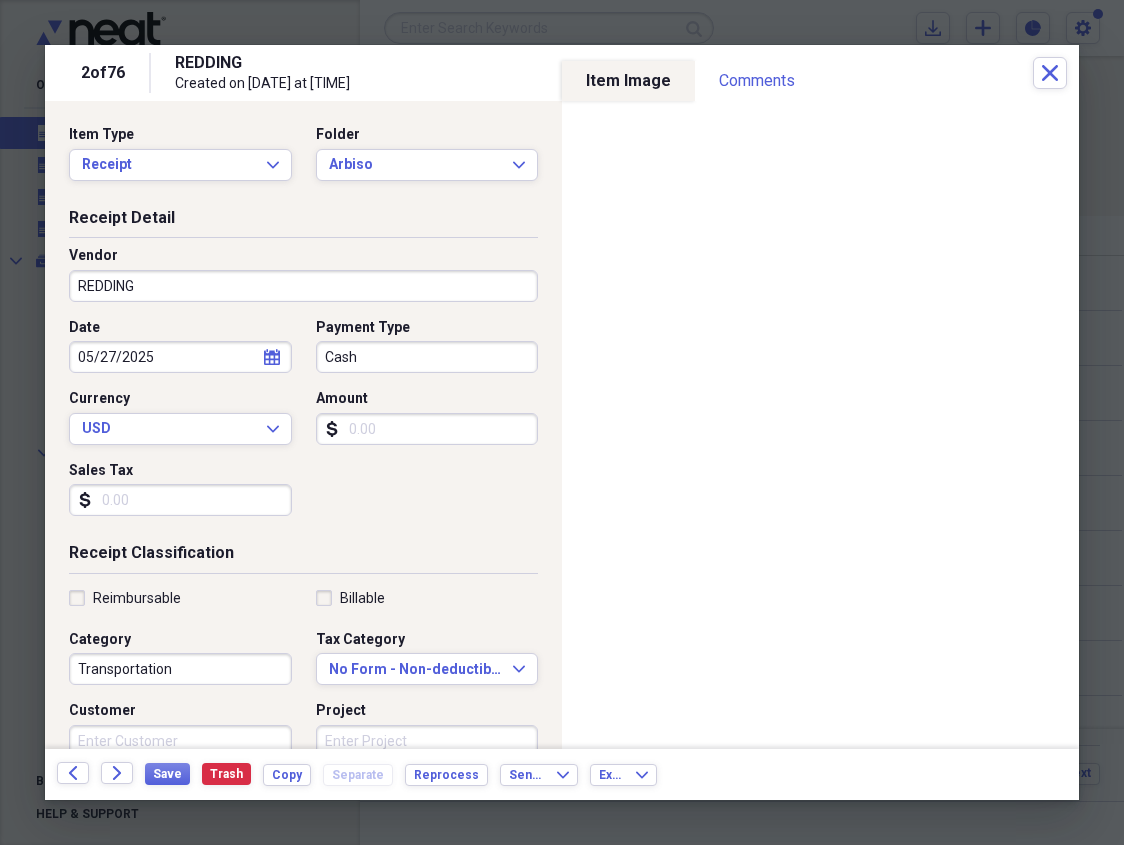 click on "REDDING" at bounding box center [303, 286] 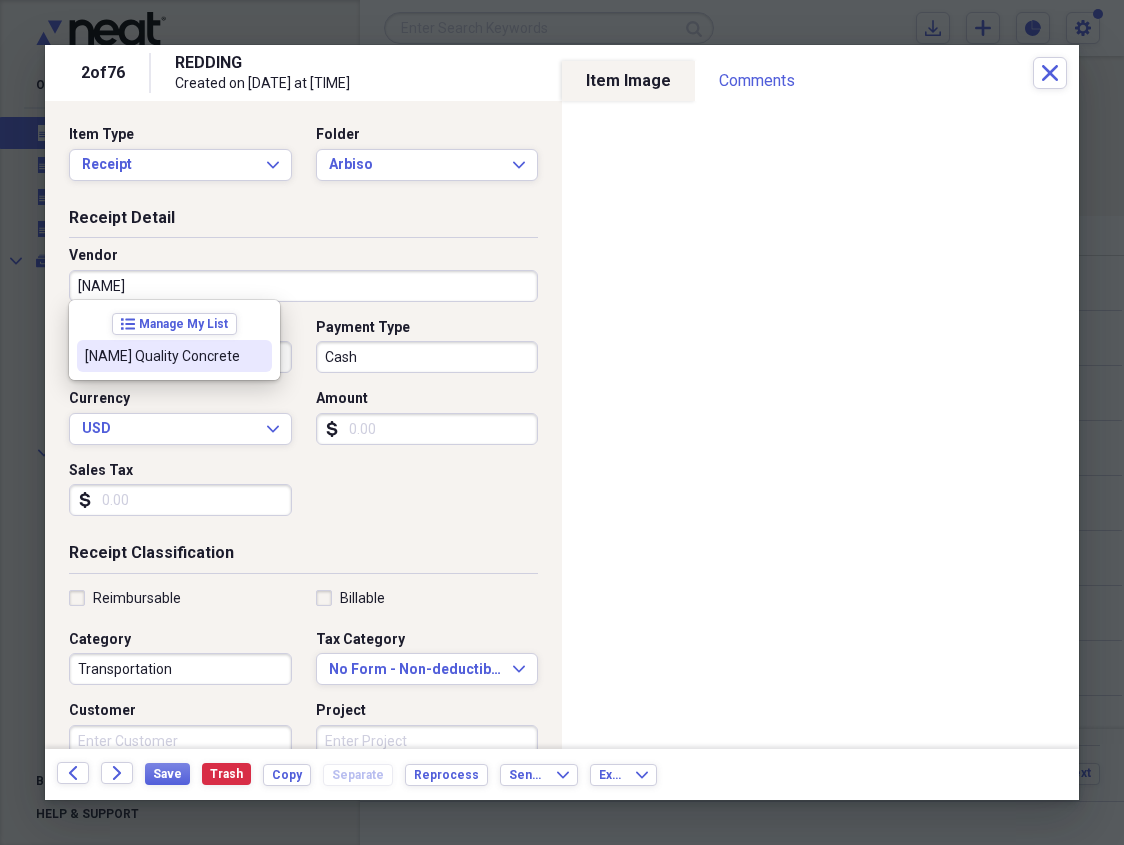 click on "[NAME] Quality Concrete" at bounding box center (162, 356) 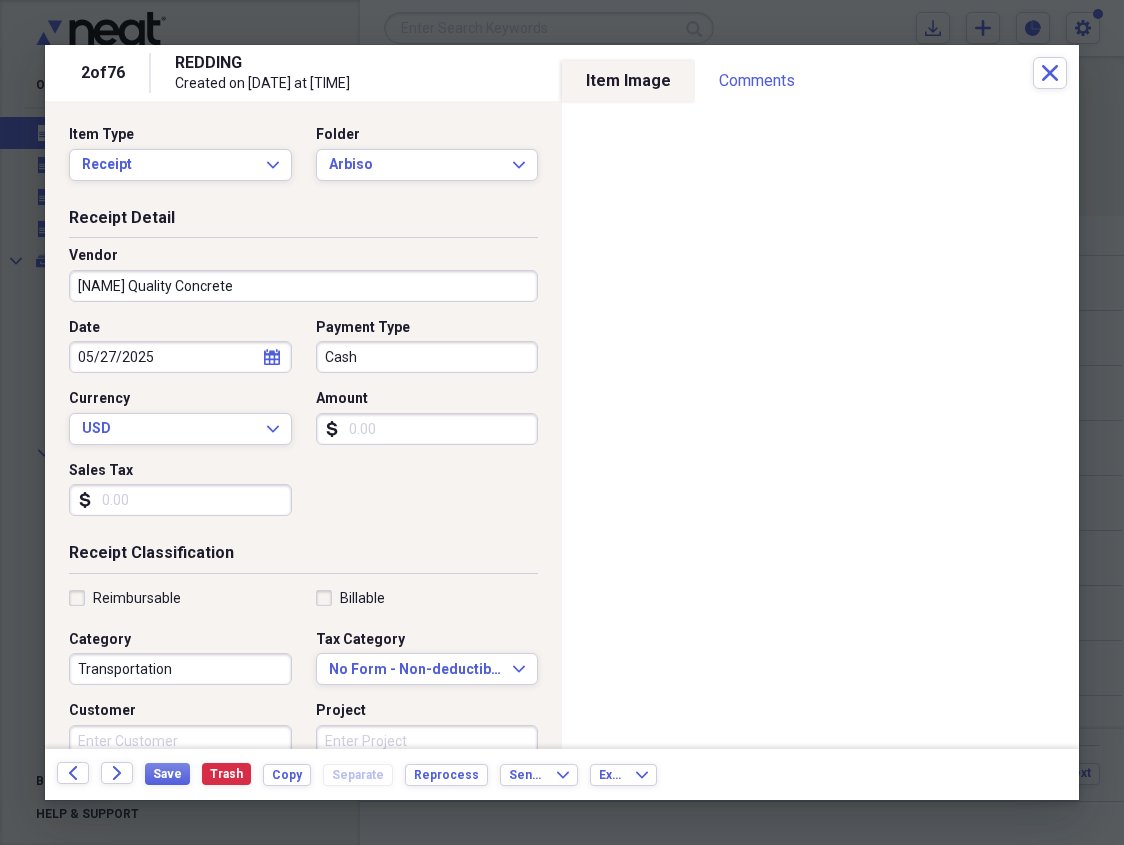 type on "Sub-Contractor" 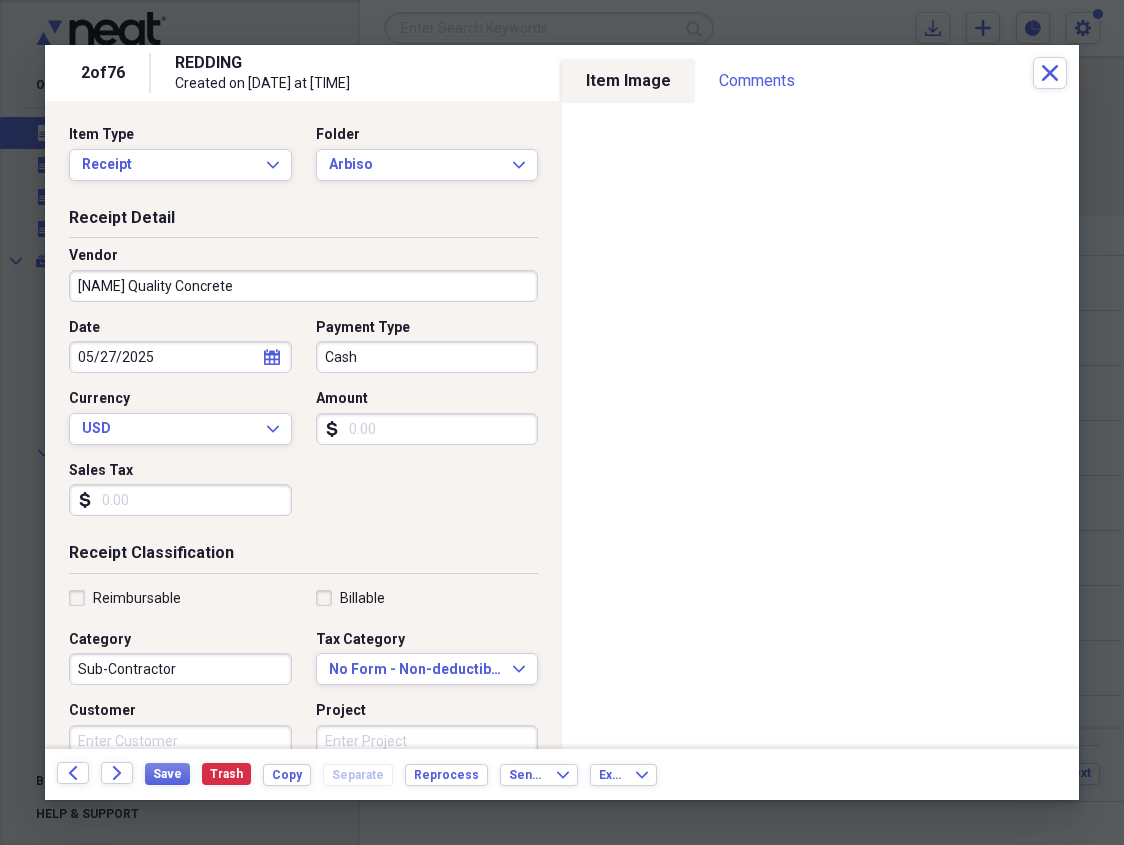 click on "Amount" at bounding box center (427, 429) 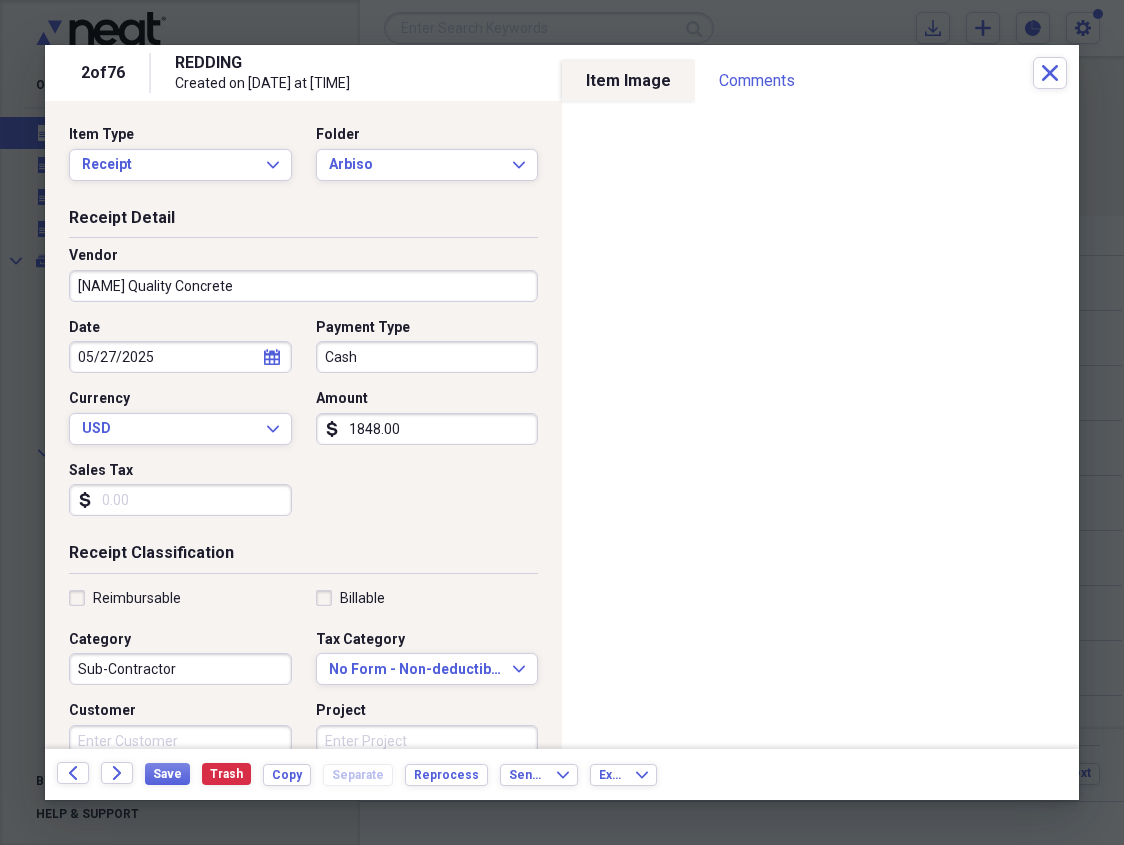 type on "18480.00" 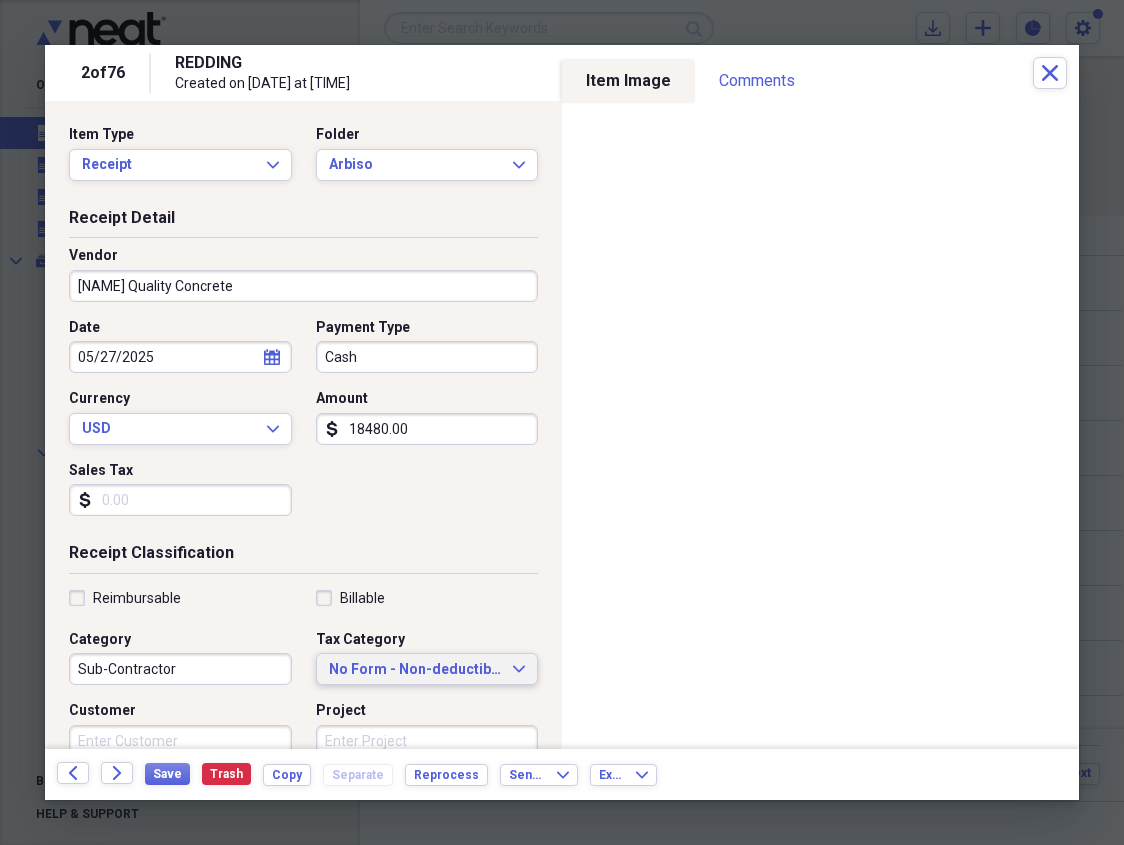 click on "No Form - Non-deductible" at bounding box center (415, 670) 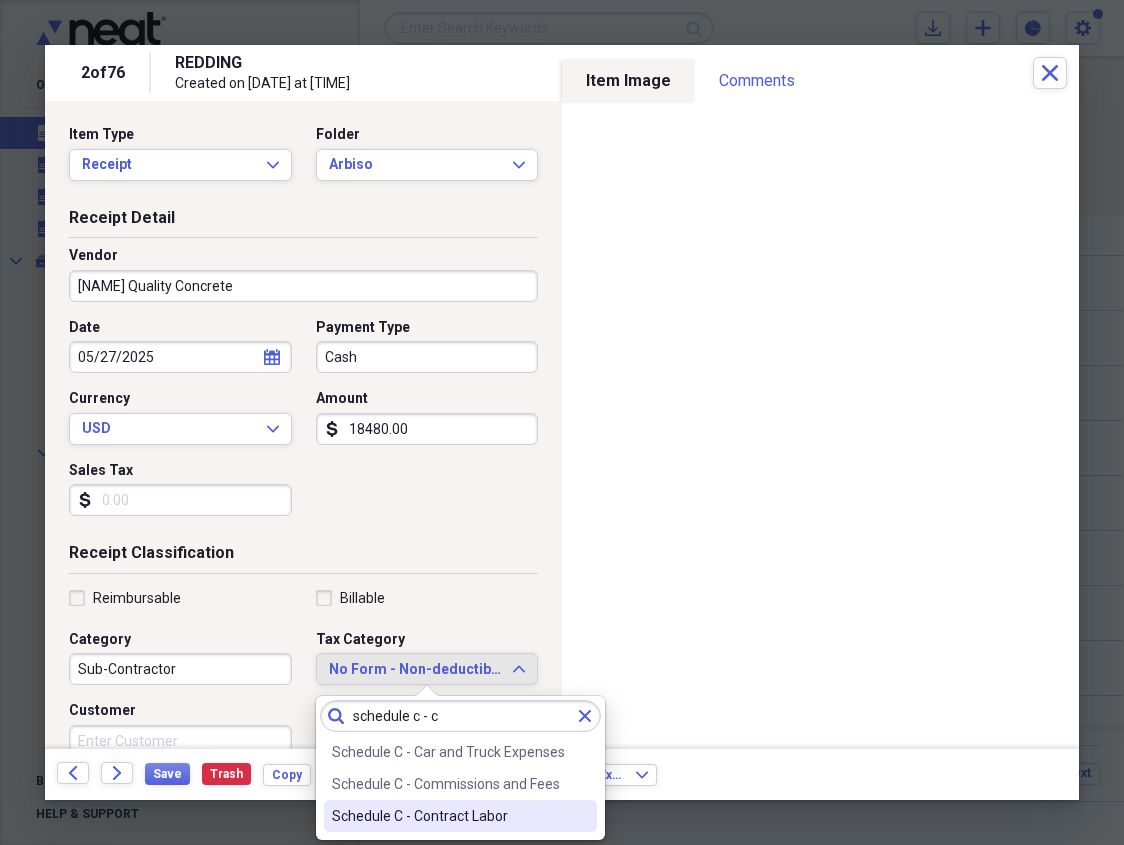type on "schedule c - c" 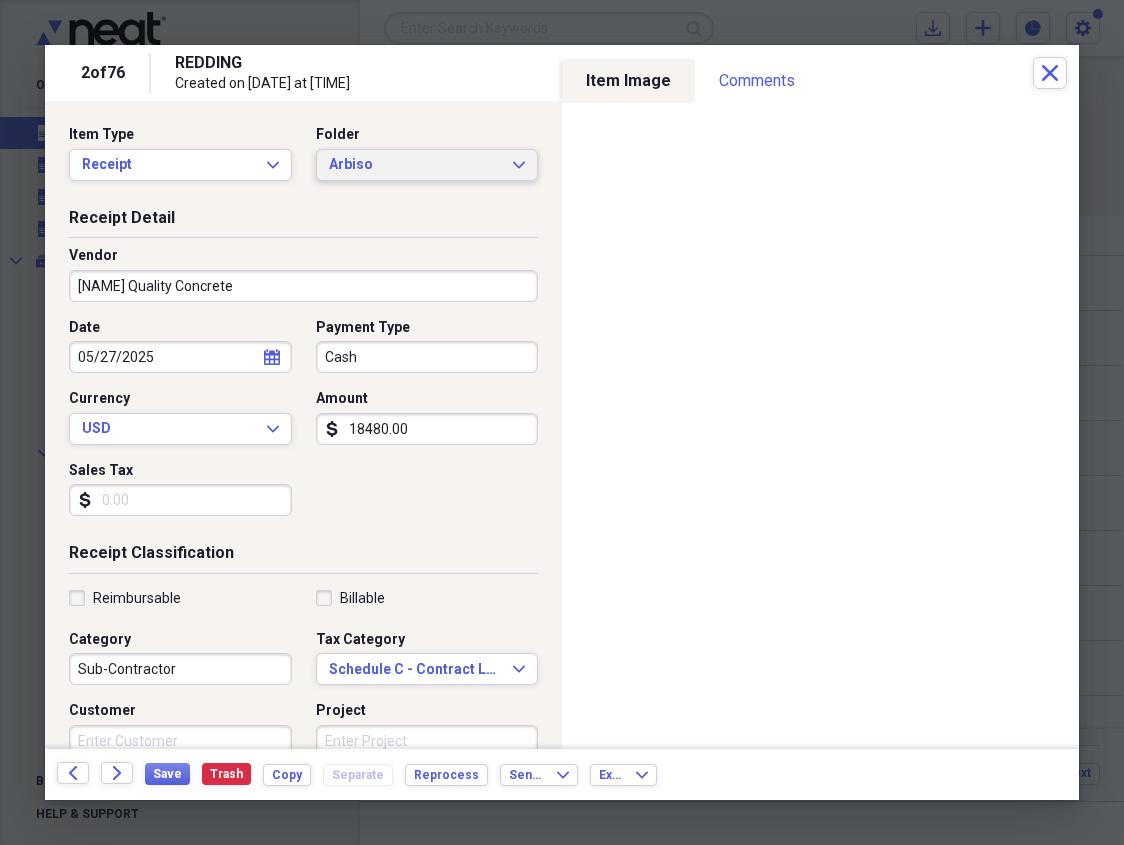 click on "Arbiso" at bounding box center (415, 165) 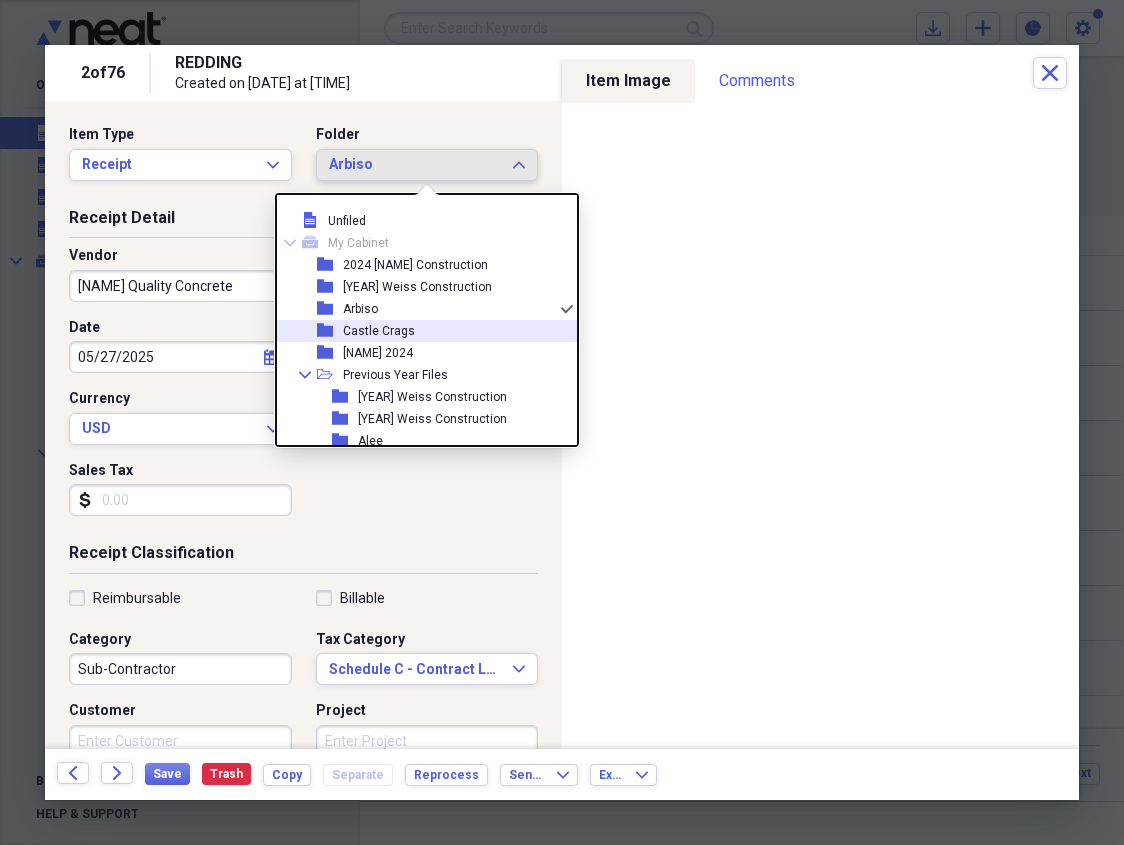 click on "Castle Crags" at bounding box center (379, 331) 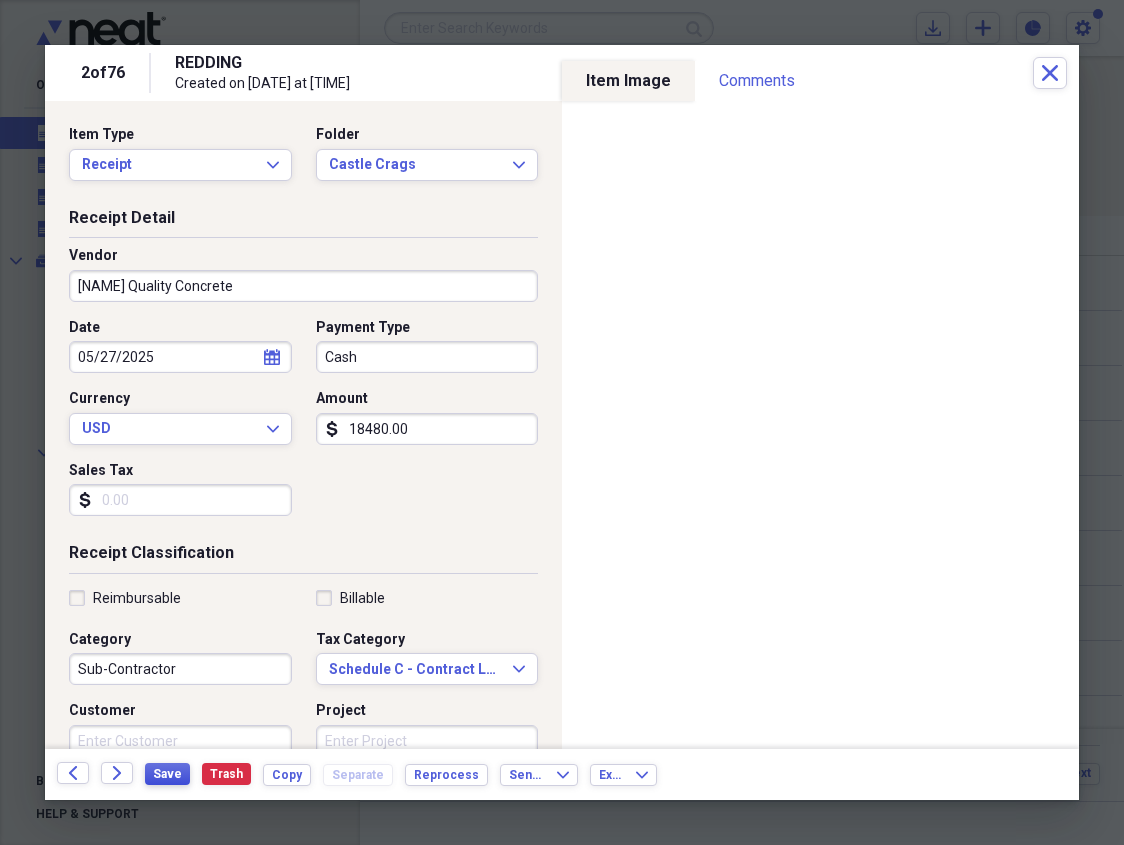 click on "Save" at bounding box center (167, 774) 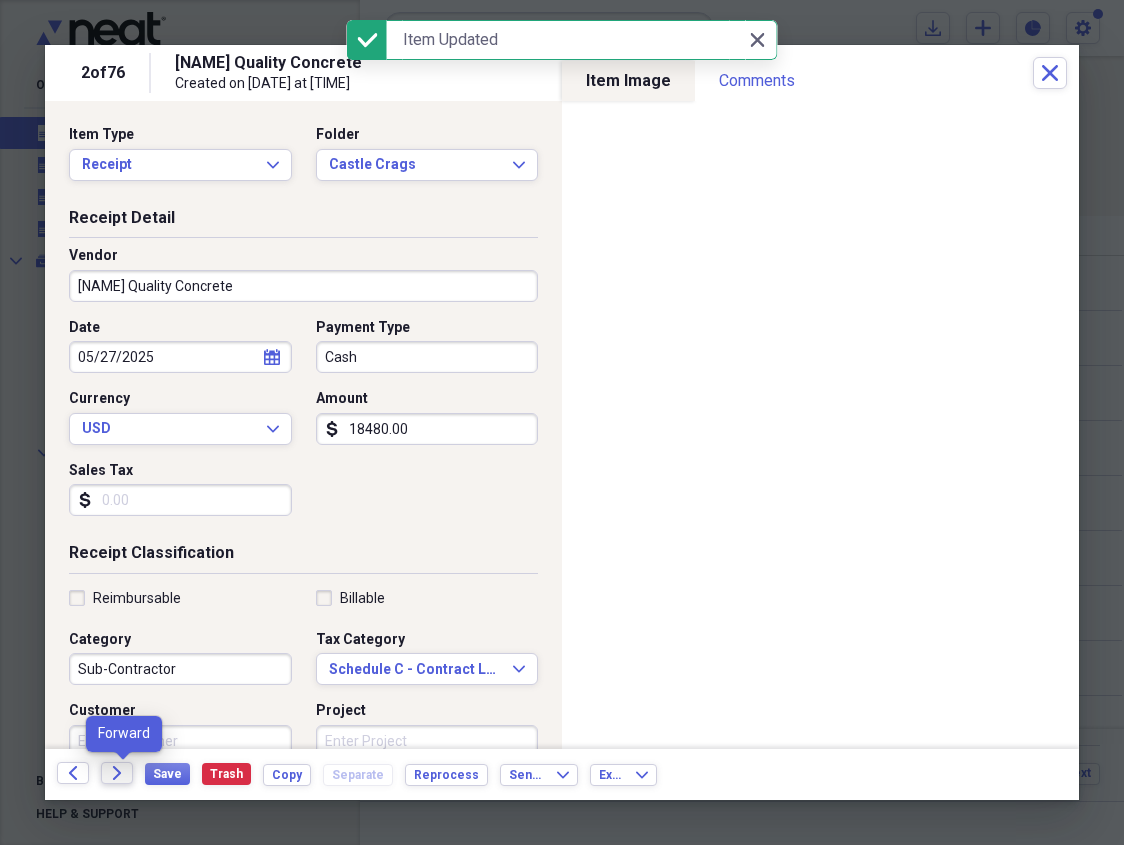 click 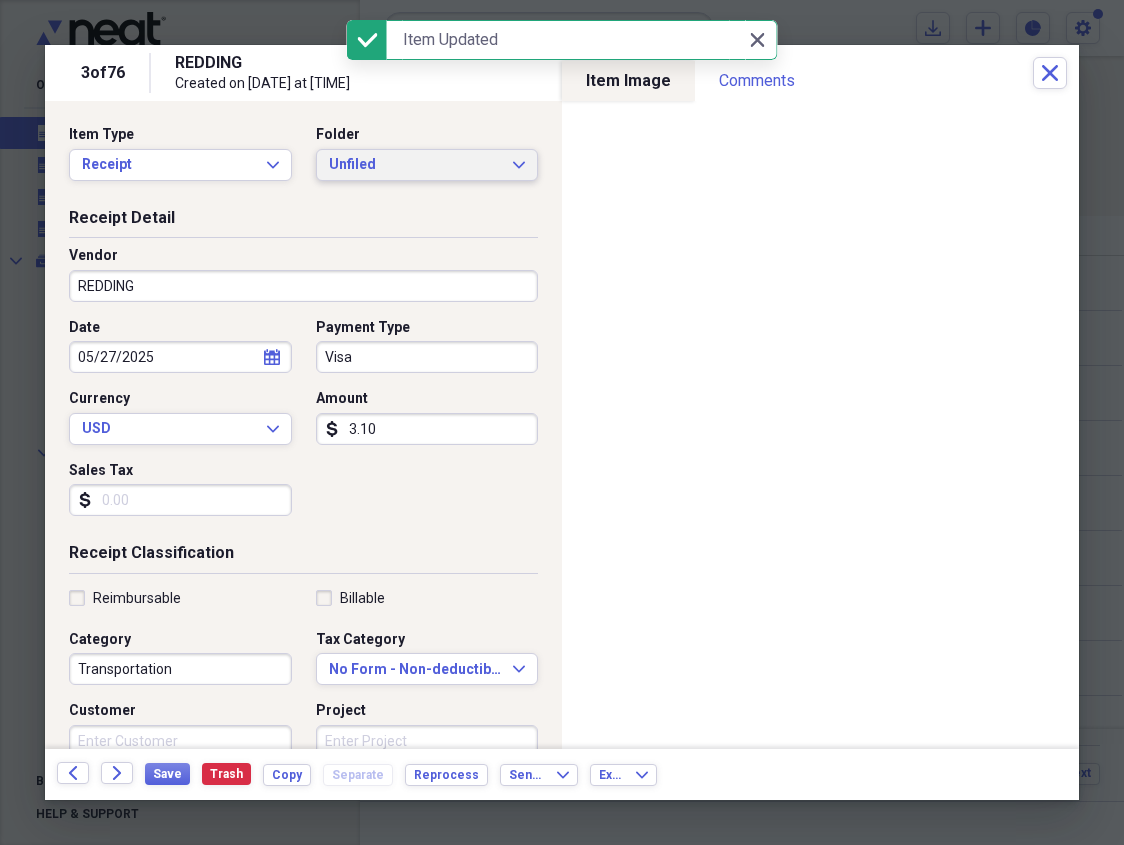 click on "Unfiled" at bounding box center (415, 165) 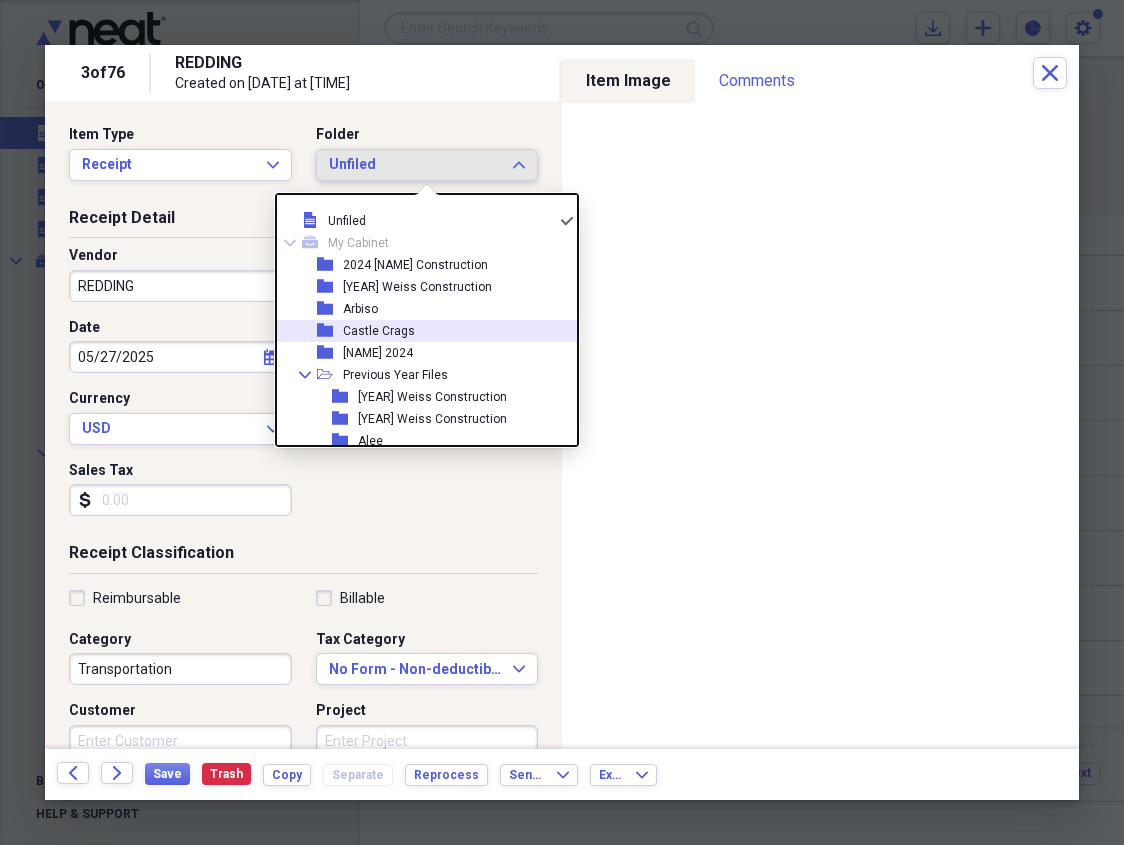 click on "Castle Crags" at bounding box center (379, 331) 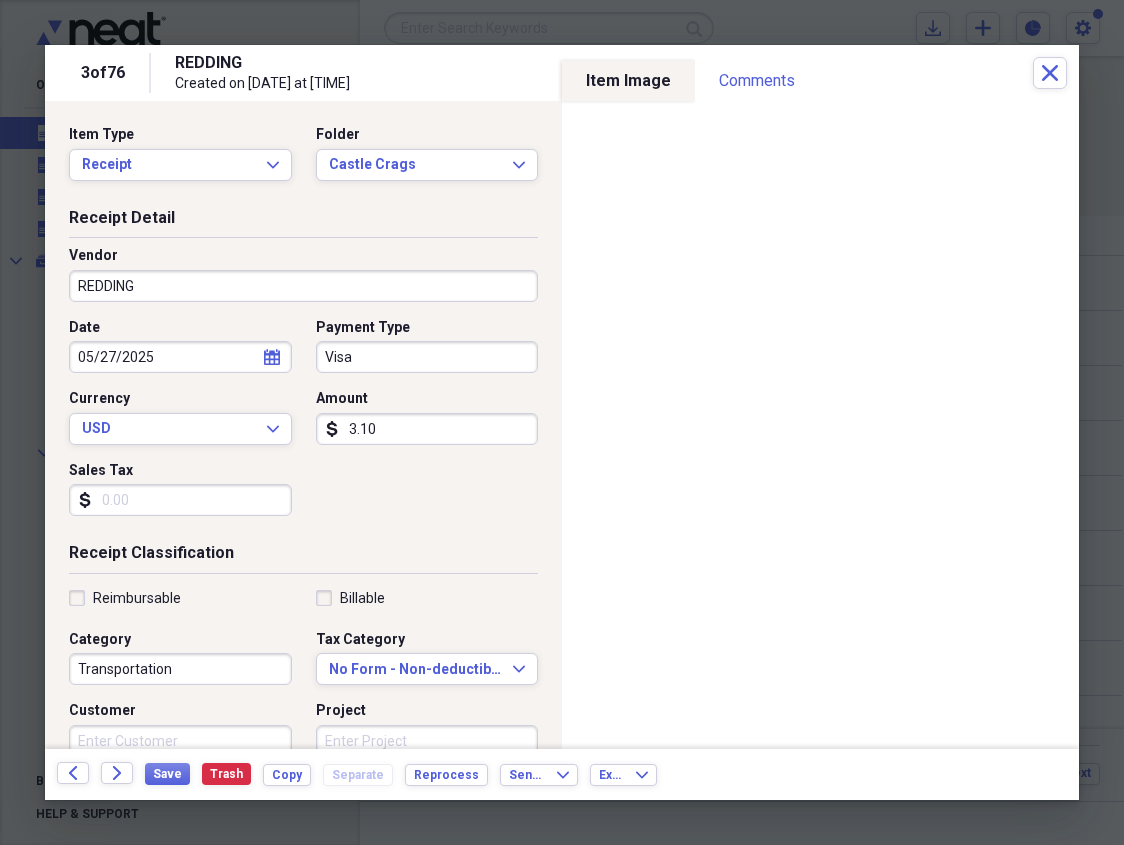 click on "3.10" at bounding box center [427, 429] 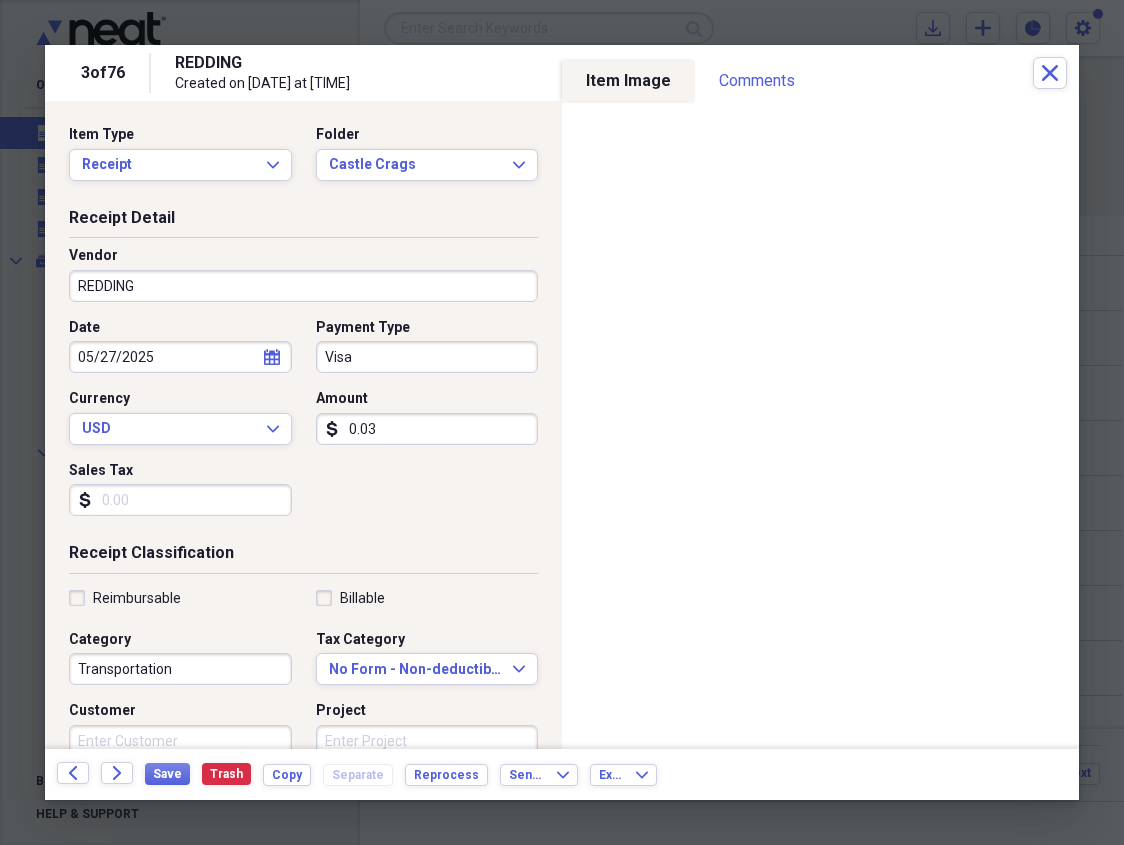 type on "0.03" 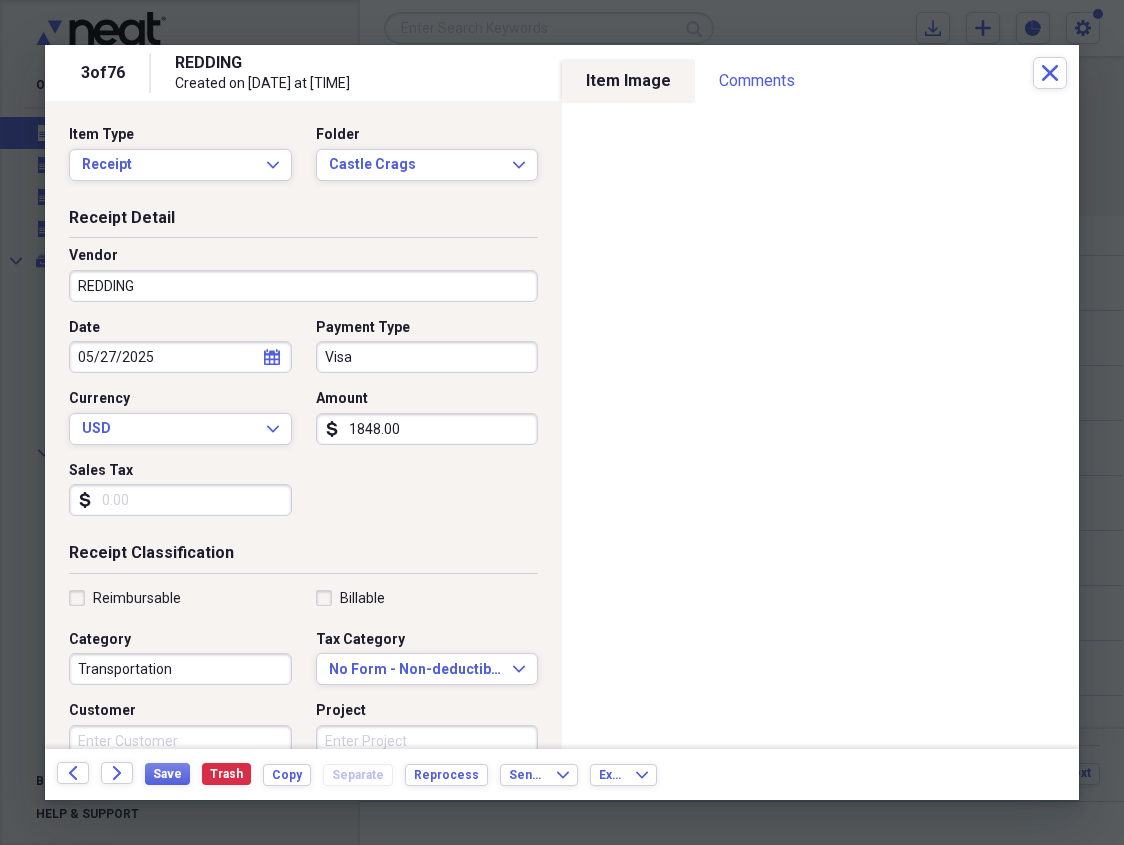 type on "18480.00" 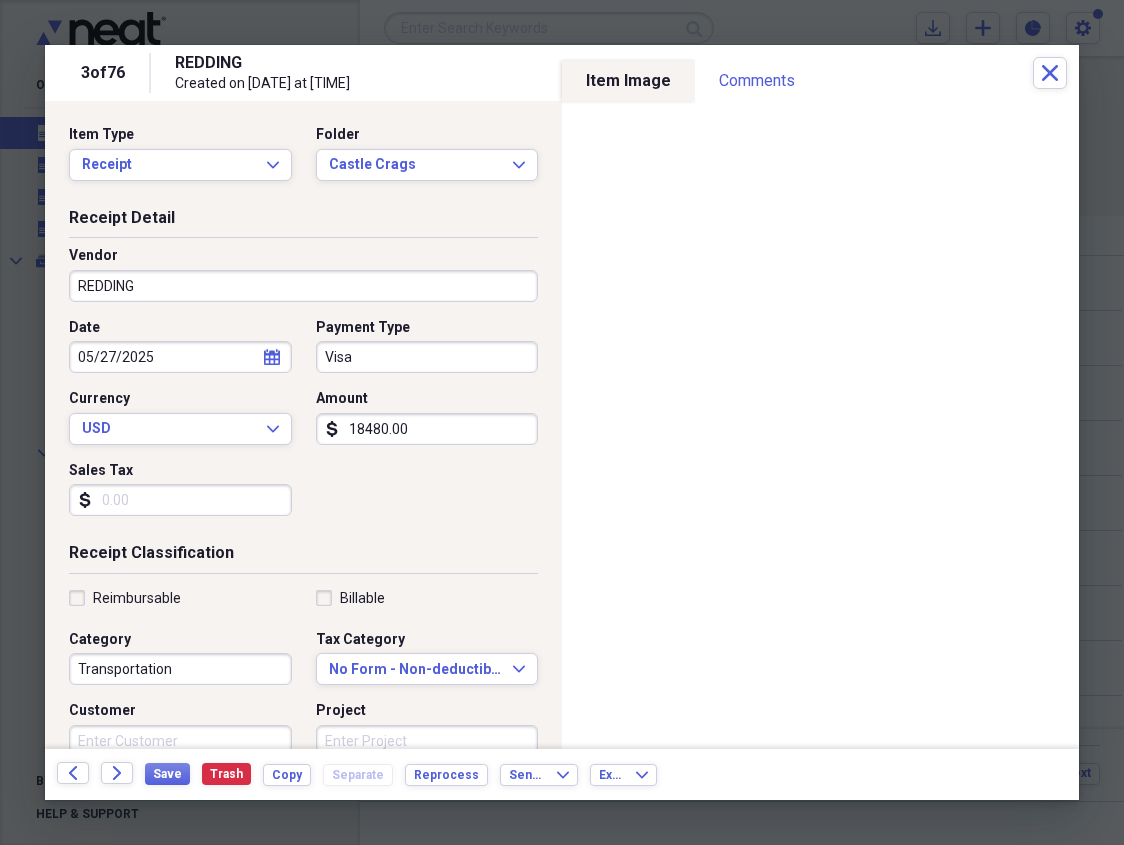 click on "Transportation" at bounding box center [180, 669] 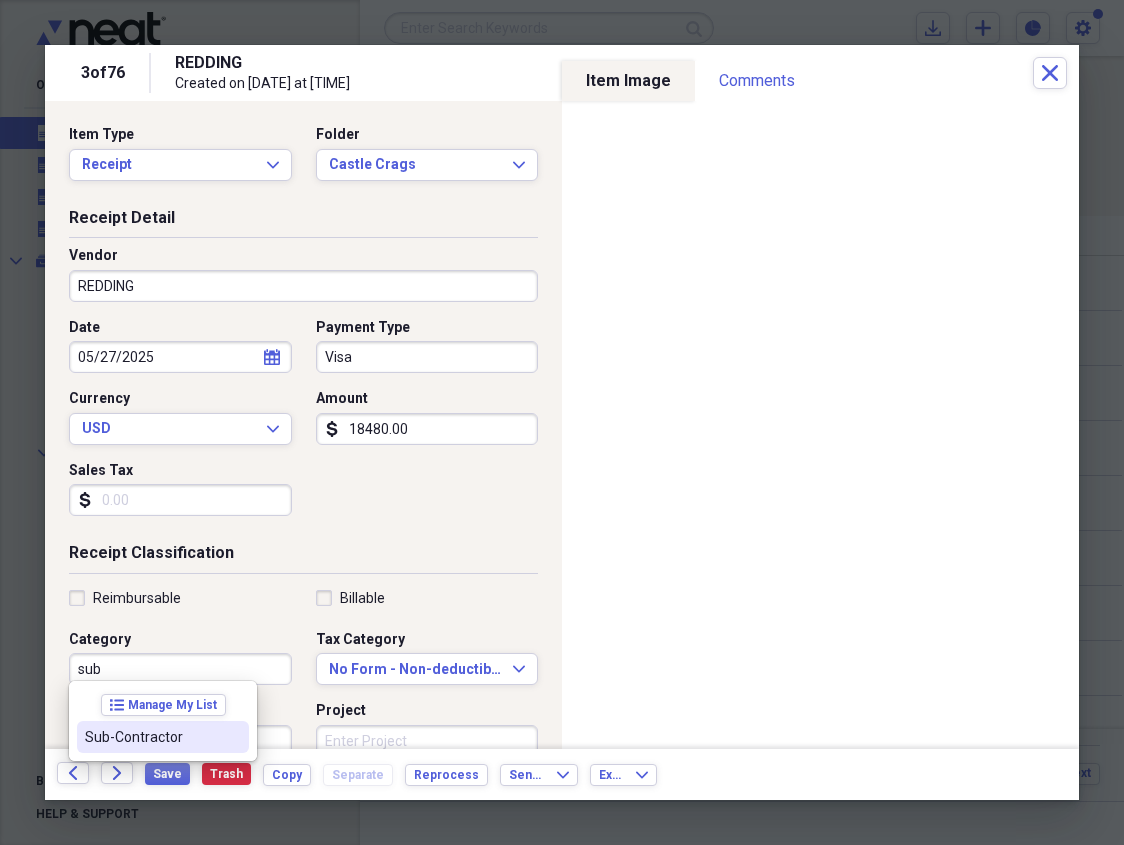 click on "Sub-Contractor" at bounding box center (151, 737) 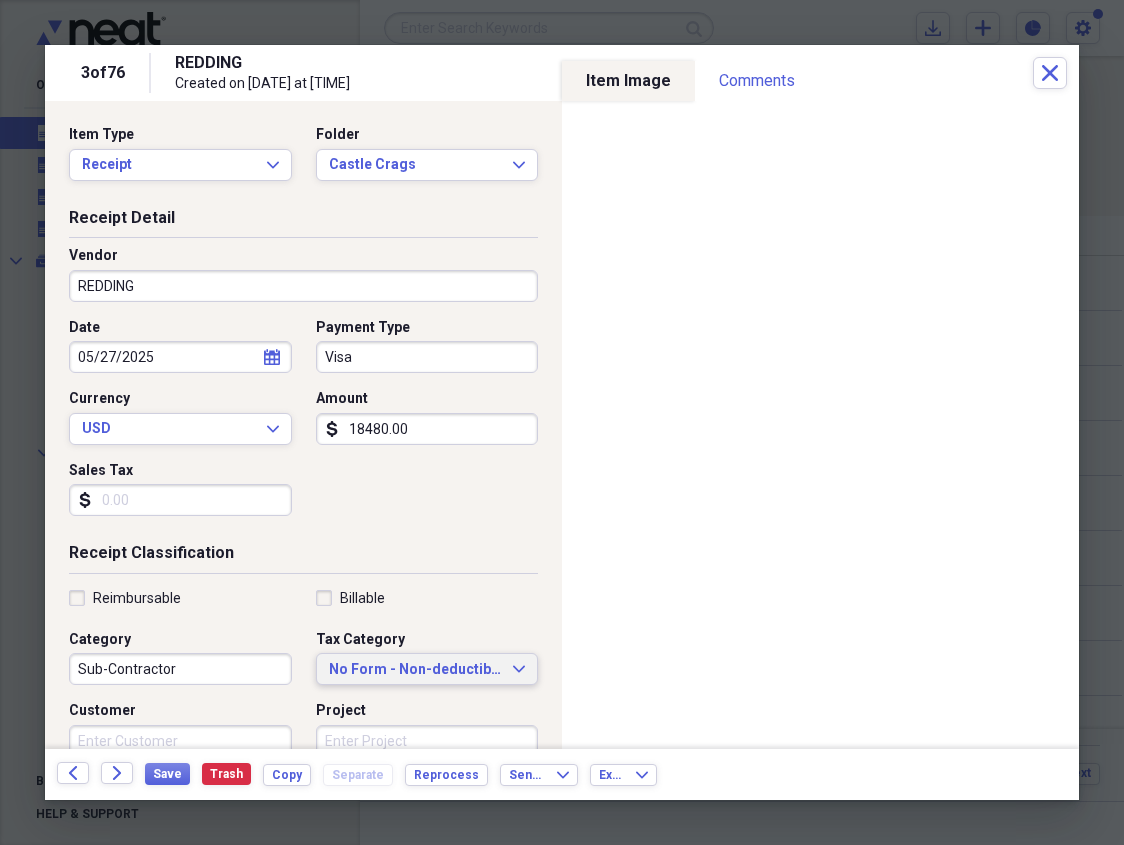 click on "No Form - Non-deductible" at bounding box center [415, 670] 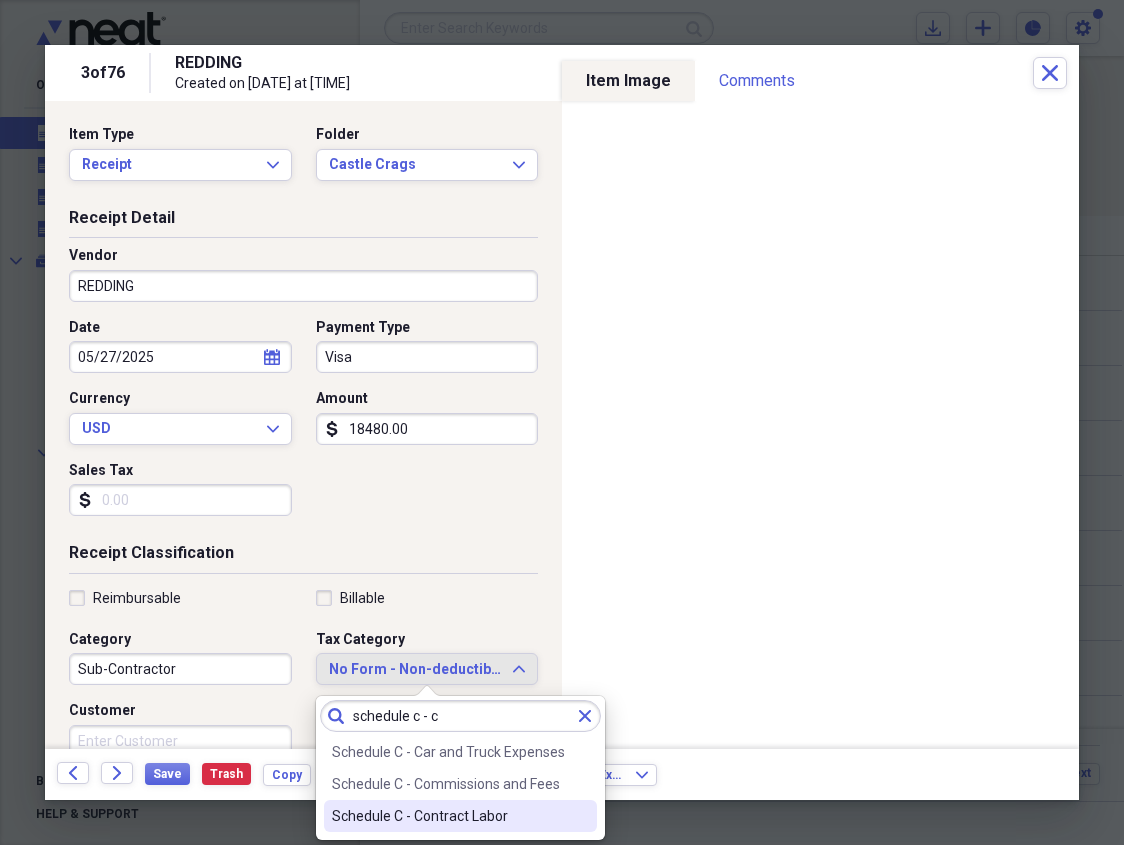 type on "schedule c - c" 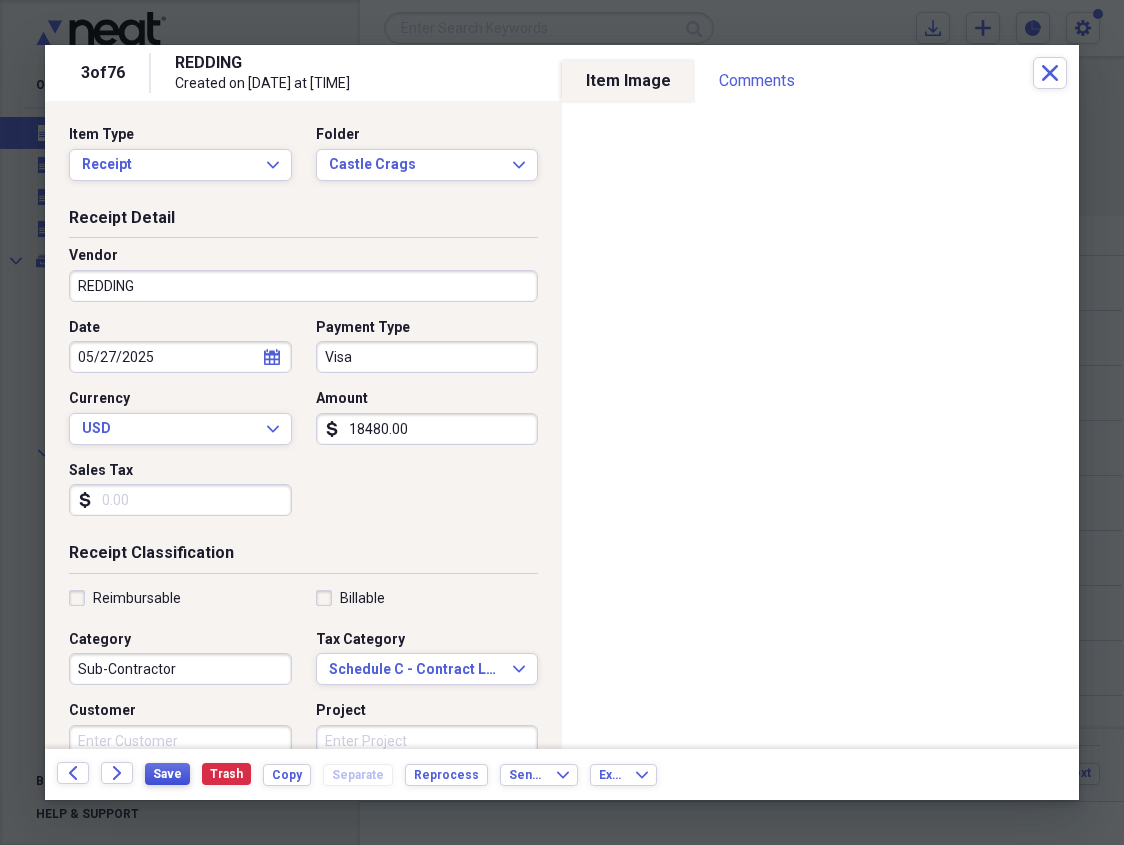 click on "Save" at bounding box center [167, 774] 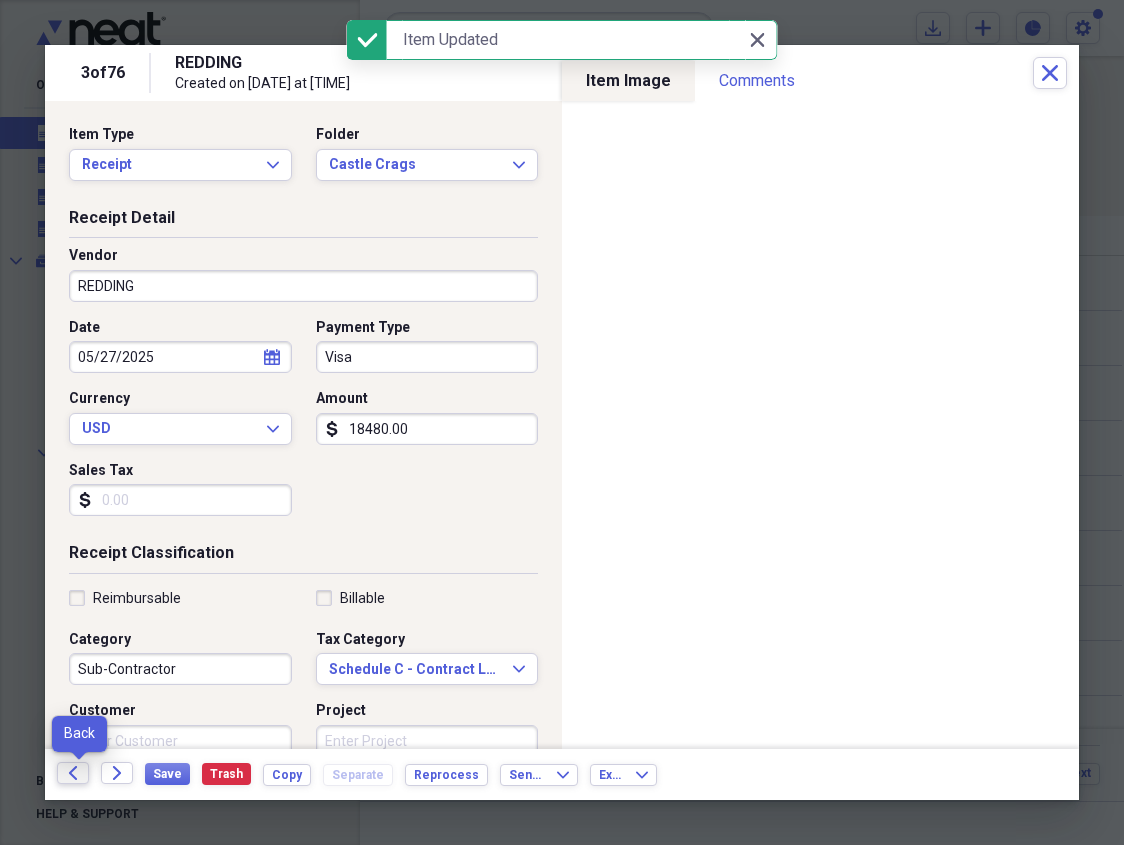 click on "Back" 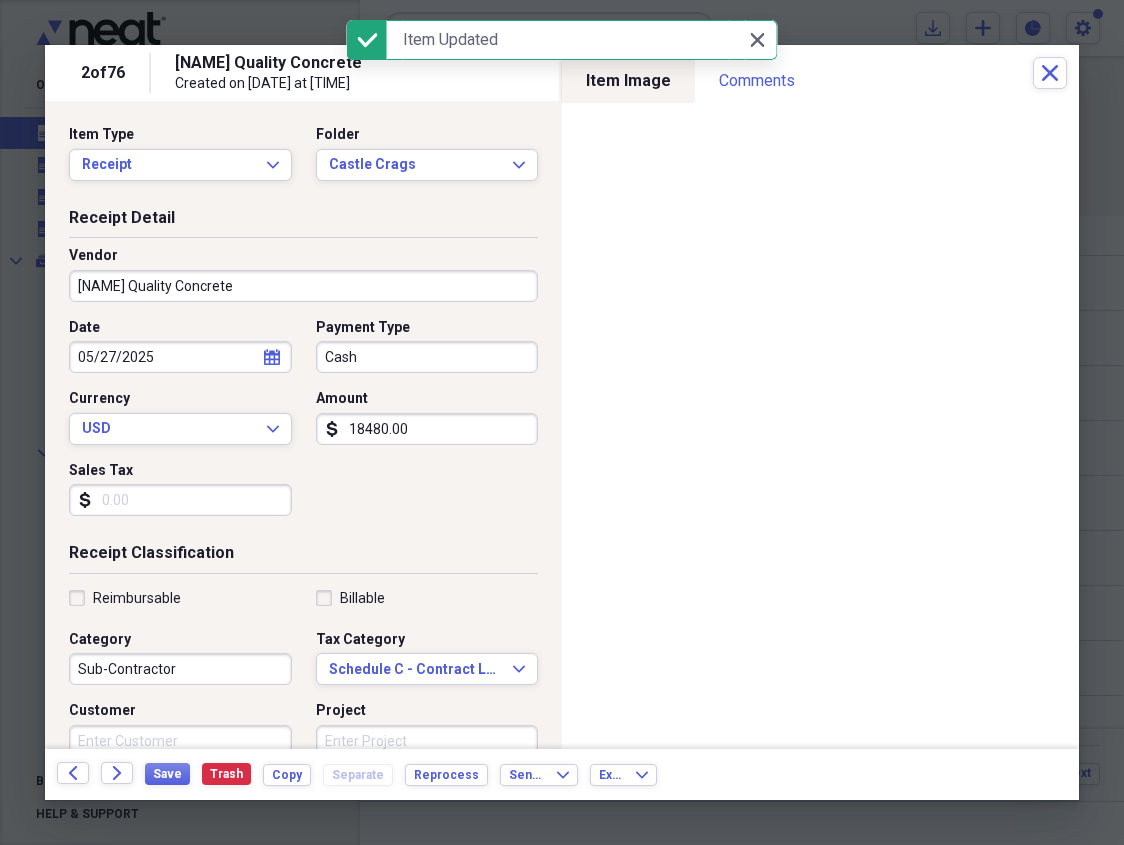 click on "Back" 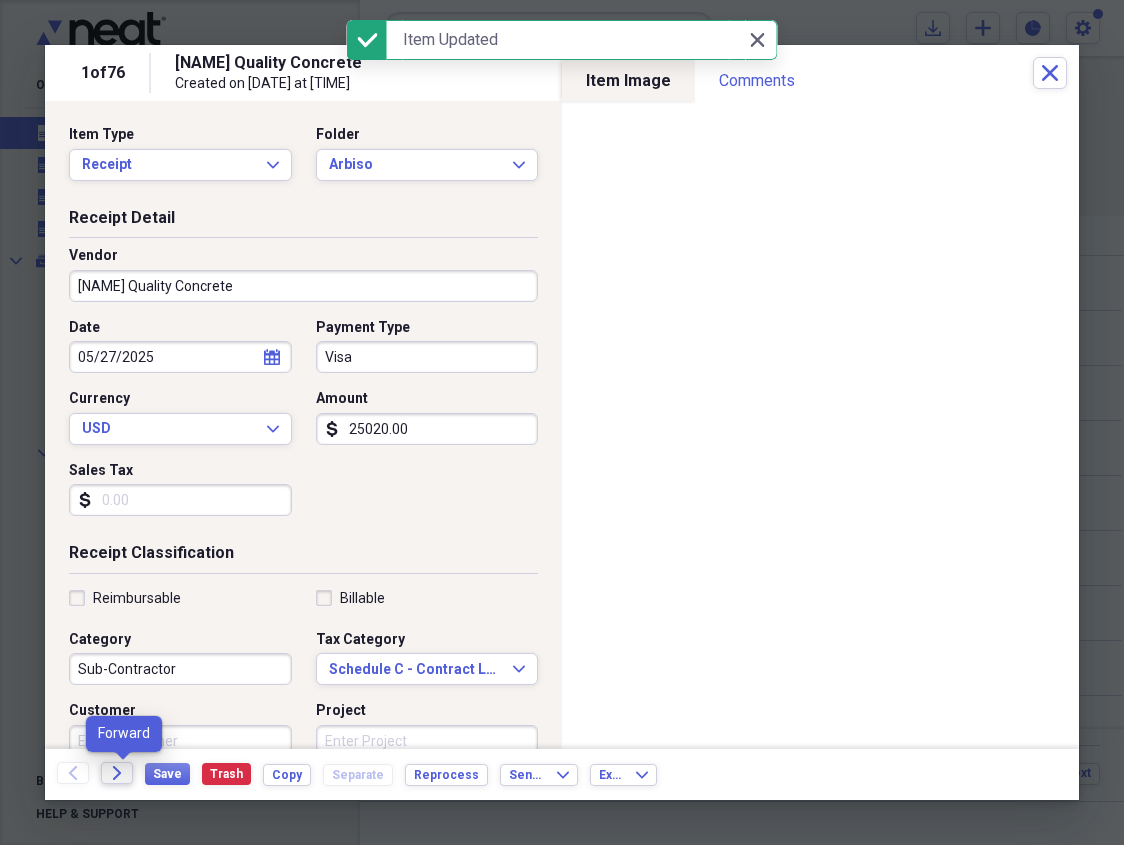 click on "Forward" 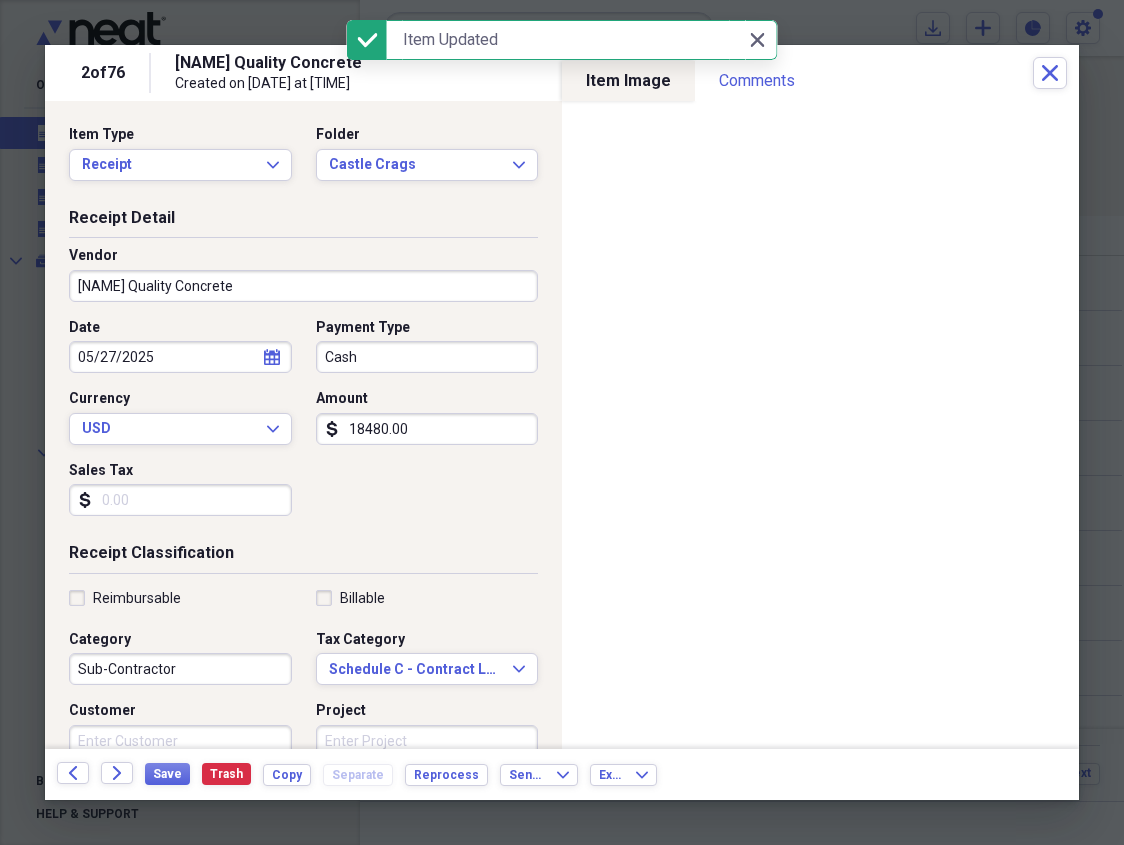 click on "Forward" 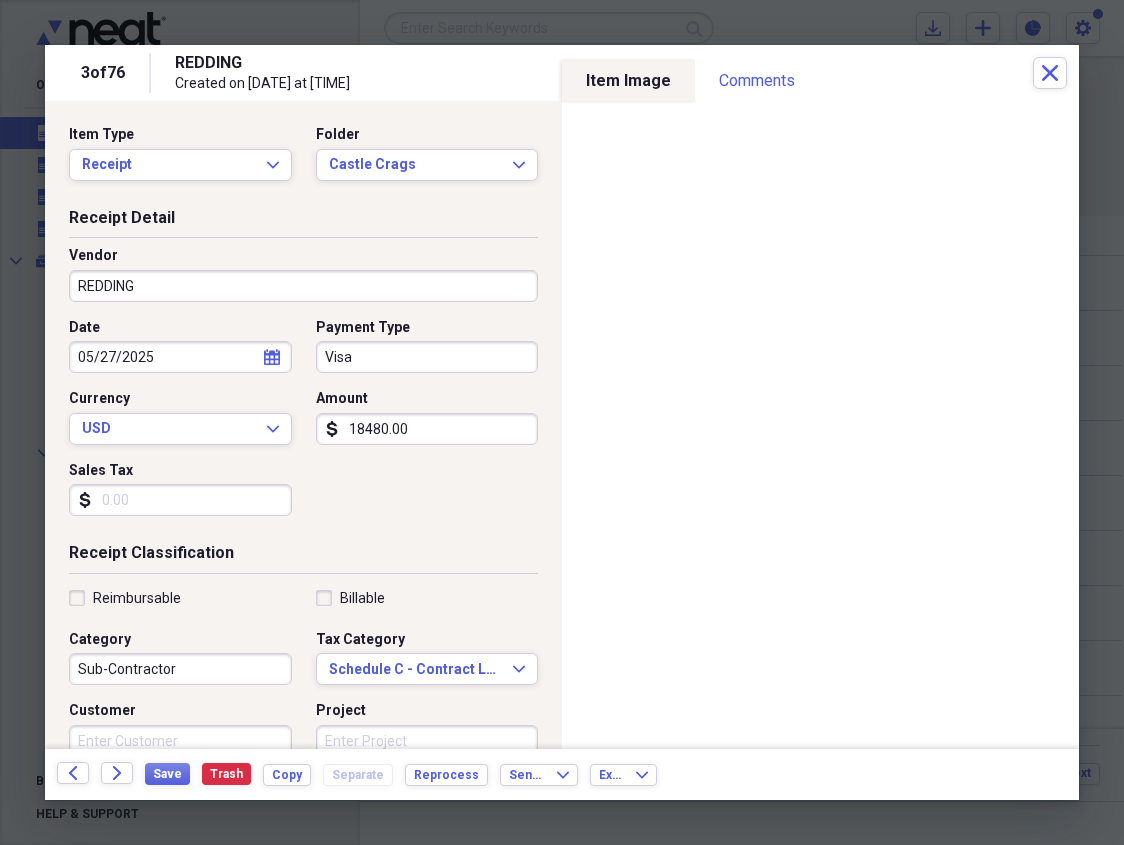 click on "Forward" 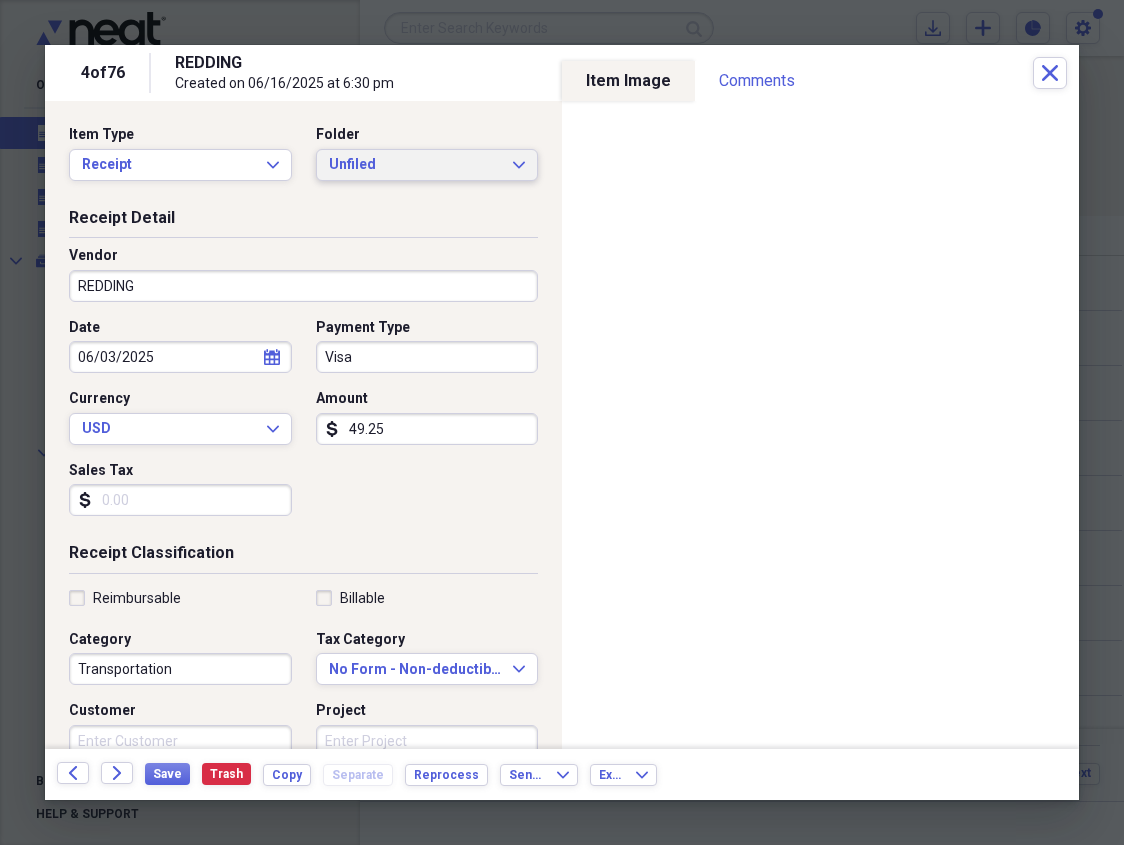 click on "Unfiled" at bounding box center [415, 165] 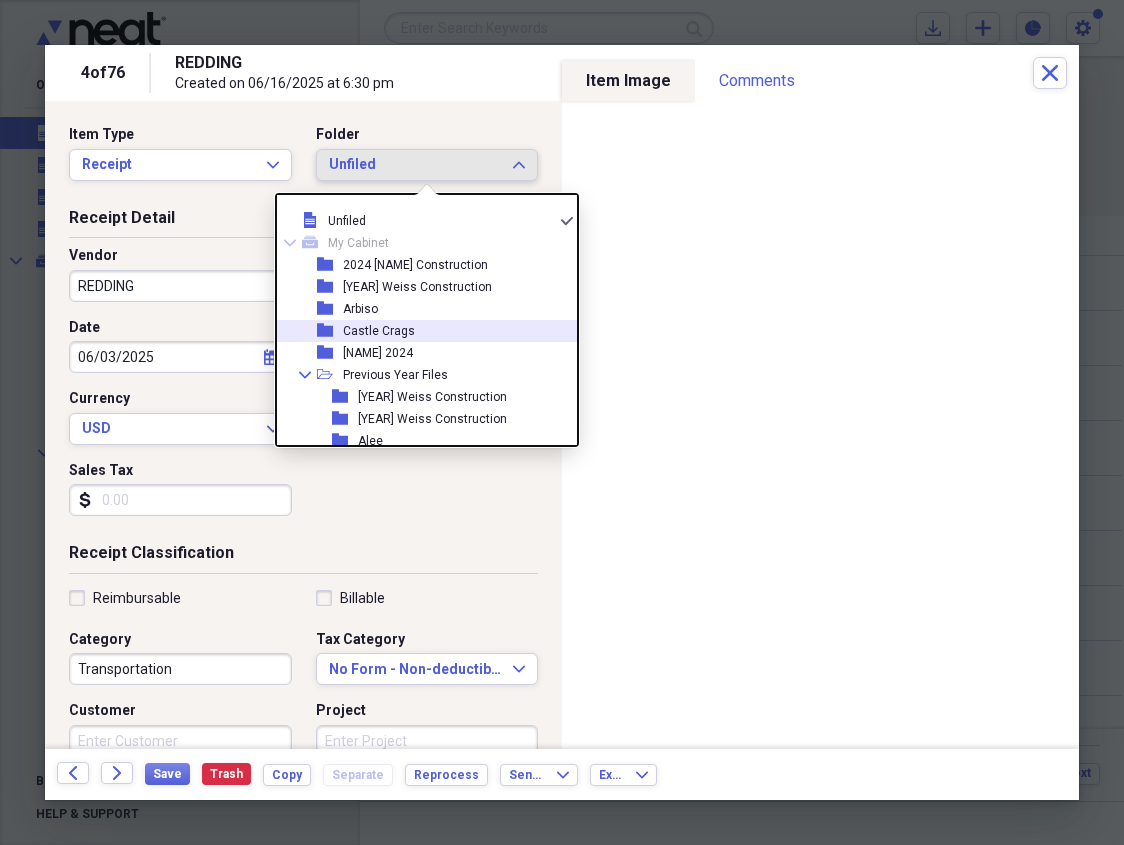 click on "Castle Crags" at bounding box center [379, 331] 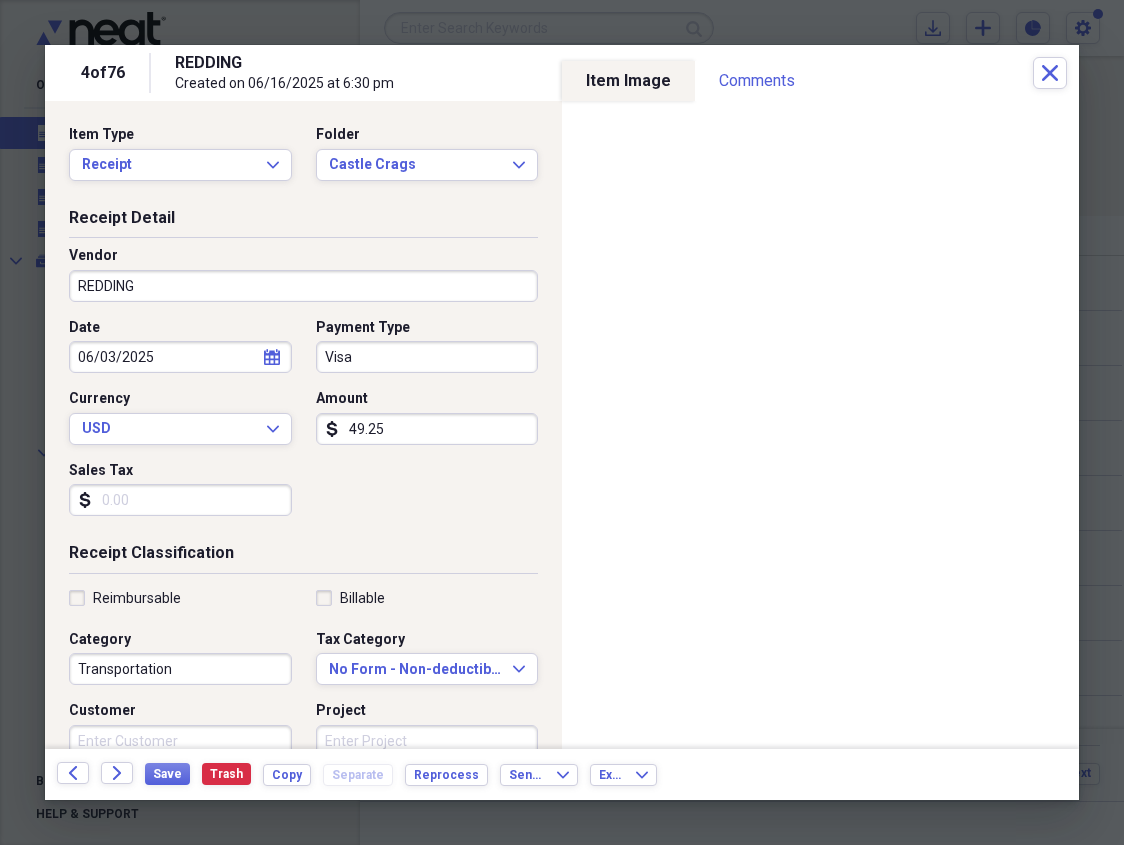 click on "REDDING" at bounding box center (303, 286) 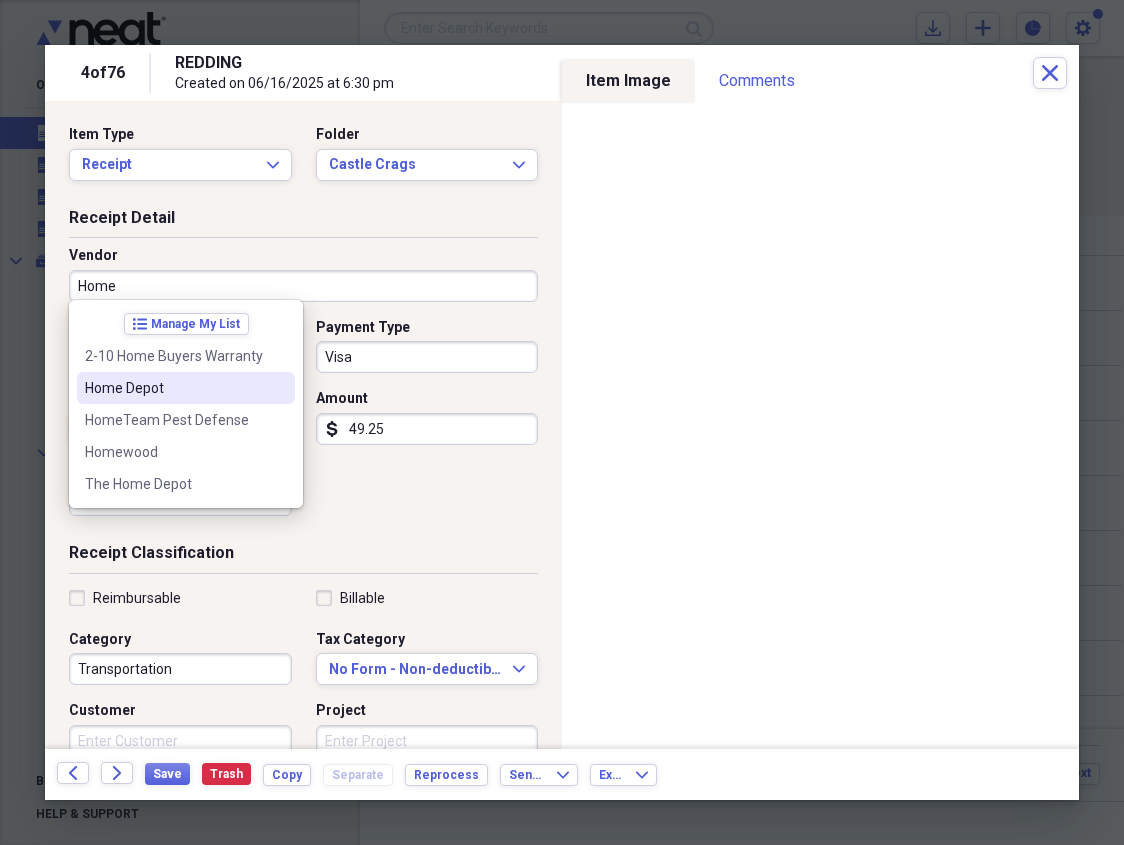 click on "Home Depot" at bounding box center (174, 388) 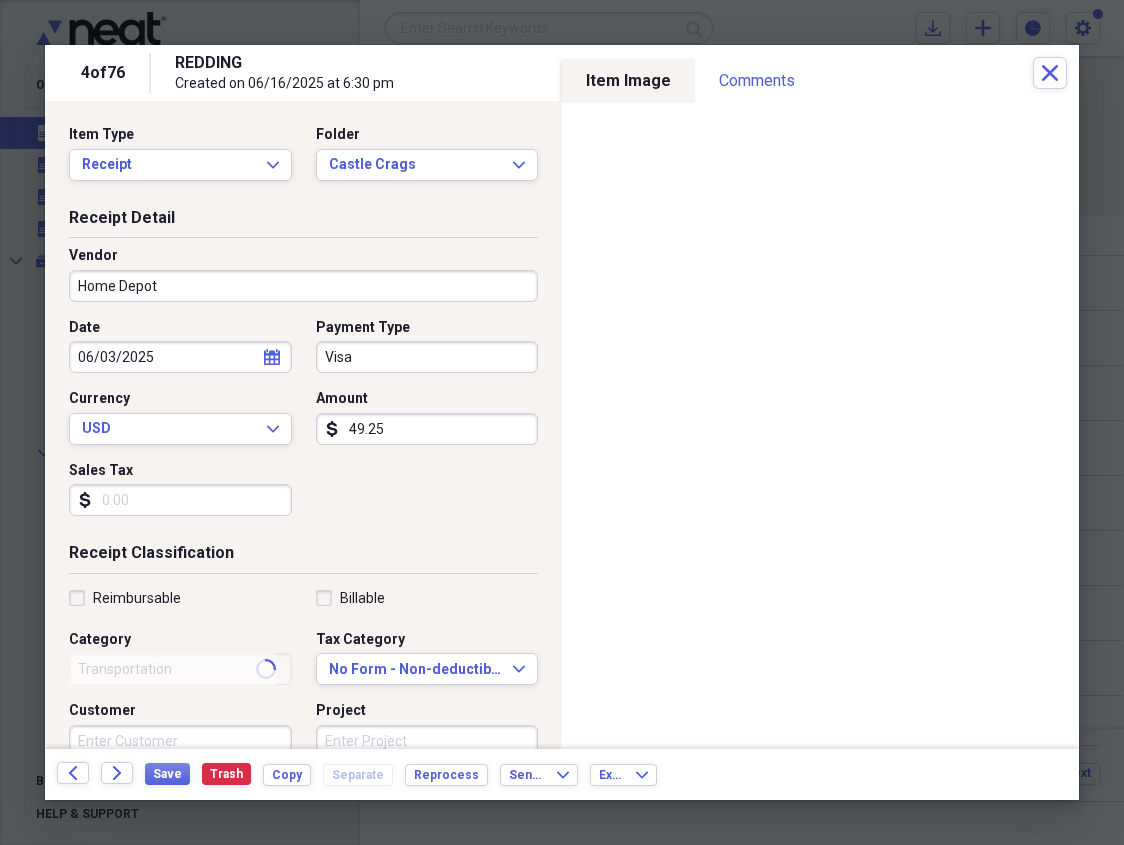 type on "Materials" 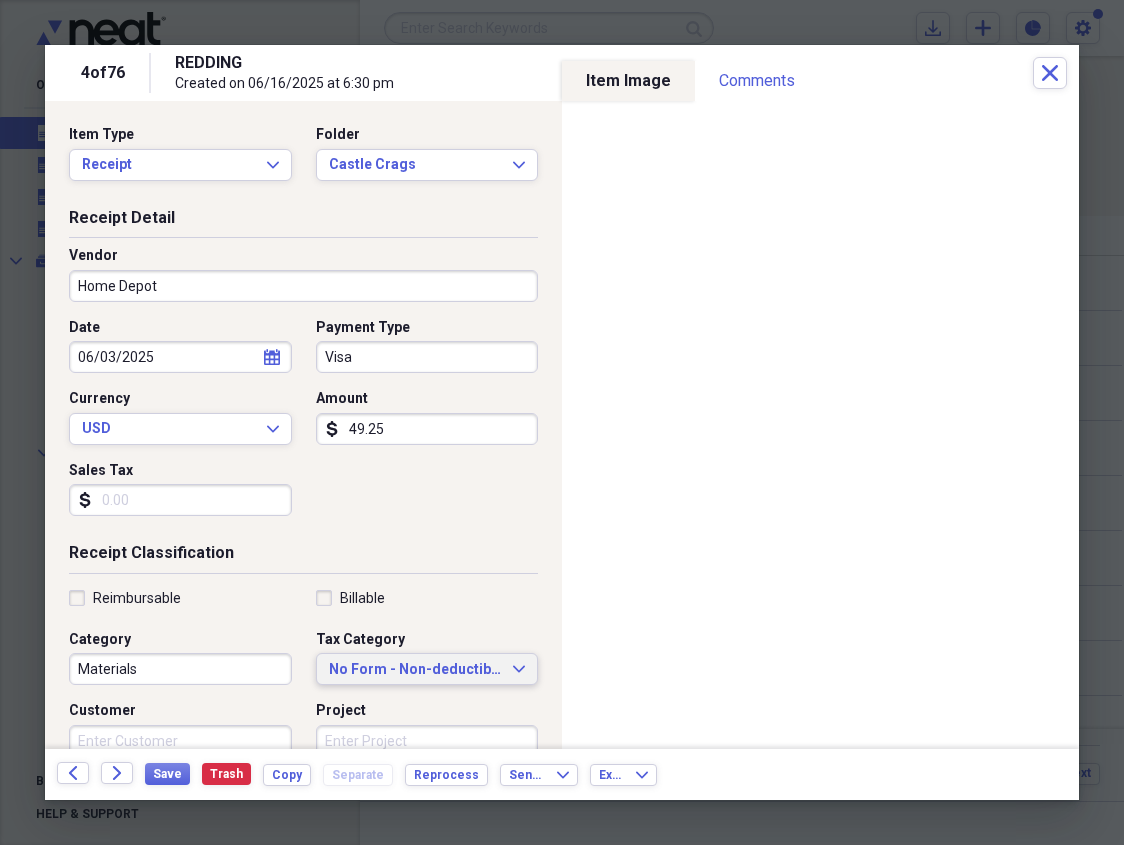 click on "No Form - Non-deductible Expand" at bounding box center (427, 669) 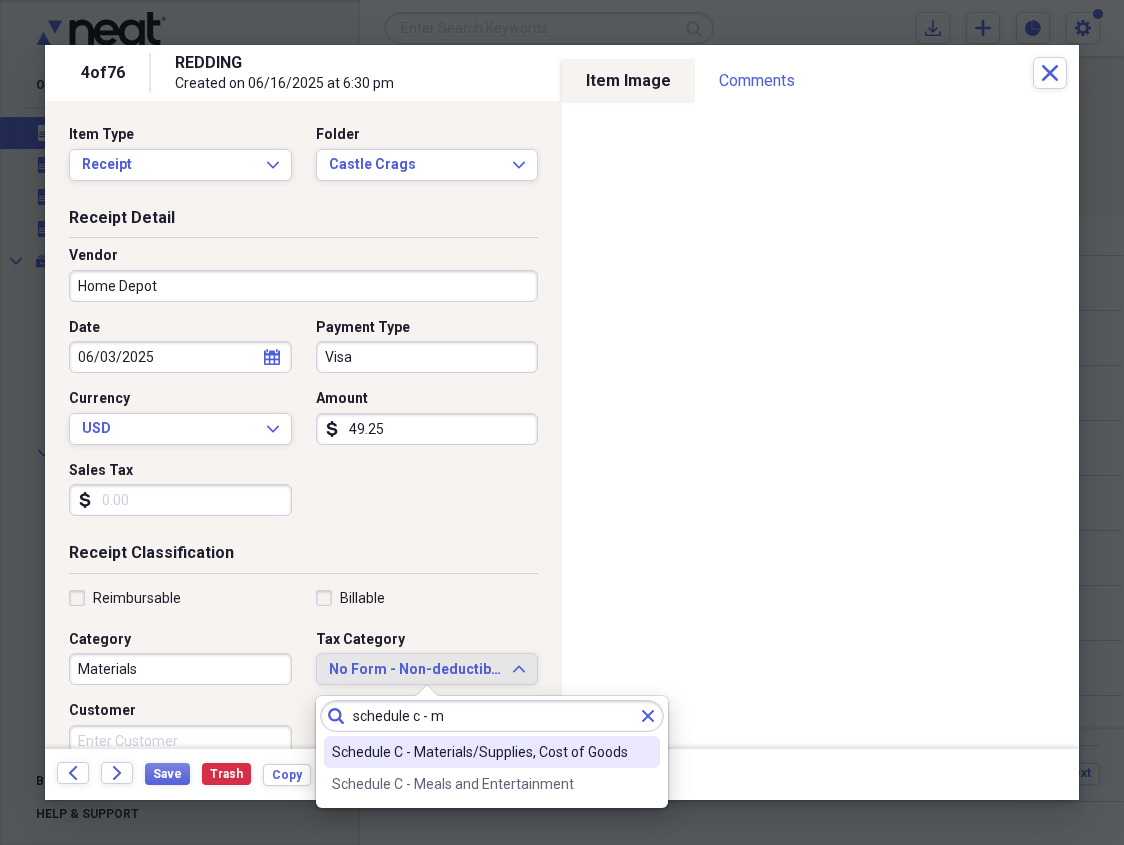 type on "schedule c - m" 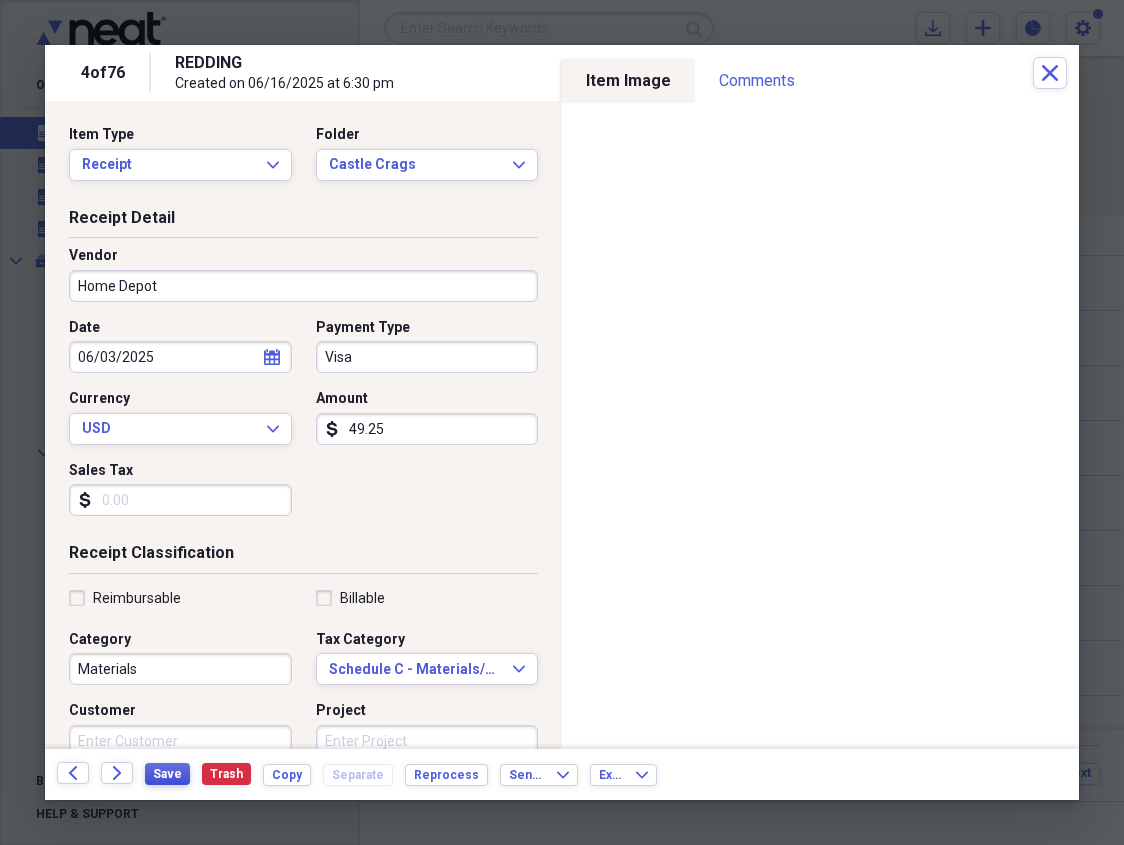 click on "Save" at bounding box center [167, 774] 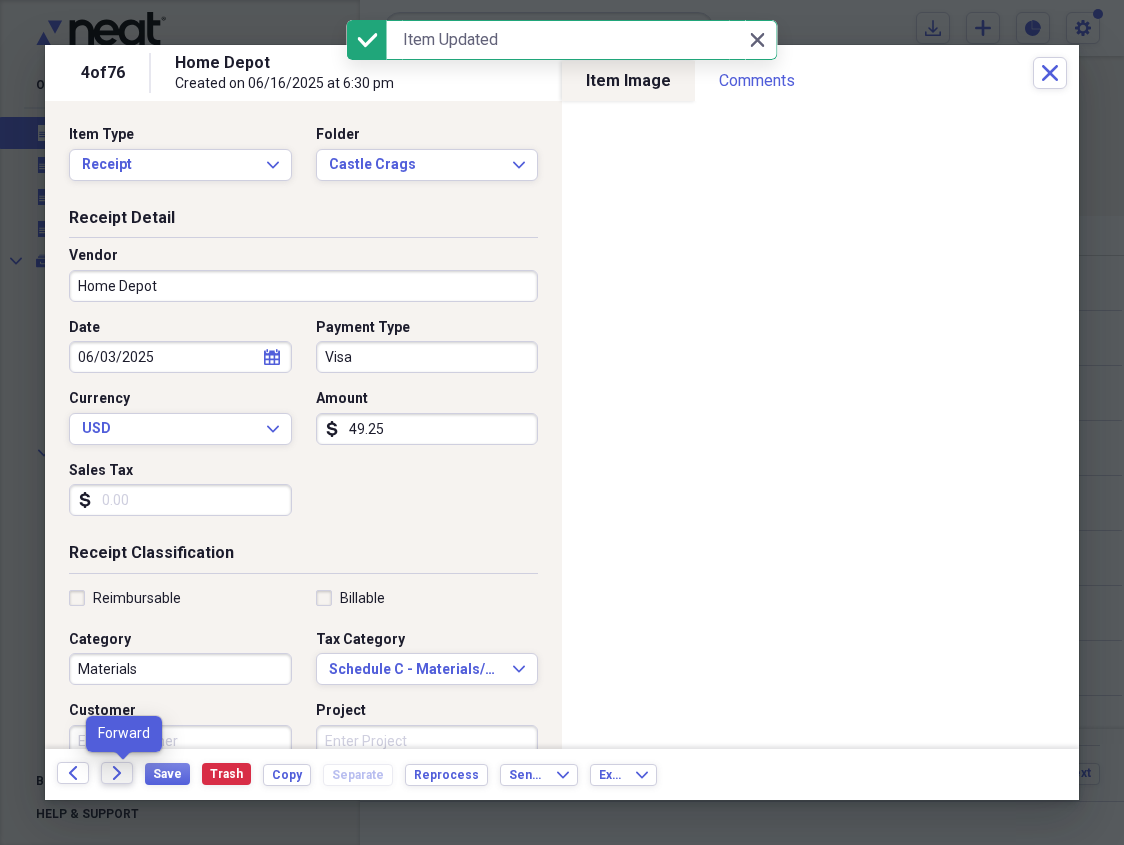 click 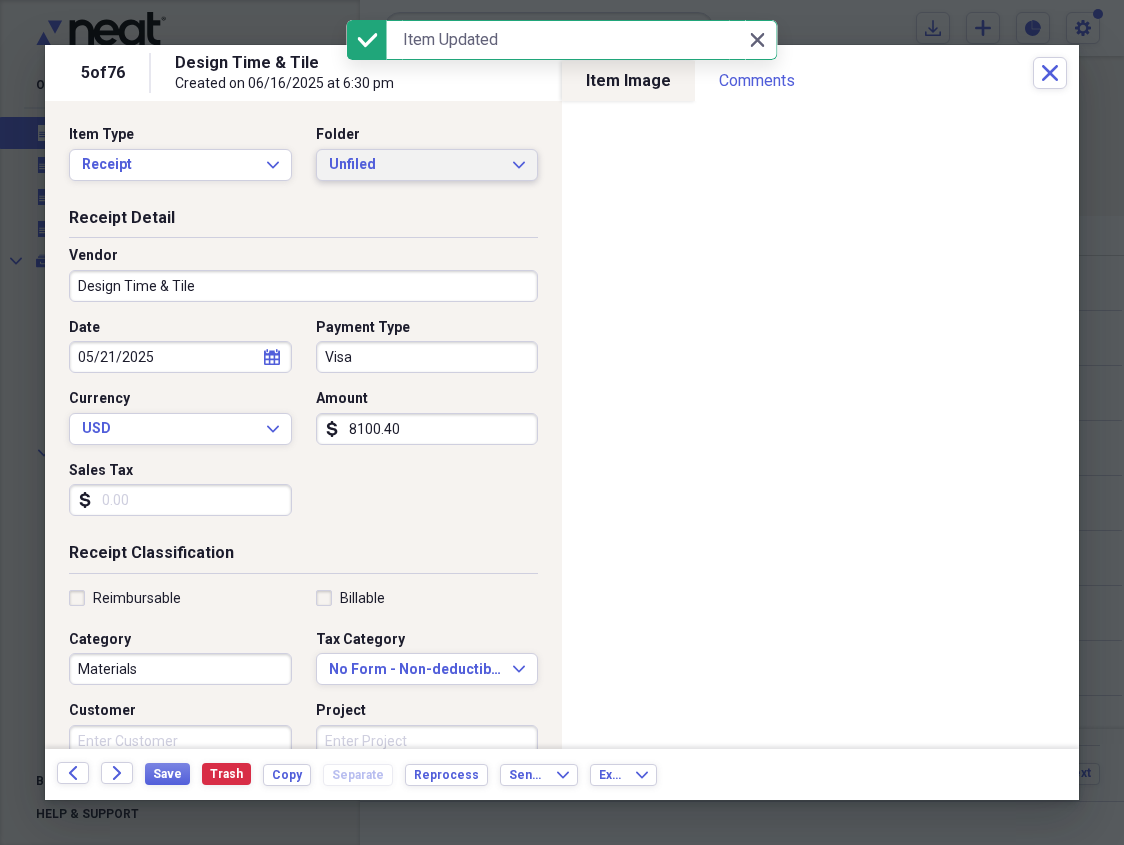 click on "Unfiled" at bounding box center [415, 165] 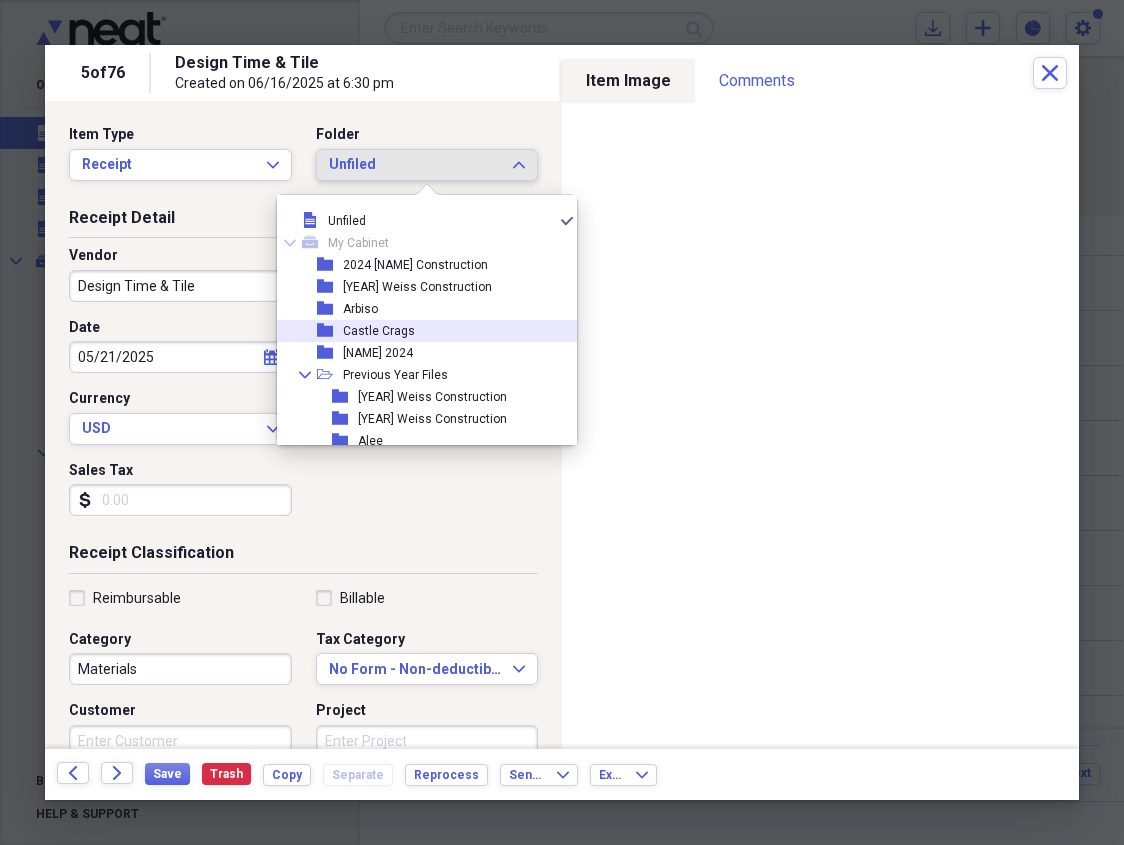 click on "Castle Crags" at bounding box center [379, 331] 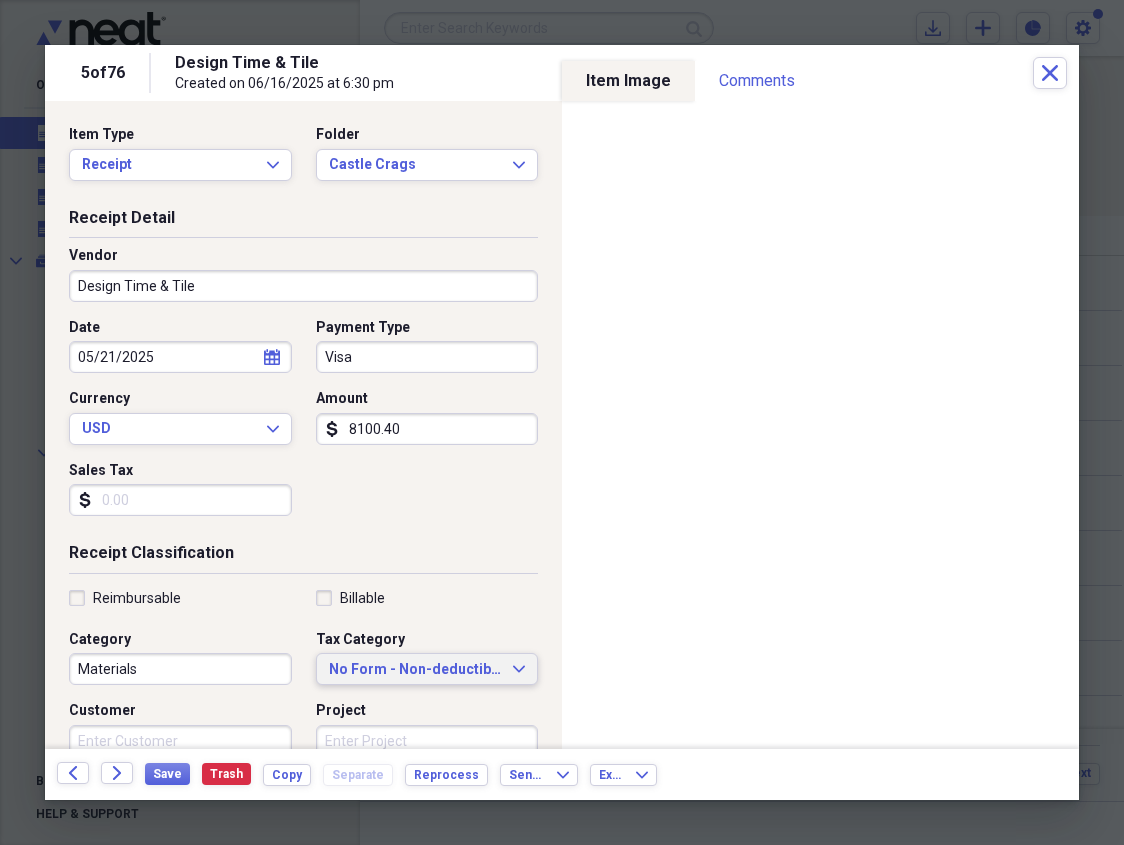 click on "No Form - Non-deductible" at bounding box center [415, 670] 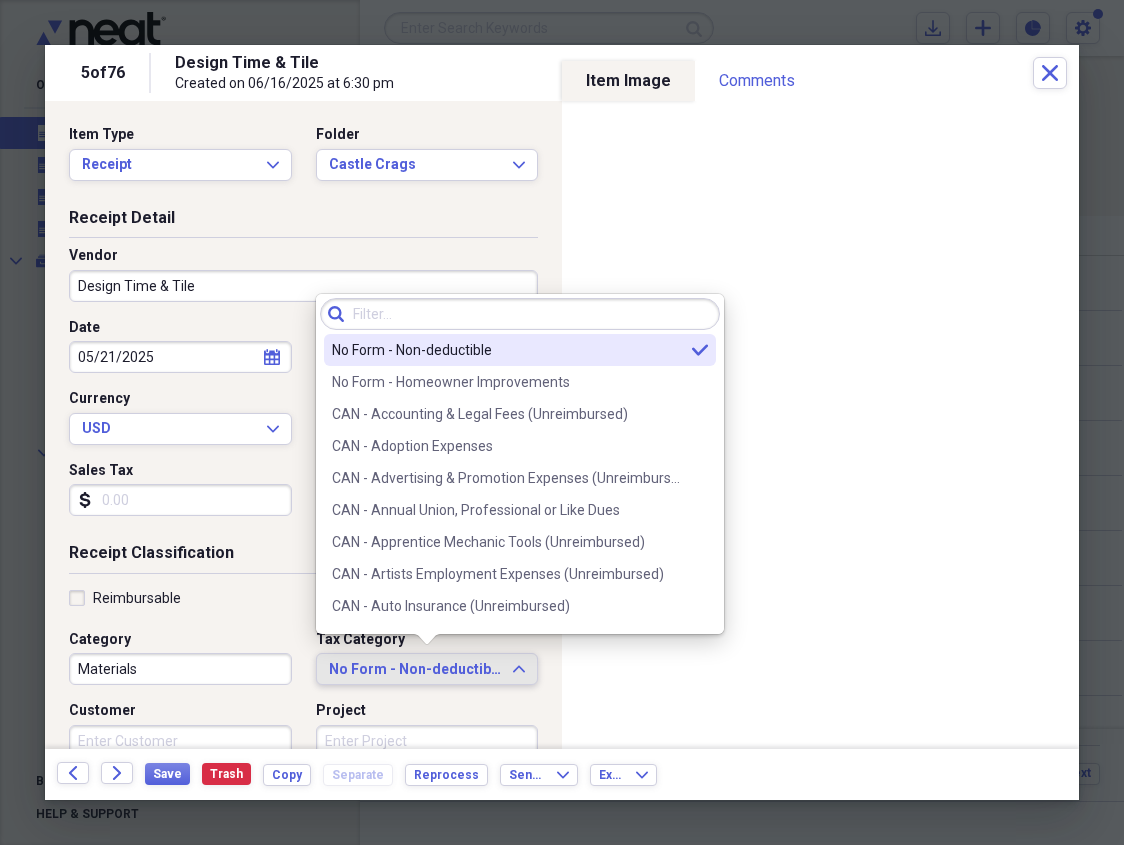 paste on "schedule c -" 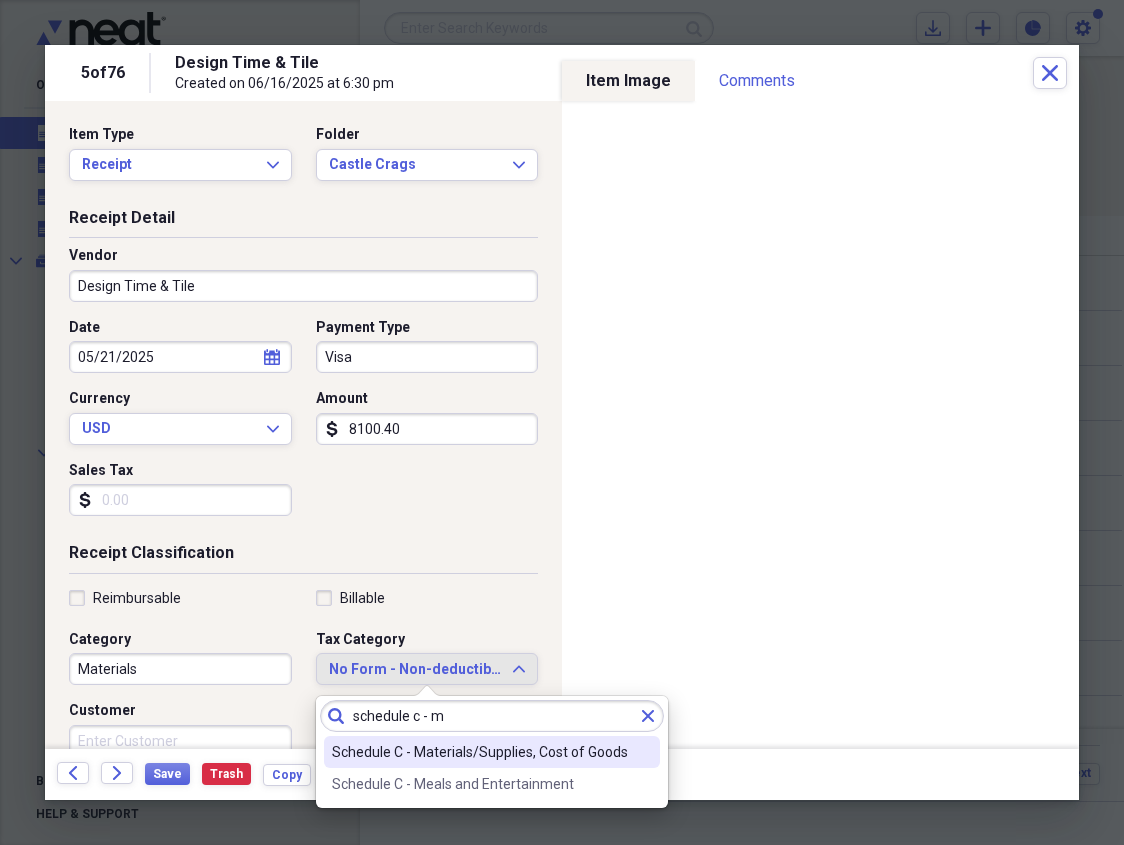 type on "schedule c - m" 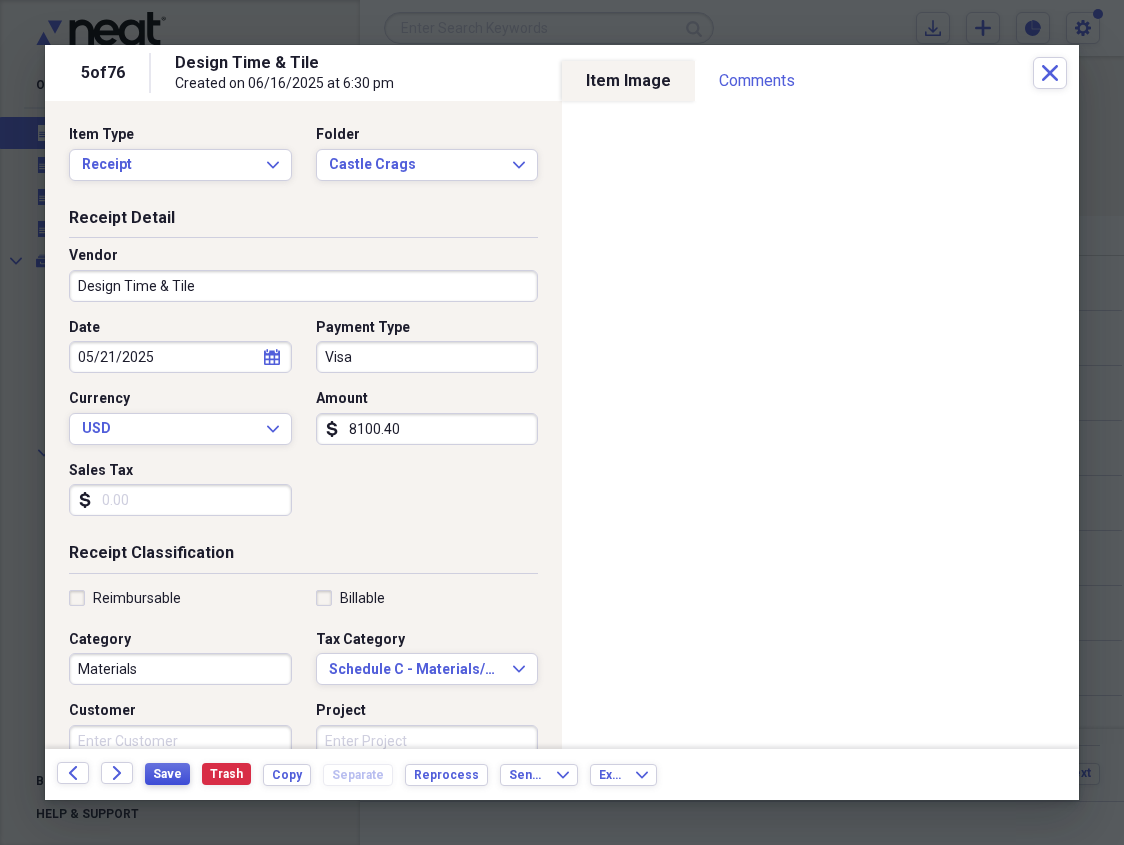 click on "Save" at bounding box center [167, 774] 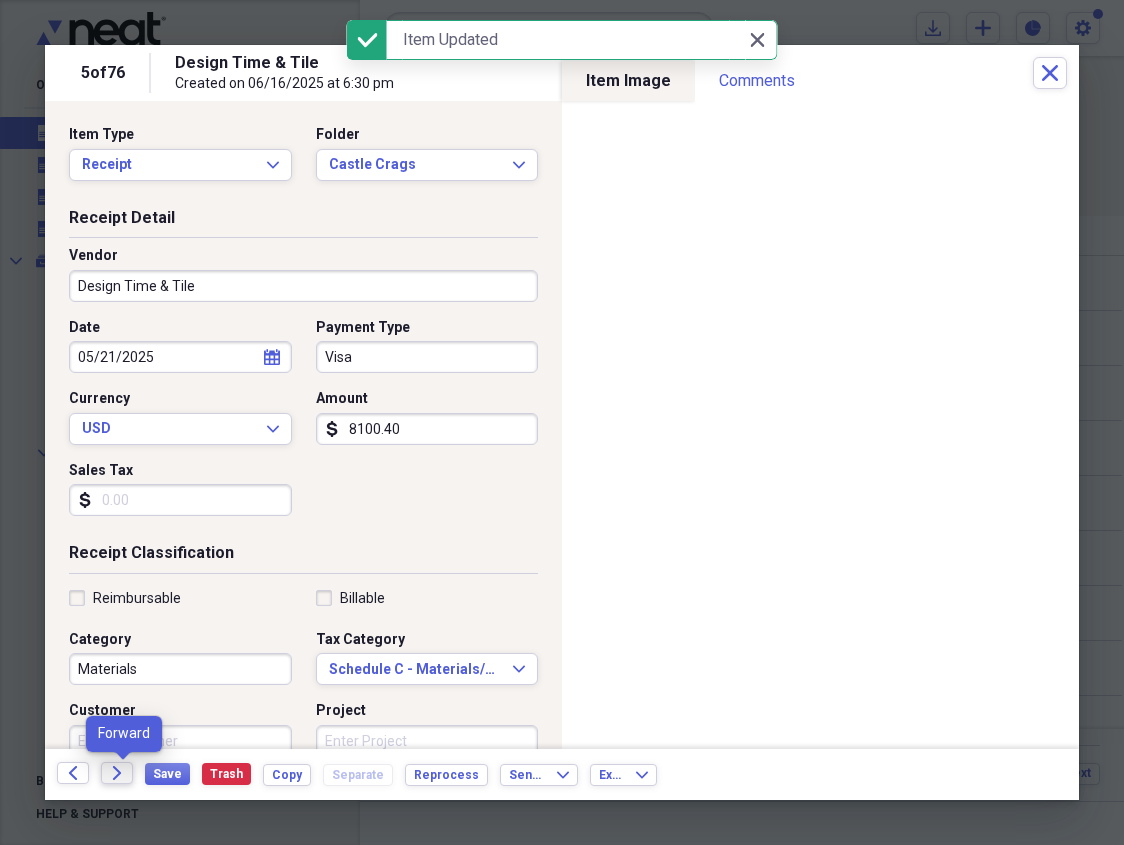 click on "Forward" 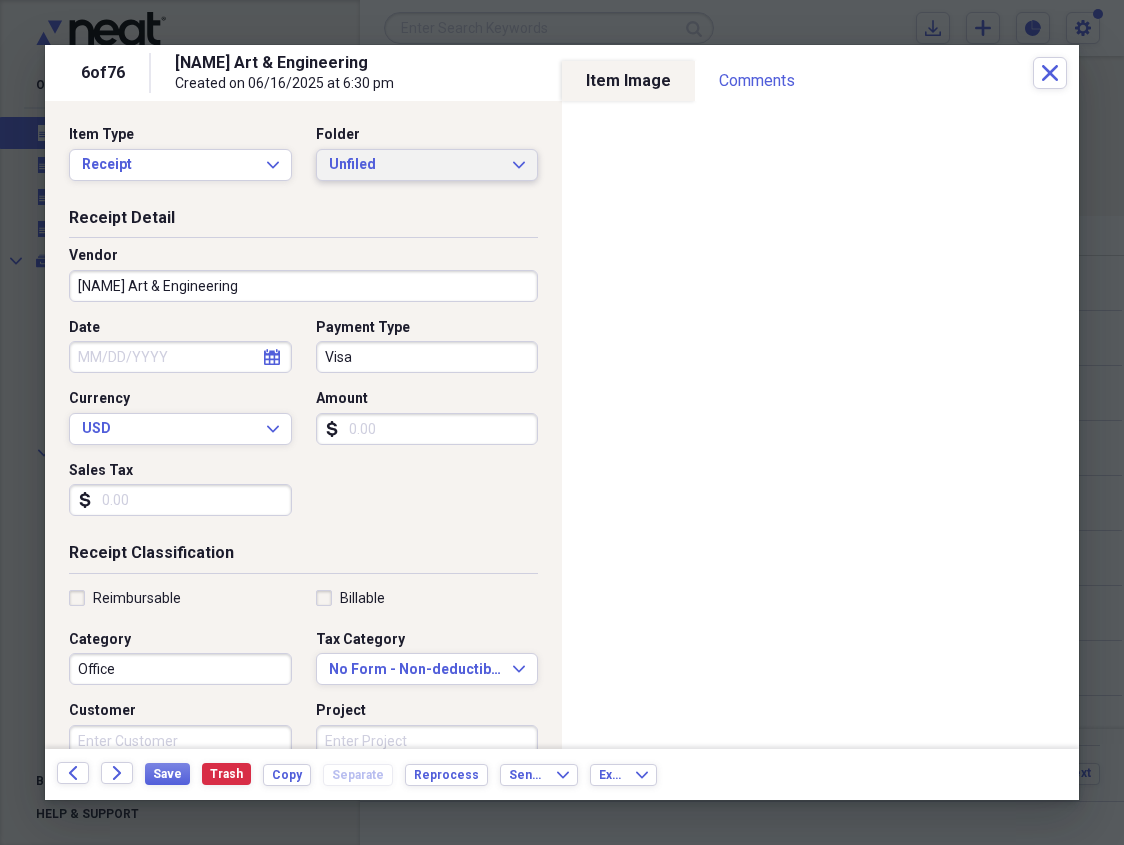 click on "Unfiled" at bounding box center [415, 165] 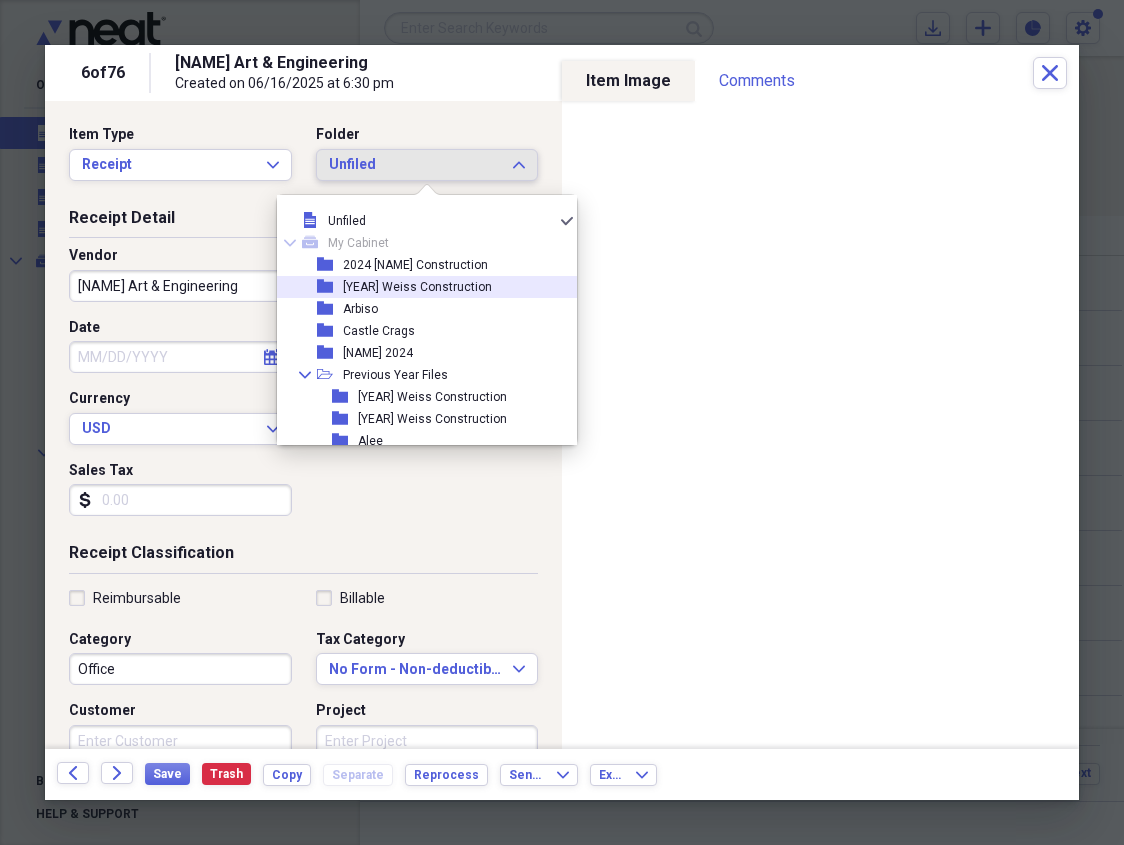 click on "[YEAR] Weiss Construction" at bounding box center [417, 287] 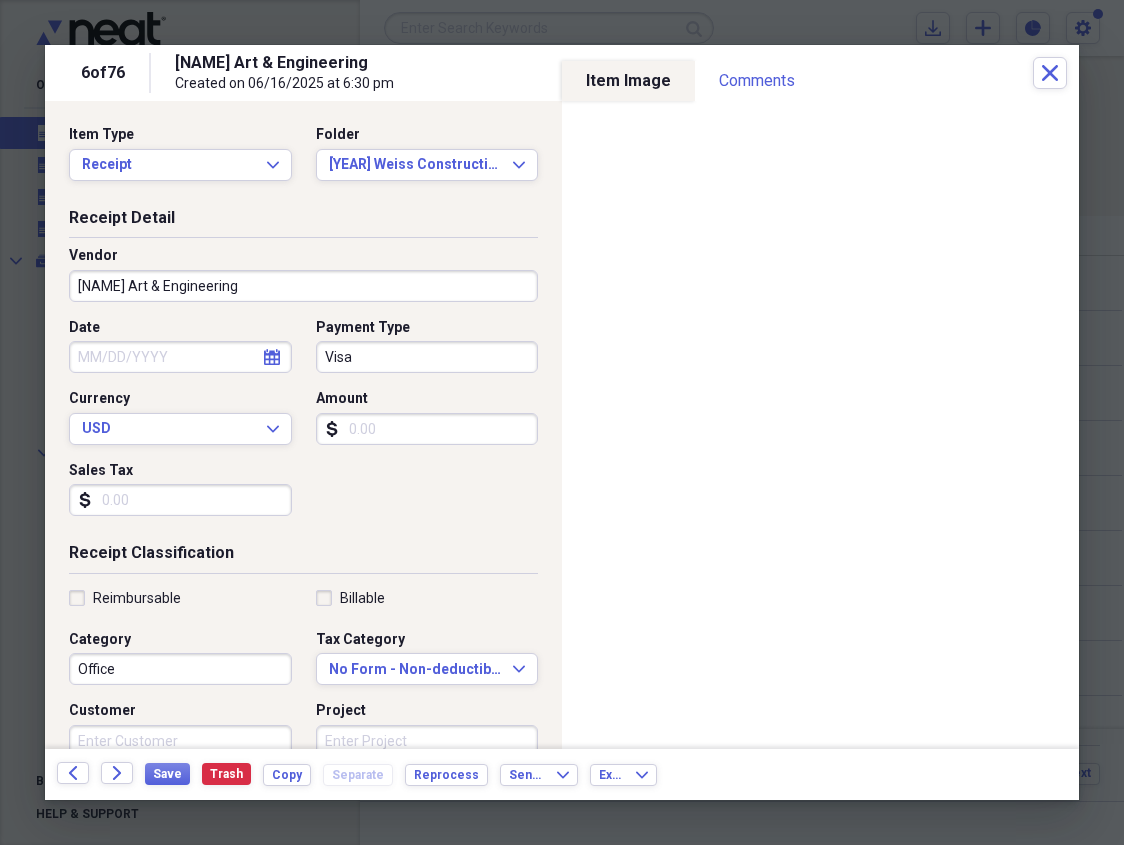 select on "7" 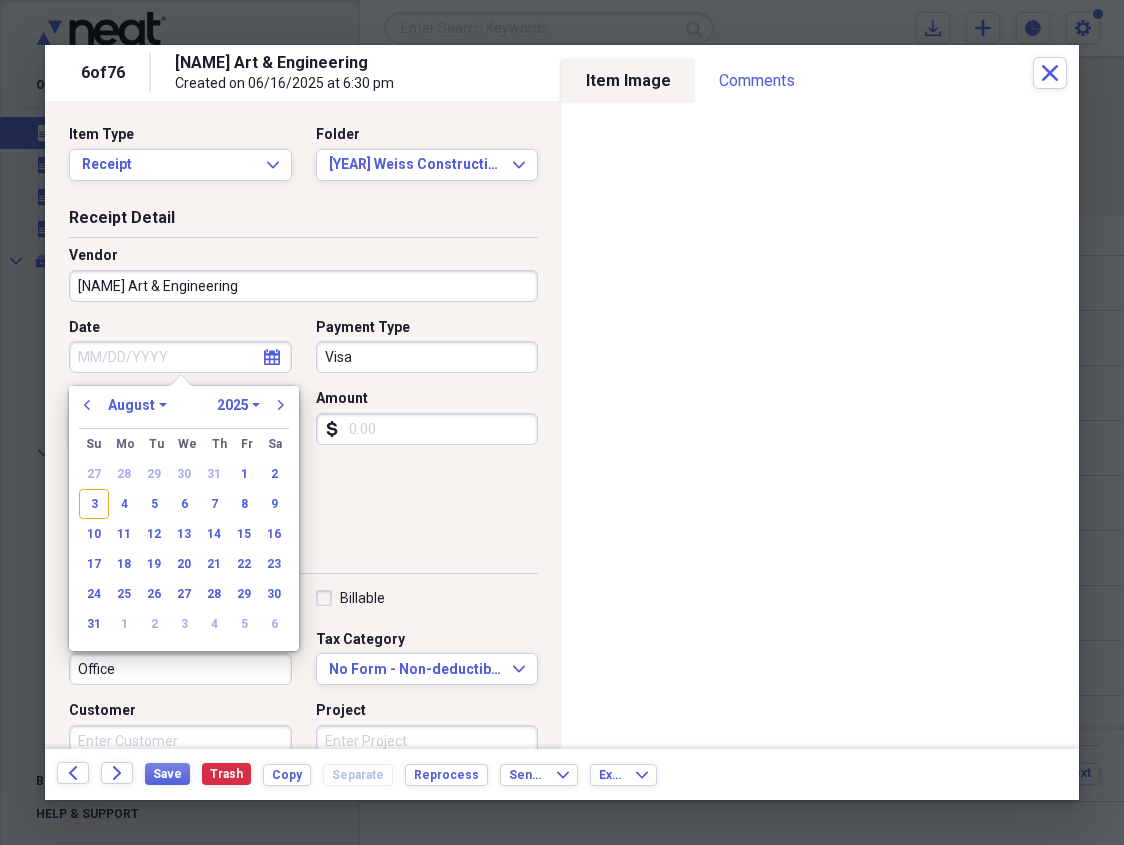 click on "Date" at bounding box center [180, 357] 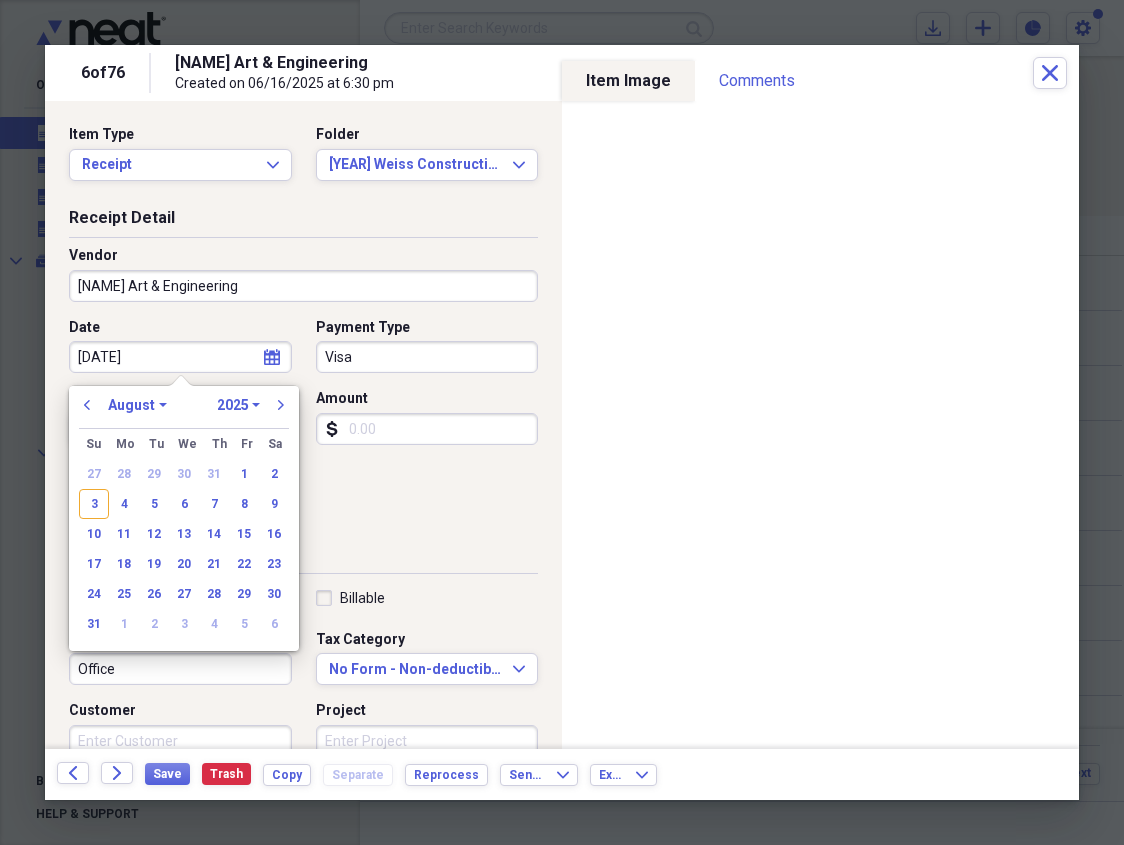 type on "[DATE]" 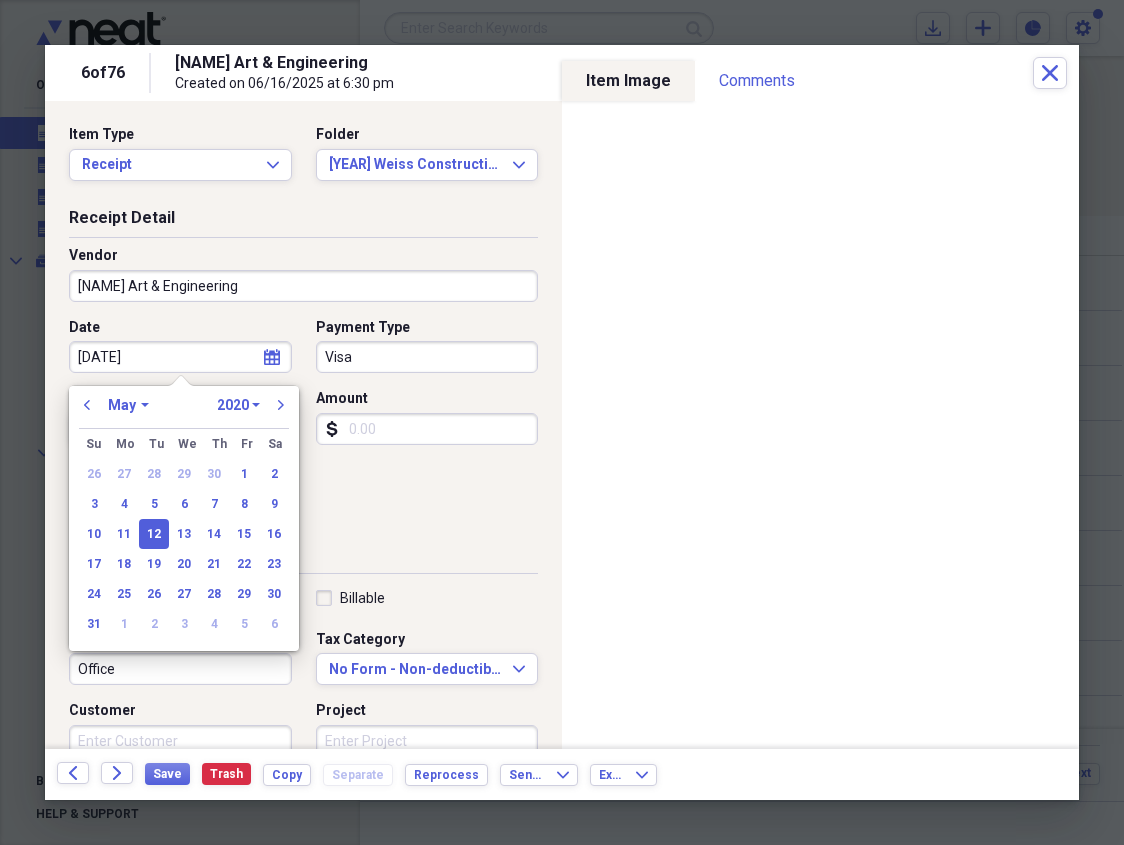 type on "05/12/2025" 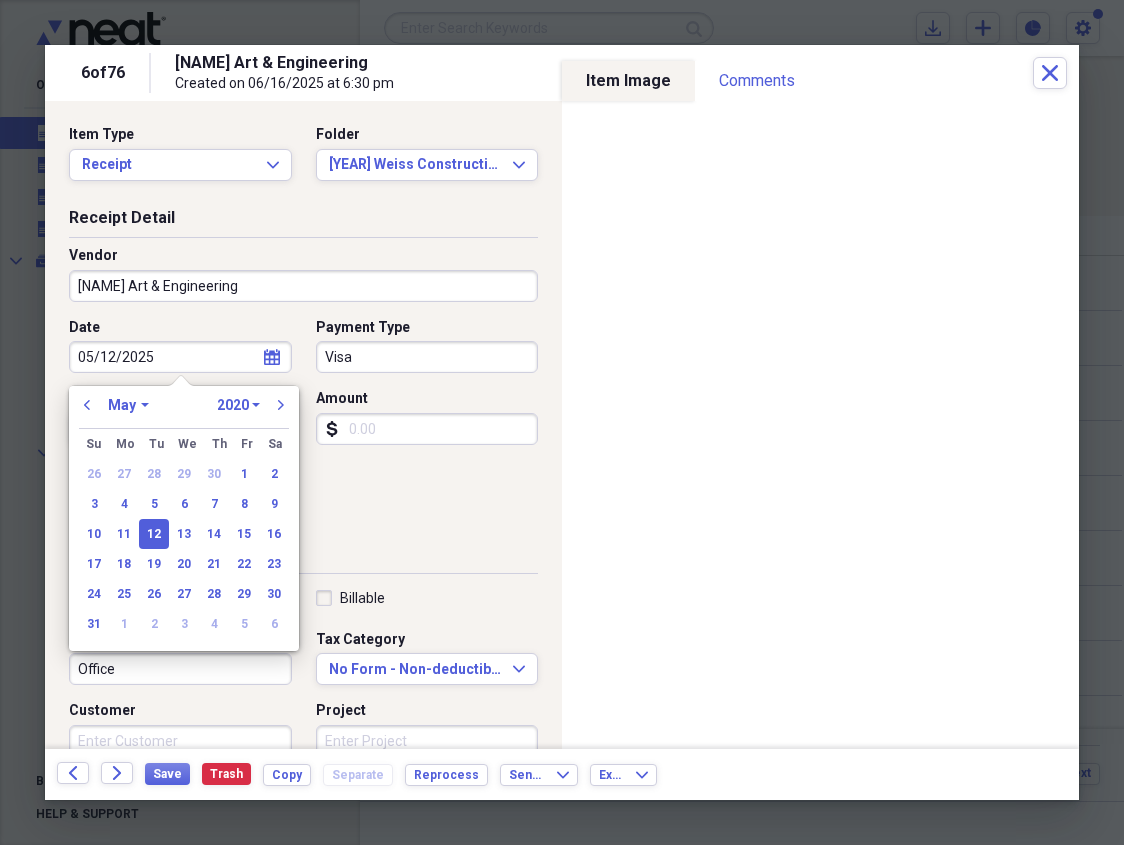 select on "2025" 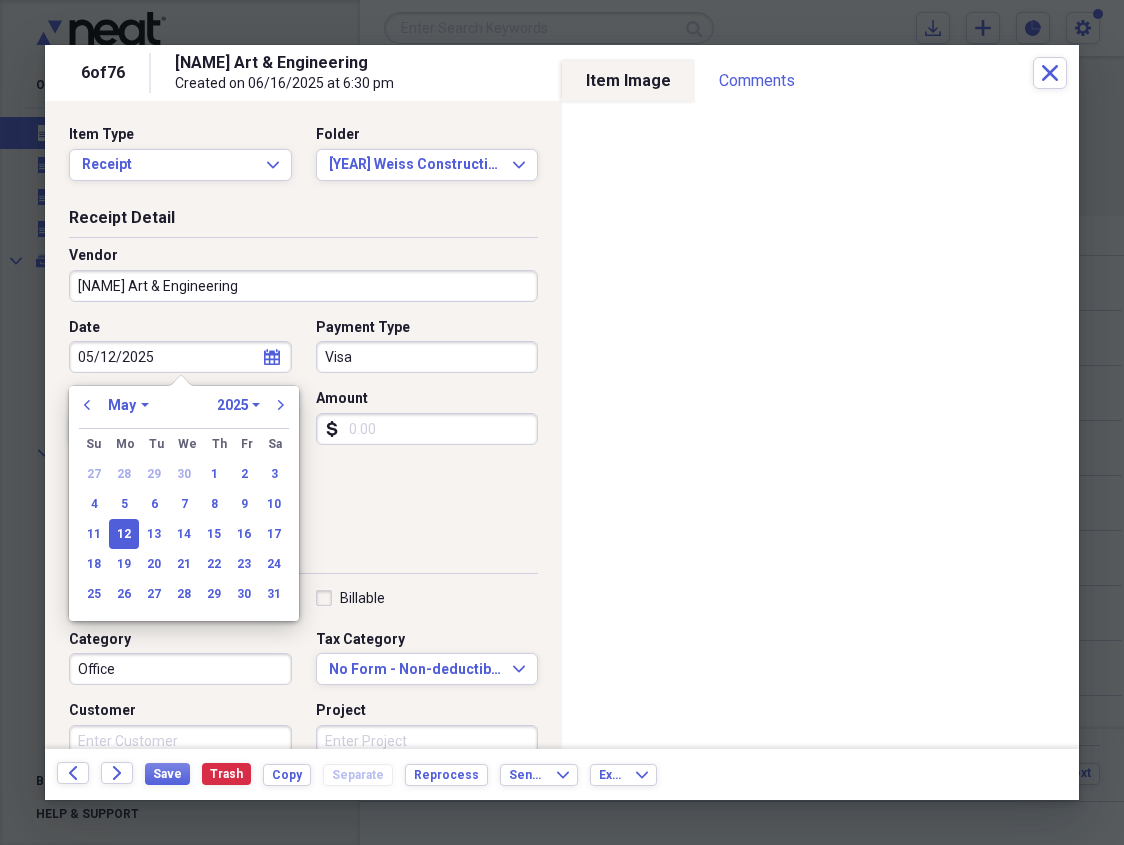type on "05/12/2025" 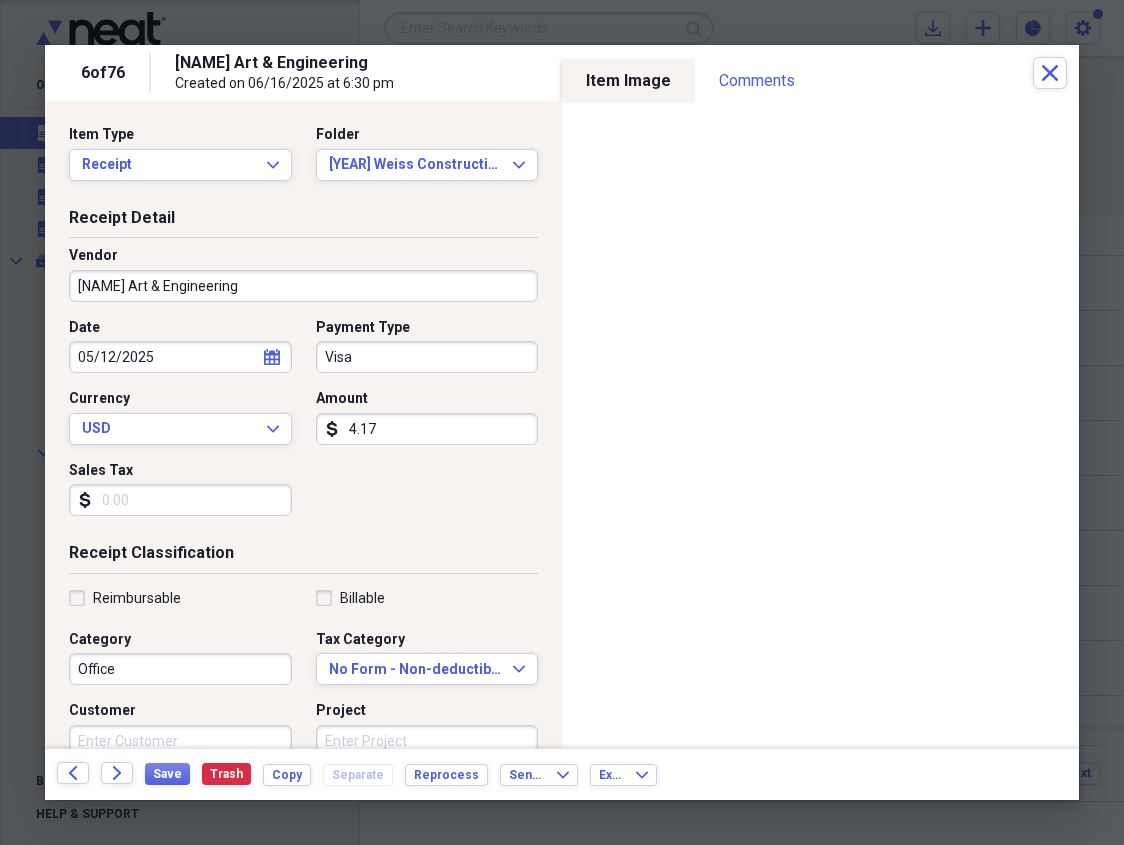 type on "41.74" 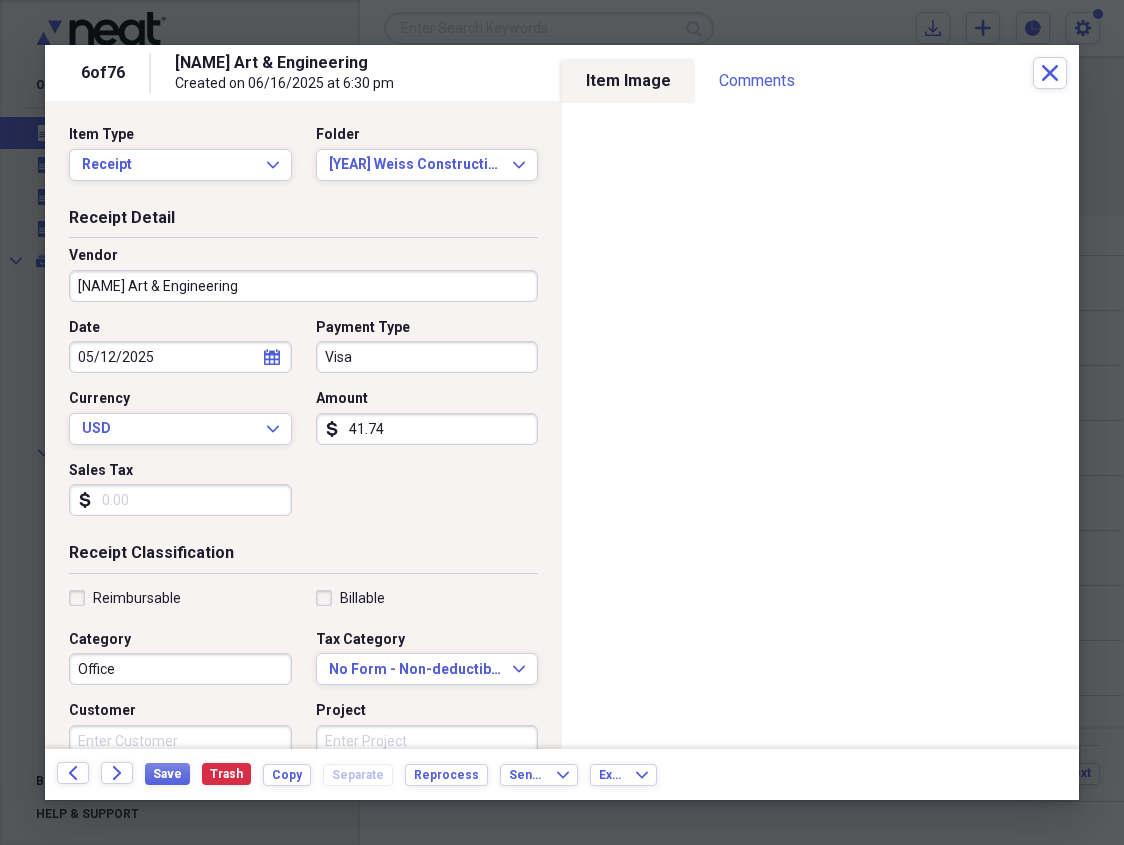 click on "Office" at bounding box center [180, 669] 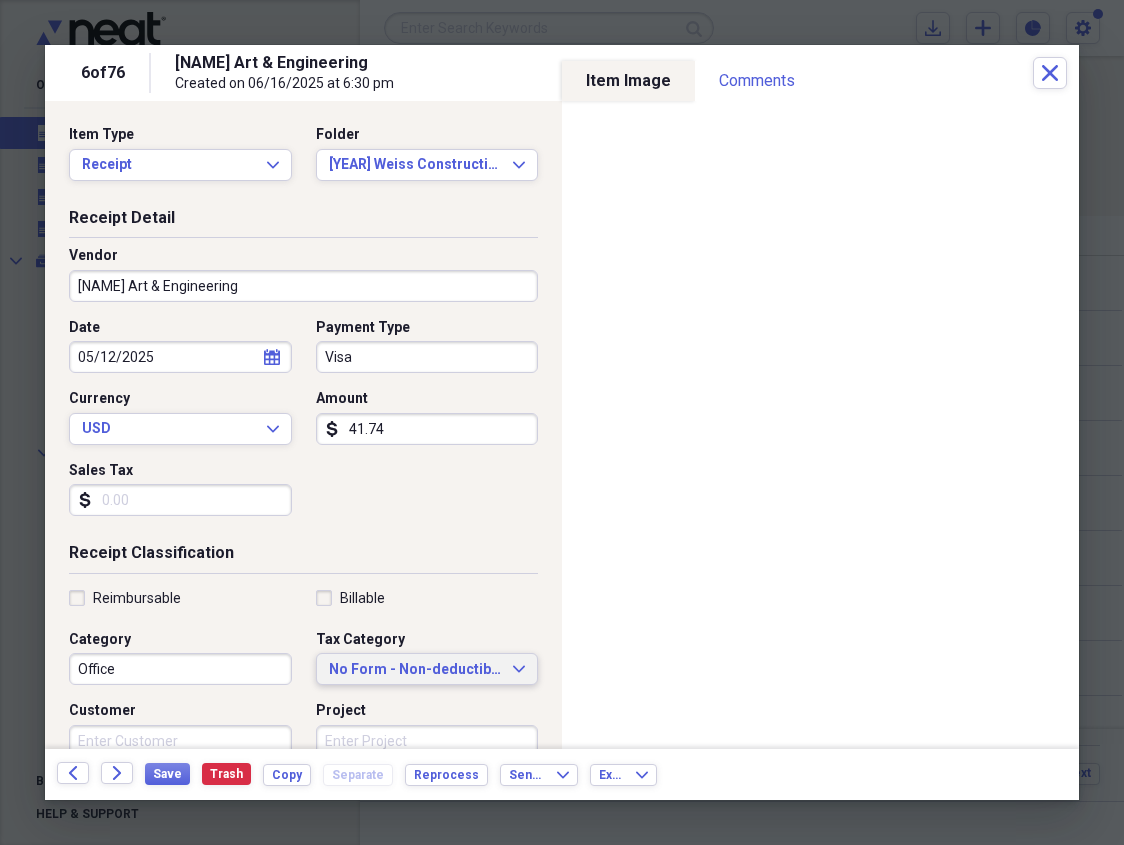 click on "No Form - Non-deductible" at bounding box center [415, 670] 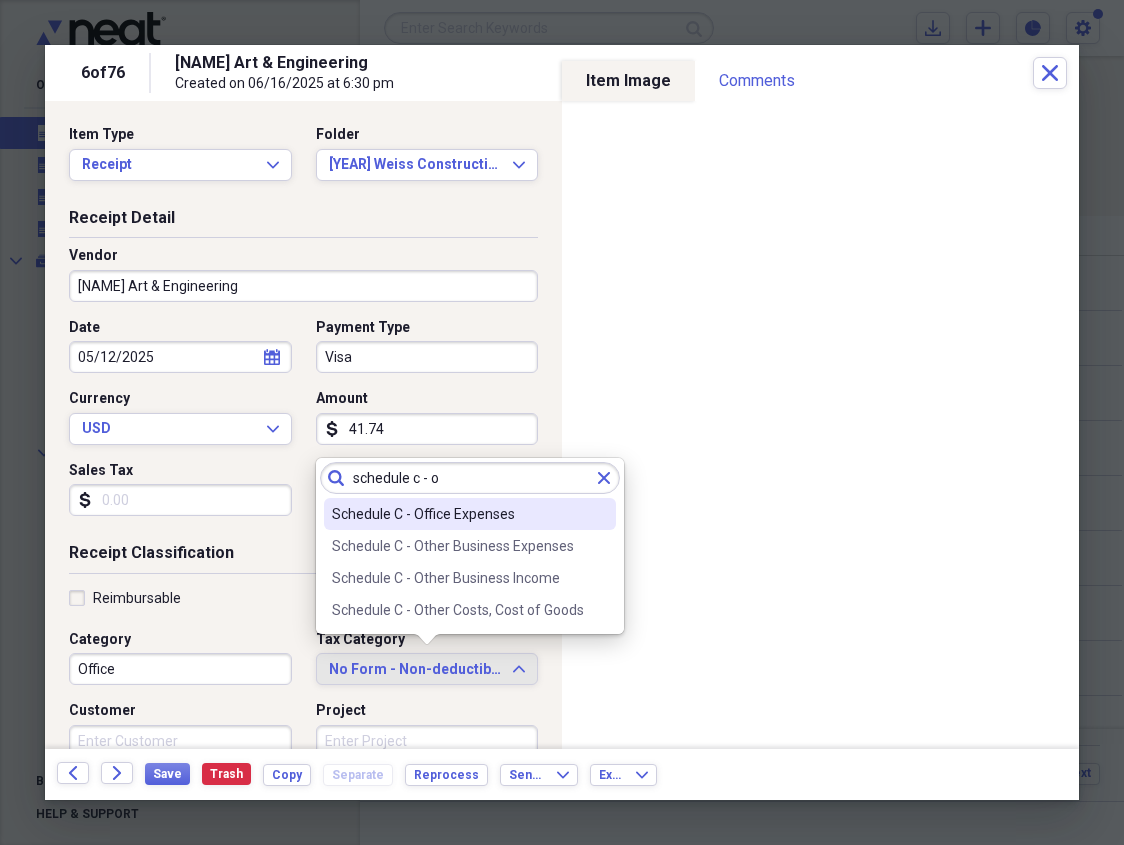 type on "schedule c - o" 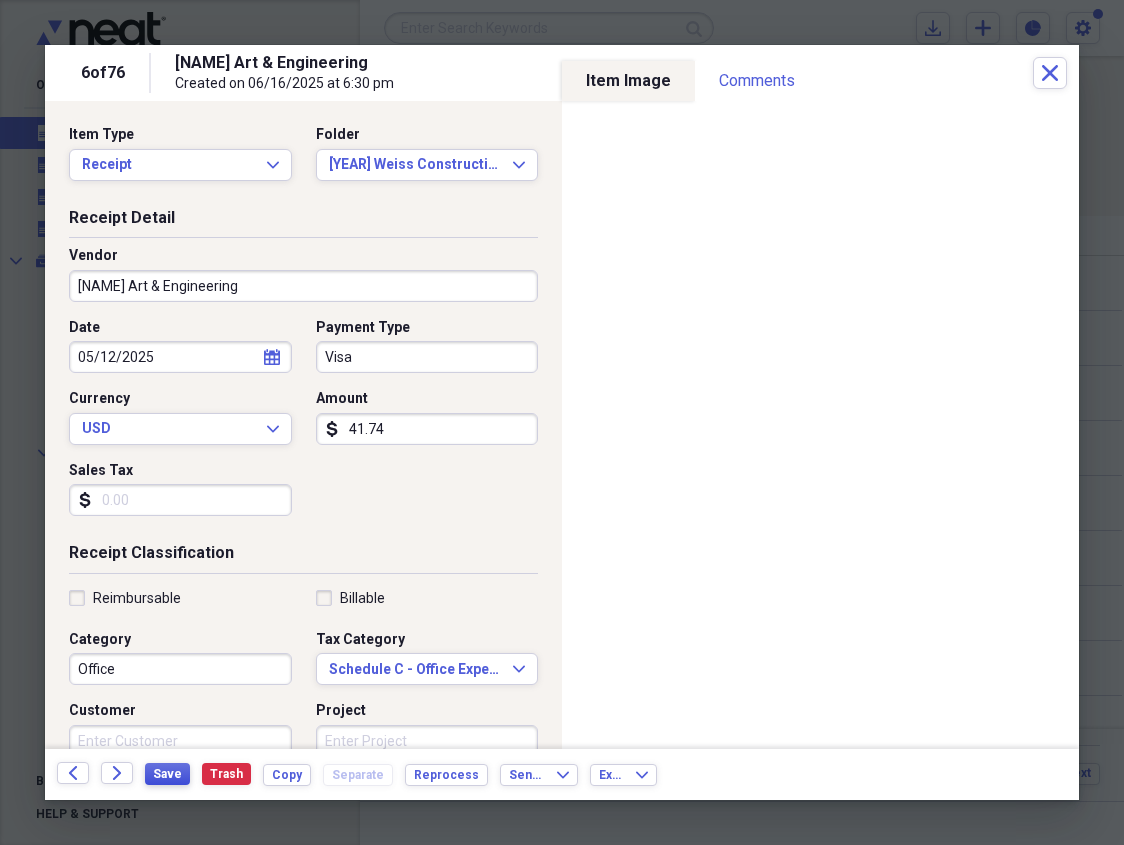 click on "Save" at bounding box center (167, 774) 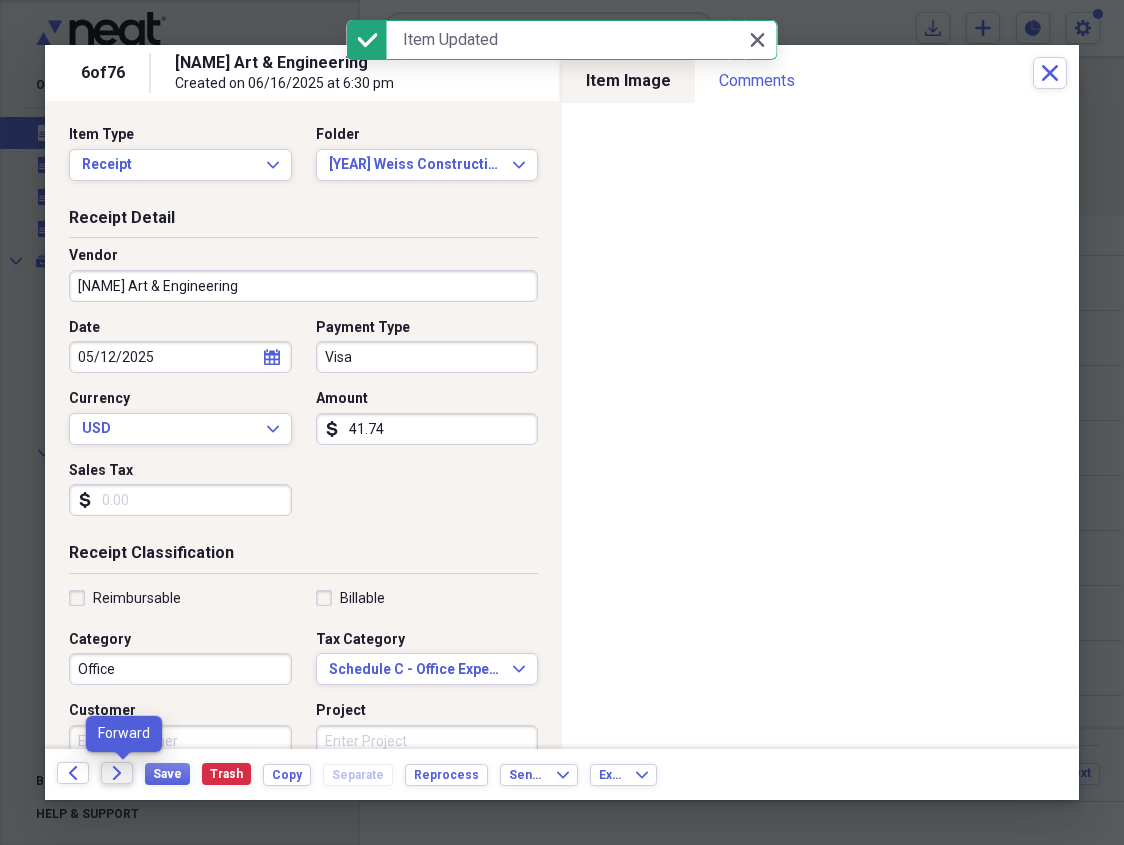 click 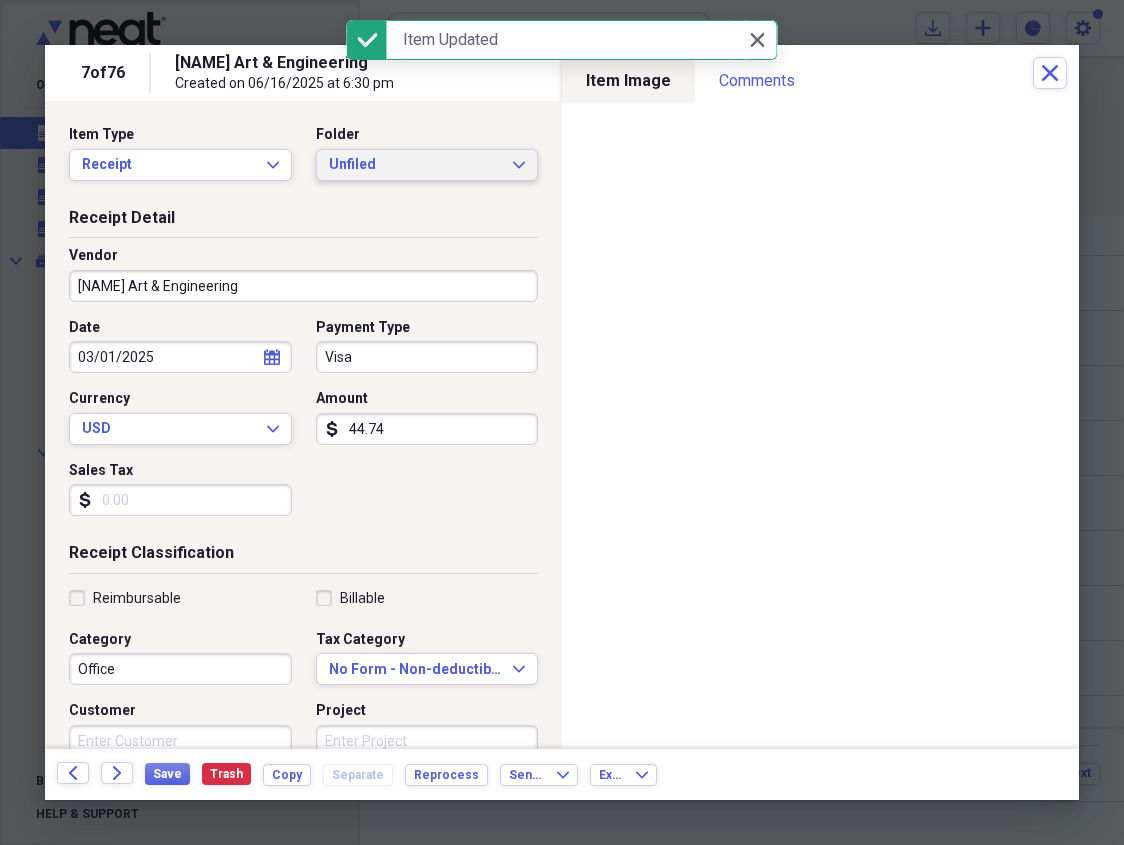 click on "Unfiled" at bounding box center (415, 165) 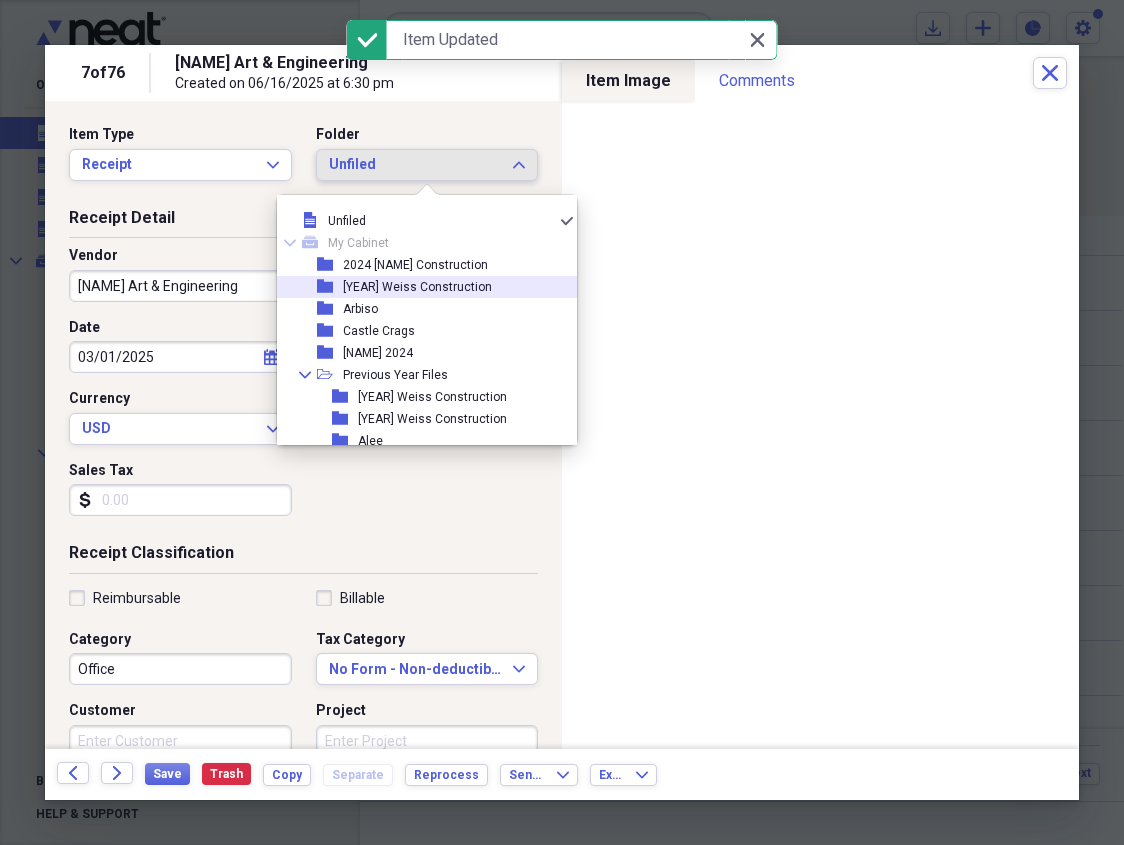 click on "[YEAR] Weiss Construction" at bounding box center [417, 287] 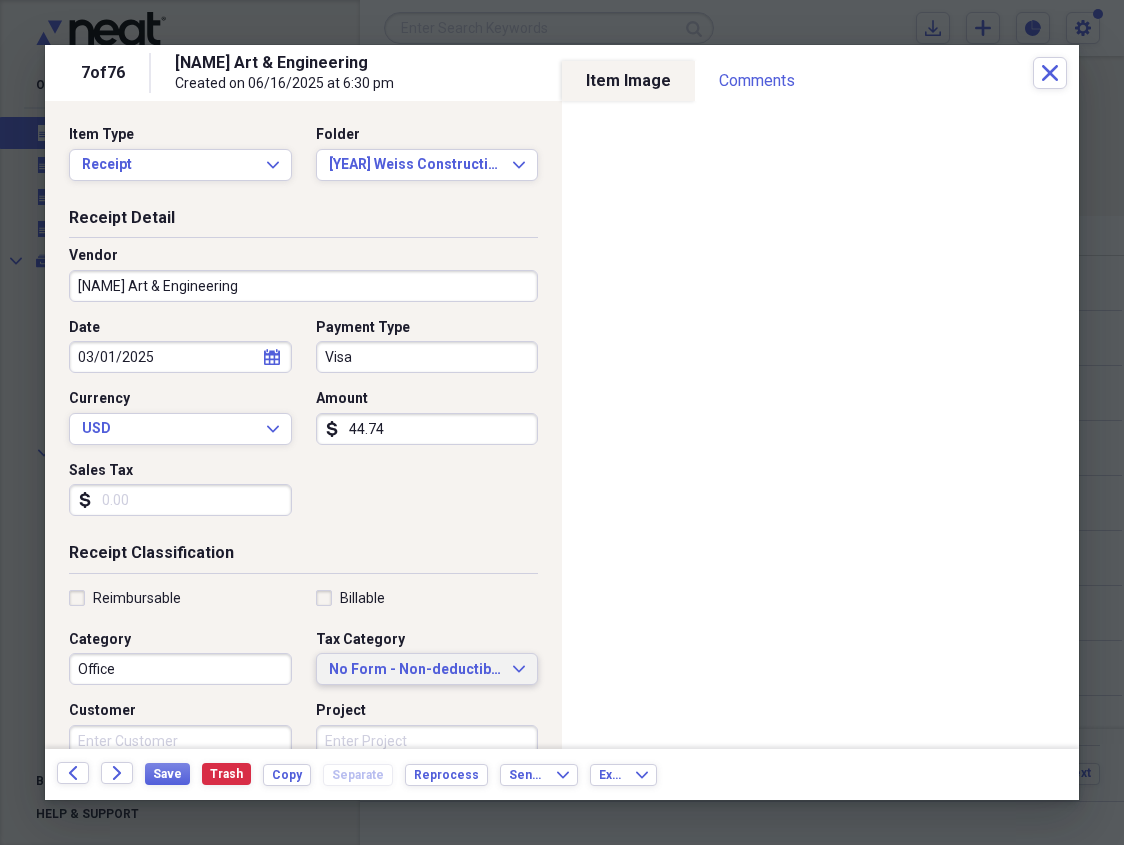 click on "No Form - Non-deductible" at bounding box center (415, 670) 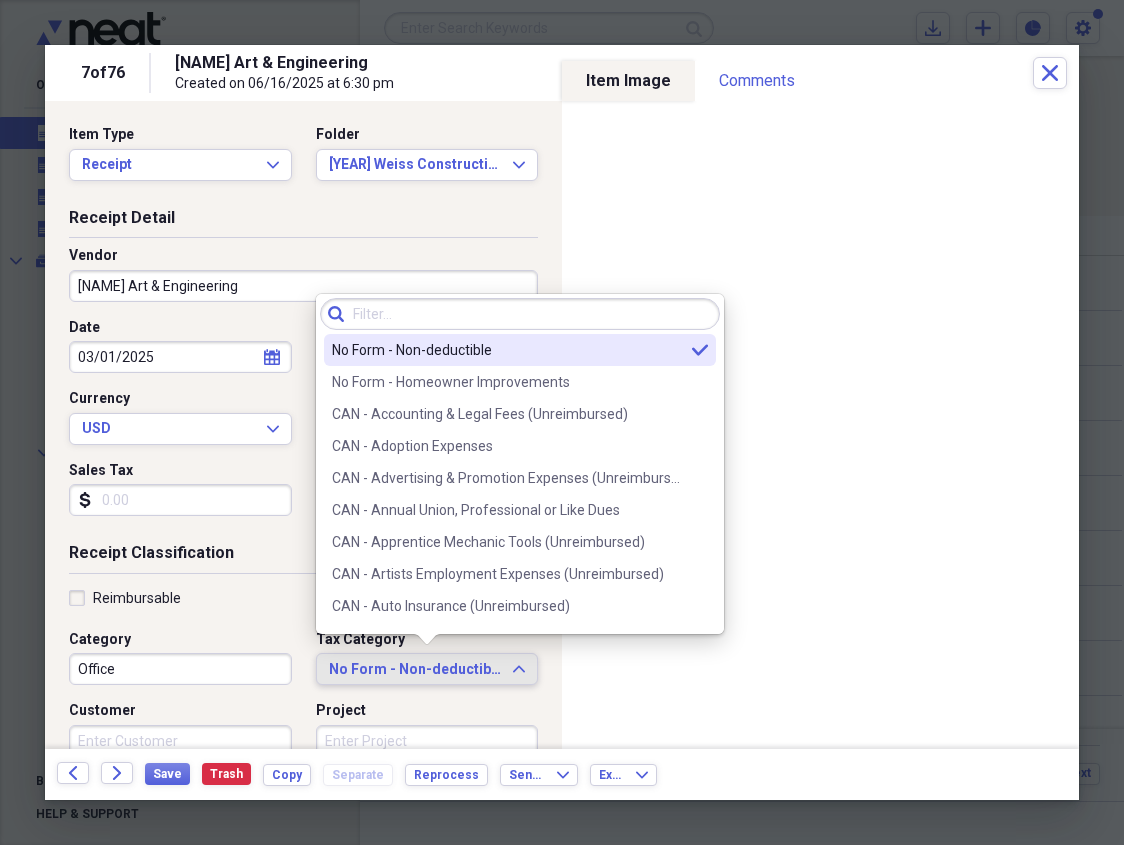 type on "o" 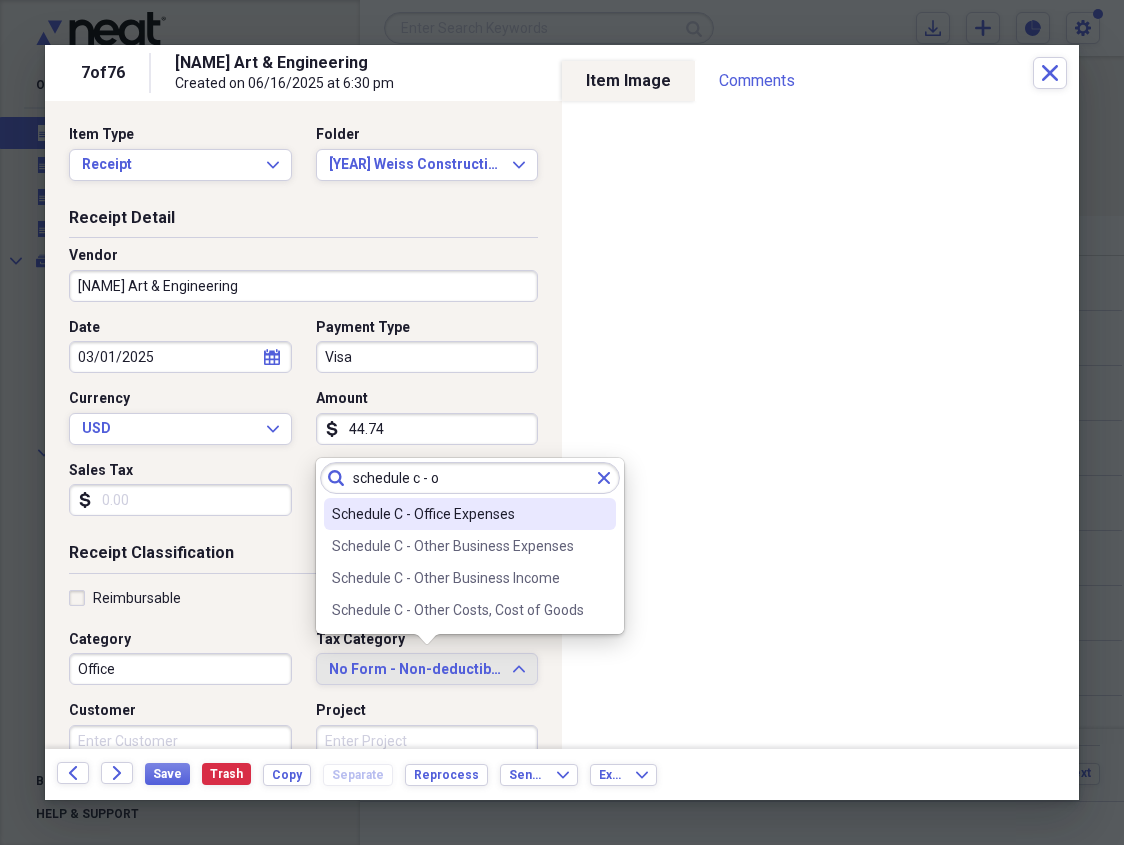 type on "schedule c - o" 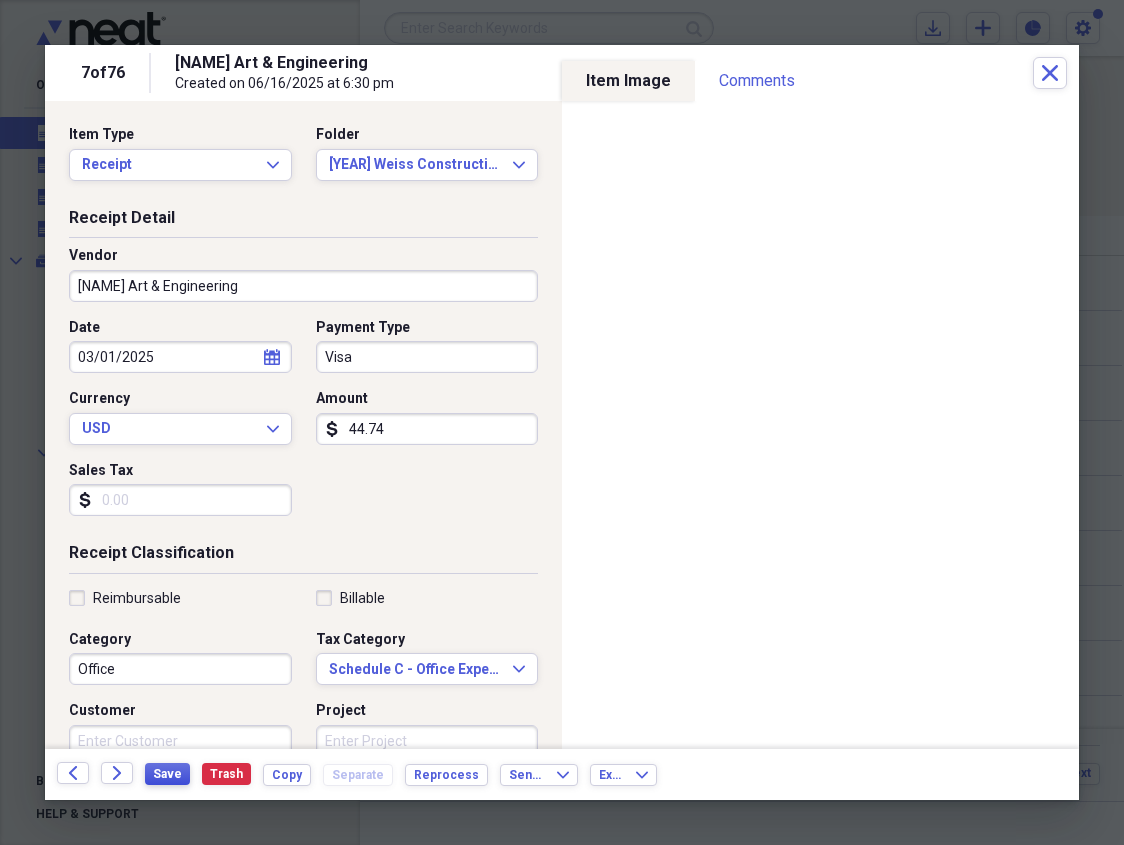 click on "Save" at bounding box center [167, 774] 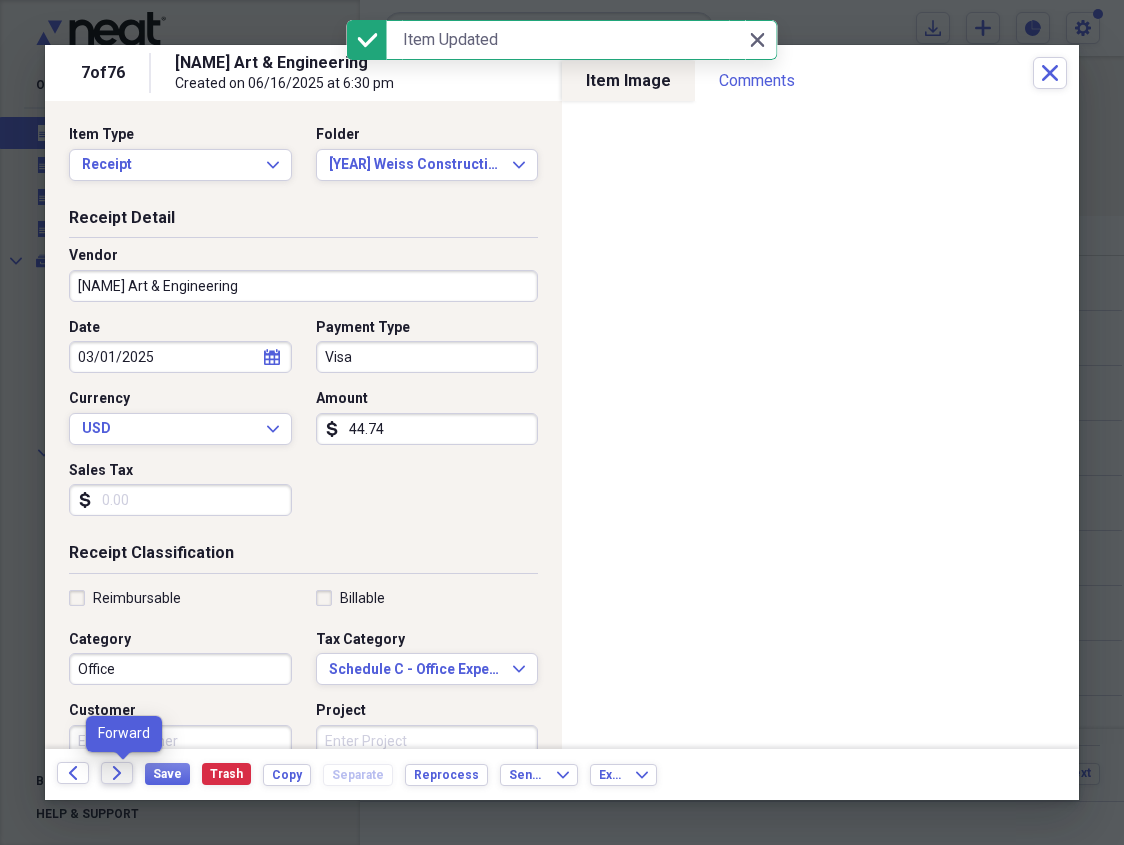 click on "Forward" 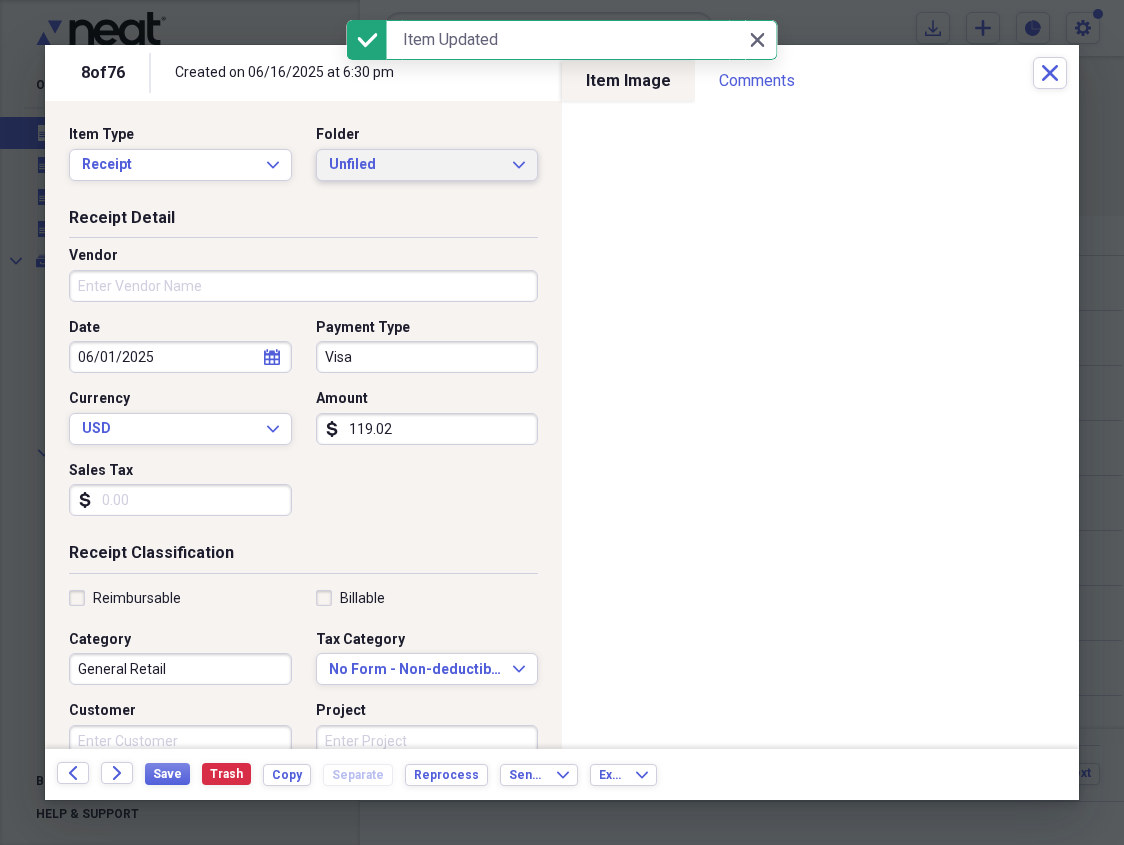 click on "Unfiled" at bounding box center [415, 165] 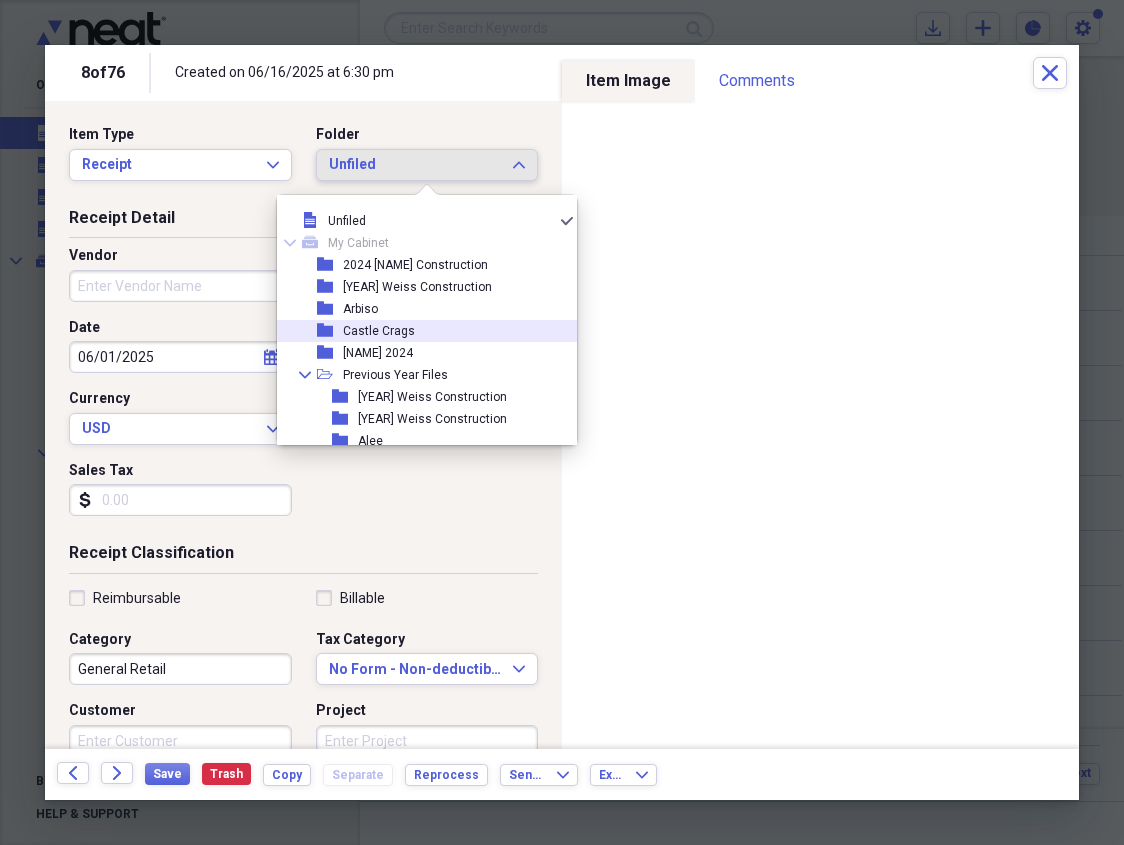 click on "Castle Crags" at bounding box center [379, 331] 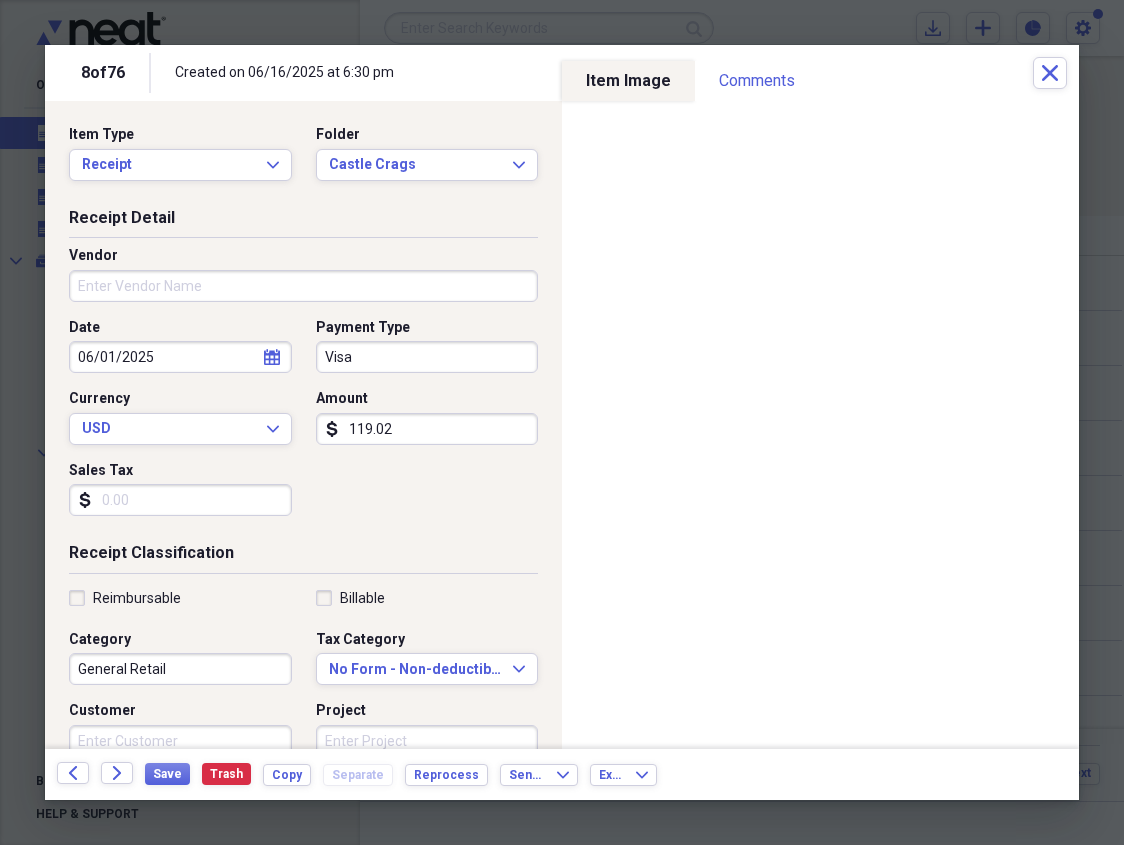 click on "Vendor" at bounding box center (303, 286) 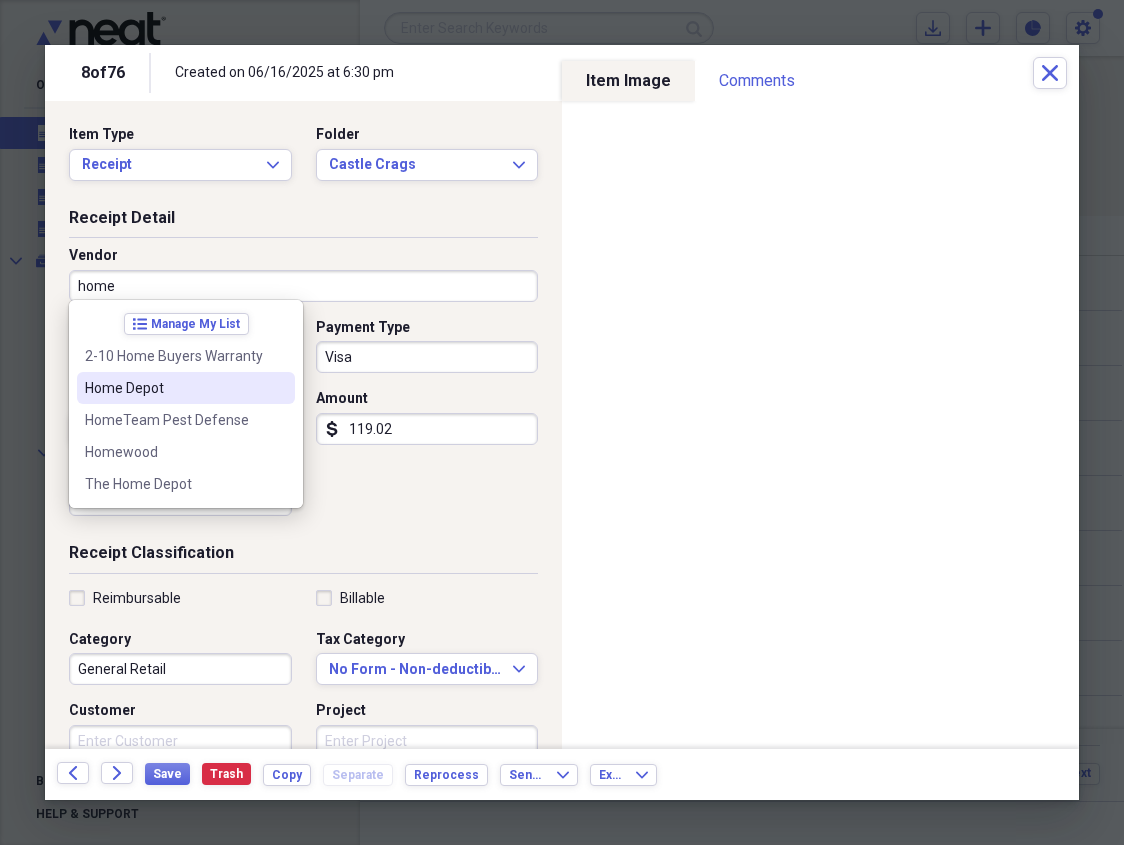 click on "Home Depot" at bounding box center [186, 388] 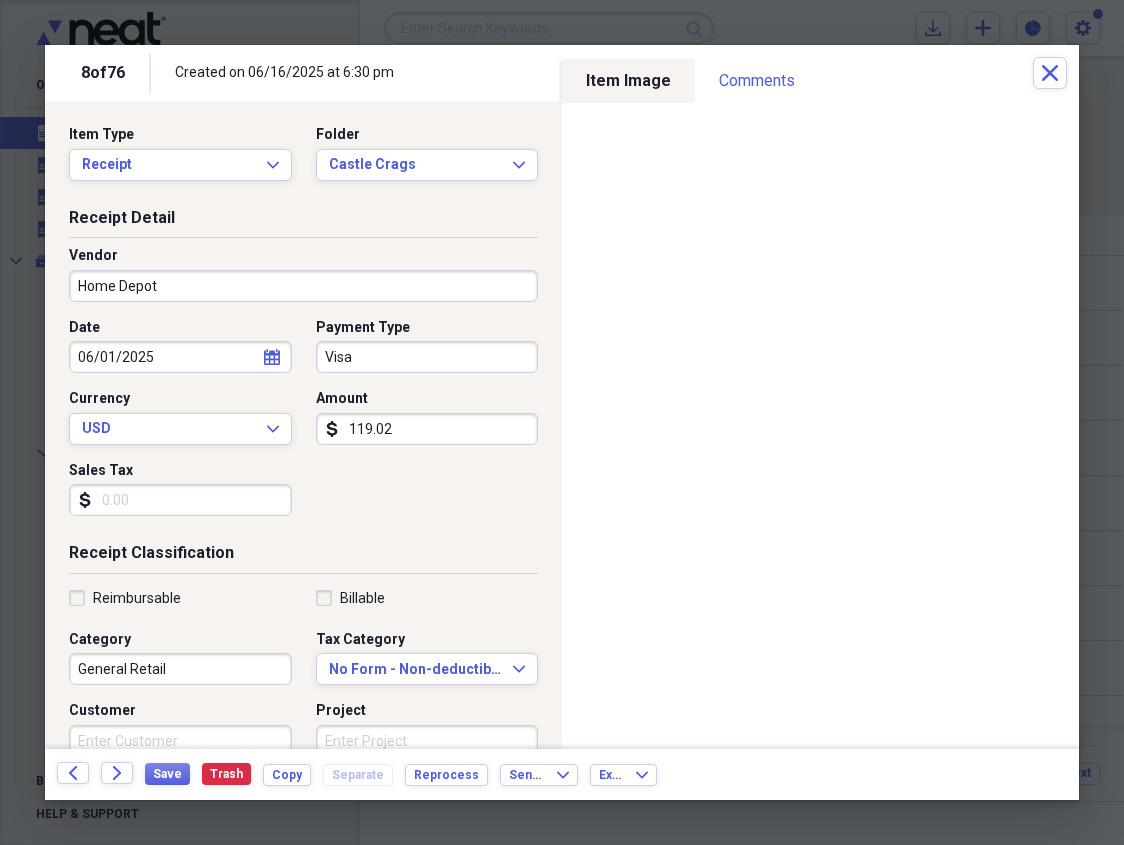 type on "Materials" 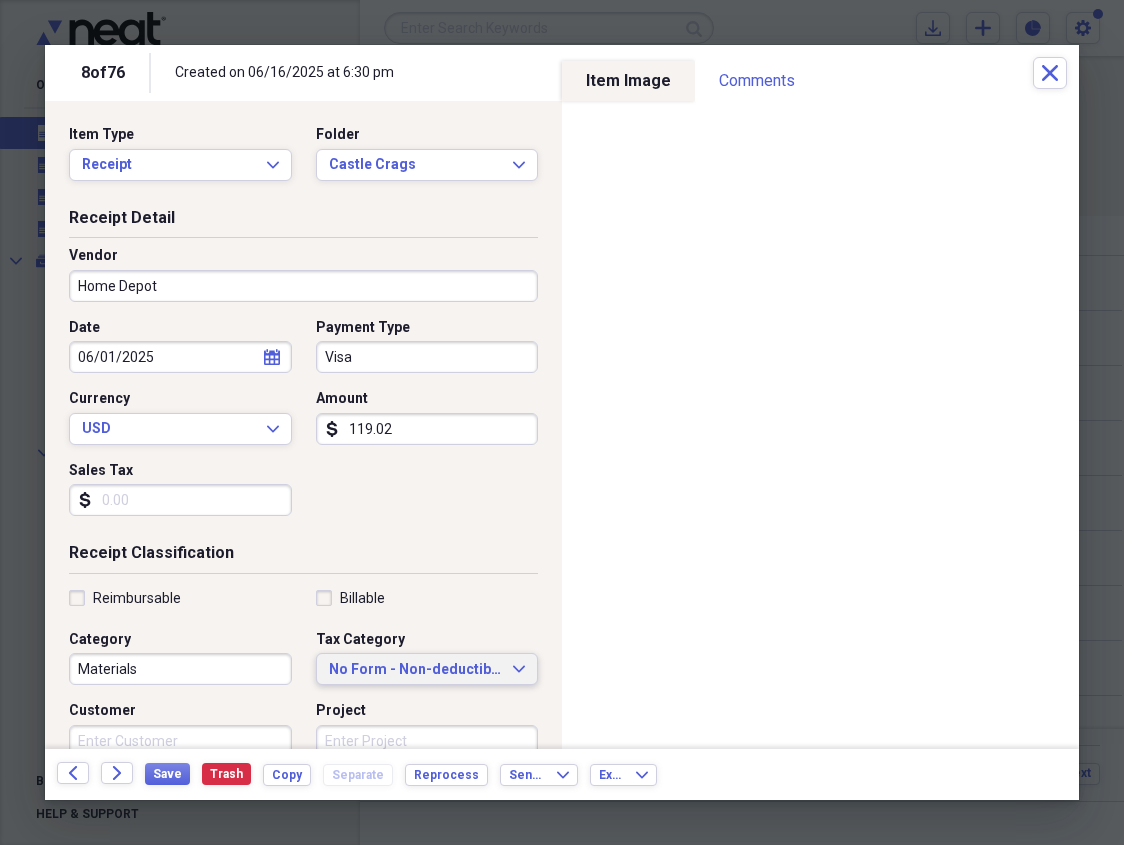 click on "No Form - Non-deductible" at bounding box center (415, 670) 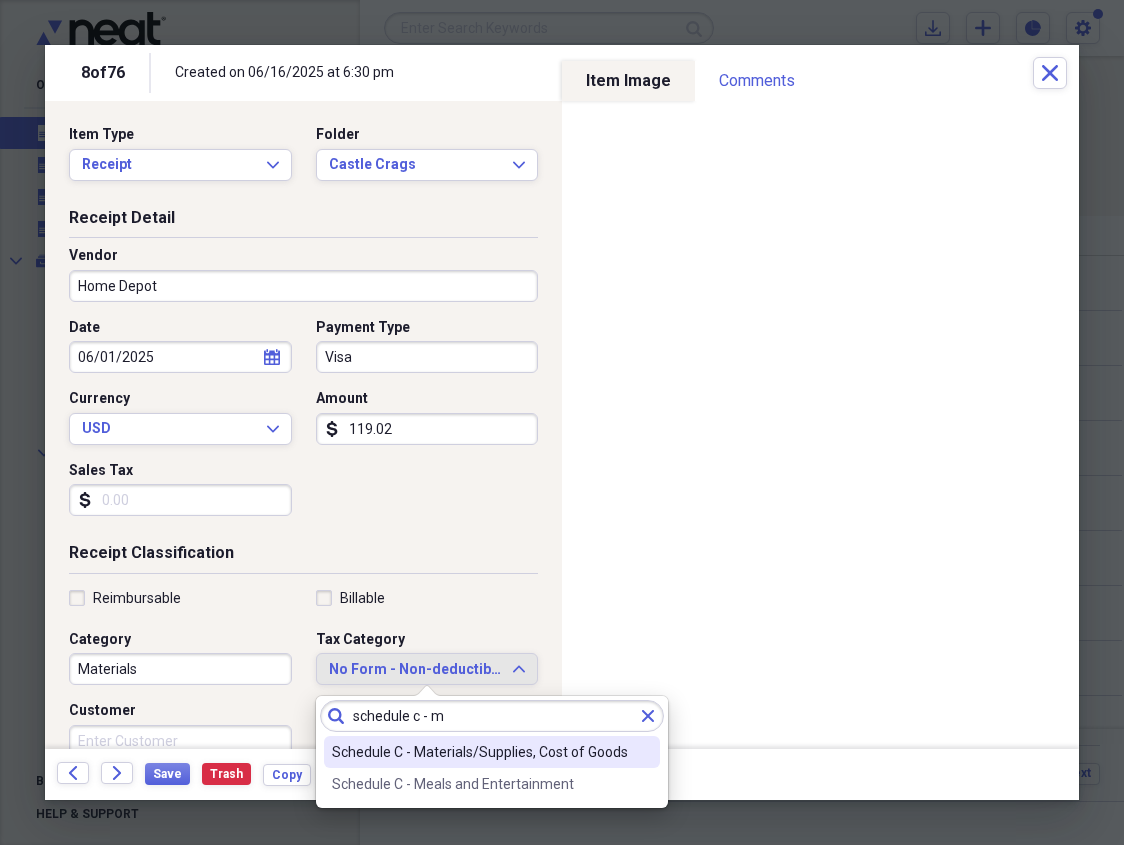 type on "schedule c - m" 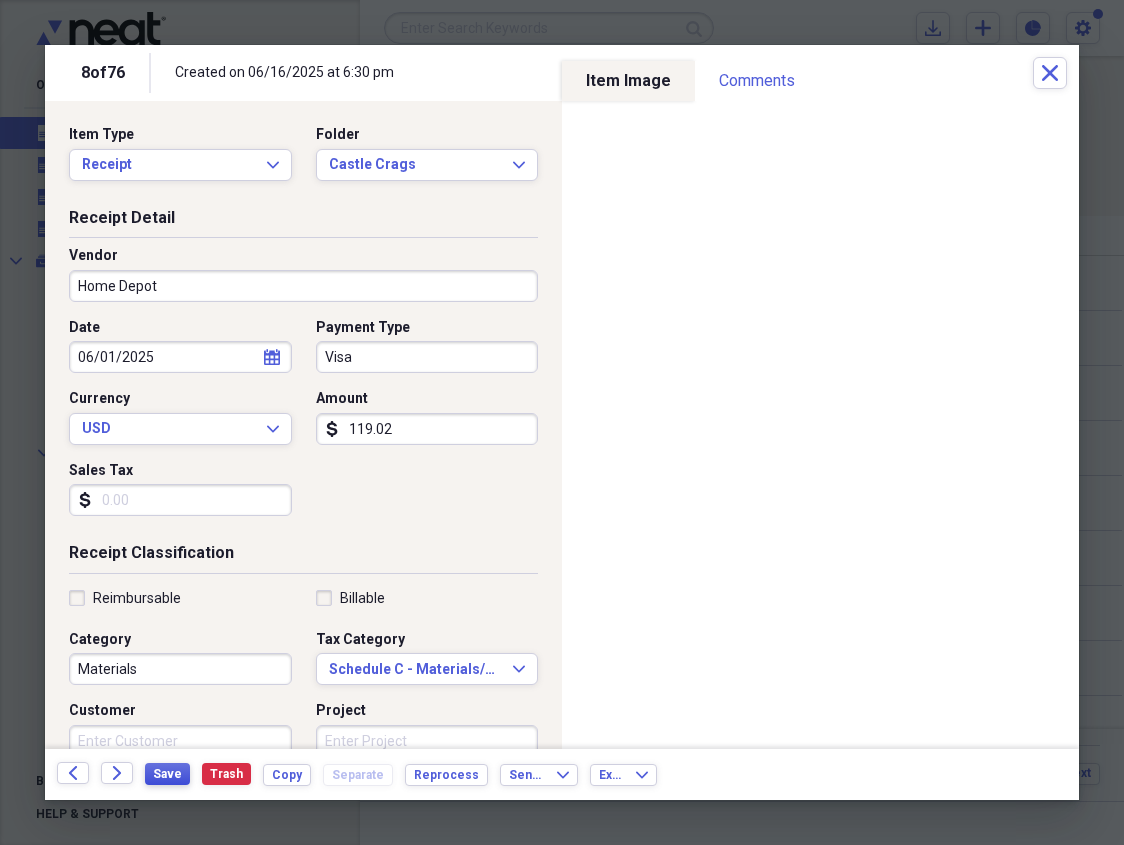 click on "Save" at bounding box center (167, 774) 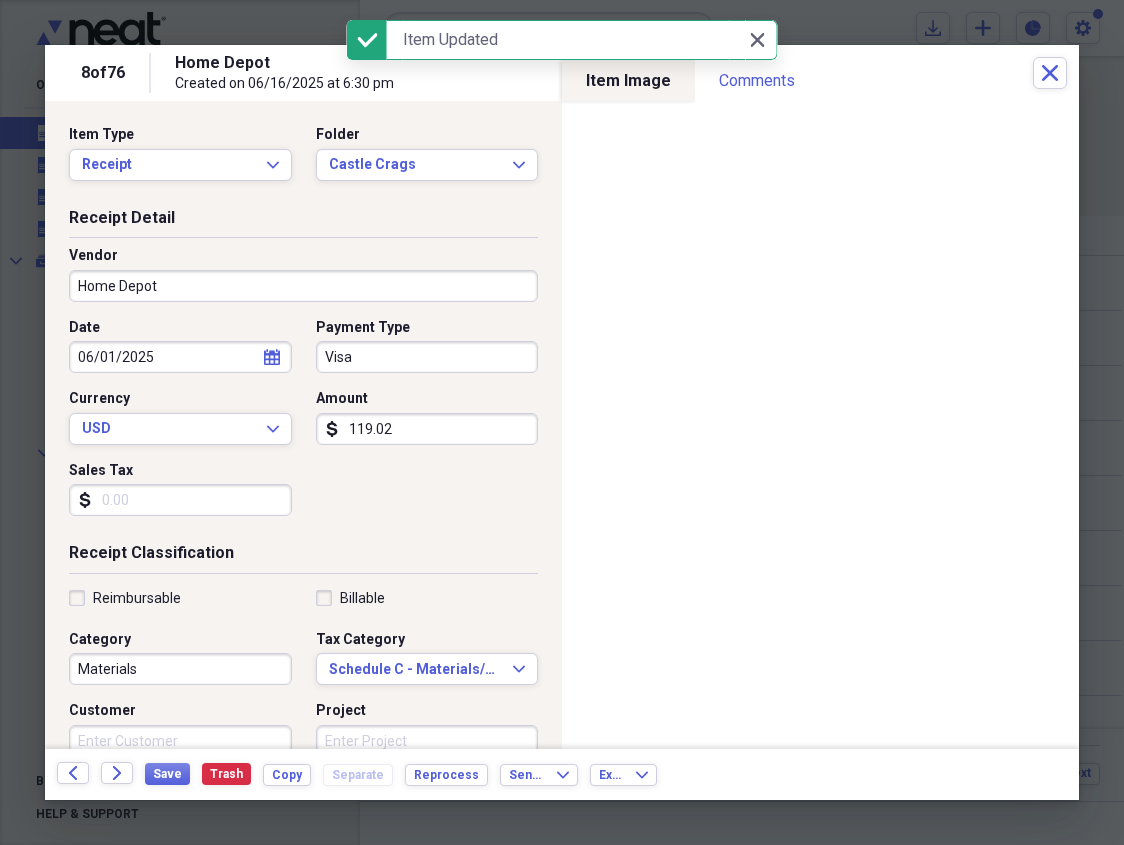 click on "Forward" 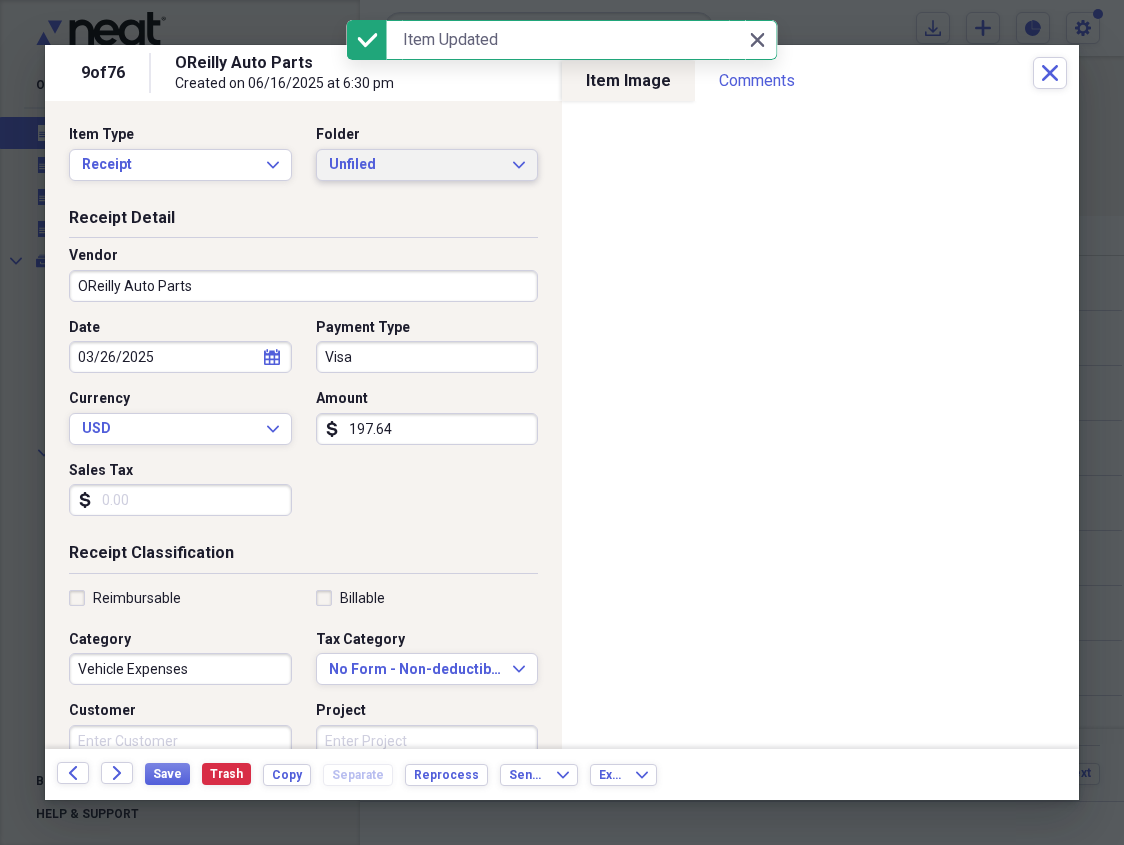 click on "Unfiled" at bounding box center (415, 165) 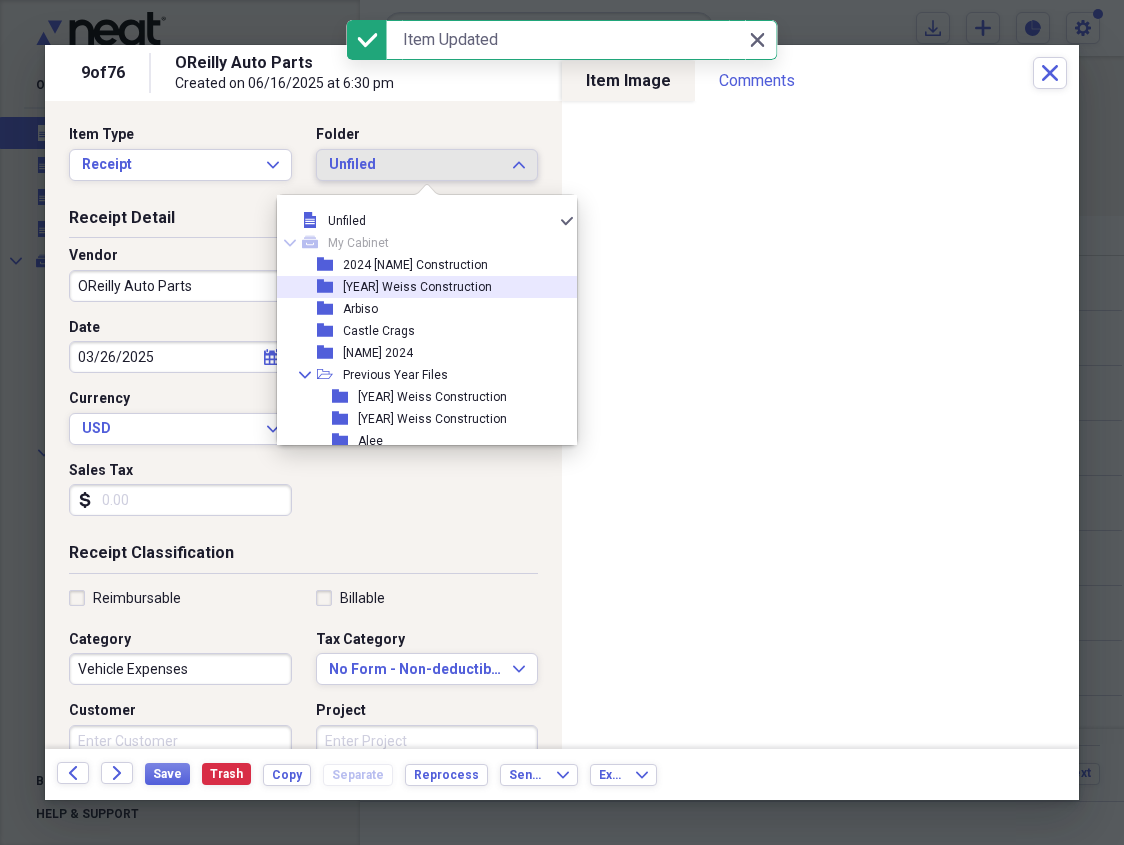 click on "[YEAR] Weiss Construction" at bounding box center (417, 287) 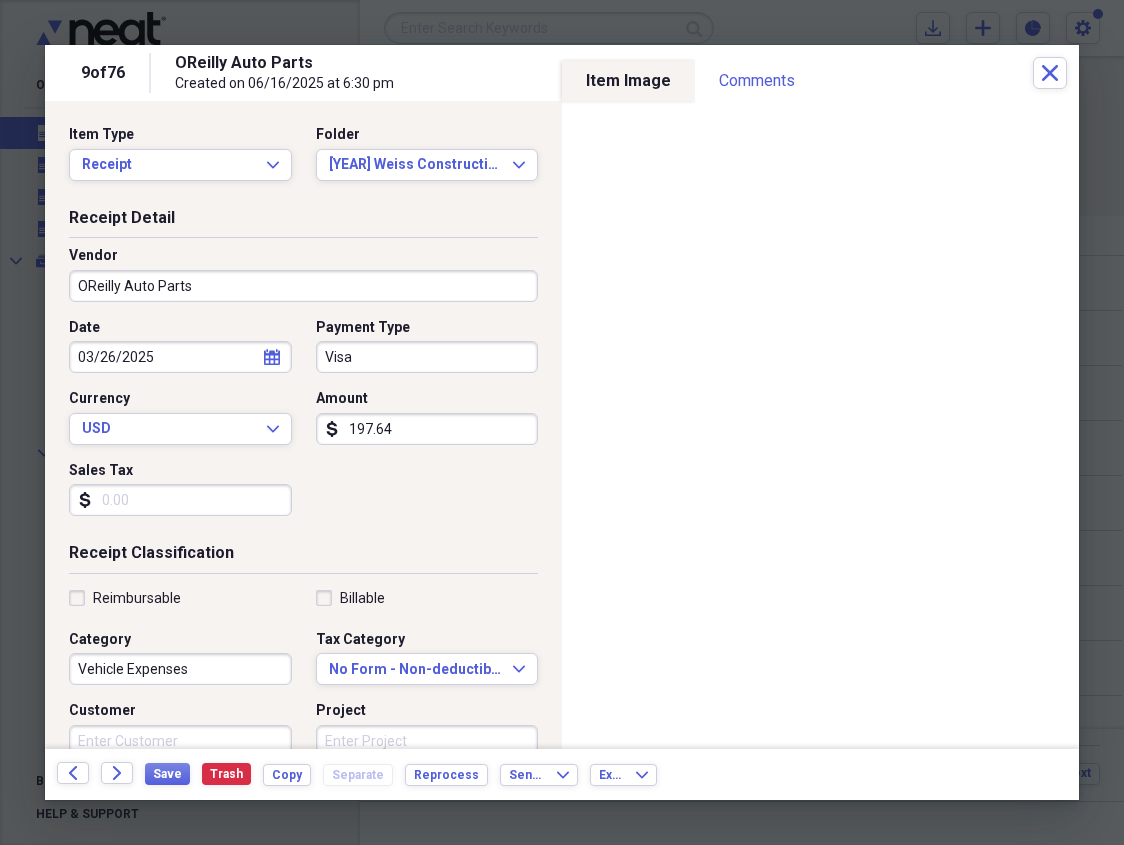 click on "Vehicle Expenses" at bounding box center (180, 669) 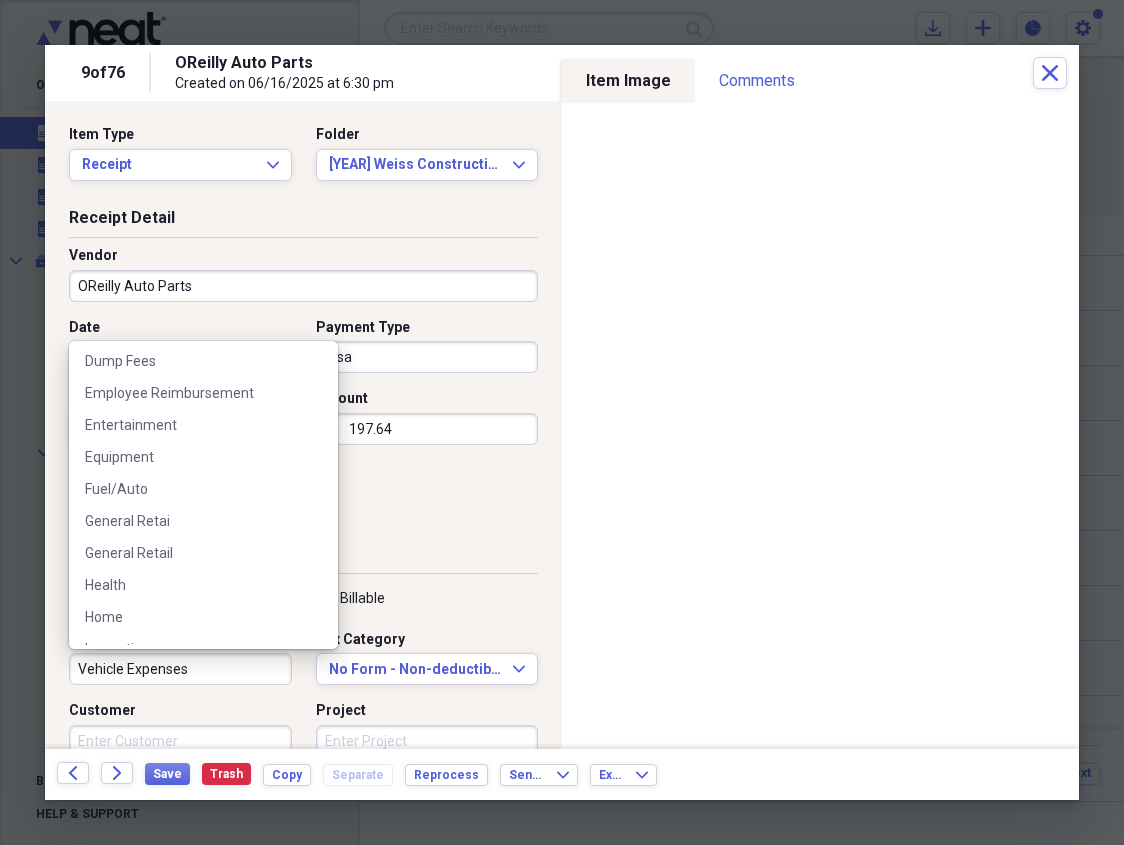 scroll, scrollTop: 296, scrollLeft: 0, axis: vertical 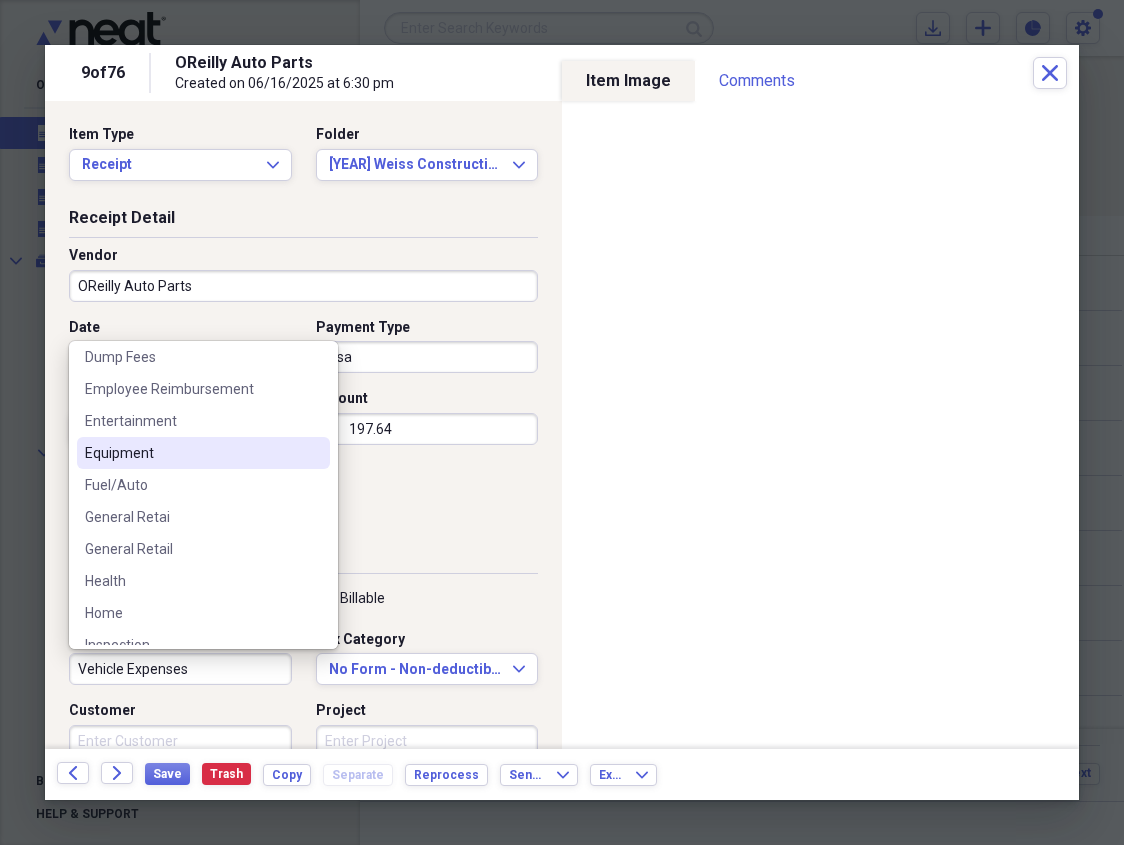 click on "Equipment" at bounding box center [191, 453] 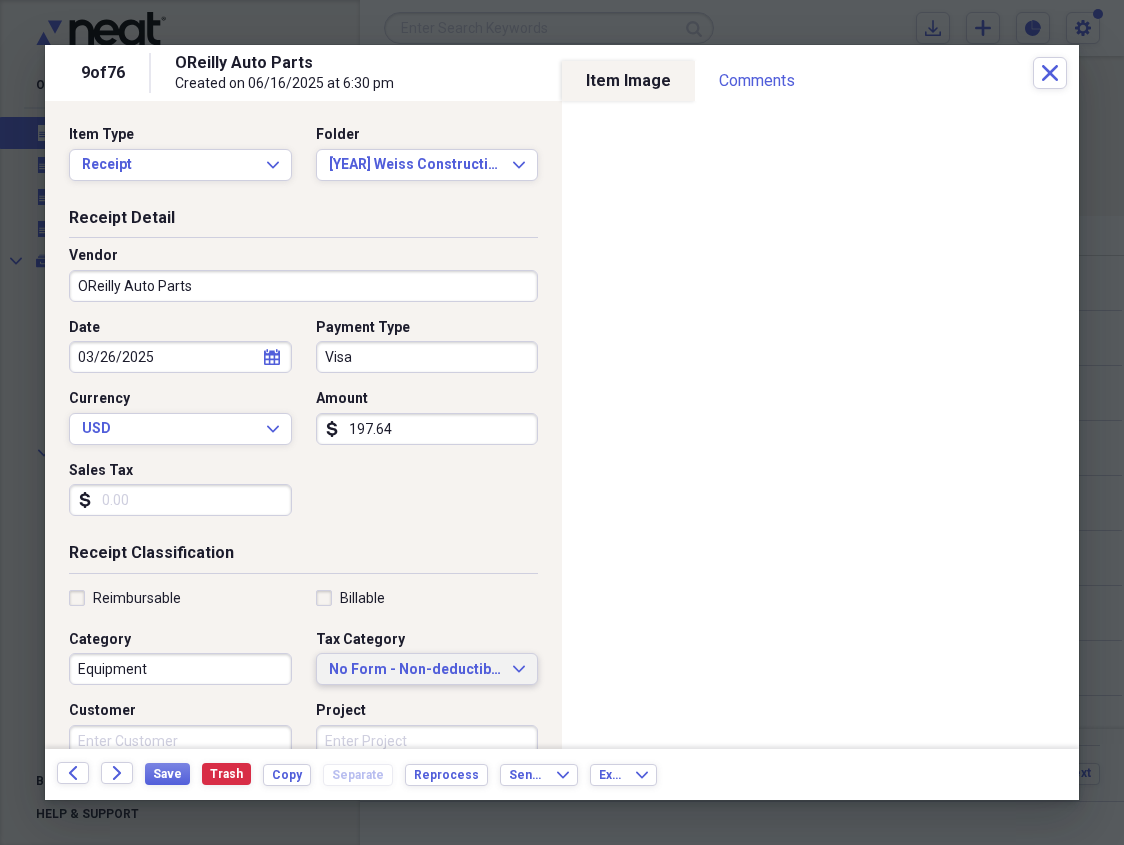 click on "No Form - Non-deductible Expand" at bounding box center (427, 669) 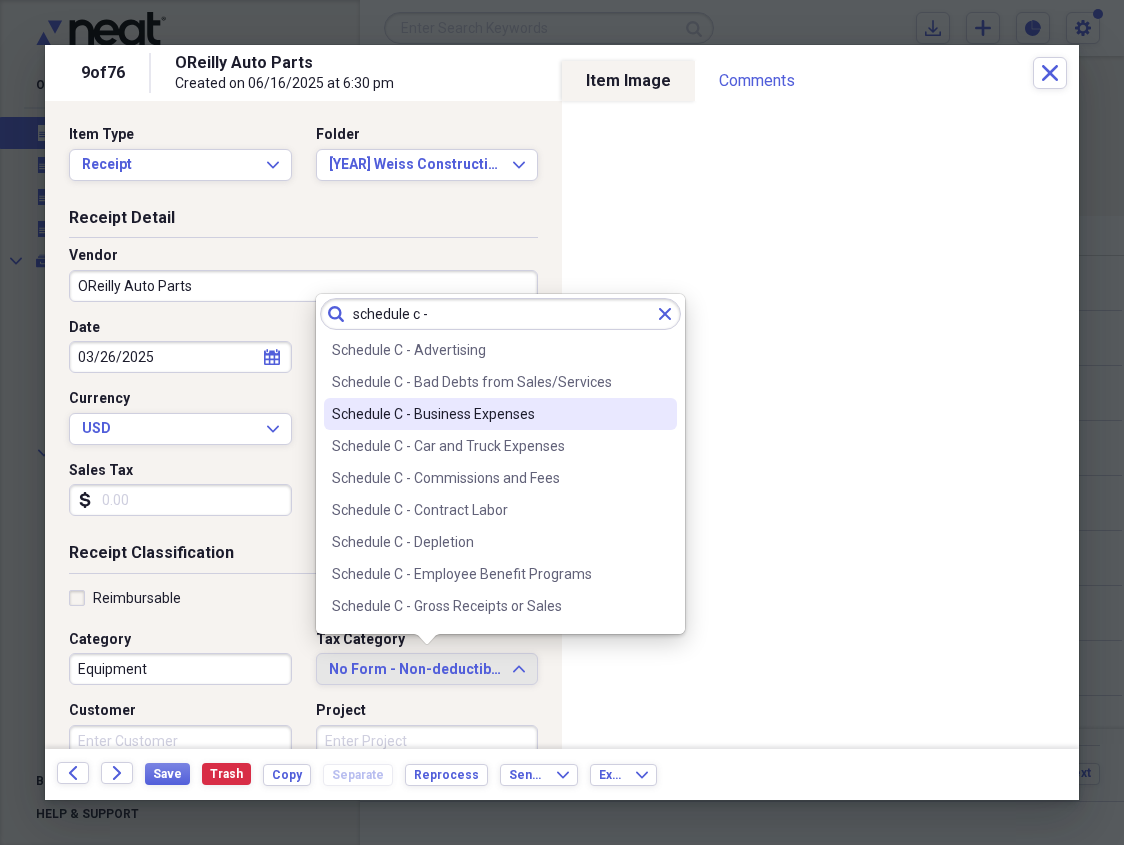 type on "schedule c -" 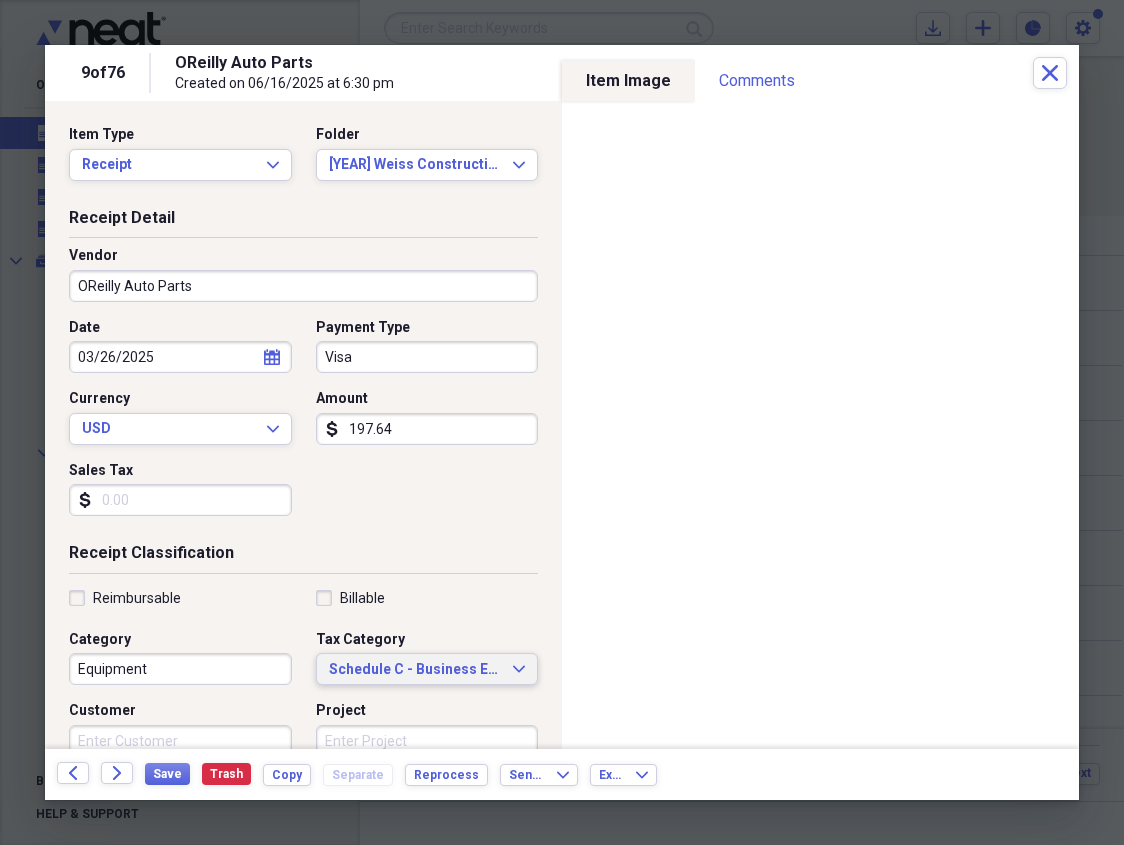 click on "Schedule C - Business Expenses Expand" at bounding box center [427, 669] 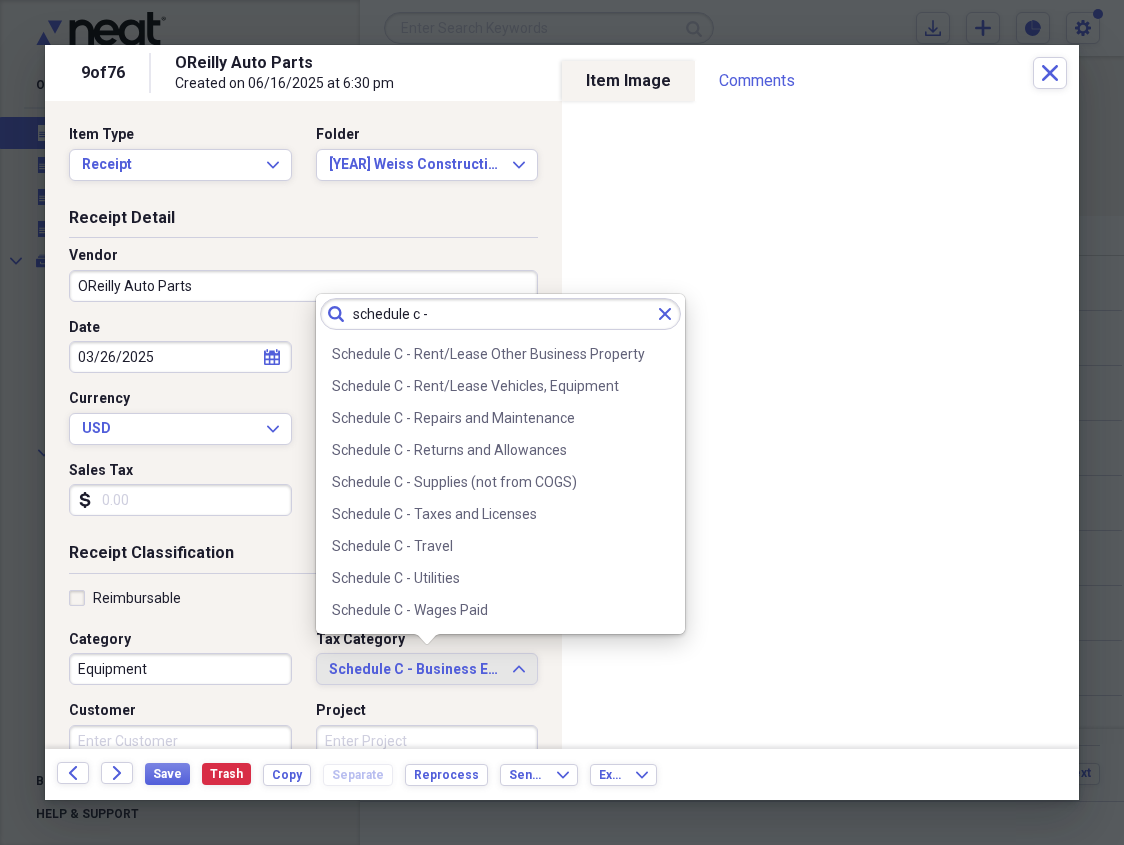 scroll, scrollTop: 700, scrollLeft: 0, axis: vertical 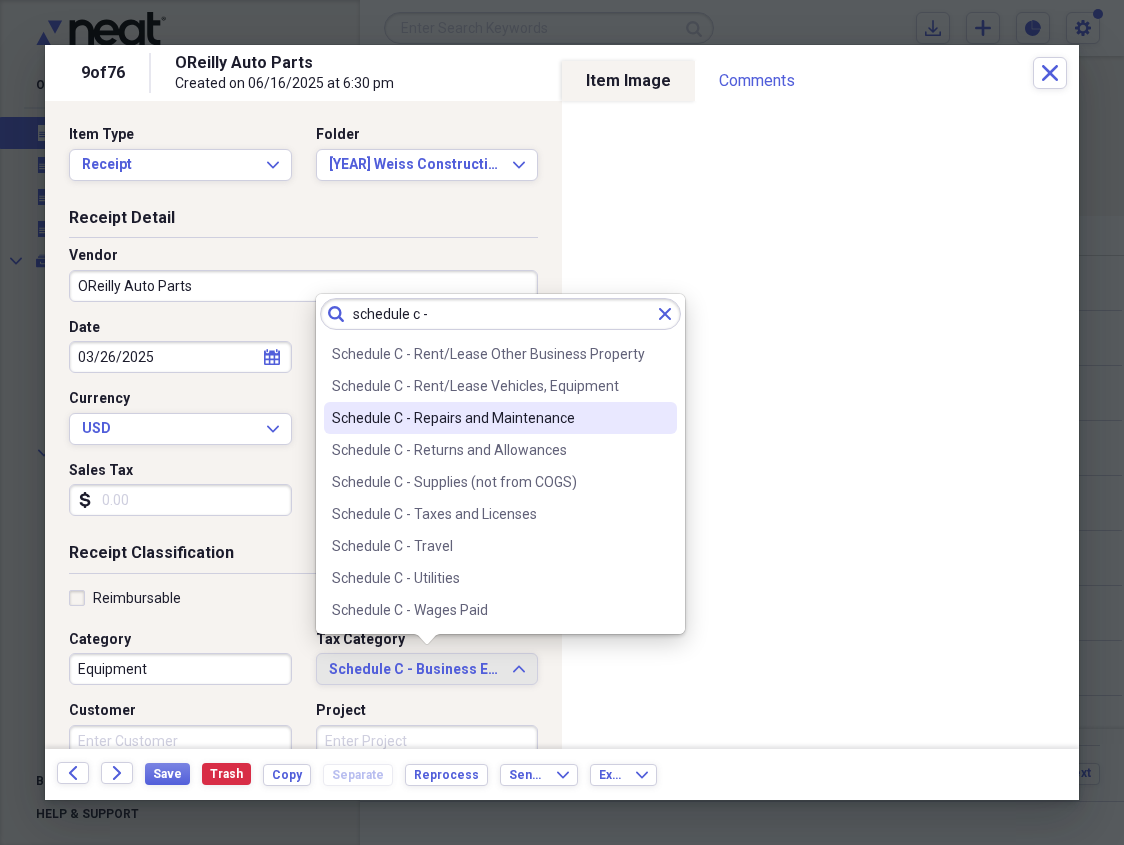 click on "Schedule C - Repairs and Maintenance" at bounding box center [488, 418] 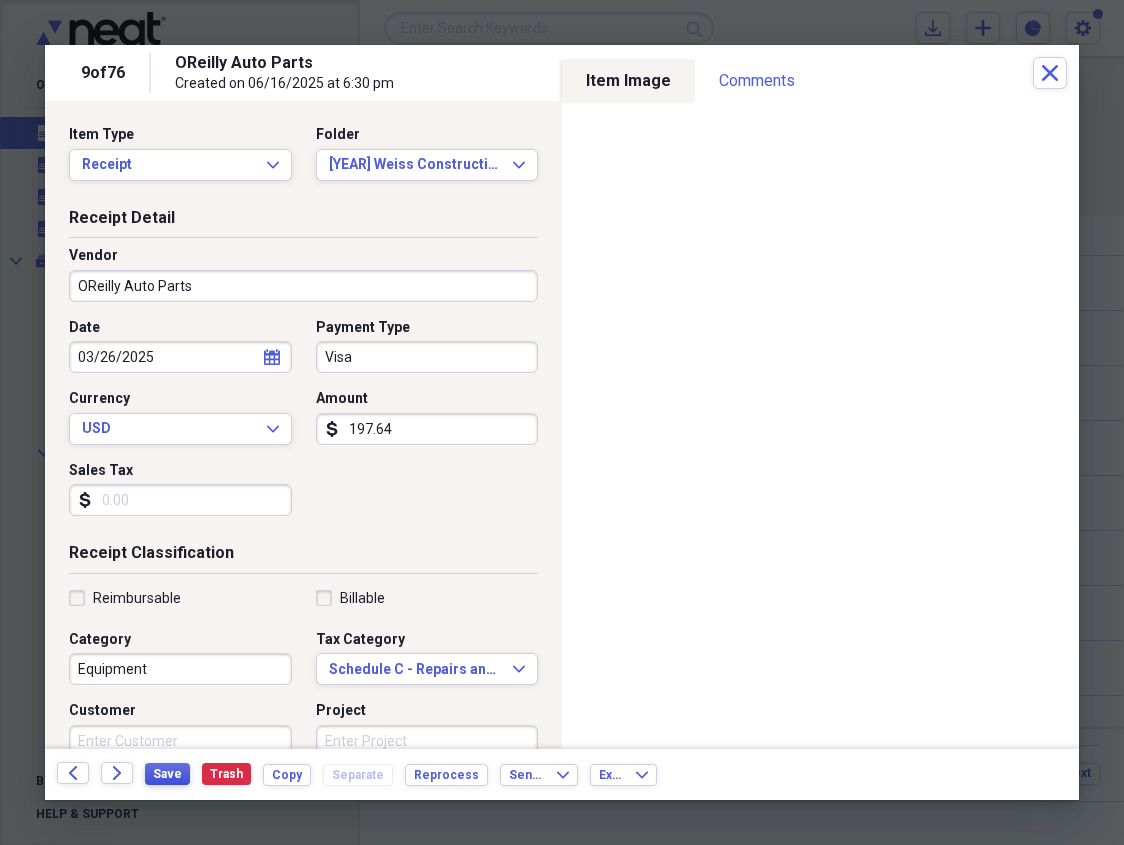 click on "Save" at bounding box center [167, 774] 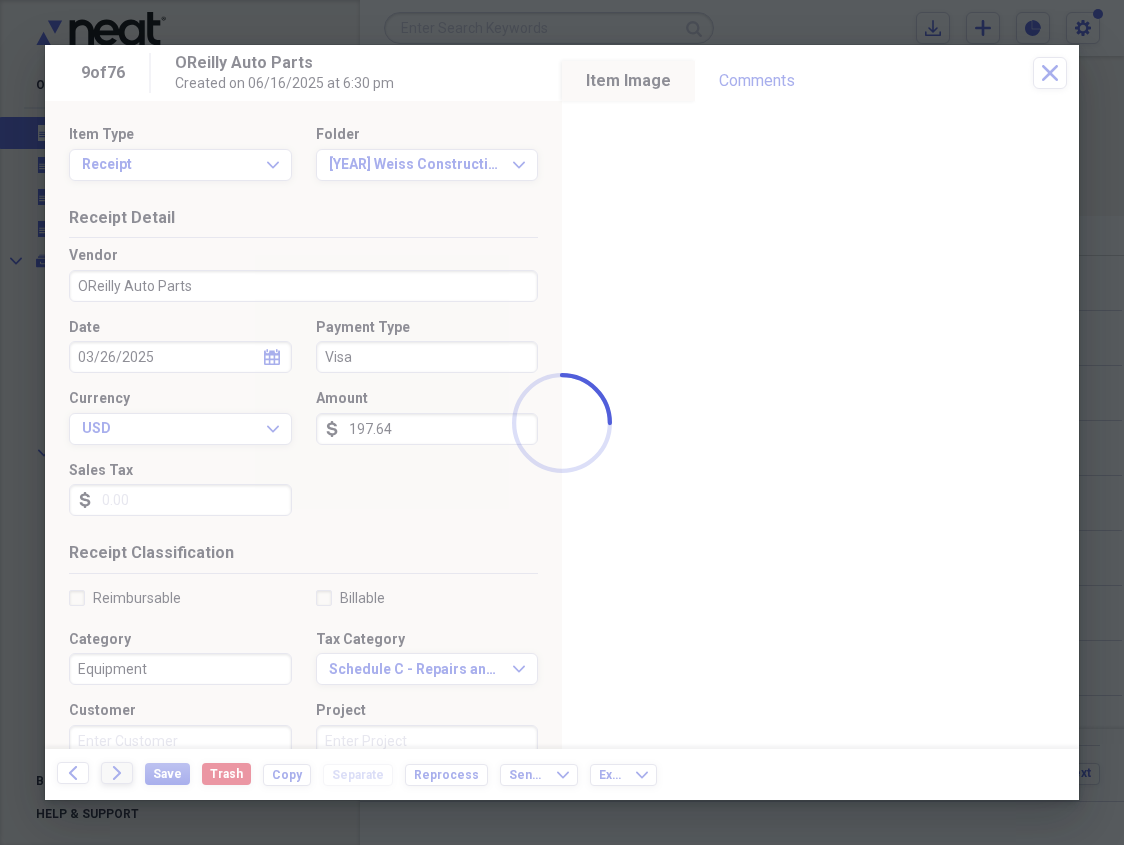 click on "Forward" 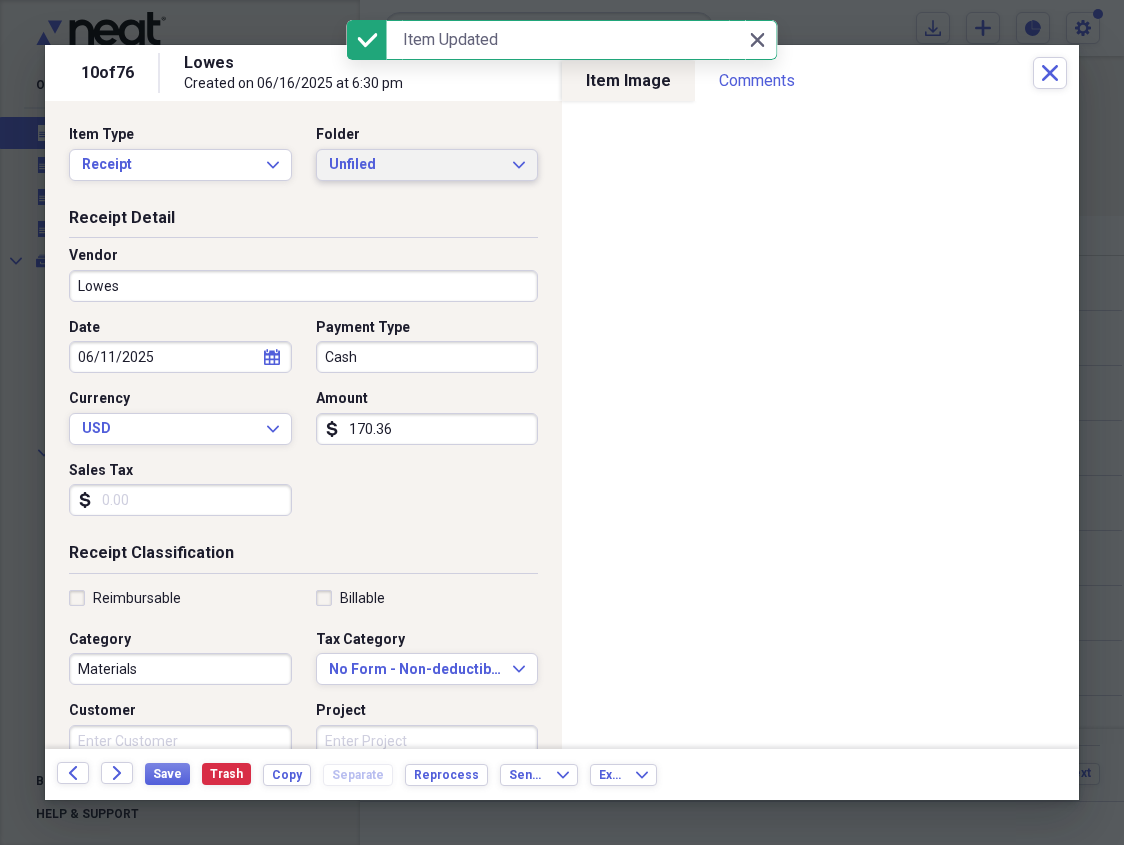 click on "Unfiled" at bounding box center (415, 165) 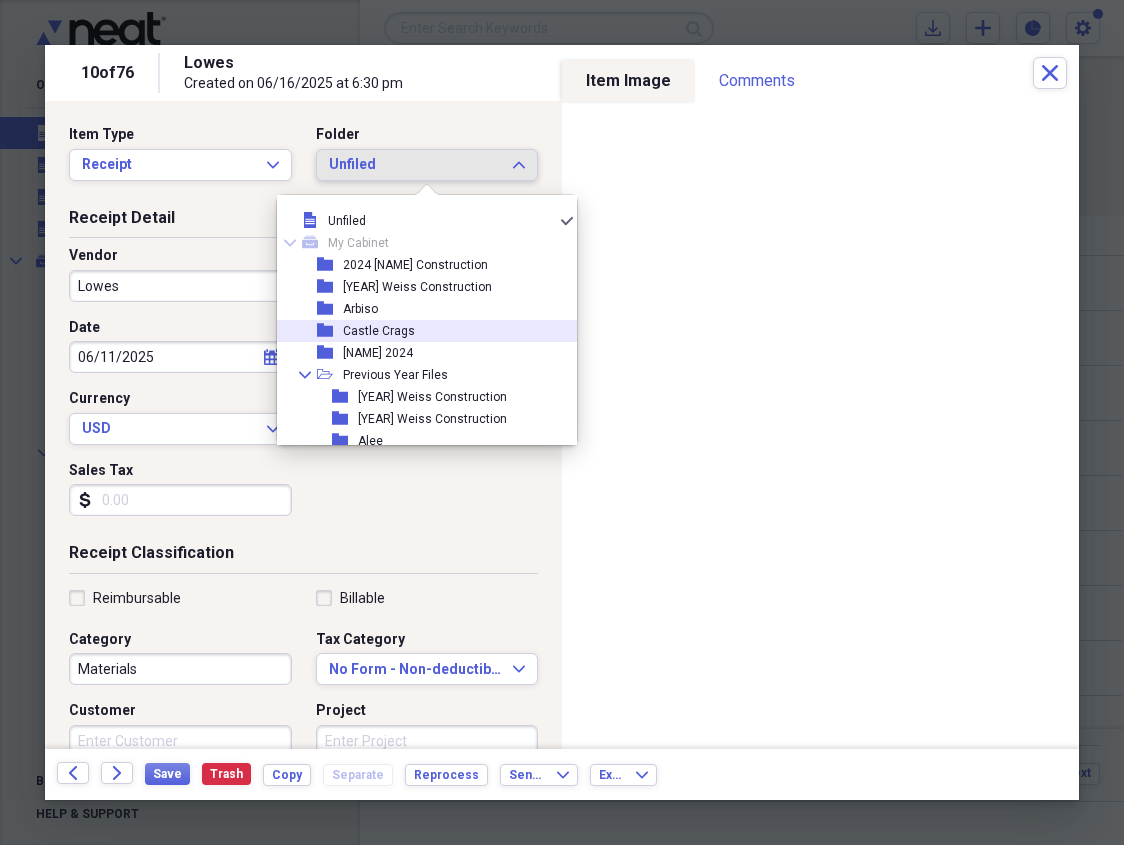 click on "folder Castle Crags" at bounding box center [419, 331] 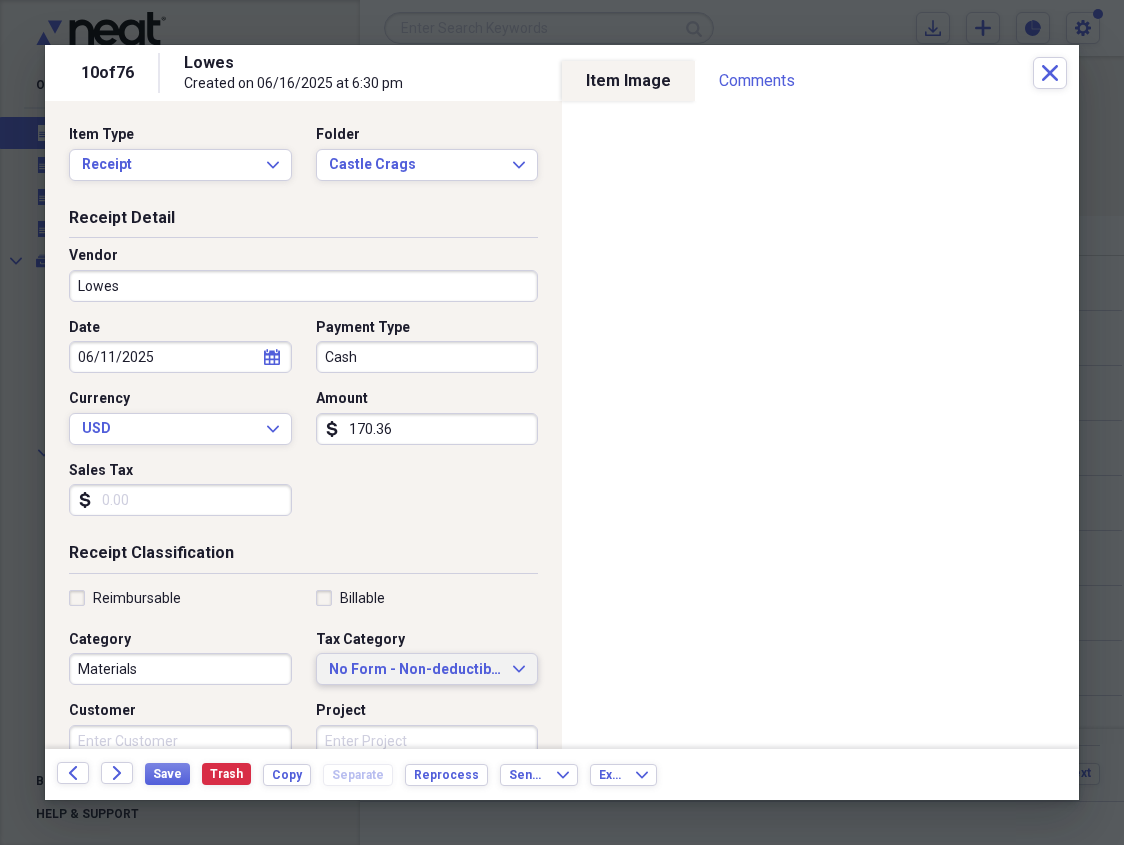 click on "No Form - Non-deductible" at bounding box center [415, 670] 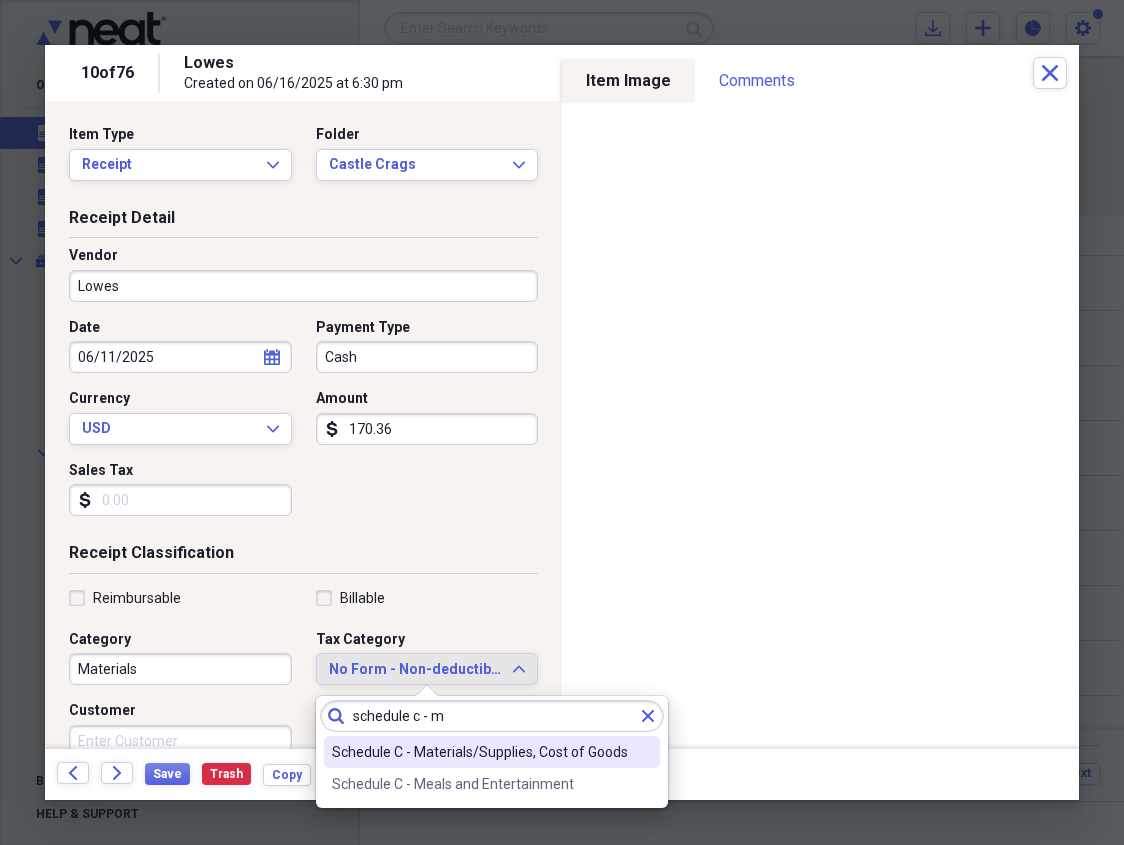 type on "schedule c - m" 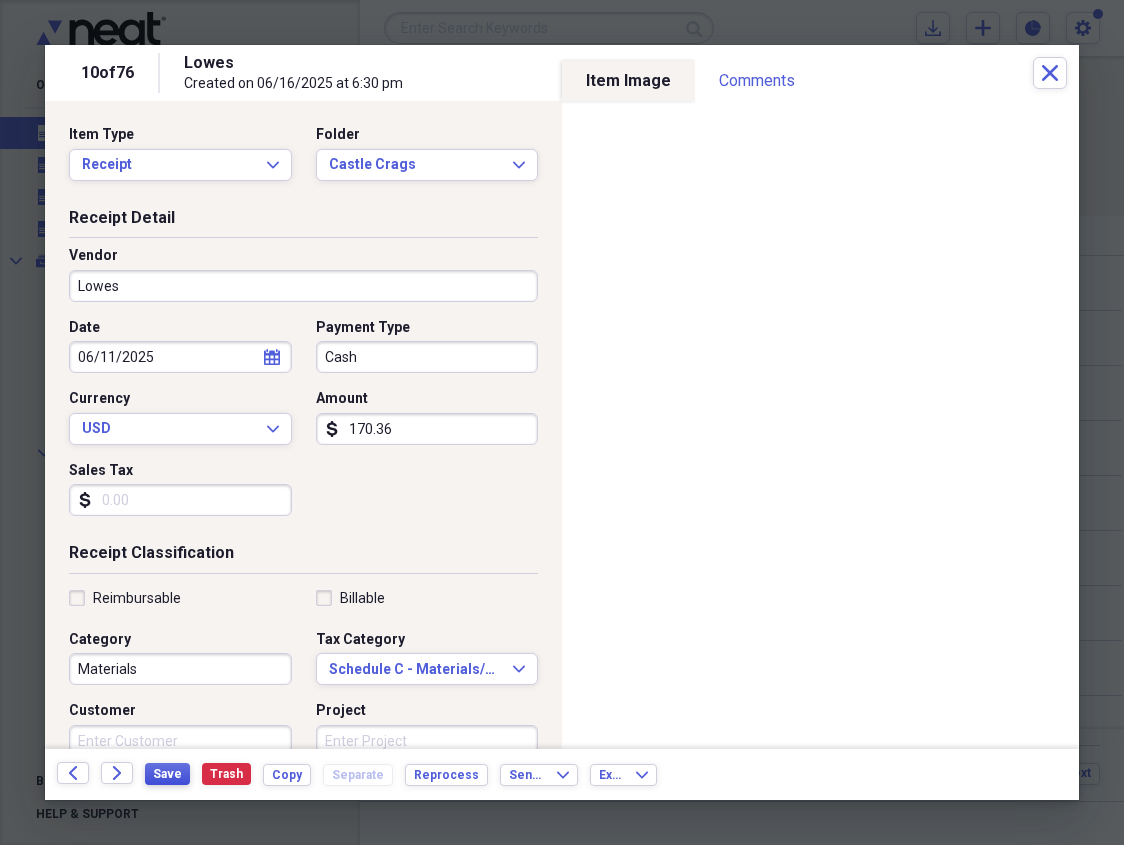click on "Save" at bounding box center [167, 774] 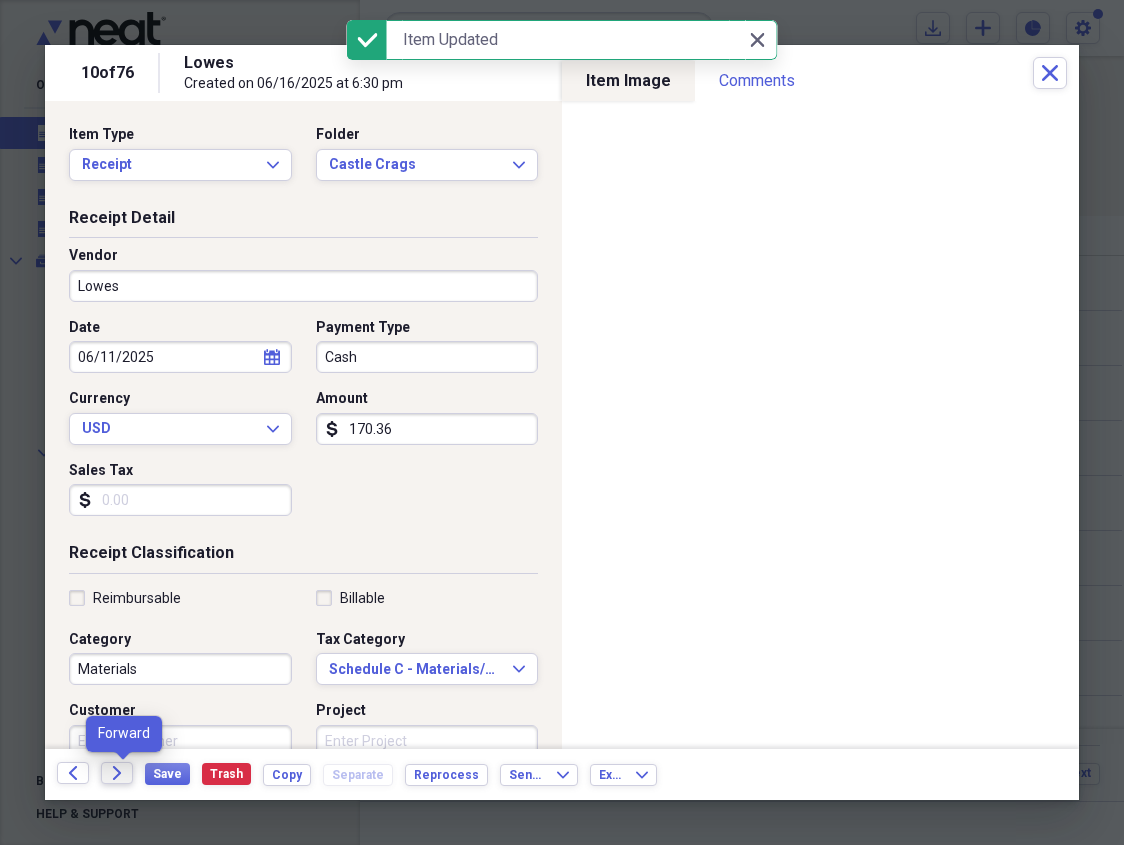 click on "Forward" 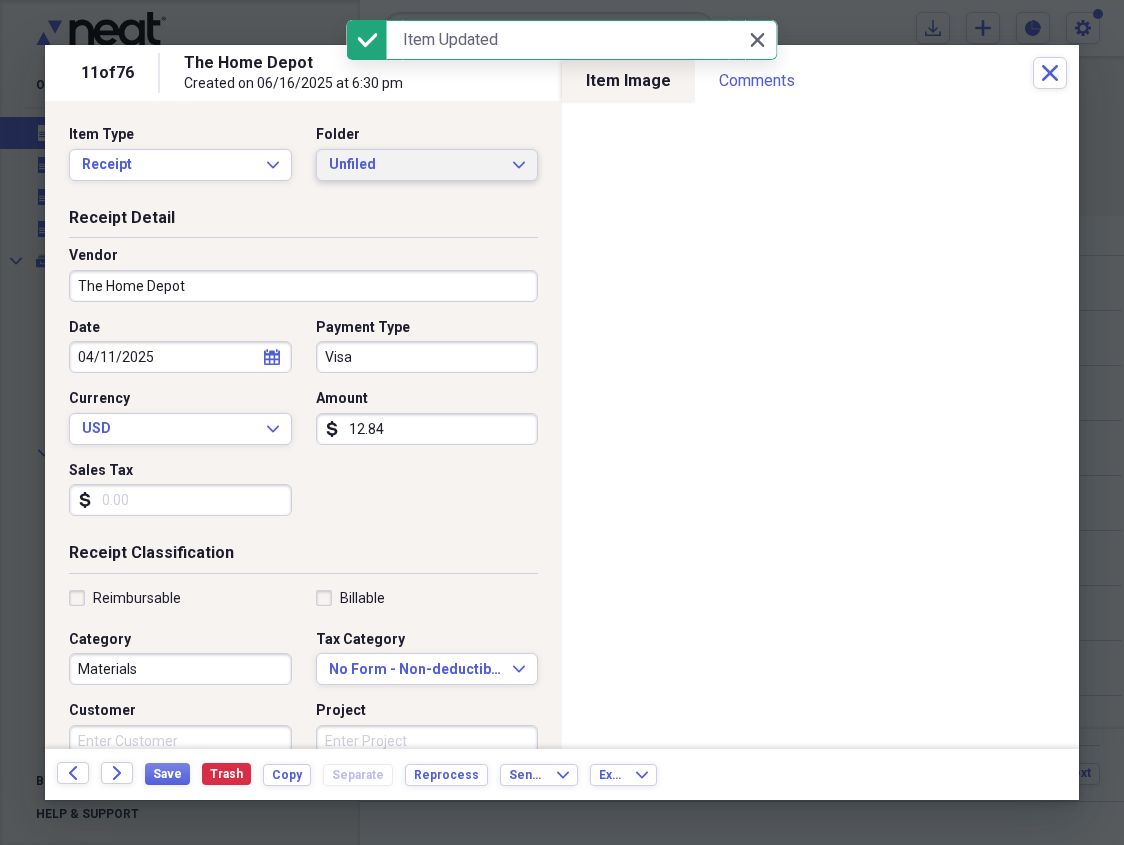 click on "Unfiled" at bounding box center [415, 165] 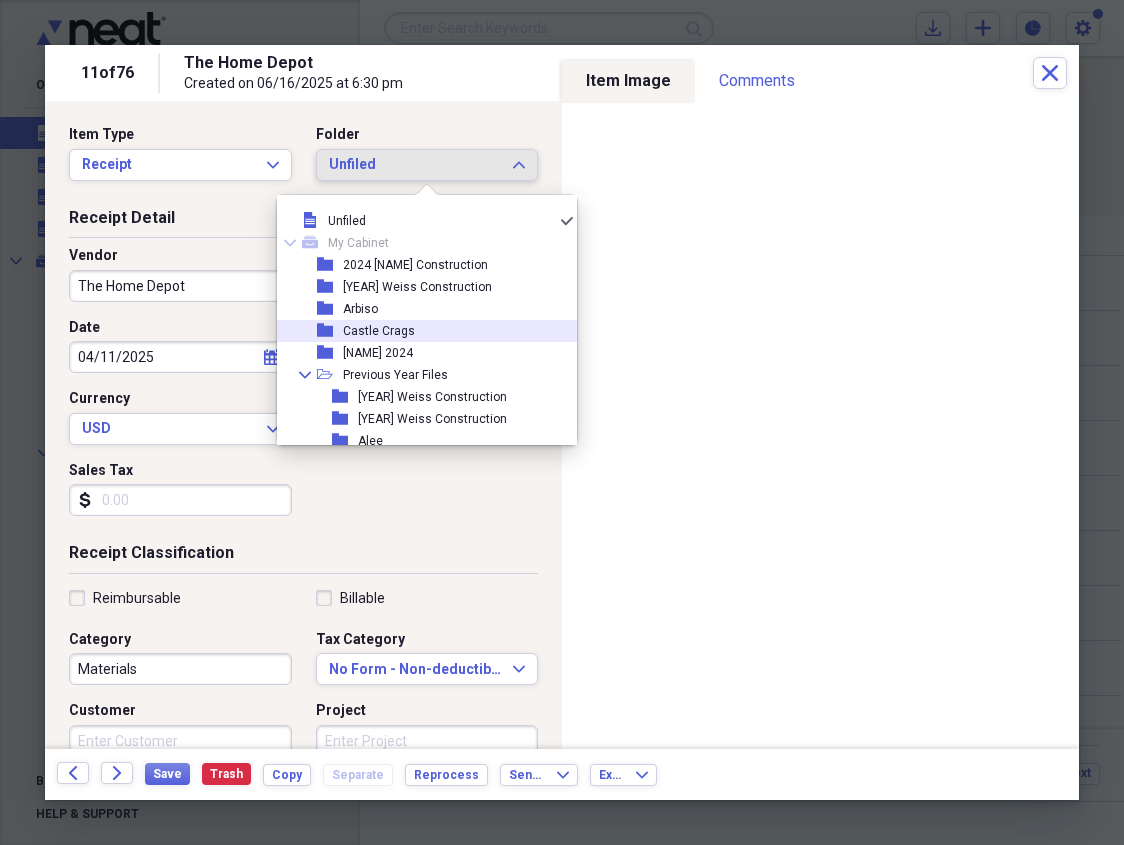 click on "folder Castle Crags" at bounding box center [419, 331] 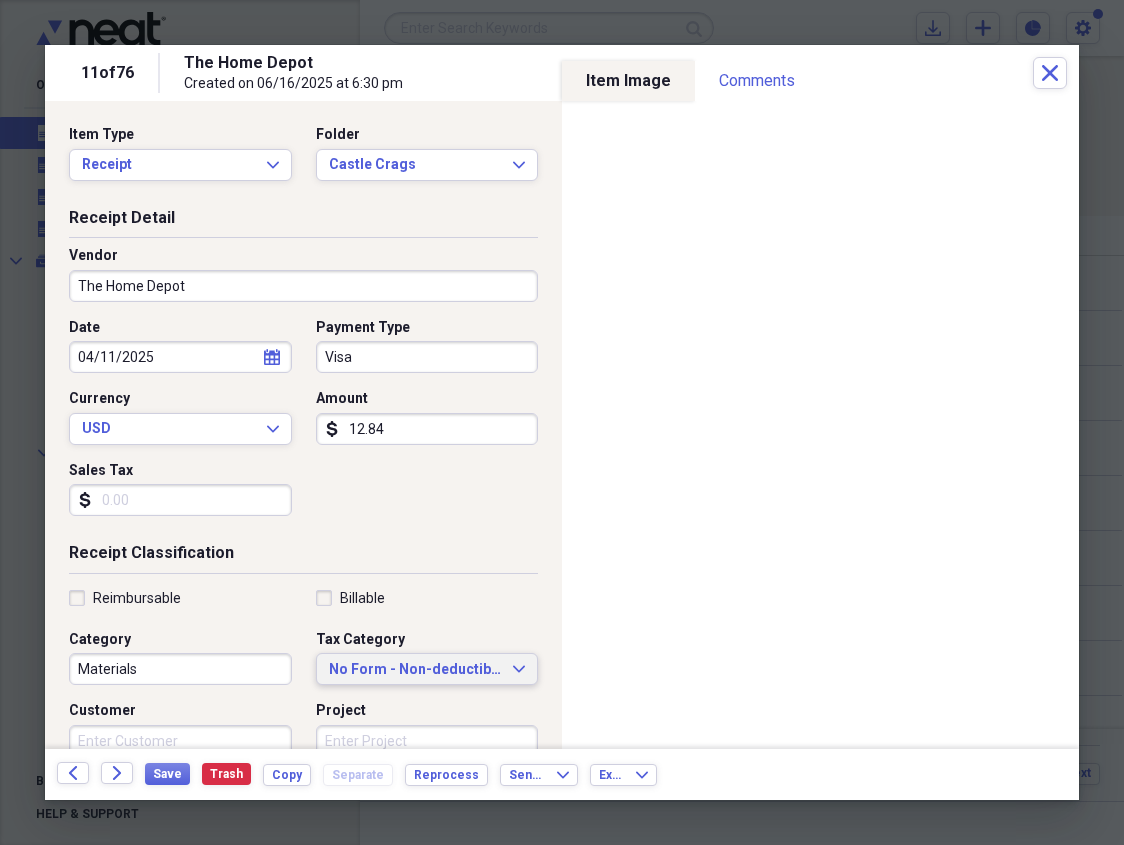 click on "No Form - Non-deductible" at bounding box center [415, 670] 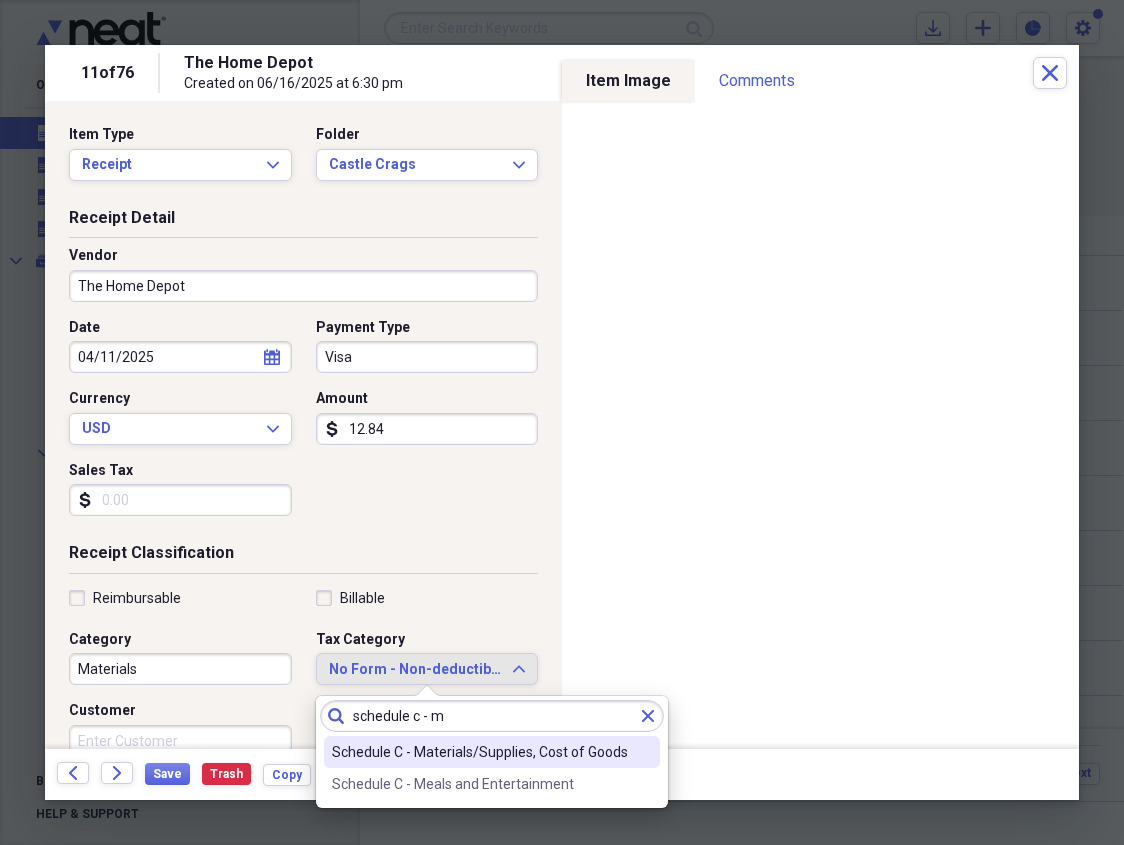 type on "schedule c - m" 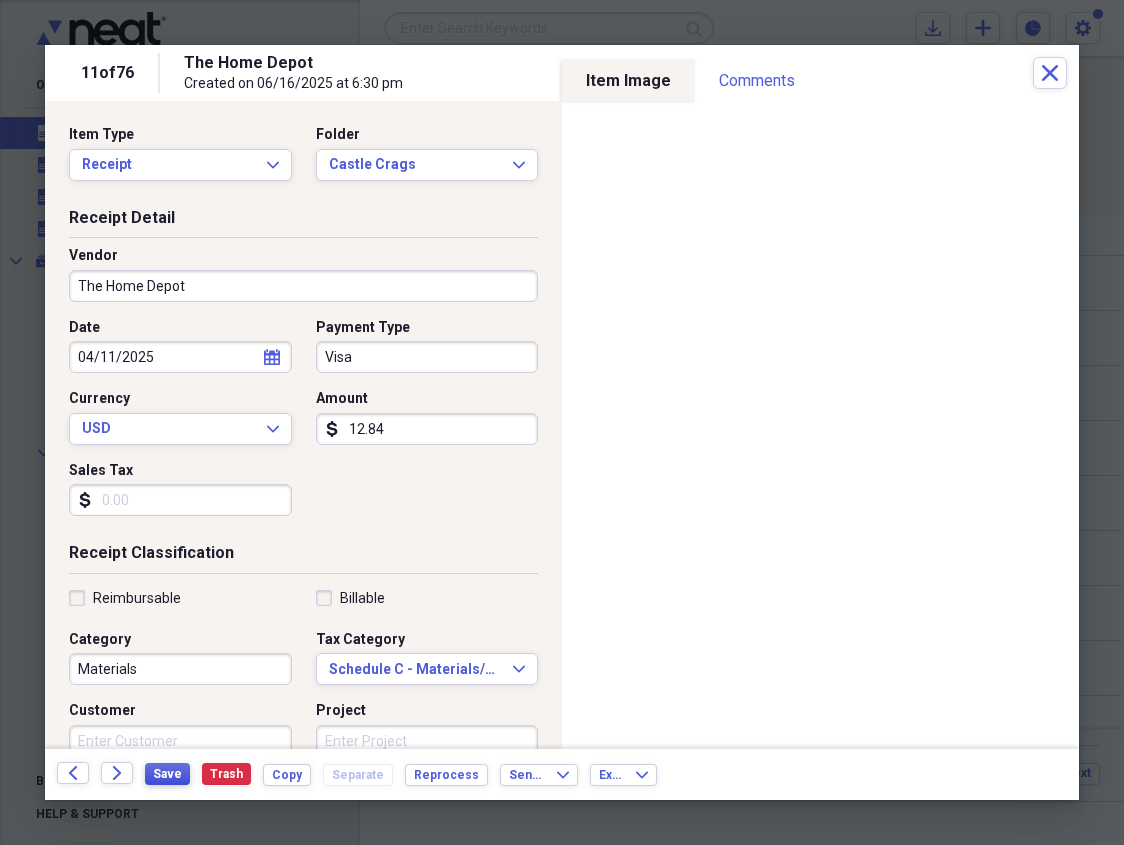 click on "Save" at bounding box center (167, 774) 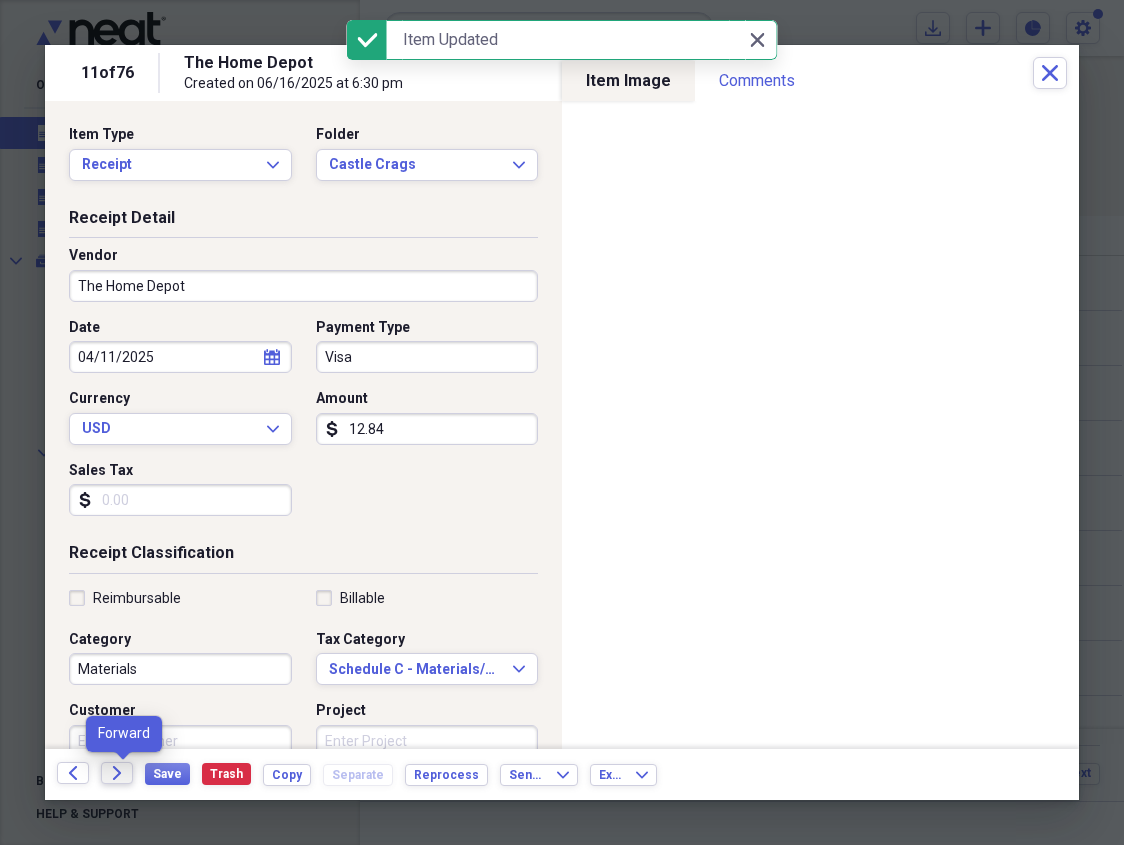 click 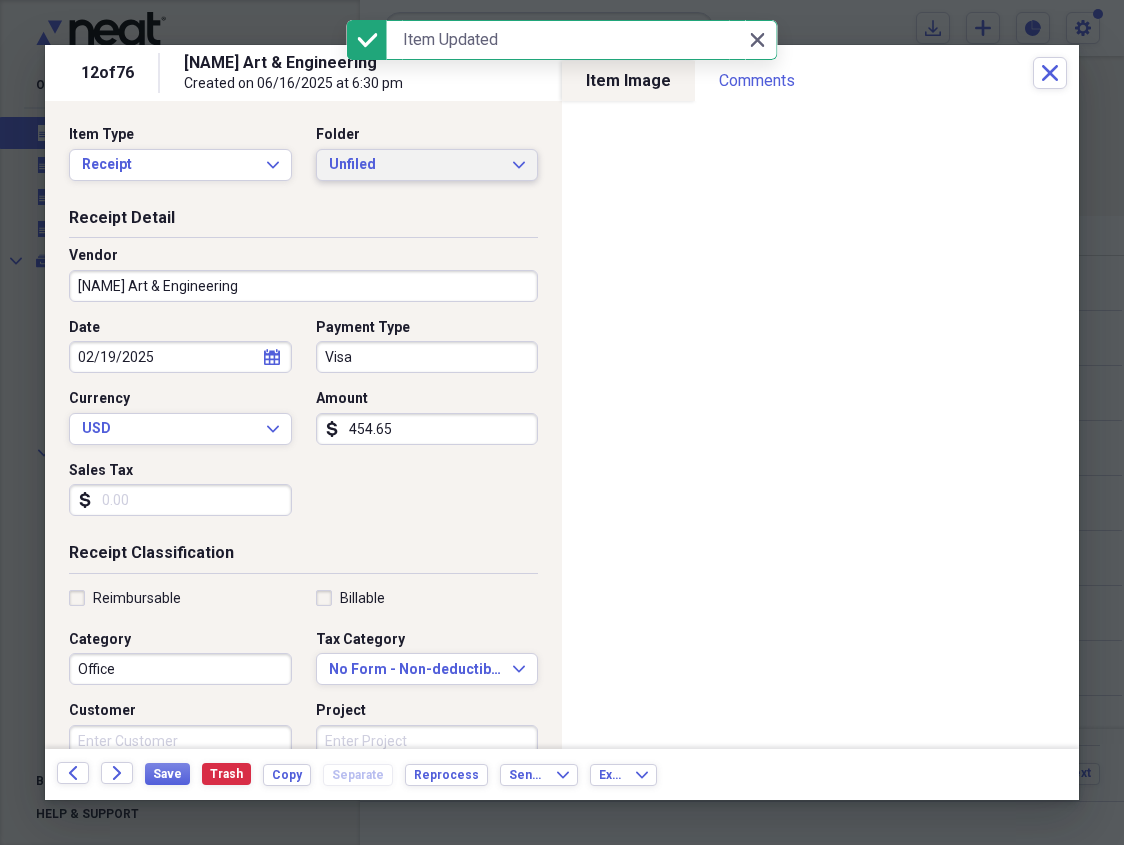 click on "Unfiled" at bounding box center (415, 165) 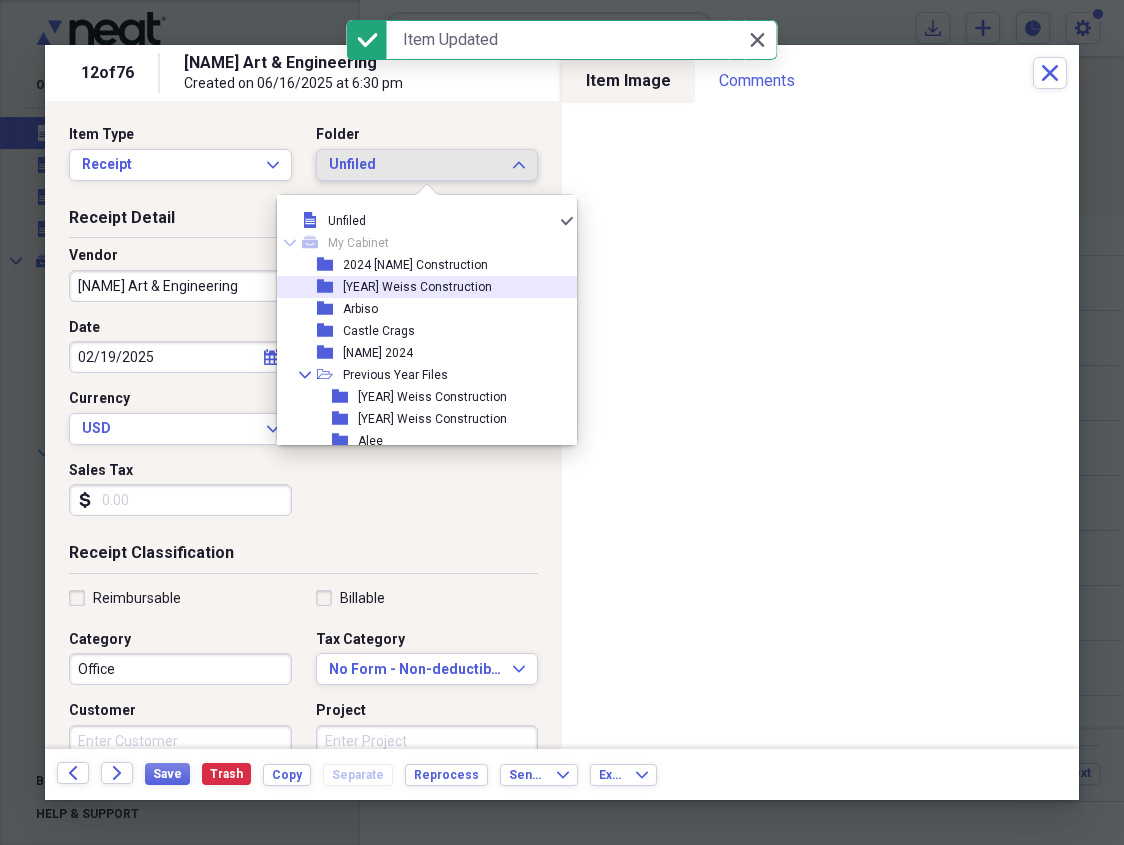 click on "[YEAR] Weiss Construction" at bounding box center (417, 287) 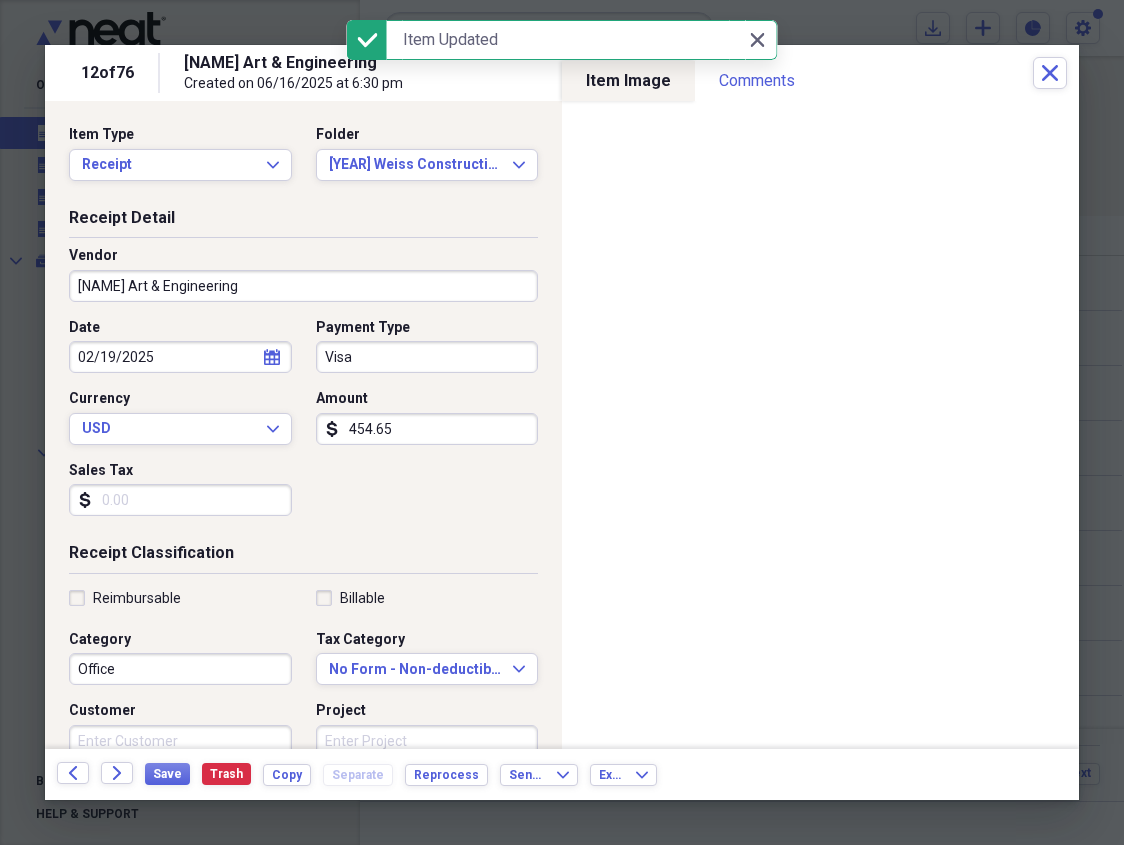 click on "454.65" at bounding box center [427, 429] 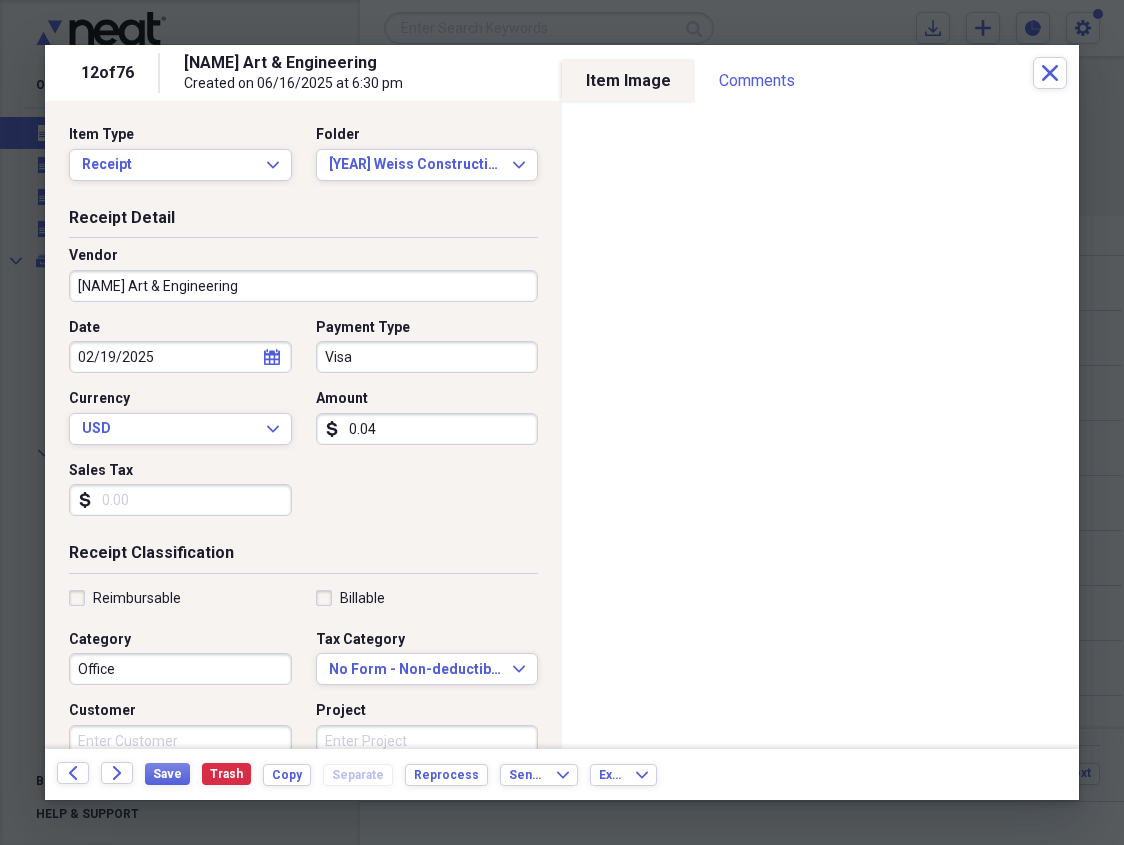 type on "0.04" 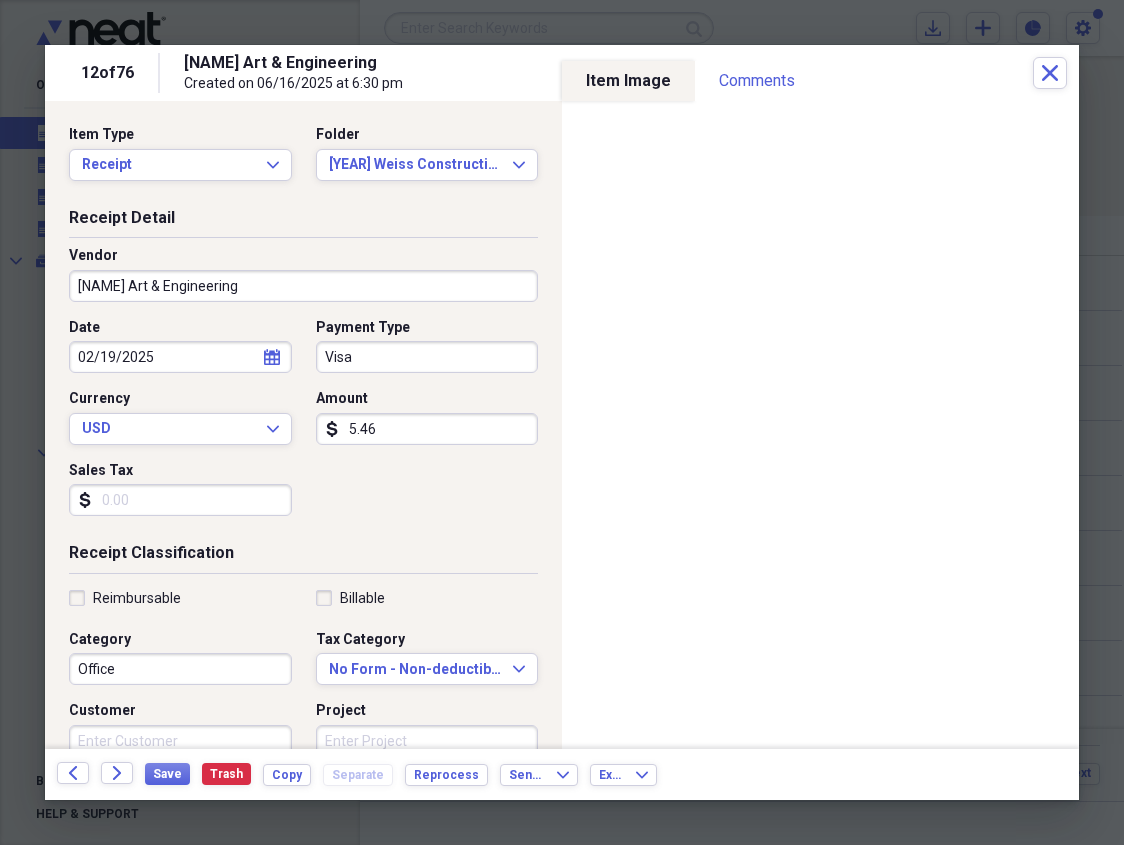 type on "54.68" 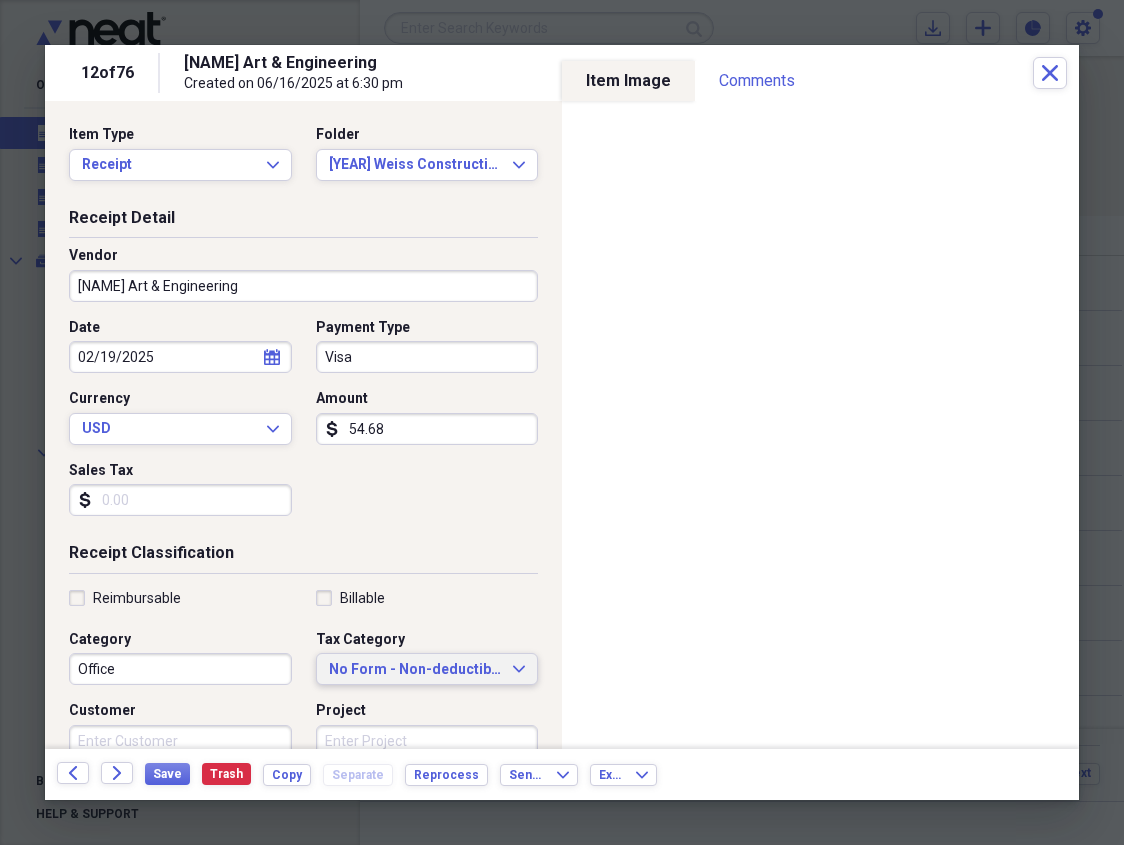 click on "No Form - Non-deductible" at bounding box center (415, 670) 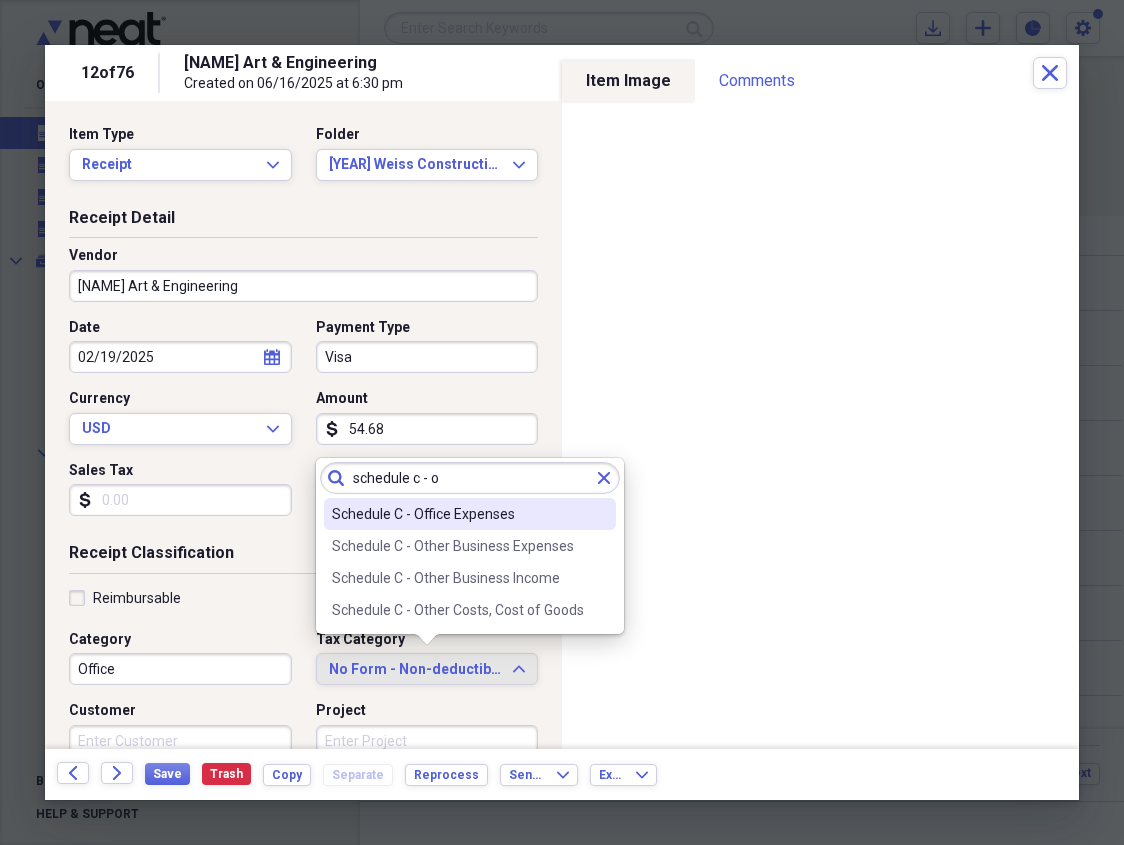type on "schedule c - o" 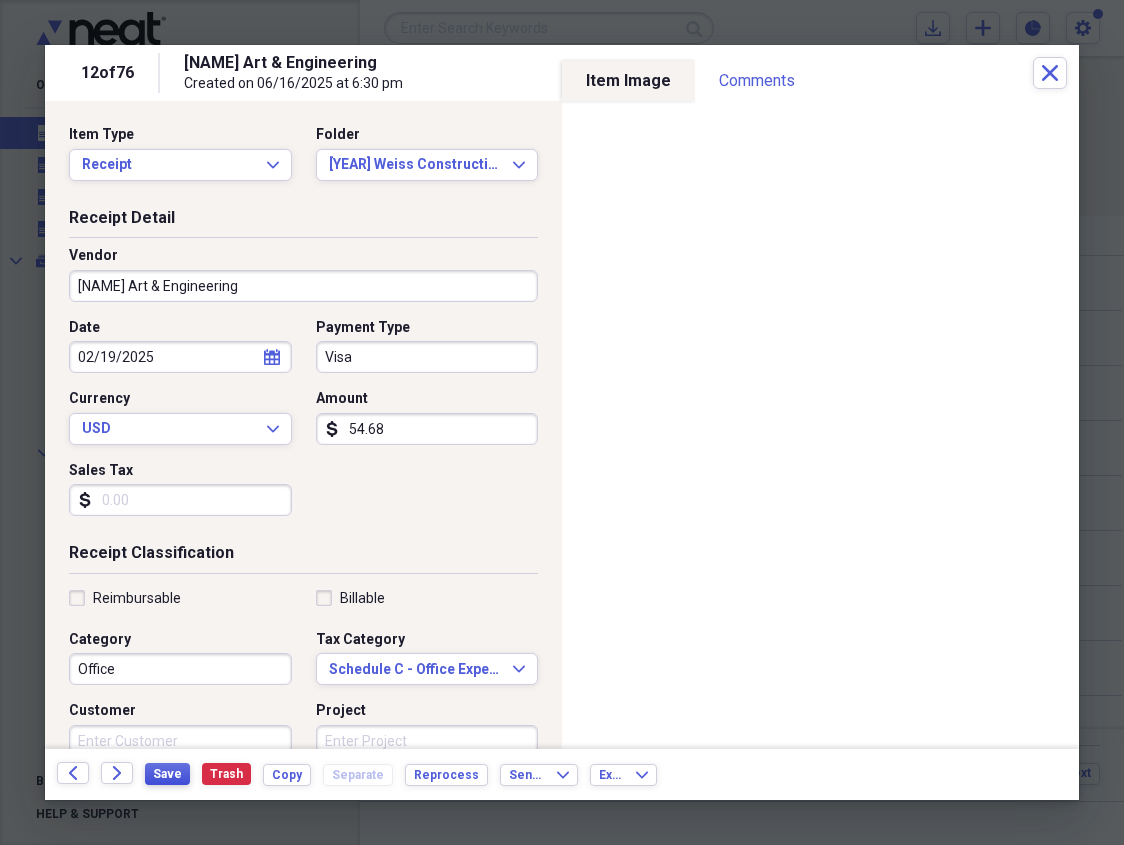 click on "Save" at bounding box center [167, 774] 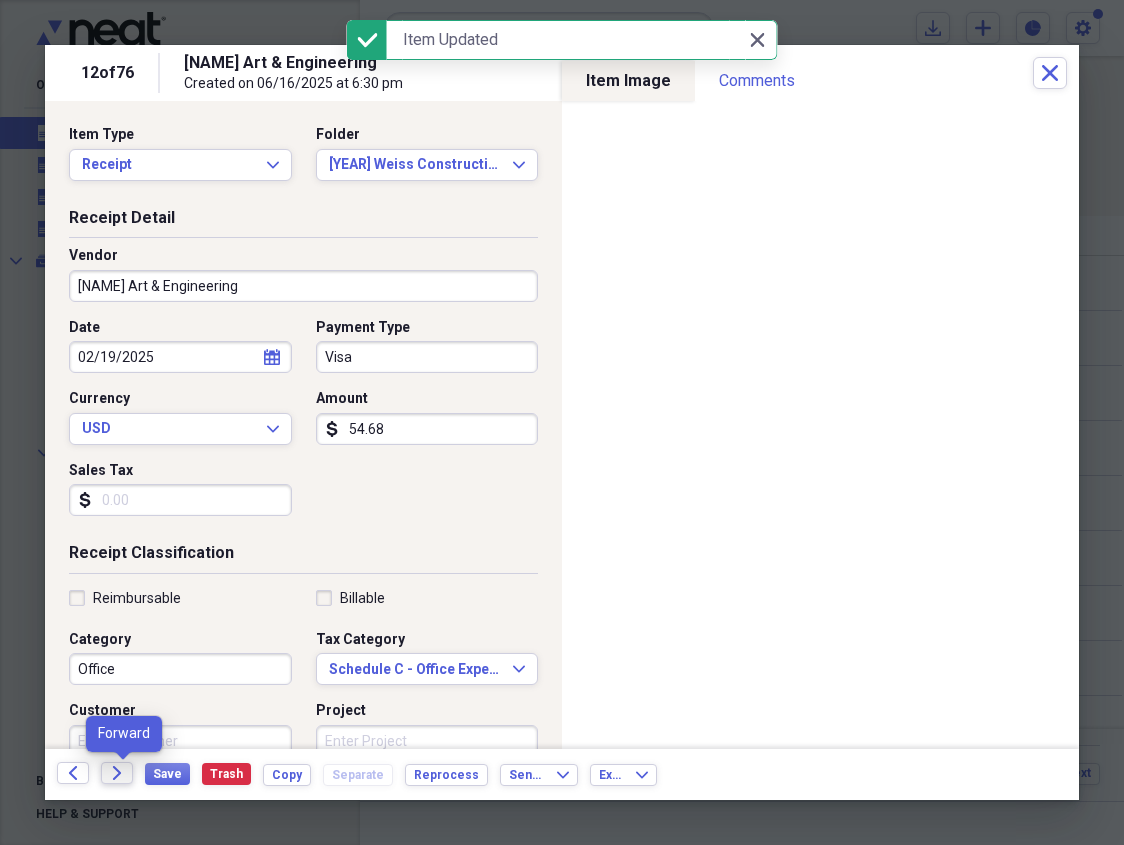 click on "Forward" 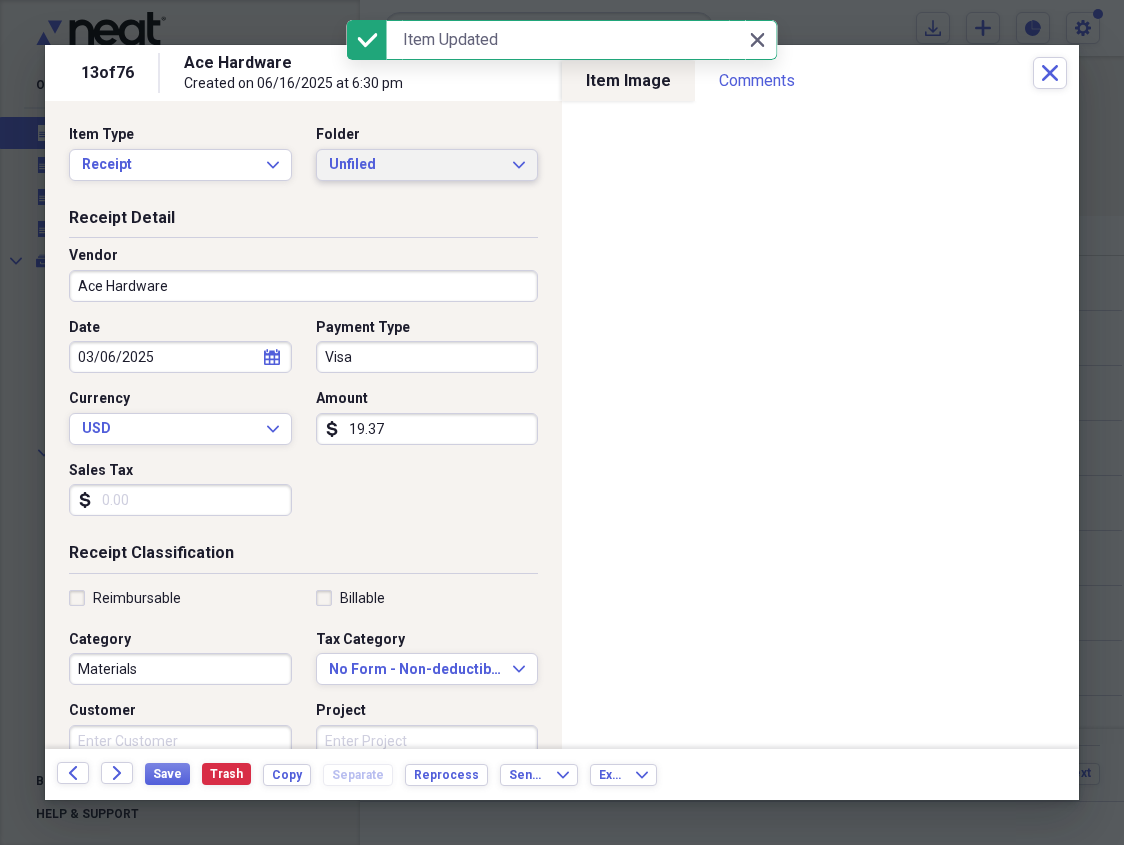 click on "Unfiled" at bounding box center (415, 165) 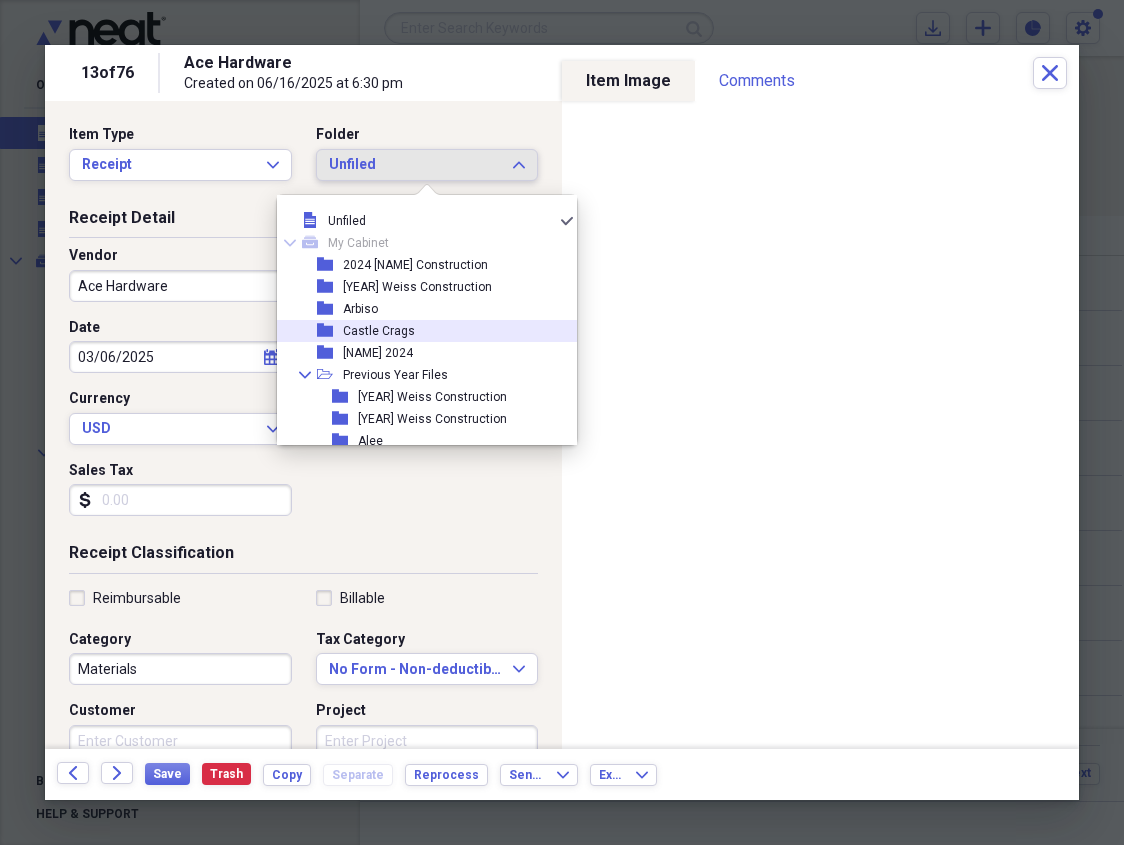 click on "Castle Crags" at bounding box center (379, 331) 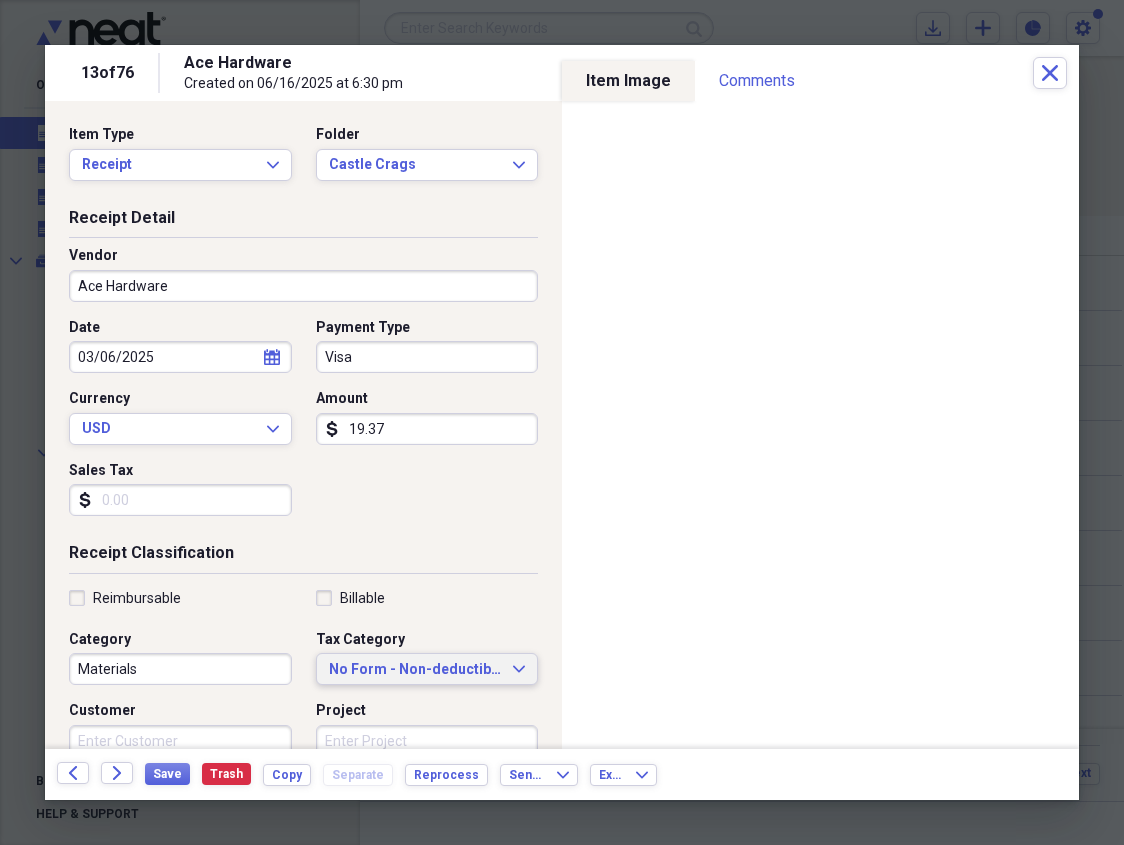 click on "No Form - Non-deductible" at bounding box center (415, 670) 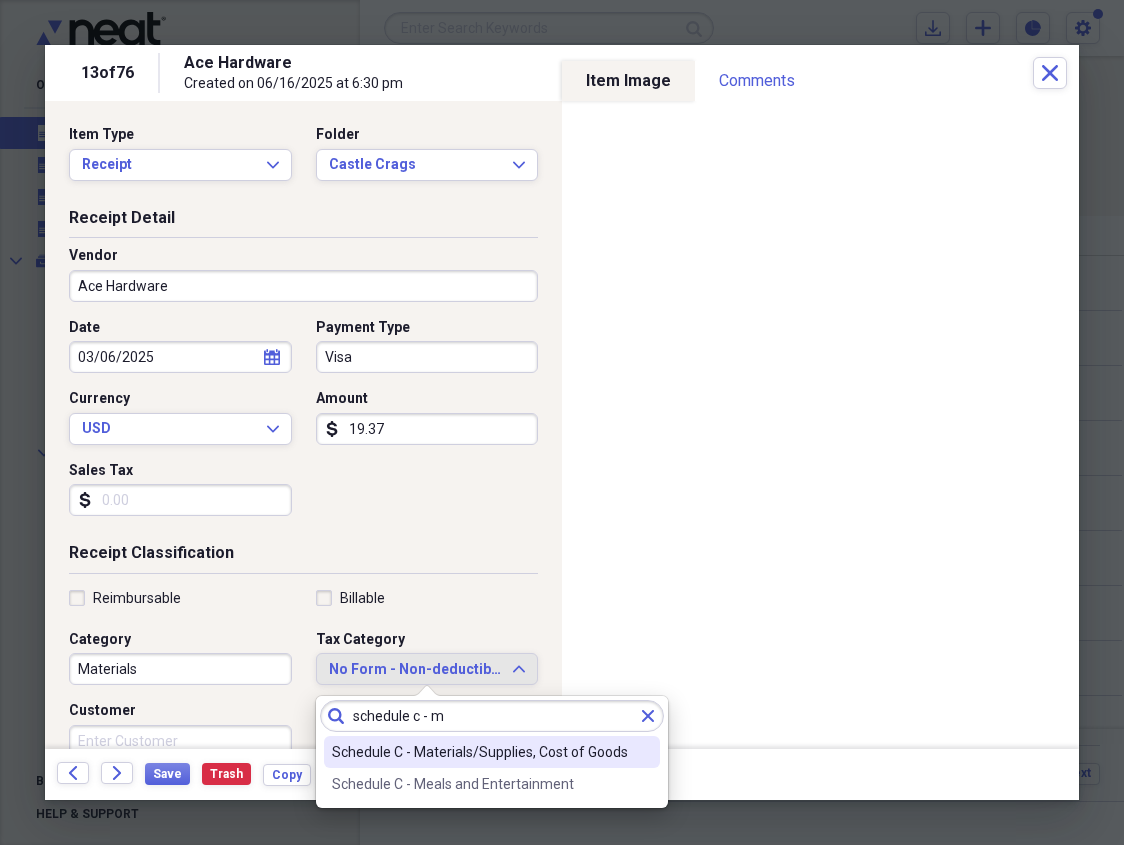 type on "schedule c - m" 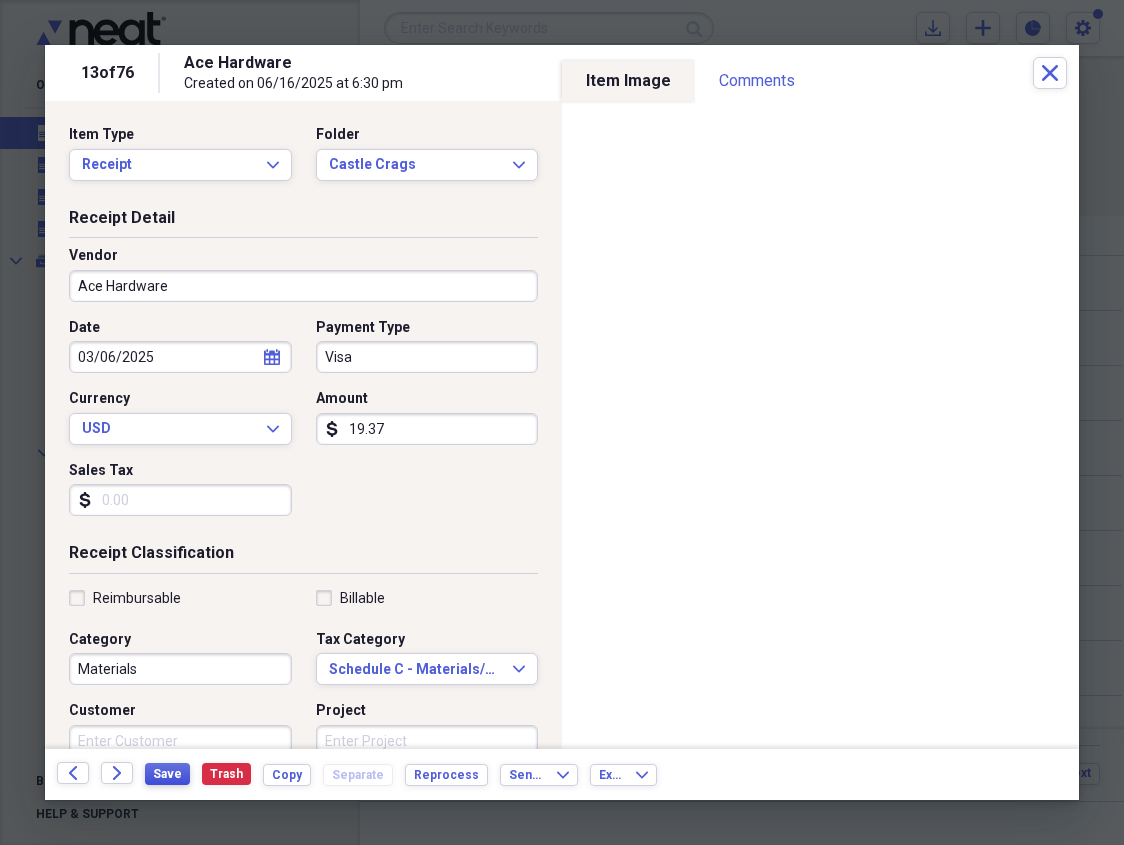 click on "Save" at bounding box center [167, 774] 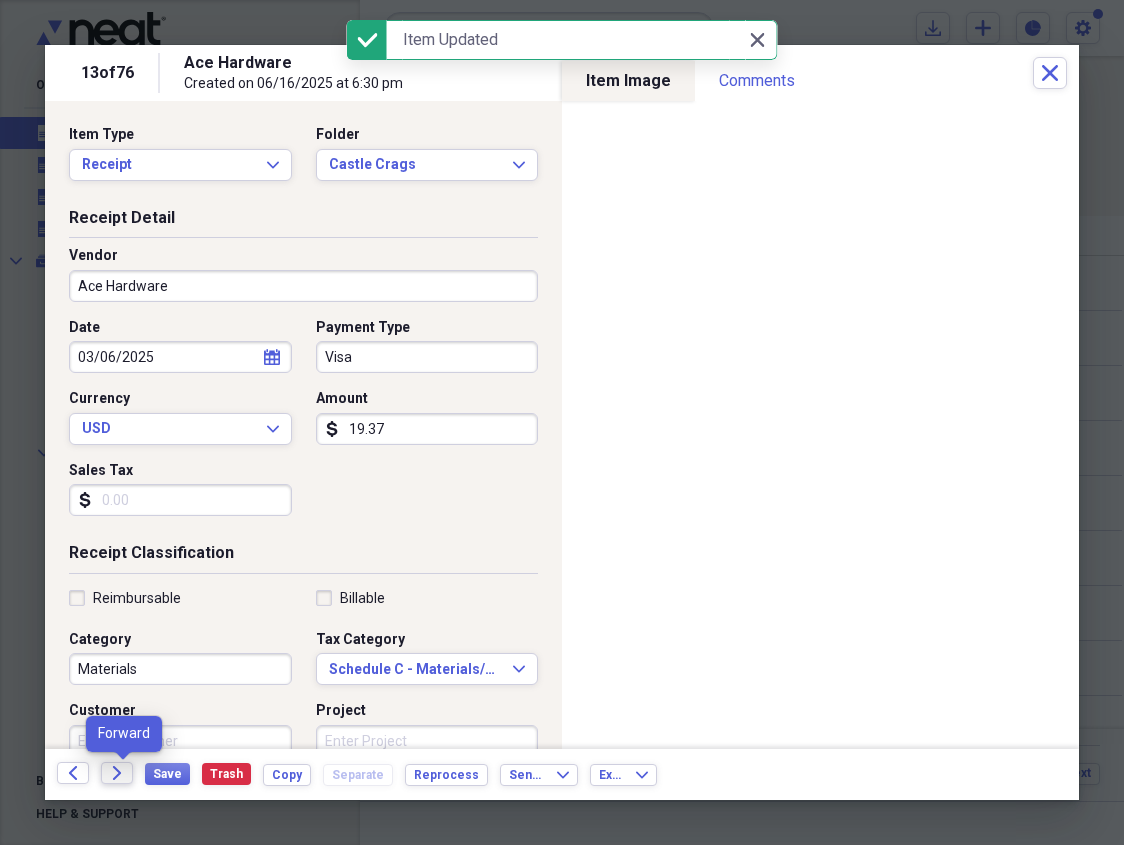 click on "Forward" 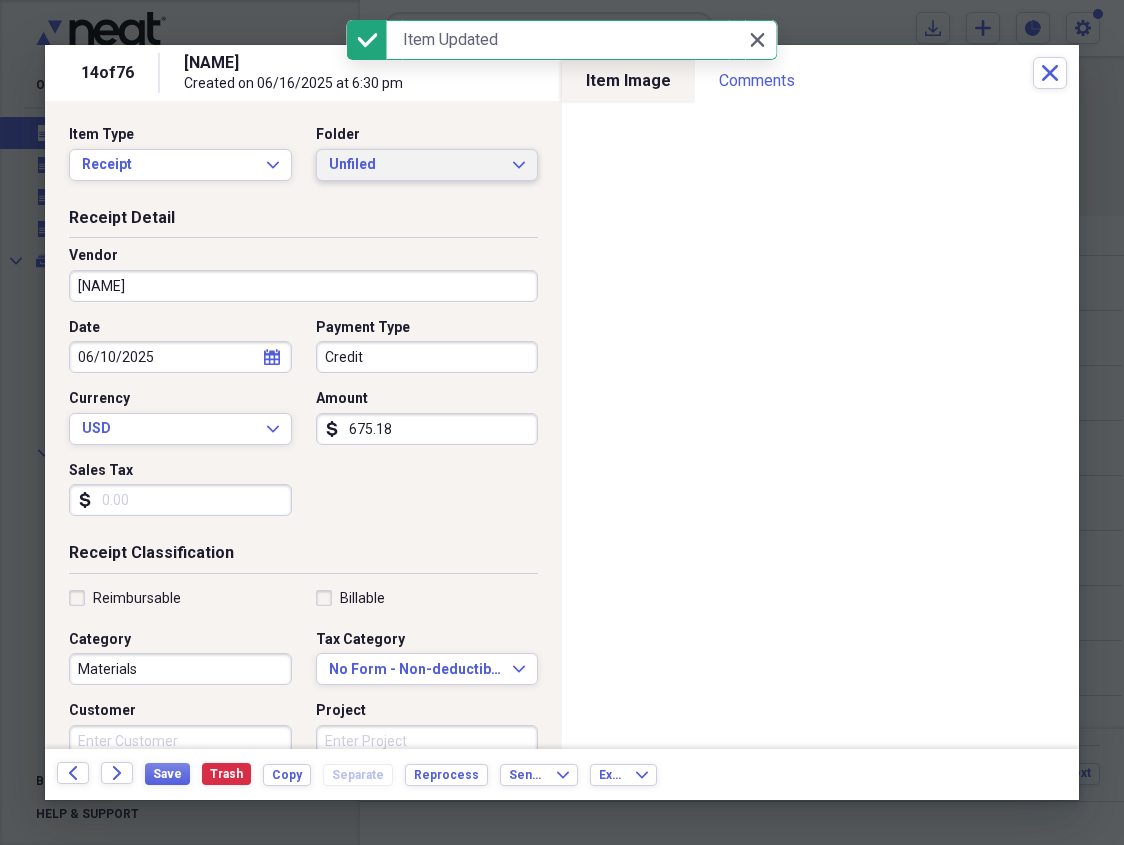 click on "Unfiled" at bounding box center [415, 165] 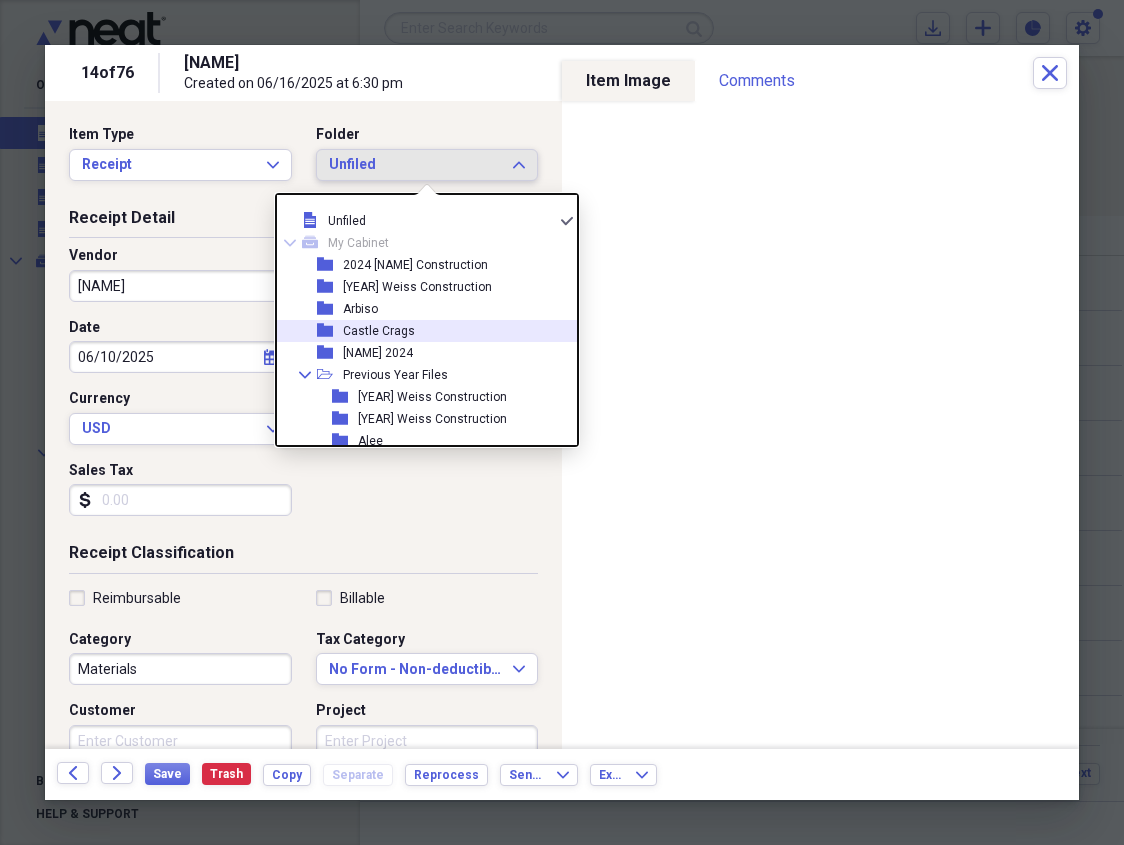click on "Castle Crags" at bounding box center [379, 331] 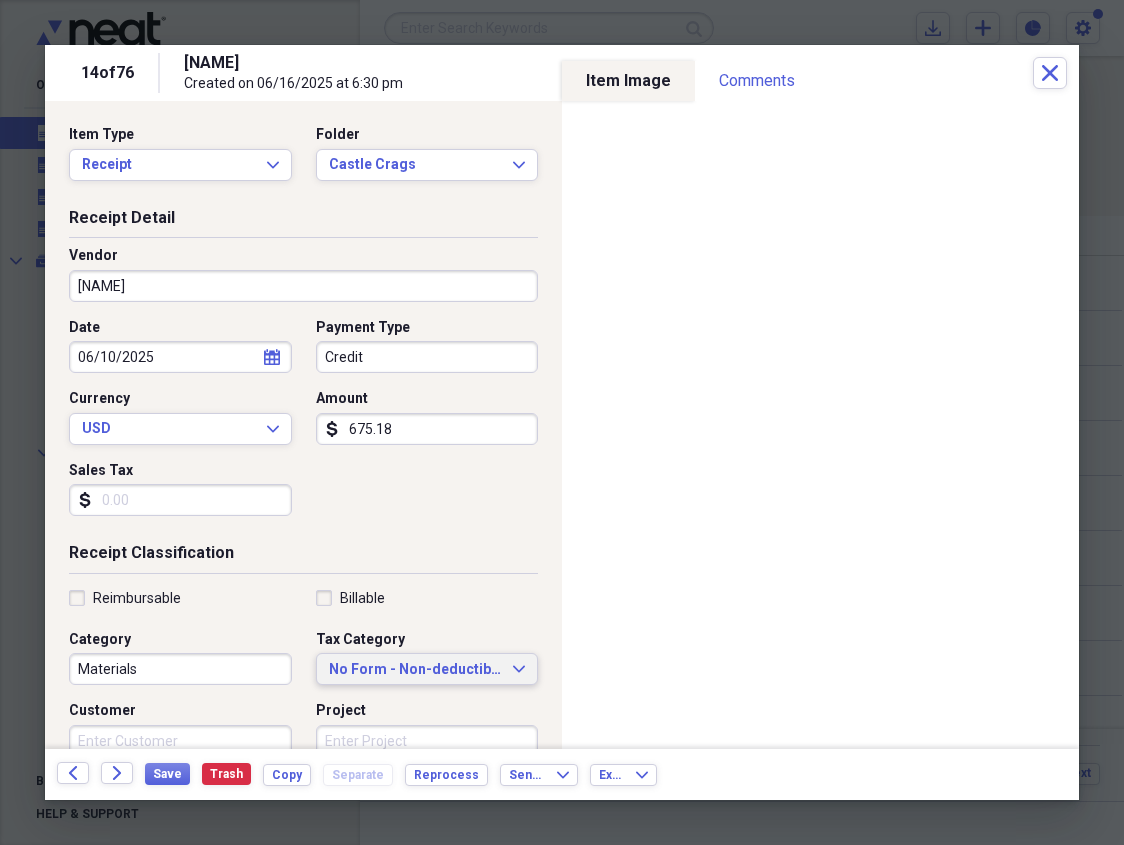 click on "No Form - Non-deductible" at bounding box center [415, 670] 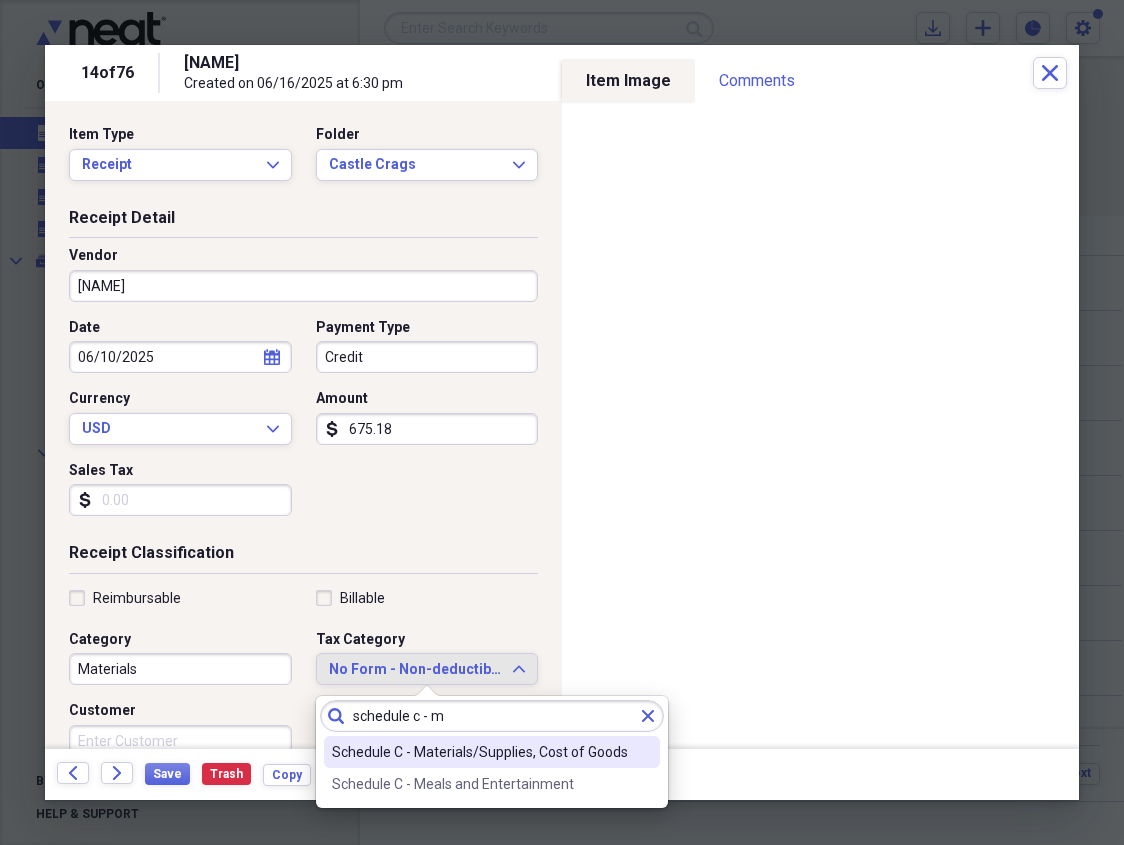 type on "schedule c - m" 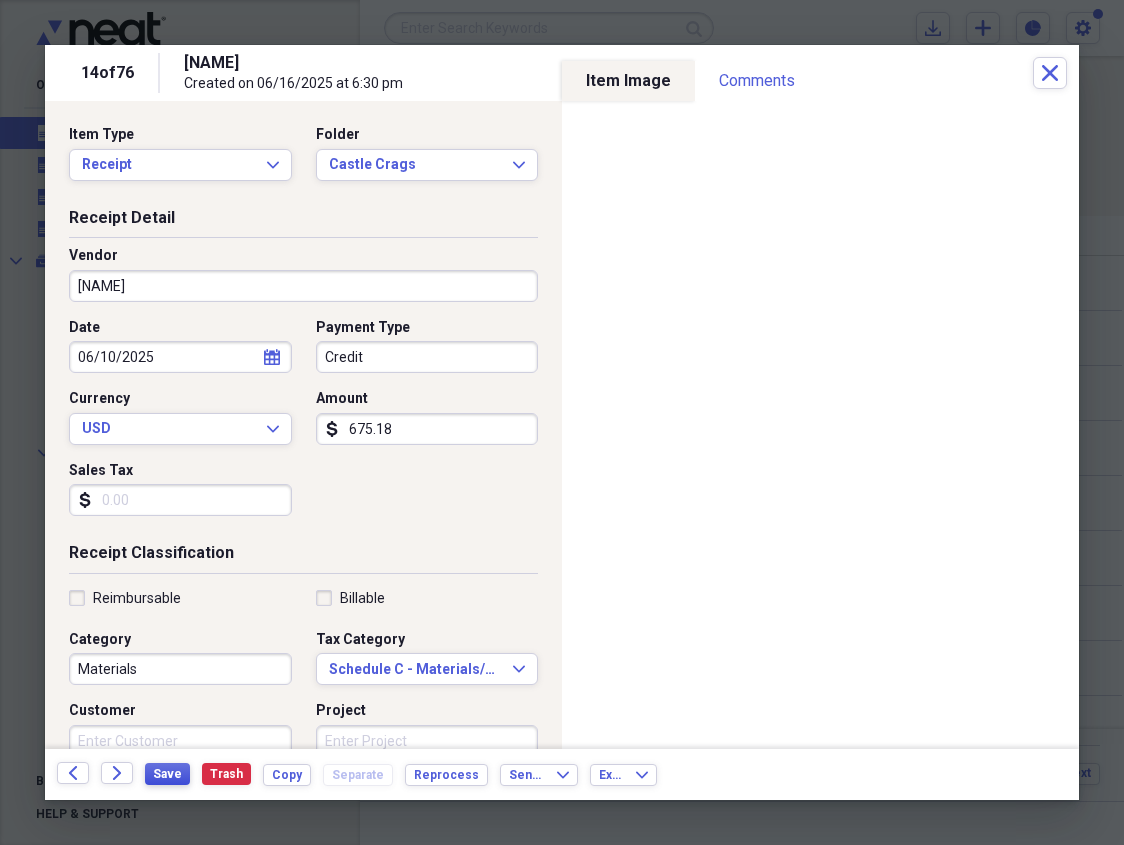 click on "Save" at bounding box center [167, 774] 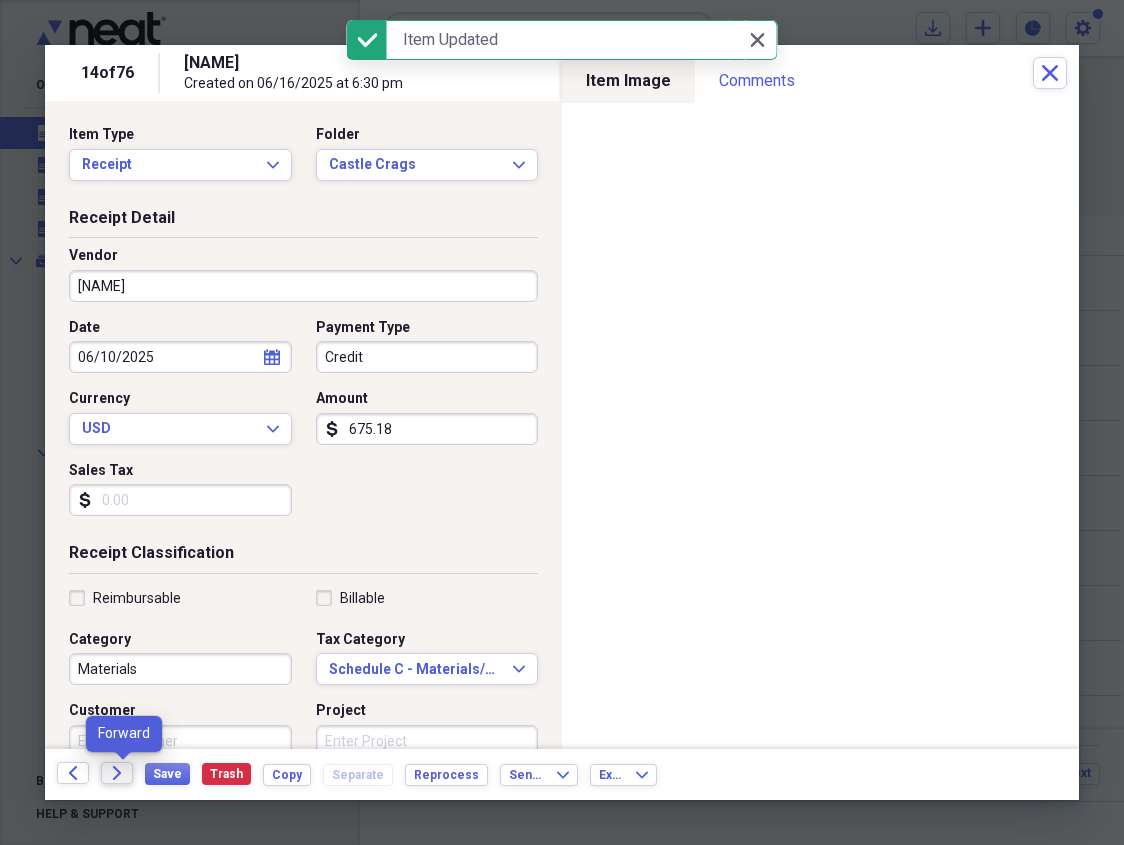 click on "Forward" 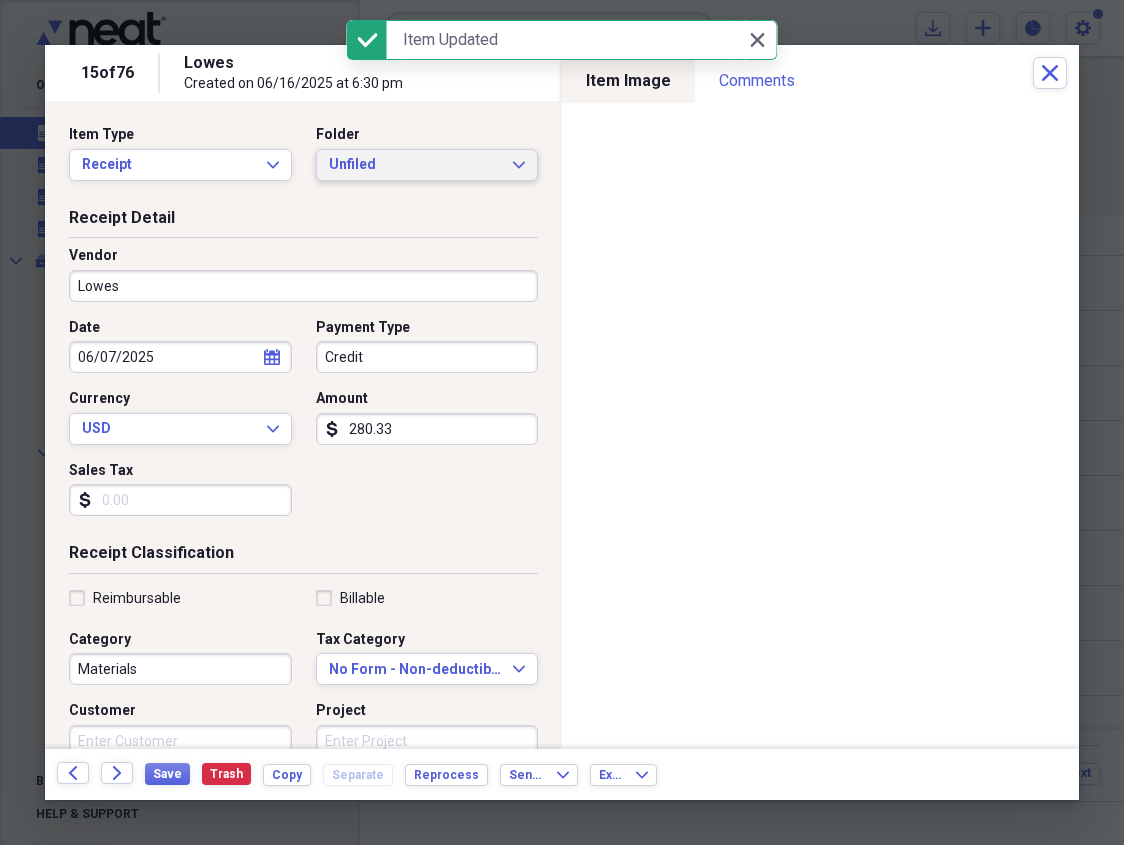 click on "Unfiled" at bounding box center [415, 165] 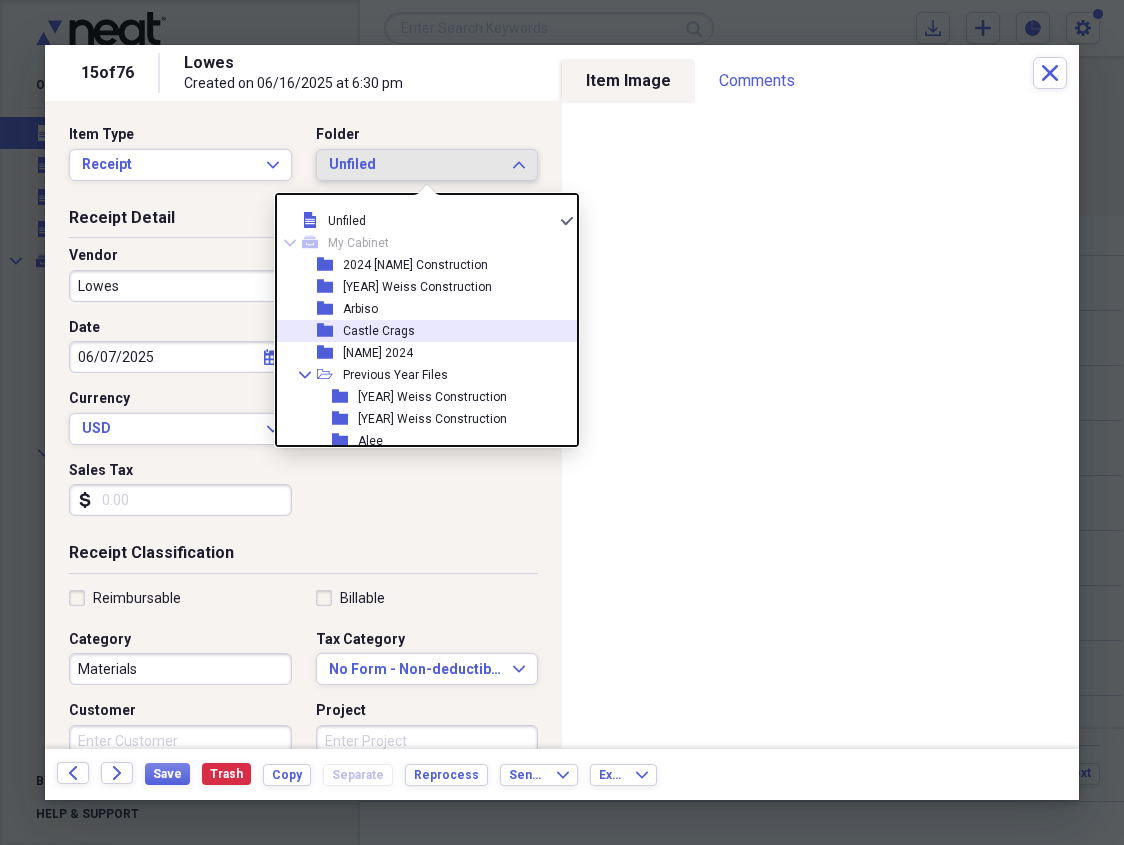 click on "Castle Crags" at bounding box center [379, 331] 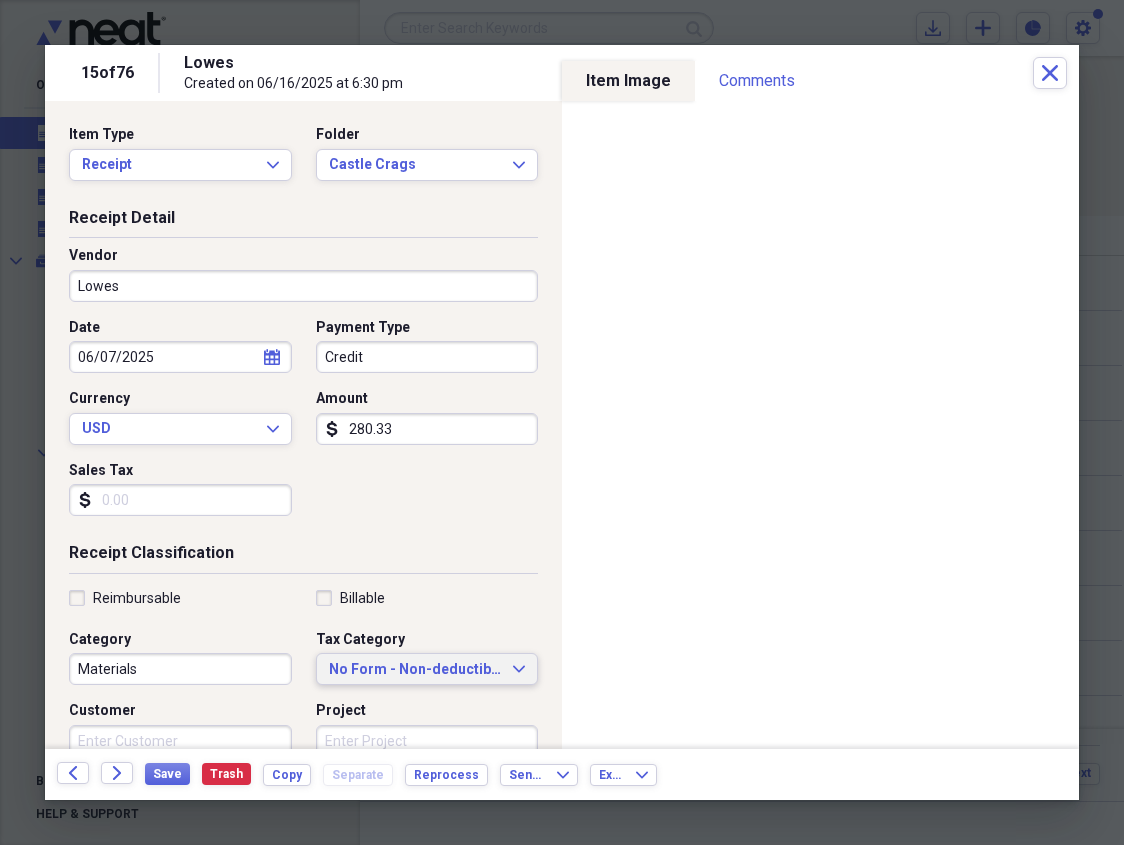 click on "No Form - Non-deductible" at bounding box center [415, 670] 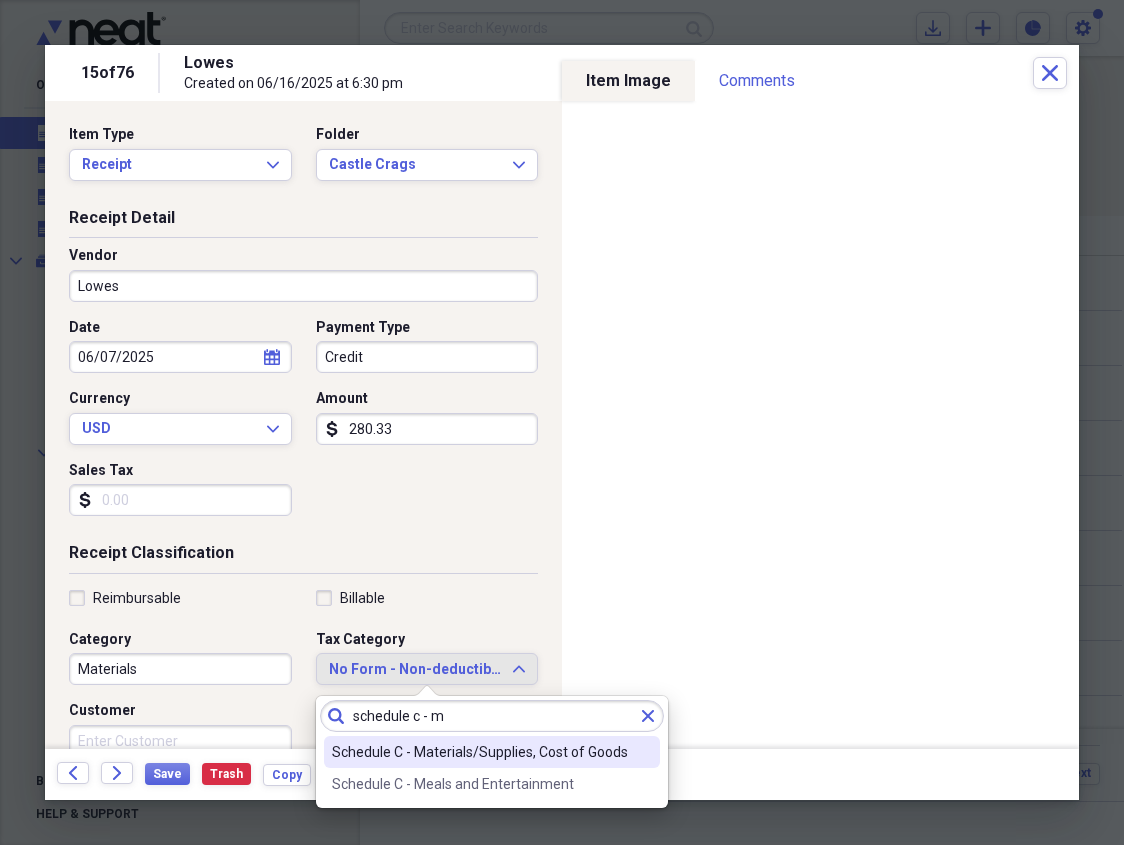 type on "schedule c - m" 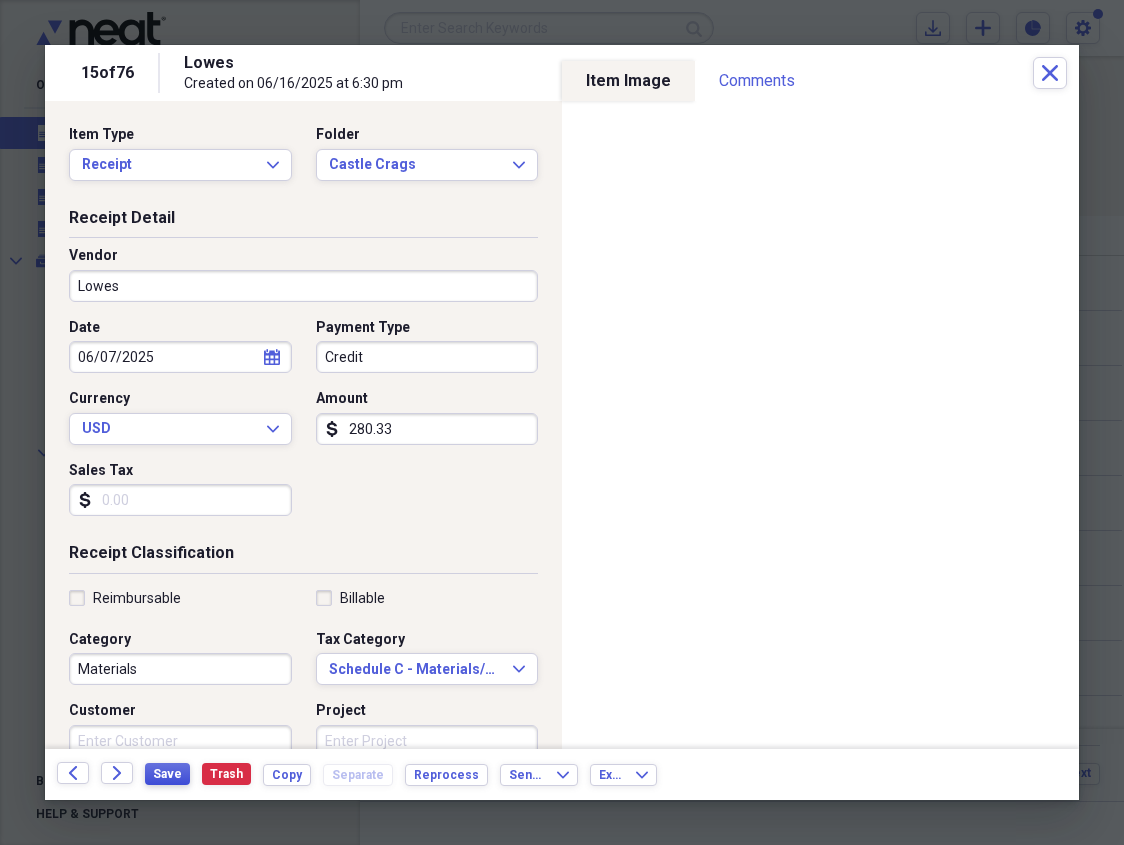 click on "Save" at bounding box center [167, 774] 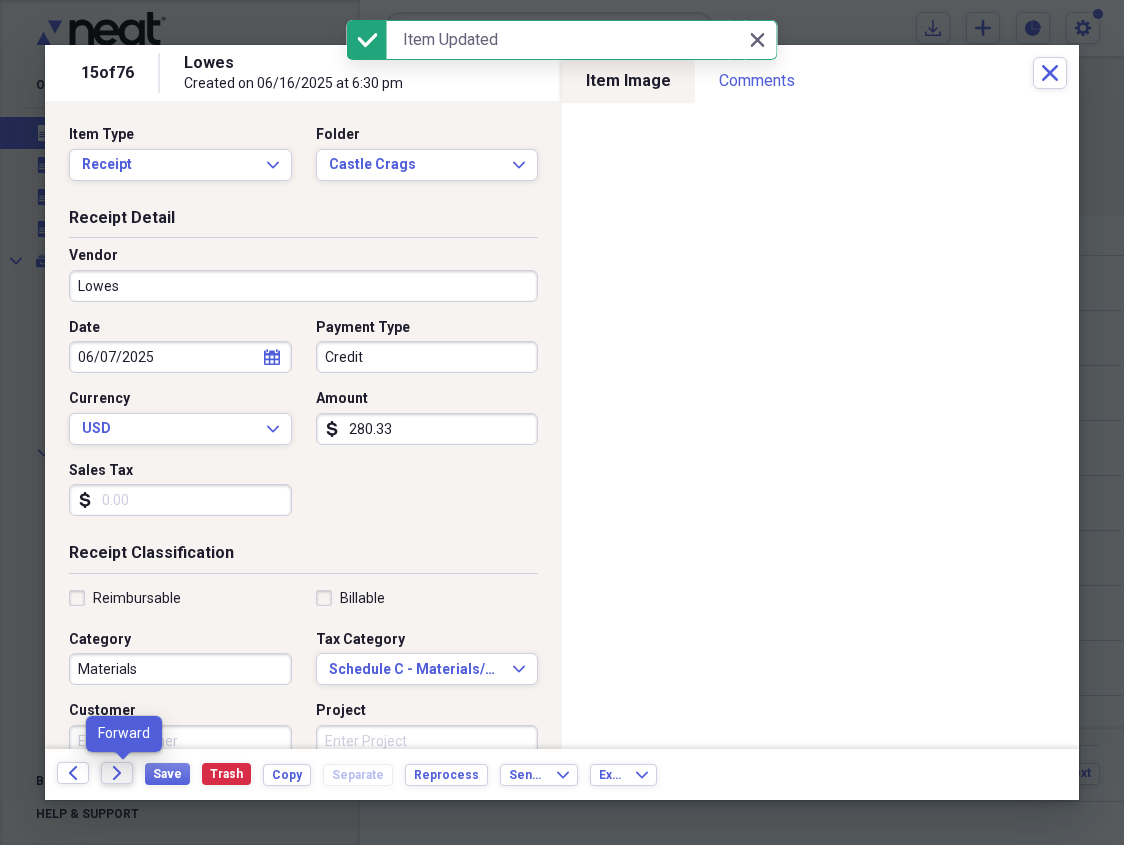 click 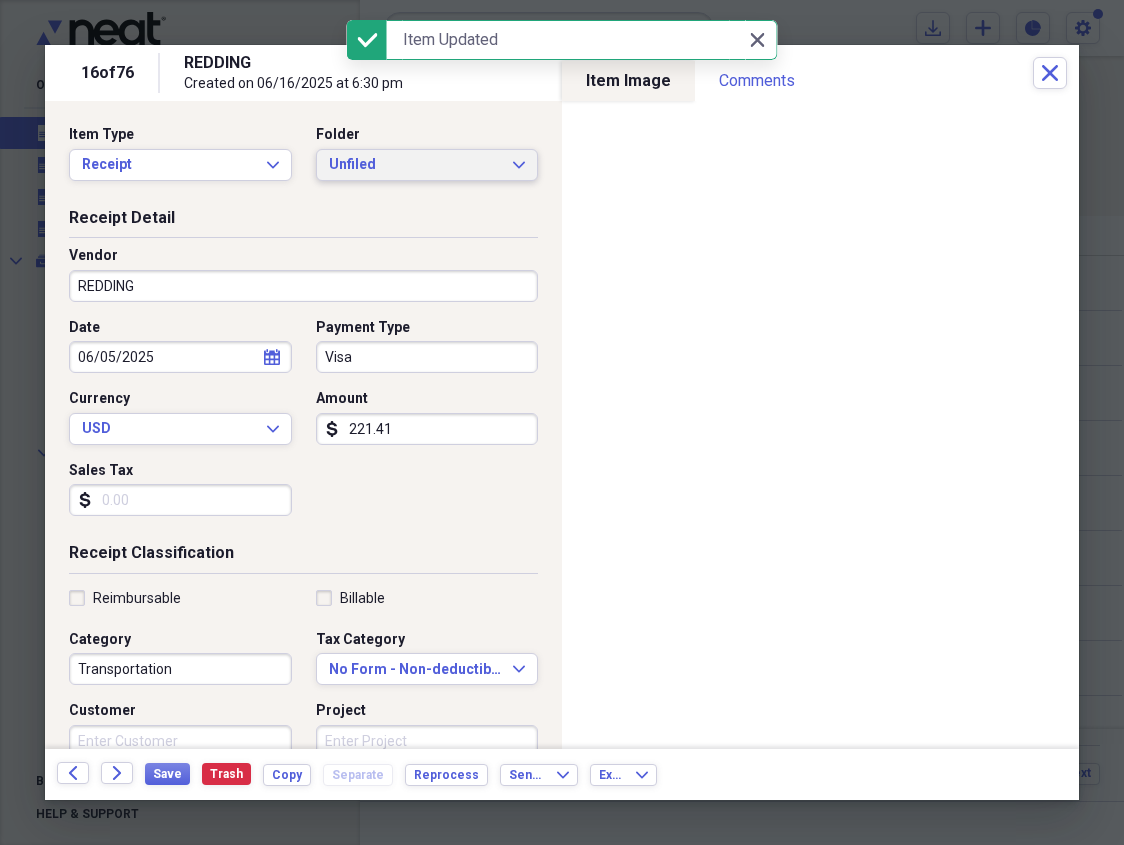 click on "Unfiled" at bounding box center [415, 165] 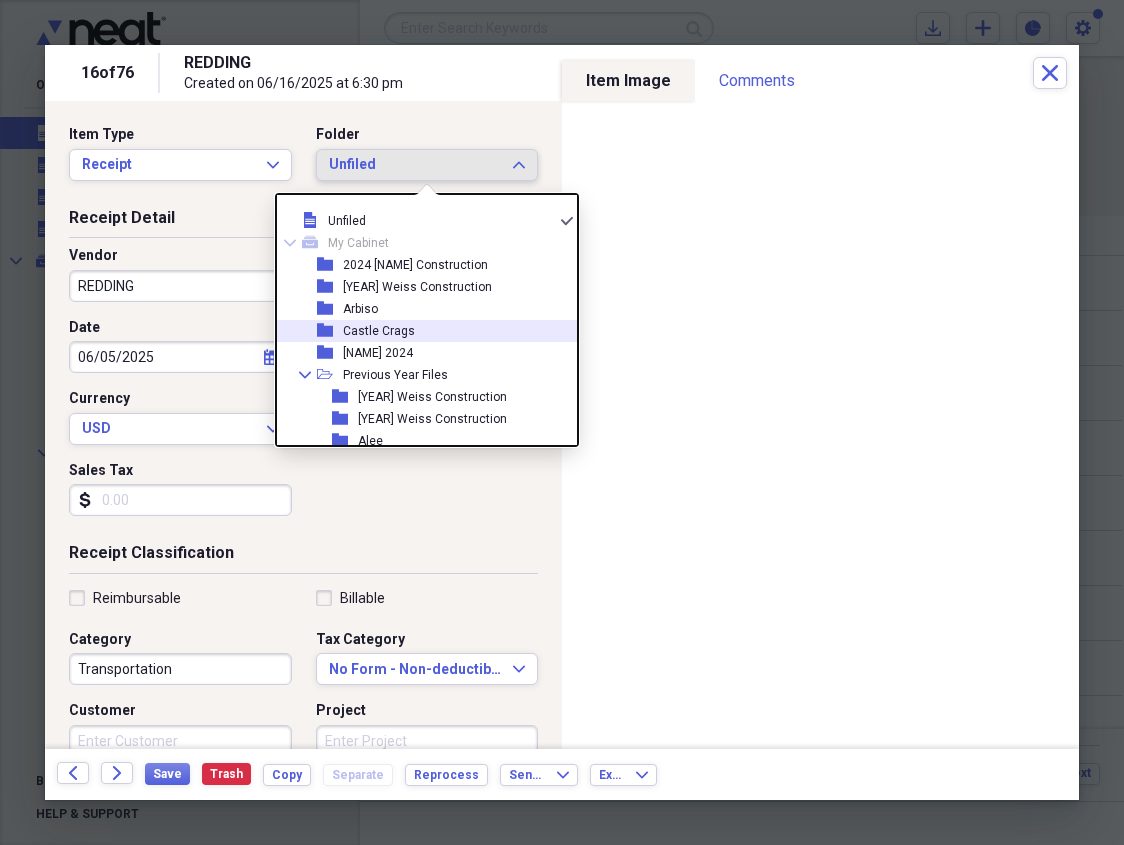 click on "Castle Crags" at bounding box center (379, 331) 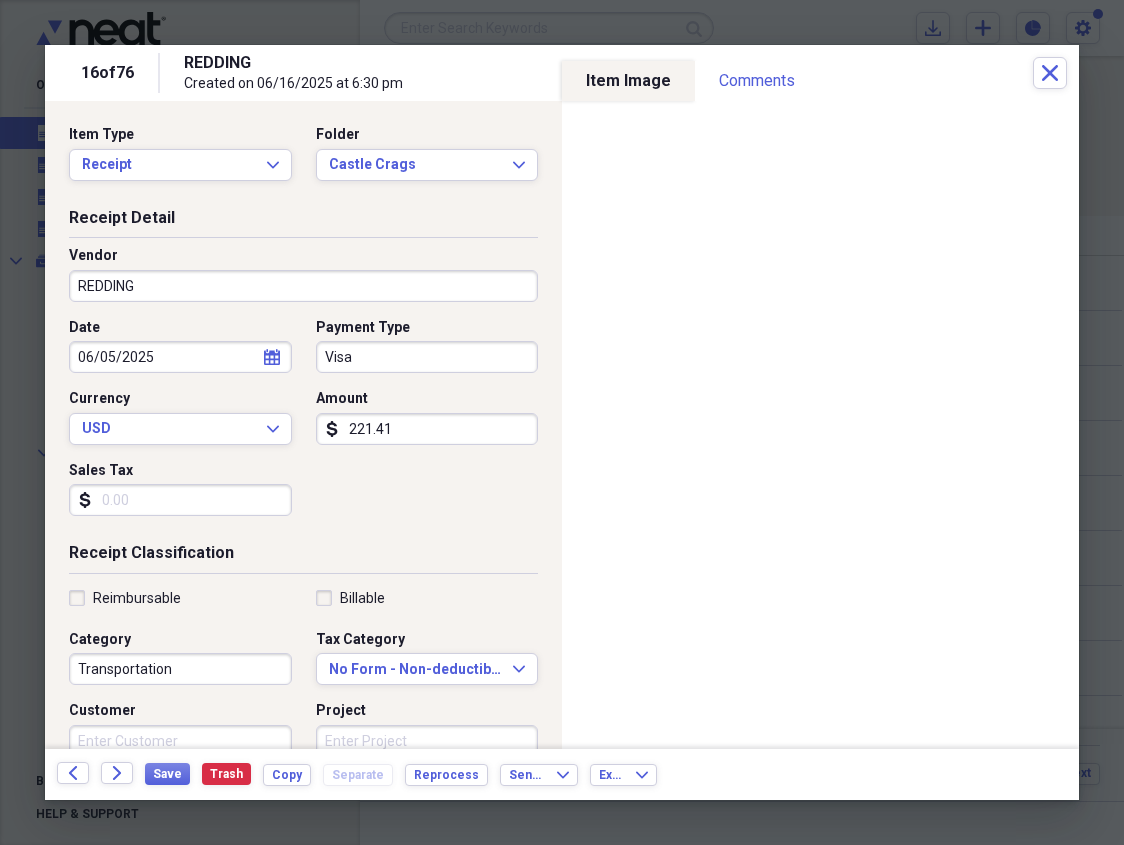 click on "REDDING" at bounding box center [303, 286] 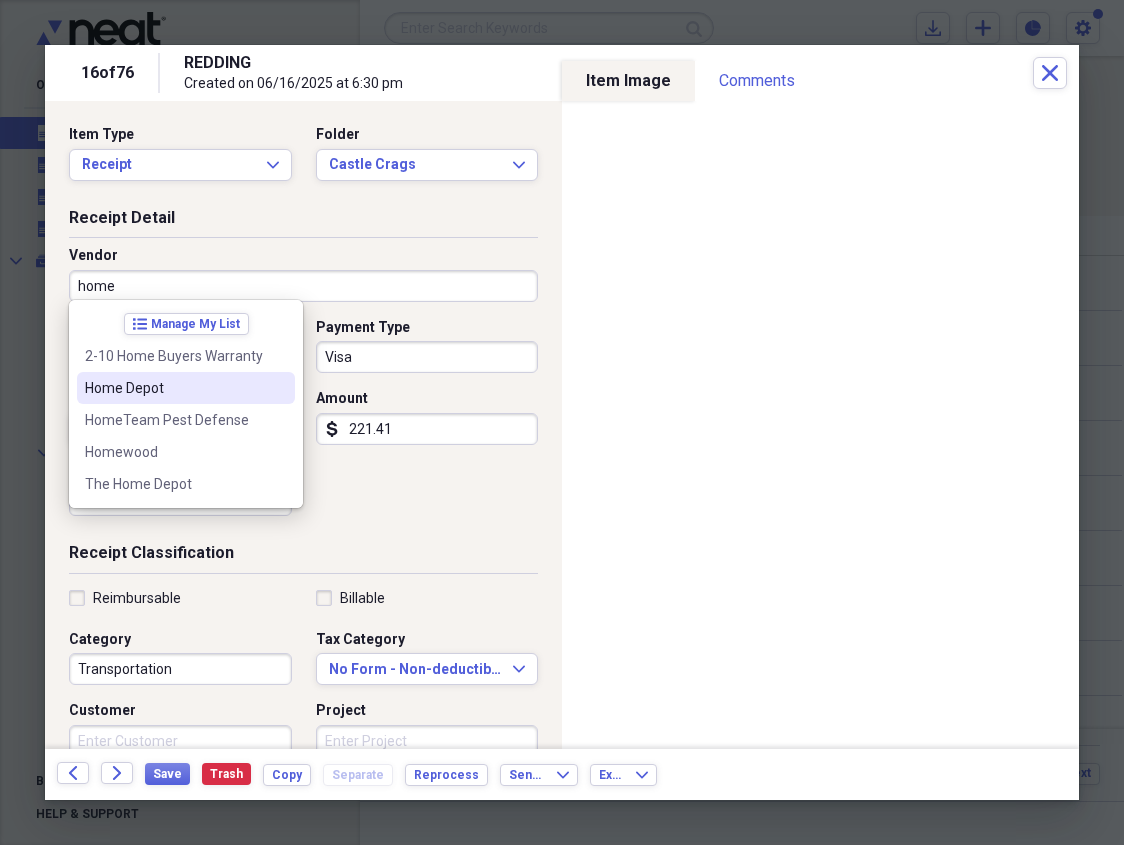 click on "Home Depot" at bounding box center [174, 388] 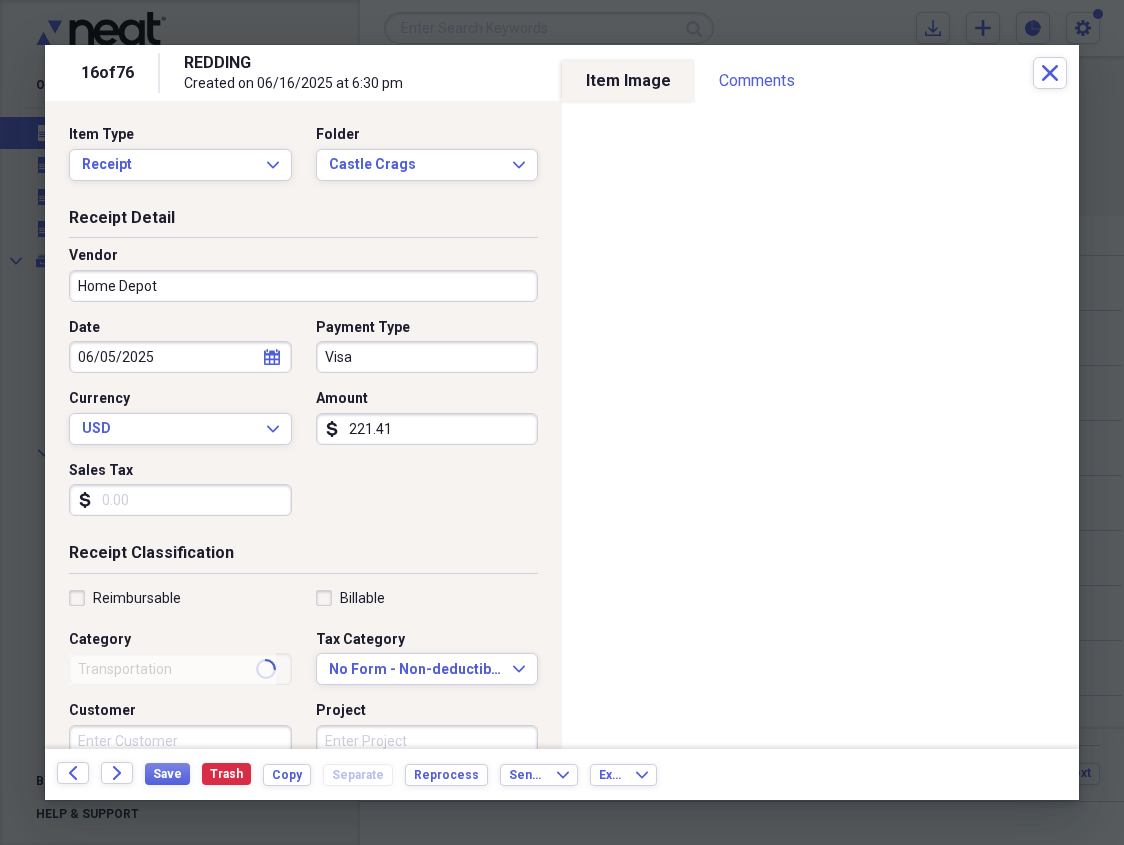 type on "Materials" 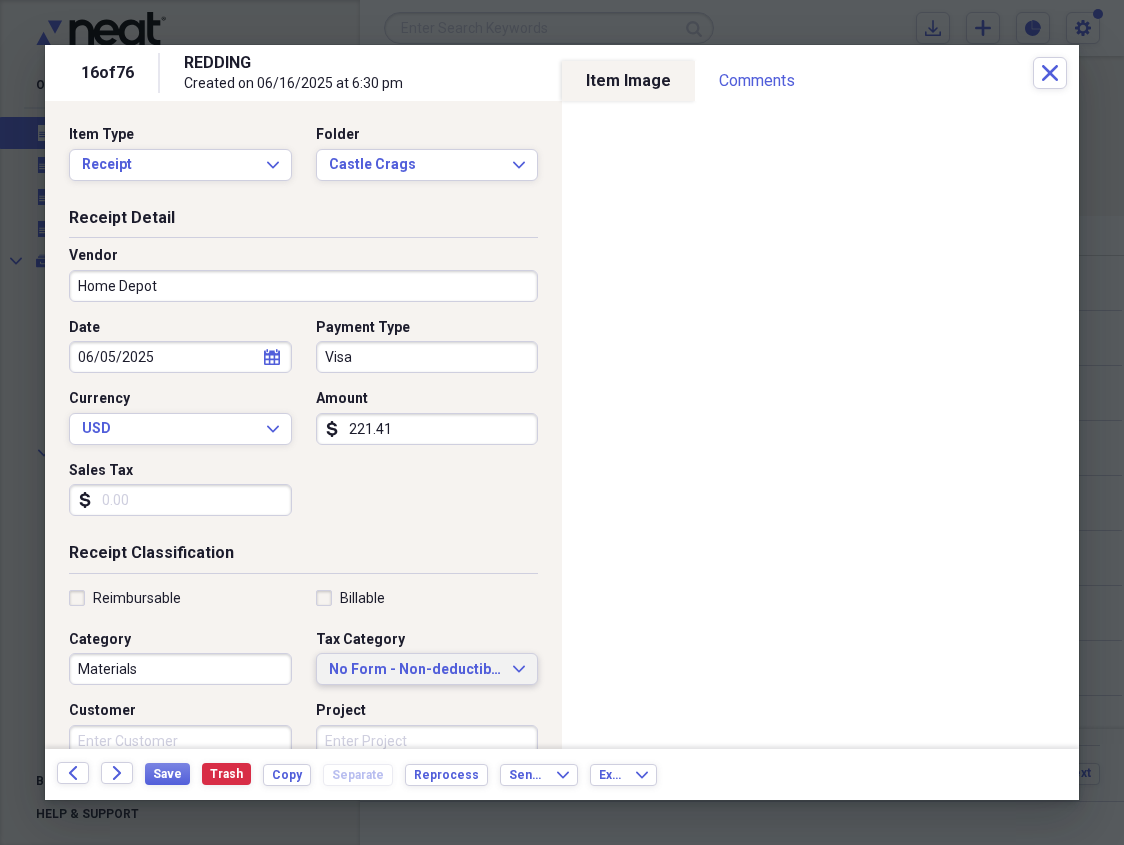 click on "No Form - Non-deductible" at bounding box center [415, 670] 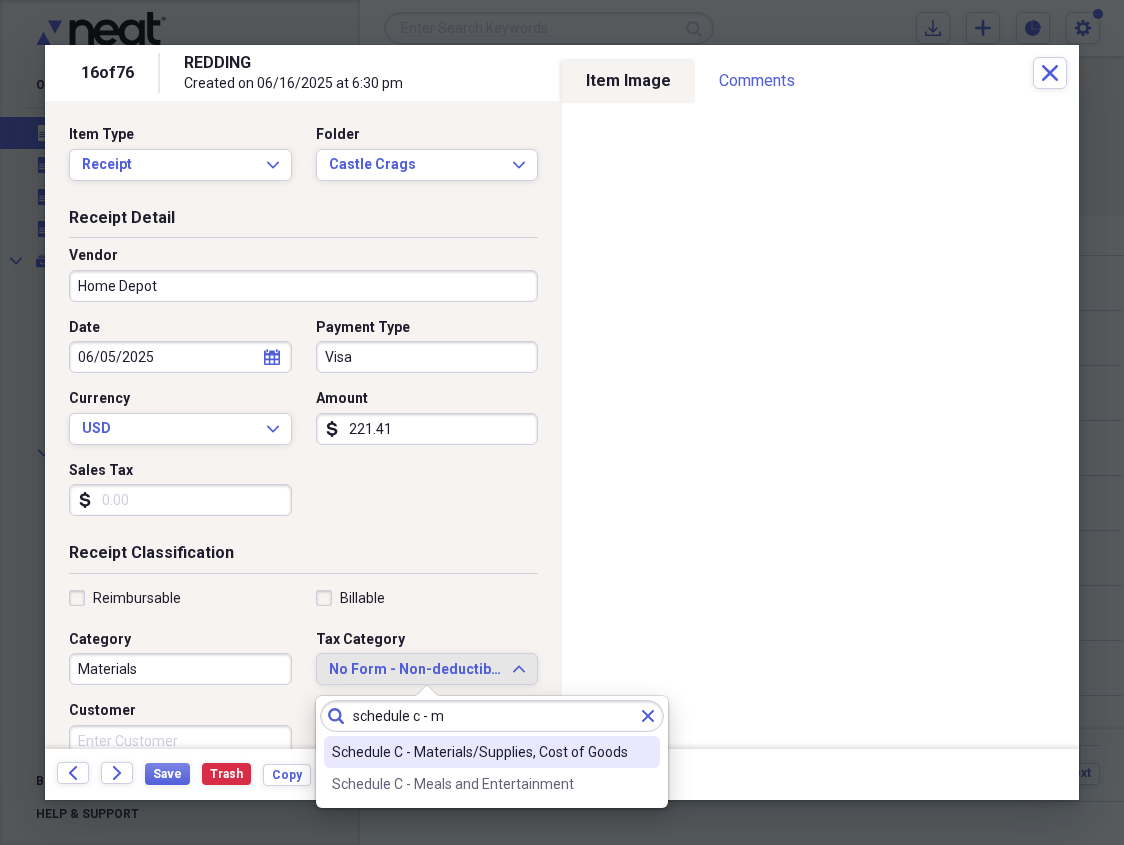 type on "schedule c - m" 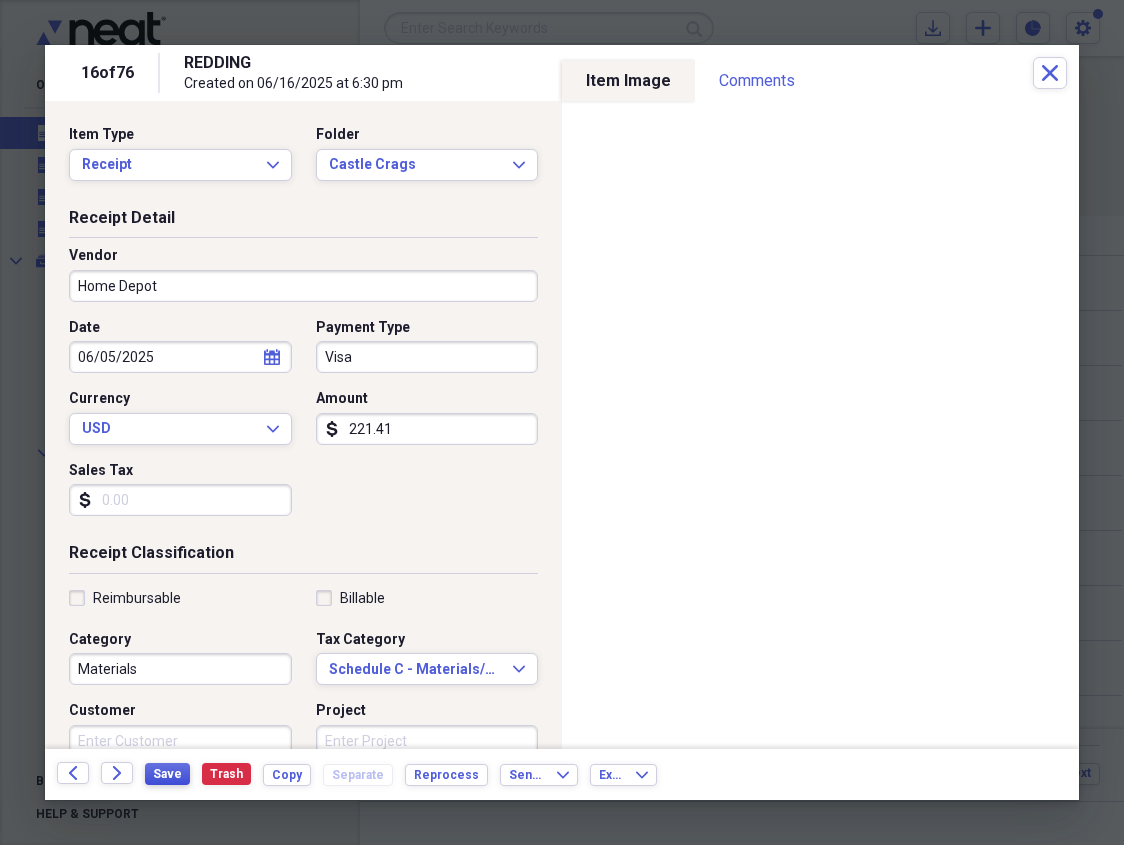 click on "Save" at bounding box center [167, 774] 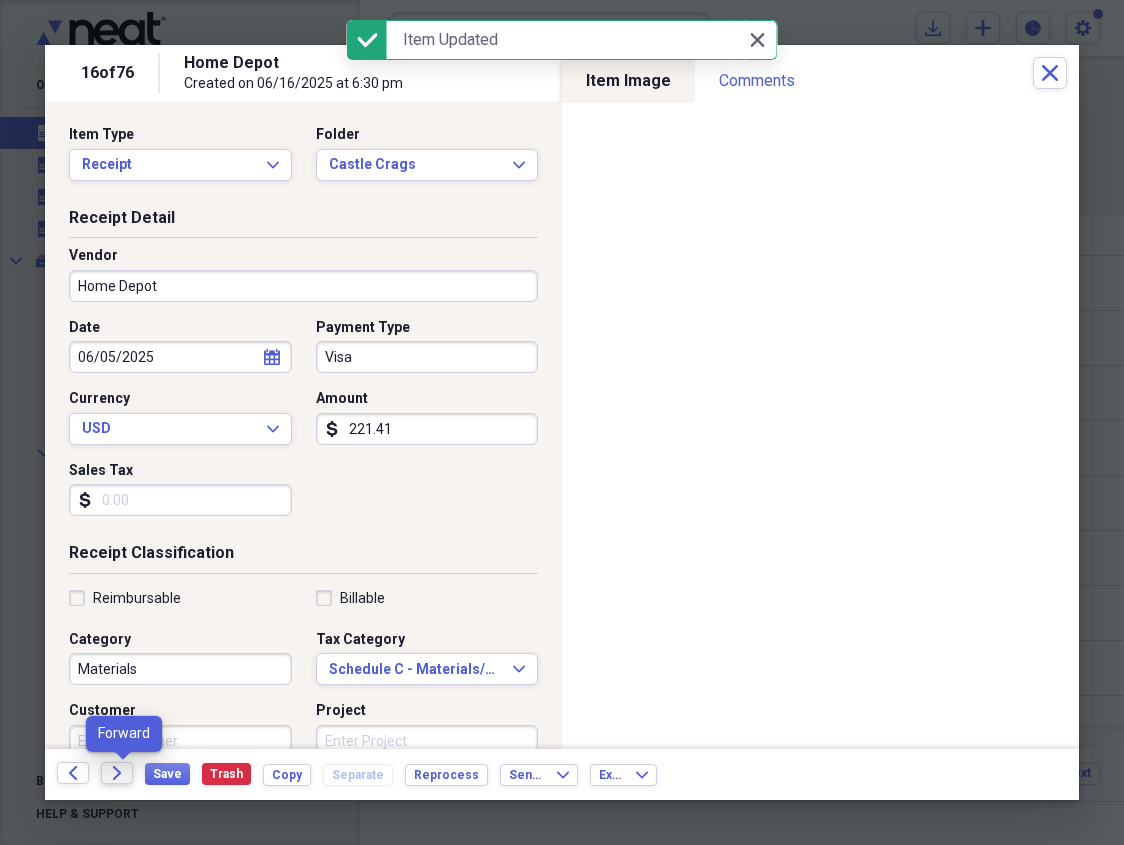 click on "Forward" 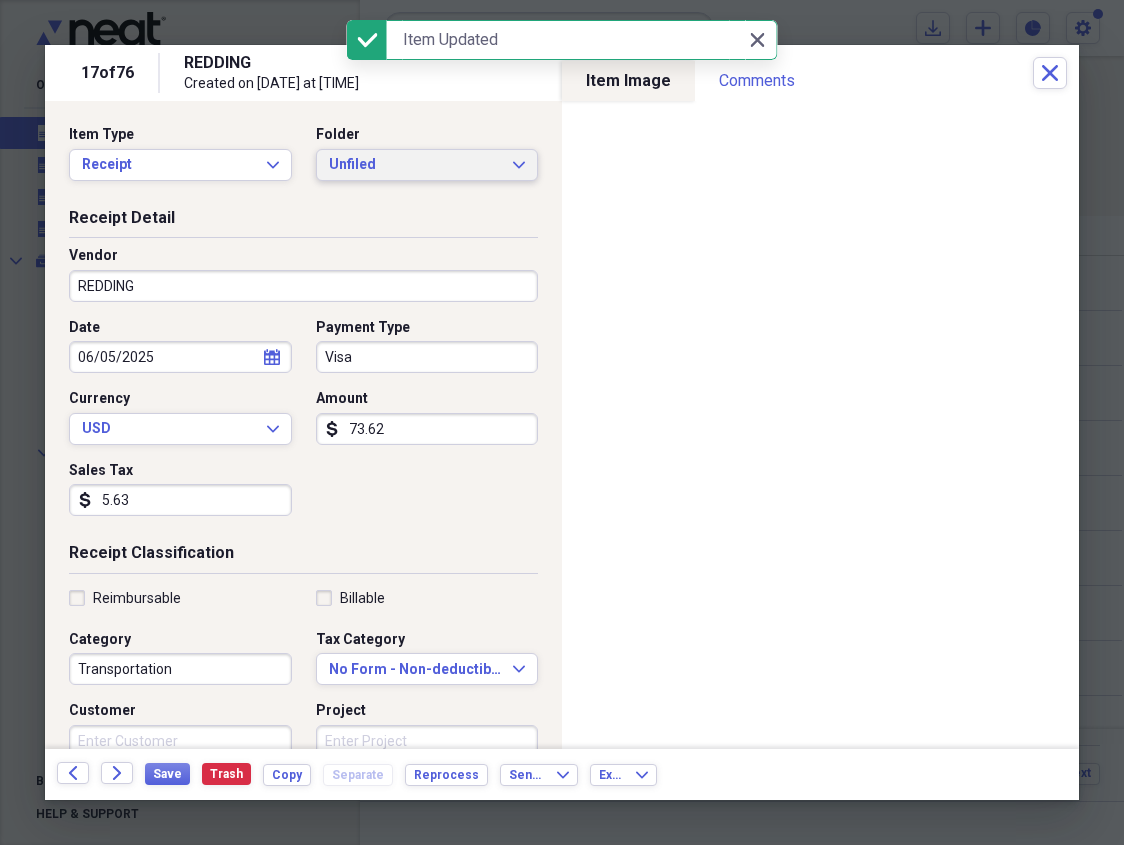 click on "Unfiled" at bounding box center [415, 165] 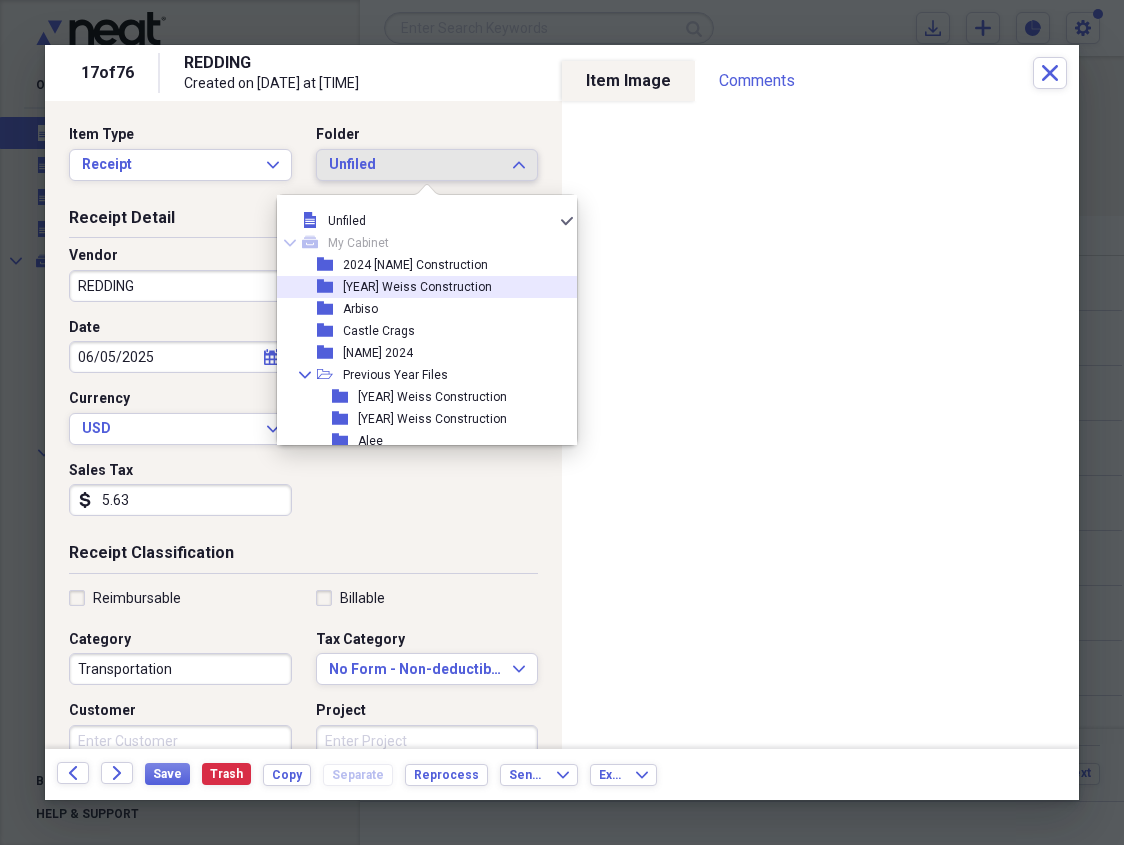 click on "[YEAR] Weiss Construction" at bounding box center (417, 287) 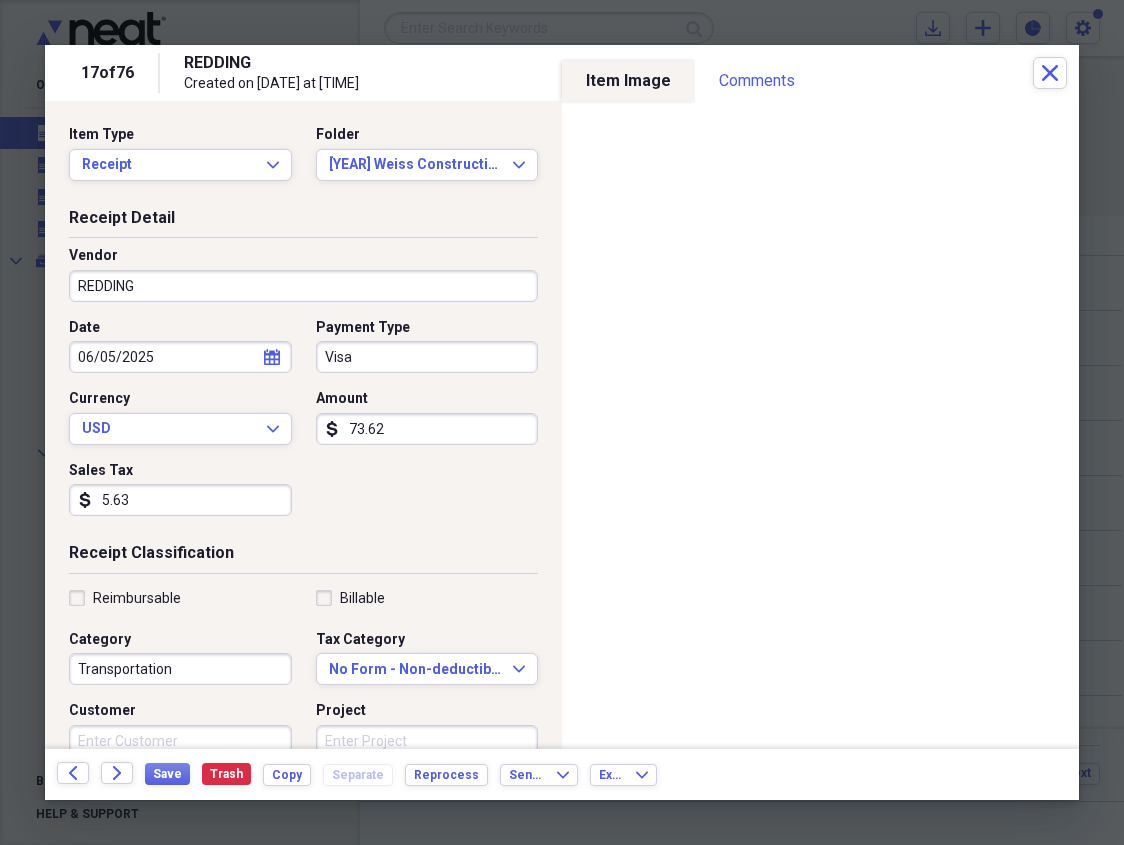 click on "REDDING" at bounding box center [303, 286] 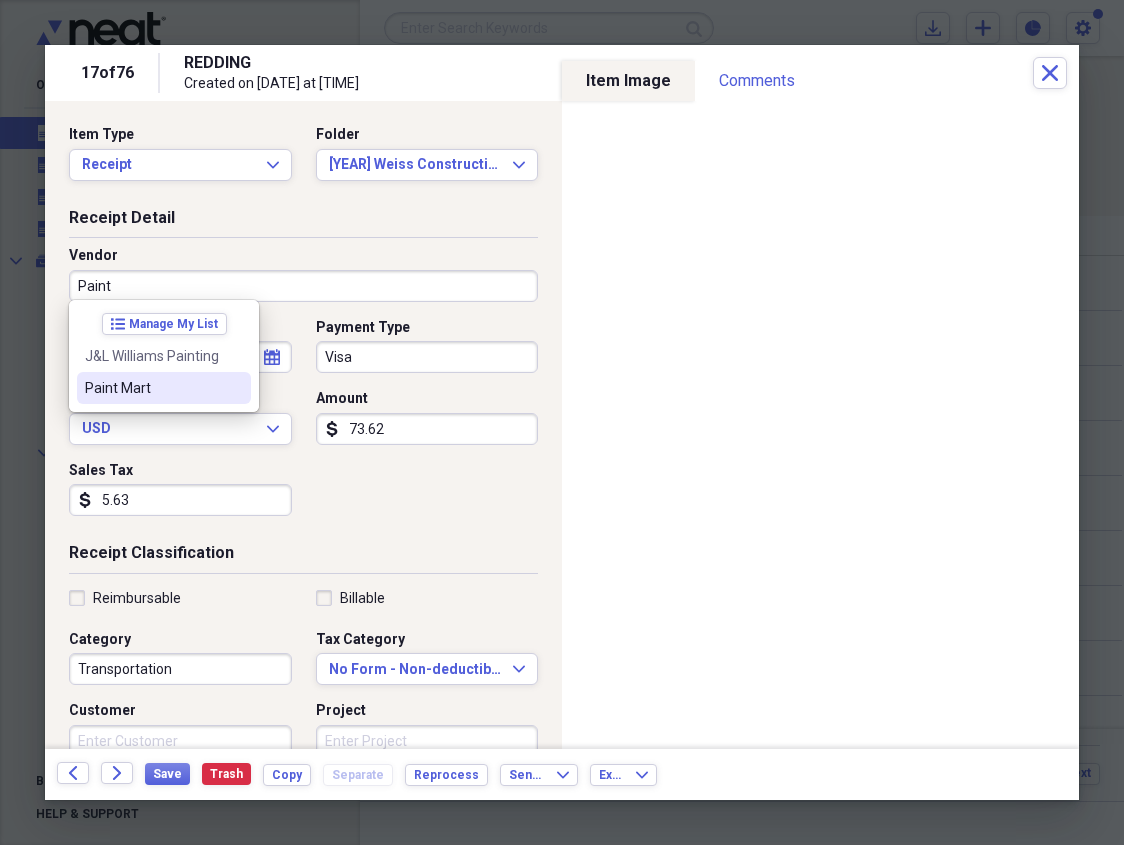 click on "Paint Mart" at bounding box center [152, 388] 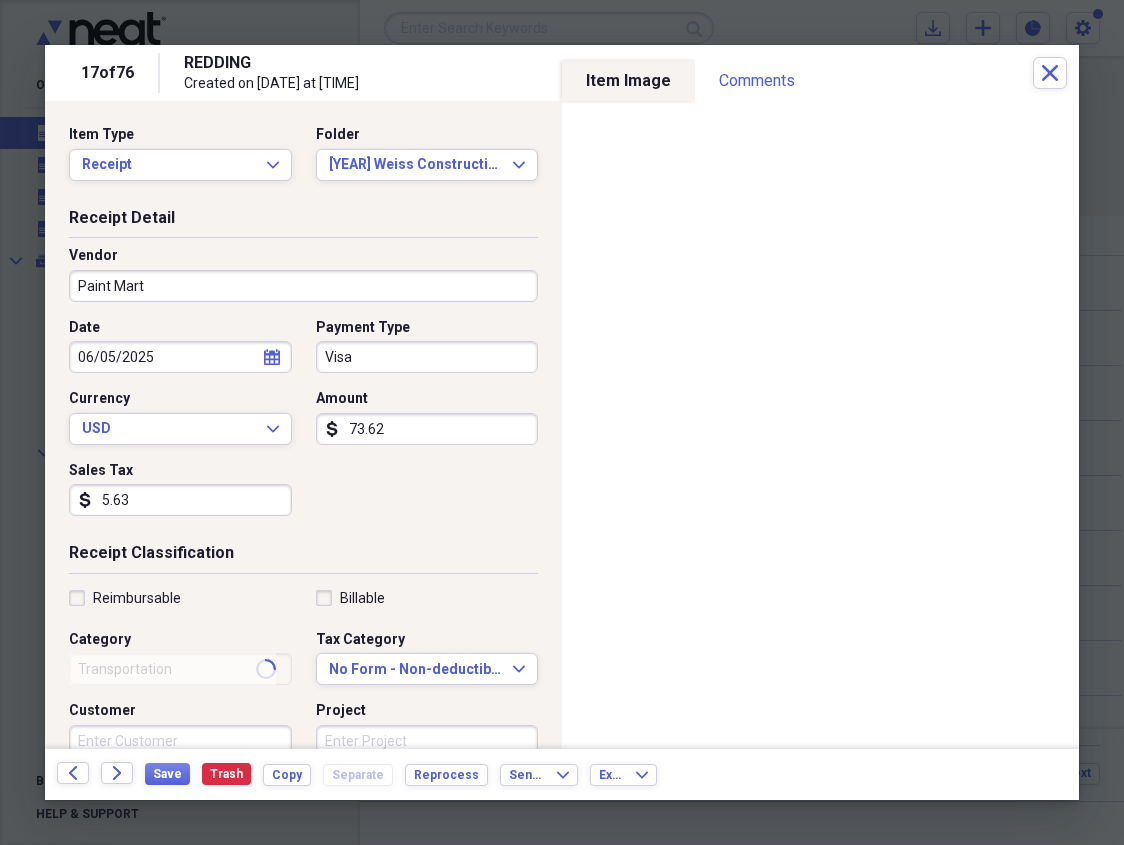 type on "Materials" 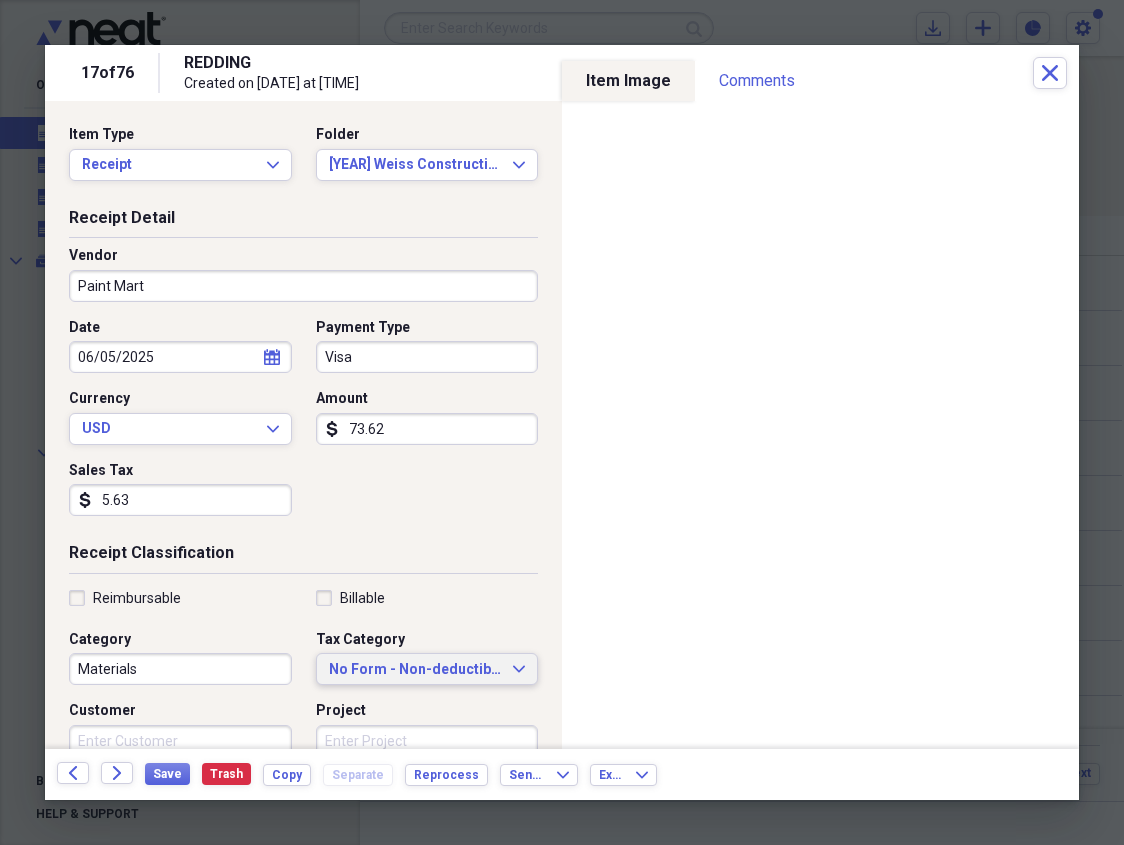 click on "No Form - Non-deductible" at bounding box center [415, 670] 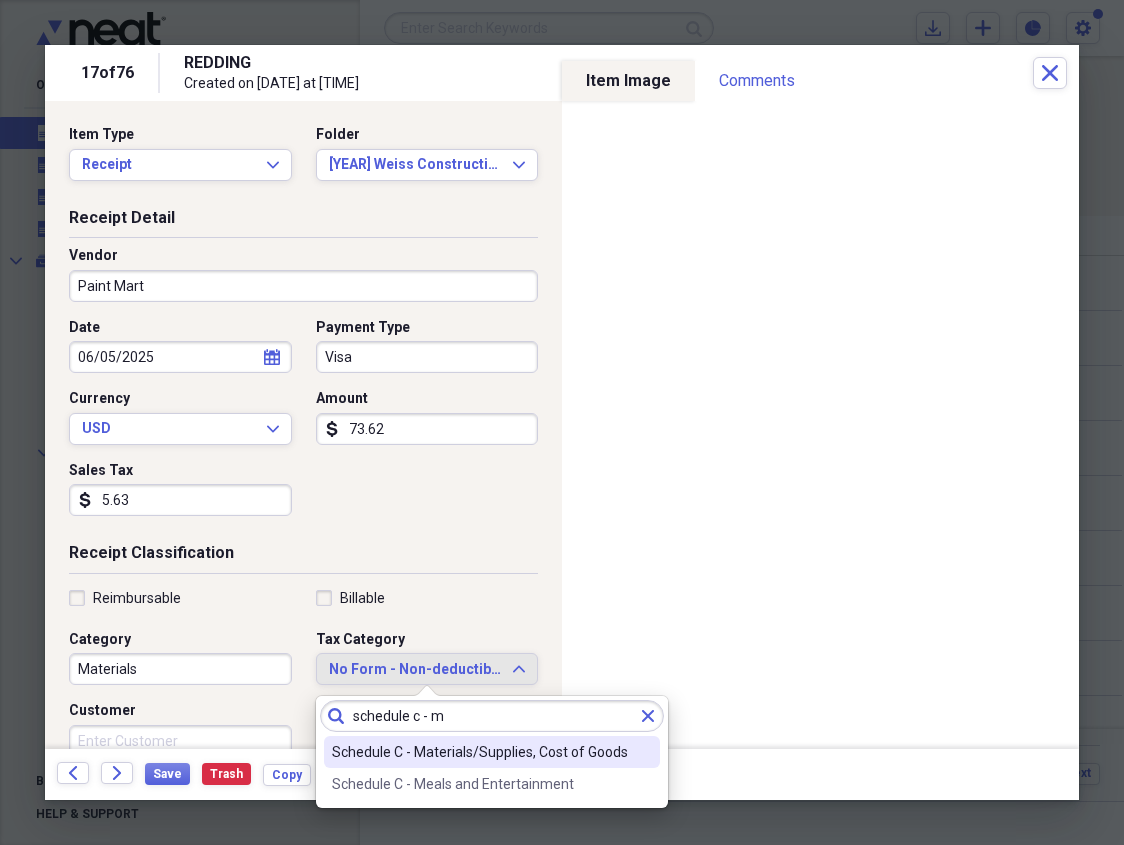 type on "schedule c - m" 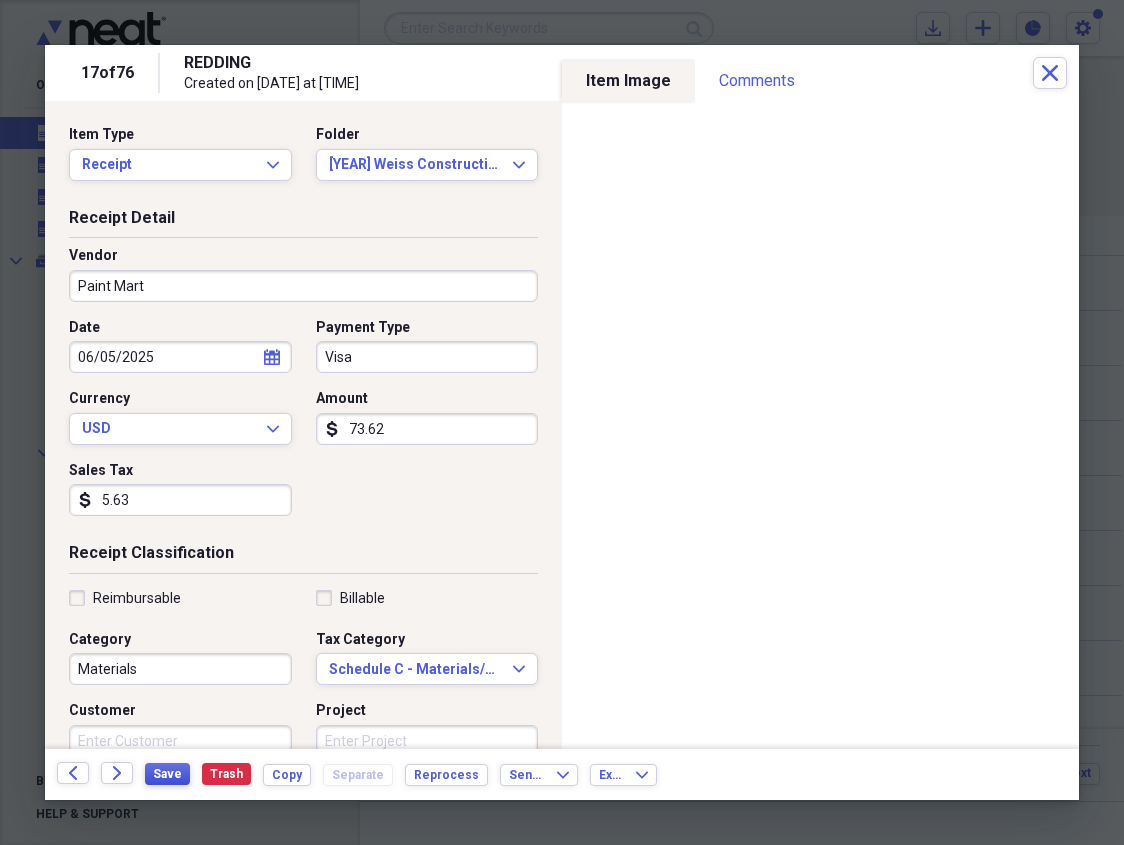 click on "Save" at bounding box center (167, 774) 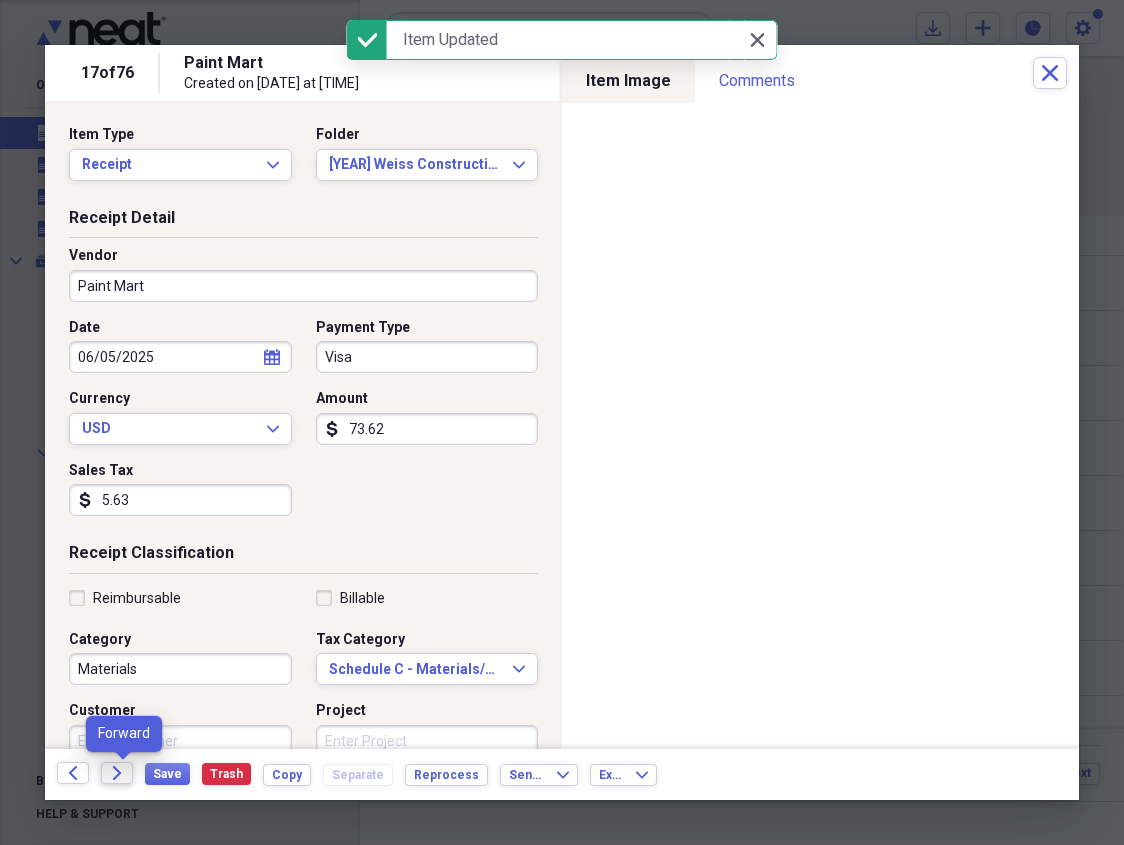 click on "Forward" 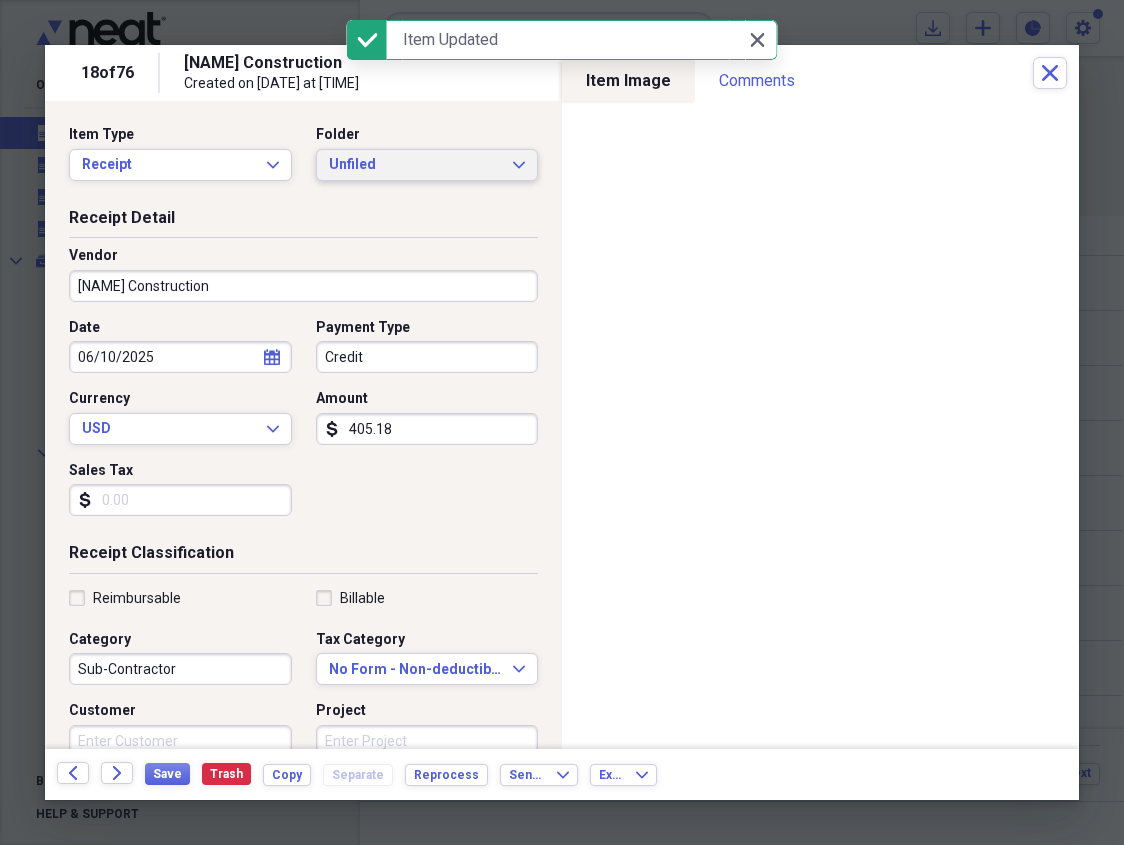 click on "Unfiled" at bounding box center [415, 165] 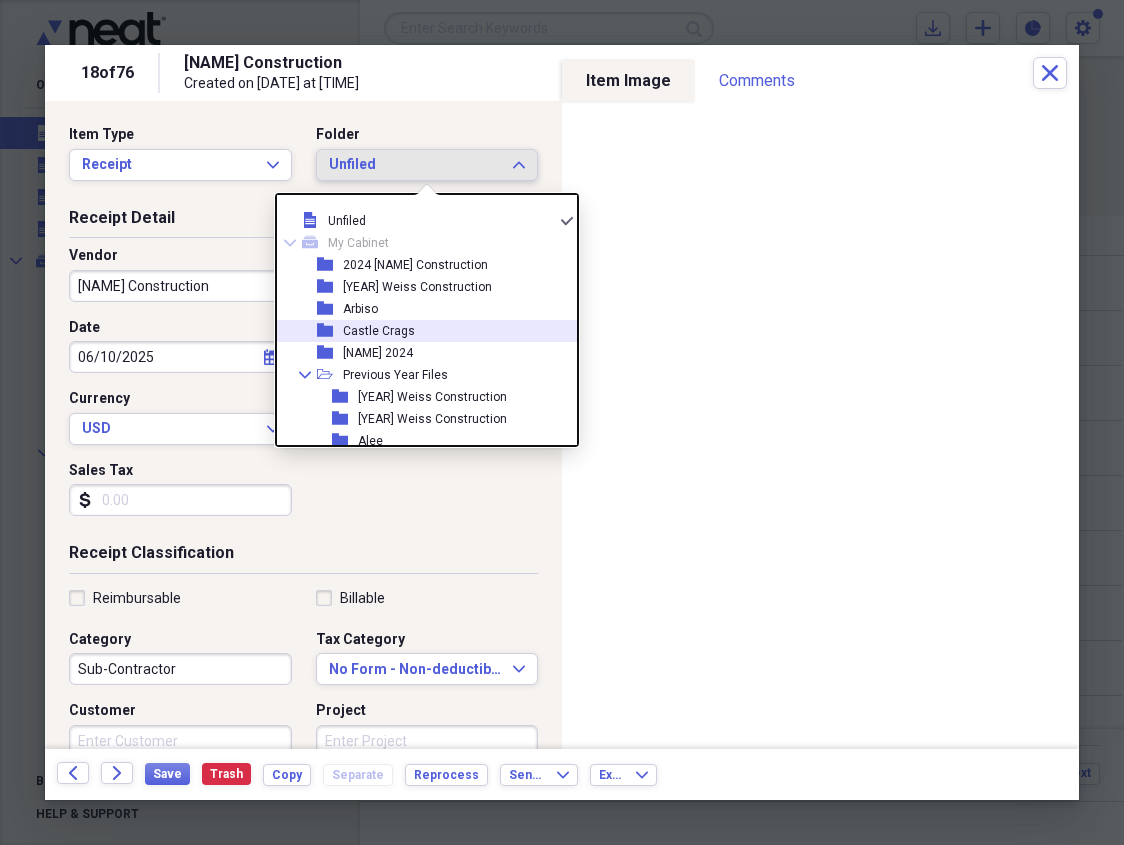 click on "Castle Crags" at bounding box center [379, 331] 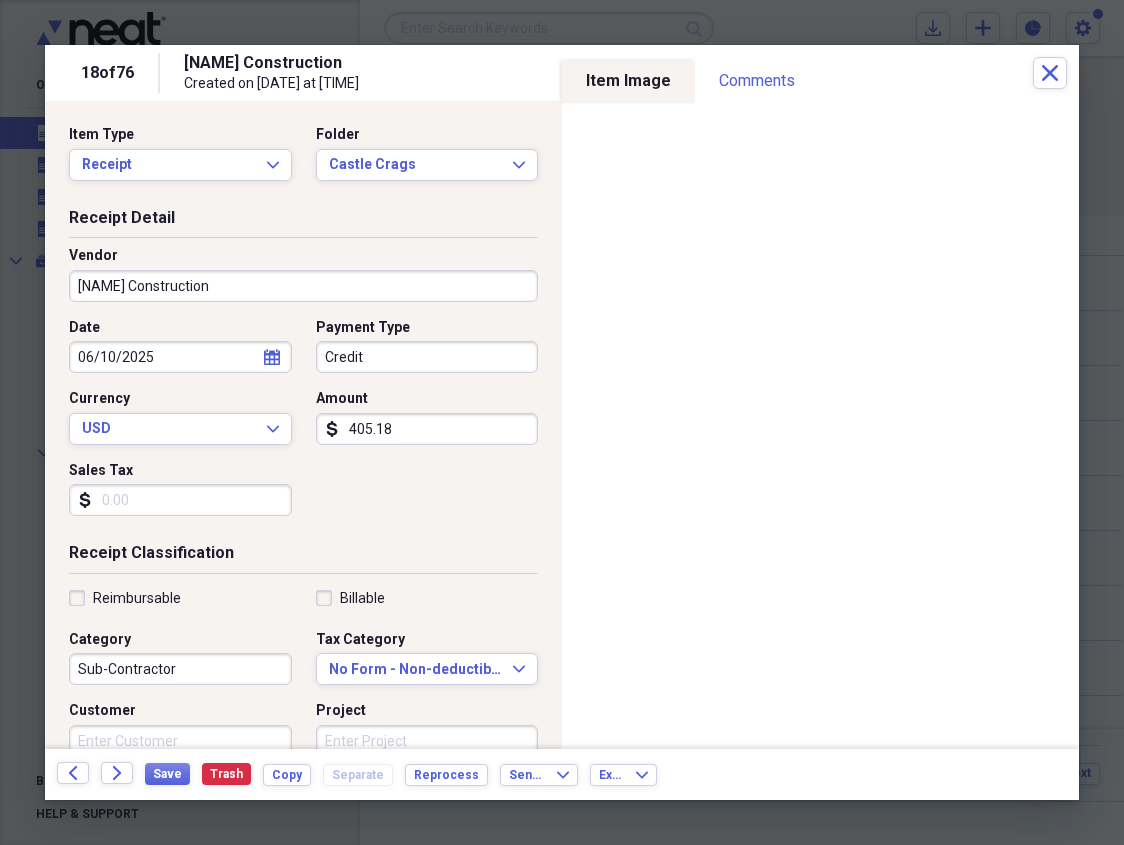 click on "[NAME] Construction" at bounding box center [303, 286] 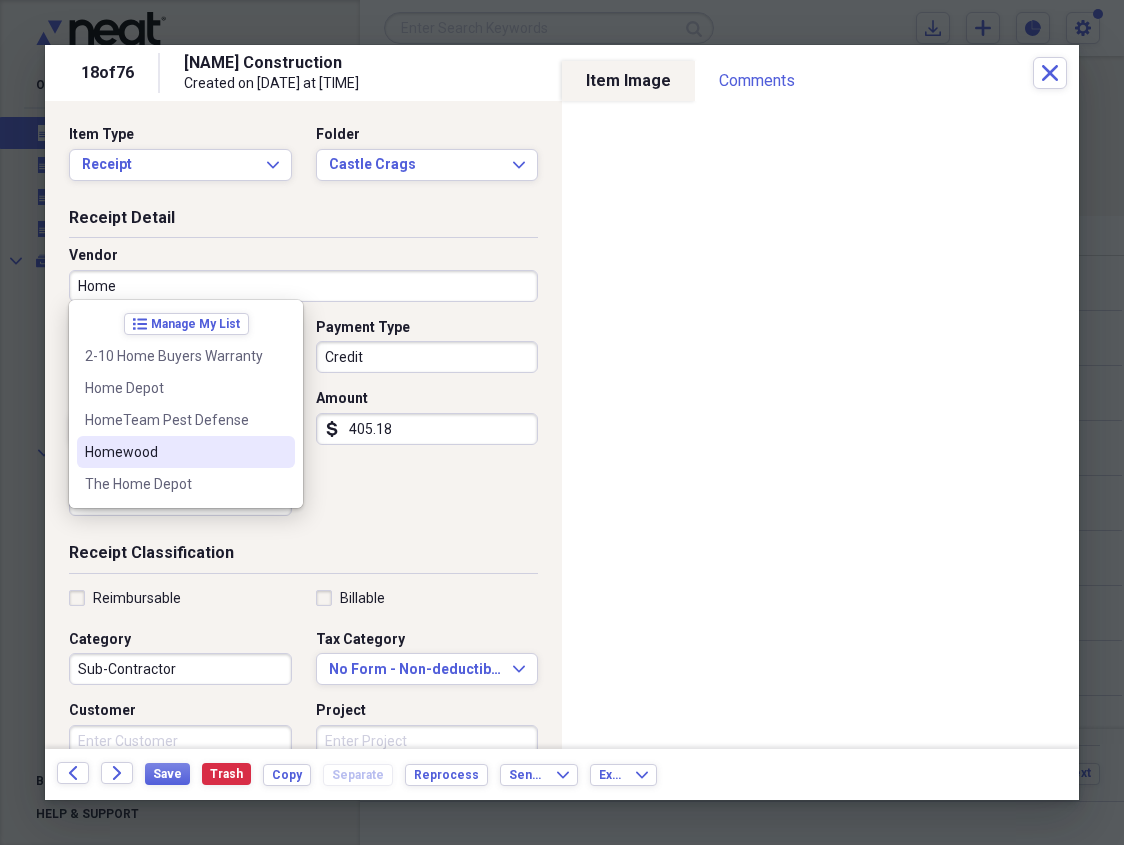 click on "Homewood" at bounding box center (174, 452) 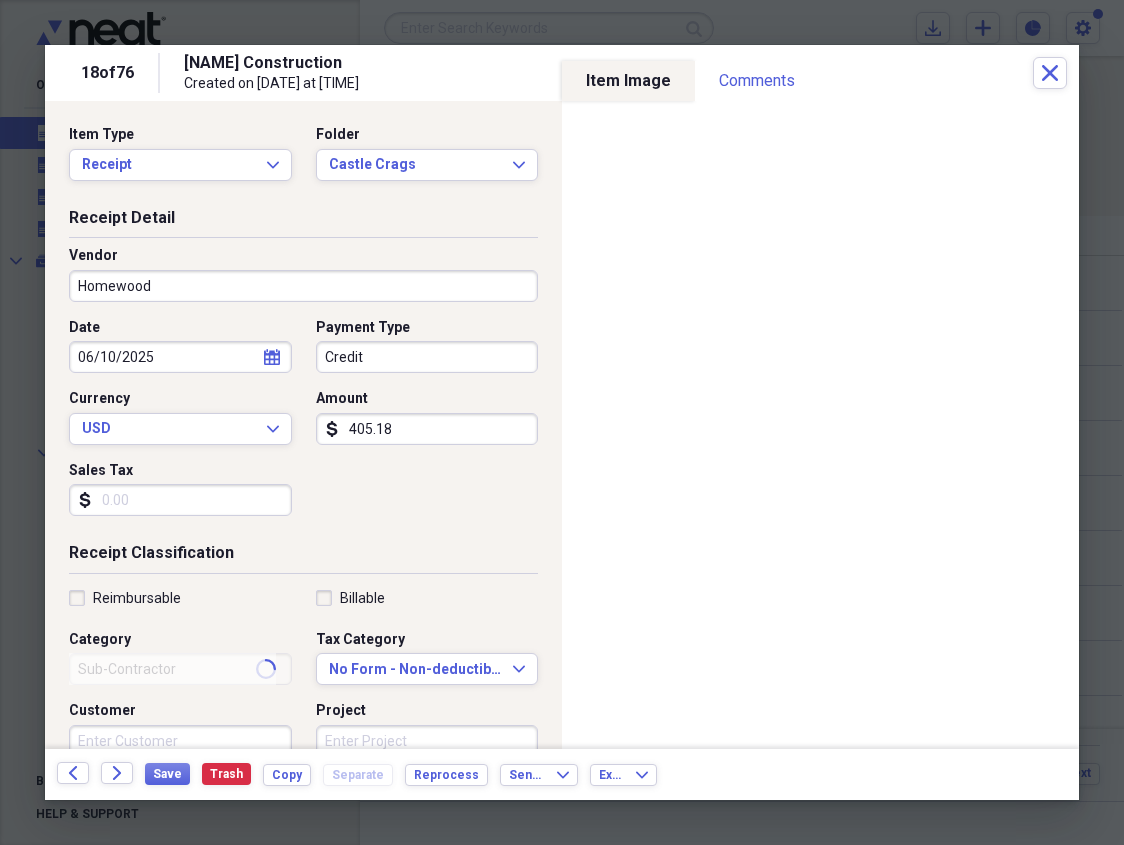 type on "Materials" 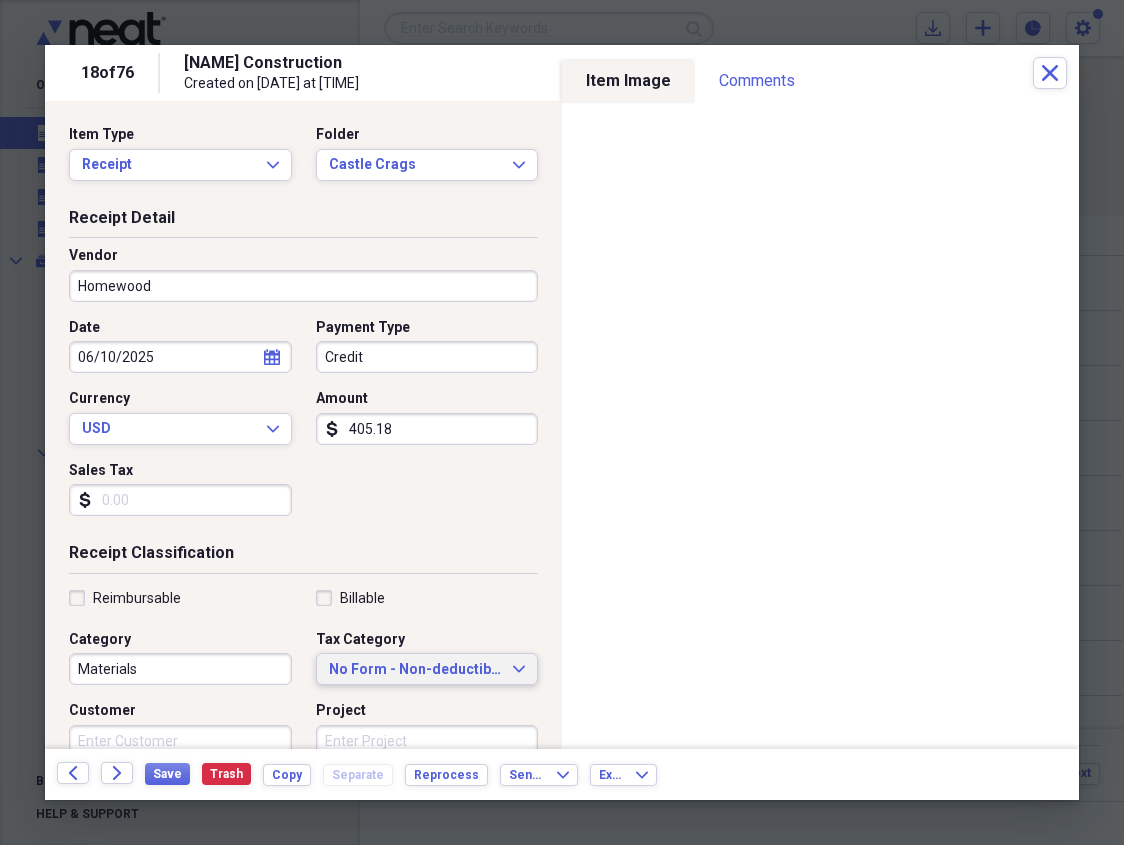 click on "No Form - Non-deductible" at bounding box center (415, 670) 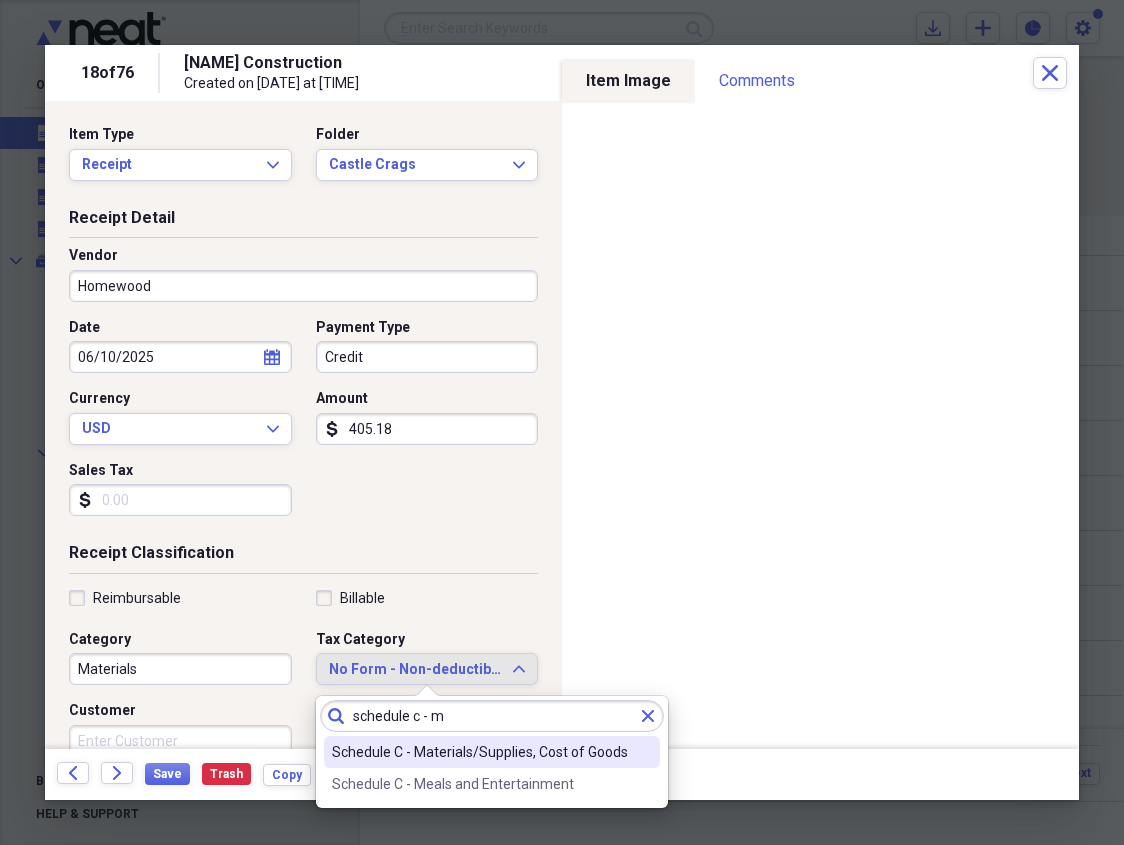 type on "schedule c - m" 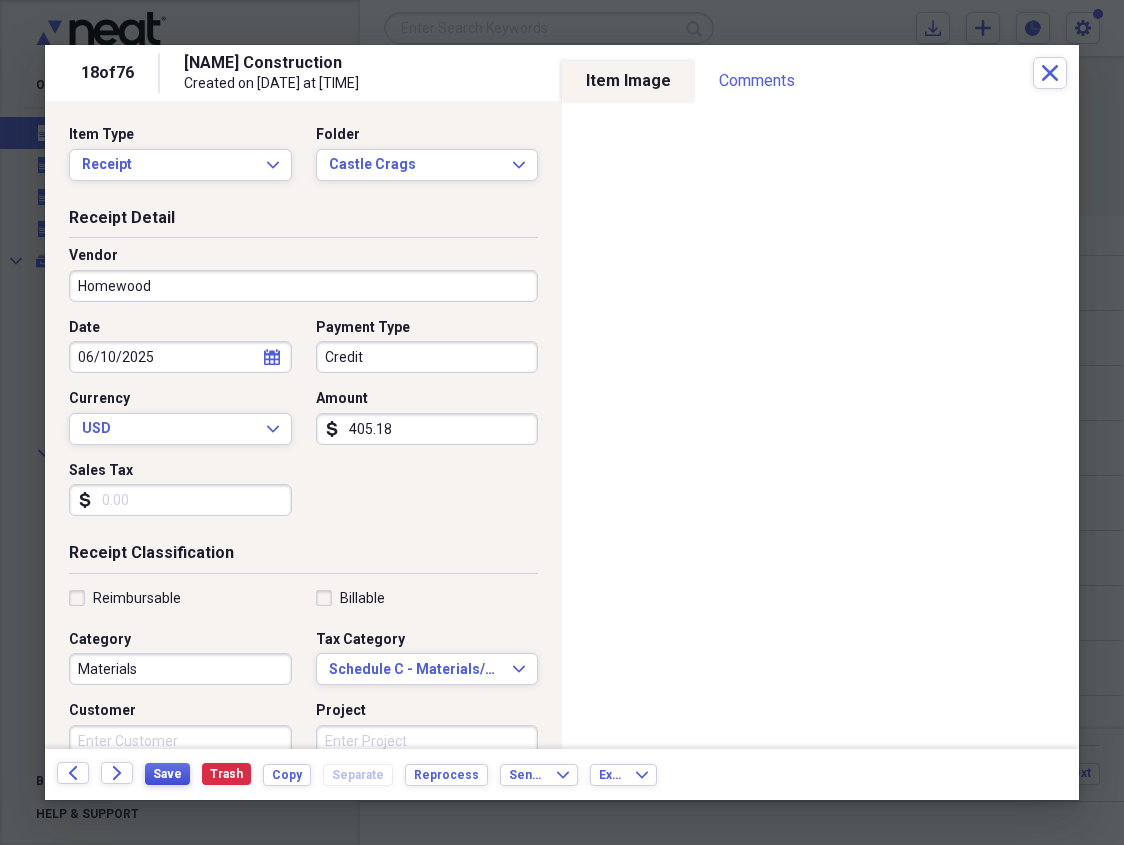 click on "Save" at bounding box center [167, 774] 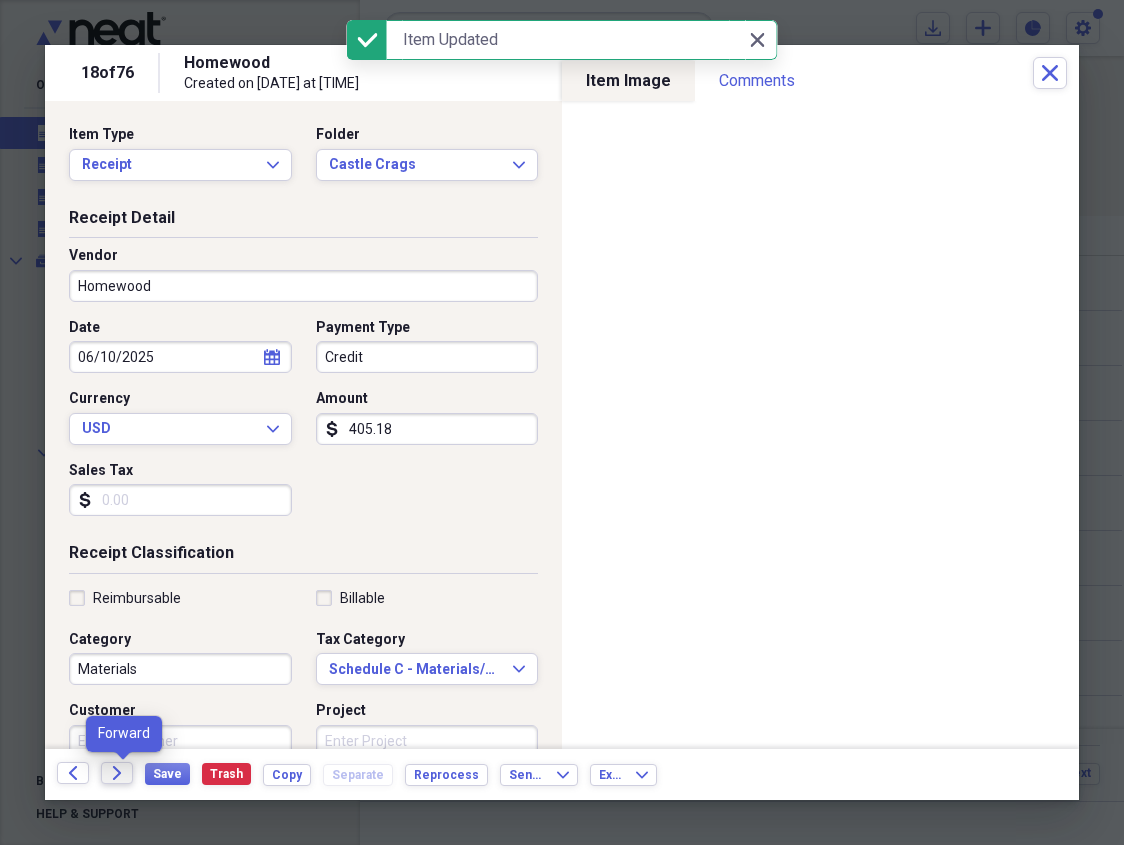 click 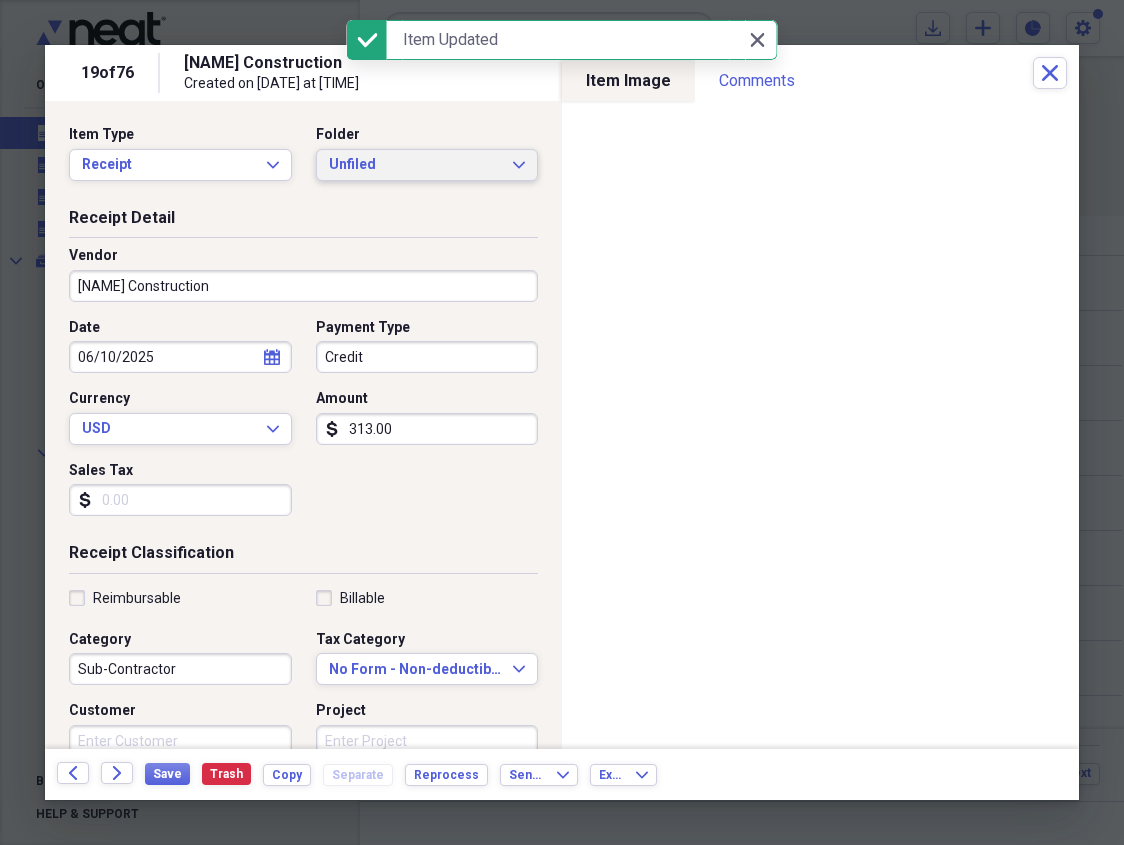 click on "Unfiled" at bounding box center (415, 165) 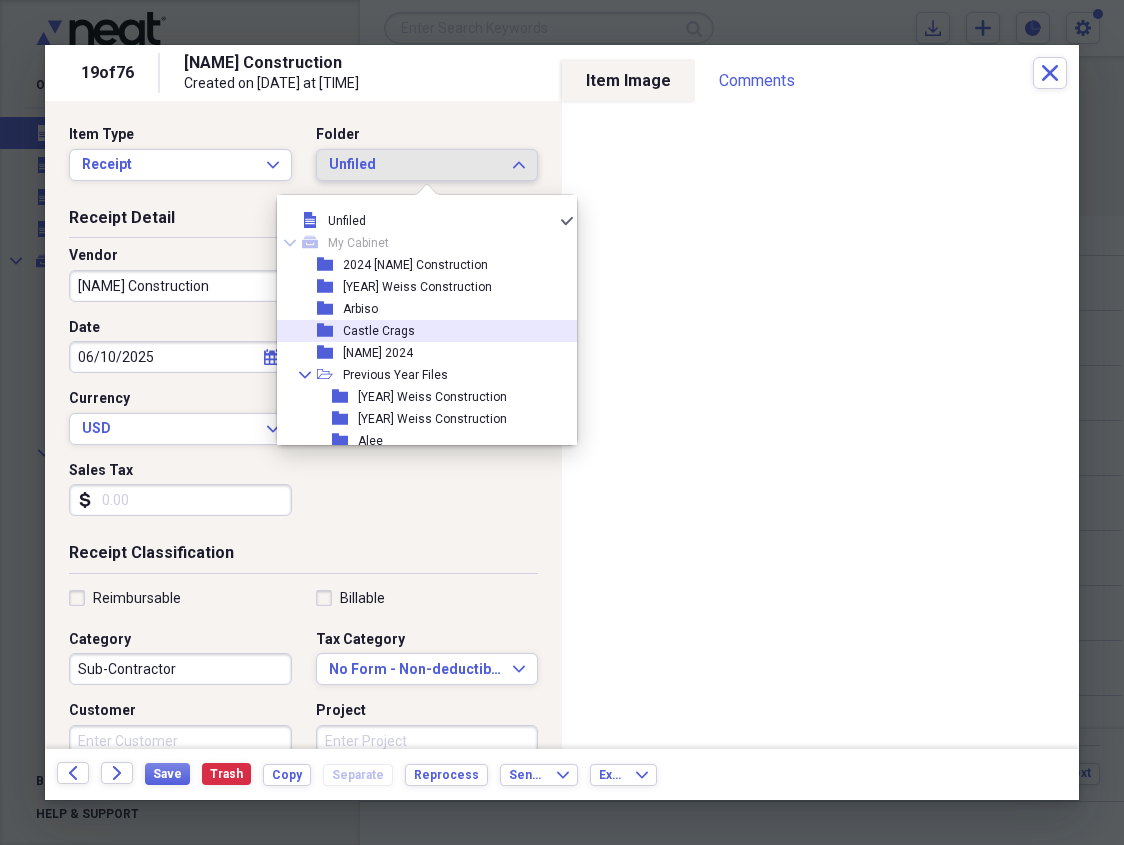 click on "folder Castle Crags" at bounding box center (419, 331) 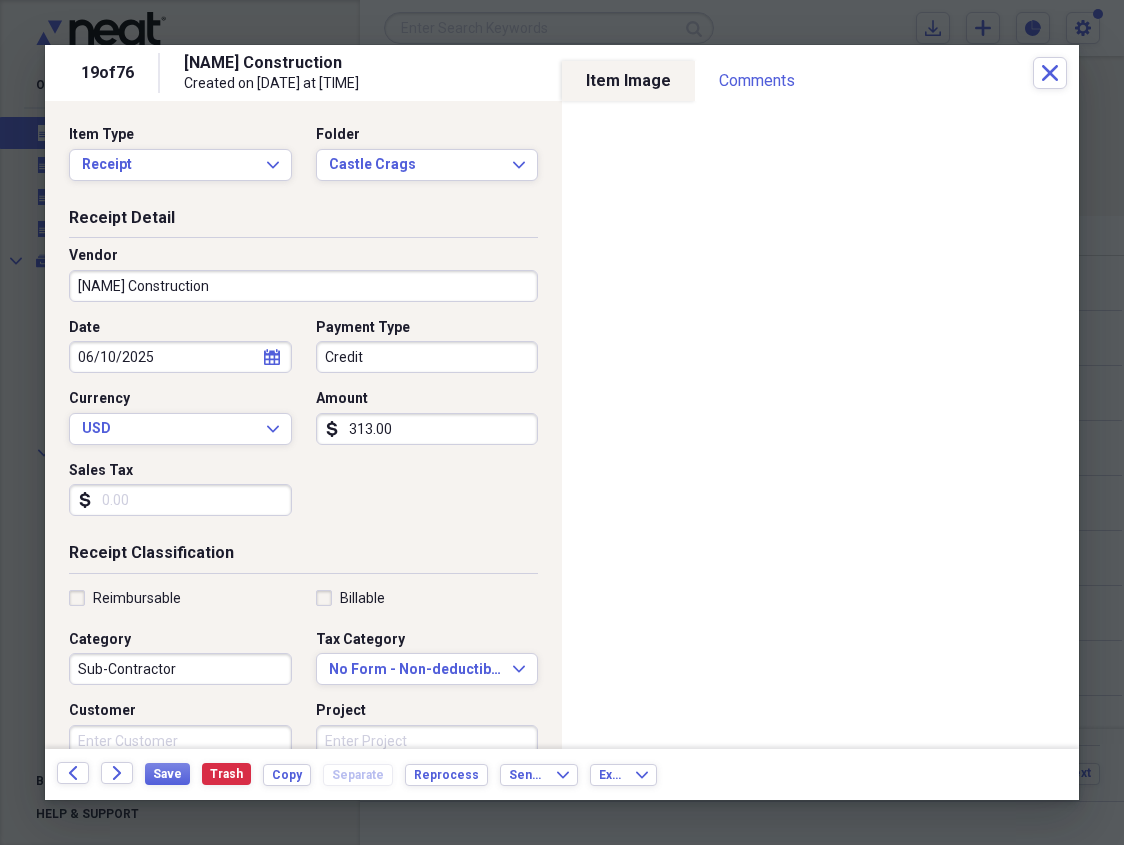 click on "[NAME] Construction" at bounding box center (303, 286) 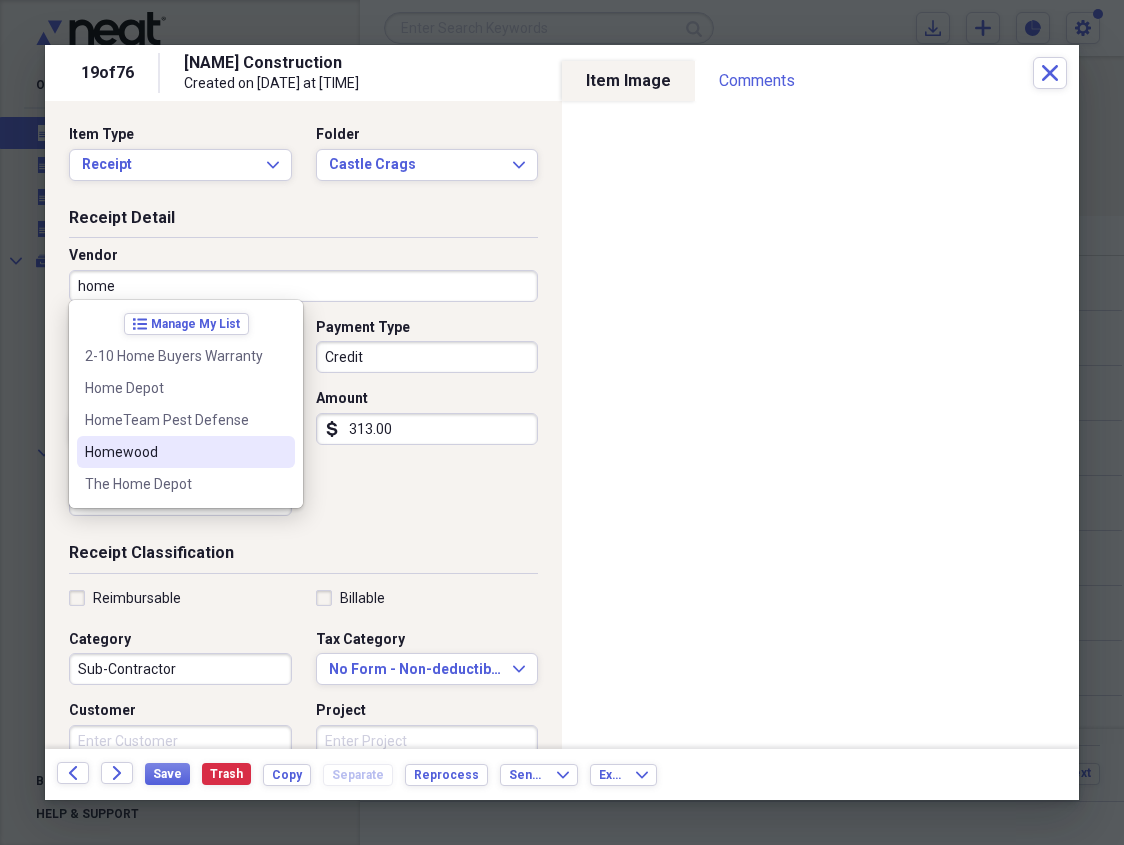 click on "Homewood" at bounding box center (174, 452) 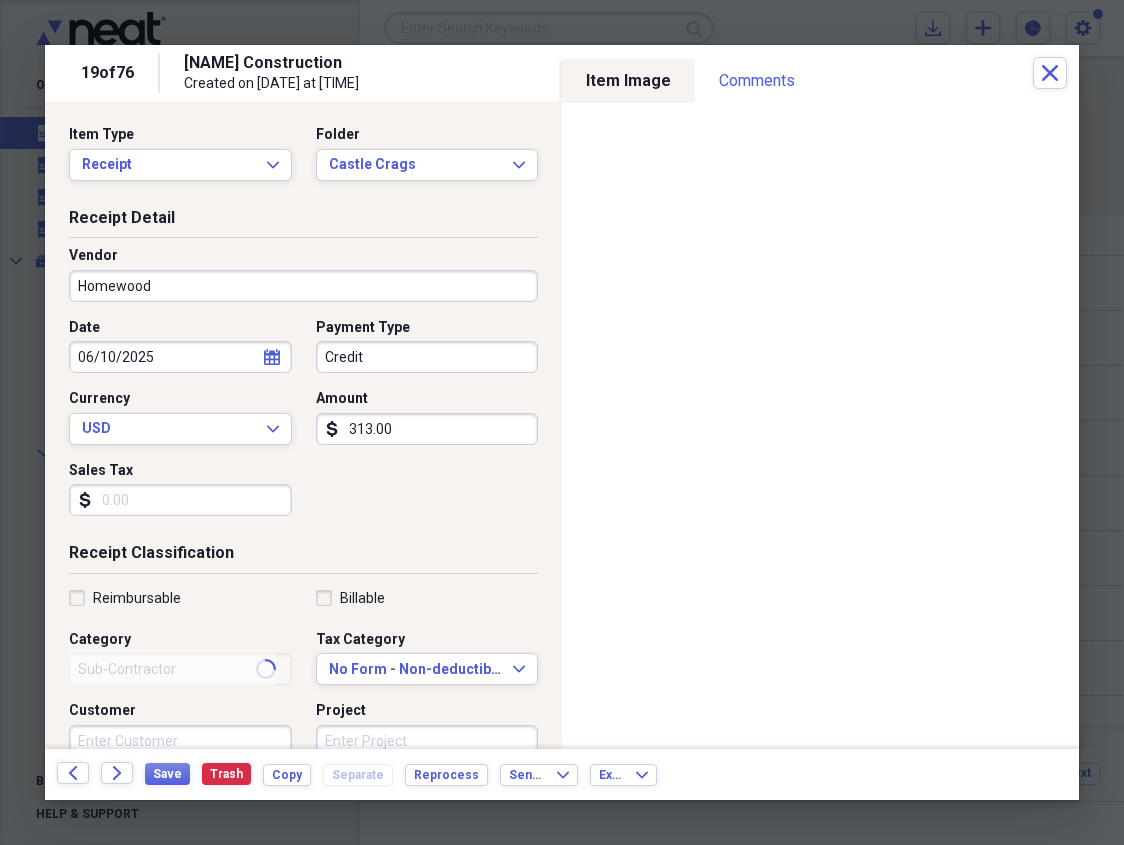 type on "Materials" 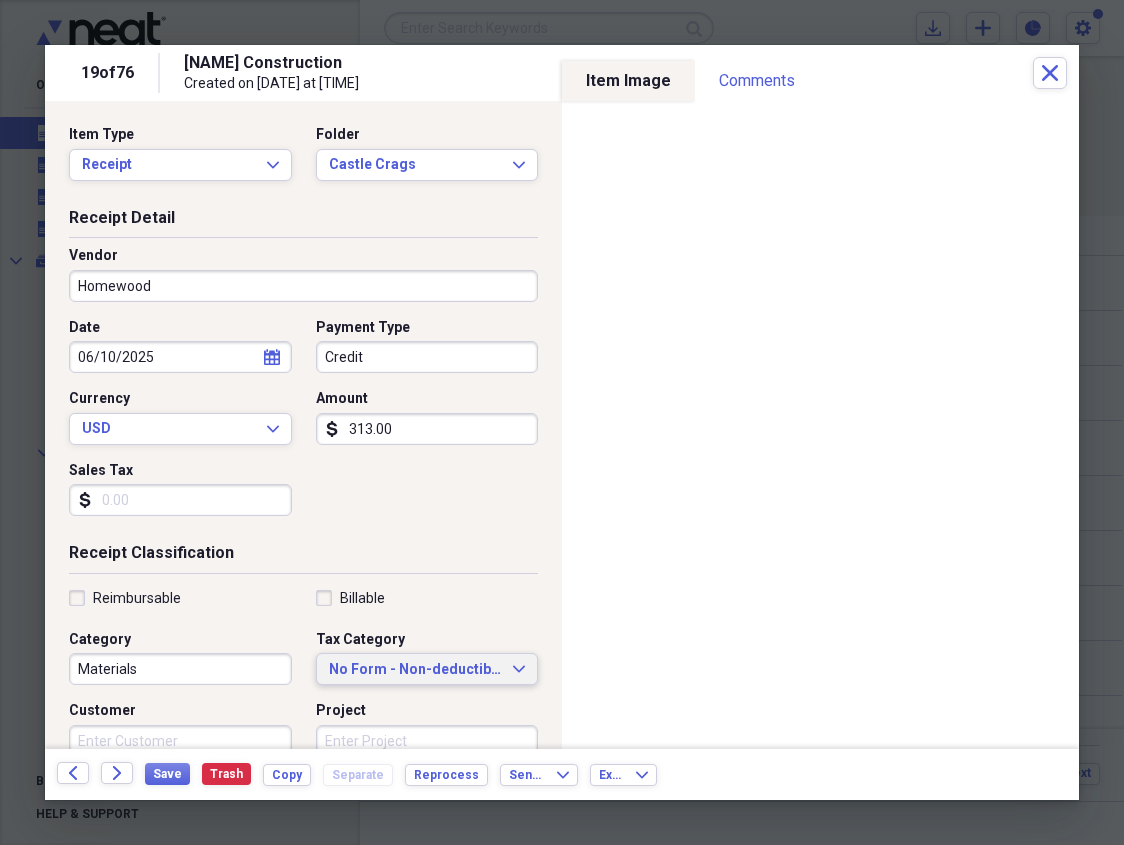 click on "No Form - Non-deductible" at bounding box center (415, 670) 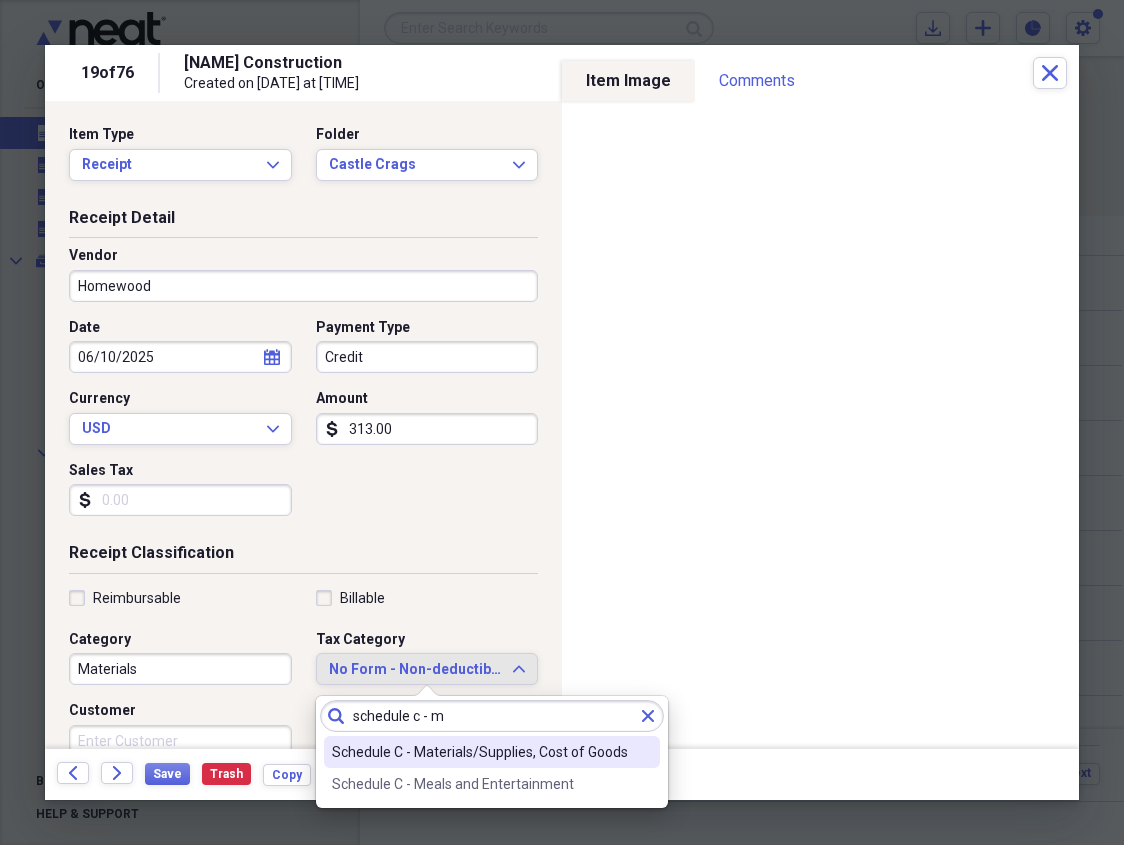 type on "schedule c - m" 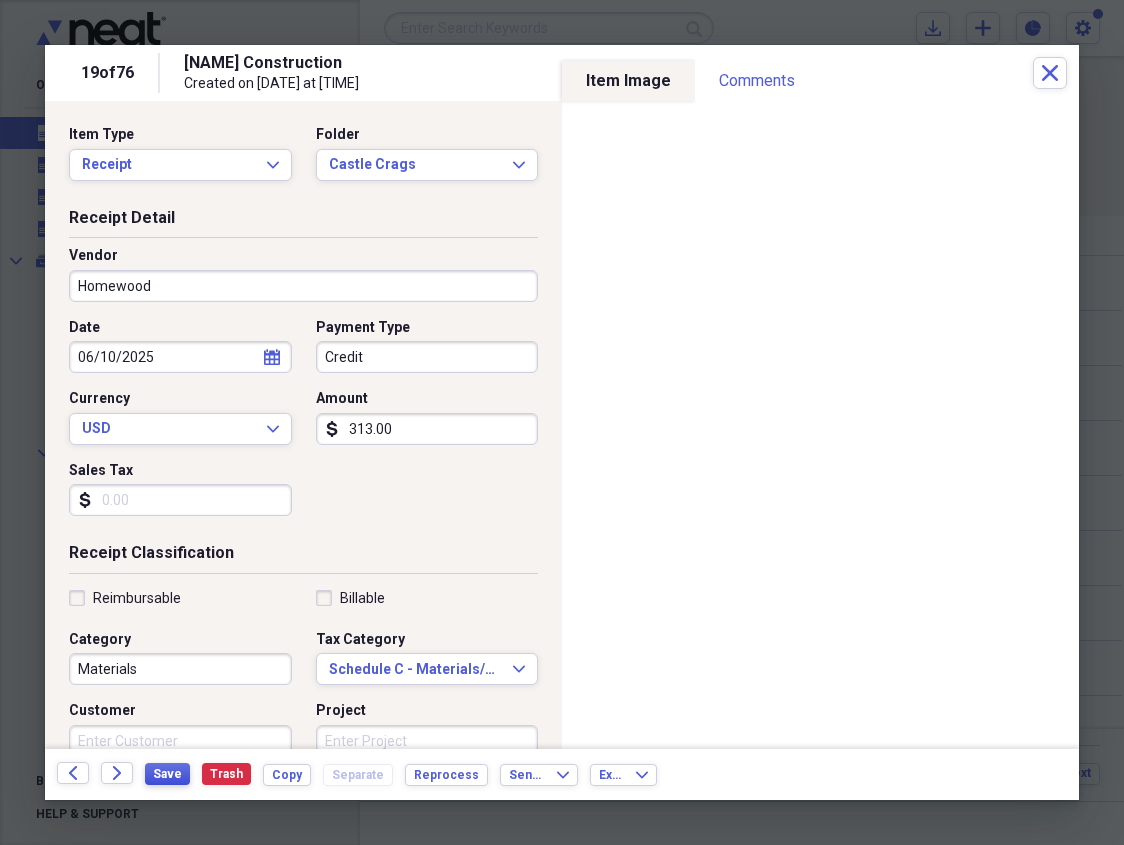 click on "Save" at bounding box center (167, 774) 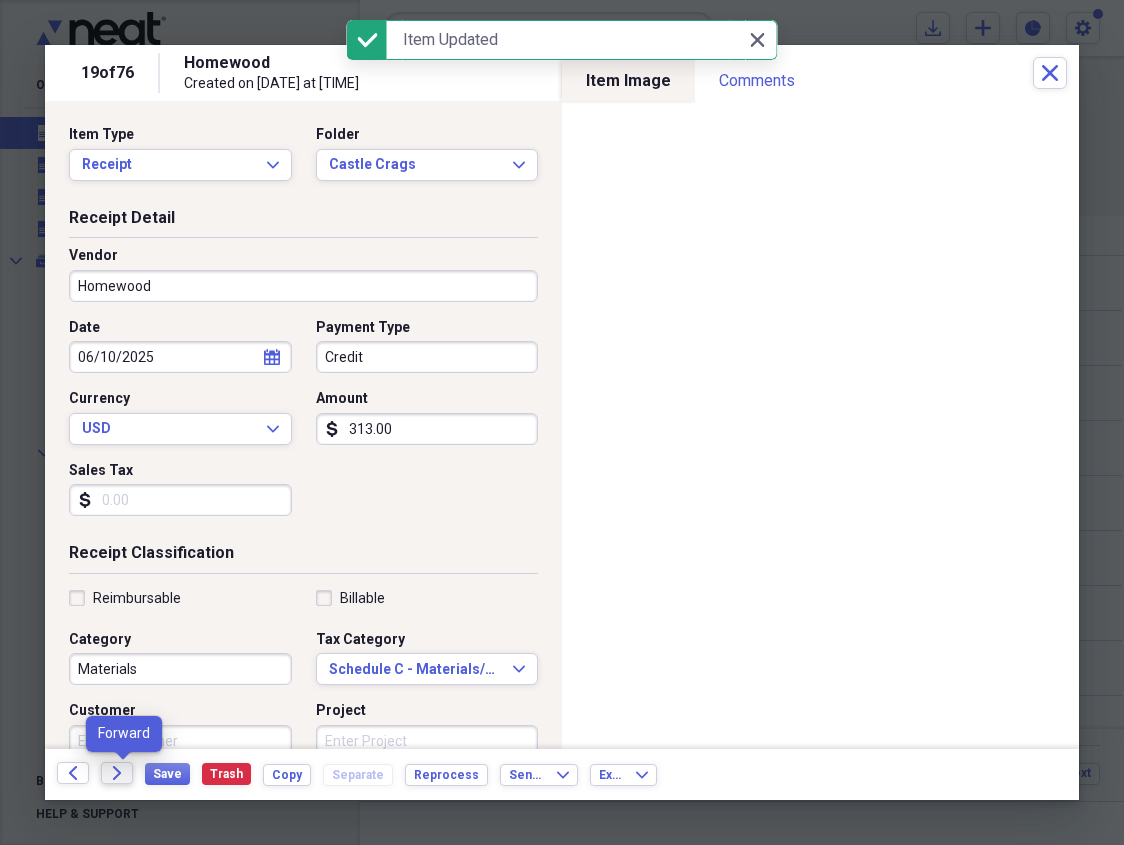 click on "Forward" at bounding box center (117, 773) 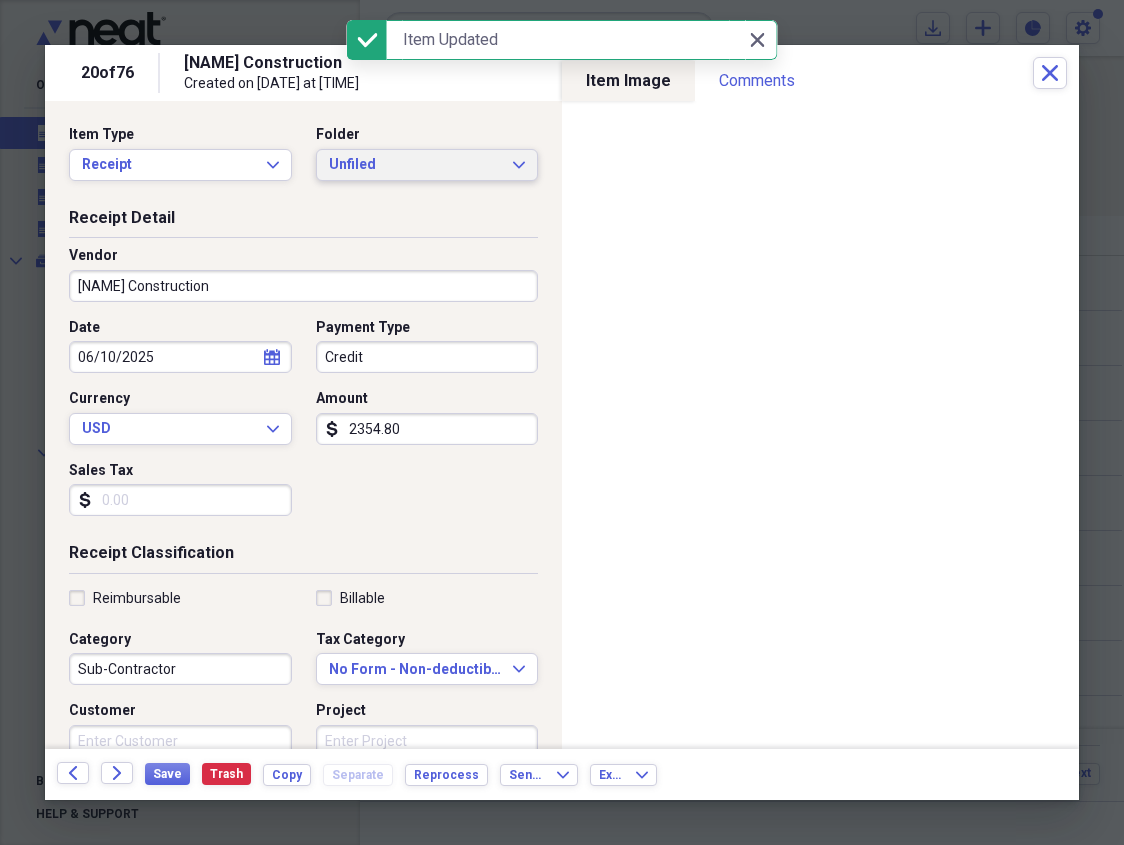 click on "Unfiled" at bounding box center (415, 165) 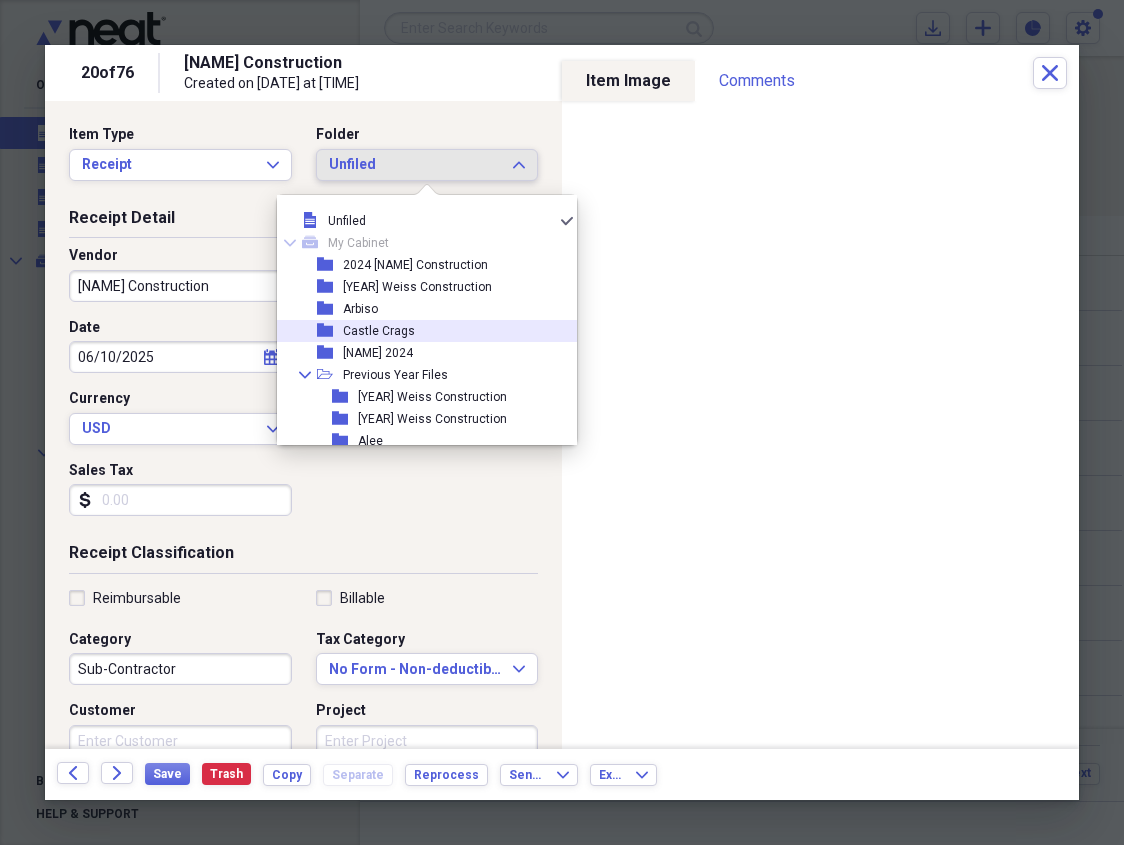 click on "Castle Crags" at bounding box center (379, 331) 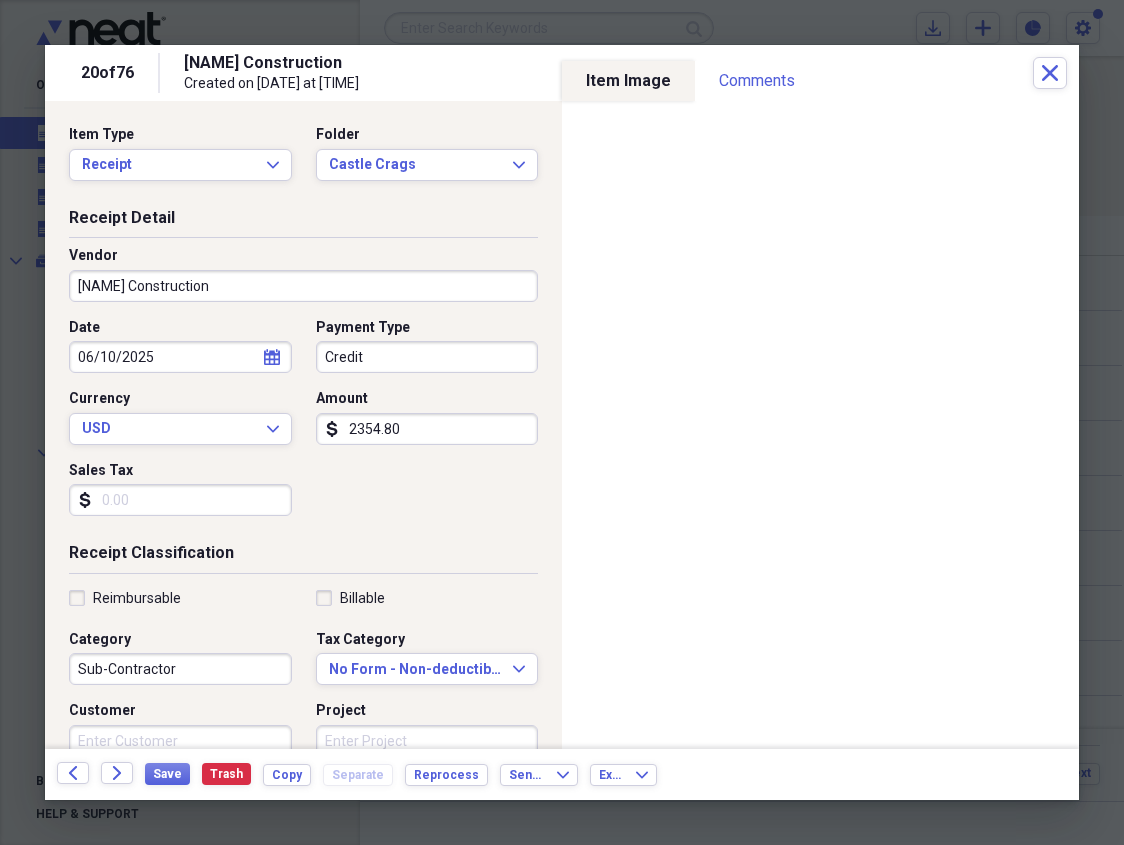 click on "[NAME] Construction" at bounding box center [303, 286] 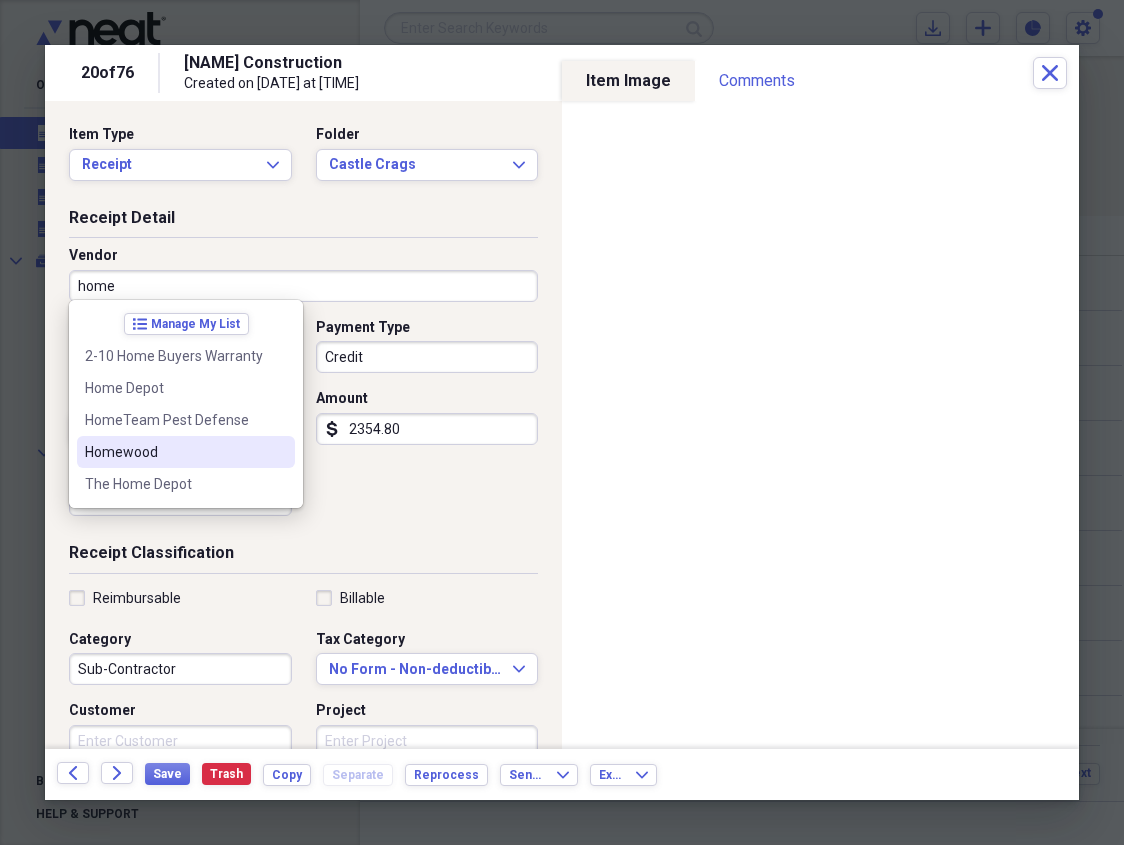 click on "Homewood" at bounding box center (174, 452) 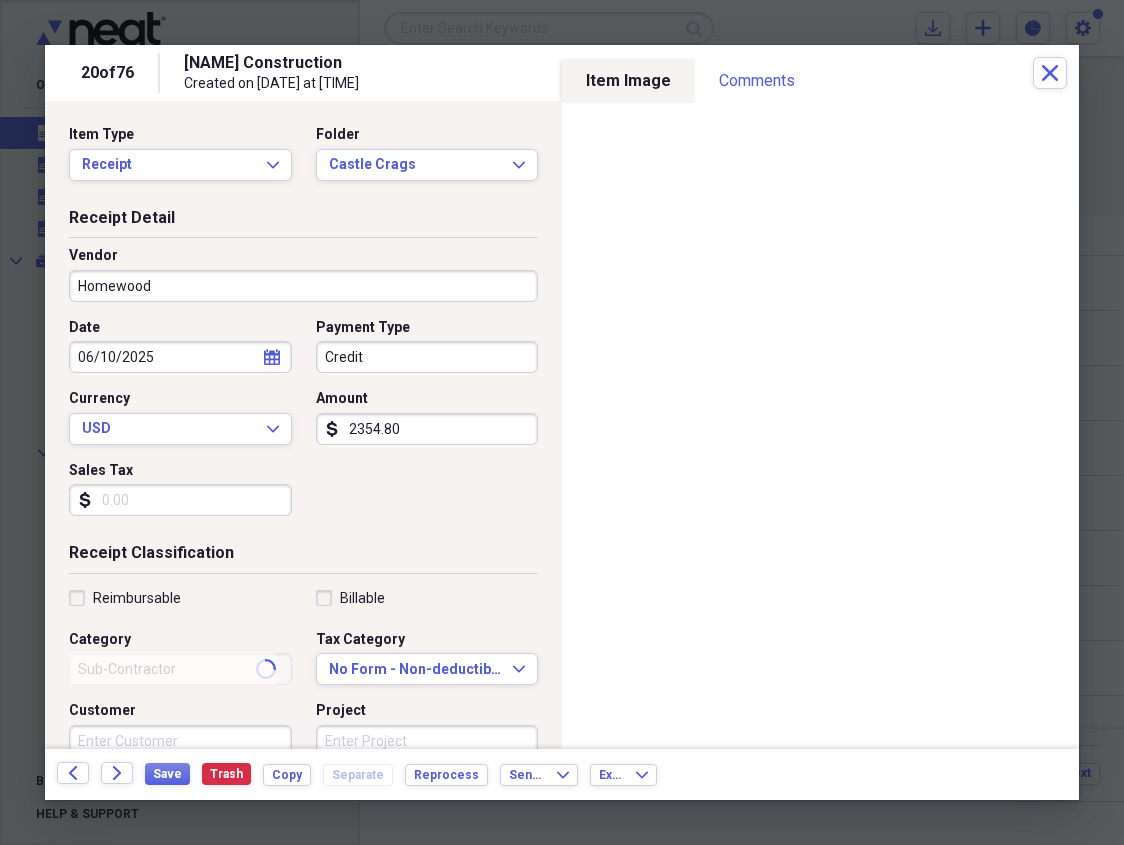 type on "Materials" 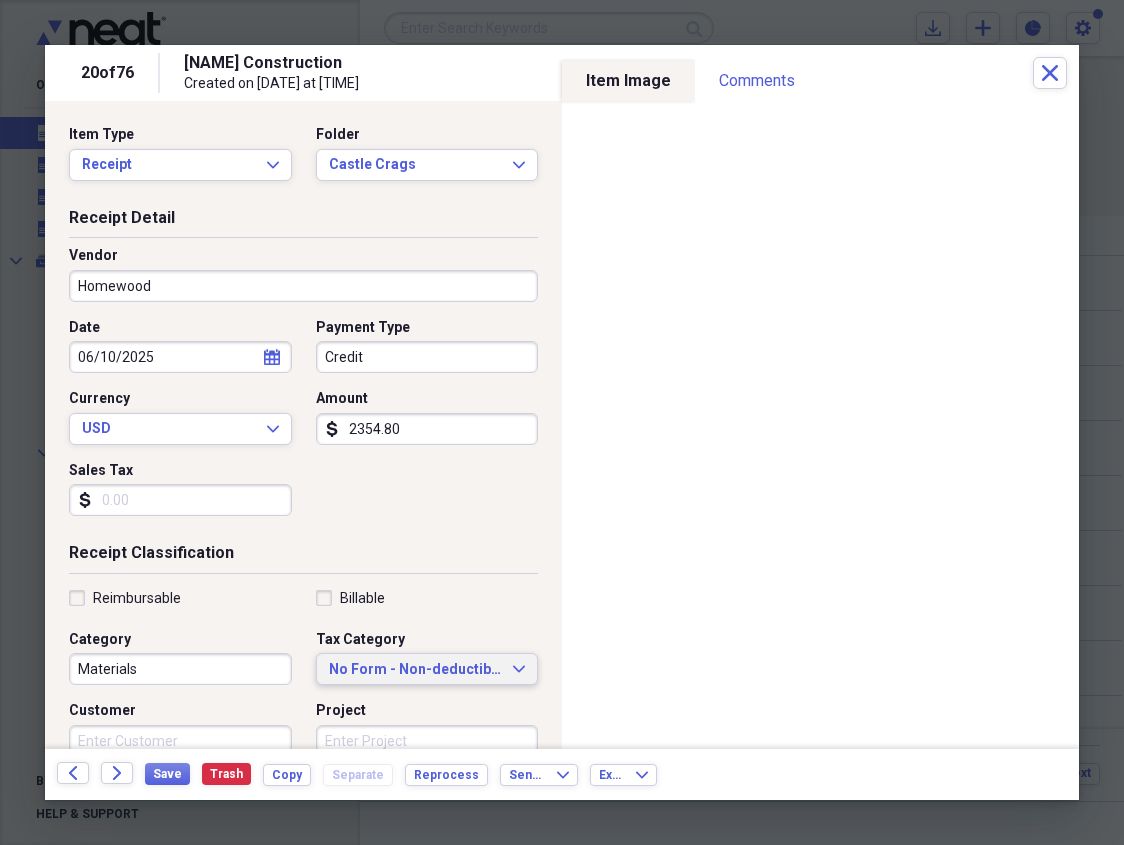 click on "No Form - Non-deductible" at bounding box center [415, 670] 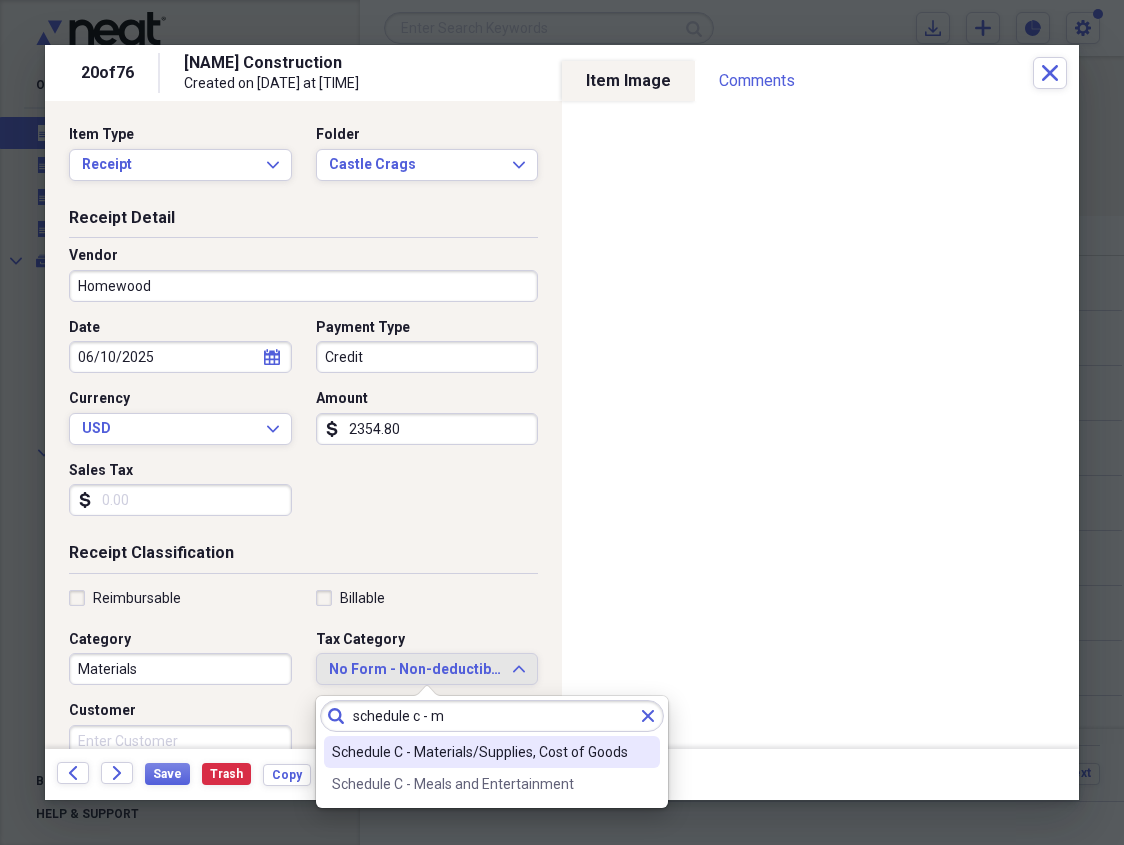 type on "schedule c - m" 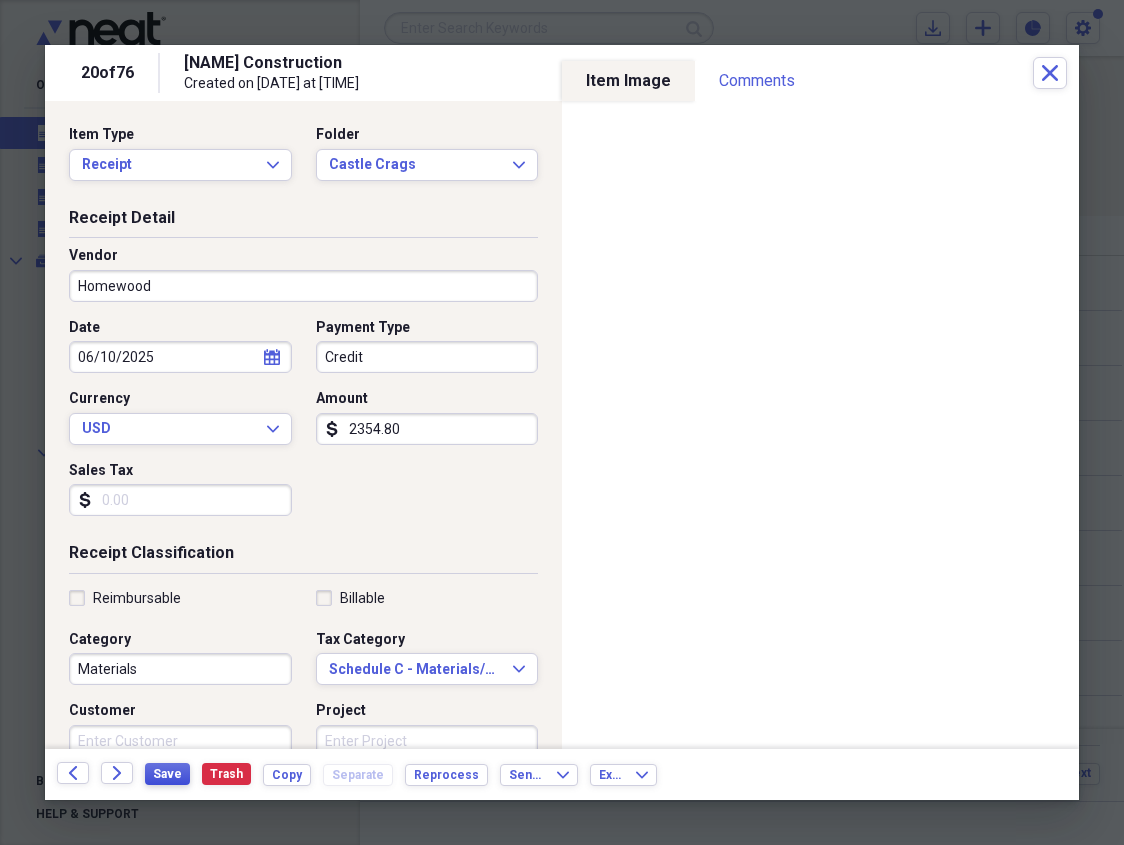 click on "Save" at bounding box center (167, 774) 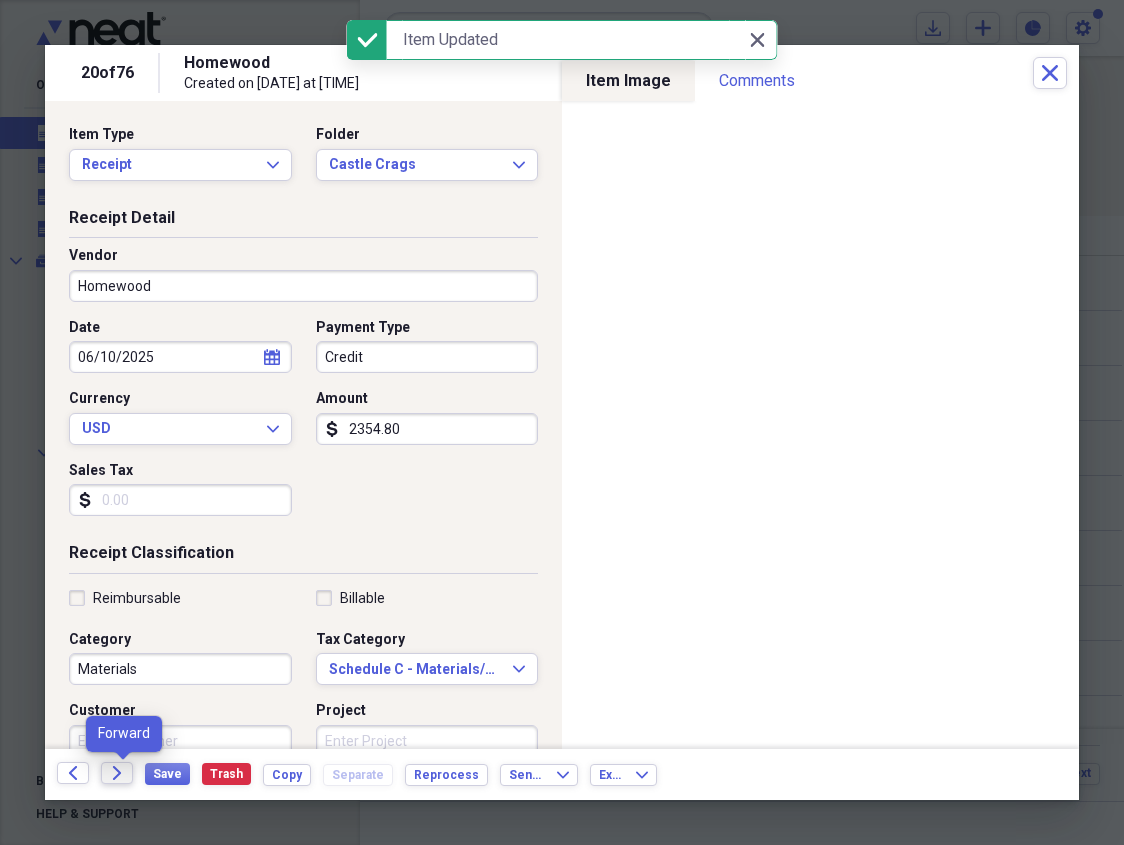 click on "Forward" at bounding box center [117, 773] 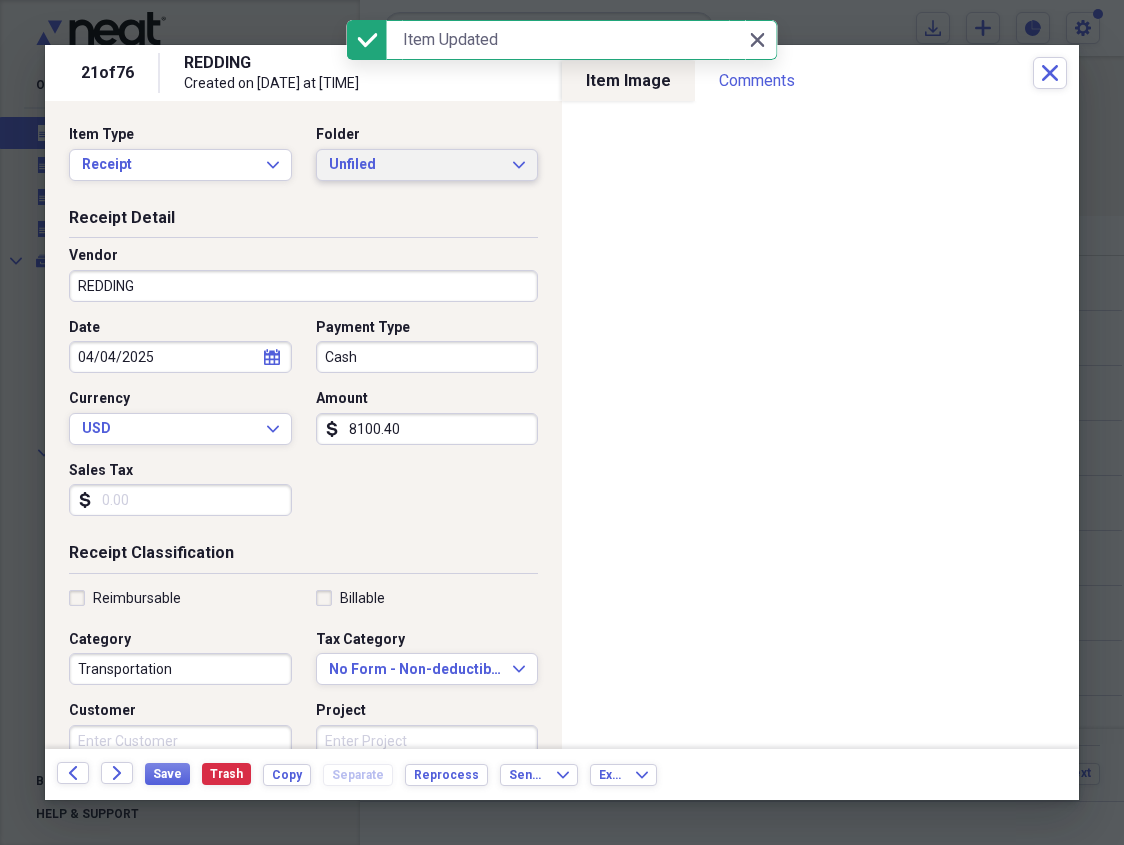 click on "Unfiled" at bounding box center [415, 165] 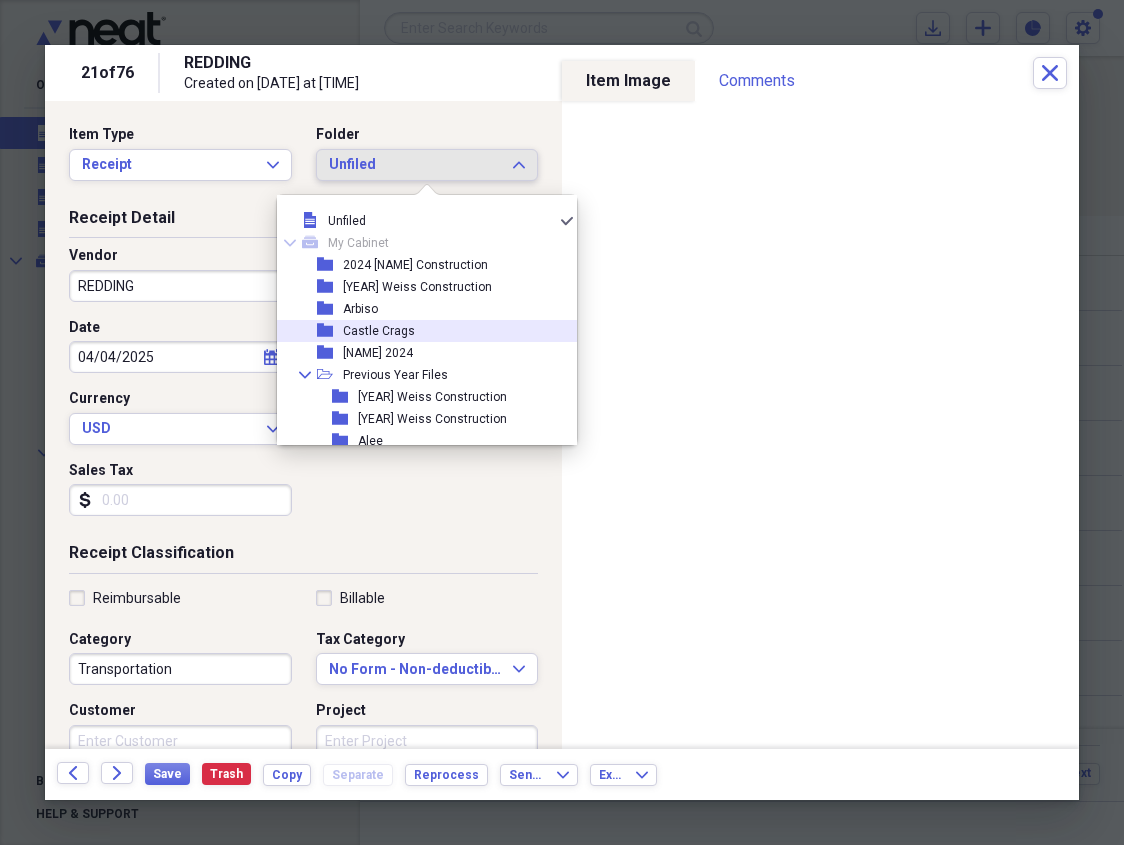 click on "folder Castle Crags" at bounding box center (419, 331) 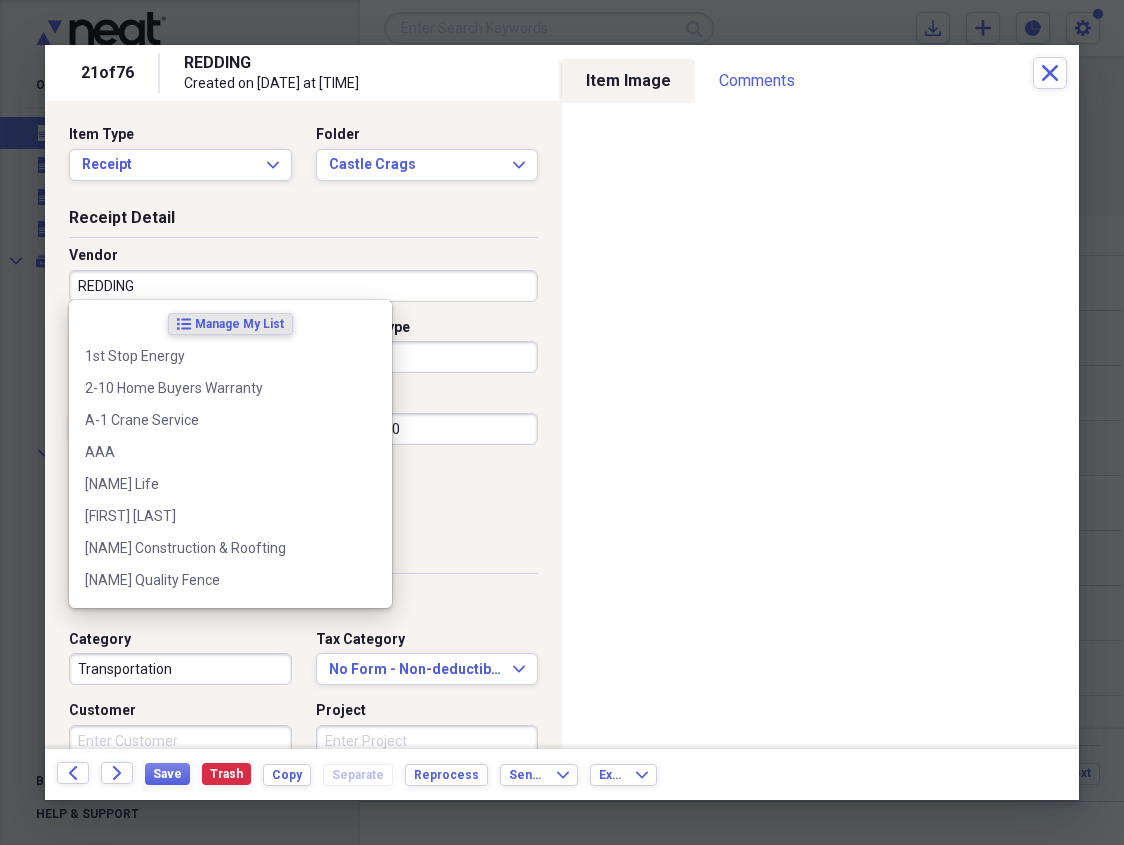 click on "REDDING" at bounding box center (303, 286) 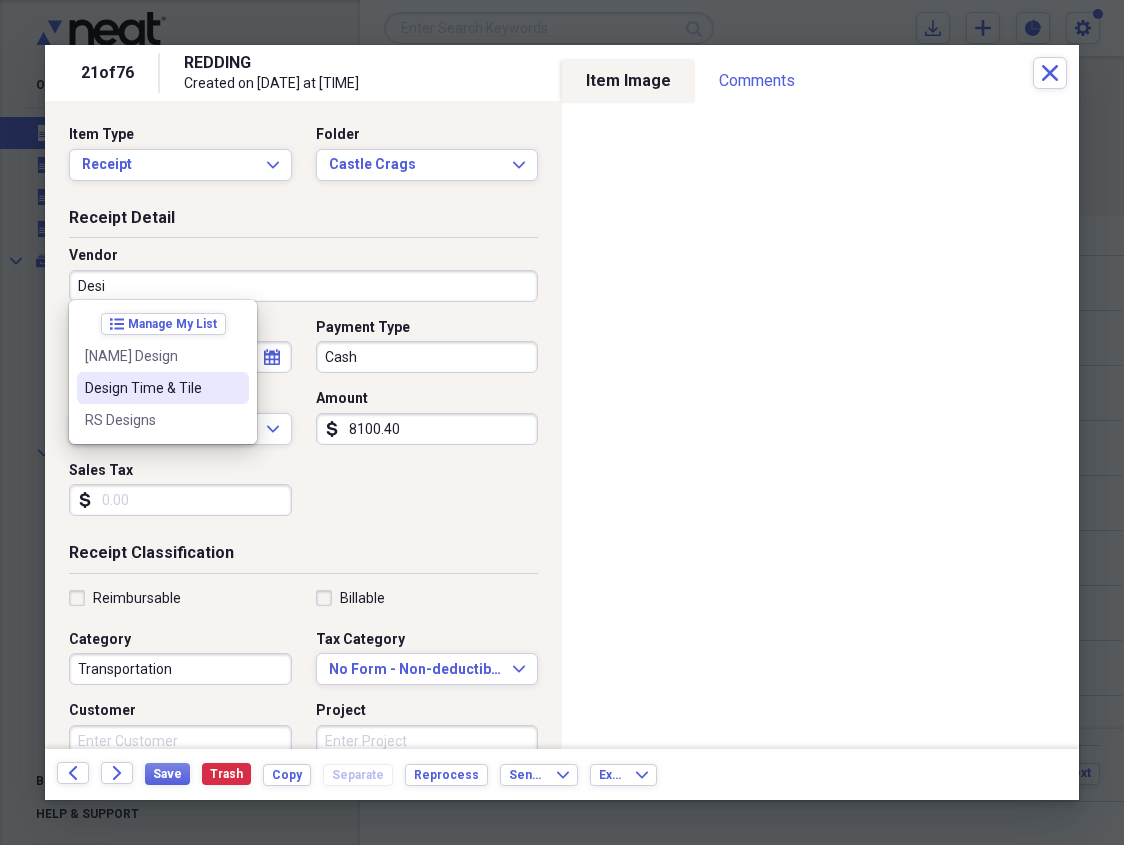 click on "Design Time & Tile" at bounding box center [151, 388] 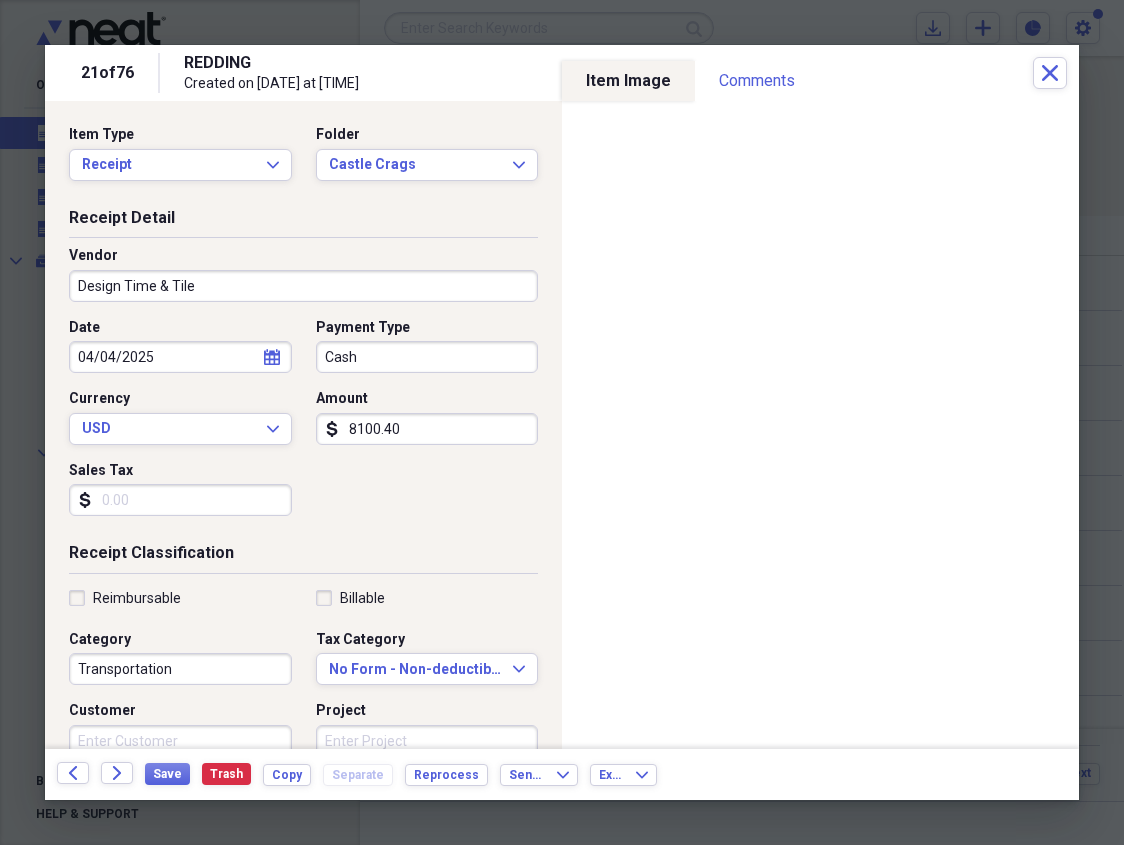 type on "Materials" 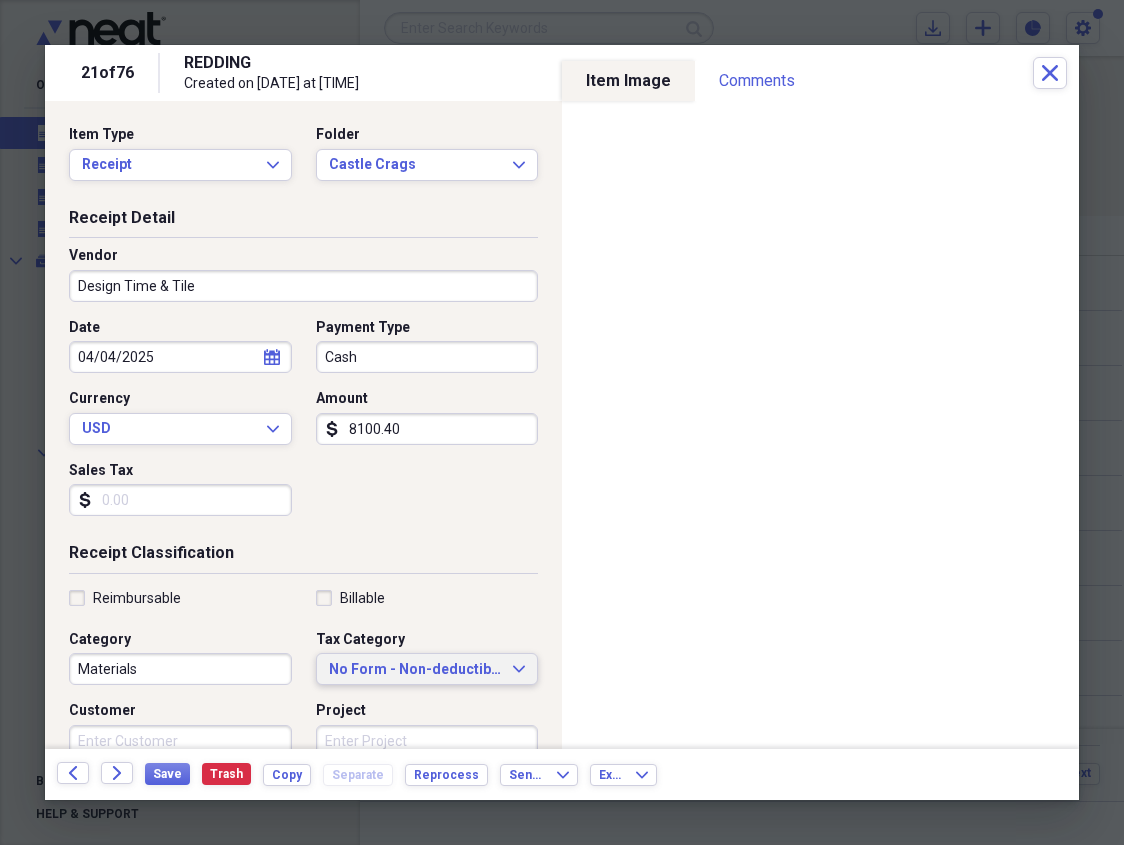 click on "No Form - Non-deductible" at bounding box center (415, 670) 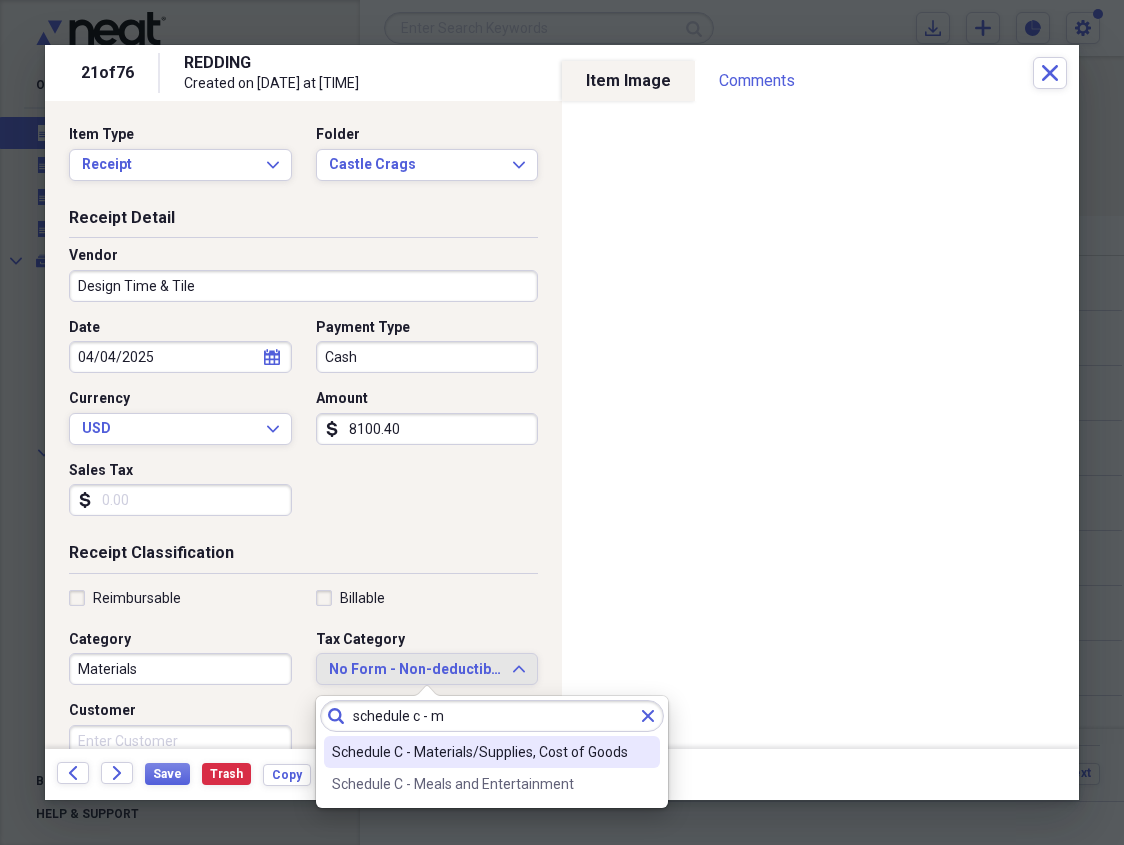 type on "schedule c - m" 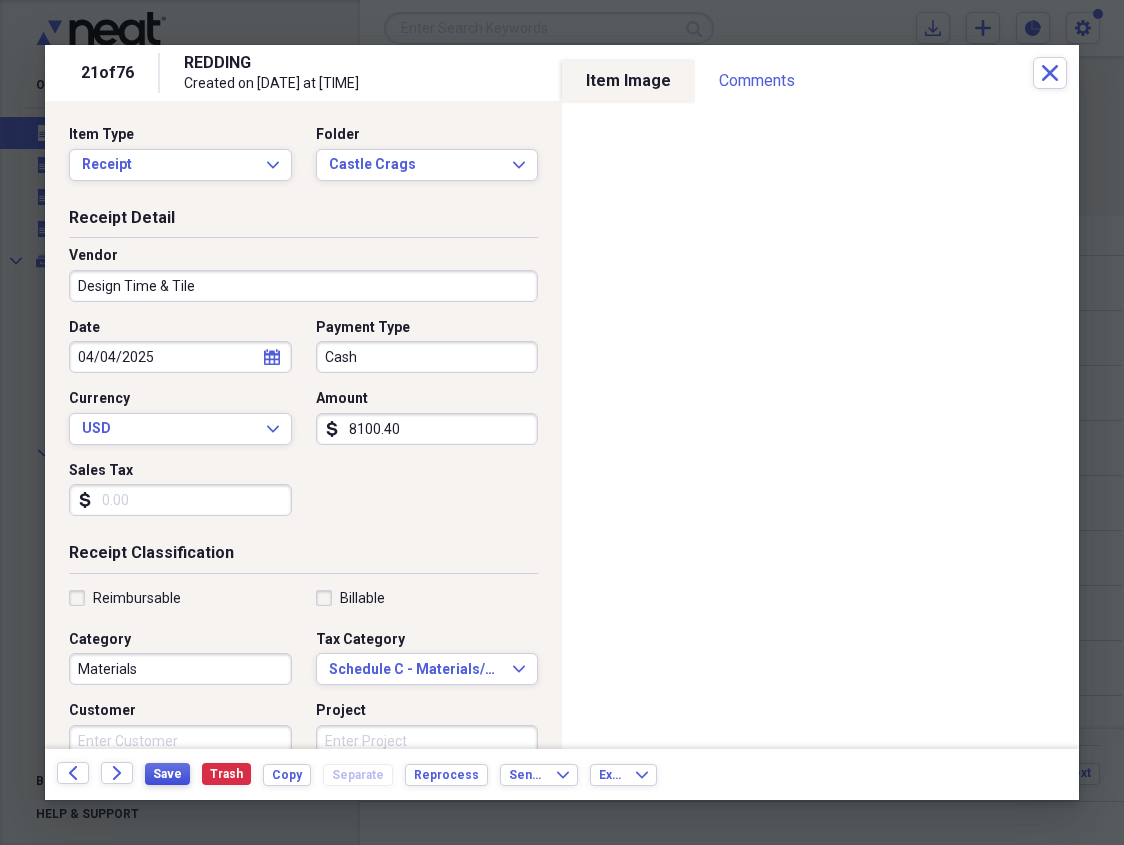 click on "Save" at bounding box center [167, 774] 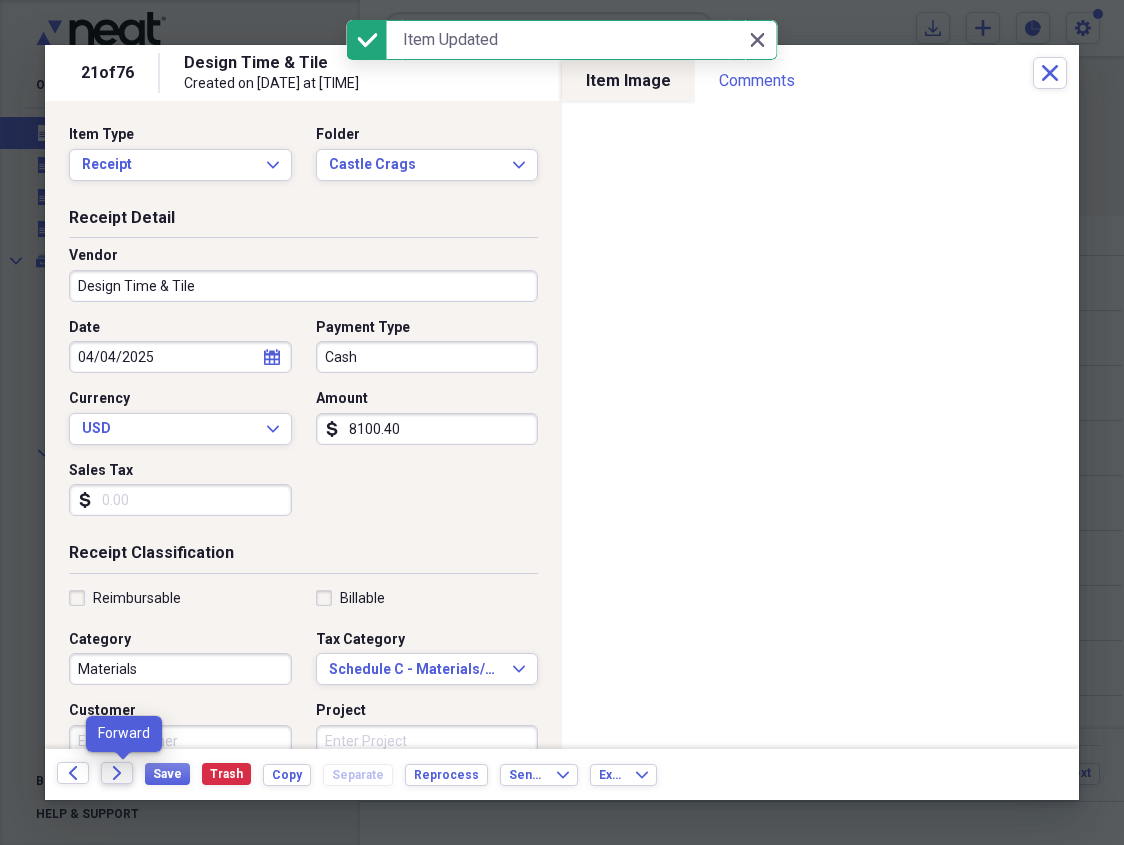 click on "Forward" 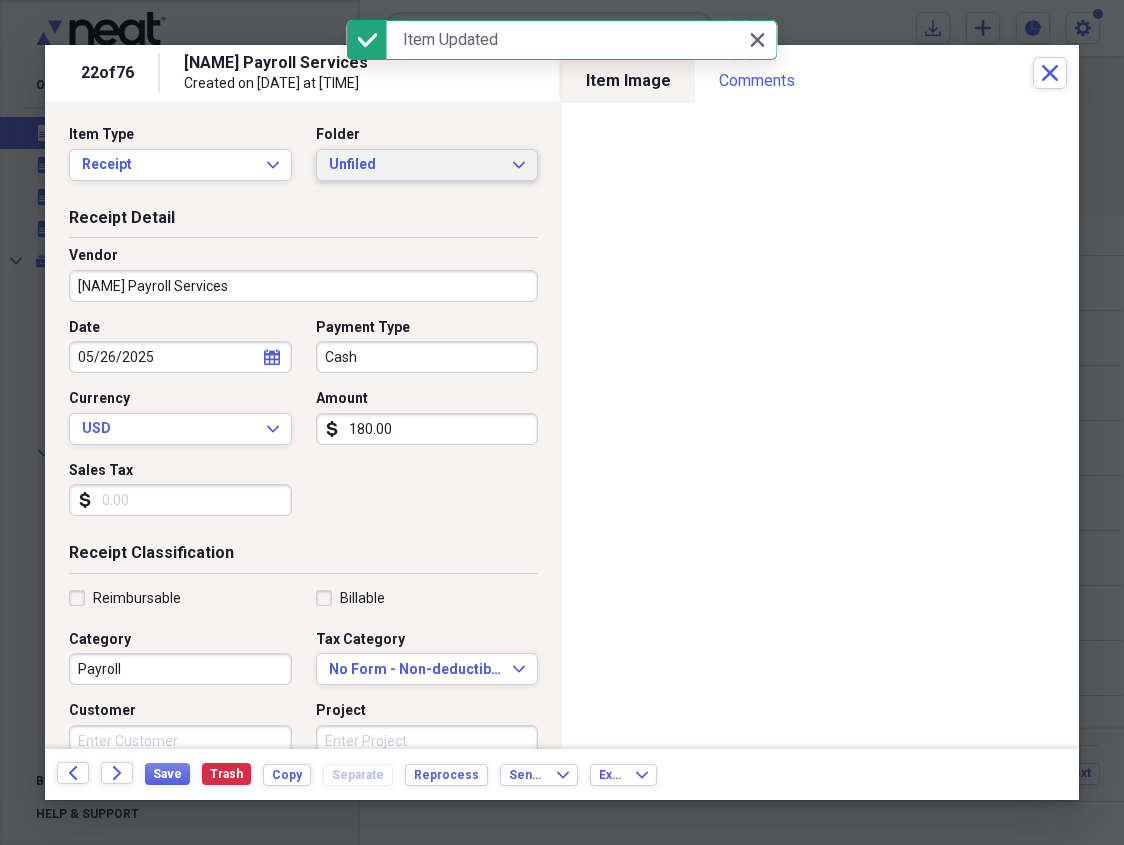 click on "Unfiled" at bounding box center (415, 165) 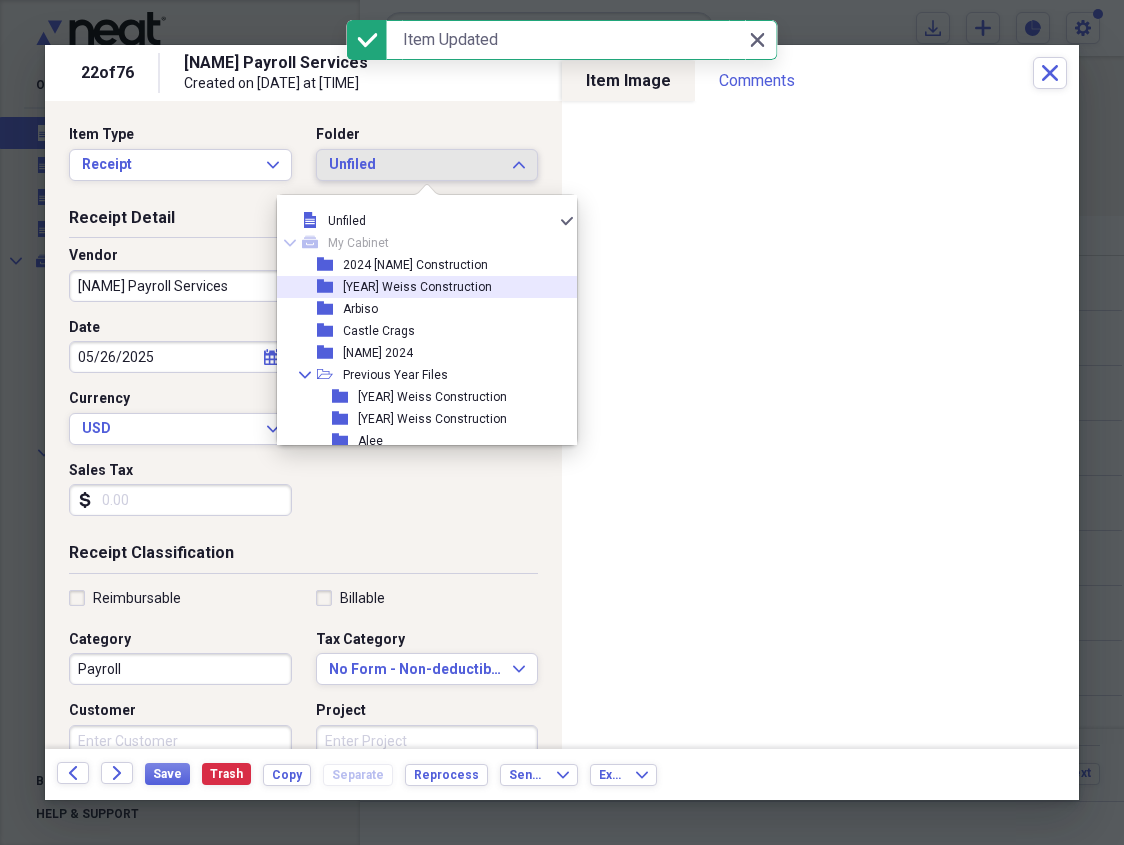 click on "[YEAR] Weiss Construction" at bounding box center (417, 287) 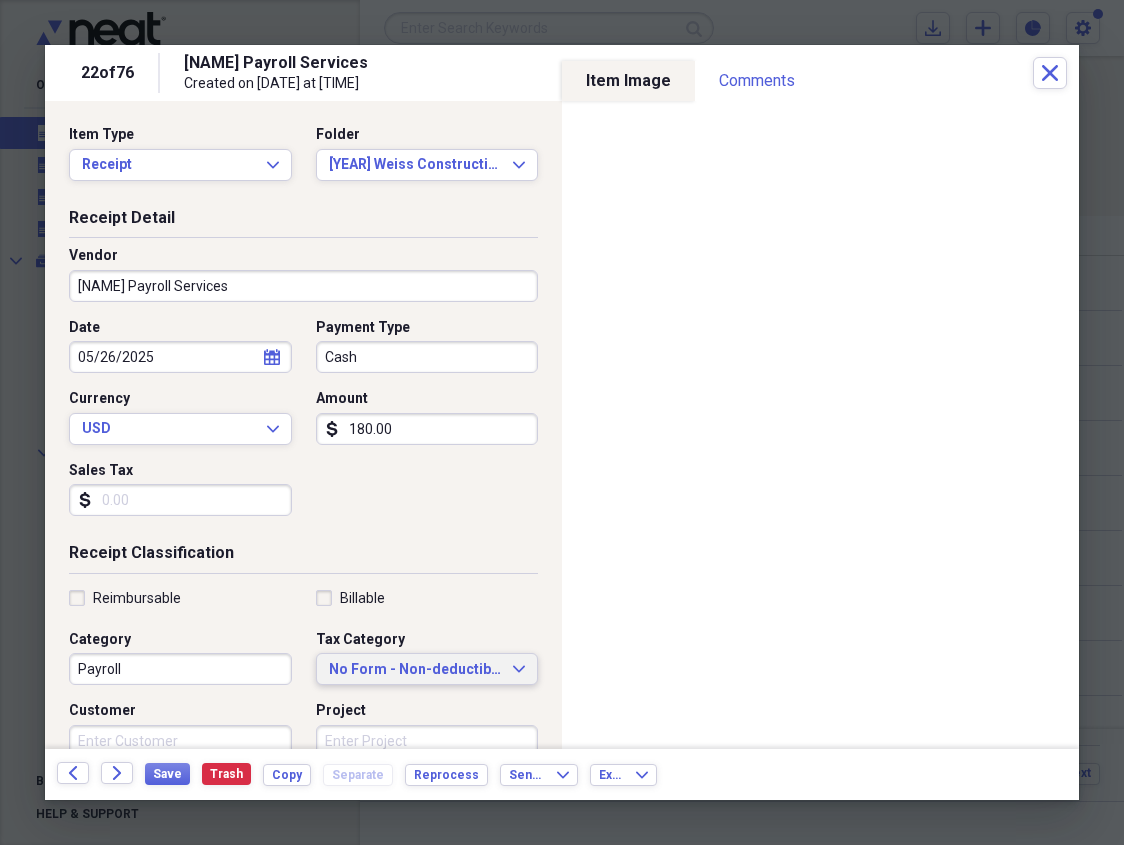 click on "No Form - Non-deductible" at bounding box center (415, 670) 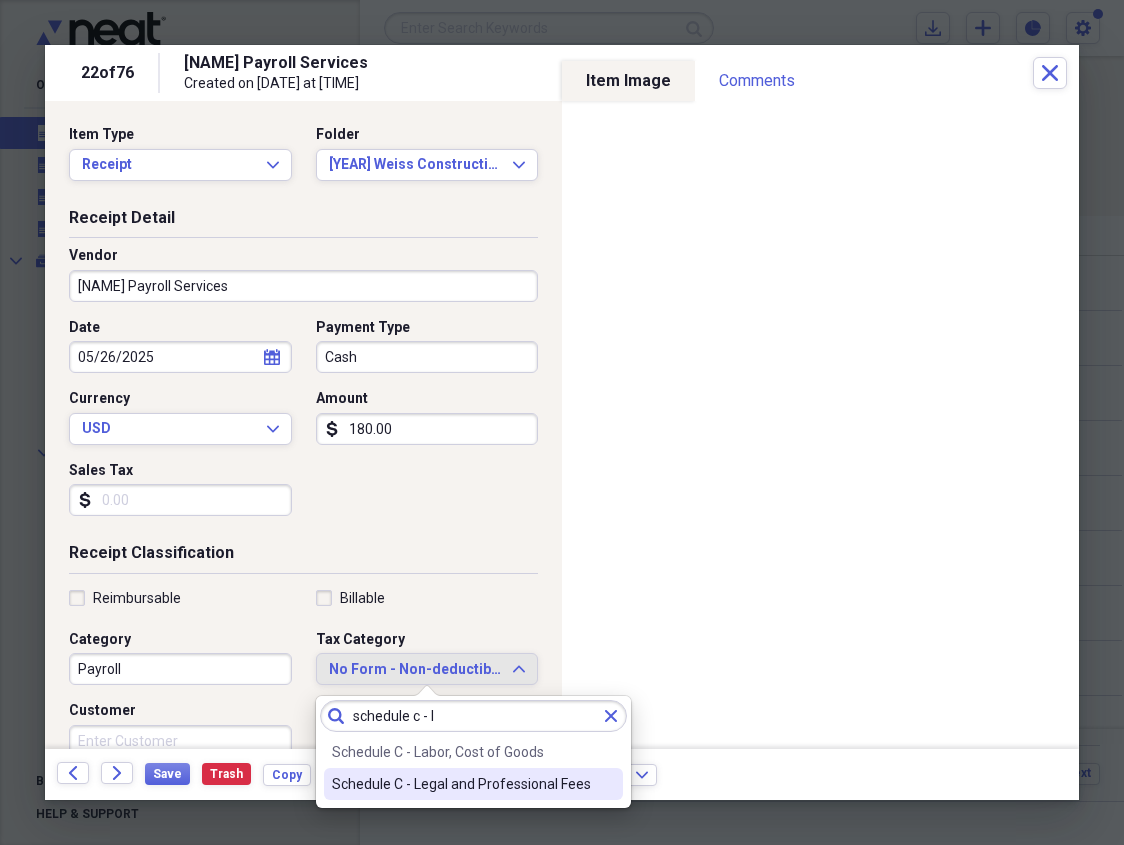type on "schedule c - l" 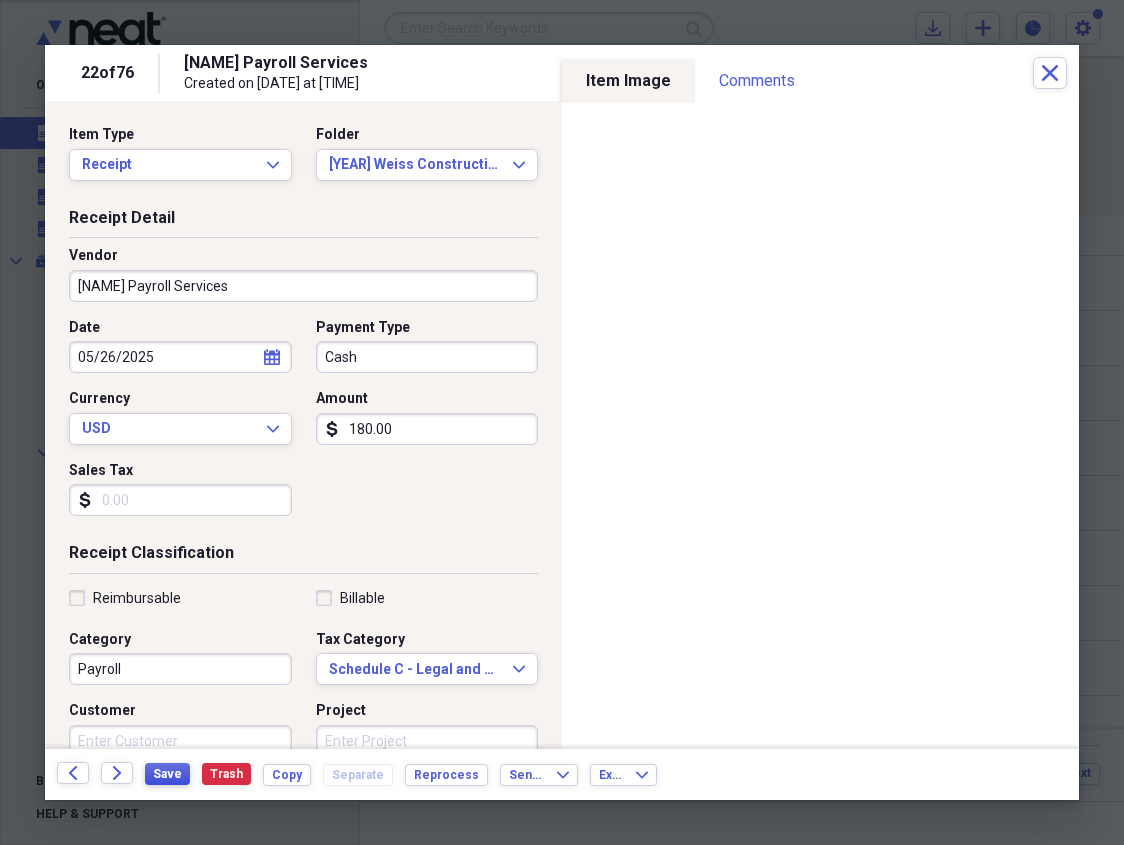 click on "Save" at bounding box center [167, 774] 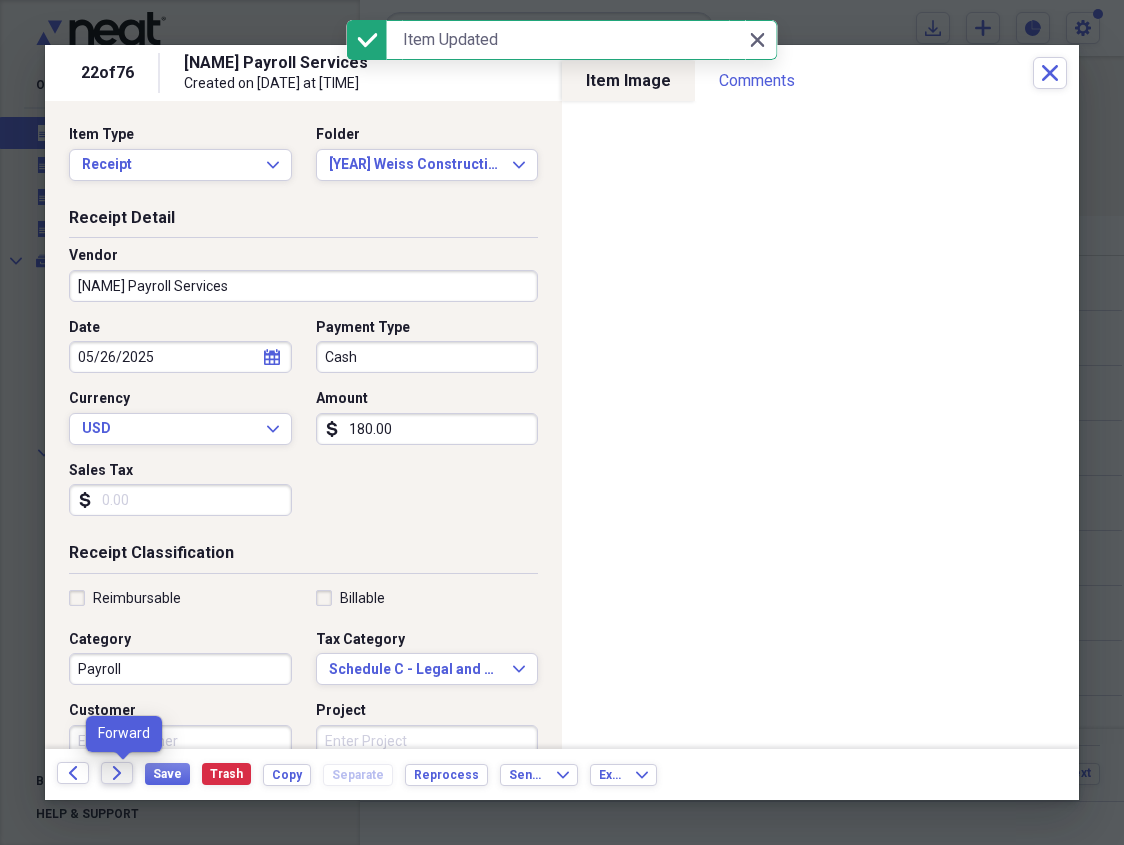 click on "Forward" 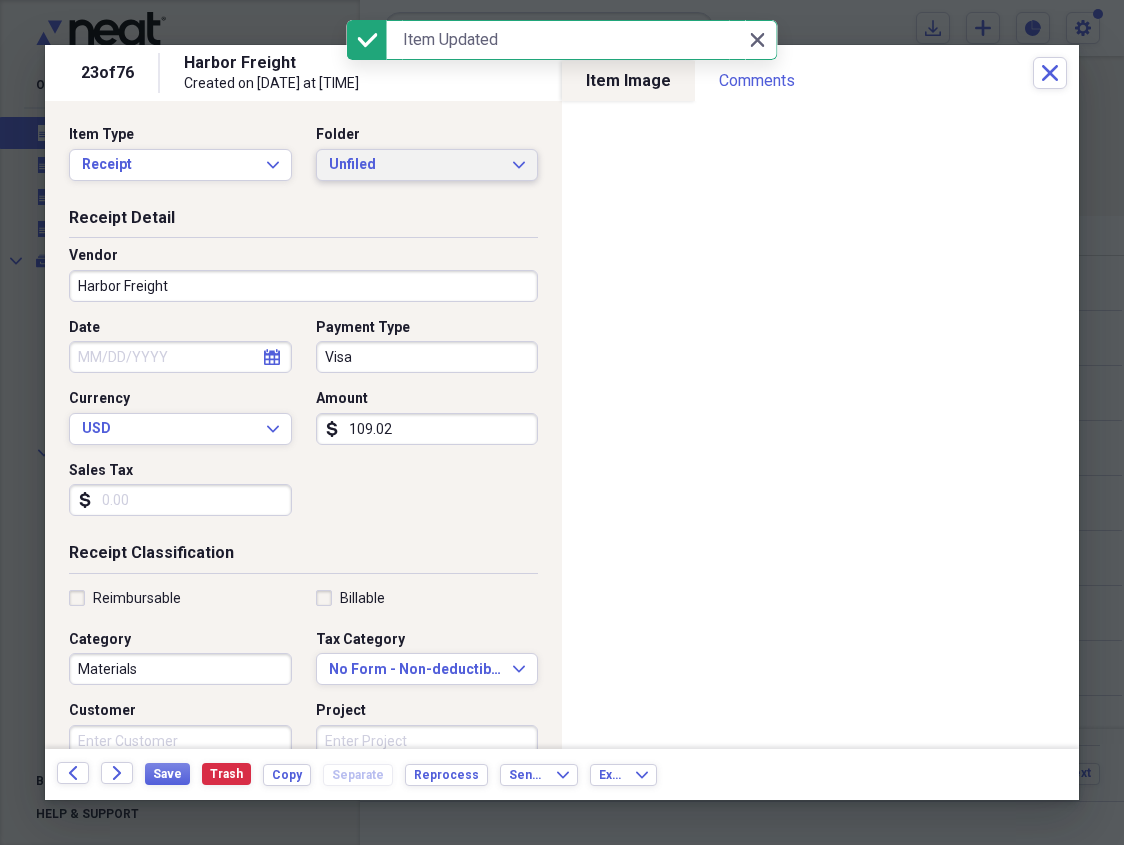 click on "Unfiled" at bounding box center (415, 165) 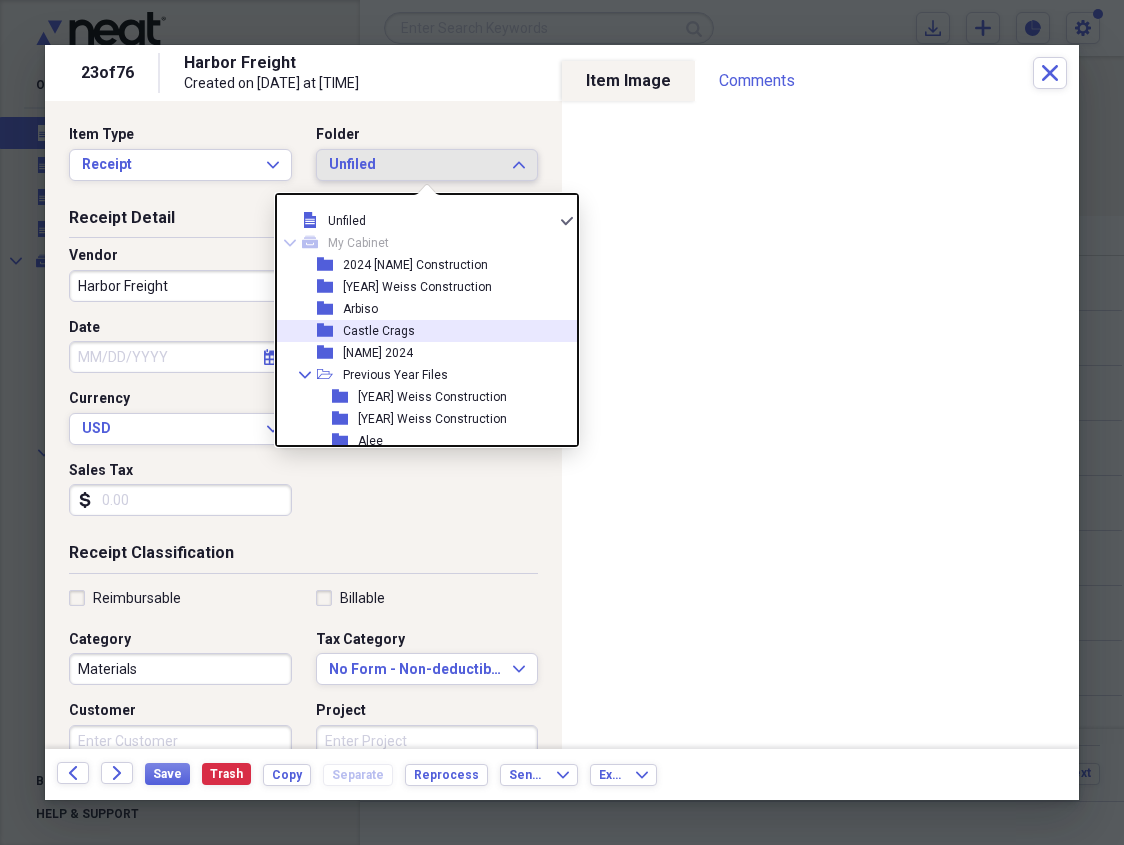 click on "Castle Crags" at bounding box center (379, 331) 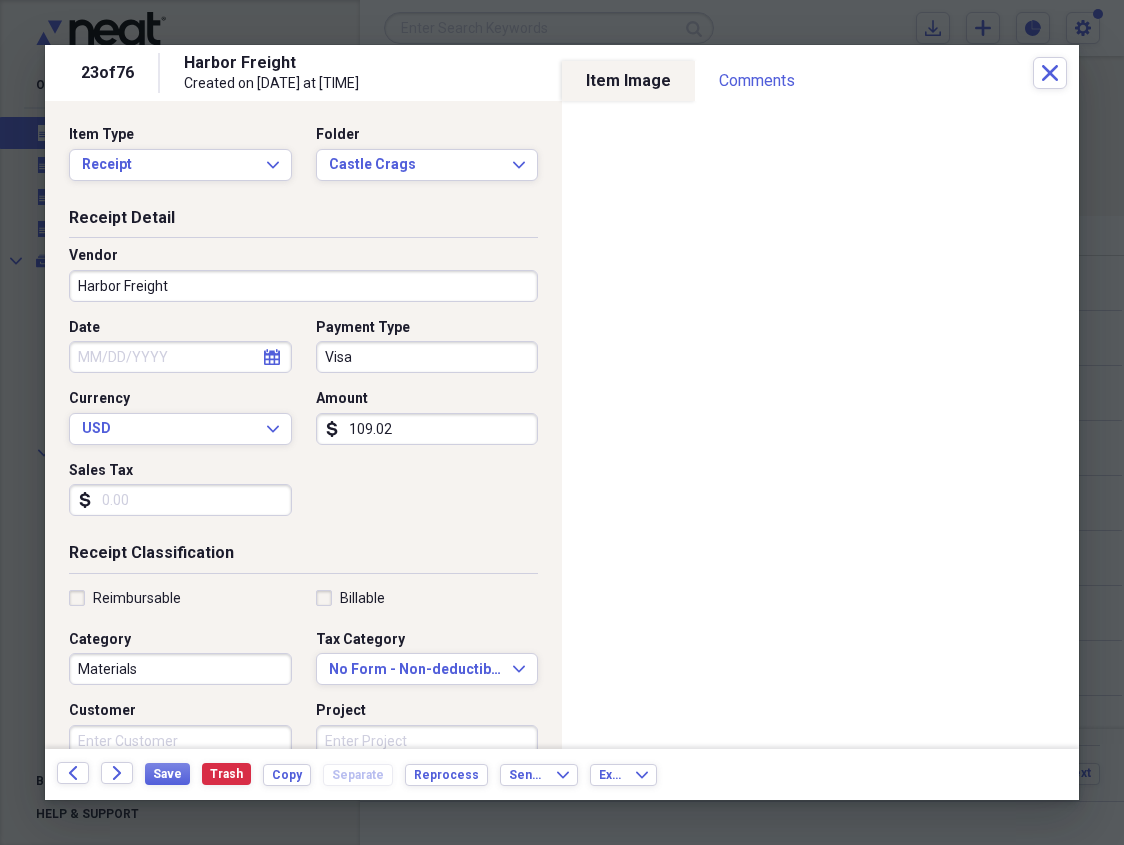 click on "Date" at bounding box center [180, 357] 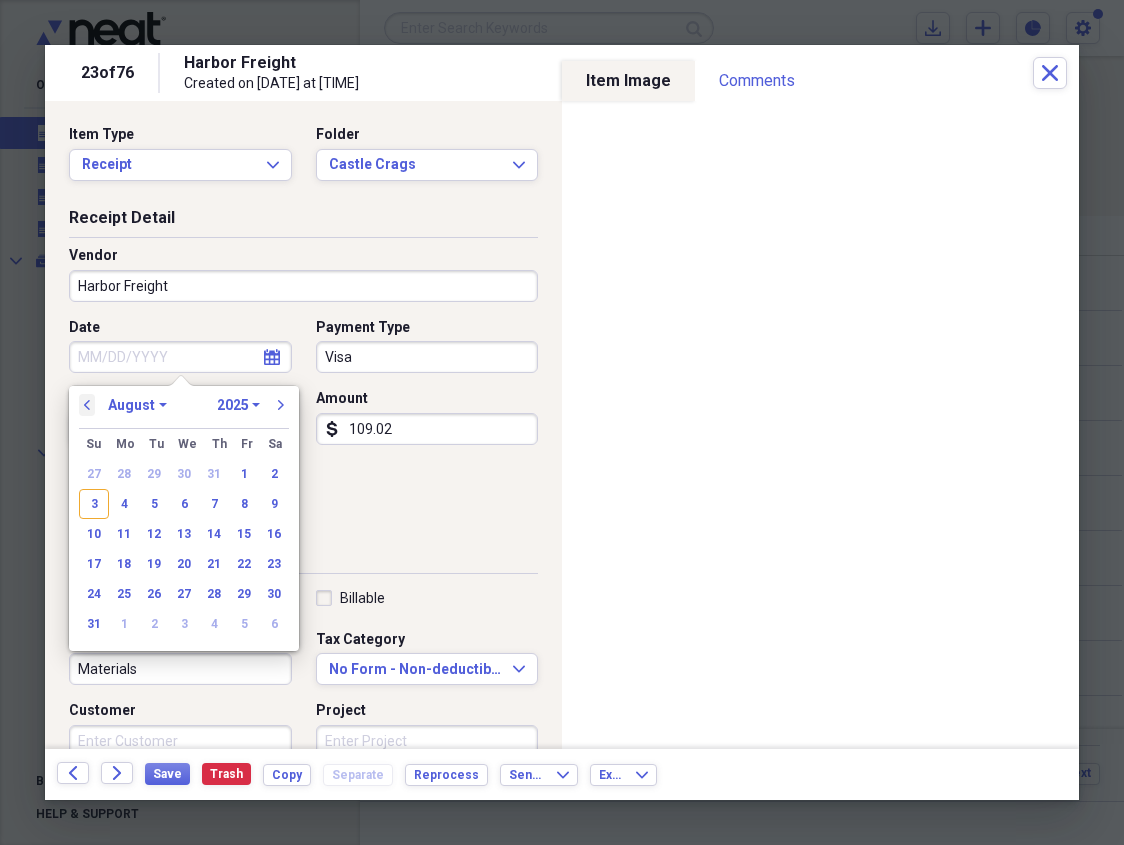 click on "previous" at bounding box center (87, 405) 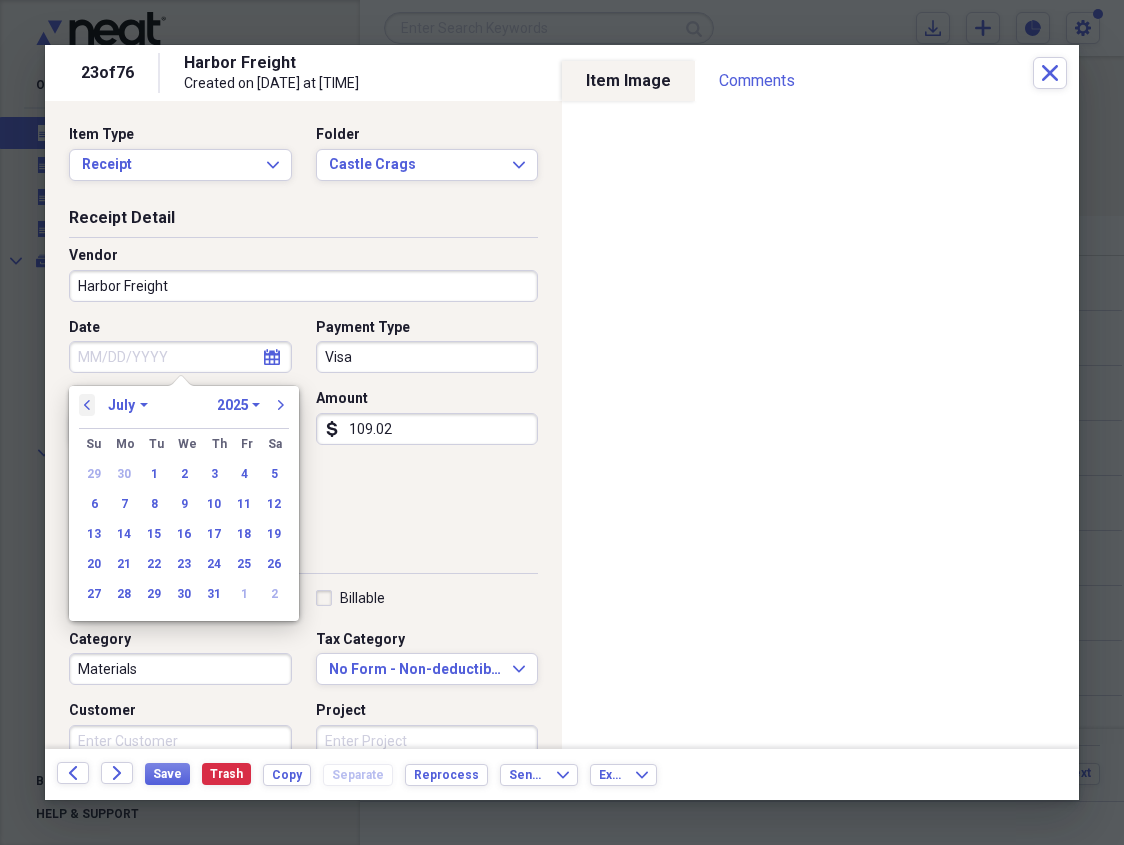 click on "previous" at bounding box center [87, 405] 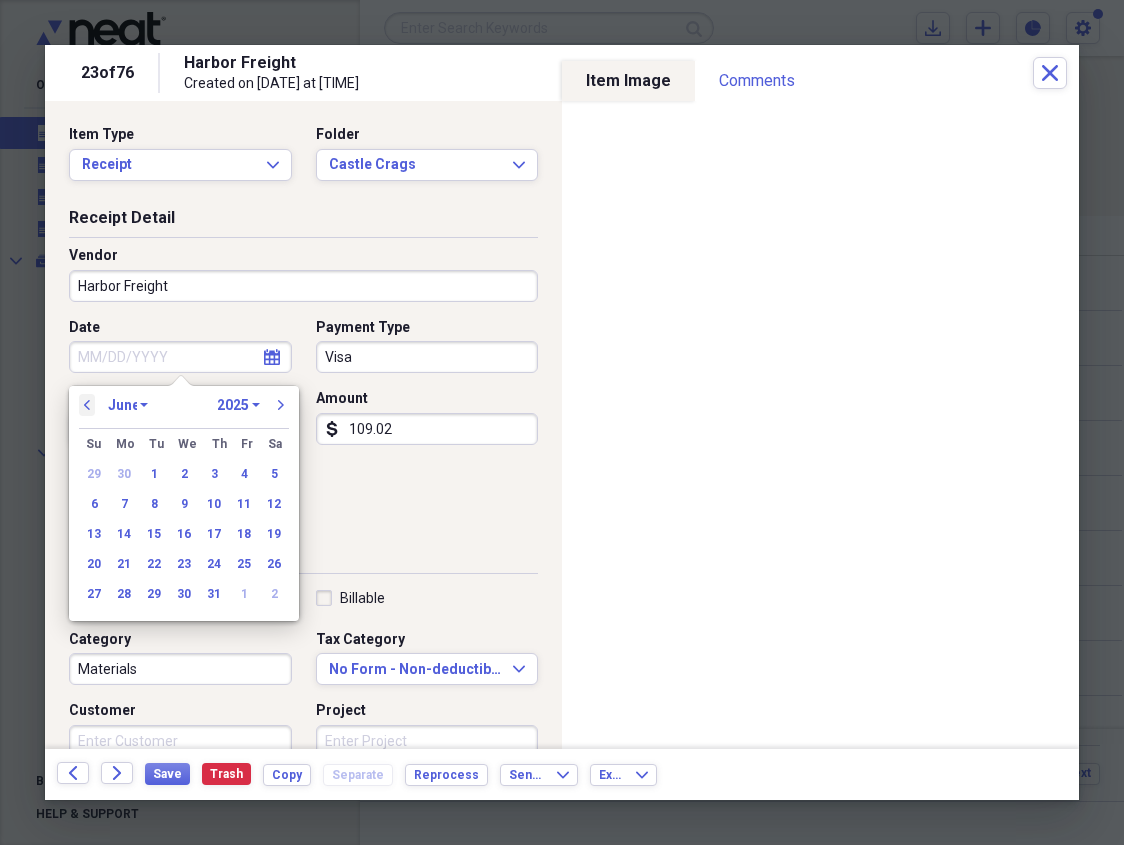 click on "previous" at bounding box center (87, 405) 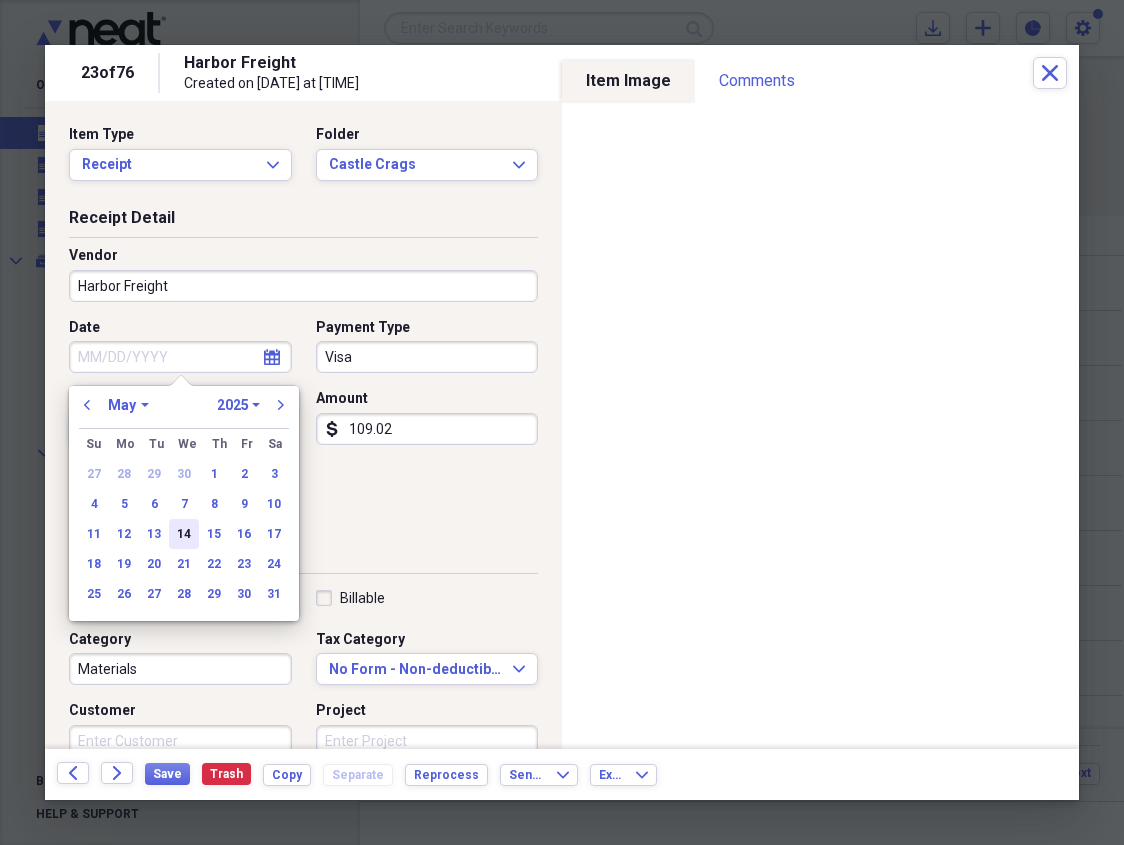 click on "14" at bounding box center [184, 534] 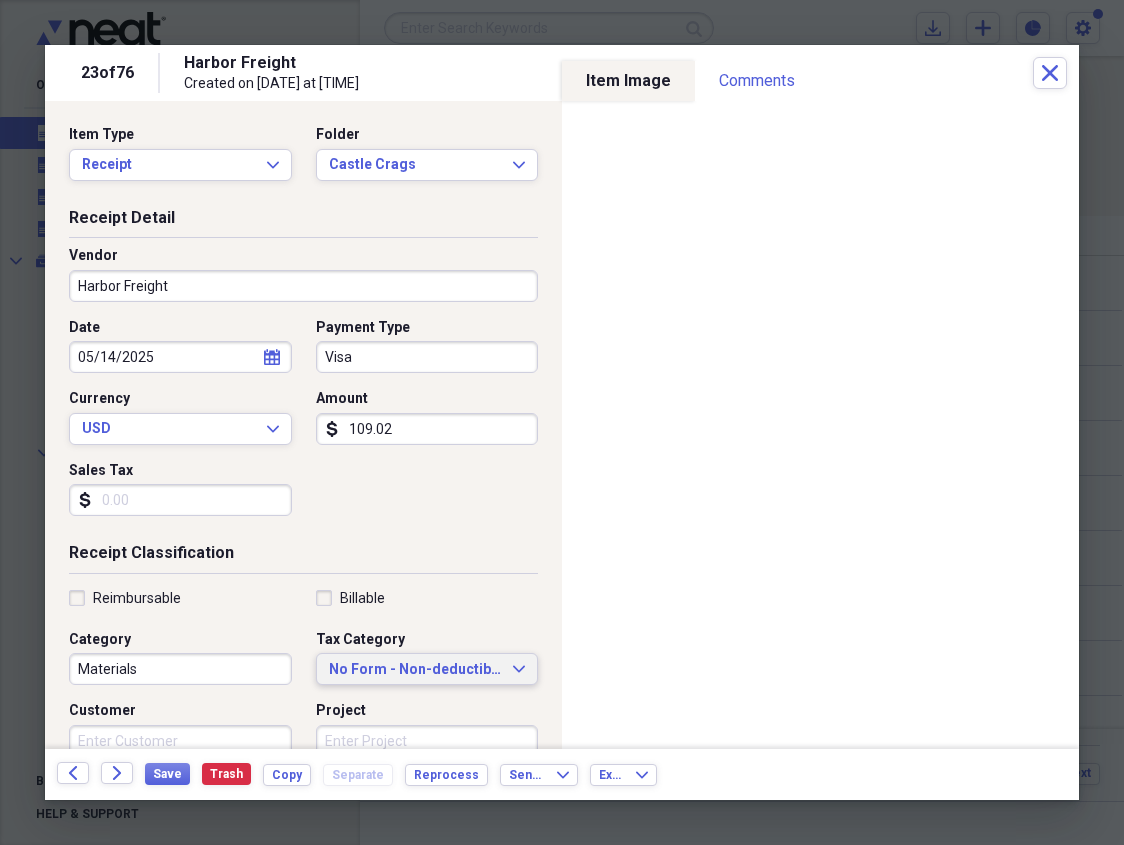 click on "No Form - Non-deductible Expand" at bounding box center [427, 669] 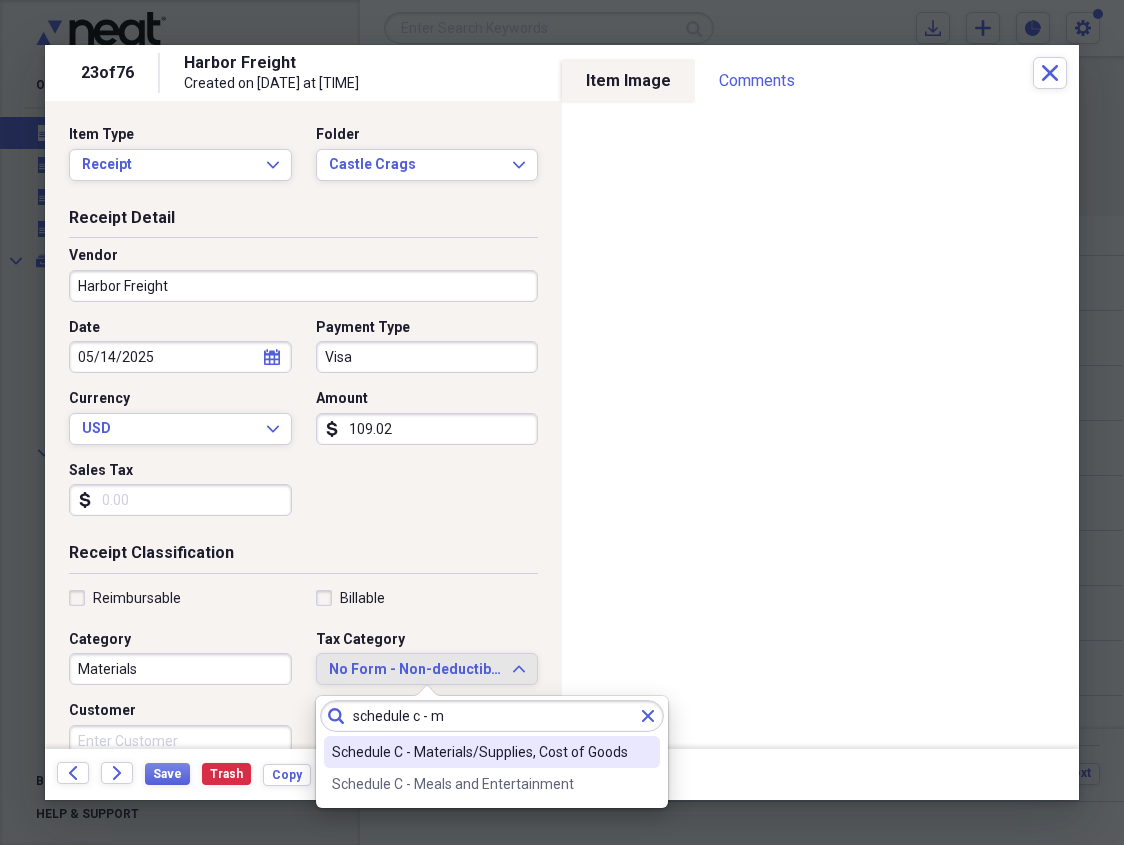 type on "schedule c - m" 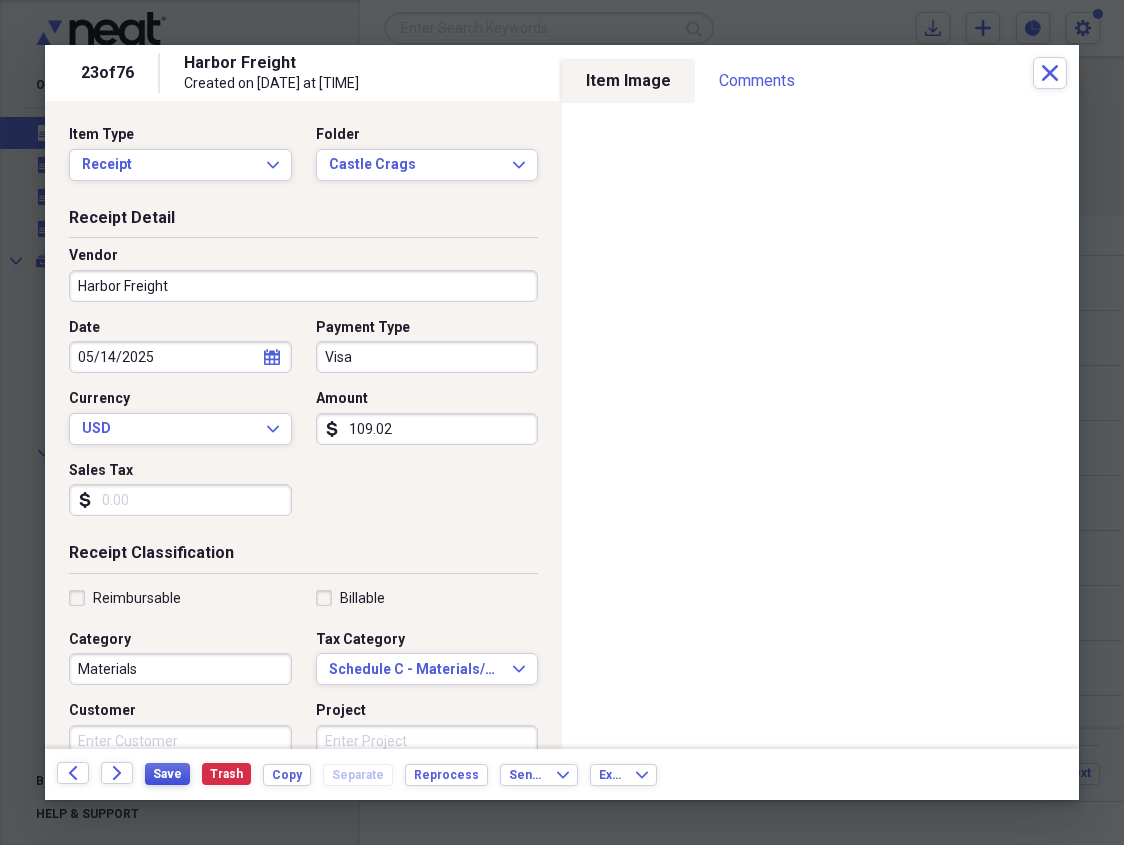 click on "Save" at bounding box center (167, 774) 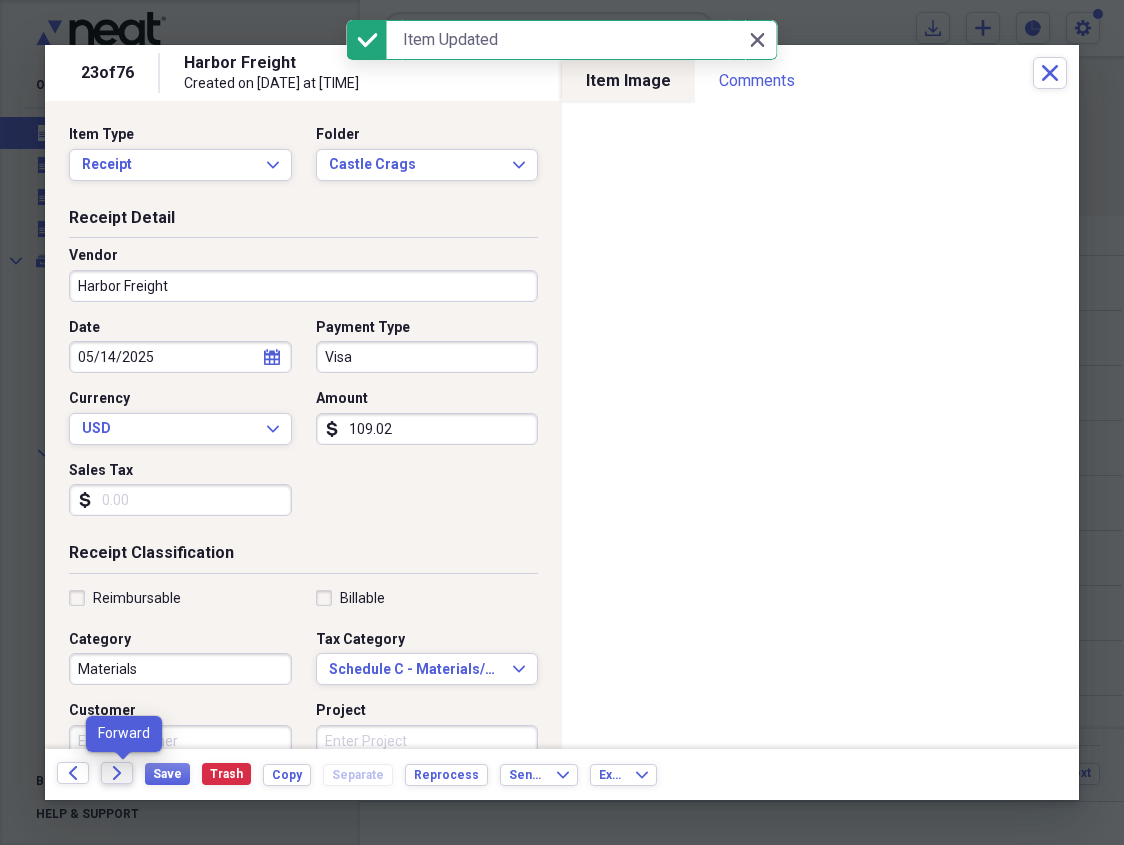 click 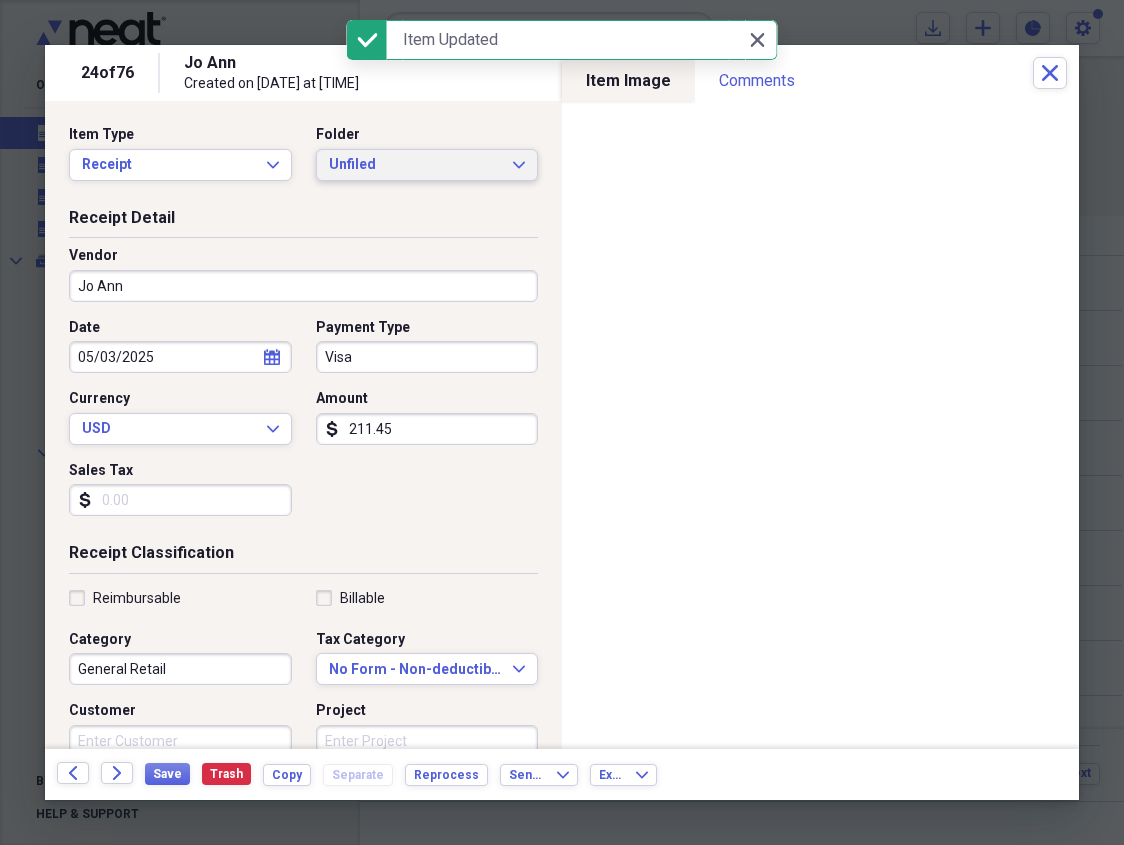click on "Unfiled" at bounding box center [415, 165] 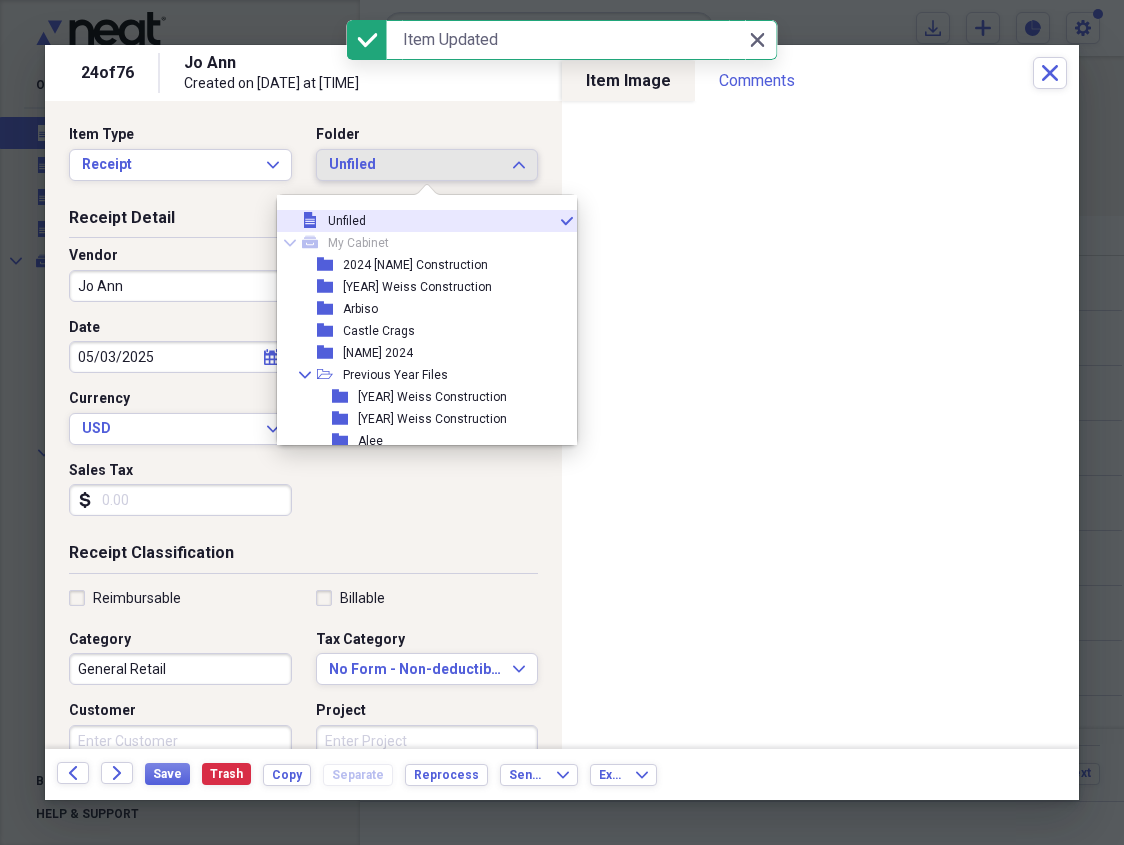 click on "Unfiled" at bounding box center [415, 165] 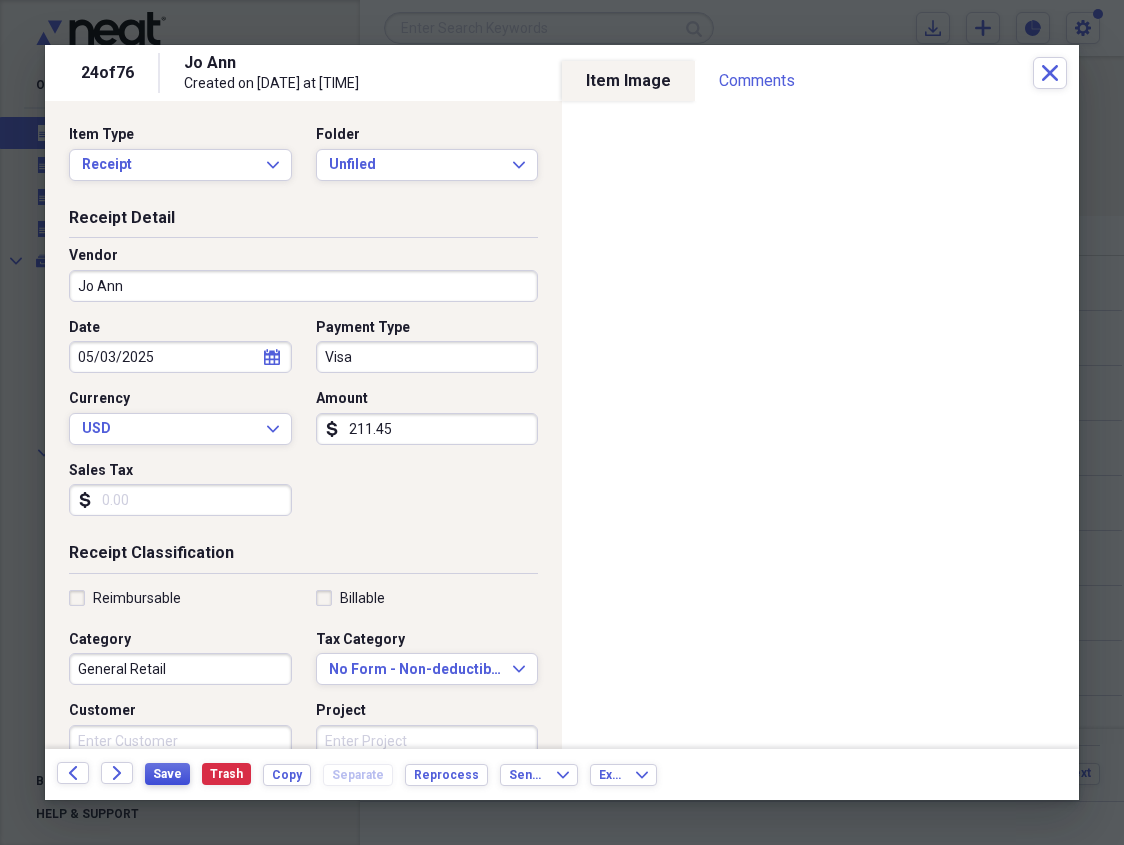 click on "Save" at bounding box center (167, 774) 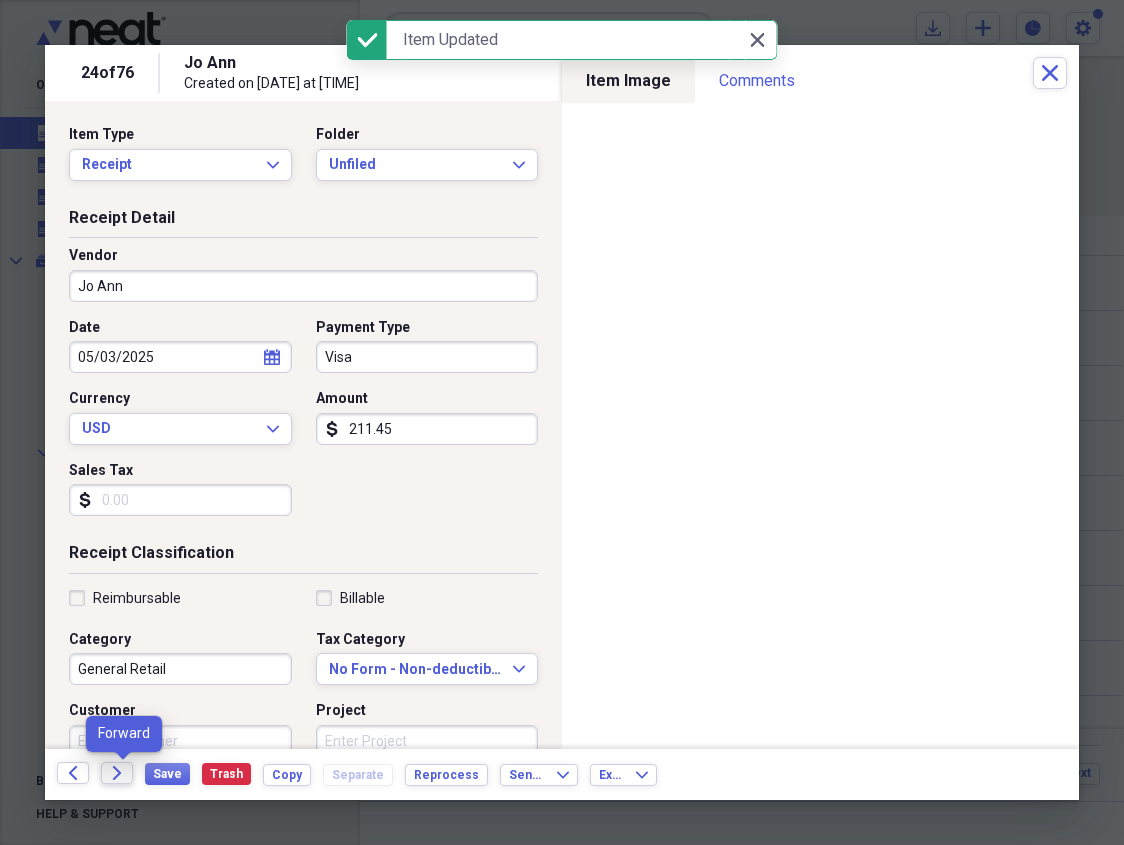 click on "Forward" at bounding box center (117, 773) 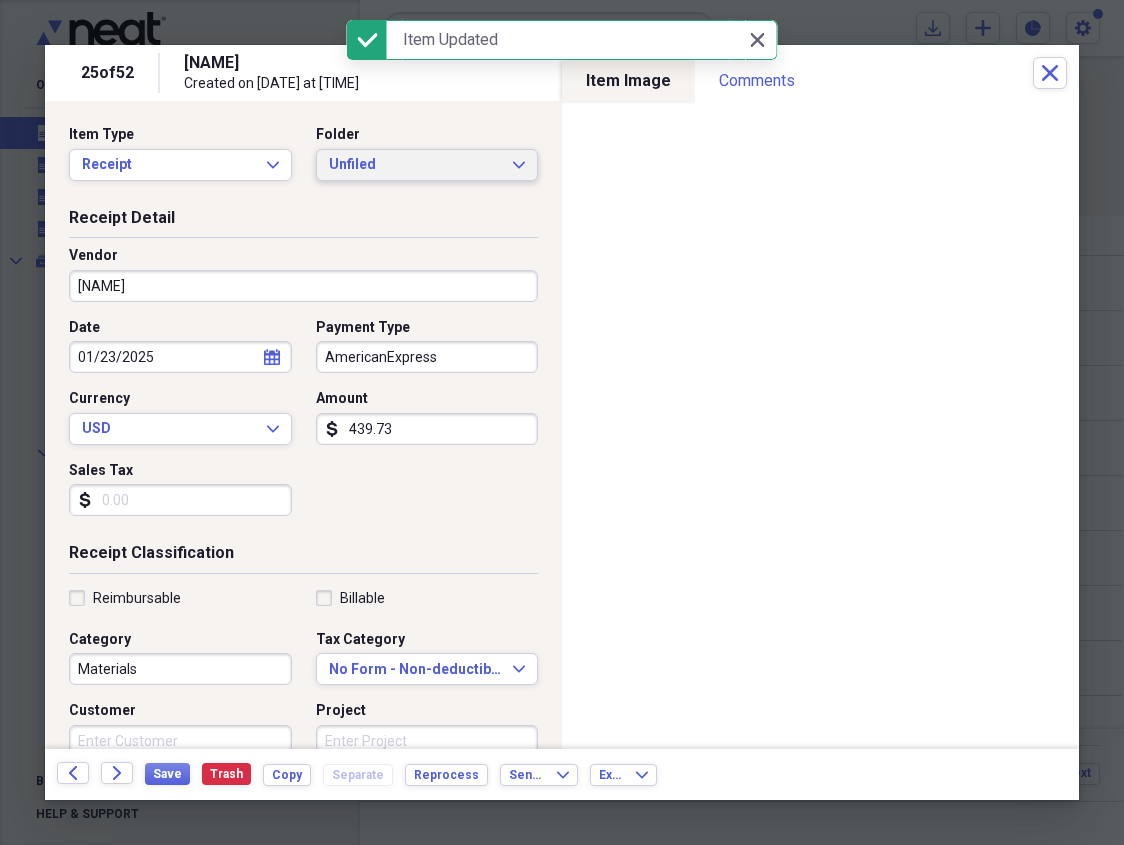 click on "Unfiled" at bounding box center (415, 165) 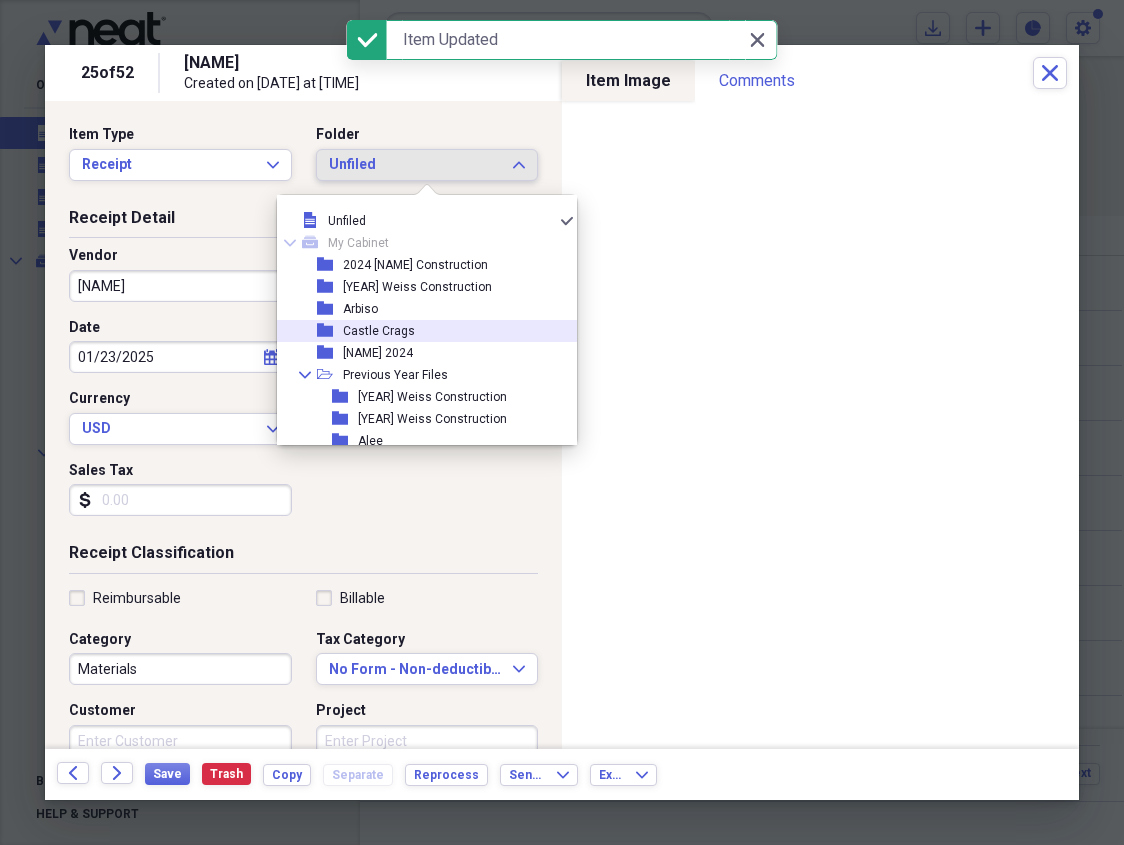 click on "Castle Crags" at bounding box center (379, 331) 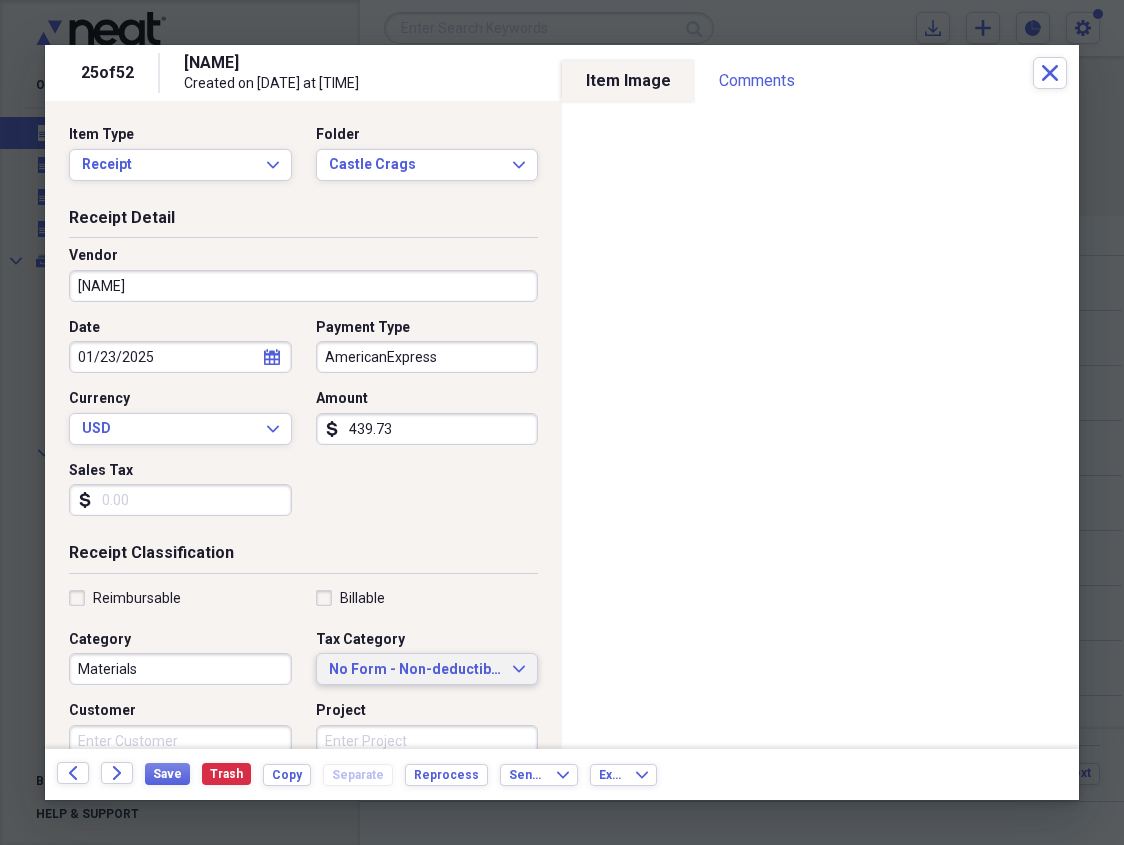 click on "No Form - Non-deductible" at bounding box center (415, 670) 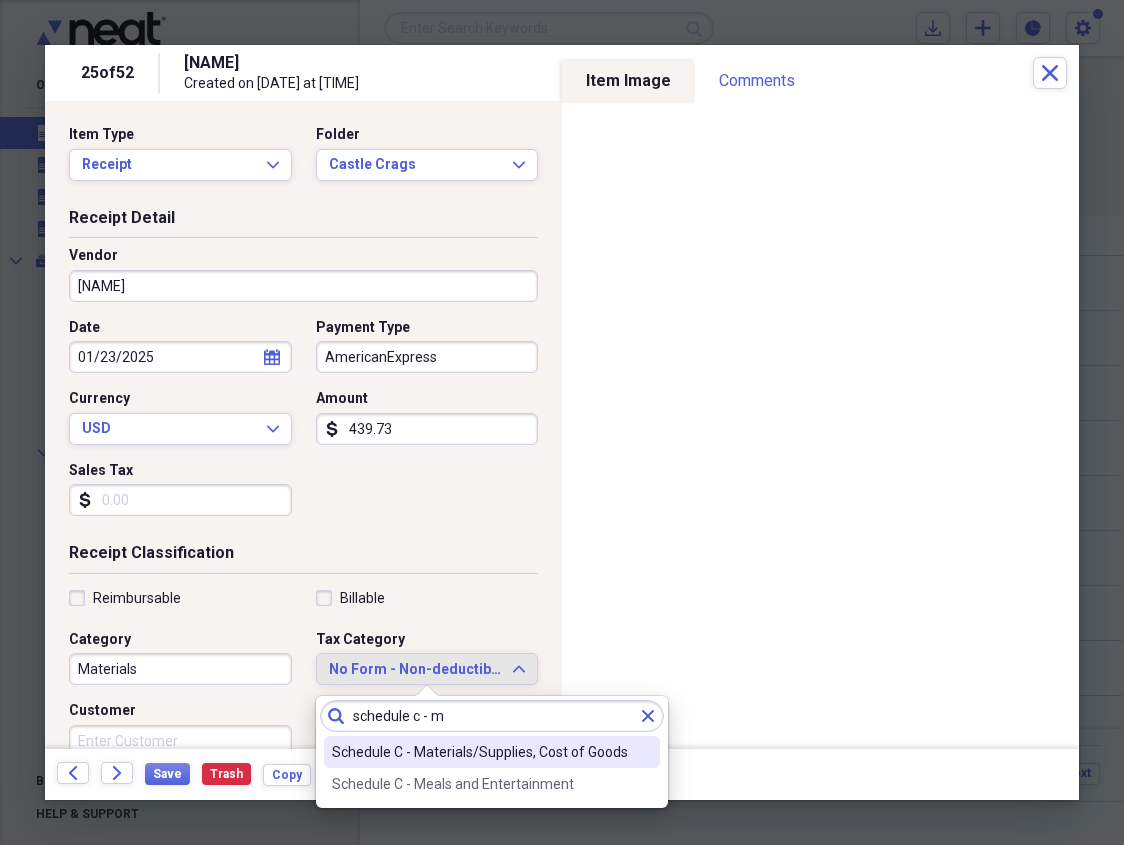type on "schedule c - m" 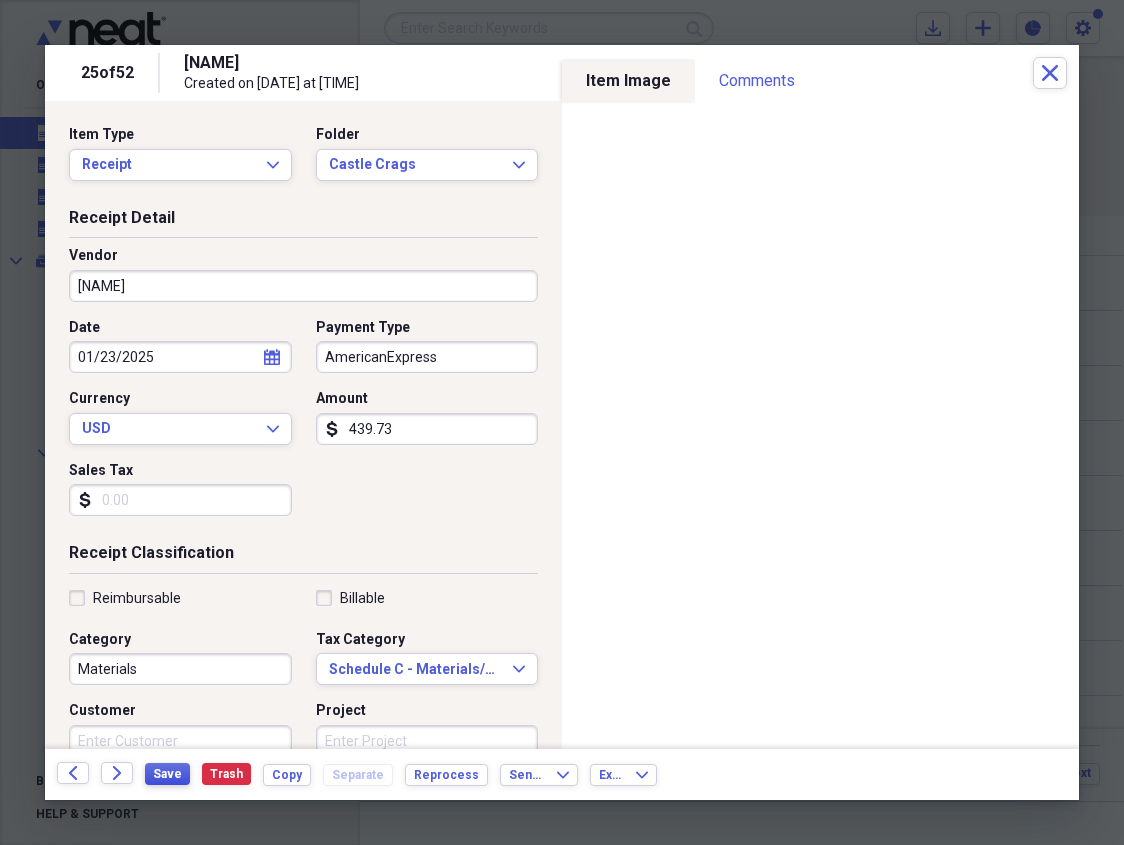 click on "Save" at bounding box center (167, 774) 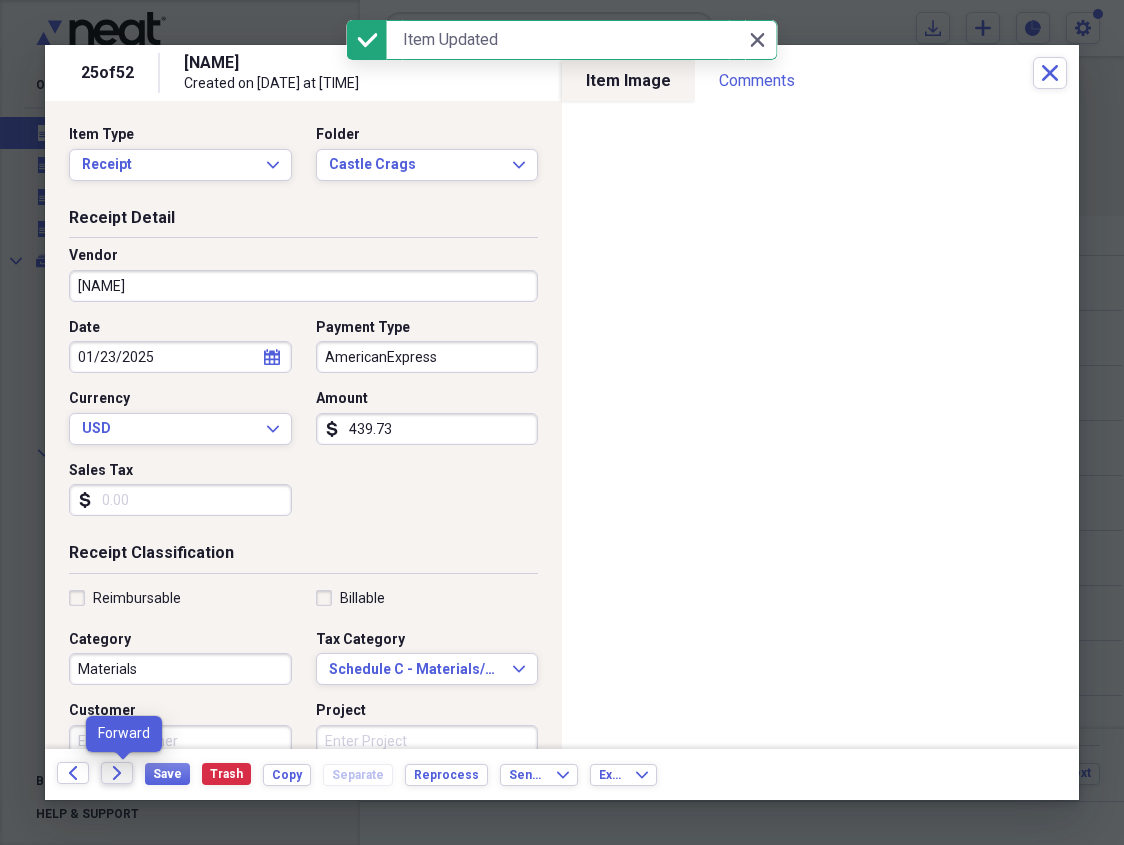 click on "Forward" at bounding box center (117, 773) 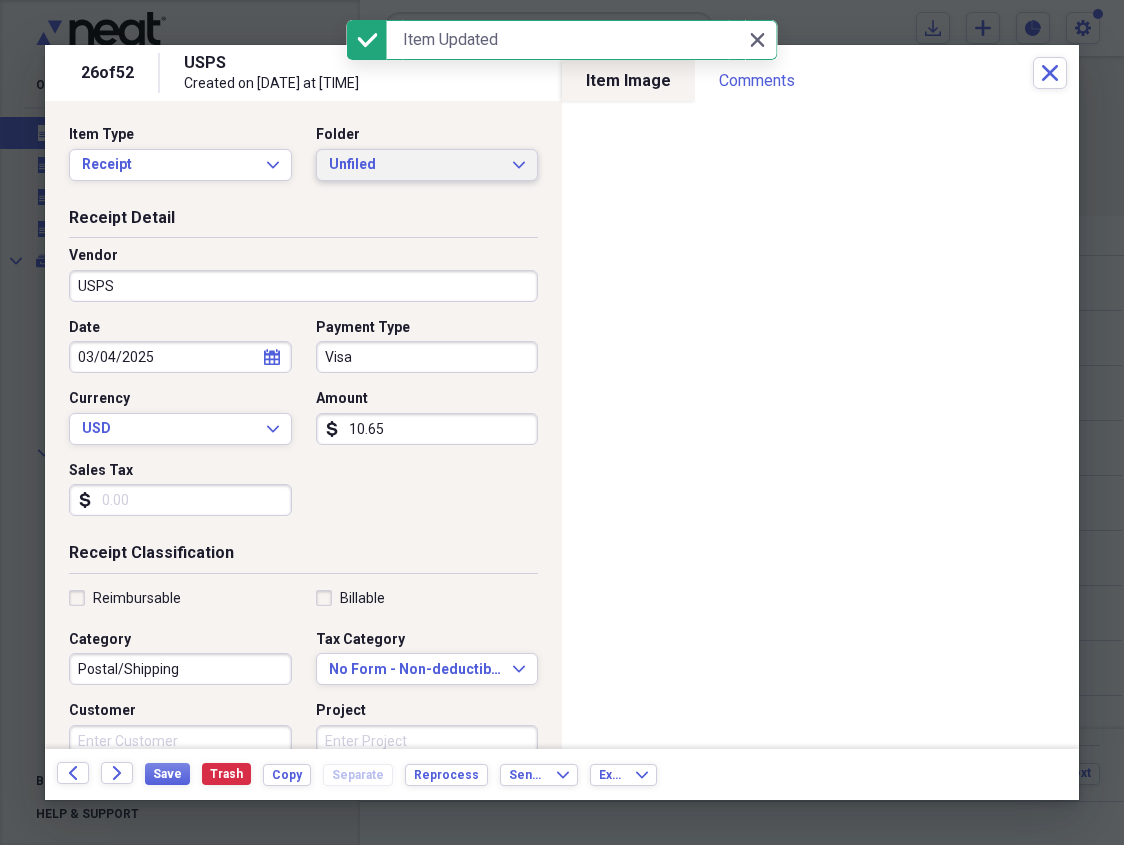 click on "Unfiled Expand" at bounding box center [427, 165] 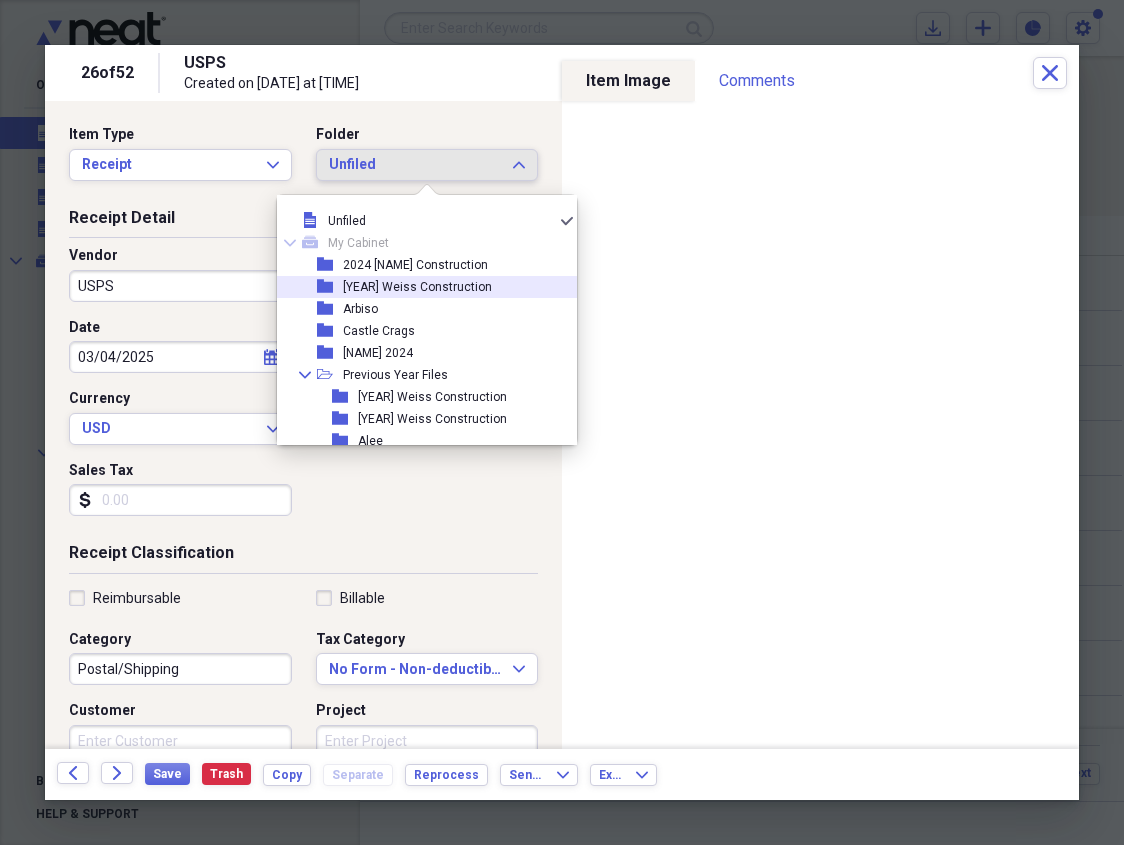 click on "[YEAR] Weiss Construction" at bounding box center [417, 287] 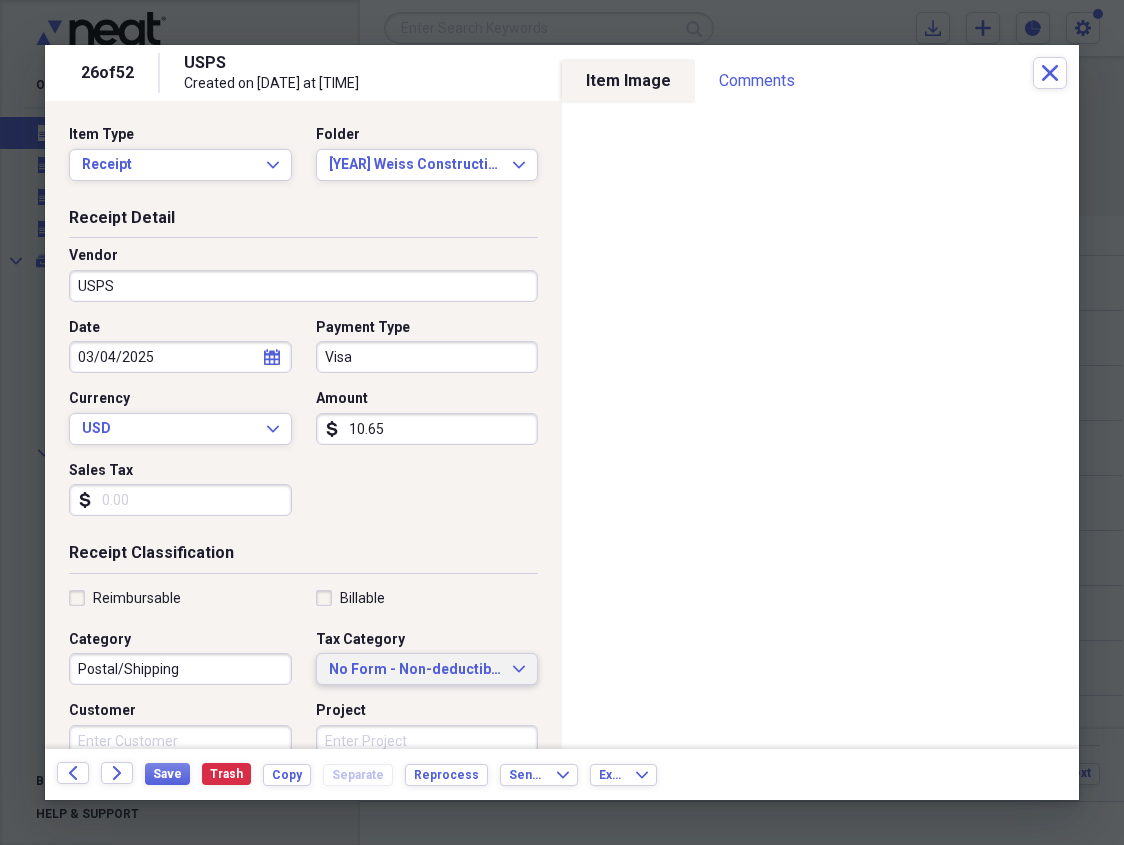 click on "No Form - Non-deductible" at bounding box center [415, 670] 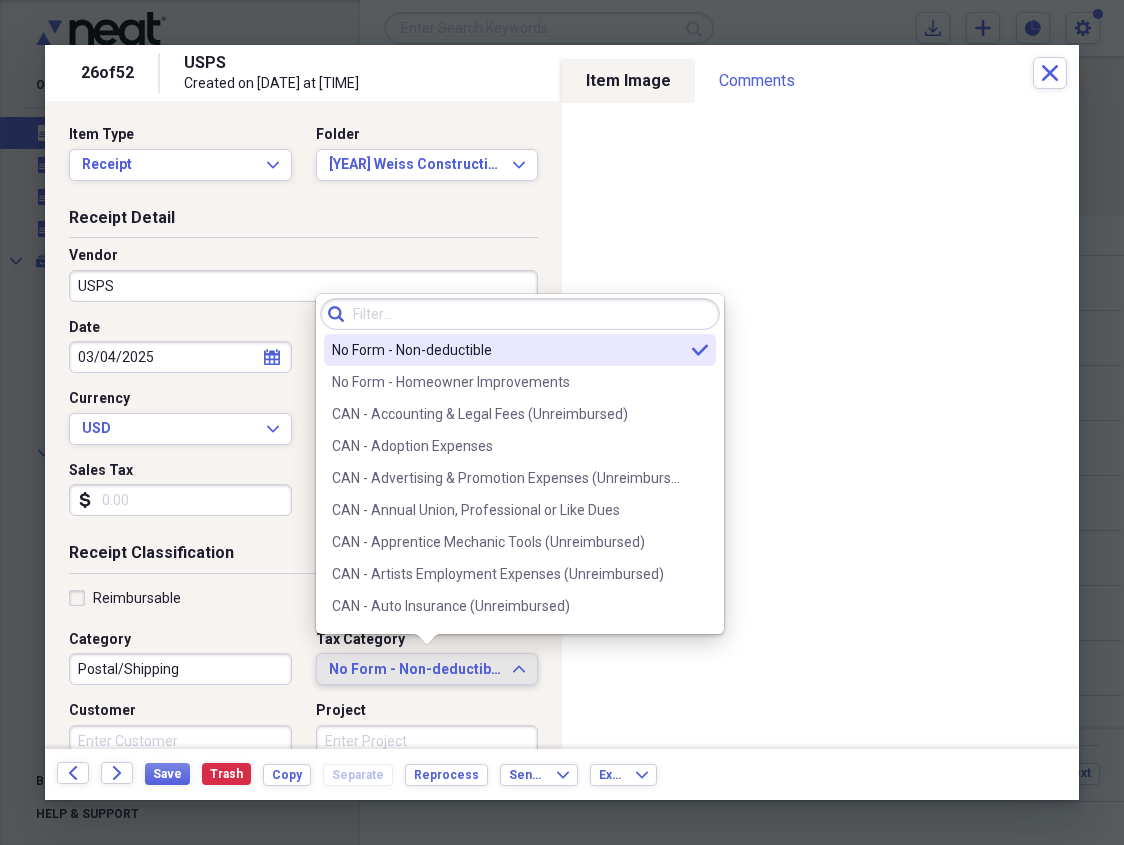 paste on "schedule c -" 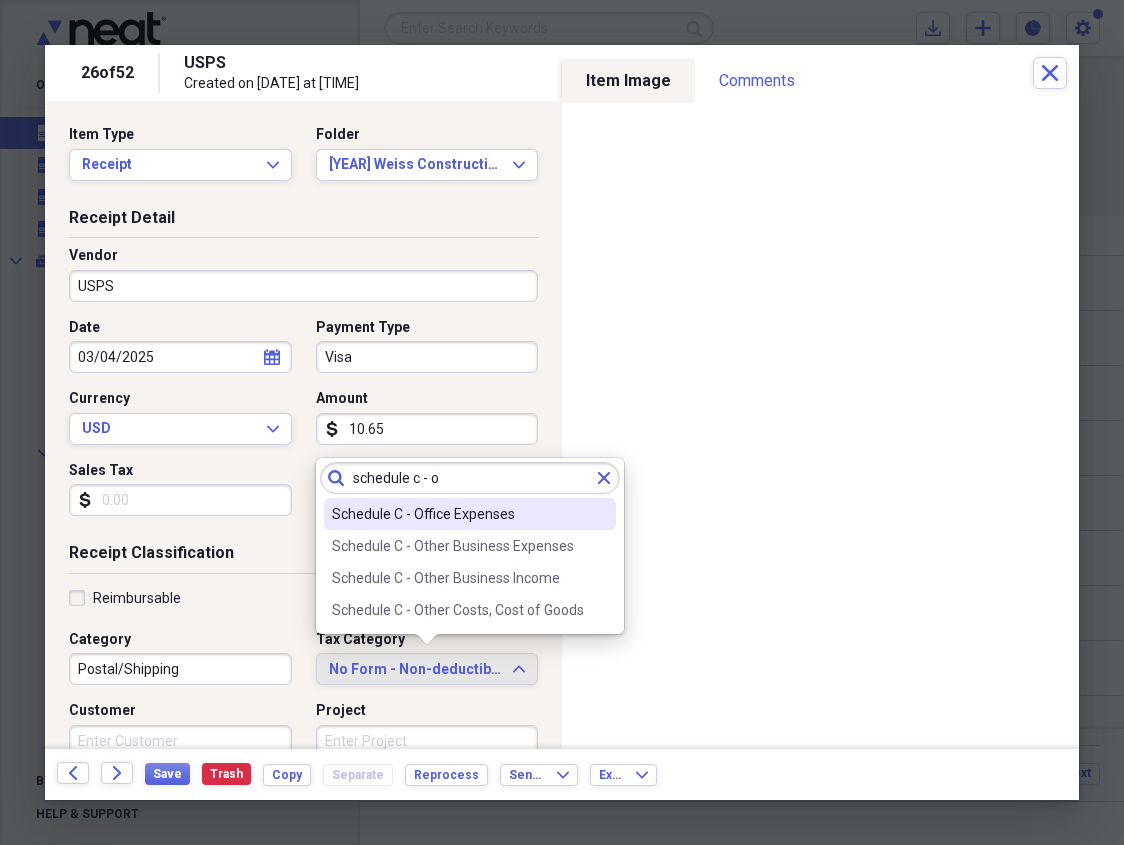 type on "schedule c - o" 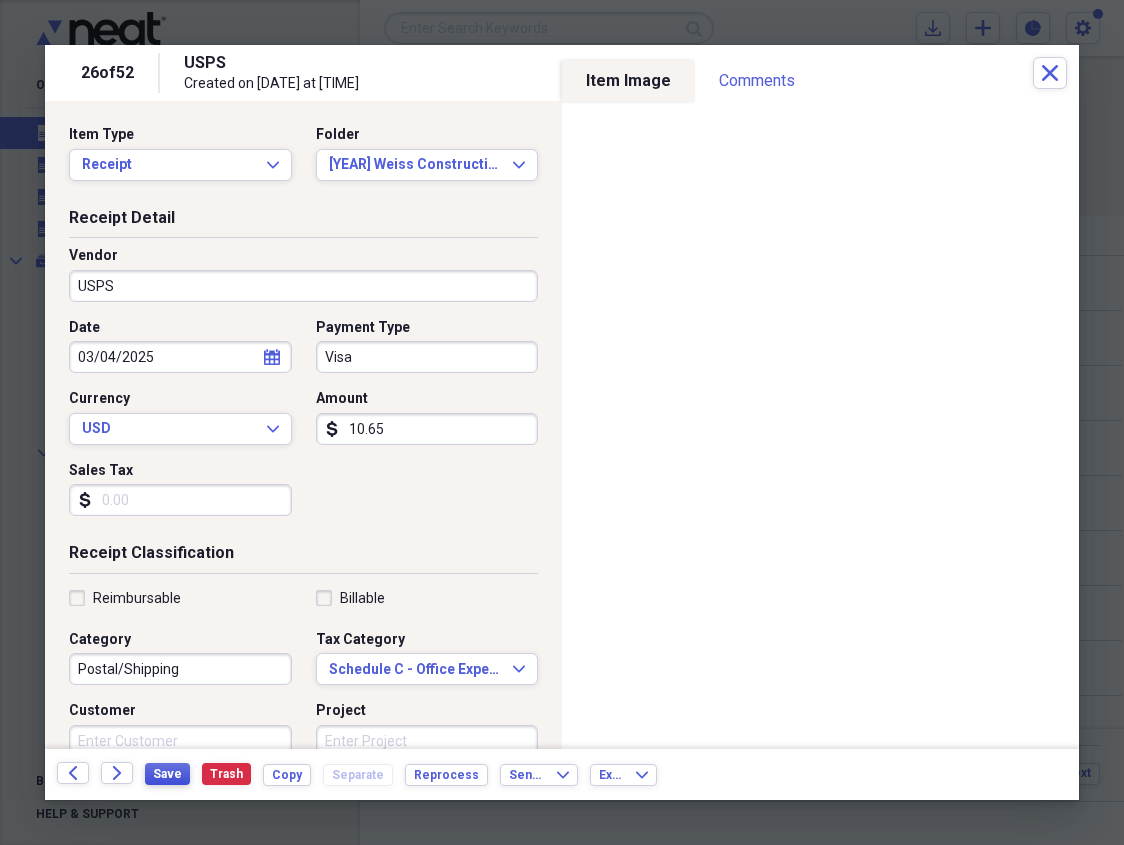click on "Save" at bounding box center (167, 774) 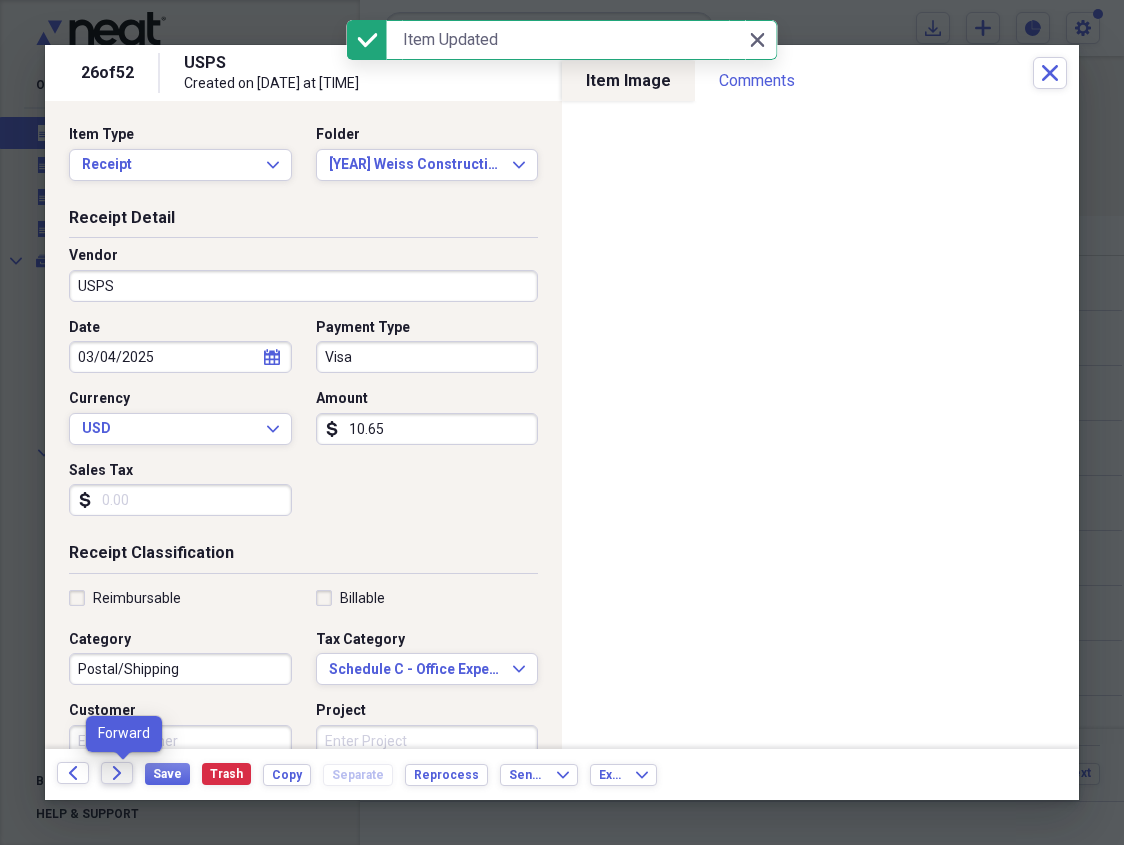 click on "Forward" 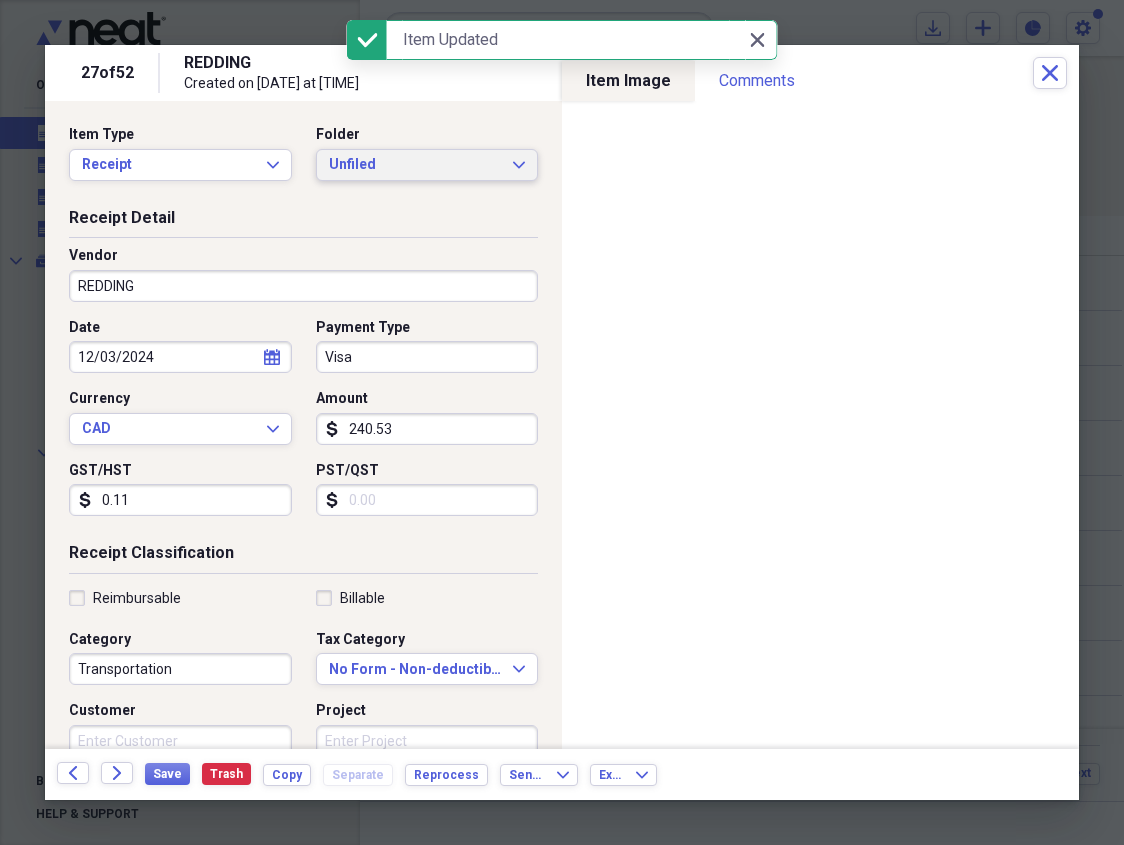 click on "Unfiled" at bounding box center [415, 165] 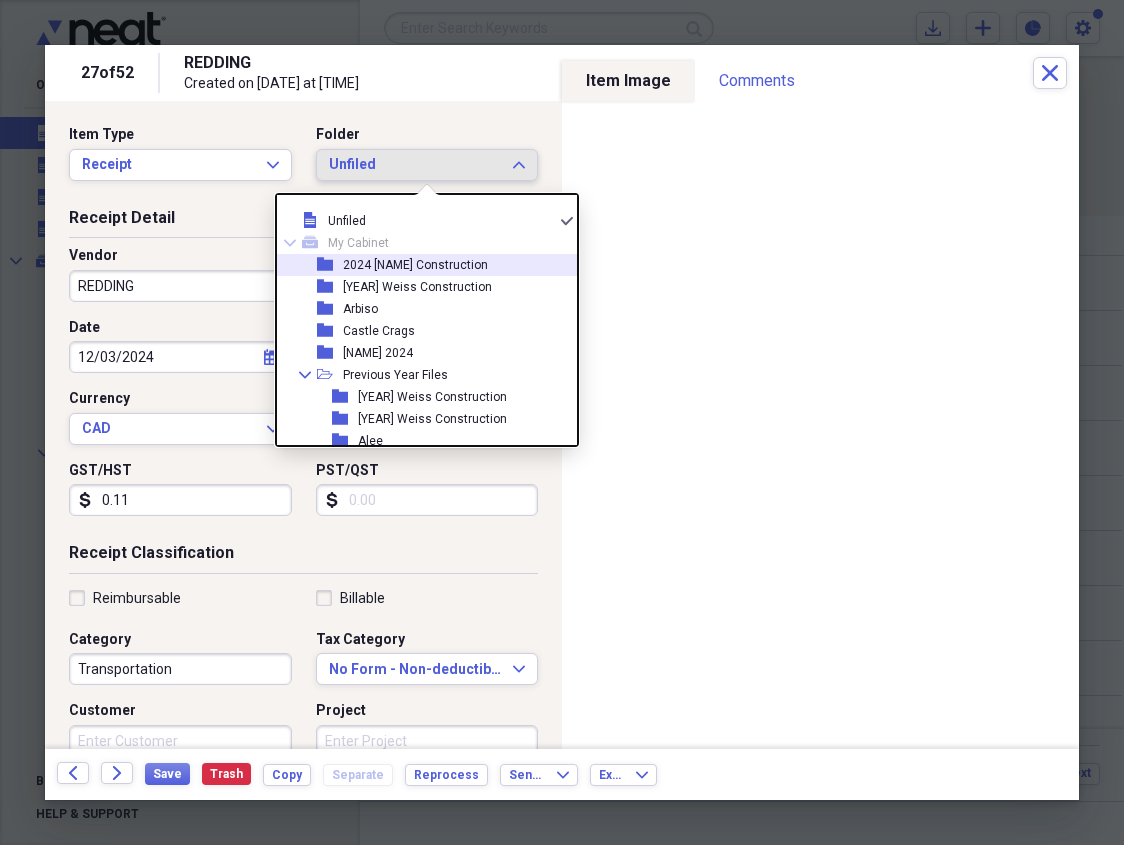 click on "2024 [NAME] Construction" at bounding box center [415, 265] 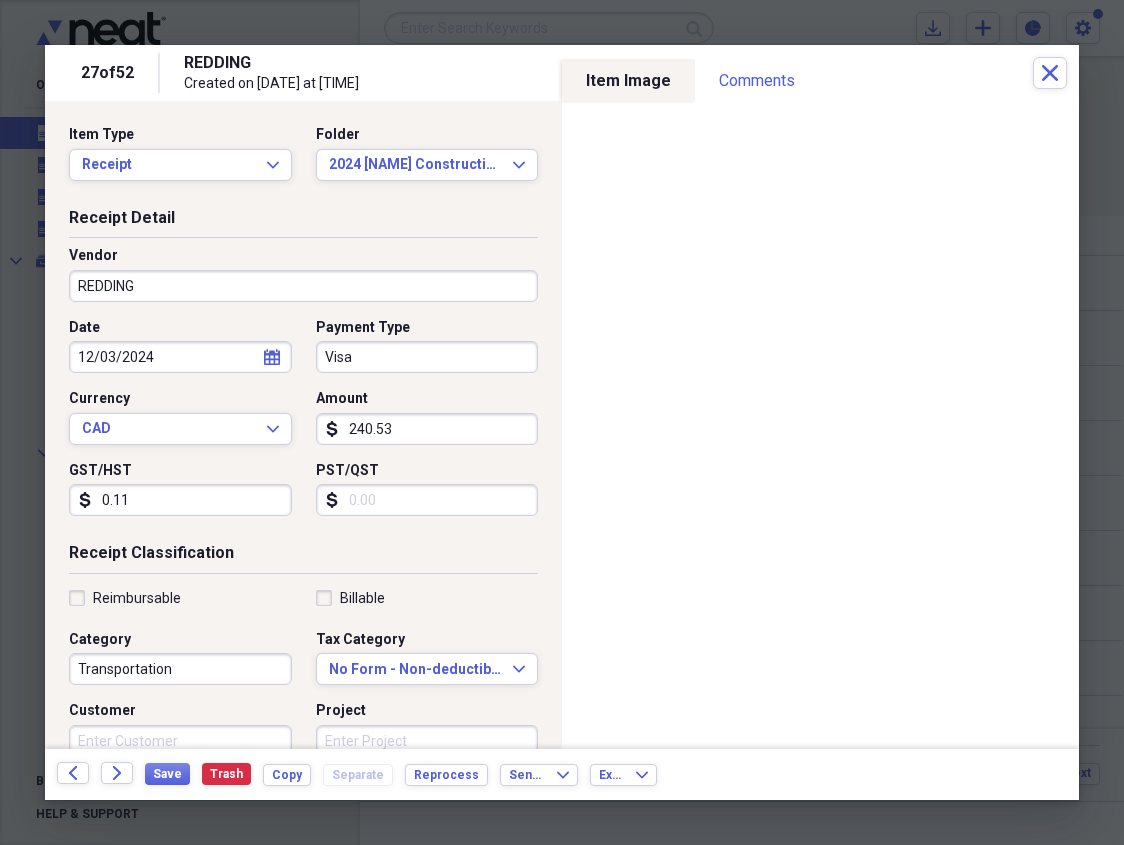 click on "REDDING" at bounding box center [303, 286] 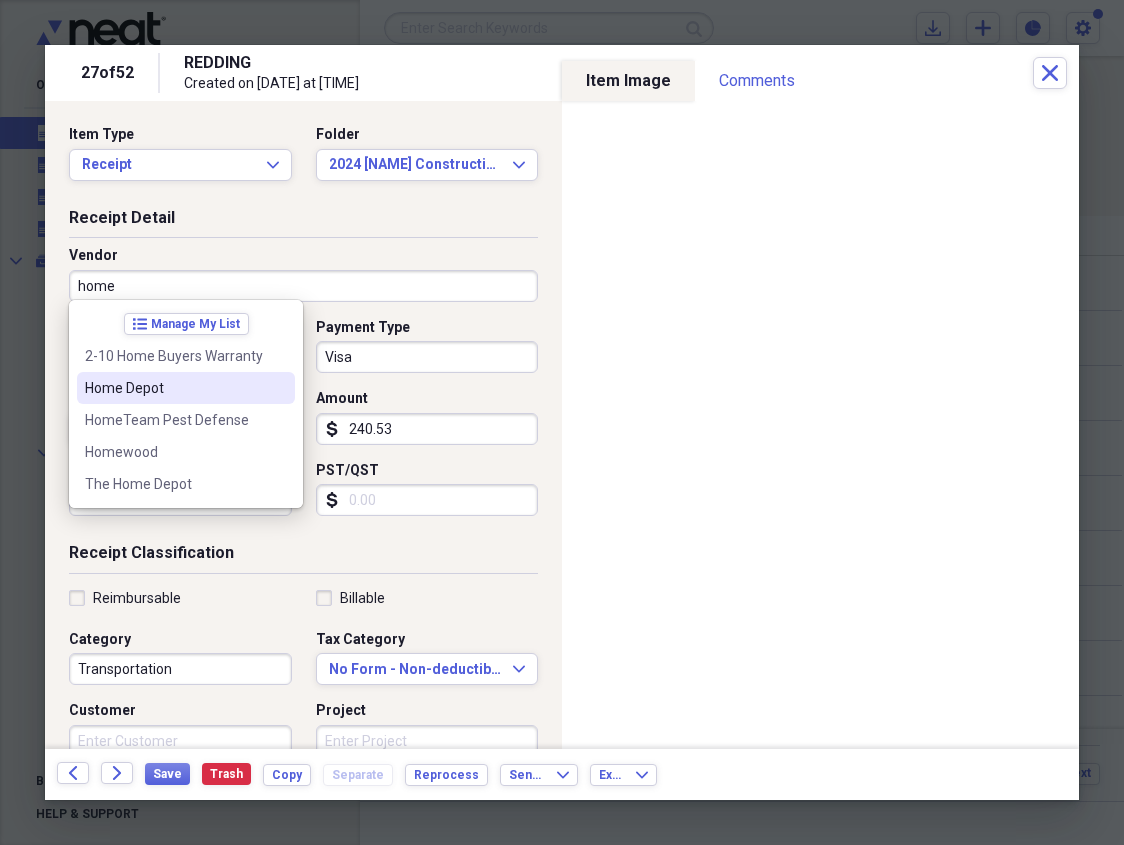 click on "Home Depot" at bounding box center [174, 388] 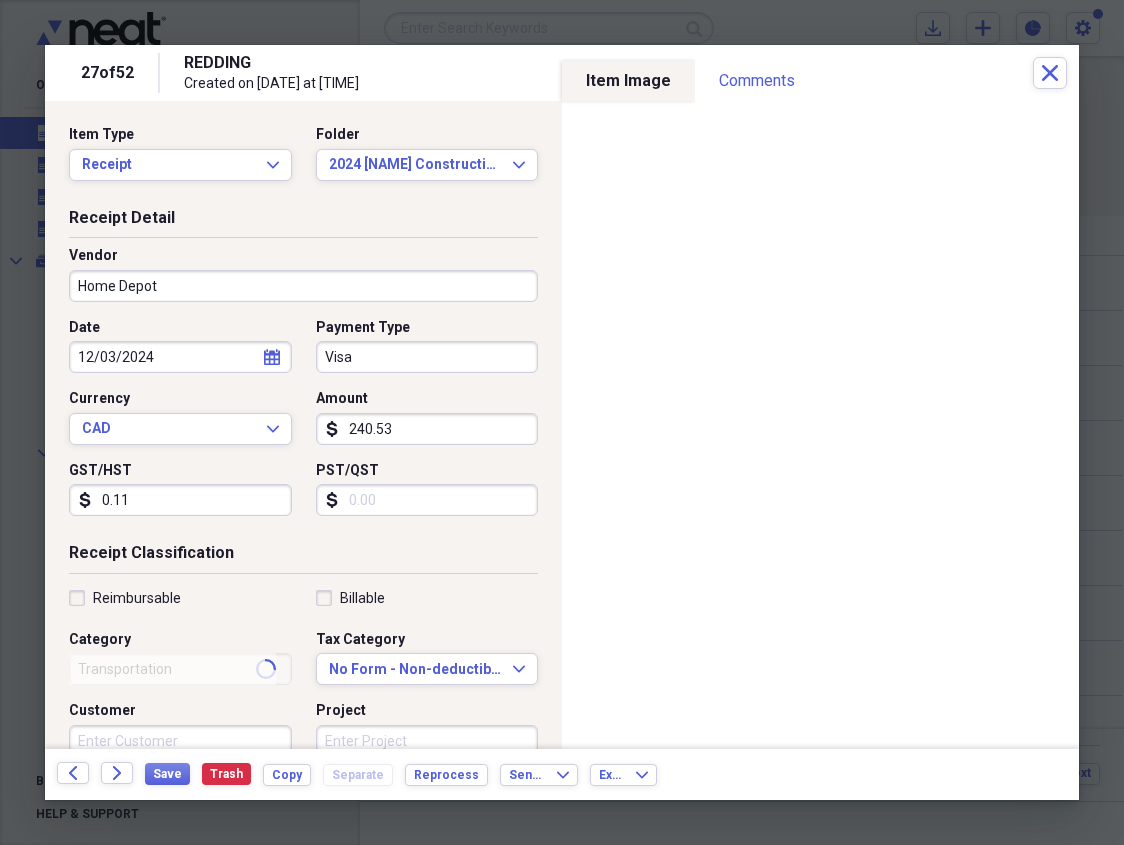type on "Materials" 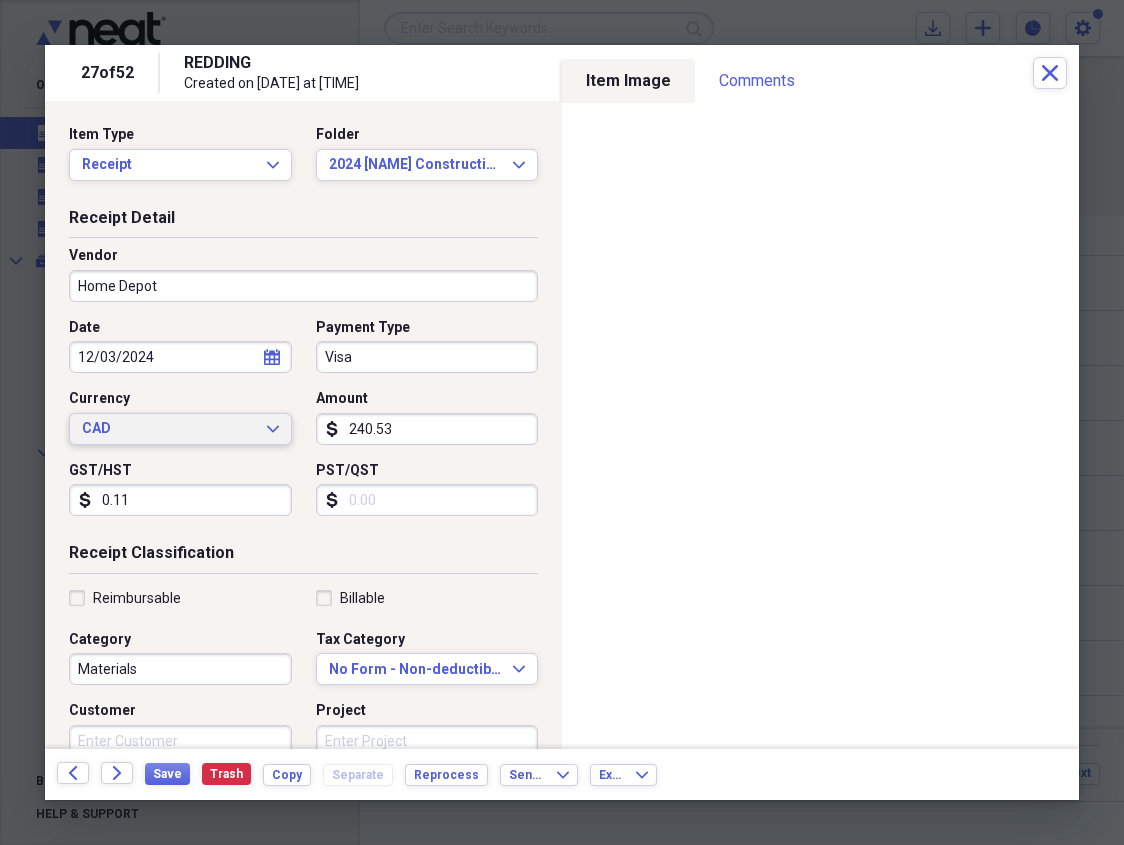 click on "CAD" at bounding box center [168, 429] 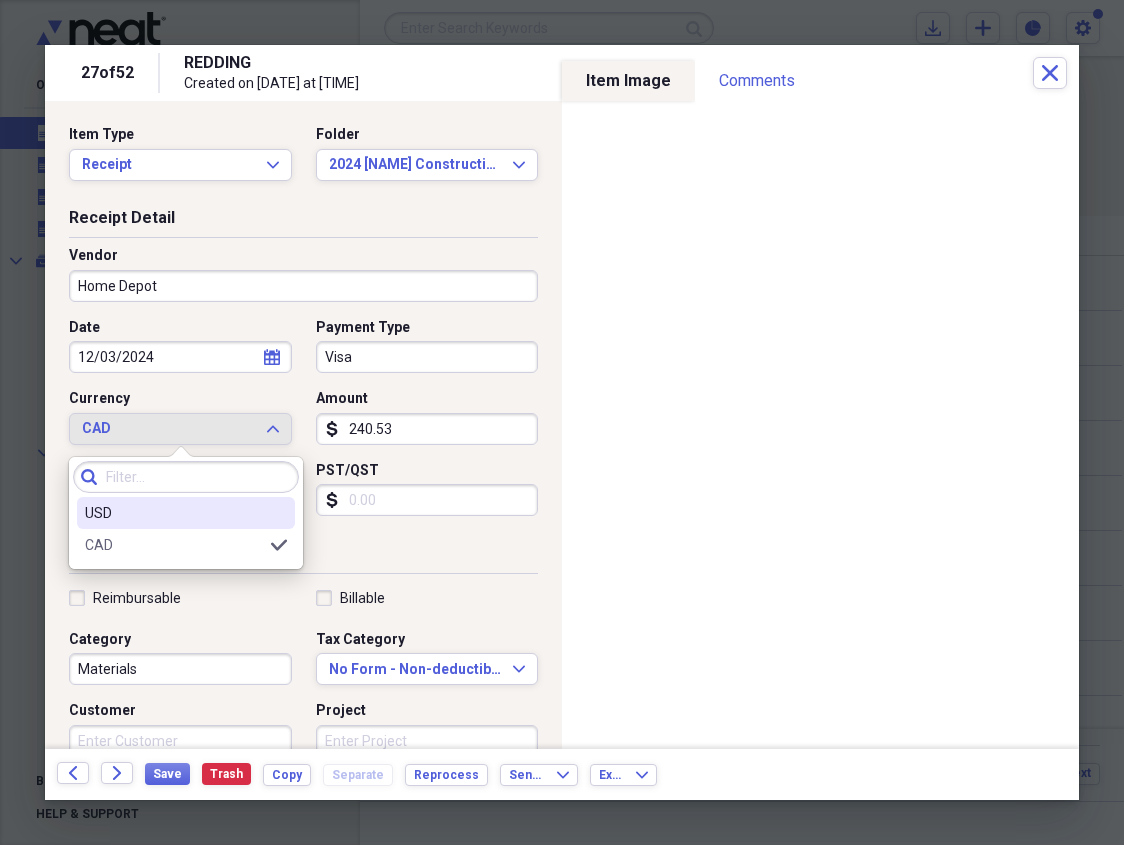 click on "USD" at bounding box center [186, 513] 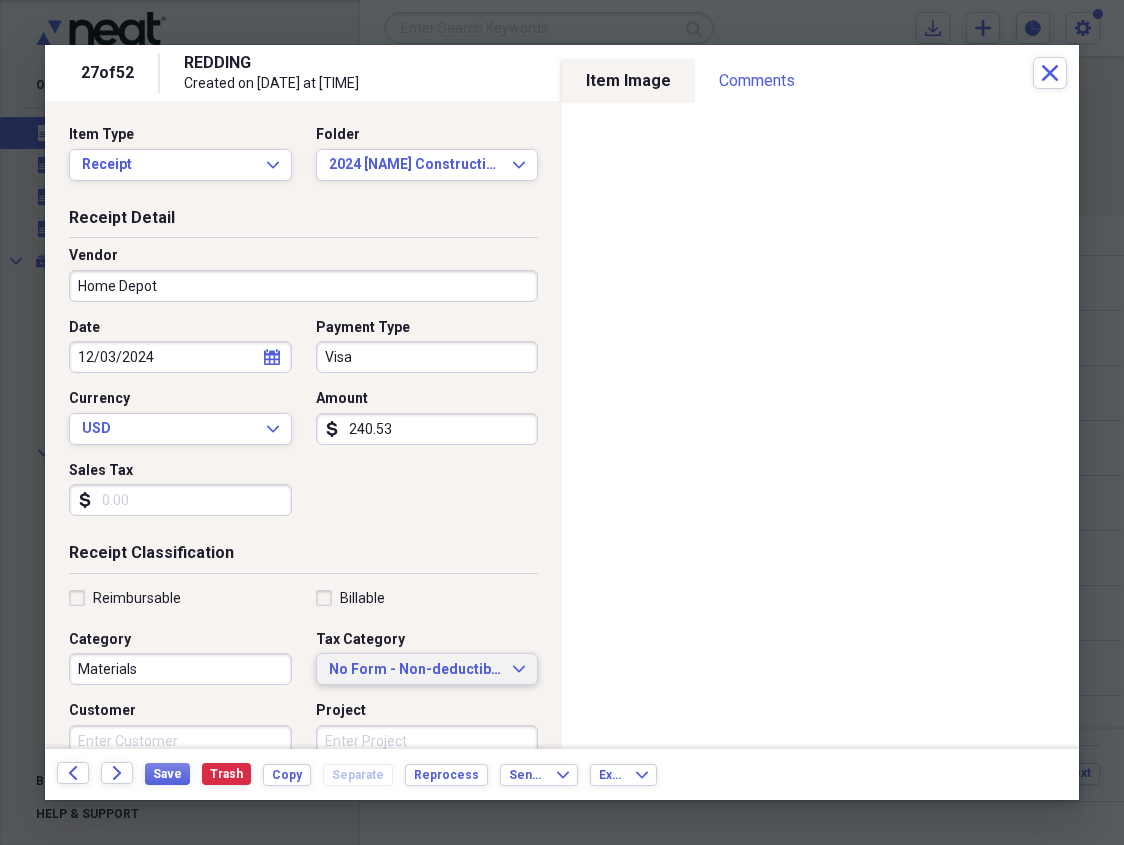 click on "No Form - Non-deductible" at bounding box center (415, 670) 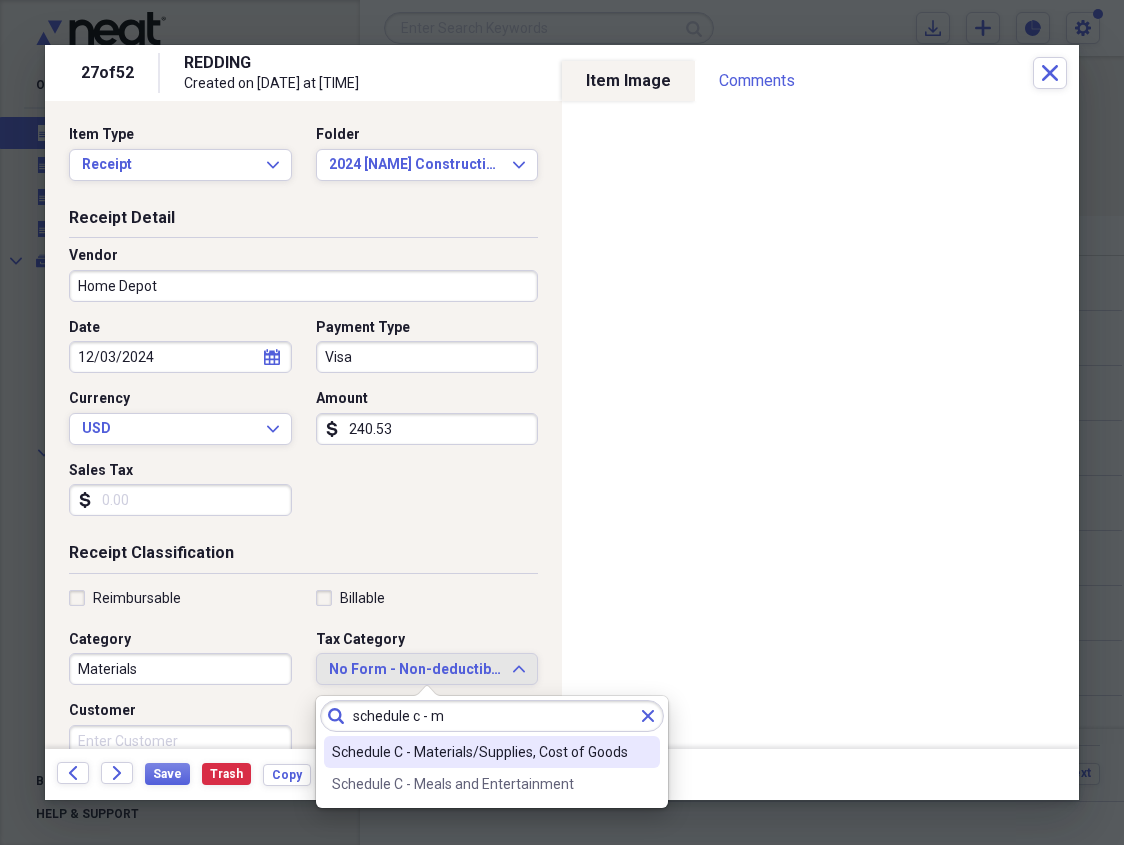 type on "schedule c - m" 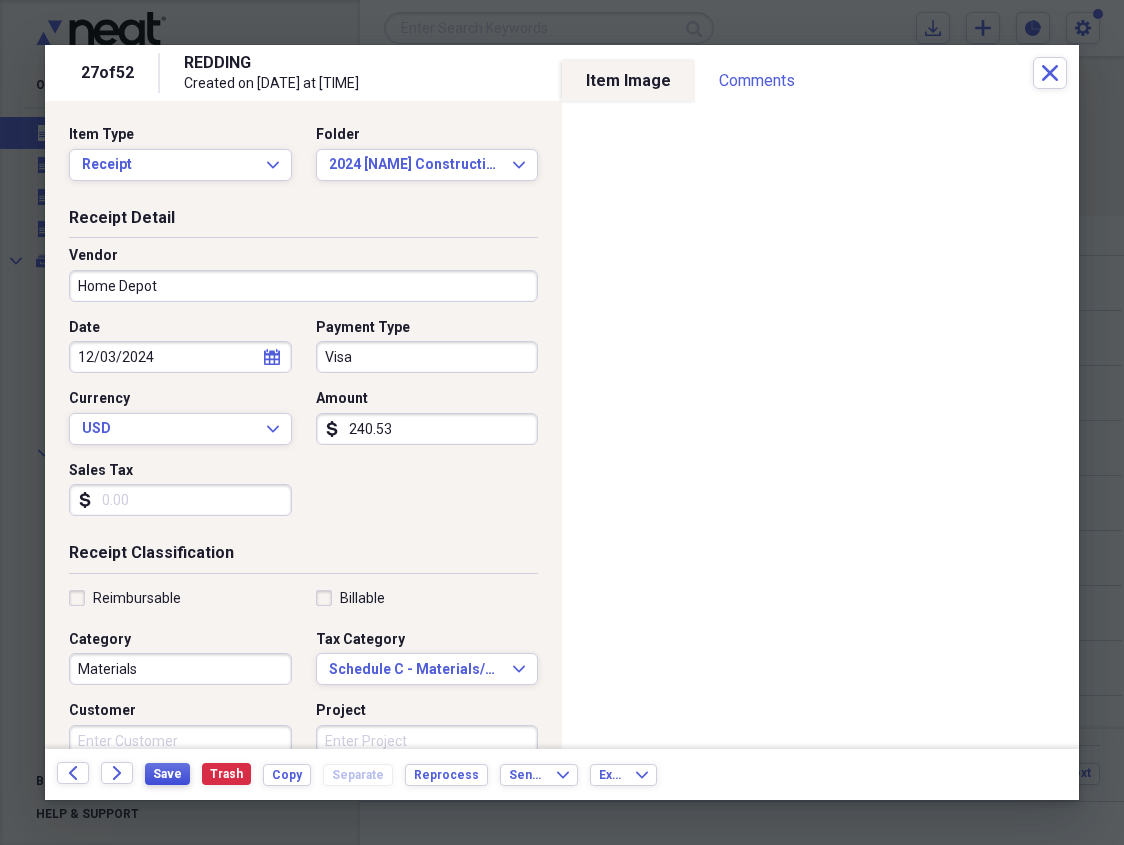 click on "Save" at bounding box center (167, 774) 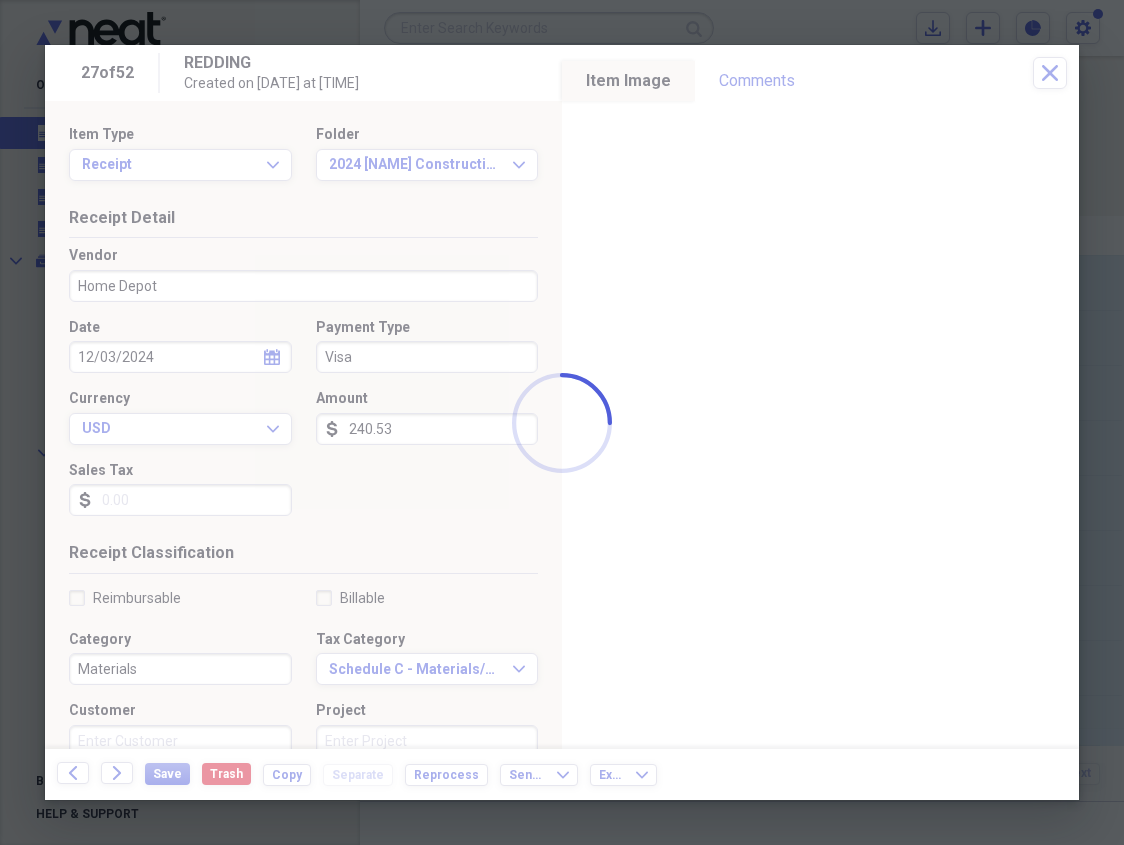 click on "Forward" 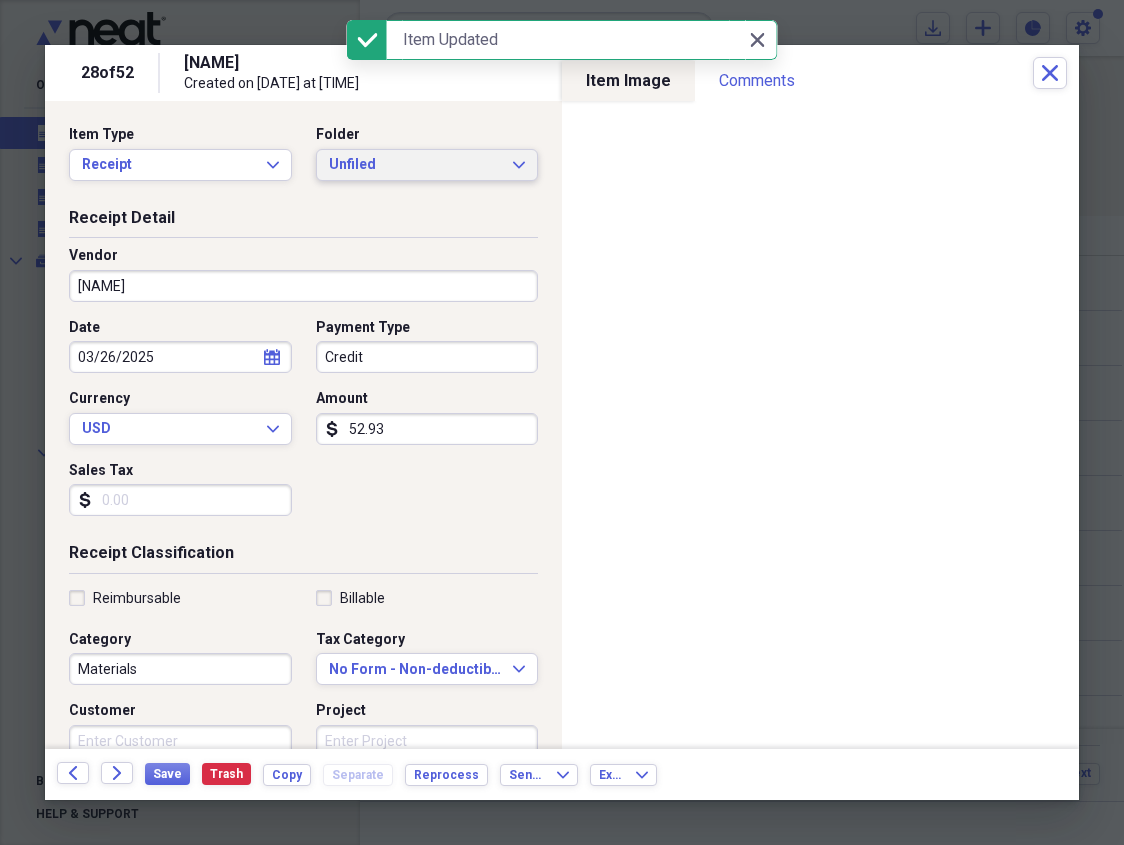 click on "Unfiled" at bounding box center [415, 165] 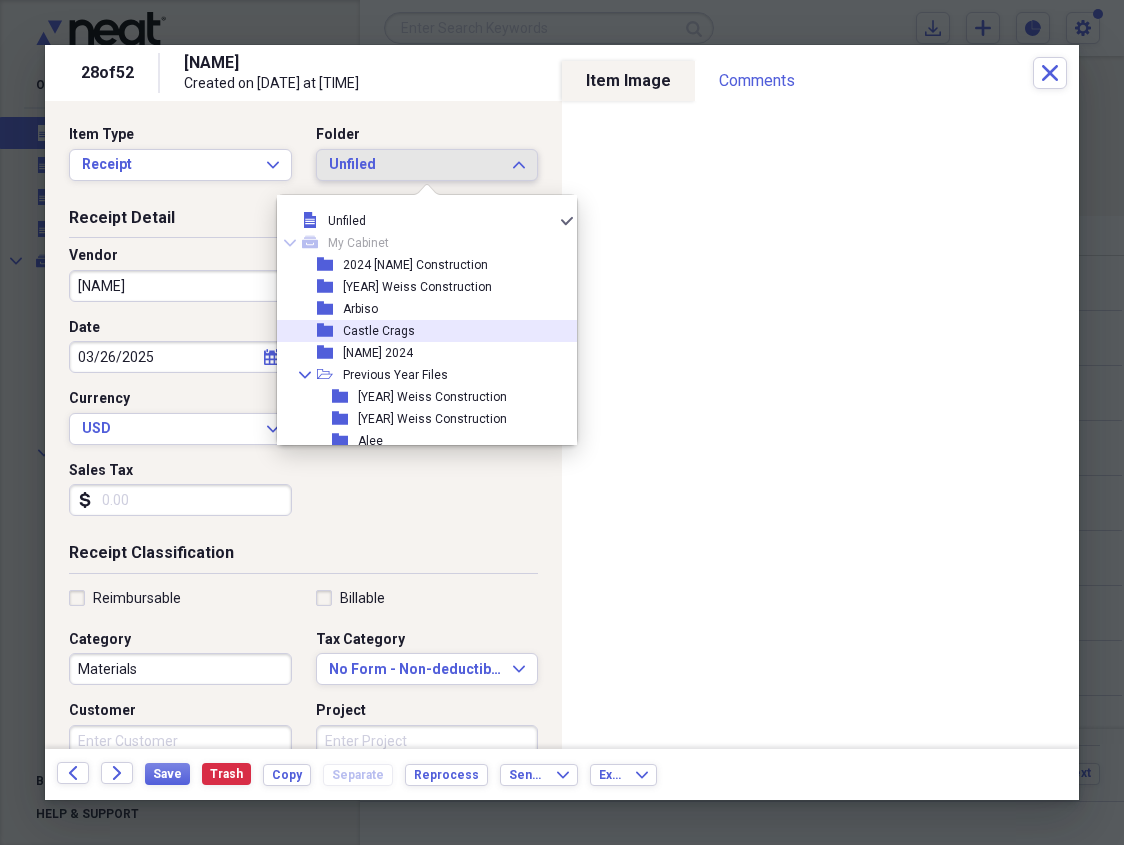 click on "folder Castle Crags" at bounding box center [419, 331] 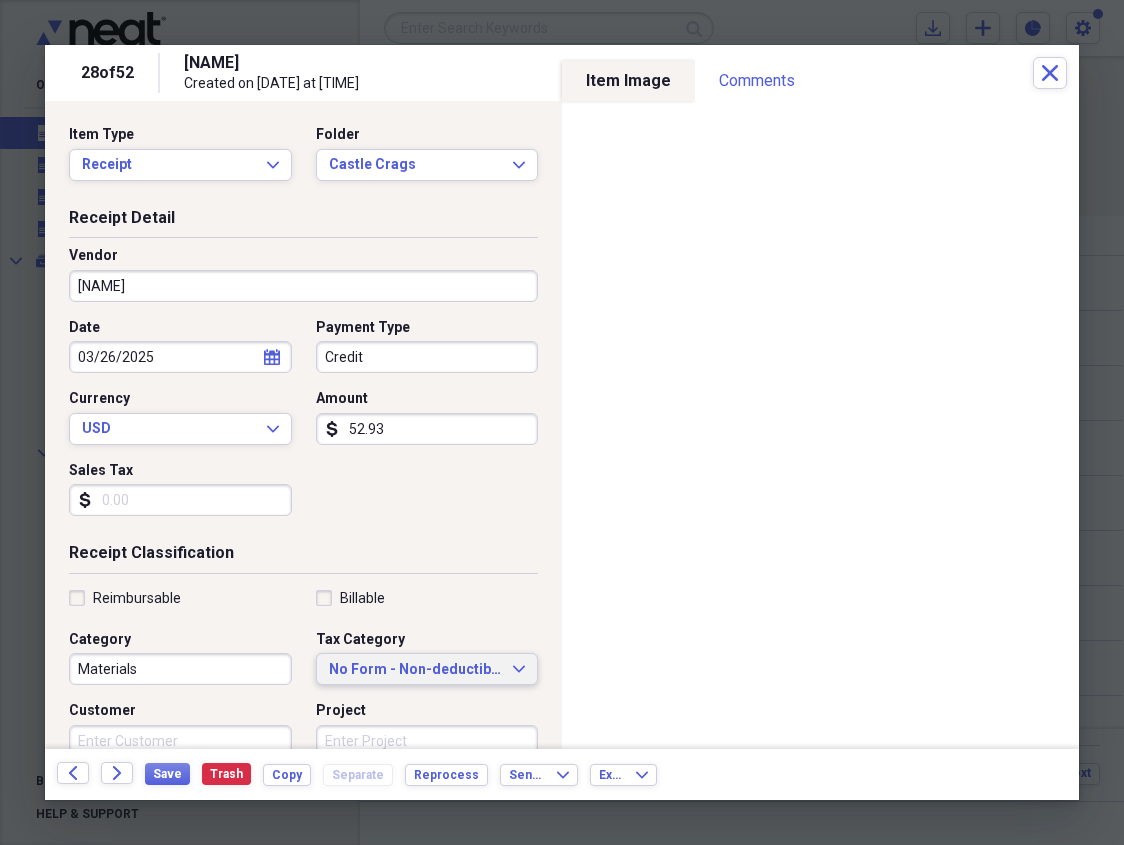 click on "No Form - Non-deductible" at bounding box center (415, 670) 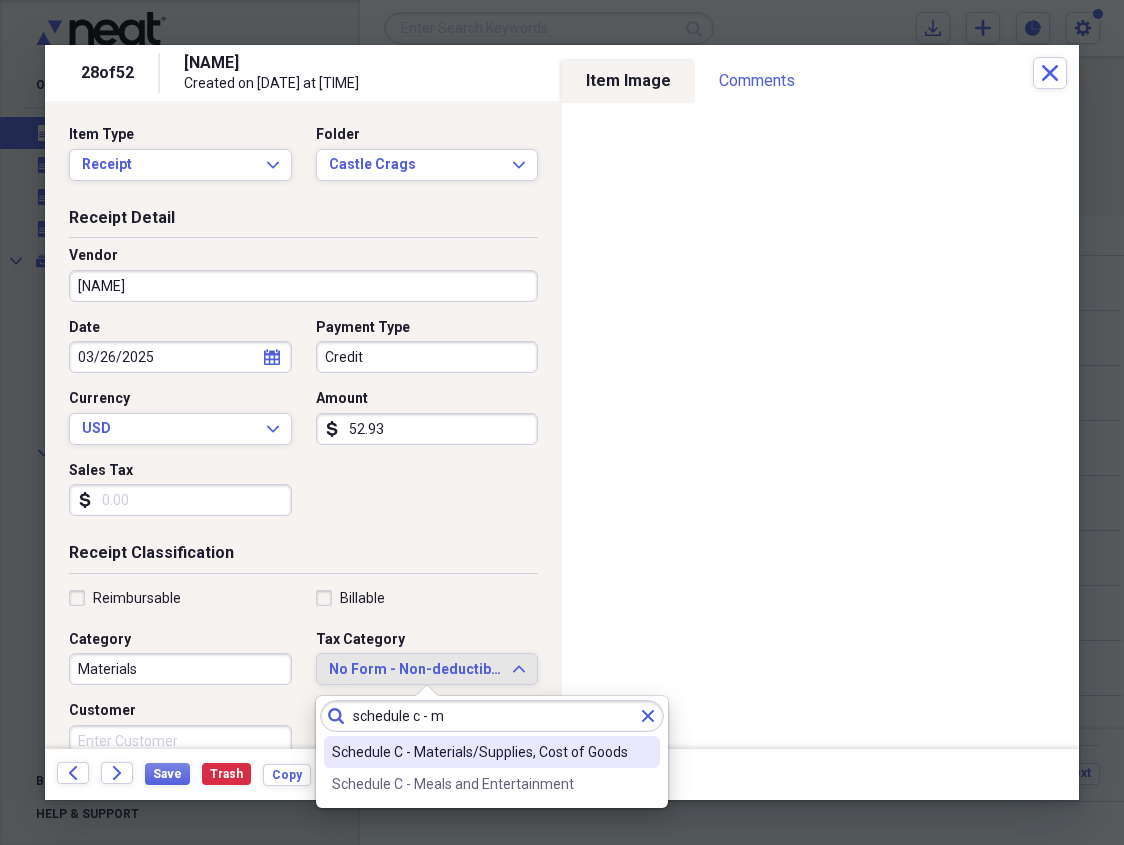 type on "schedule c - m" 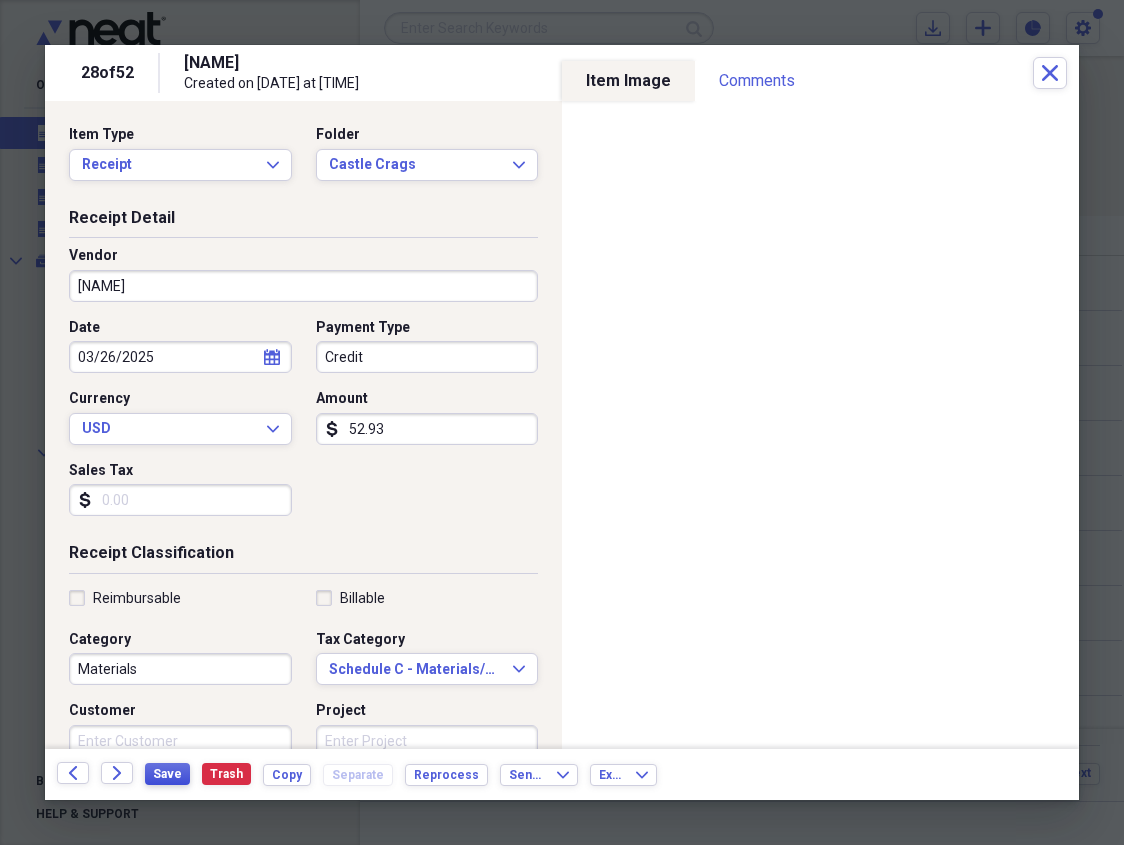 click on "Save" at bounding box center (167, 774) 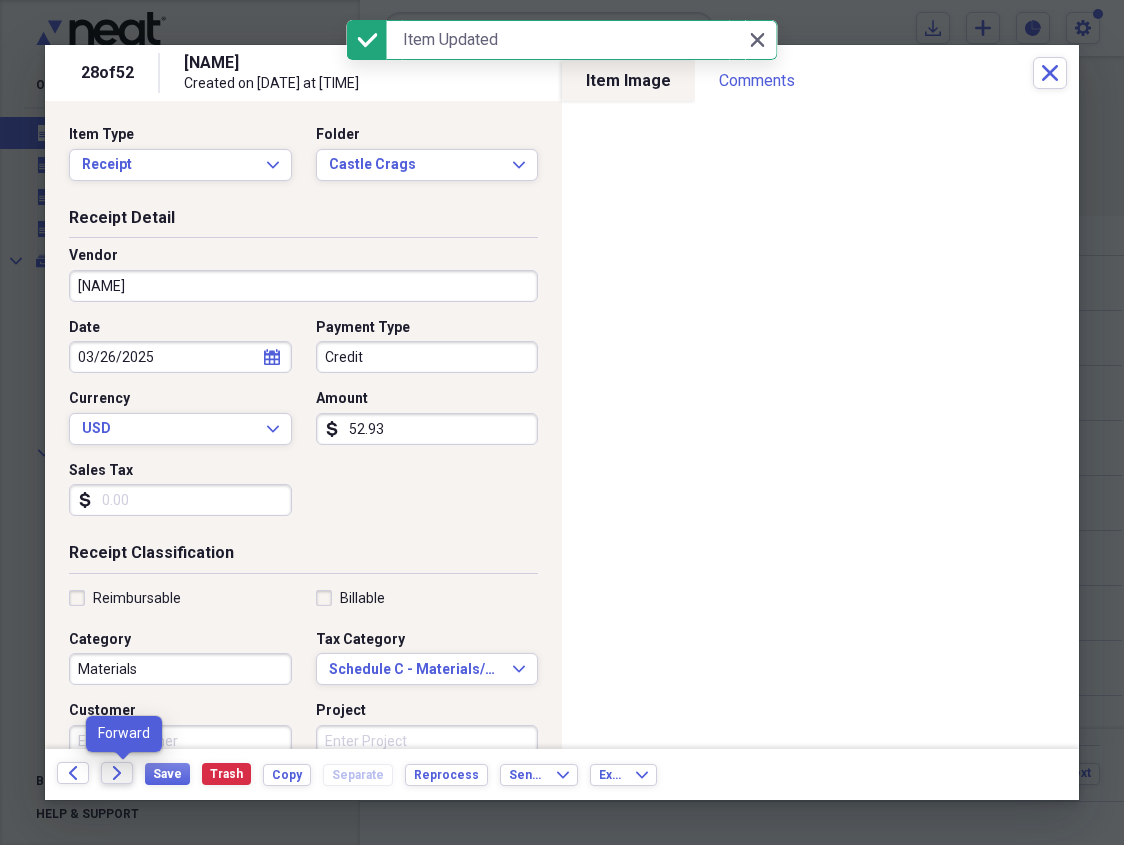 click 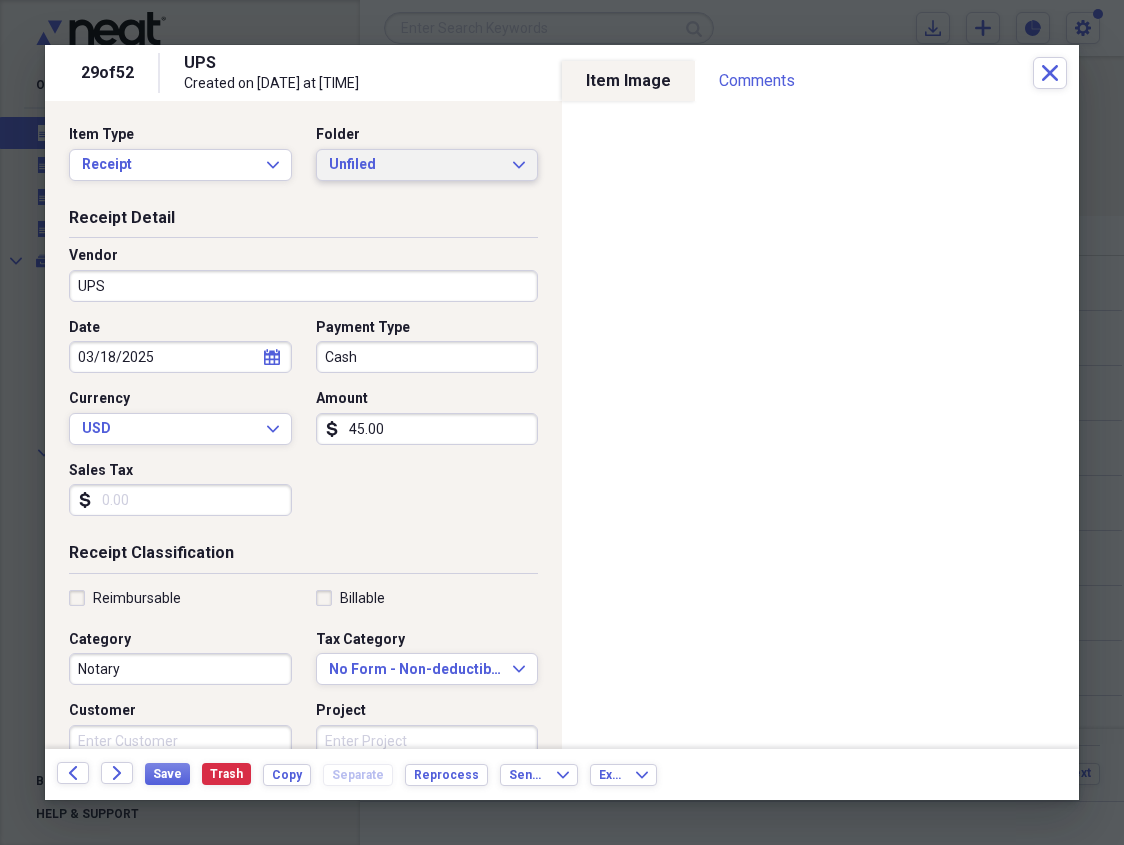 click on "Unfiled" at bounding box center (415, 165) 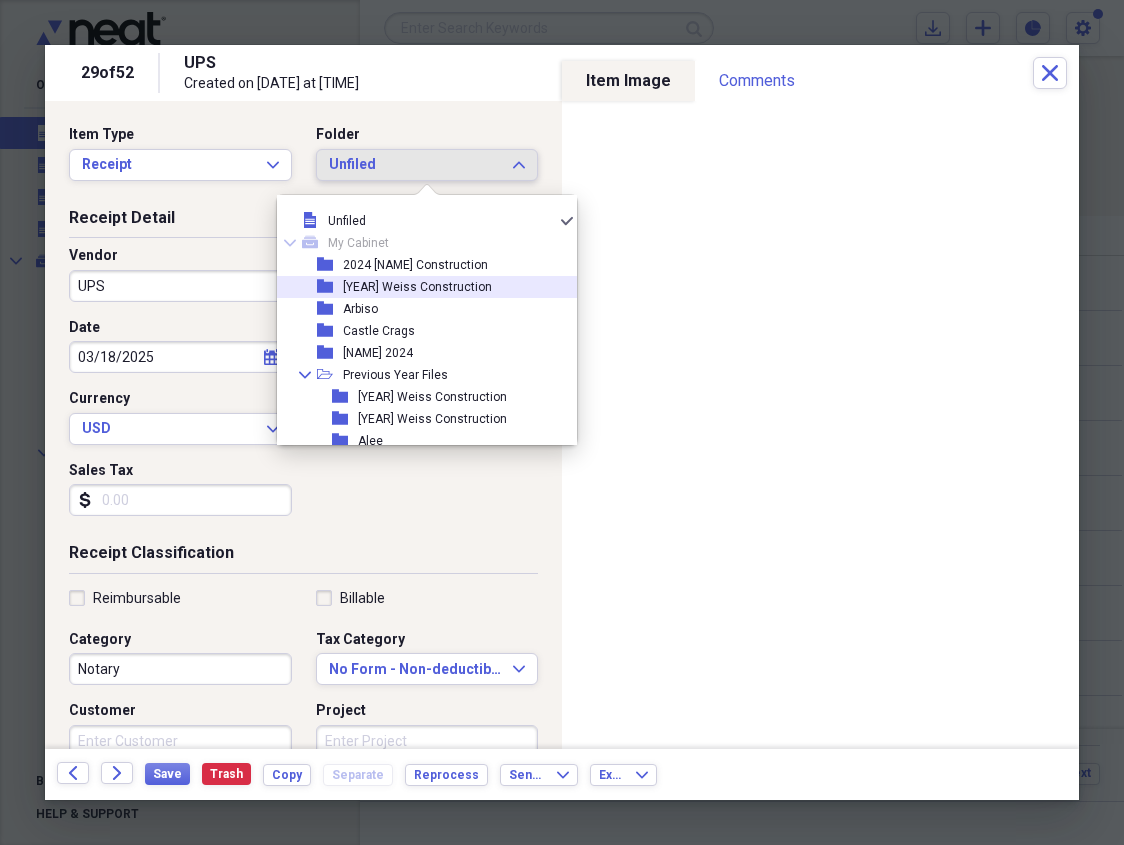 click on "[YEAR] Weiss Construction" at bounding box center [417, 287] 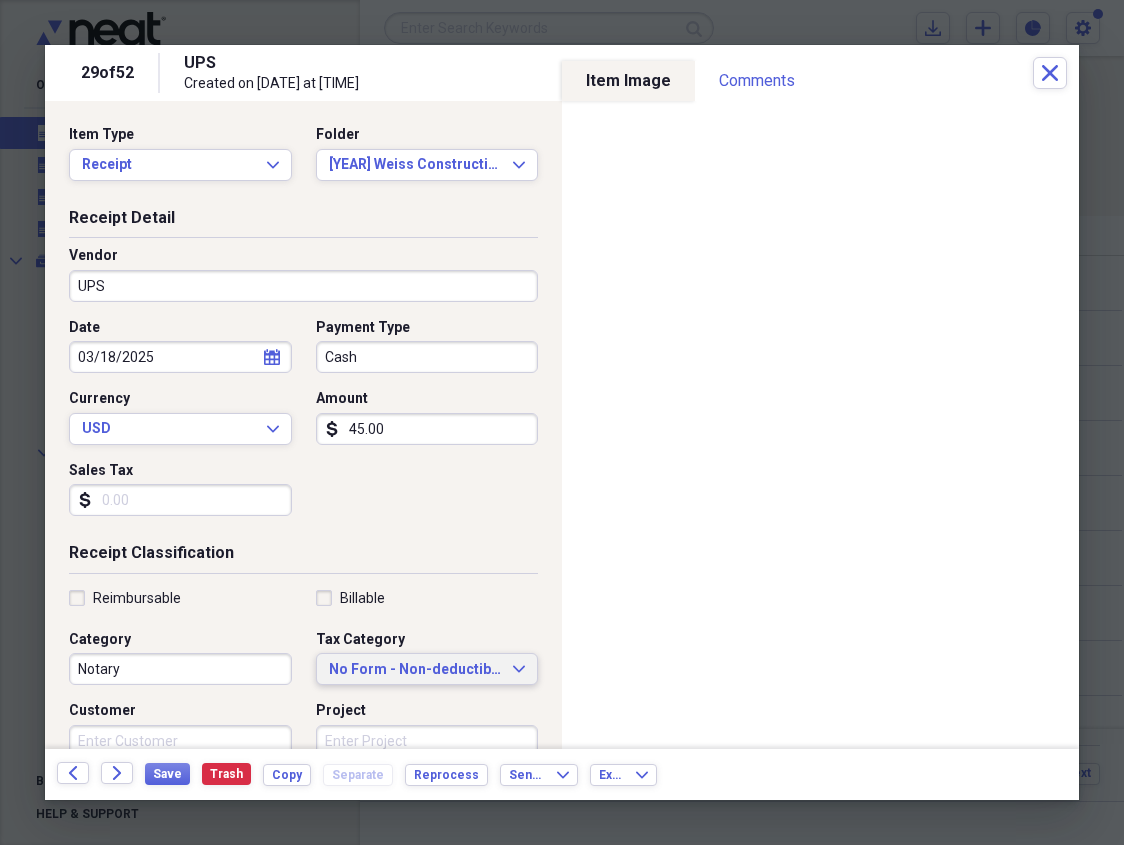 click on "No Form - Non-deductible" at bounding box center [415, 670] 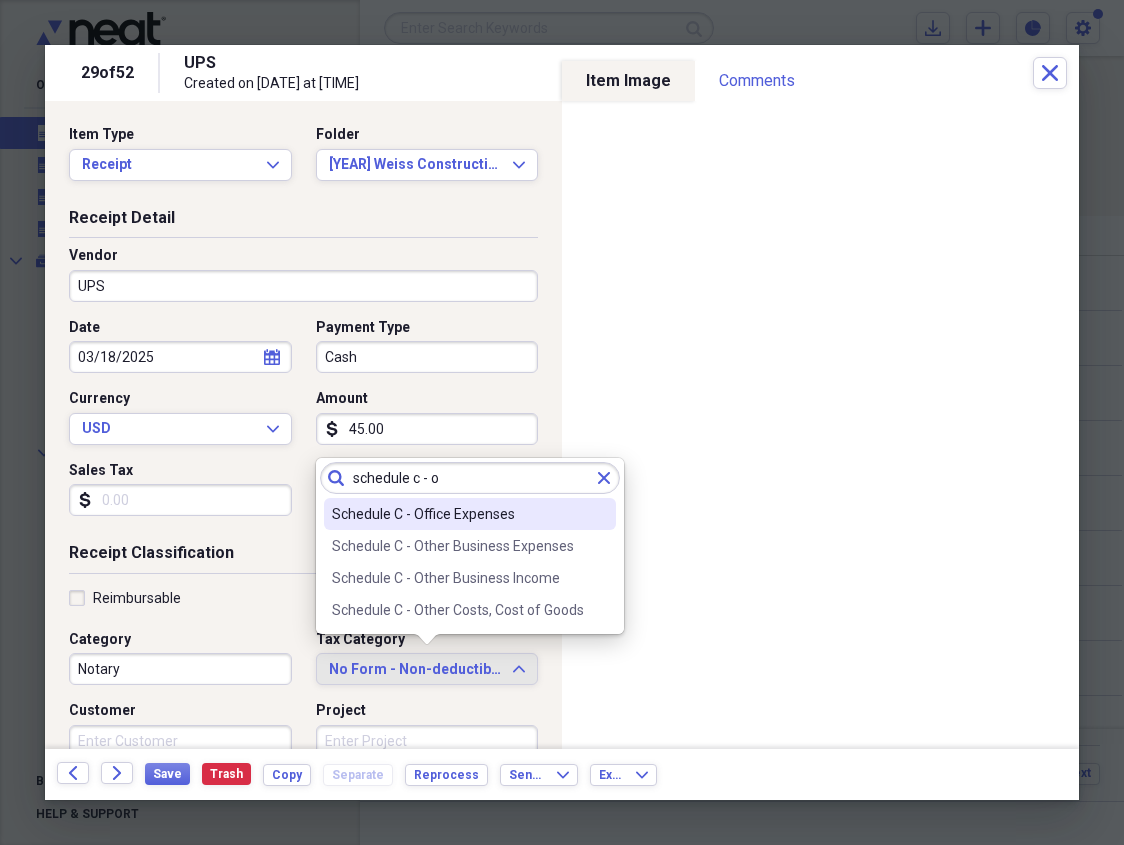 type on "schedule c - o" 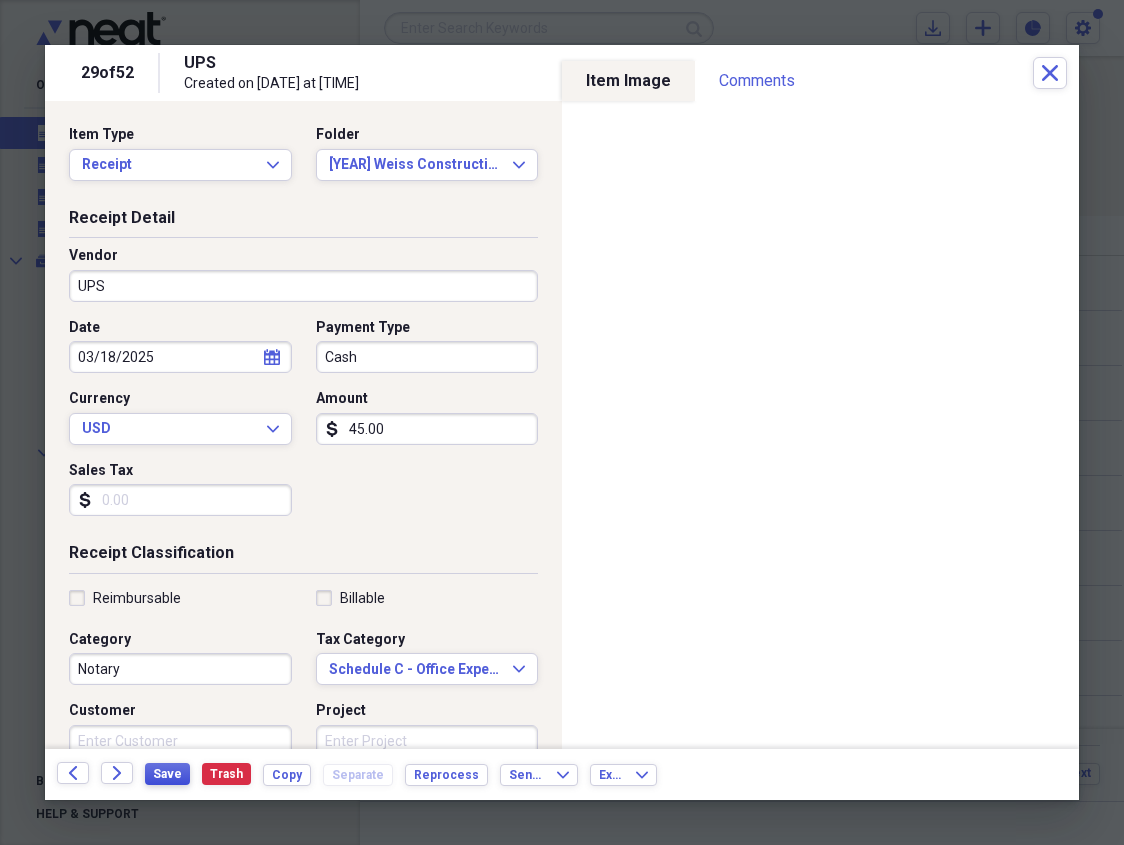click on "Save" at bounding box center (167, 774) 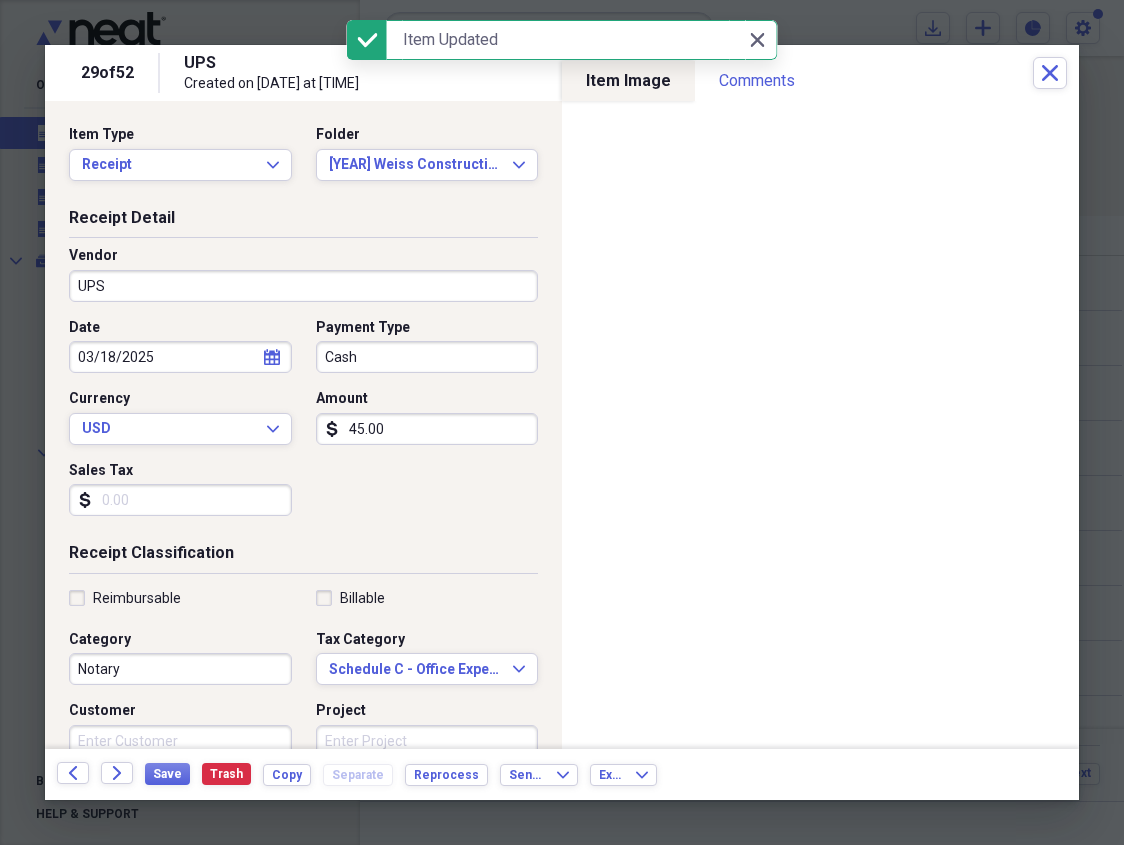 click on "Forward" 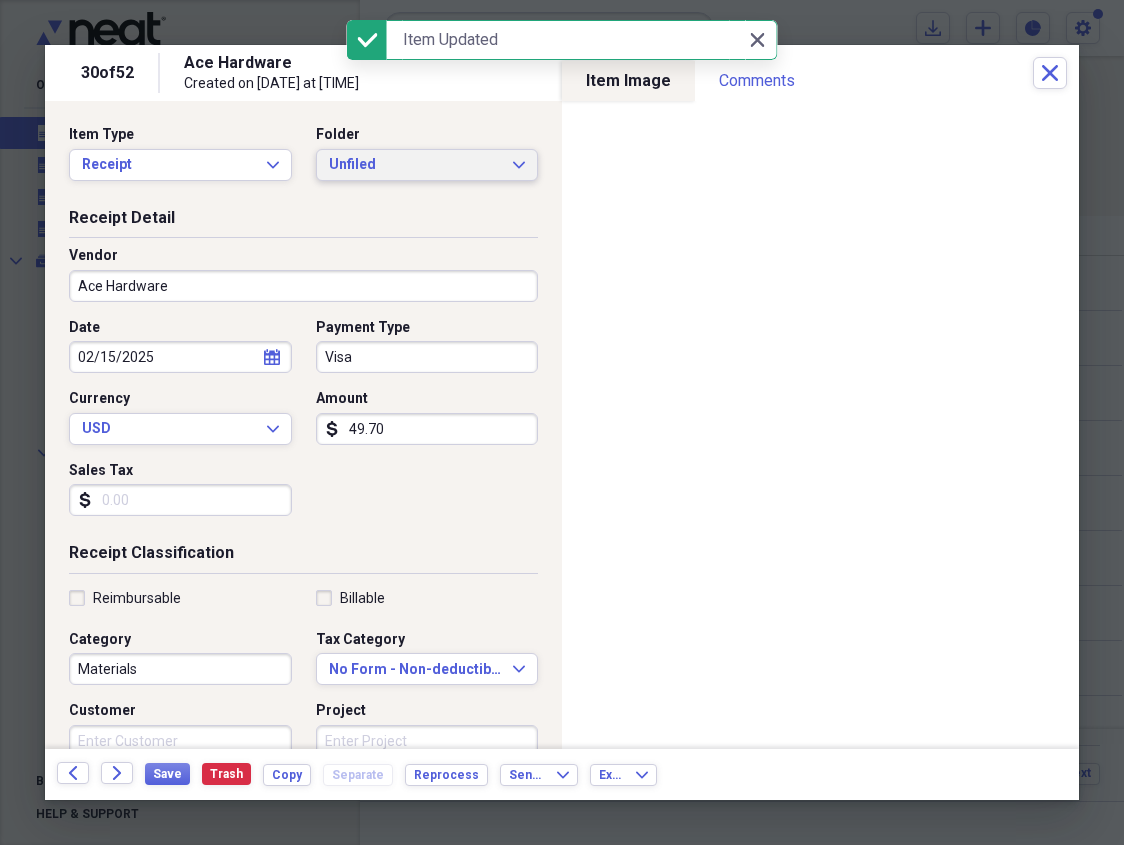 click on "Unfiled" at bounding box center [415, 165] 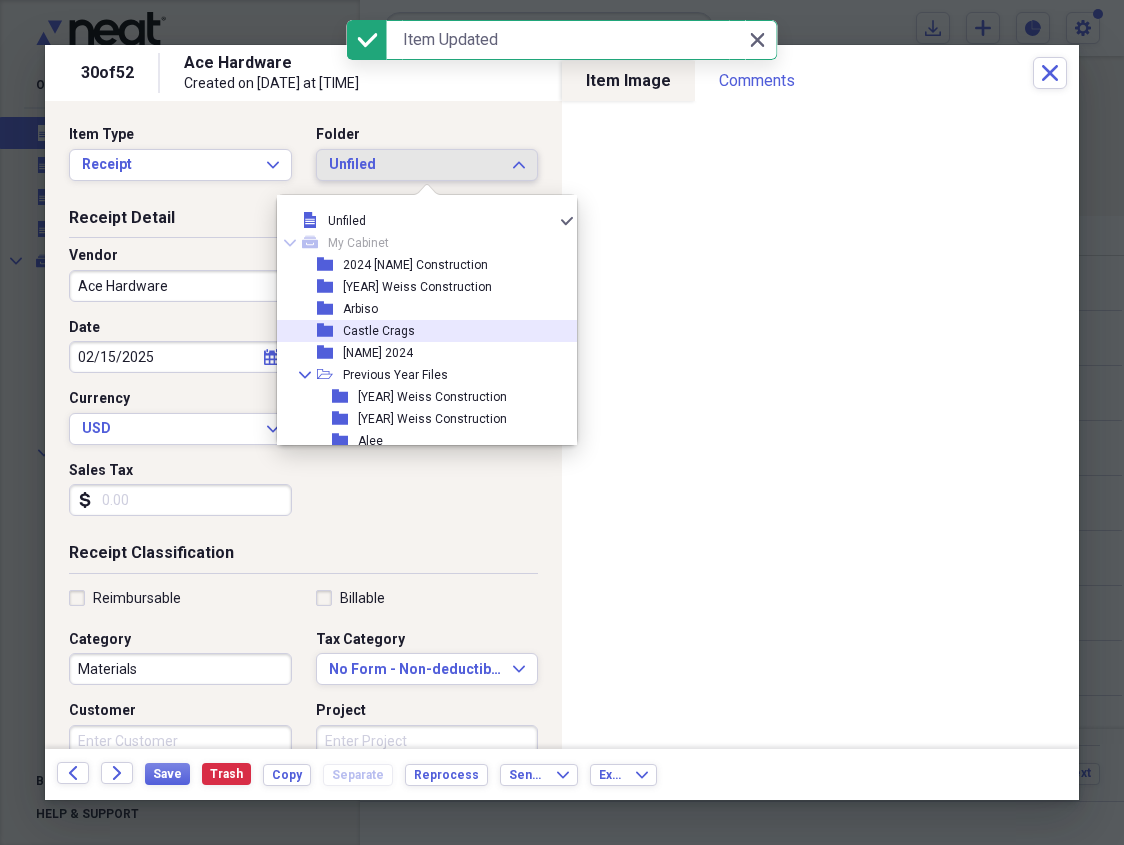 click on "Castle Crags" at bounding box center (379, 331) 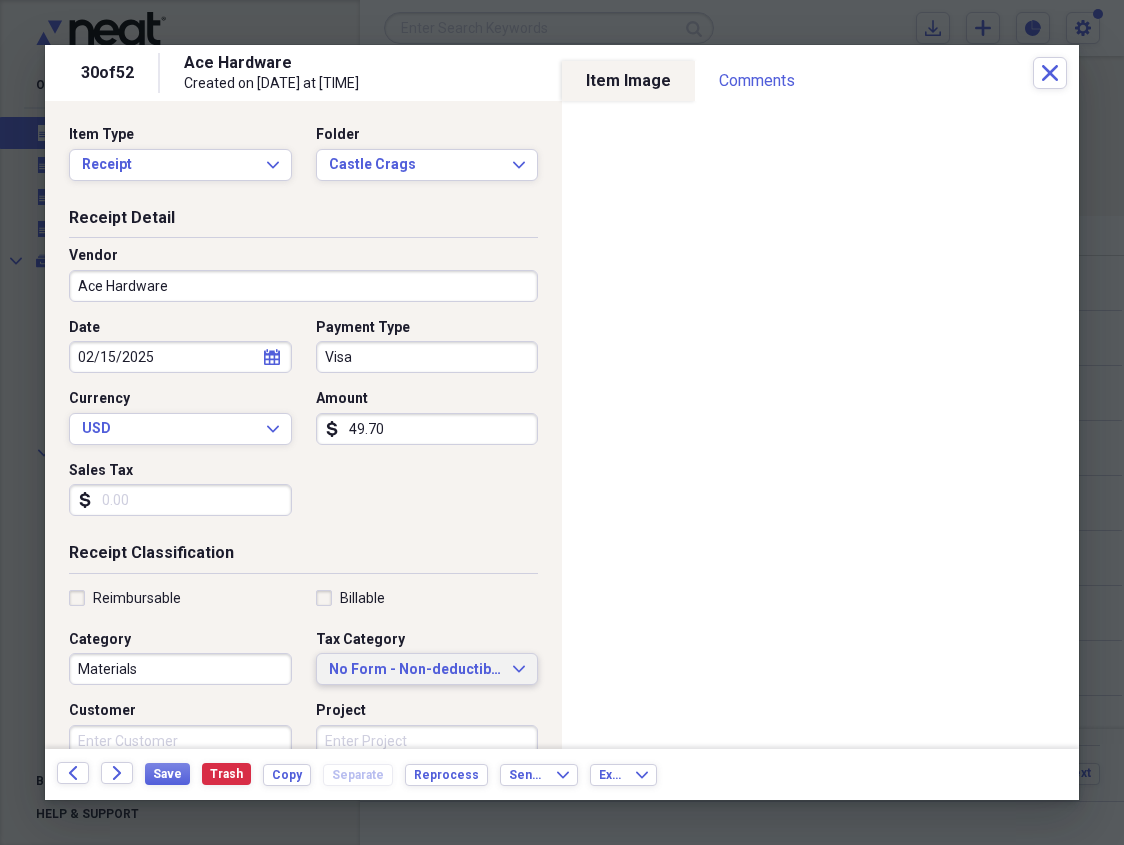 click on "No Form - Non-deductible" at bounding box center (415, 670) 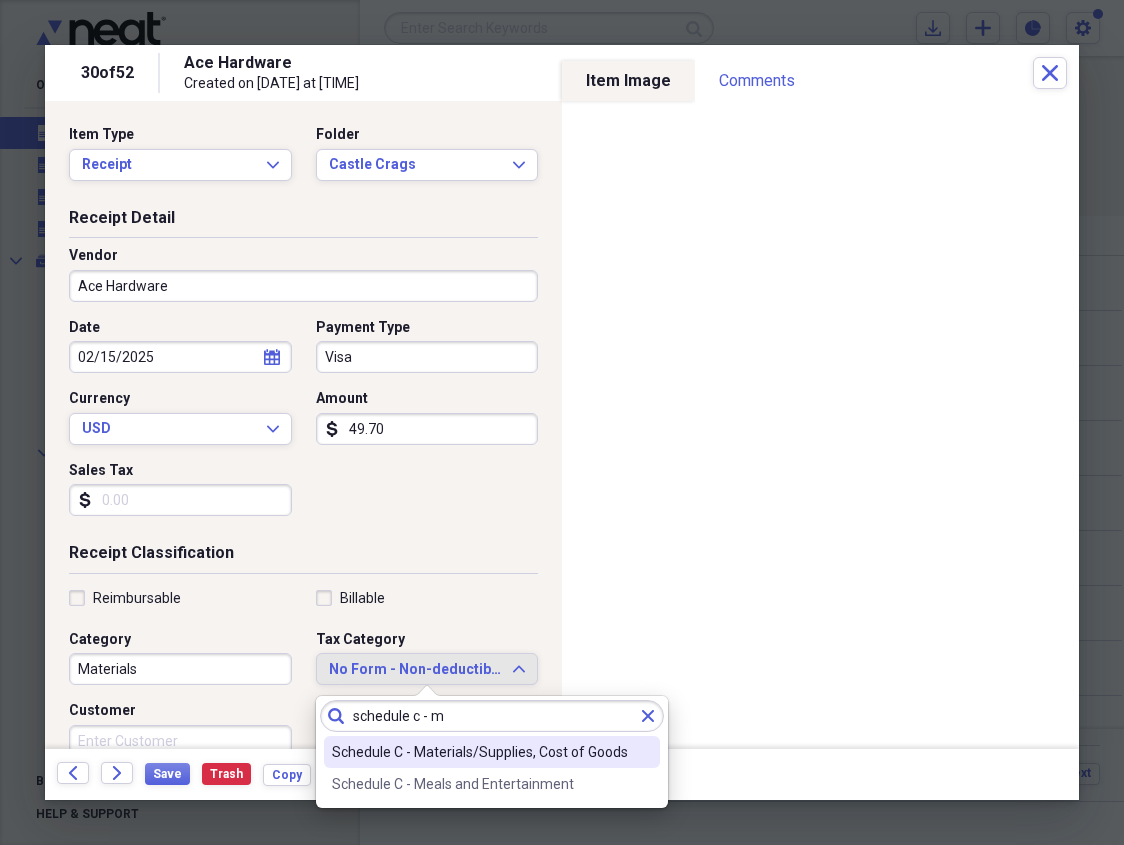 type on "schedule c - m" 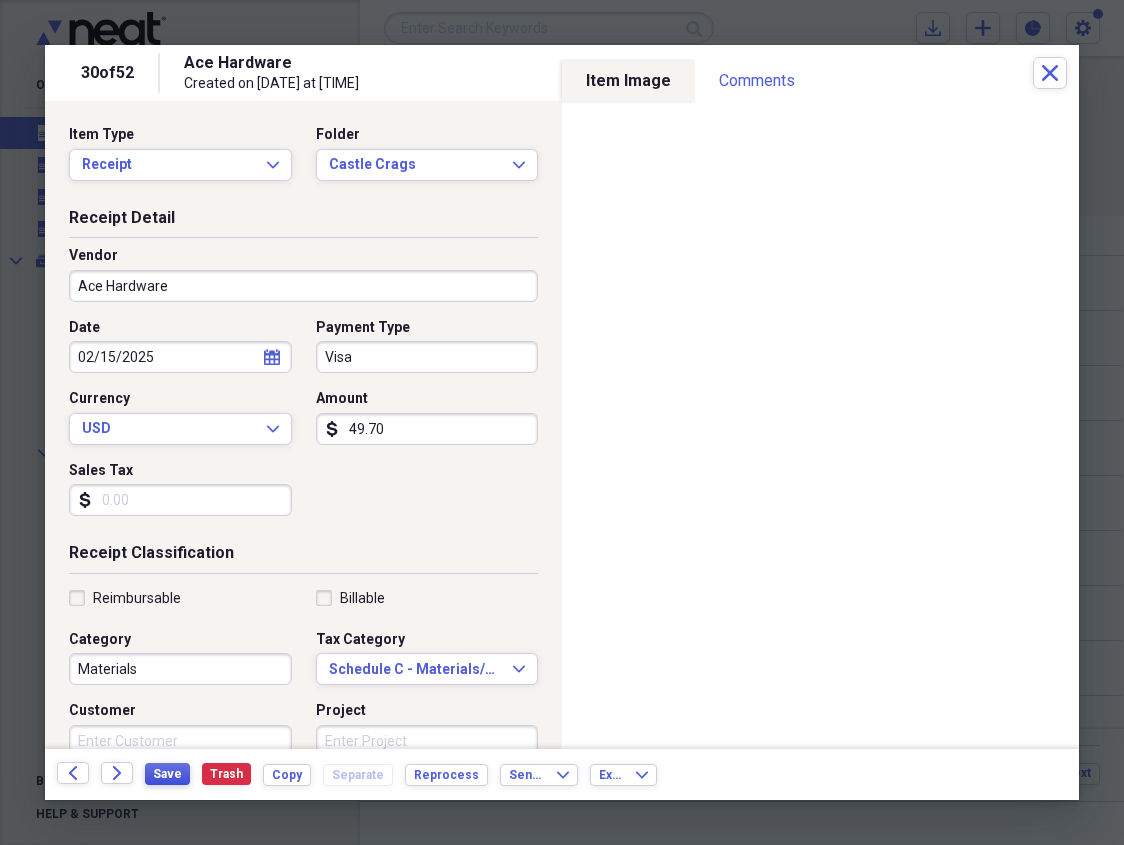 click on "Save" at bounding box center (167, 774) 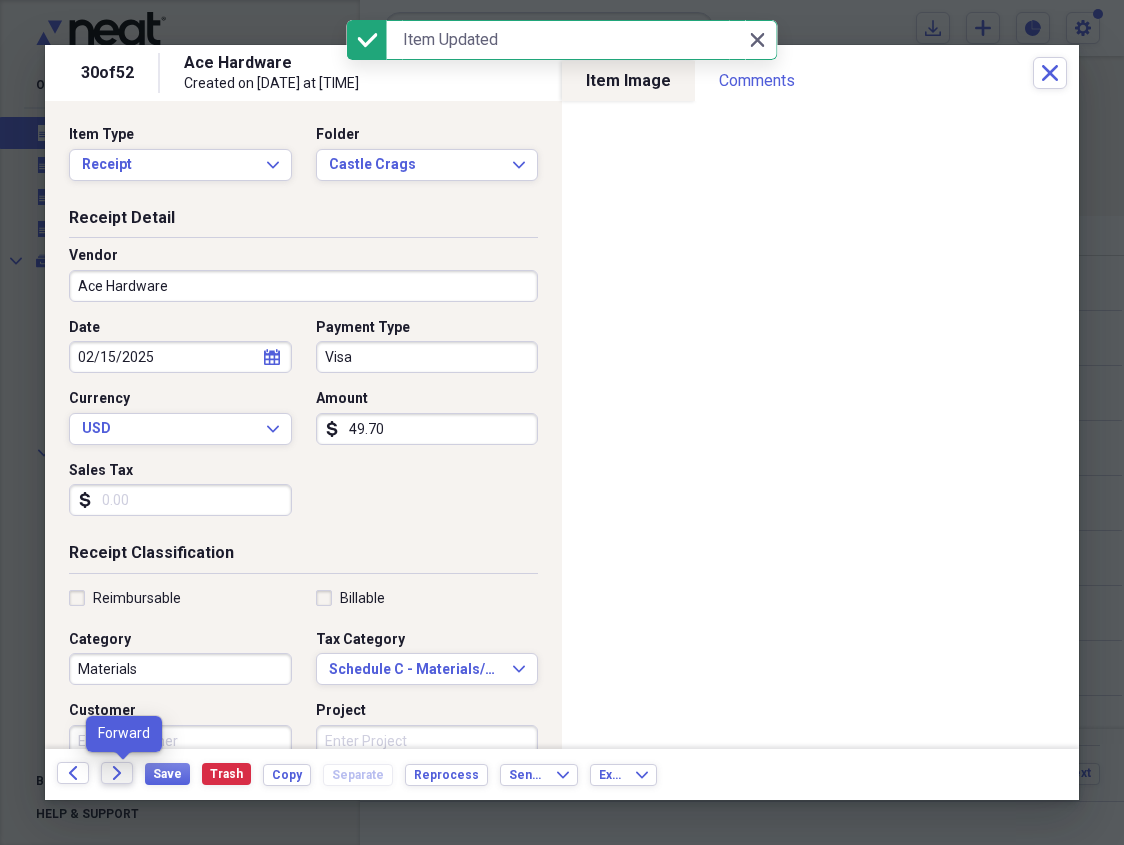 click on "Forward" 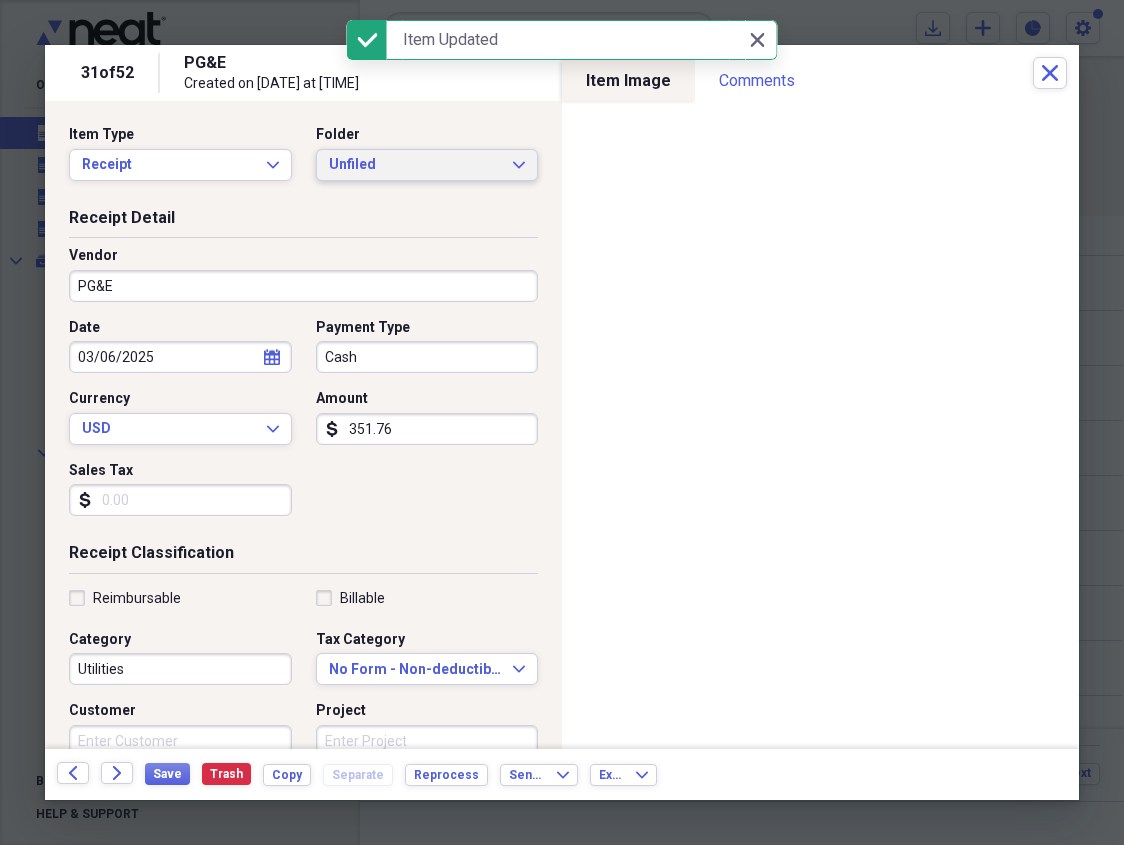 click on "Unfiled" at bounding box center [415, 165] 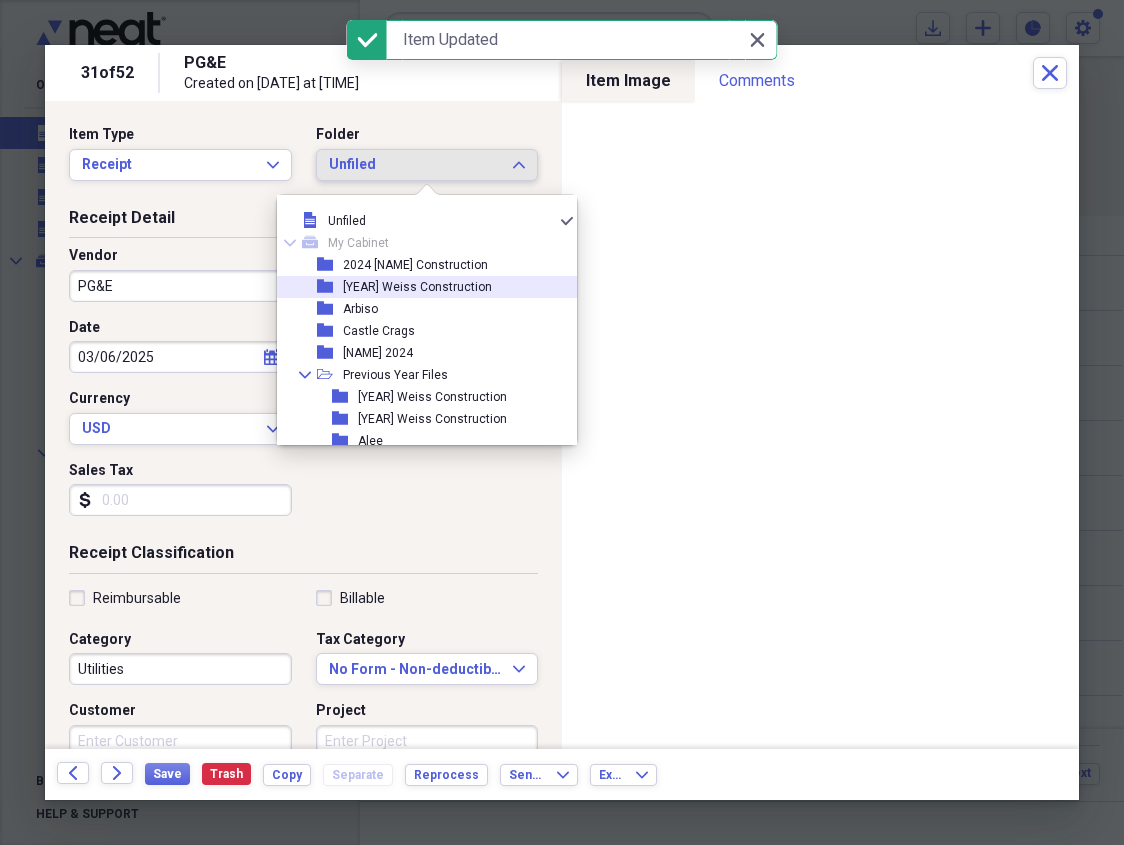 click on "[YEAR] Weiss Construction" at bounding box center (417, 287) 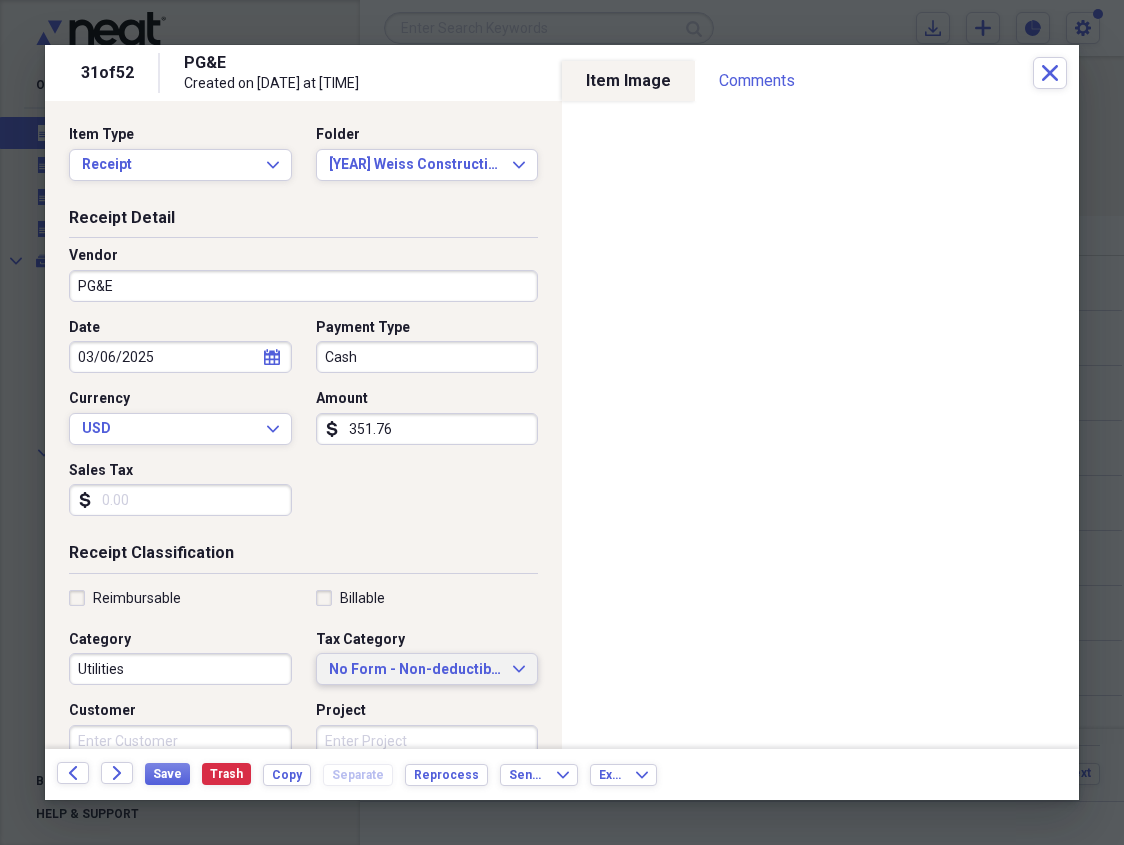 click on "No Form - Non-deductible" at bounding box center [415, 670] 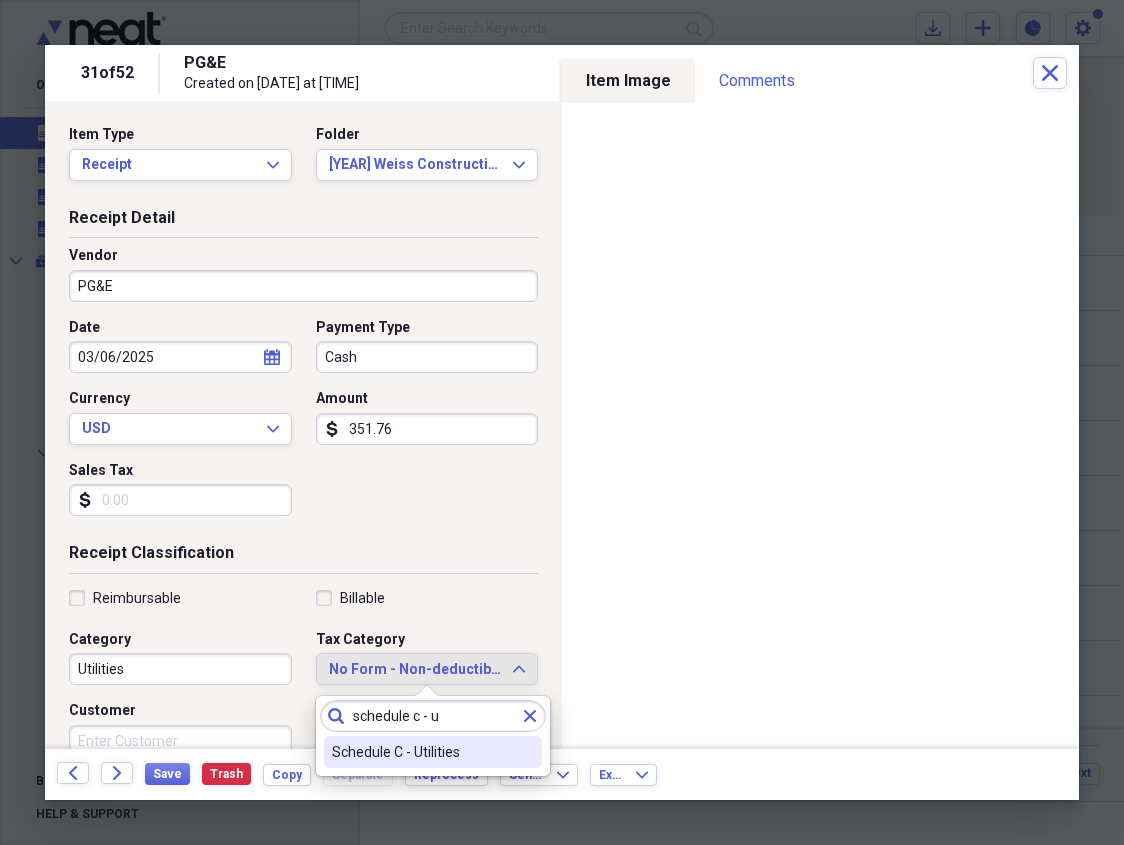 type on "schedule c - u" 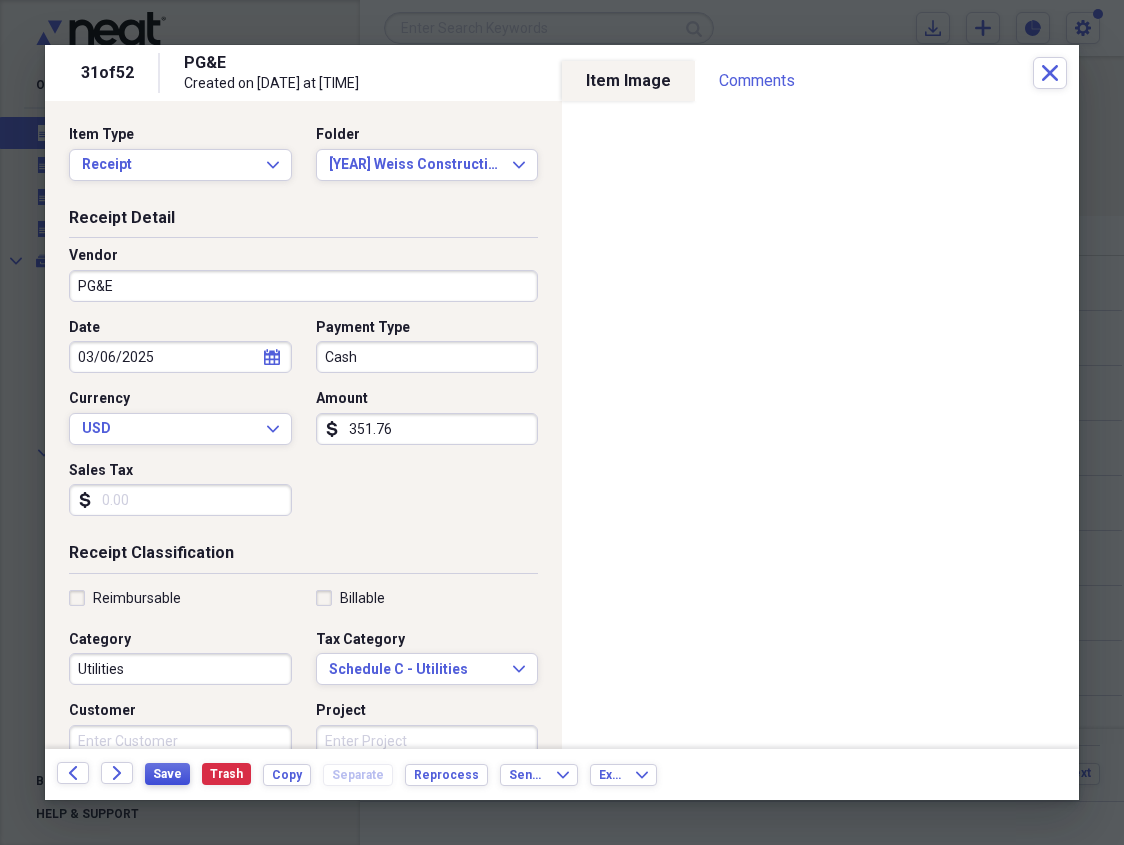 click on "Save" at bounding box center [167, 774] 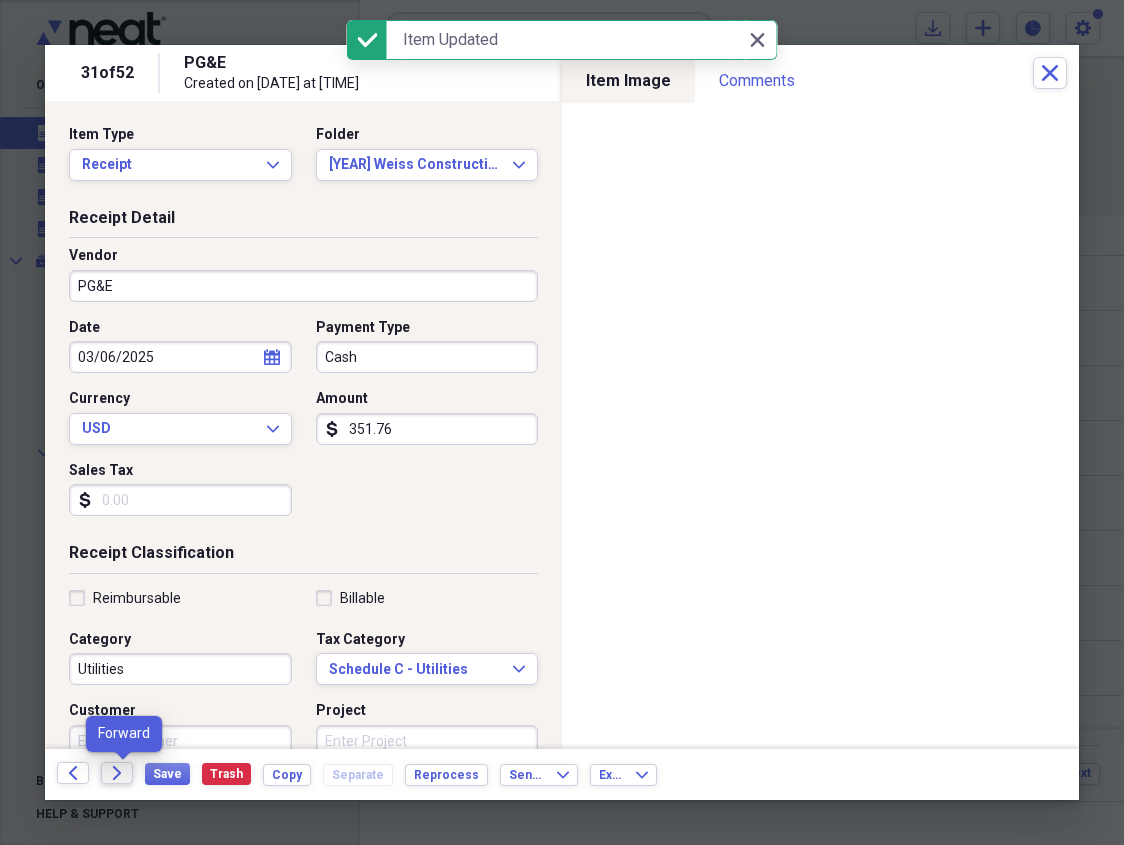 click on "Forward" at bounding box center (117, 773) 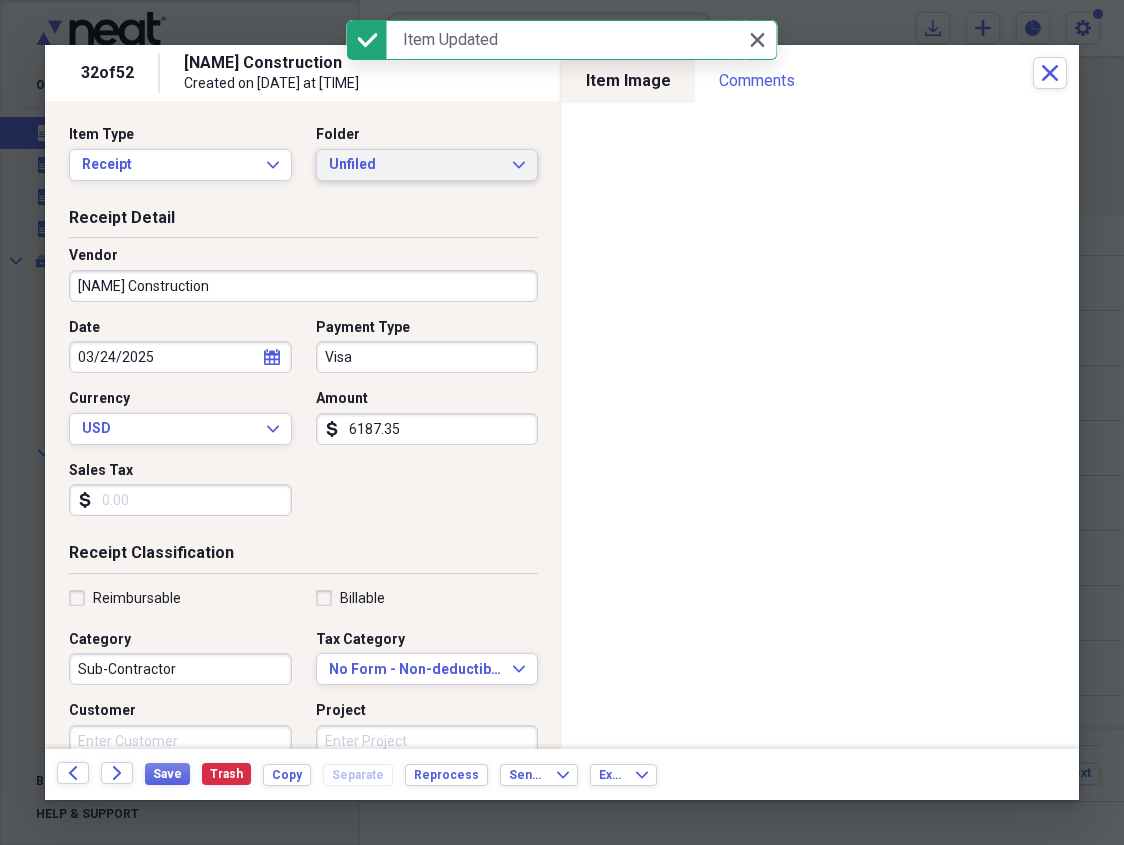 click on "Unfiled Expand" at bounding box center (427, 165) 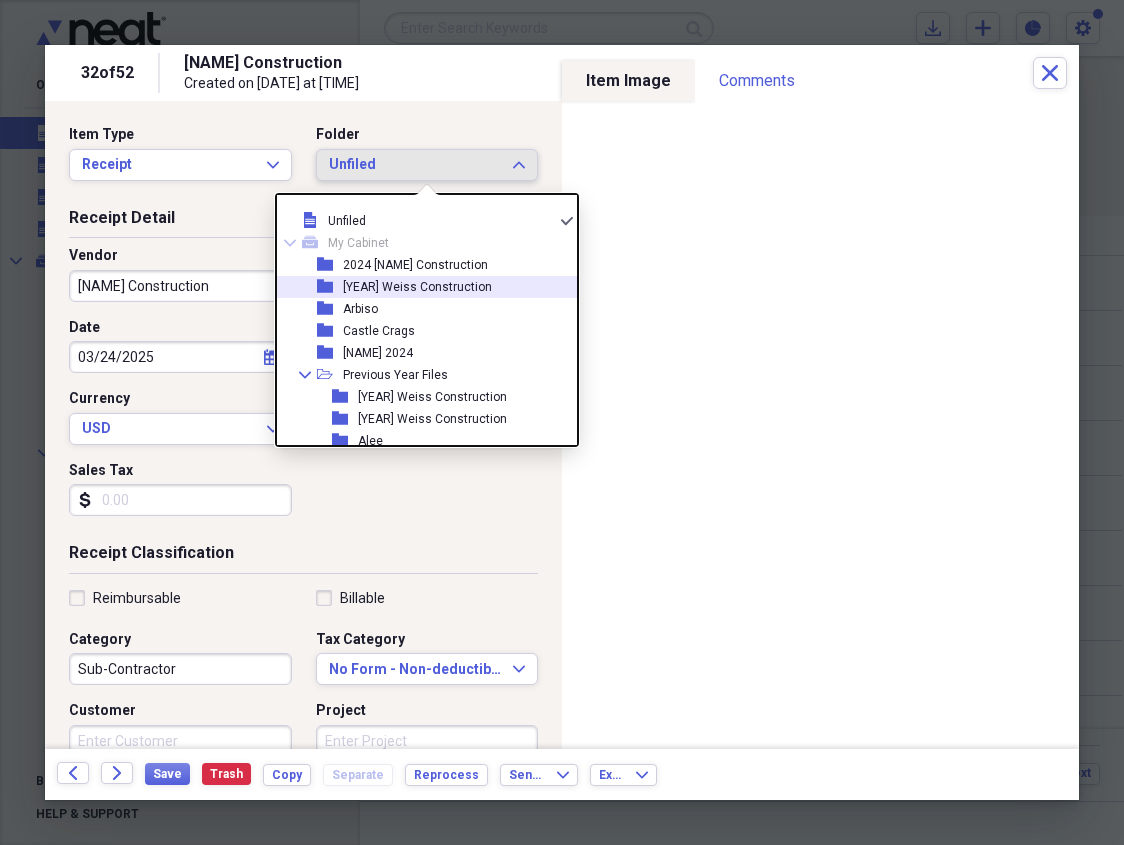 click on "[YEAR] Weiss Construction" at bounding box center (417, 287) 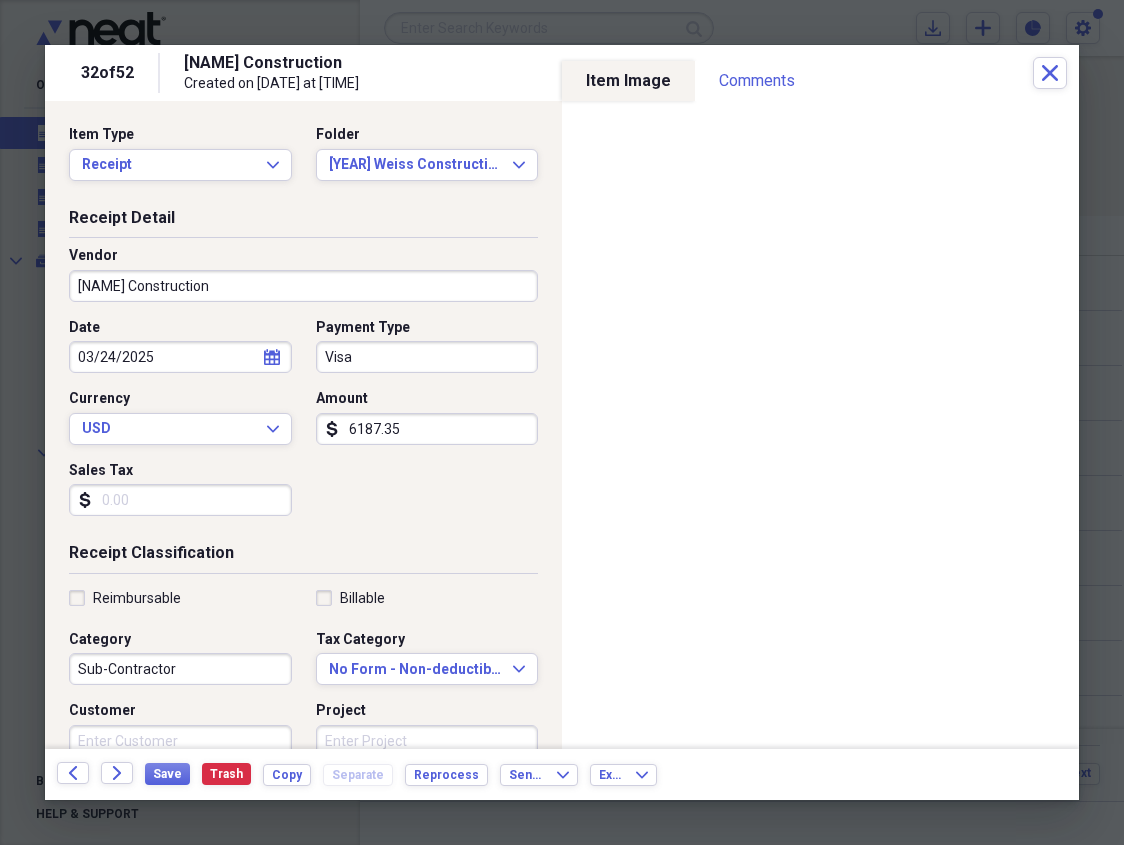 click on "[NAME] Construction" at bounding box center [303, 286] 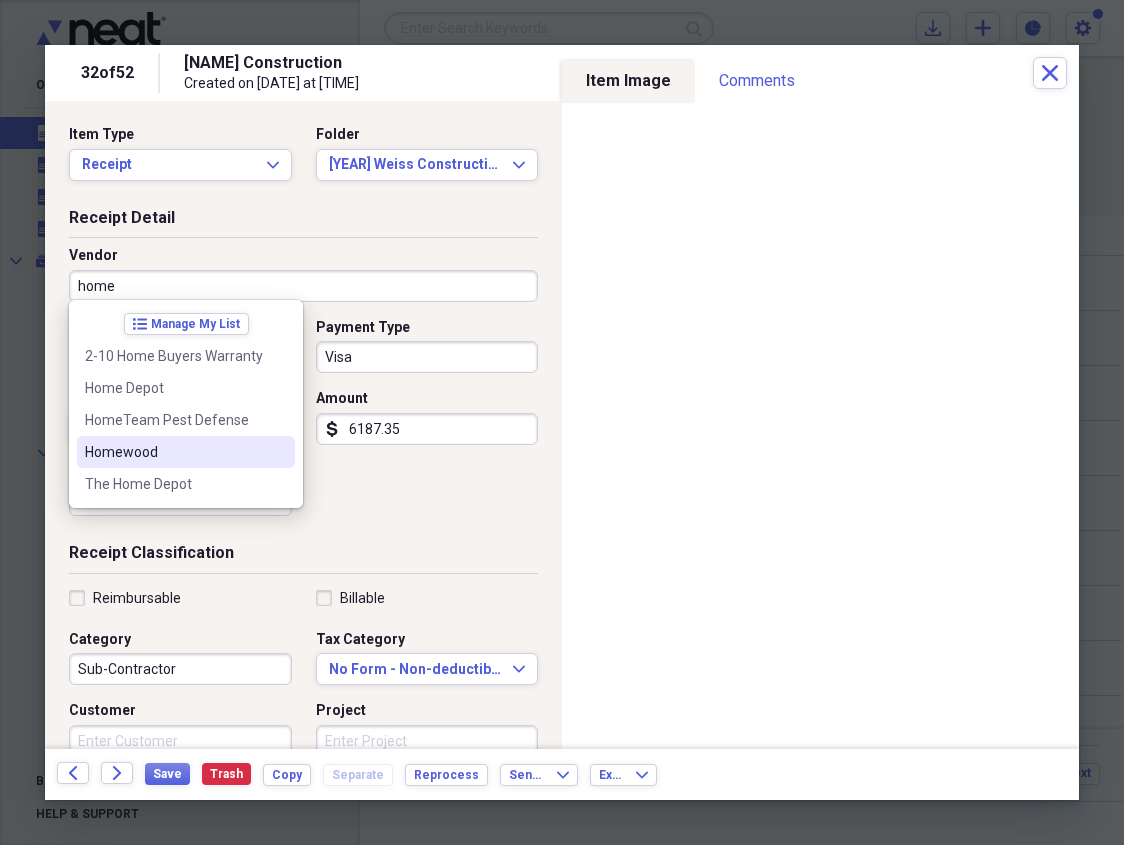 click on "Homewood" at bounding box center [174, 452] 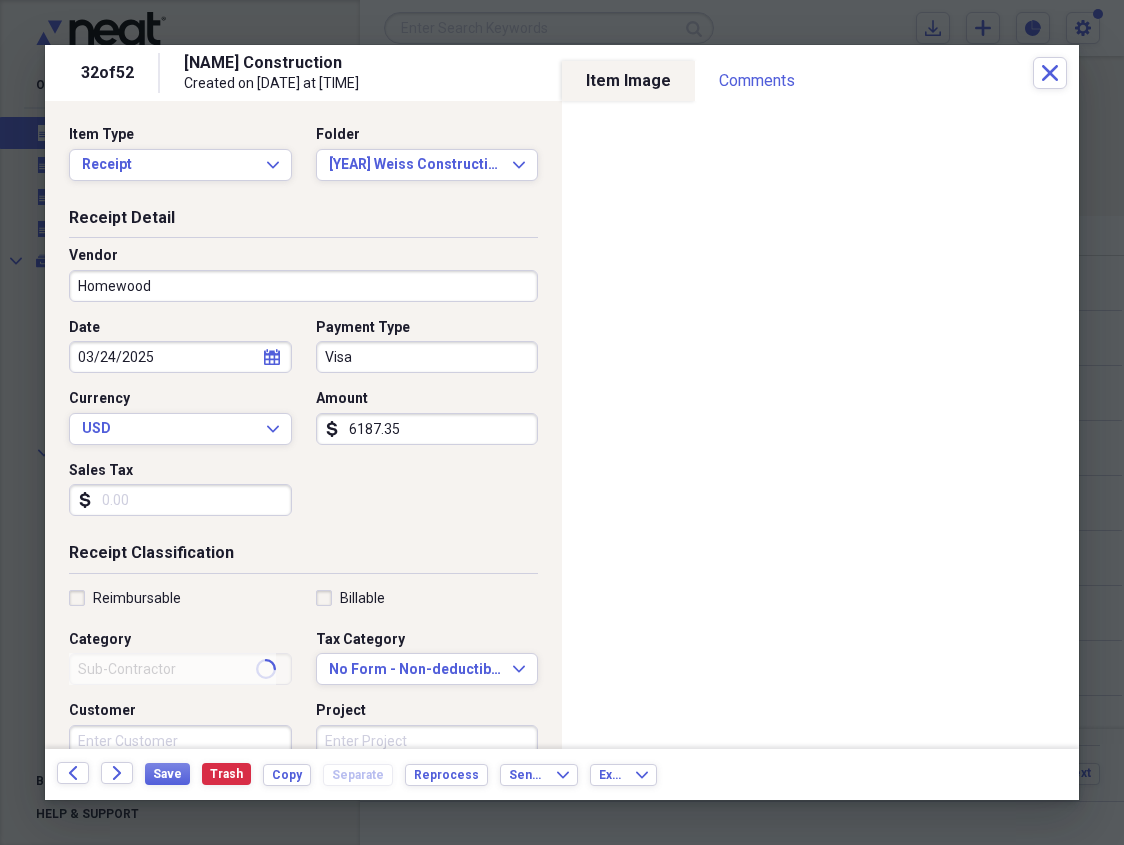 type on "Materials" 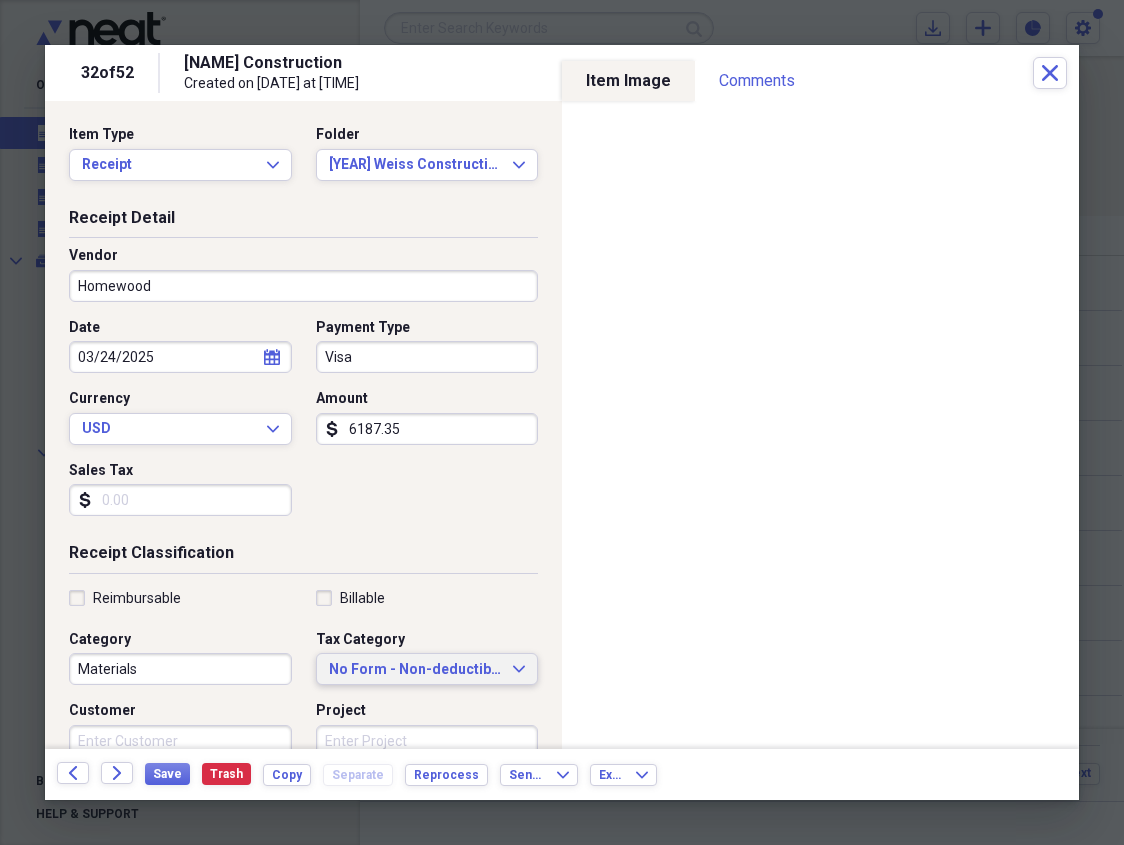 click on "No Form - Non-deductible" at bounding box center (415, 670) 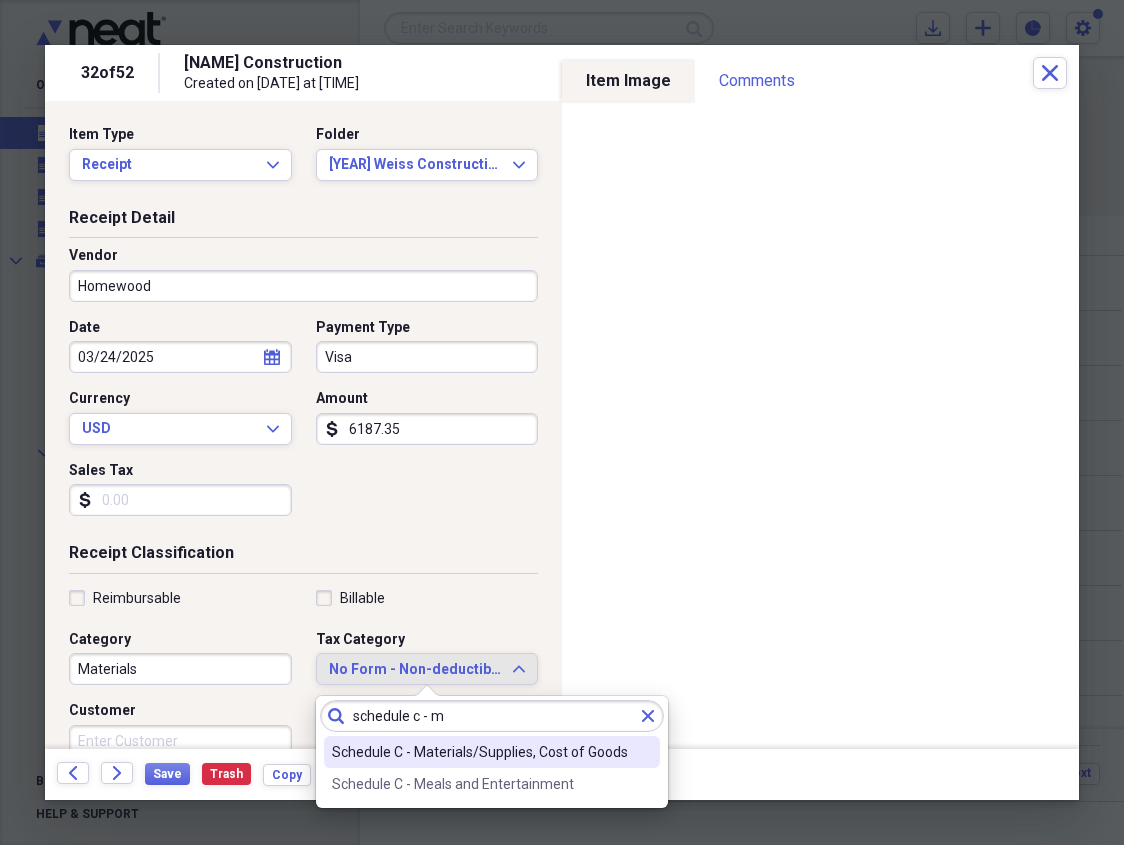 type on "schedule c - m" 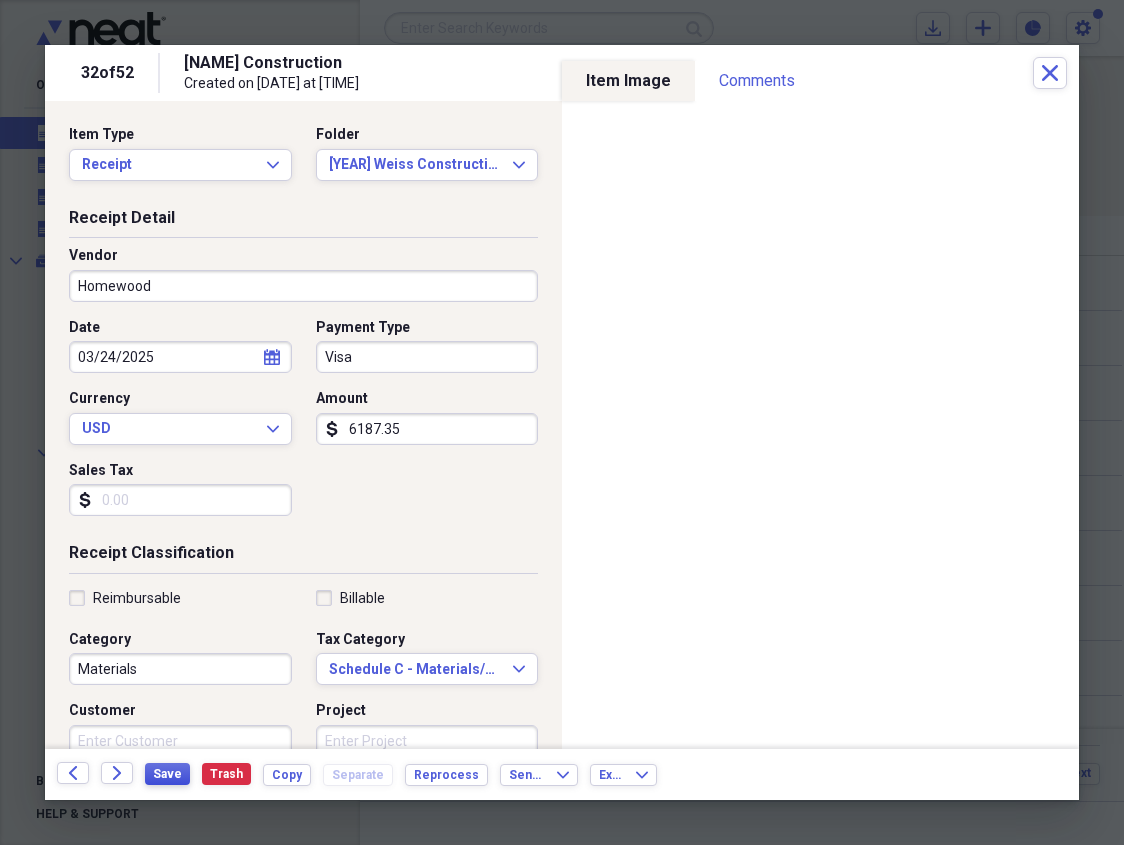 click on "Save" at bounding box center (167, 774) 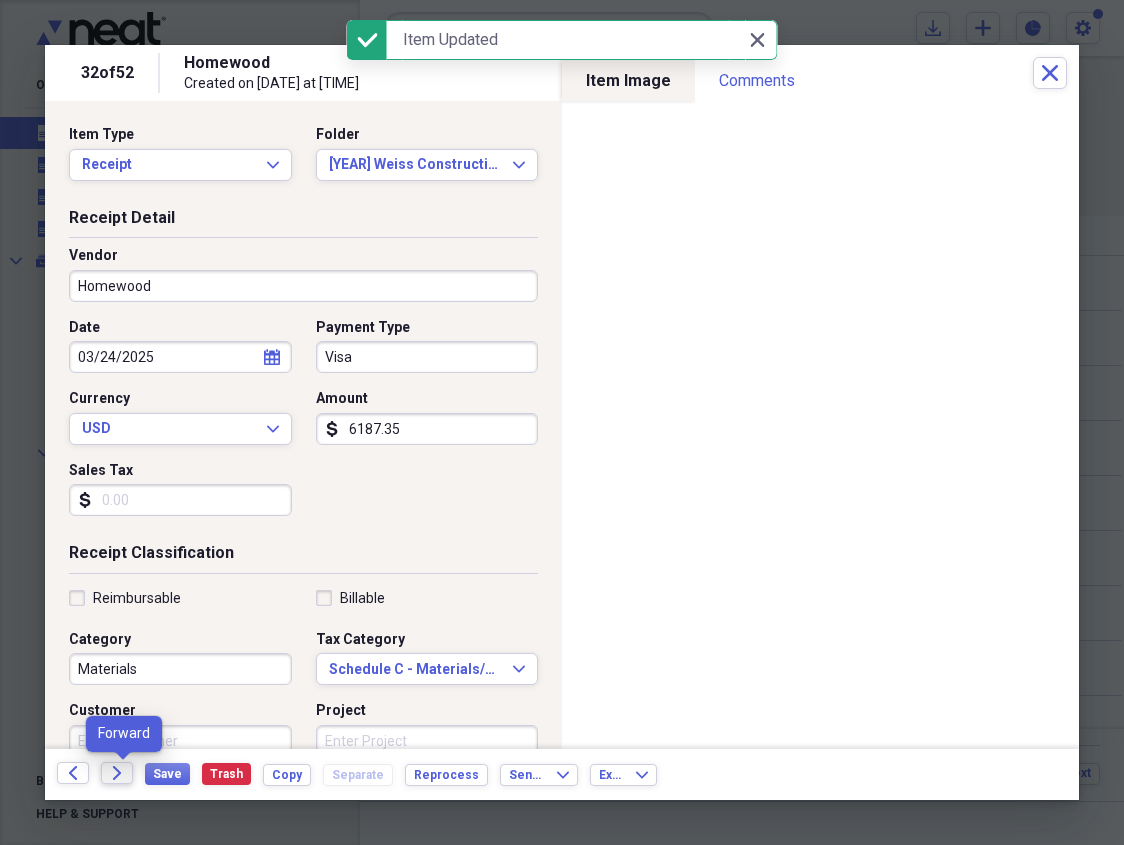 click 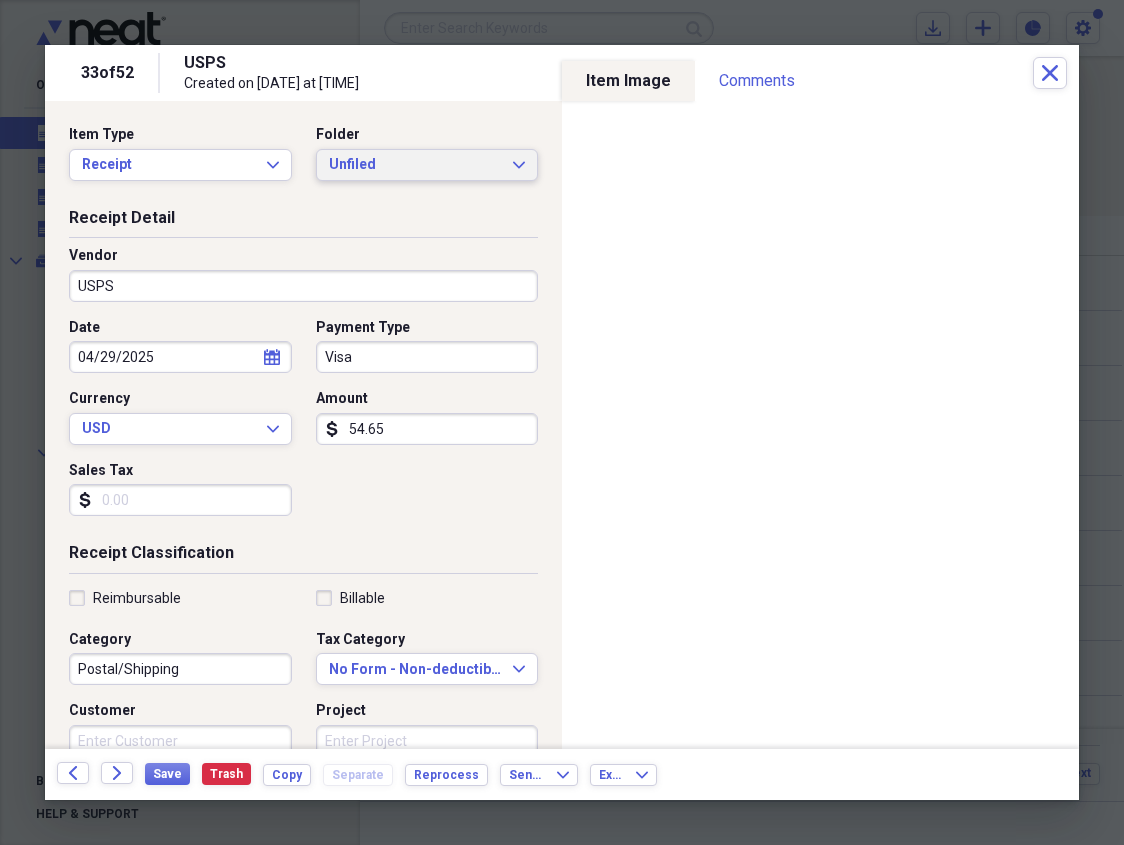 click on "Unfiled" at bounding box center (415, 165) 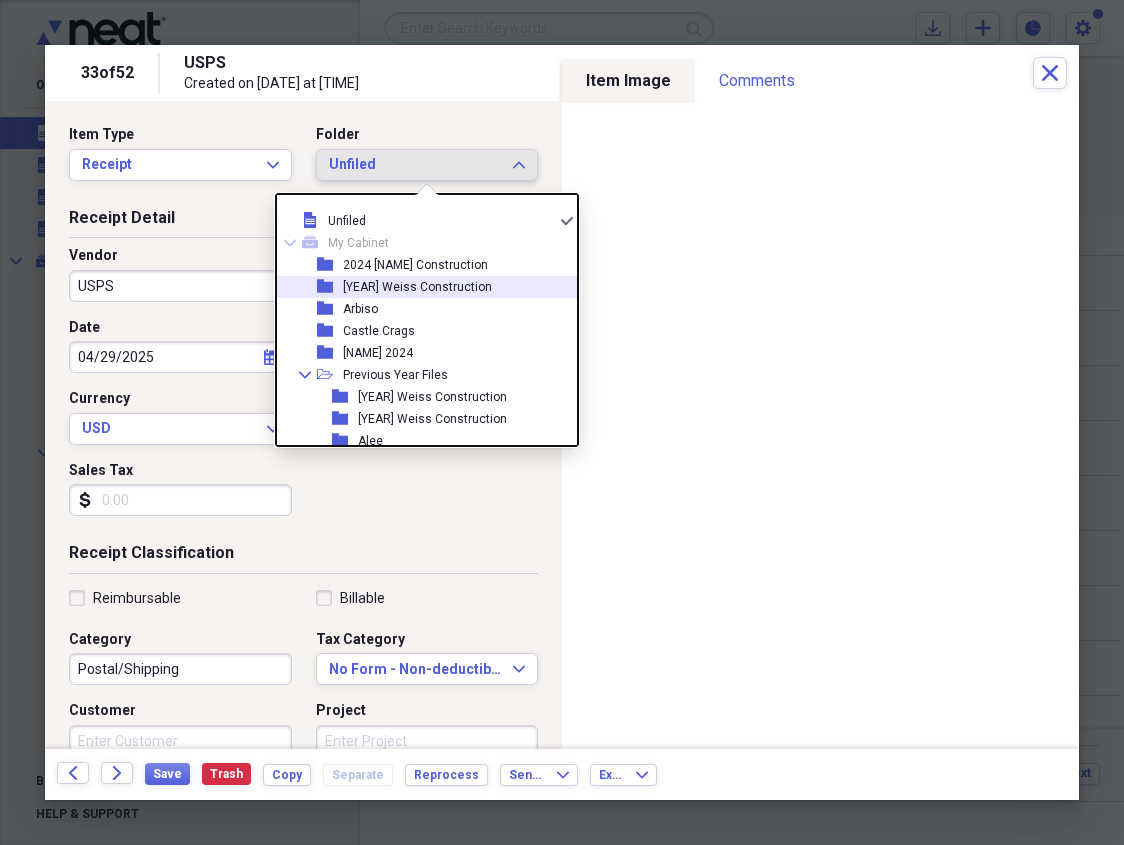 click on "[YEAR] Weiss Construction" at bounding box center [417, 287] 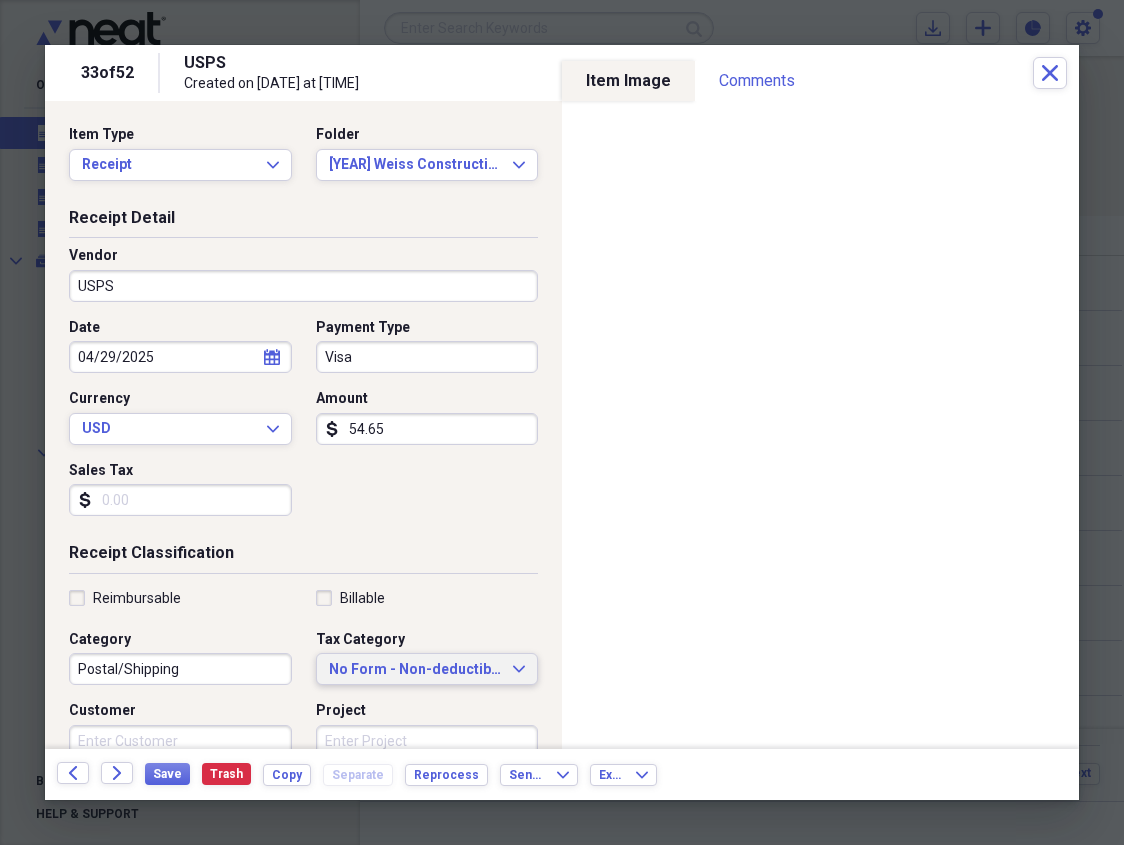 click on "No Form - Non-deductible" at bounding box center [415, 670] 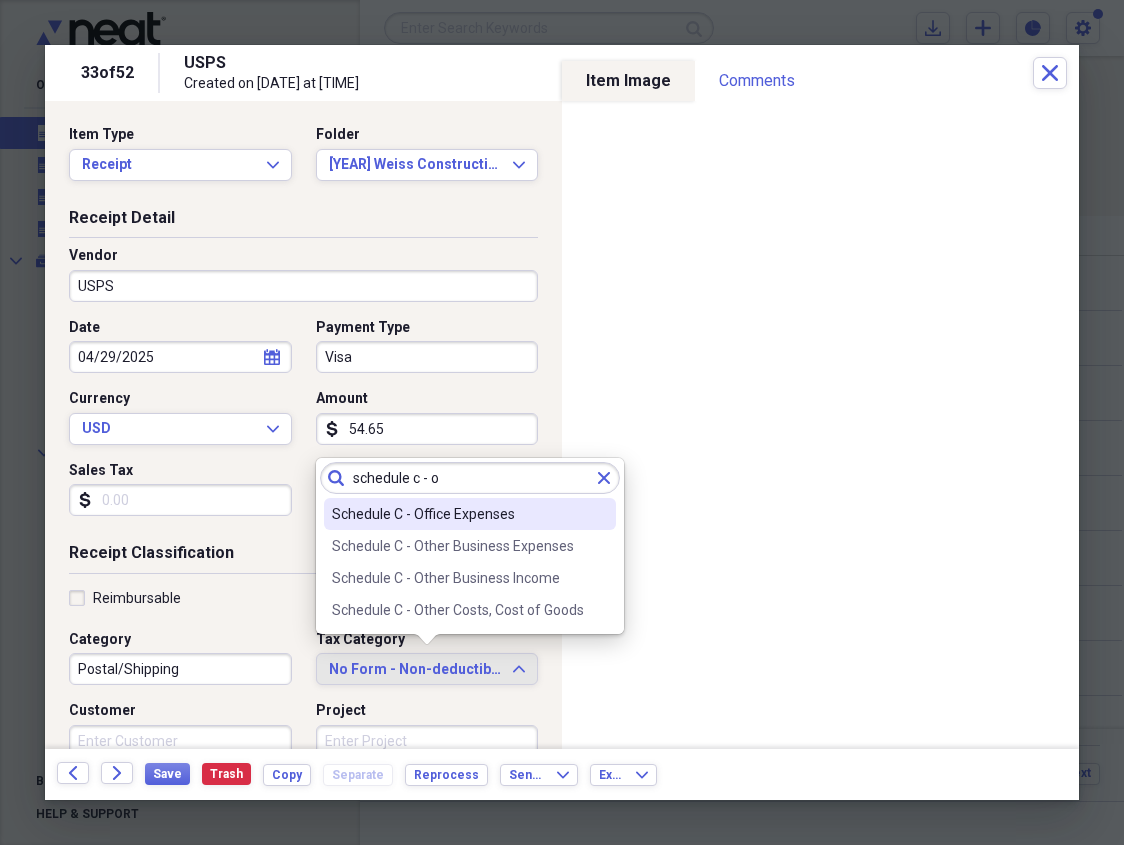 type on "schedule c - o" 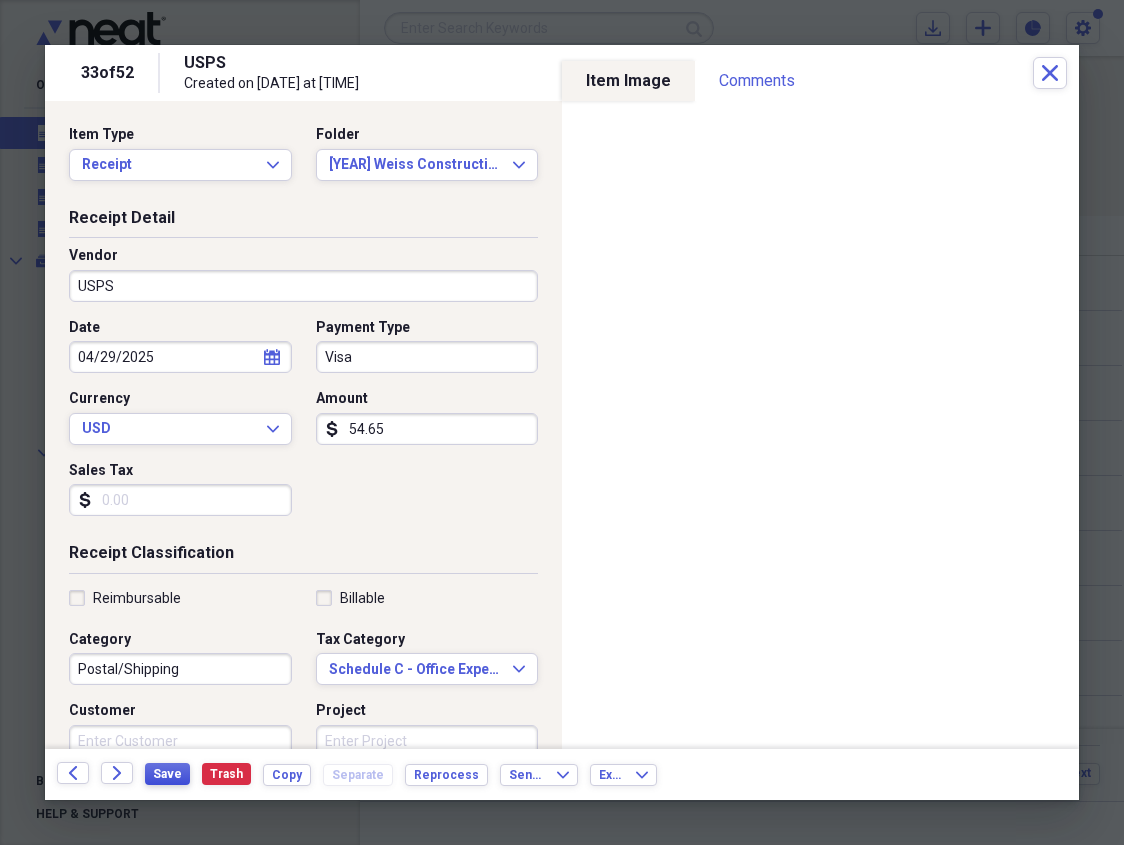 click on "Save" at bounding box center [167, 774] 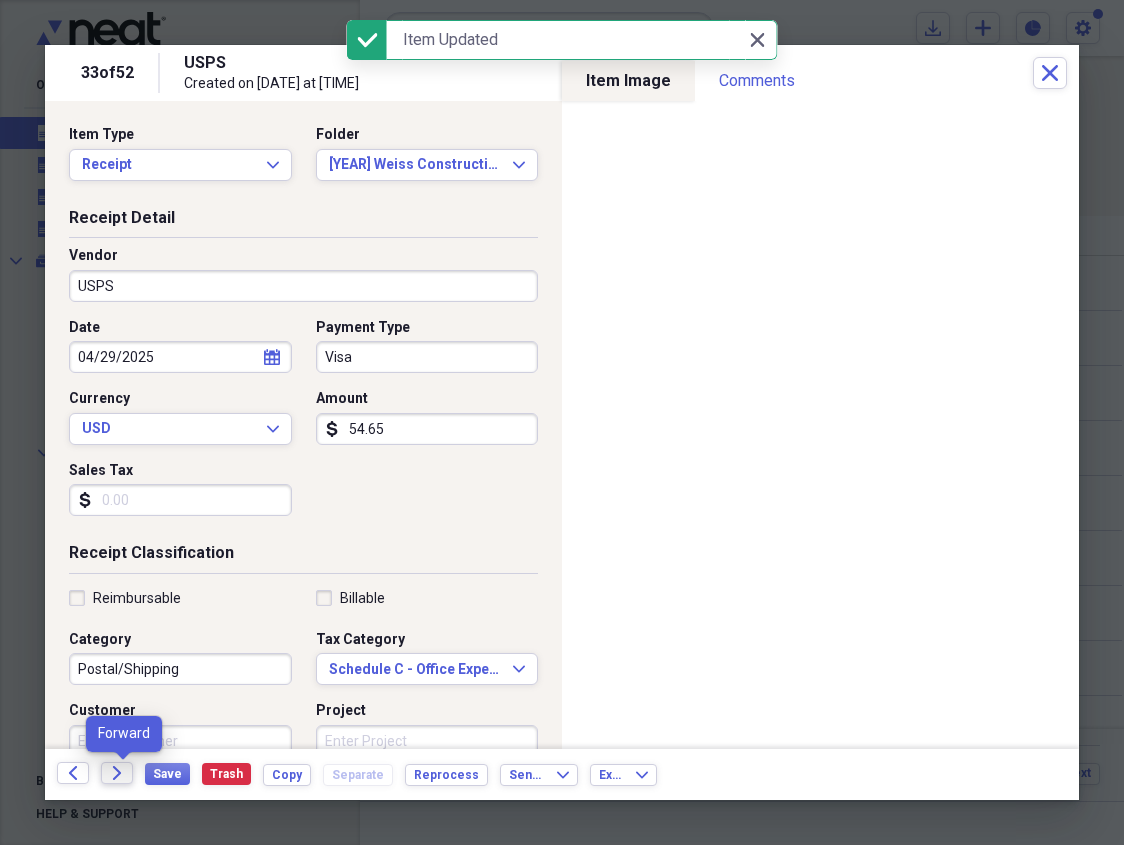 click on "Forward" at bounding box center [117, 773] 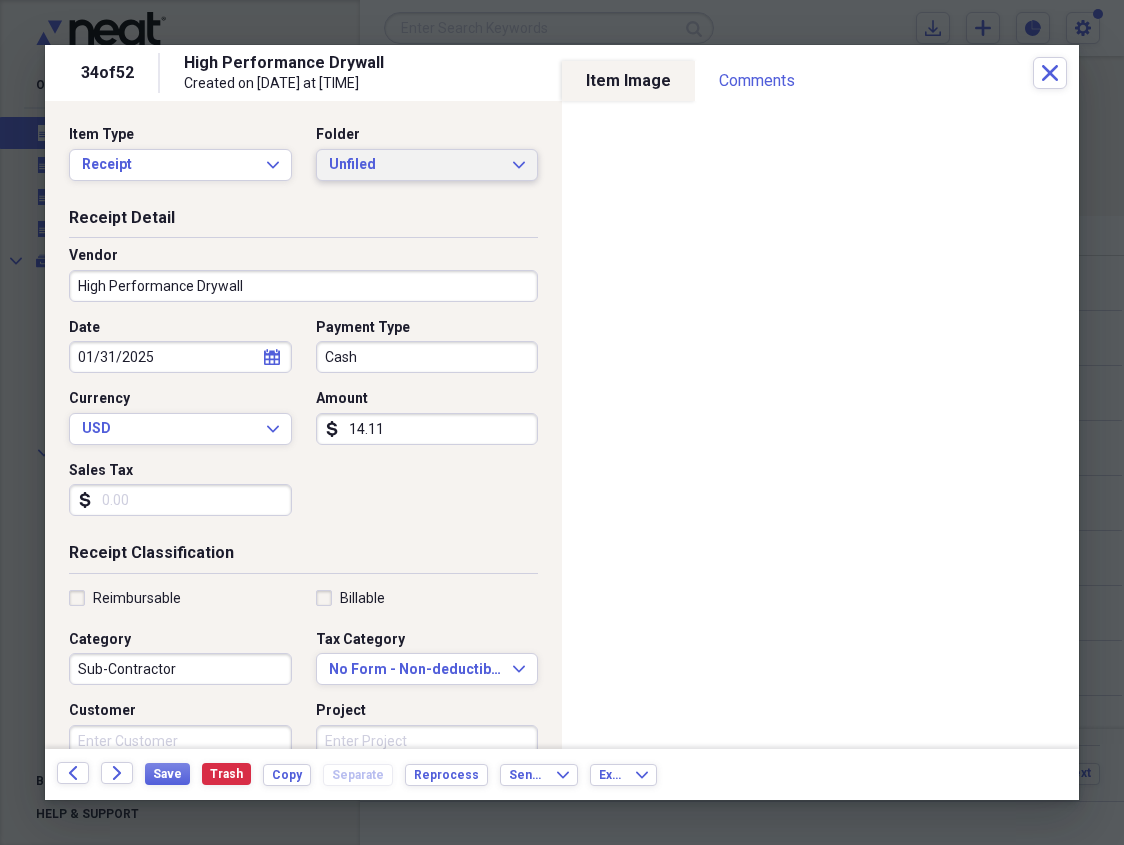 click on "Unfiled" at bounding box center [415, 165] 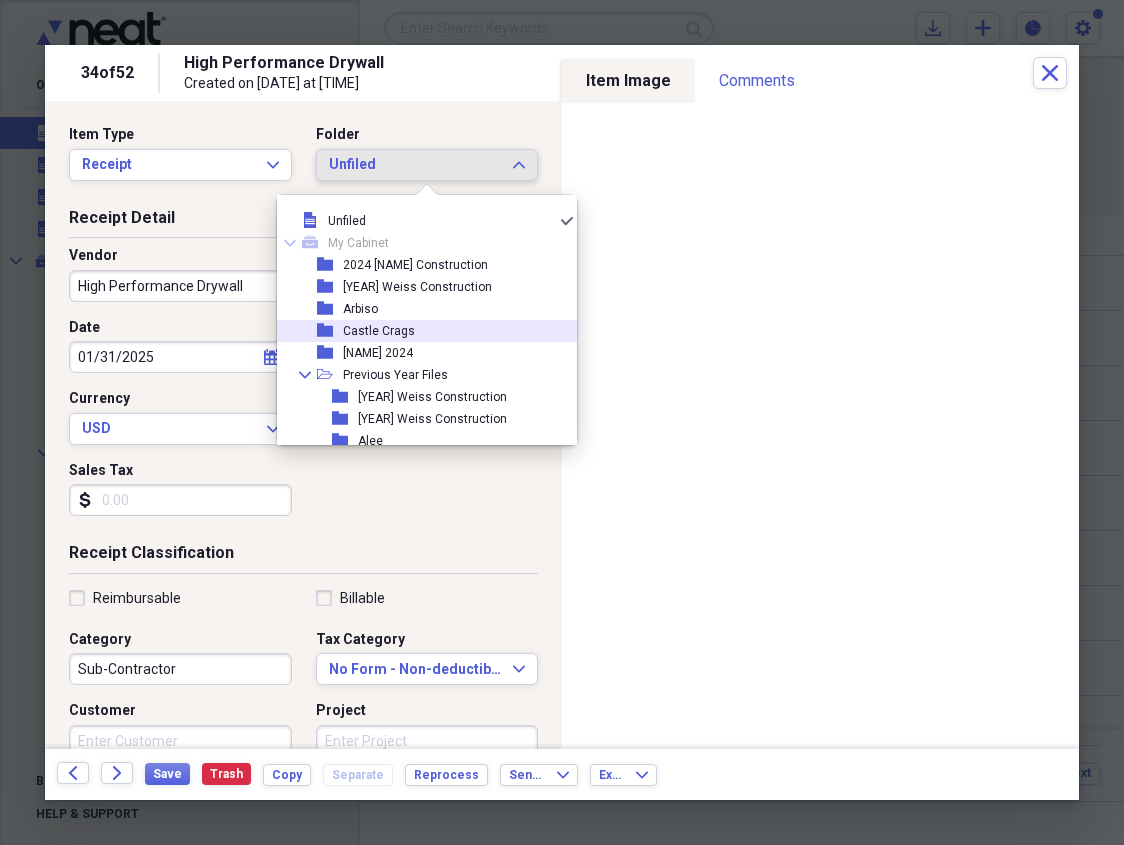 click on "Castle Crags" at bounding box center (379, 331) 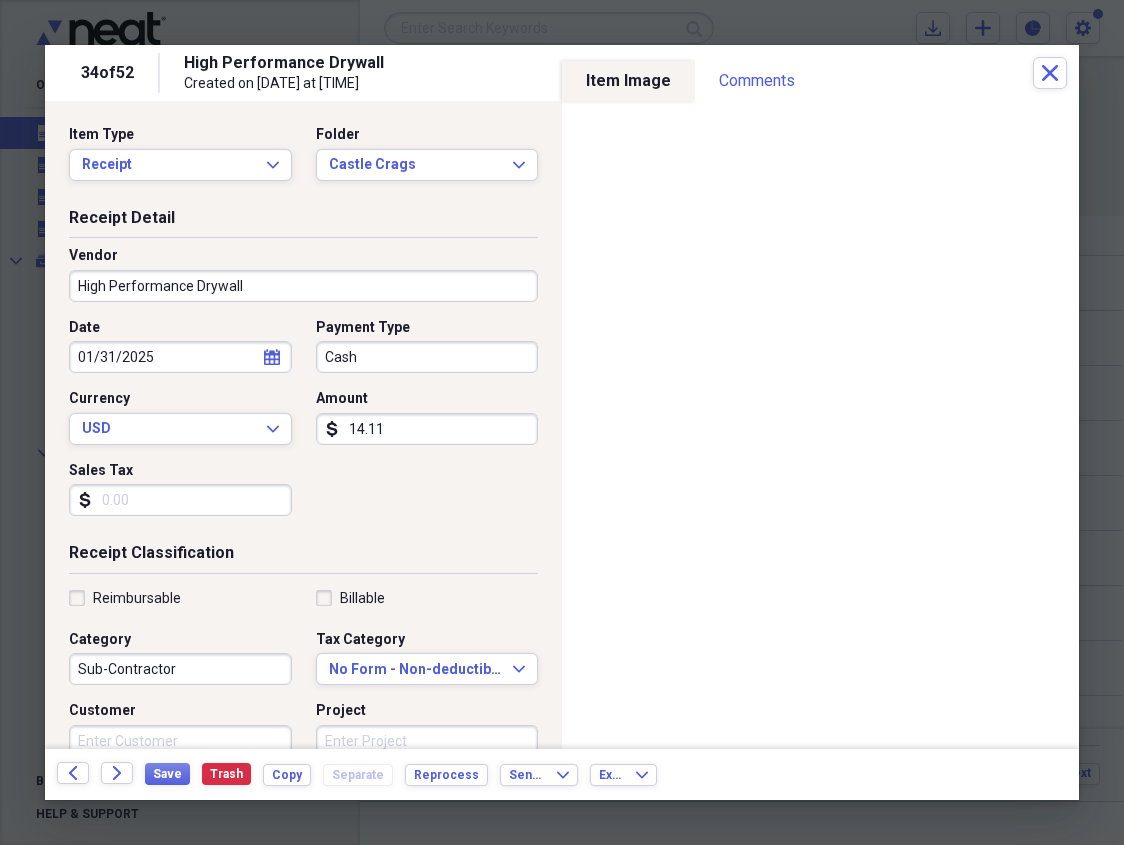click on "14.11" at bounding box center [427, 429] 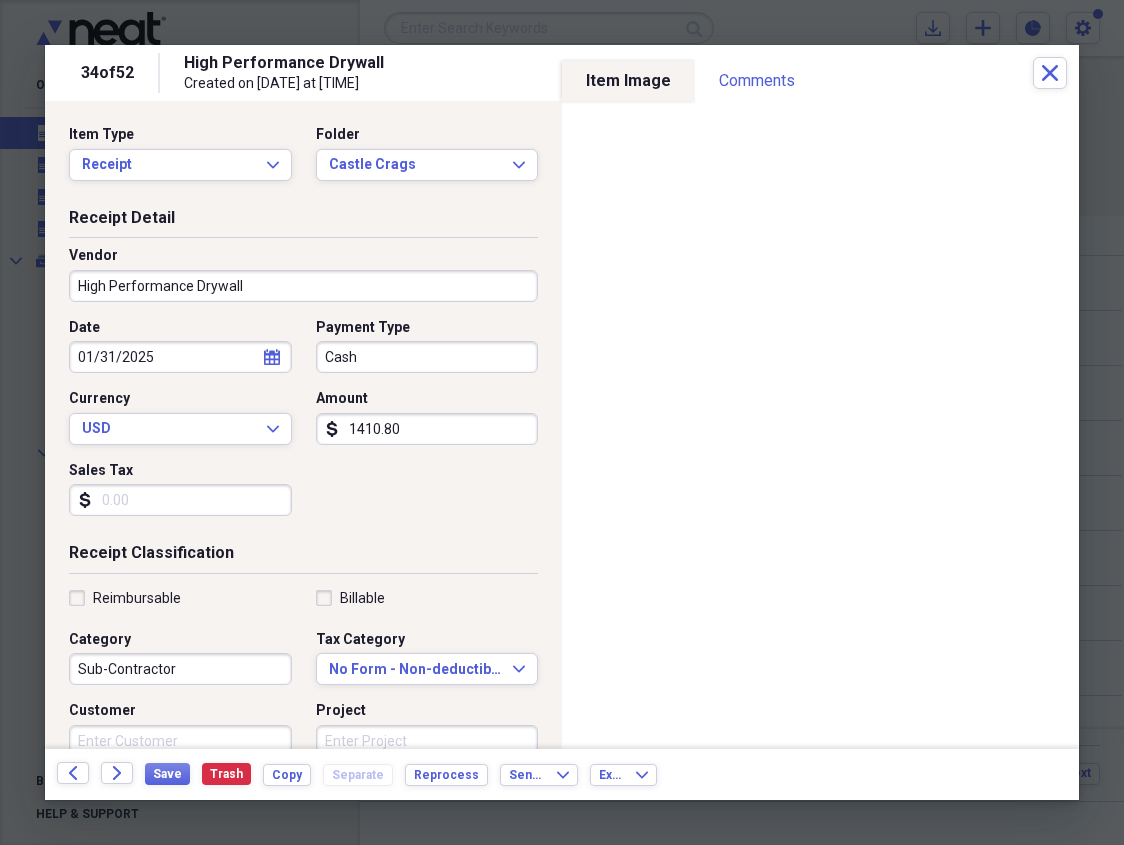 type on "14108.00" 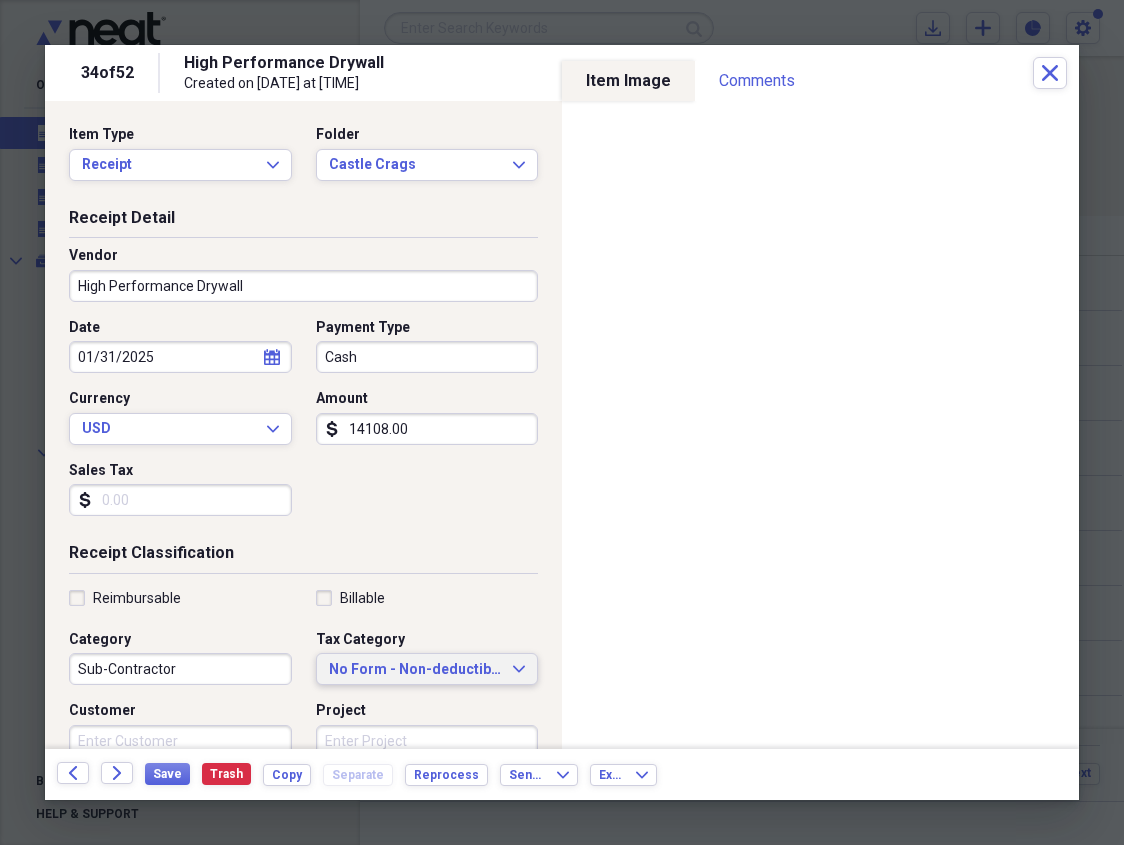 click on "No Form - Non-deductible" at bounding box center (415, 670) 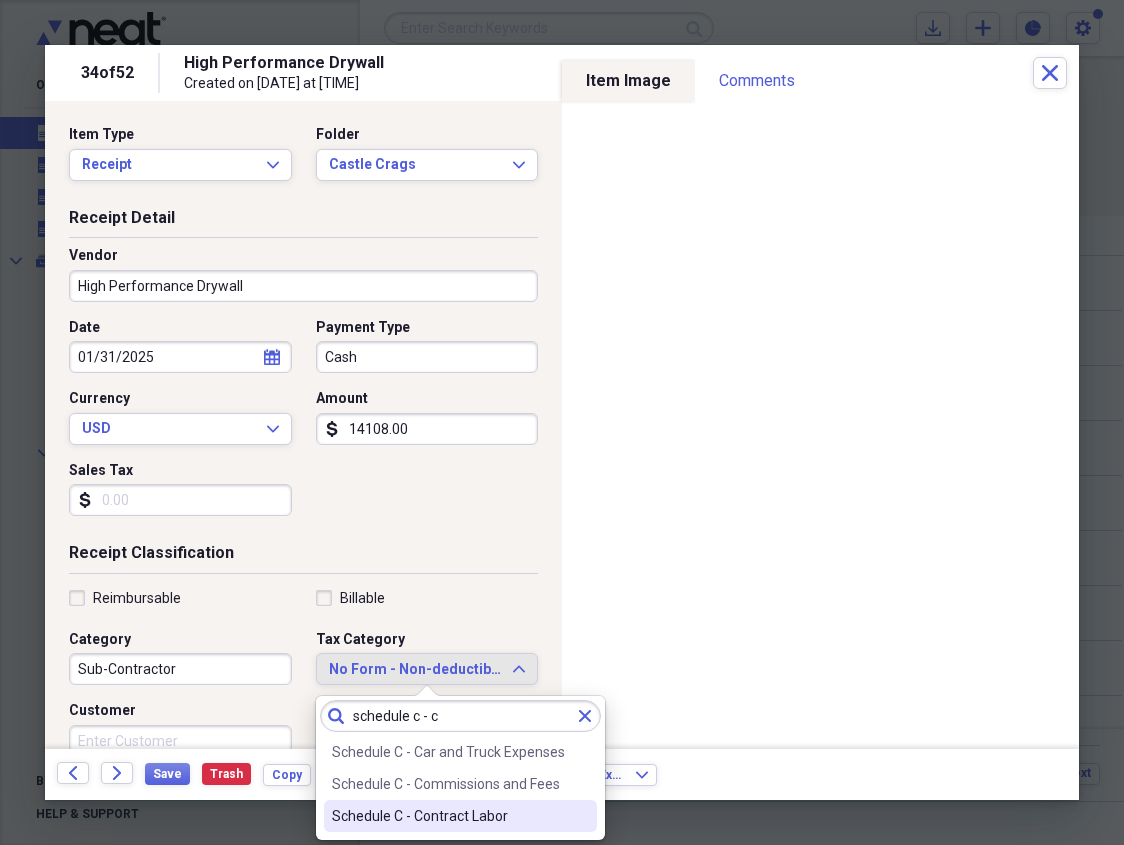 type on "schedule c - c" 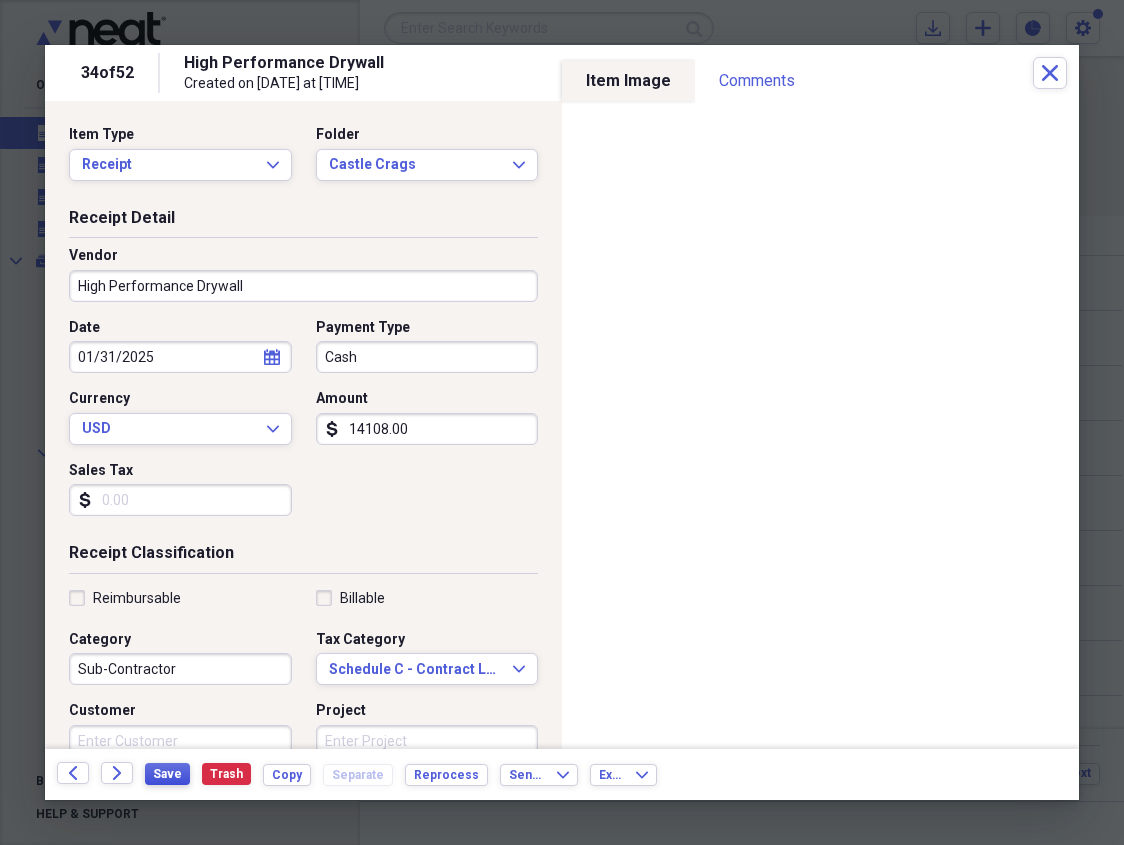 click on "Save" at bounding box center (167, 774) 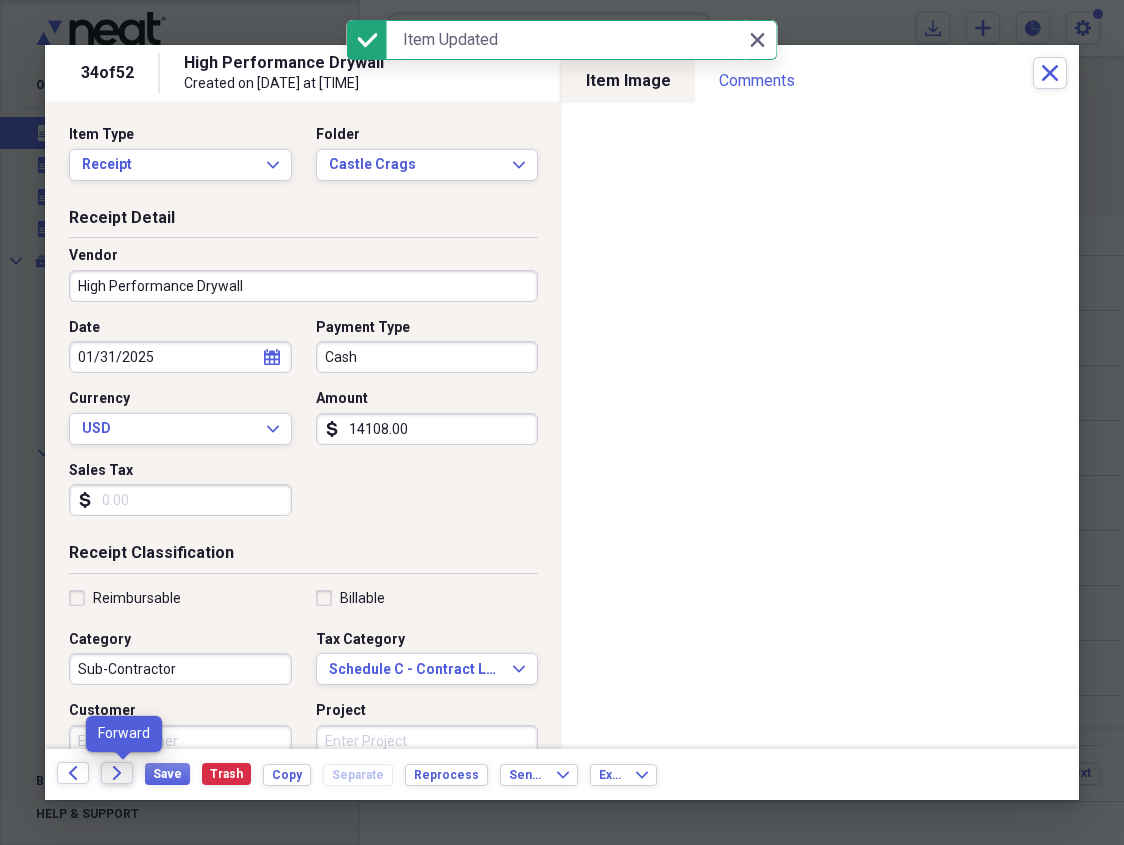 click on "Forward" at bounding box center (117, 773) 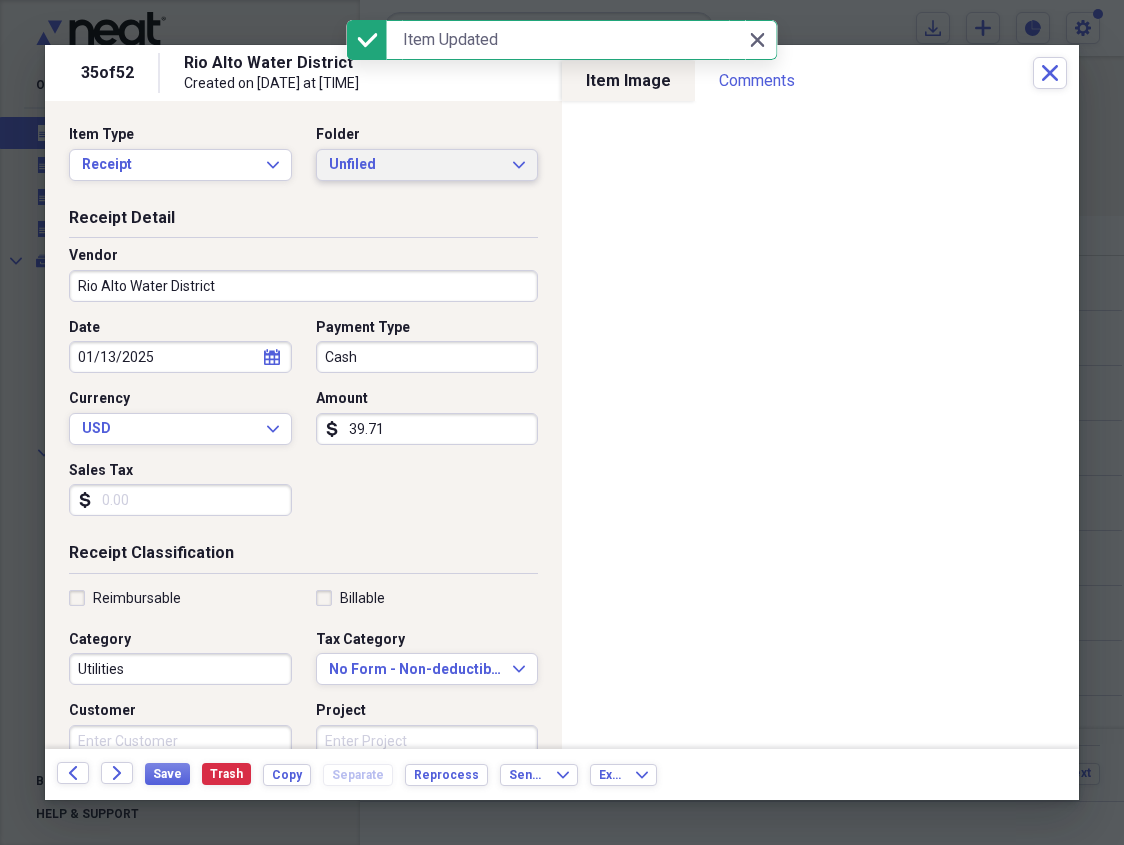 click on "Unfiled" at bounding box center [415, 165] 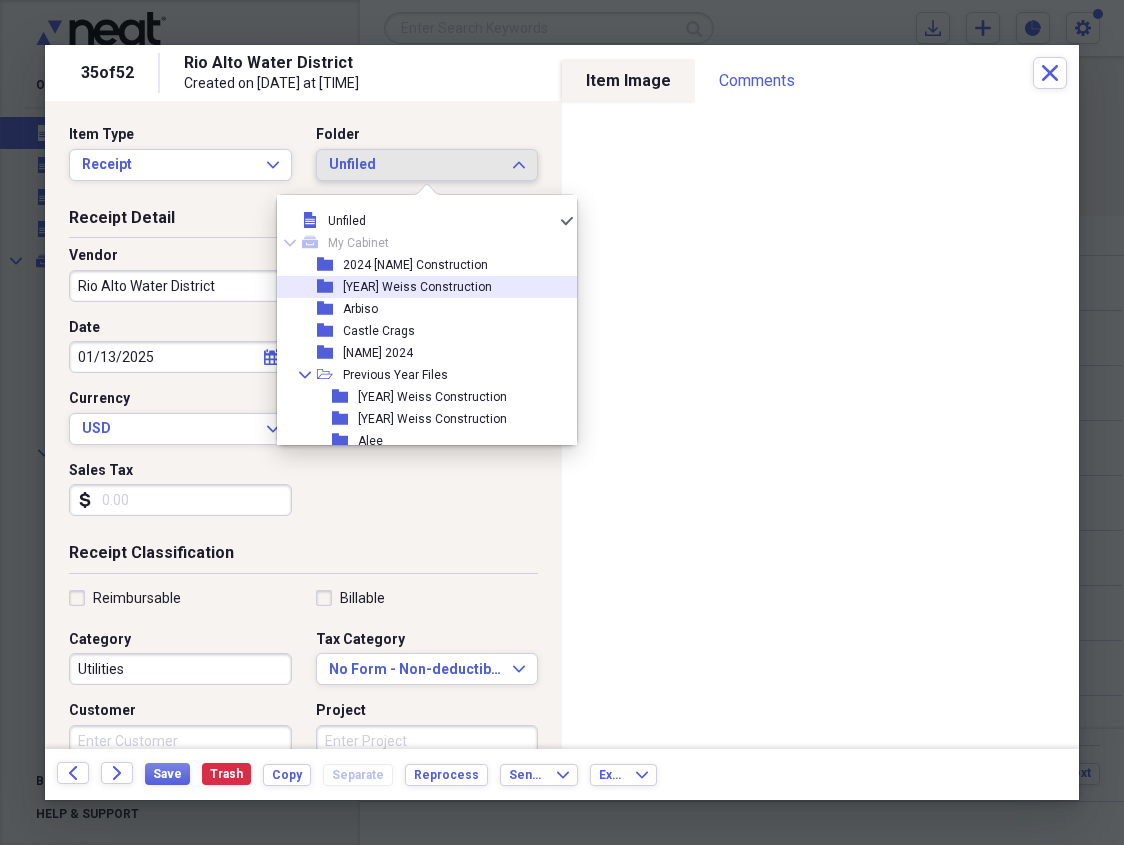 click on "[YEAR] Weiss Construction" at bounding box center [417, 287] 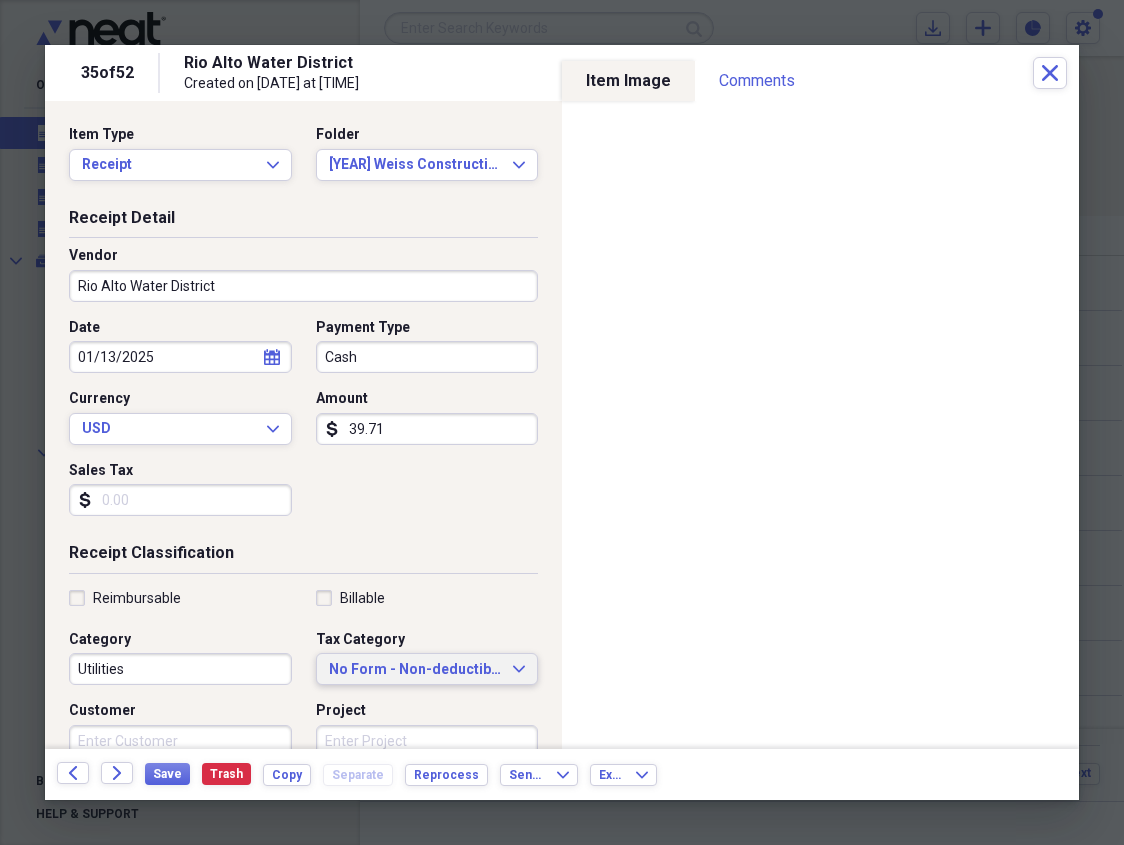 click on "No Form - Non-deductible" at bounding box center (415, 670) 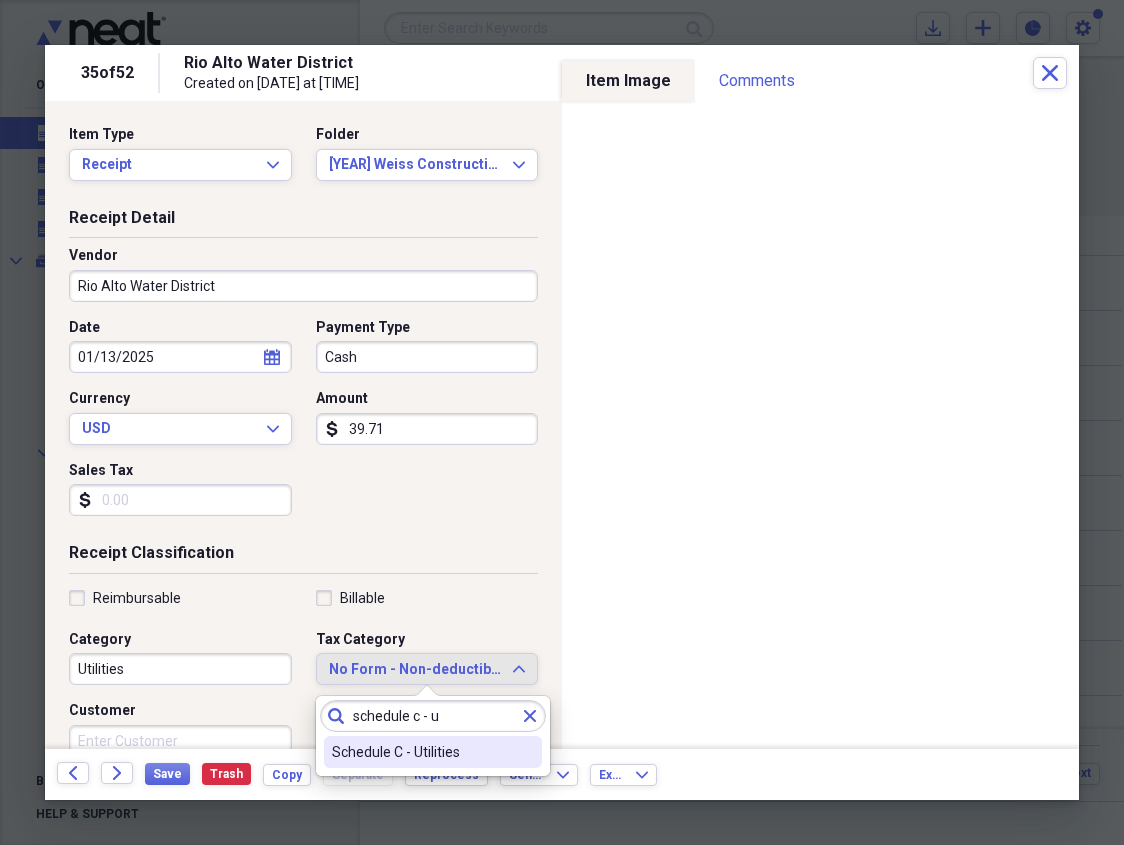 type on "schedule c - u" 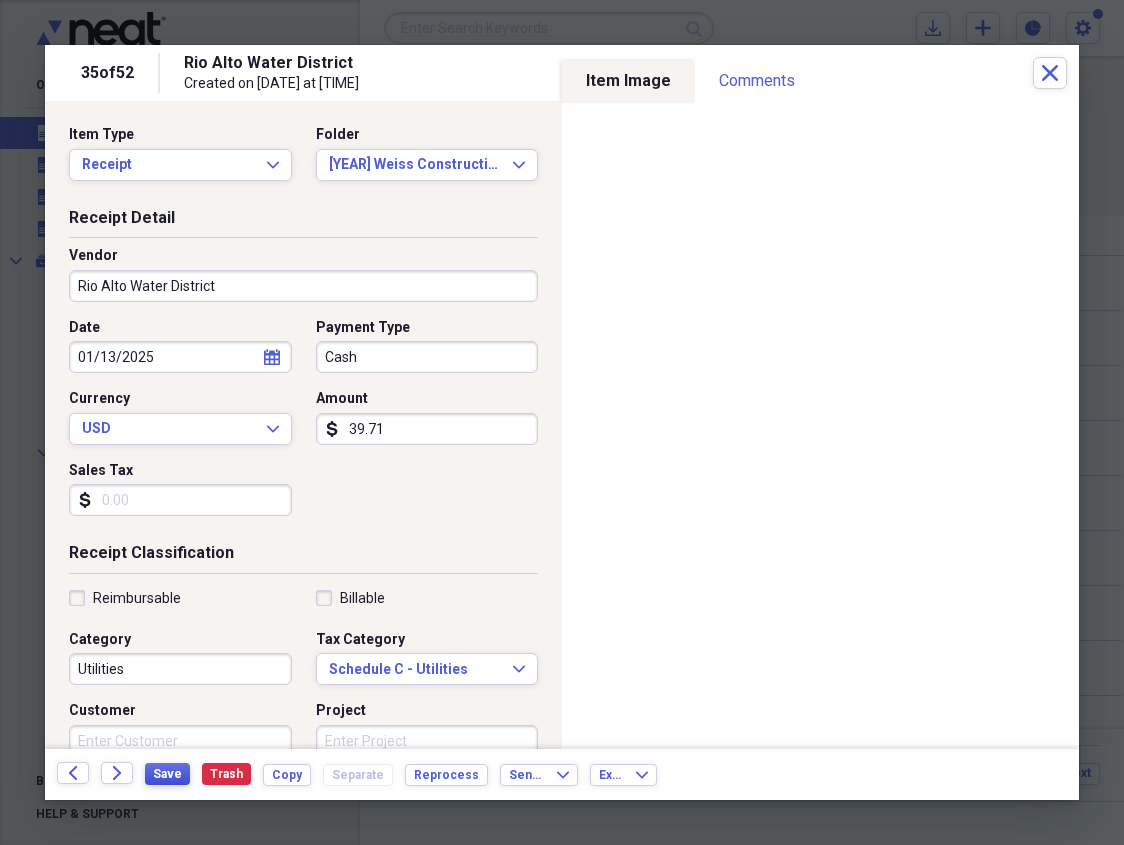click on "Save" at bounding box center [167, 774] 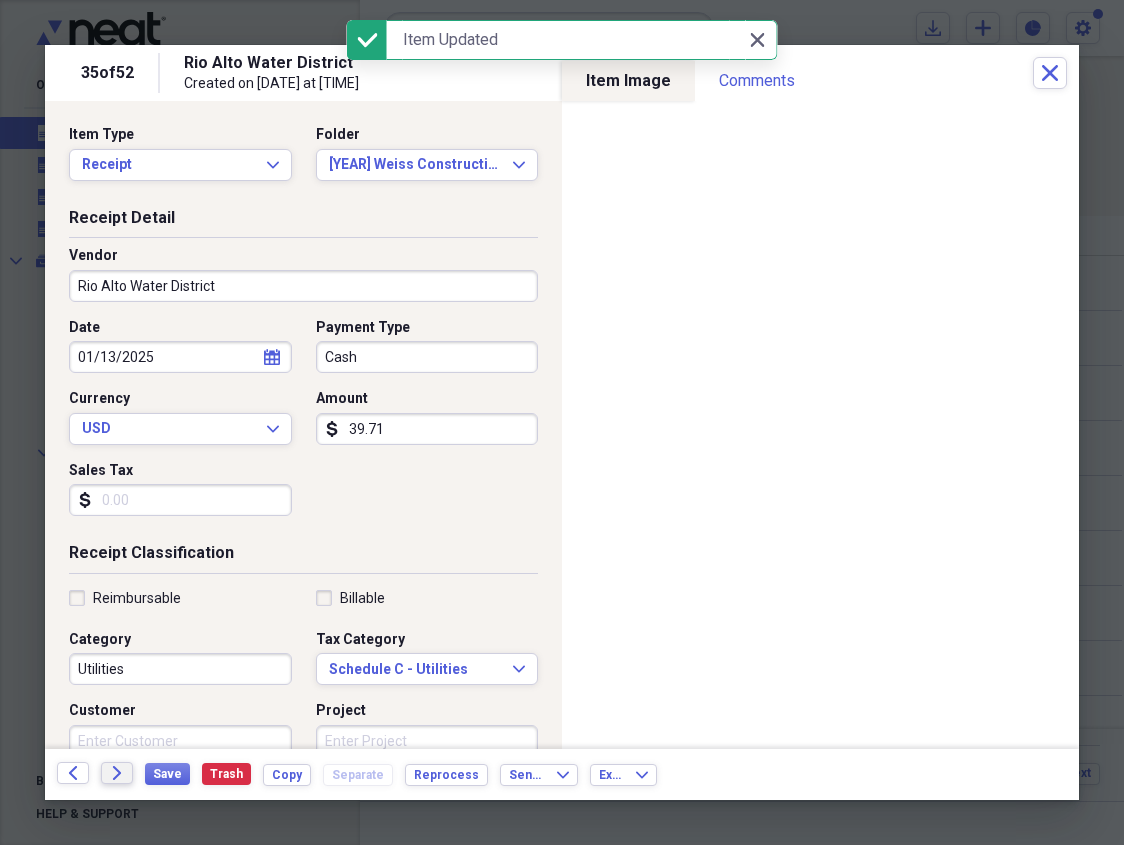 click on "Forward" 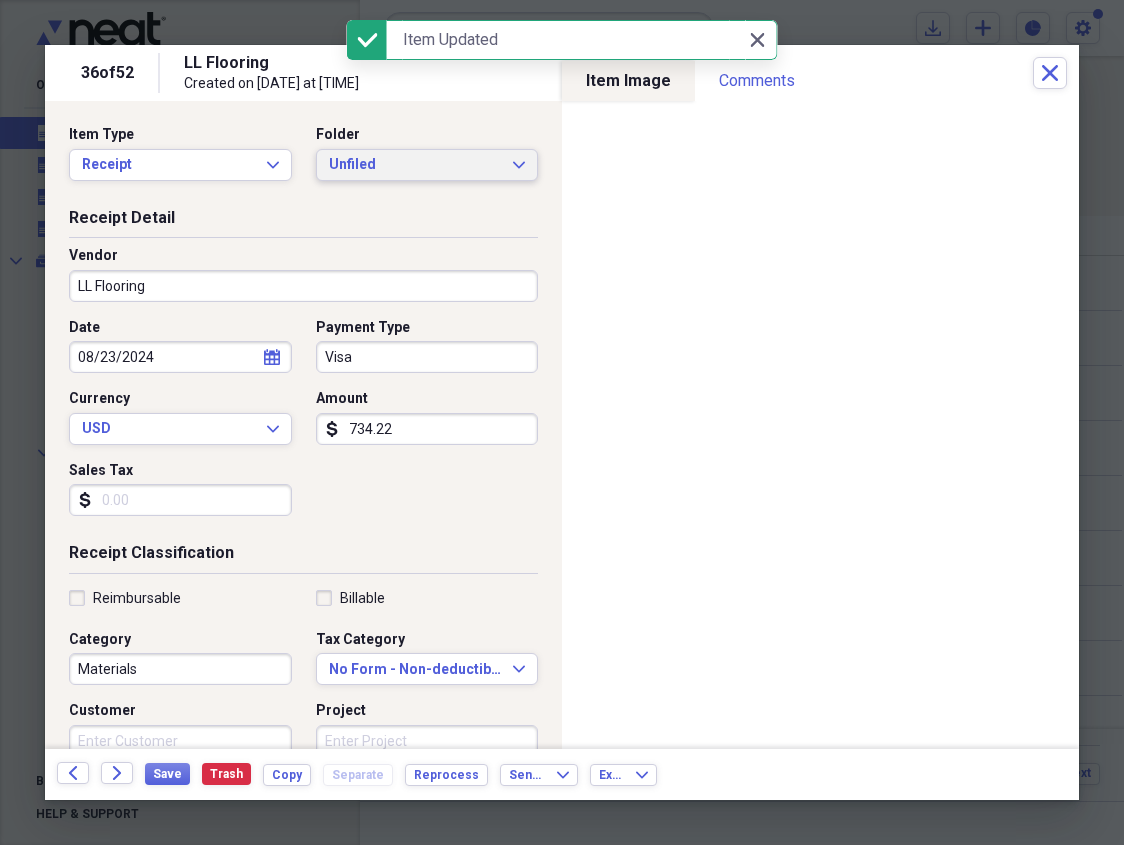 click on "Unfiled" at bounding box center [415, 165] 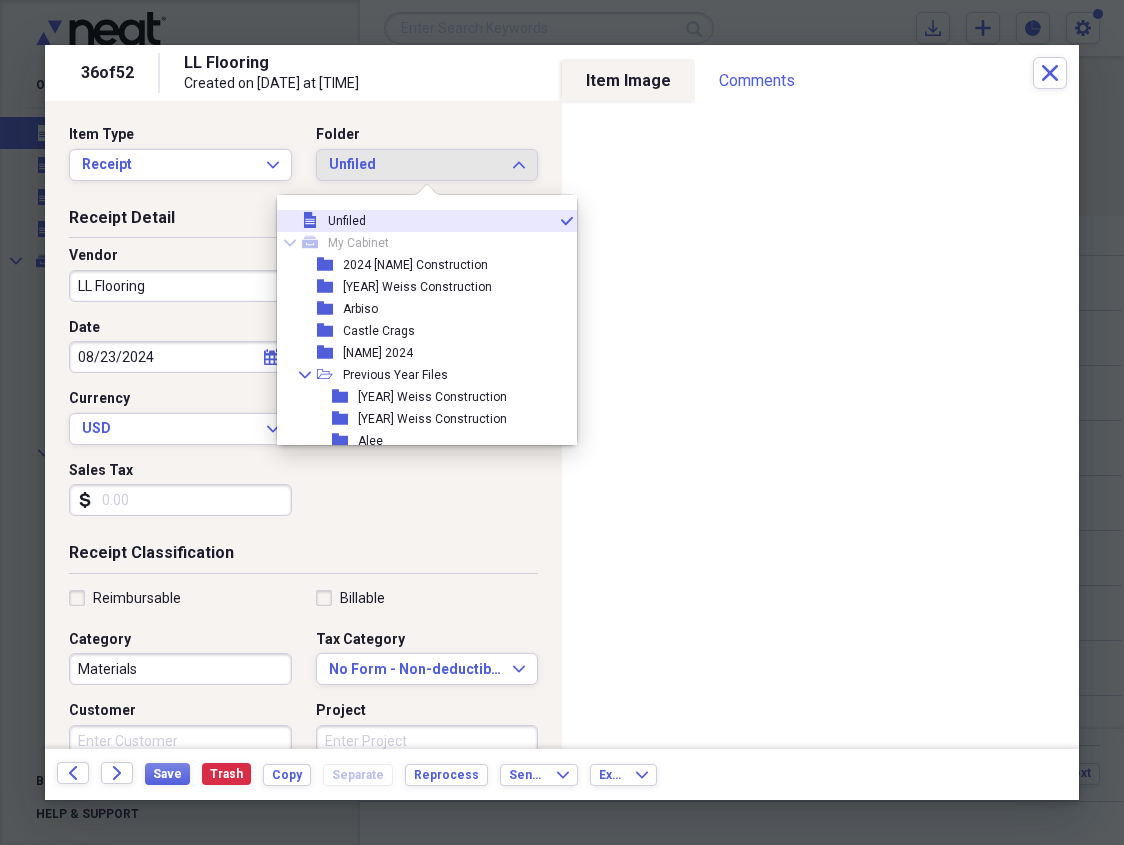 click on "[YEAR] of 52 LL Flooring Created on [DATE] at [TIME] Close" at bounding box center (562, 73) 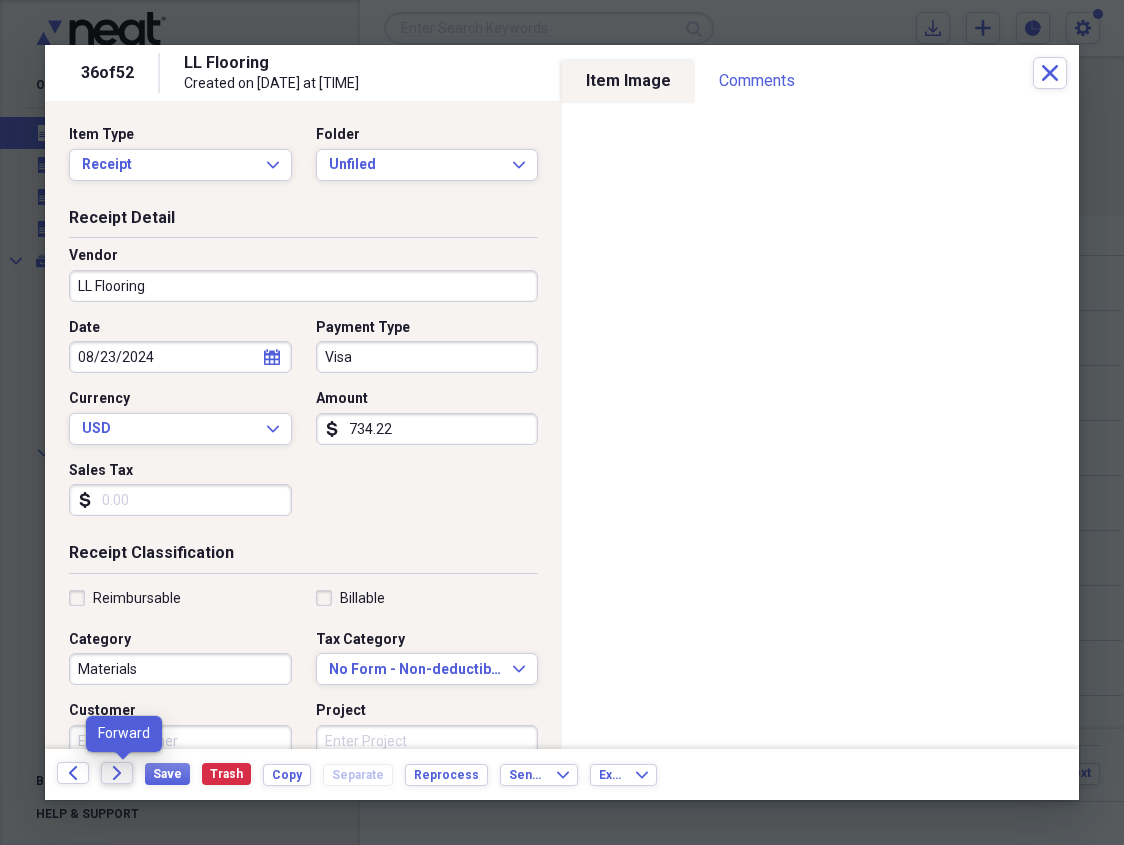 click on "Forward" at bounding box center [117, 773] 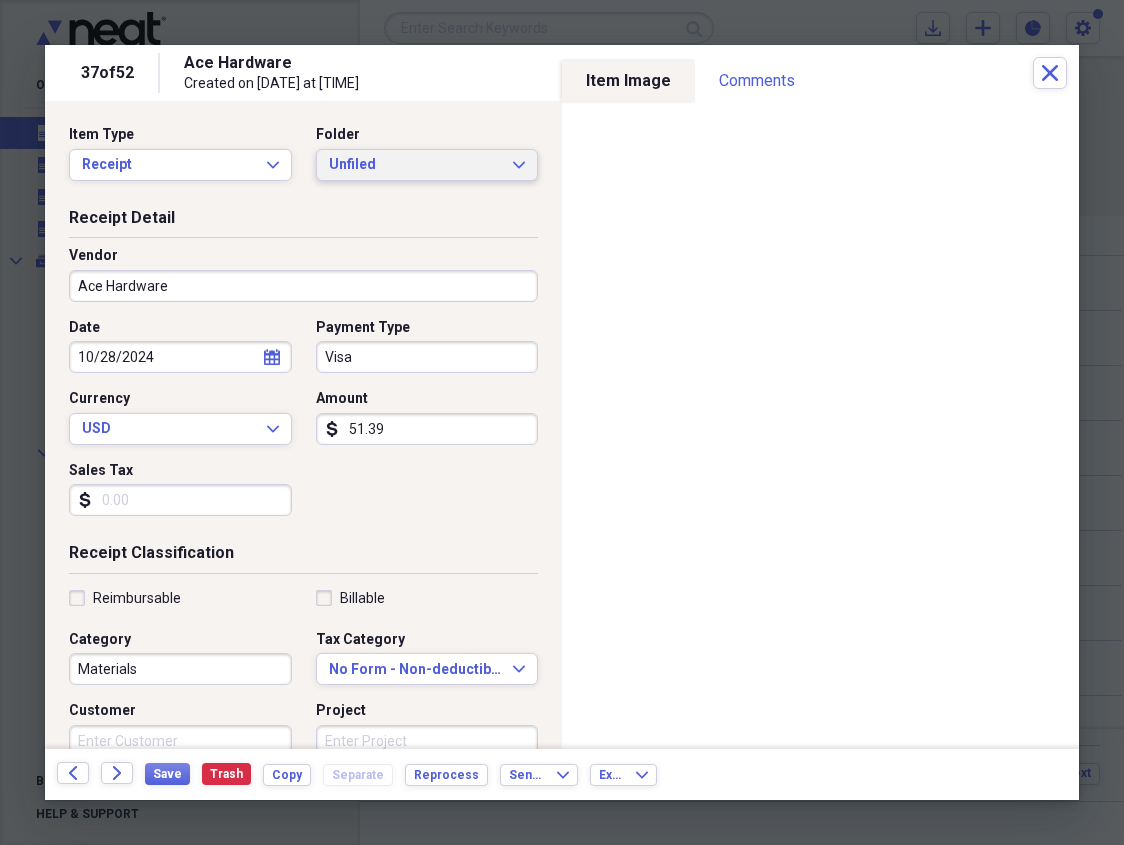 click on "Unfiled" at bounding box center (415, 165) 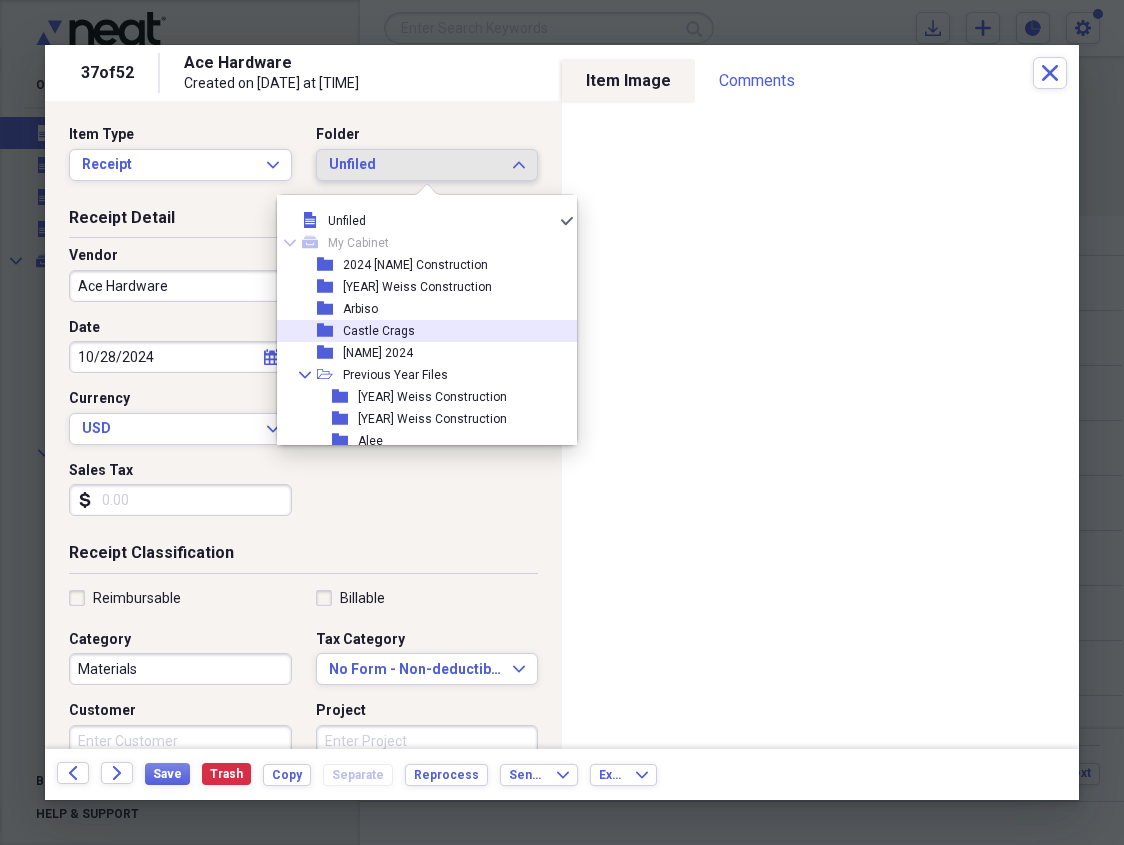 click on "Castle Crags" at bounding box center [379, 331] 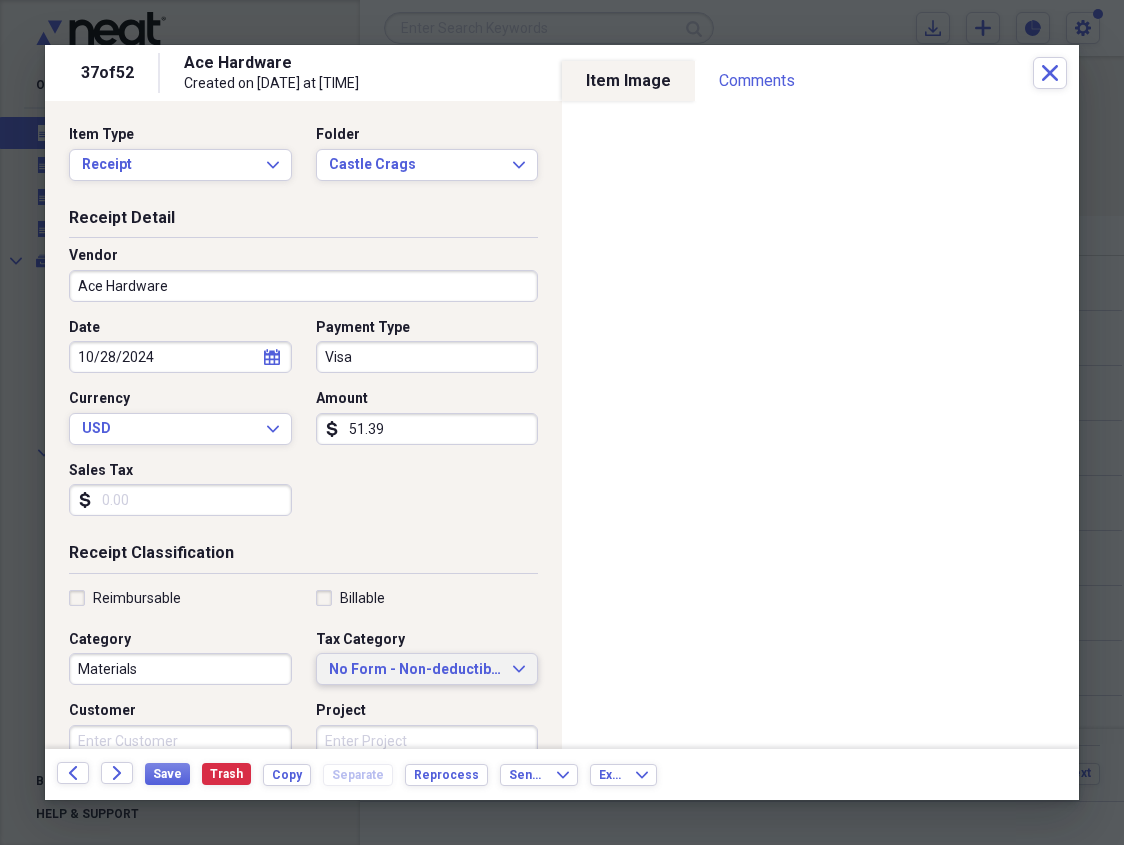 click on "No Form - Non-deductible" at bounding box center [415, 670] 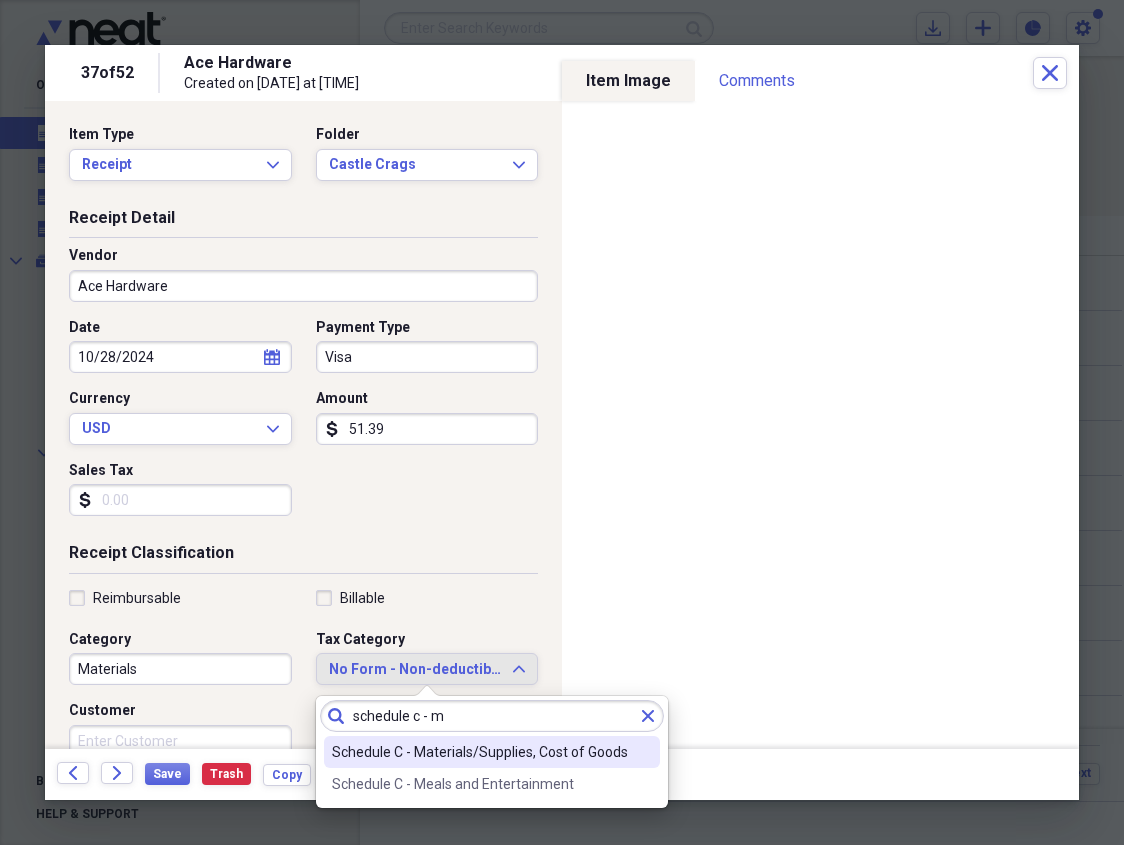 type on "schedule c - m" 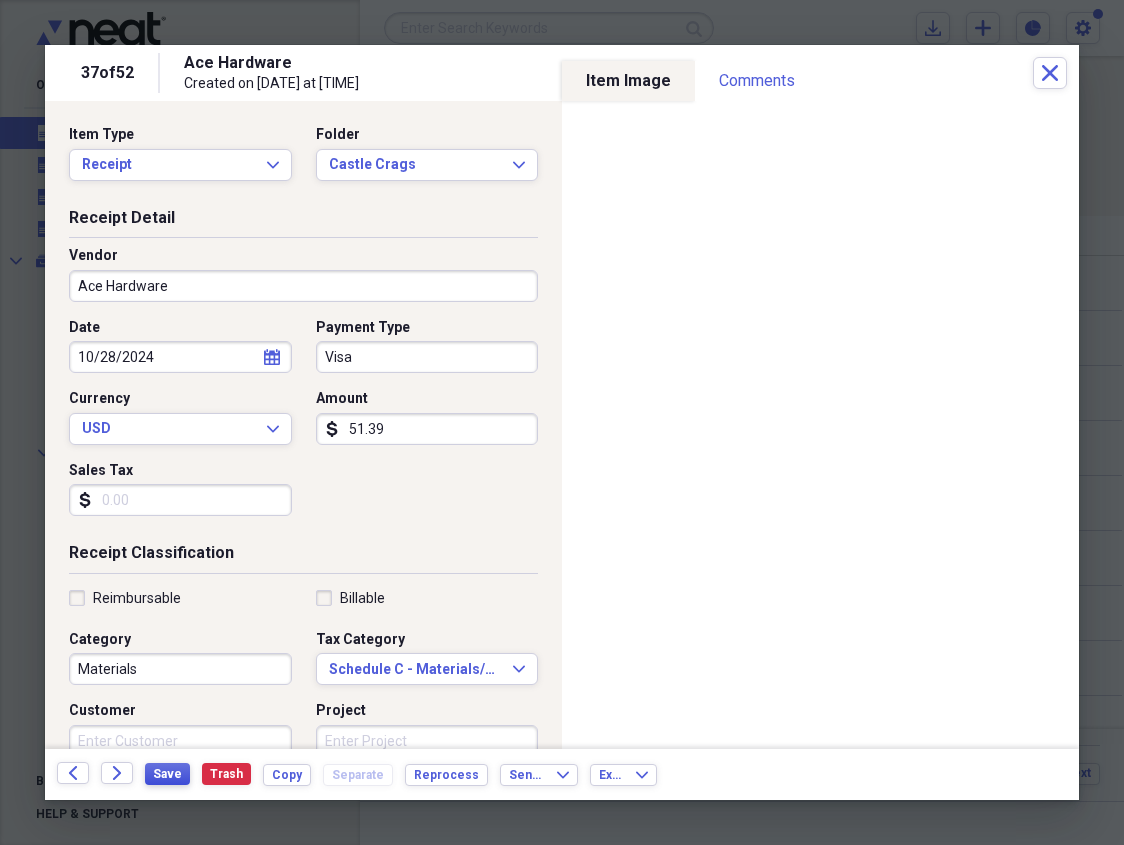 click on "Save" at bounding box center [167, 774] 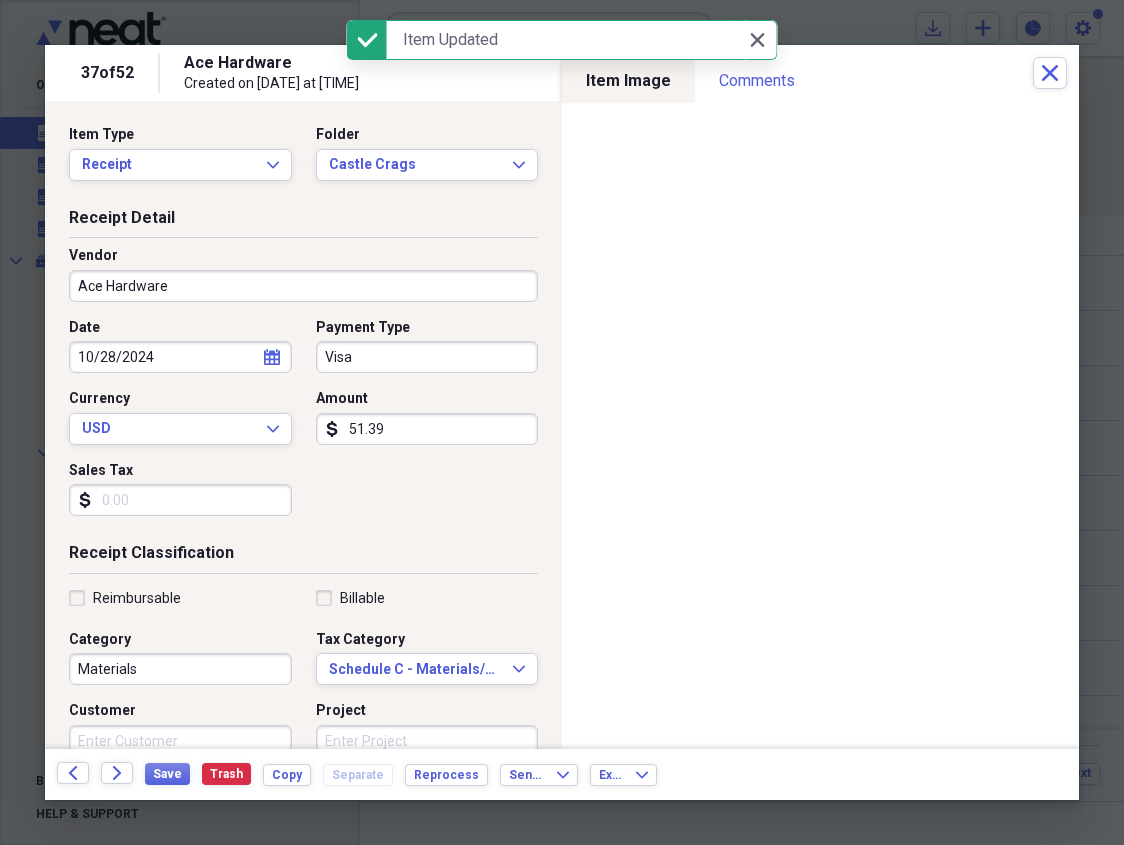 click 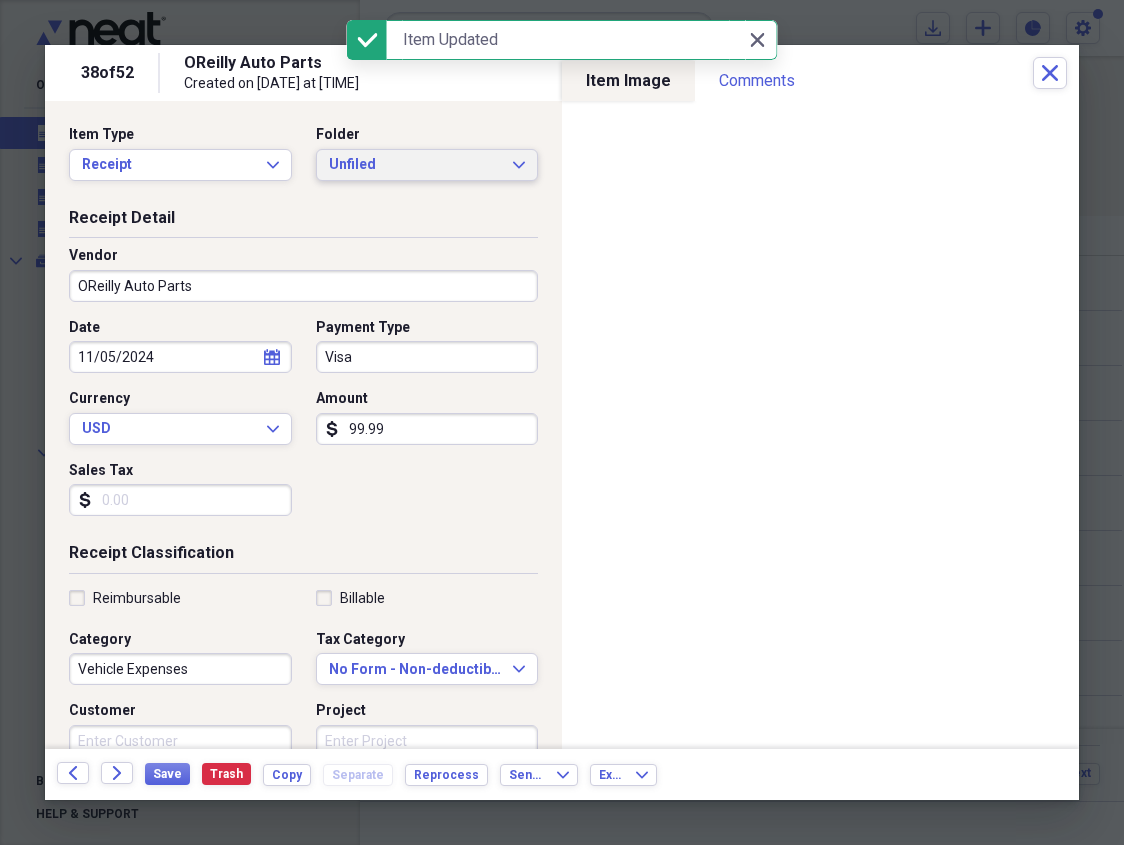 click on "Unfiled" at bounding box center (415, 165) 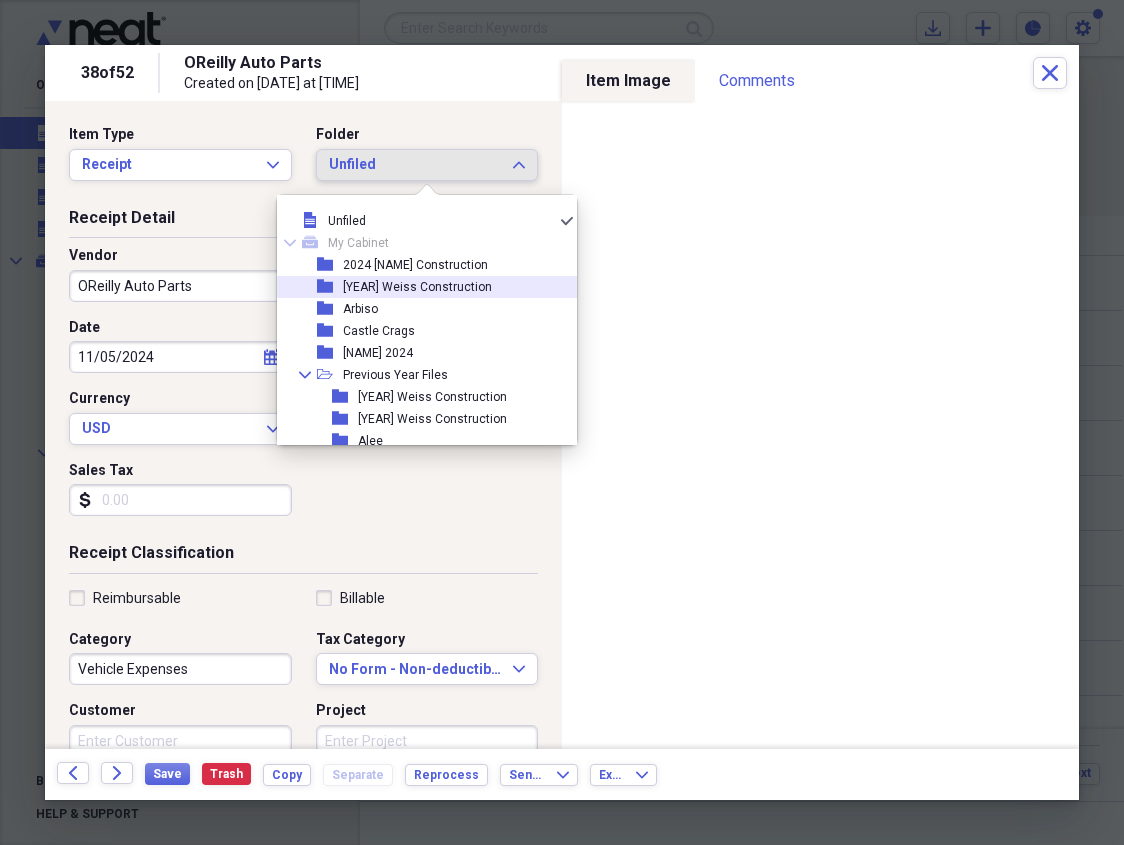 click on "[YEAR] Weiss Construction" at bounding box center [417, 287] 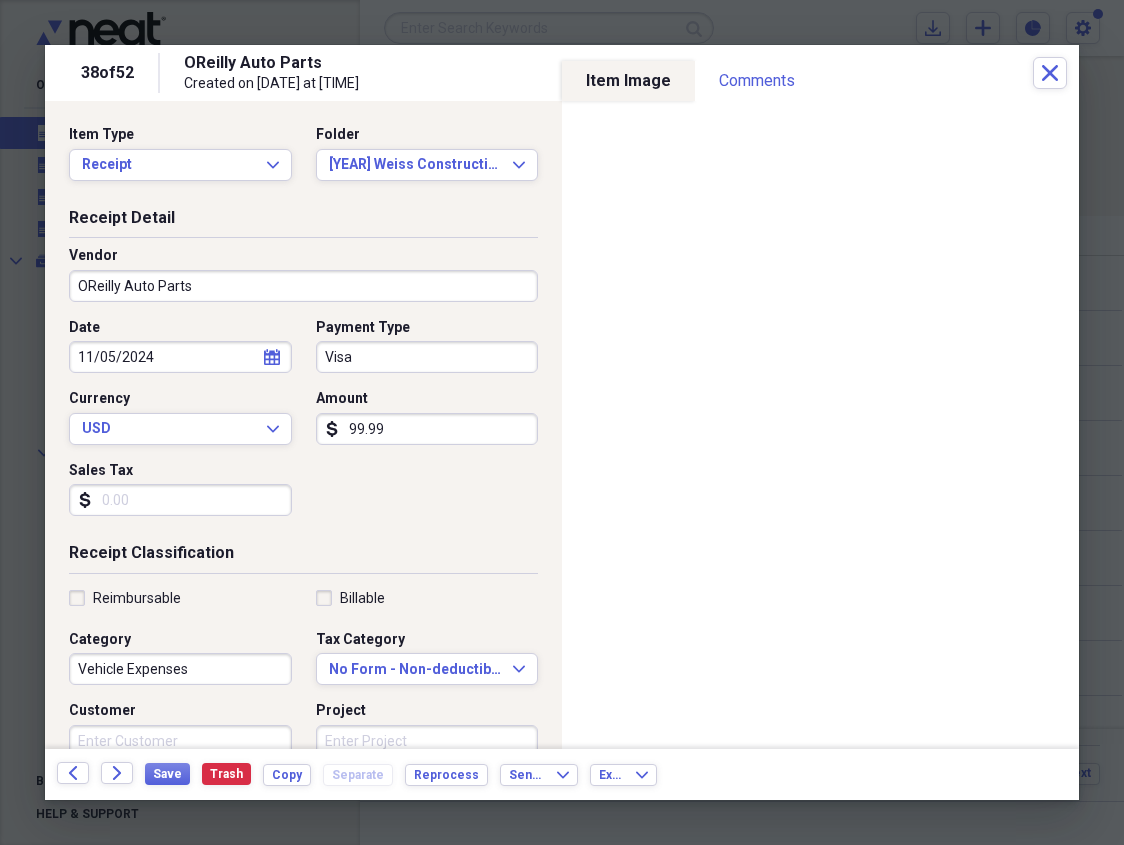 click on "Vehicle Expenses" at bounding box center (180, 669) 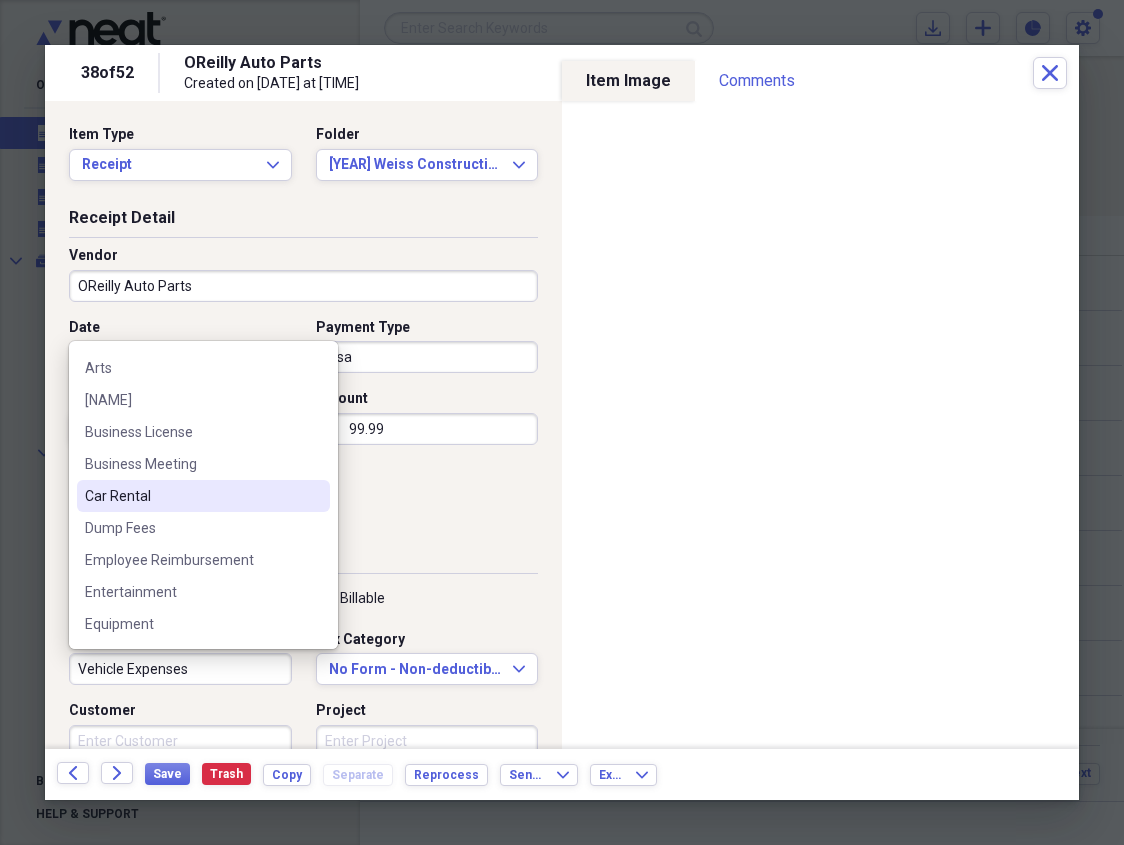 scroll, scrollTop: 139, scrollLeft: 0, axis: vertical 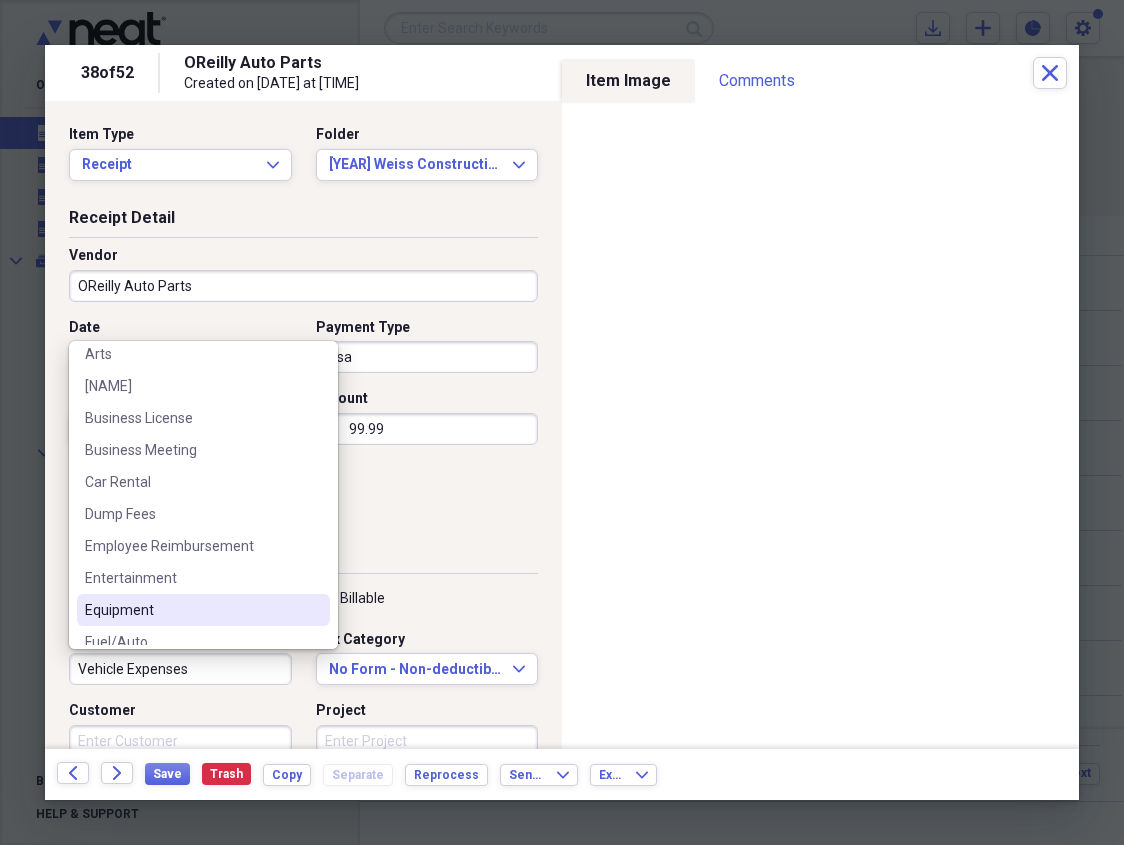 click on "Equipment" at bounding box center [203, 610] 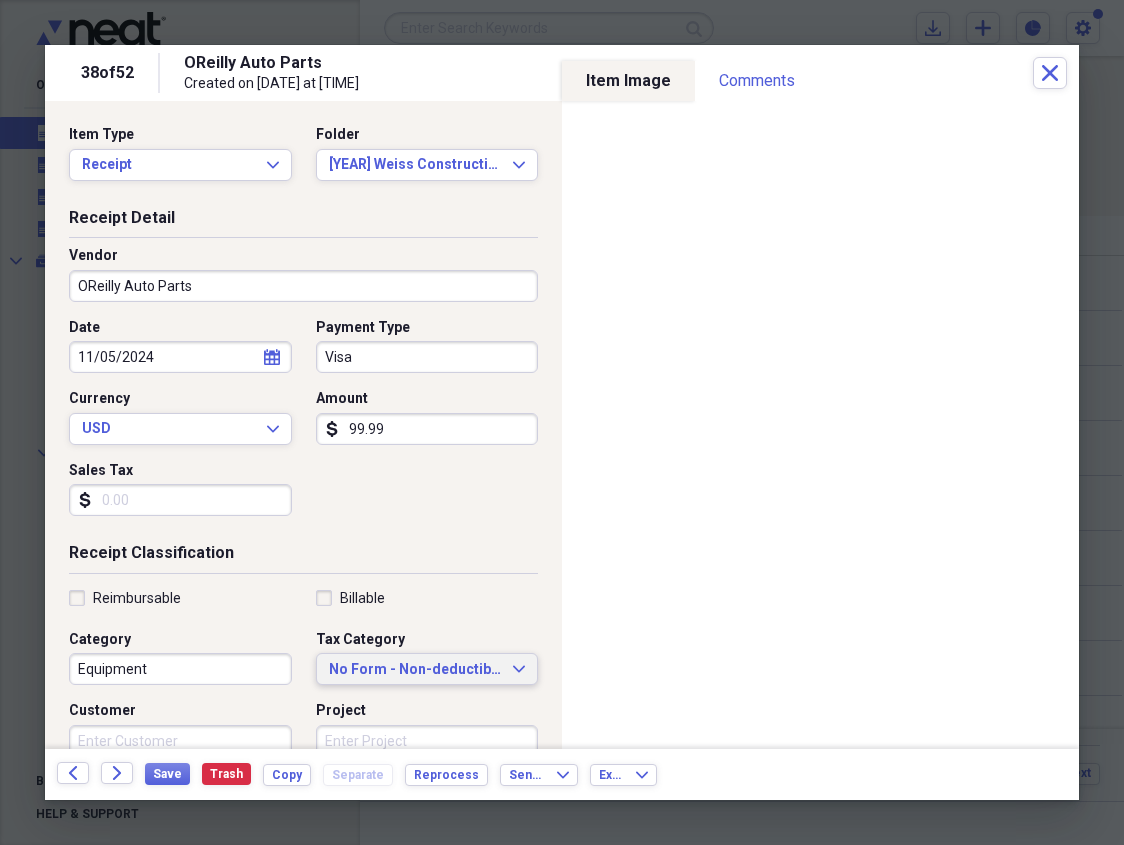 click on "No Form - Non-deductible" at bounding box center (415, 670) 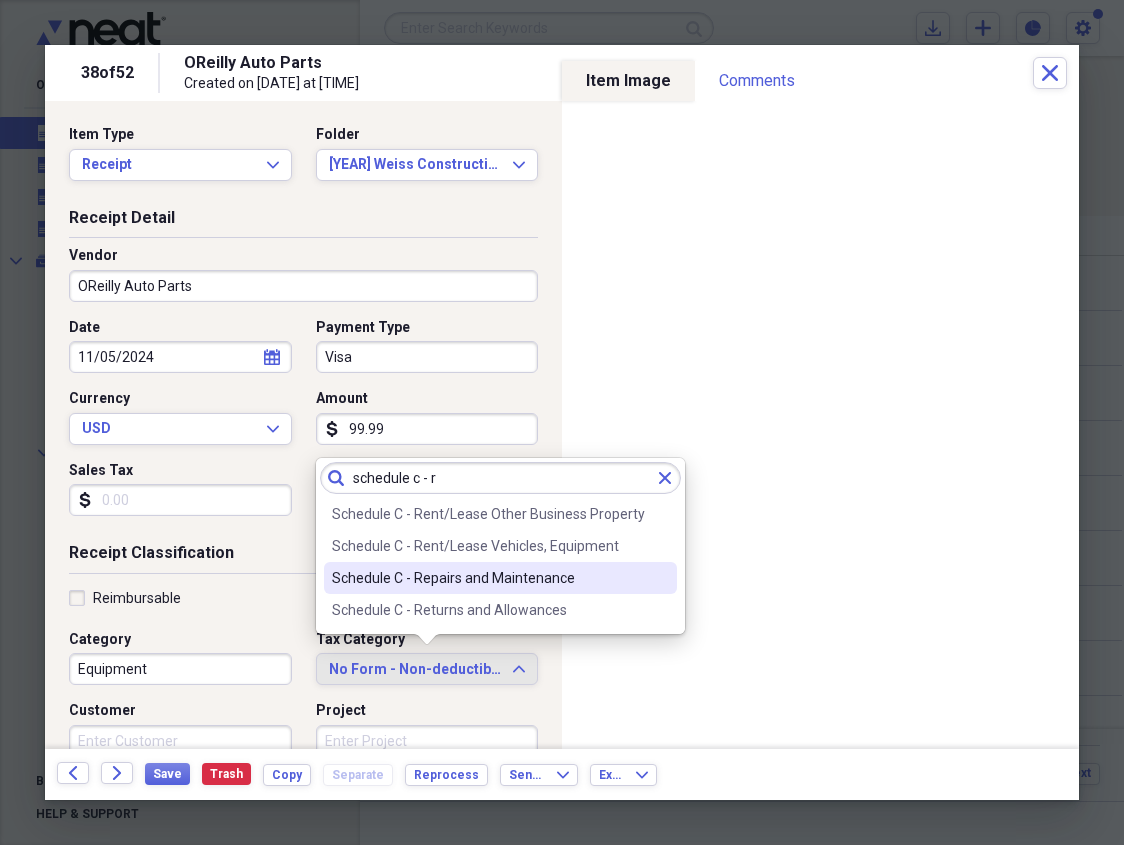 type on "schedule c - r" 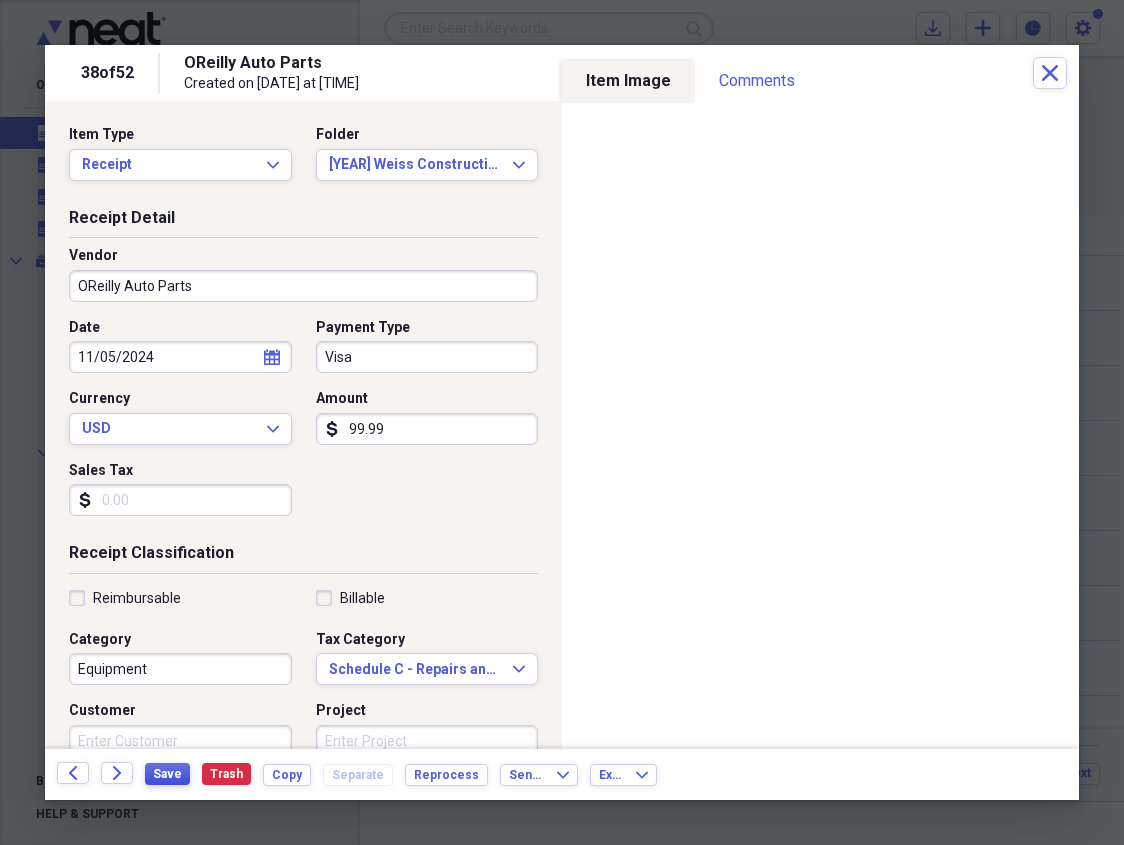 click on "Save" at bounding box center [167, 774] 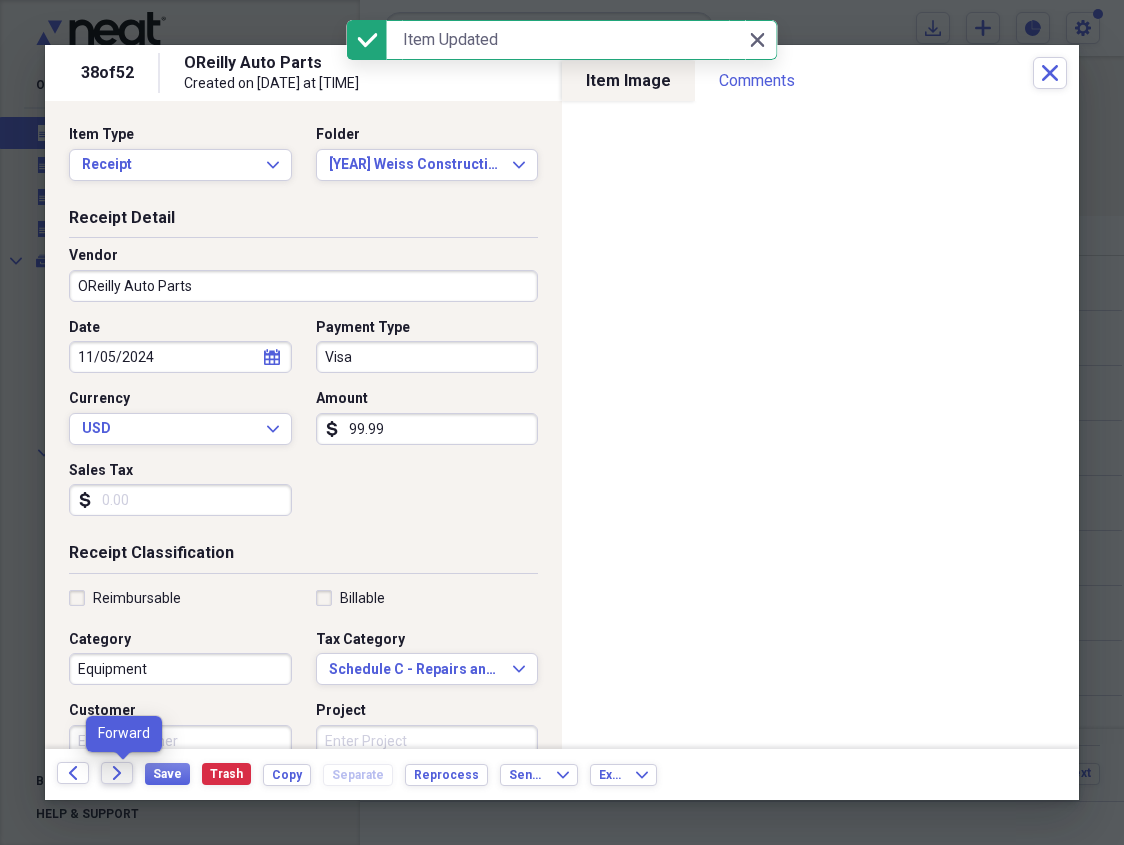 click on "Forward" 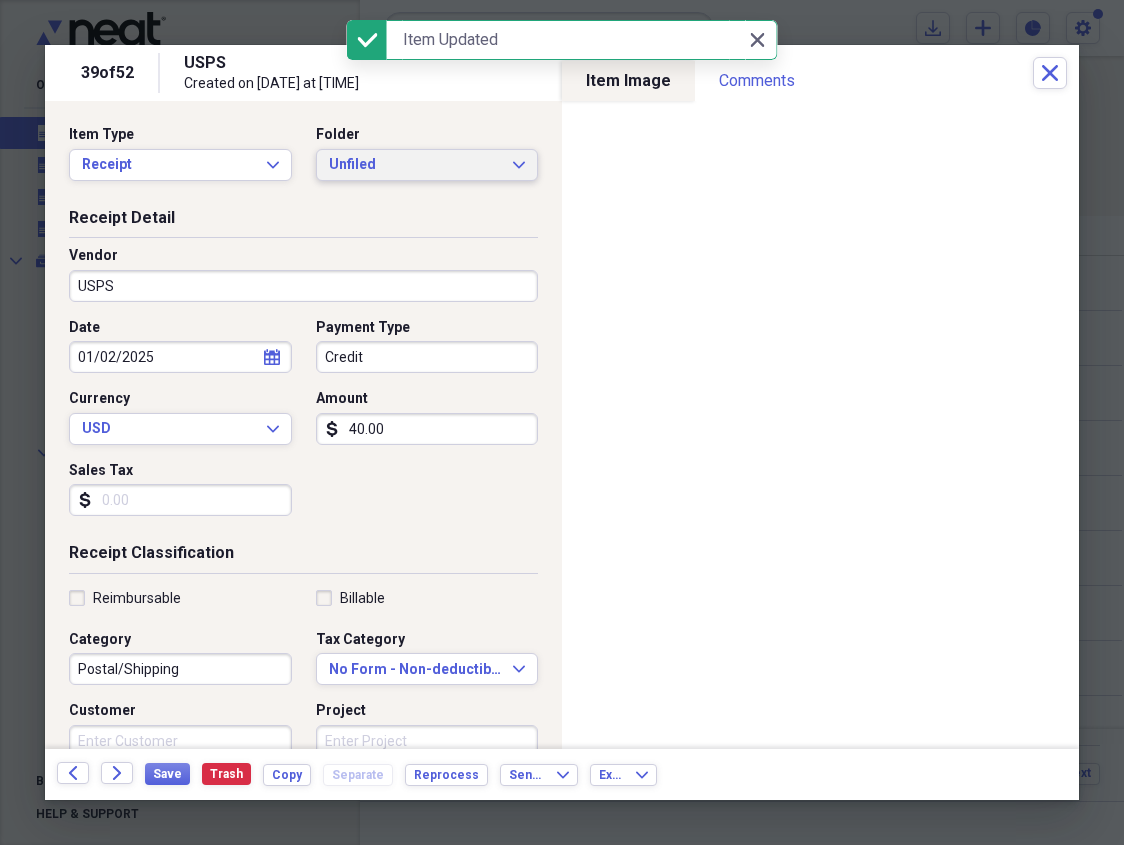 click on "Unfiled" at bounding box center (415, 165) 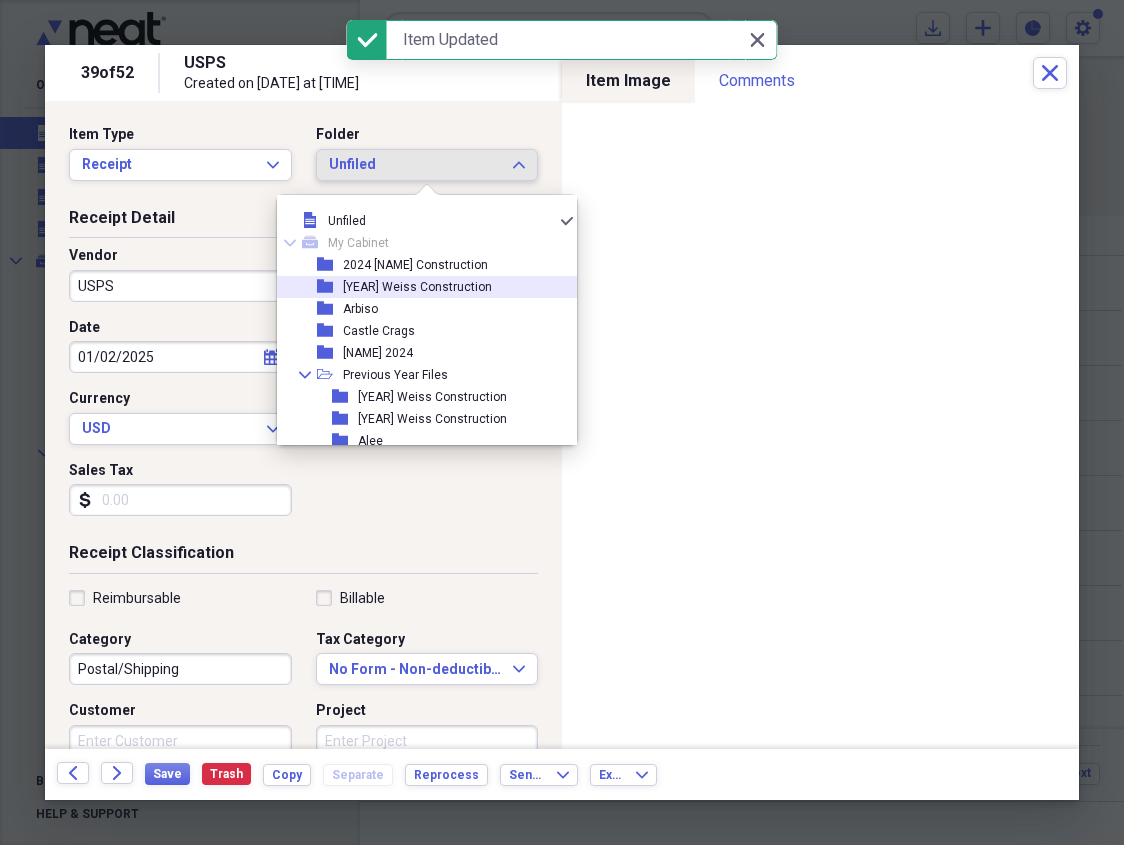 click on "[YEAR] Weiss Construction" at bounding box center (417, 287) 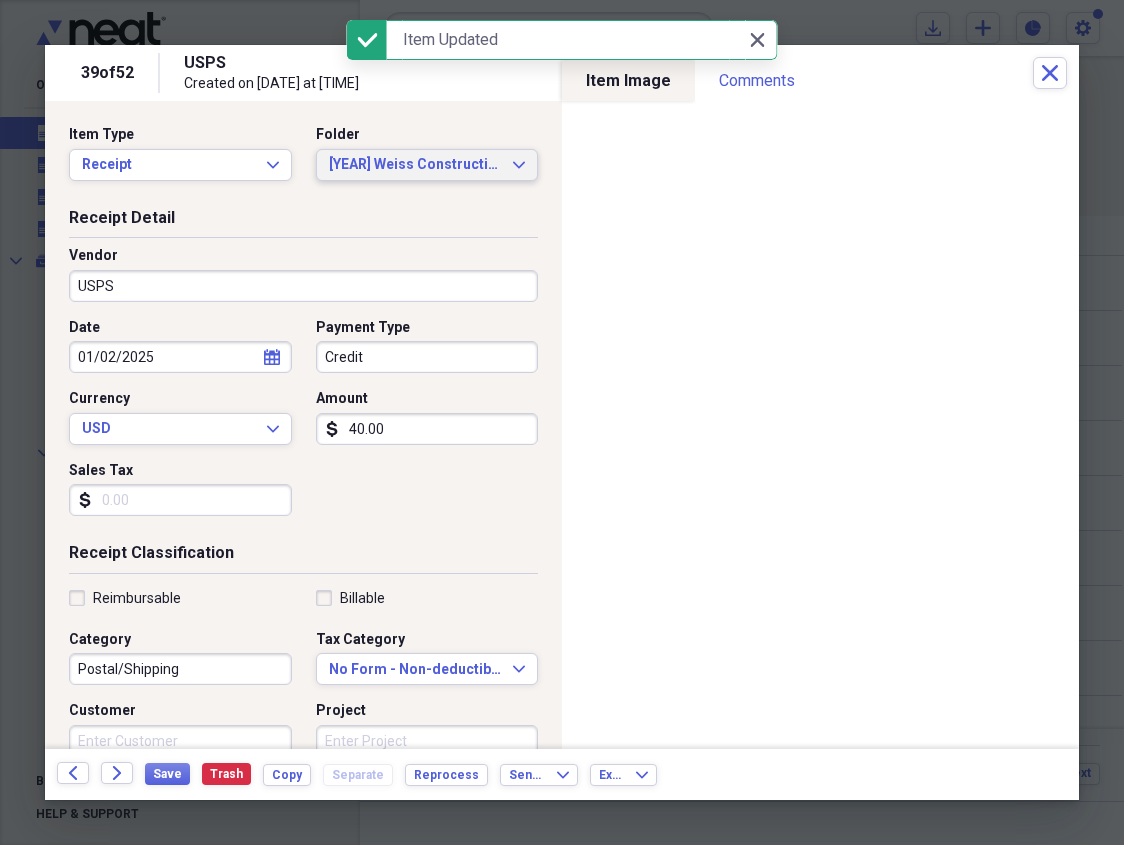 click on "[YEAR] Weiss Construction" at bounding box center (415, 165) 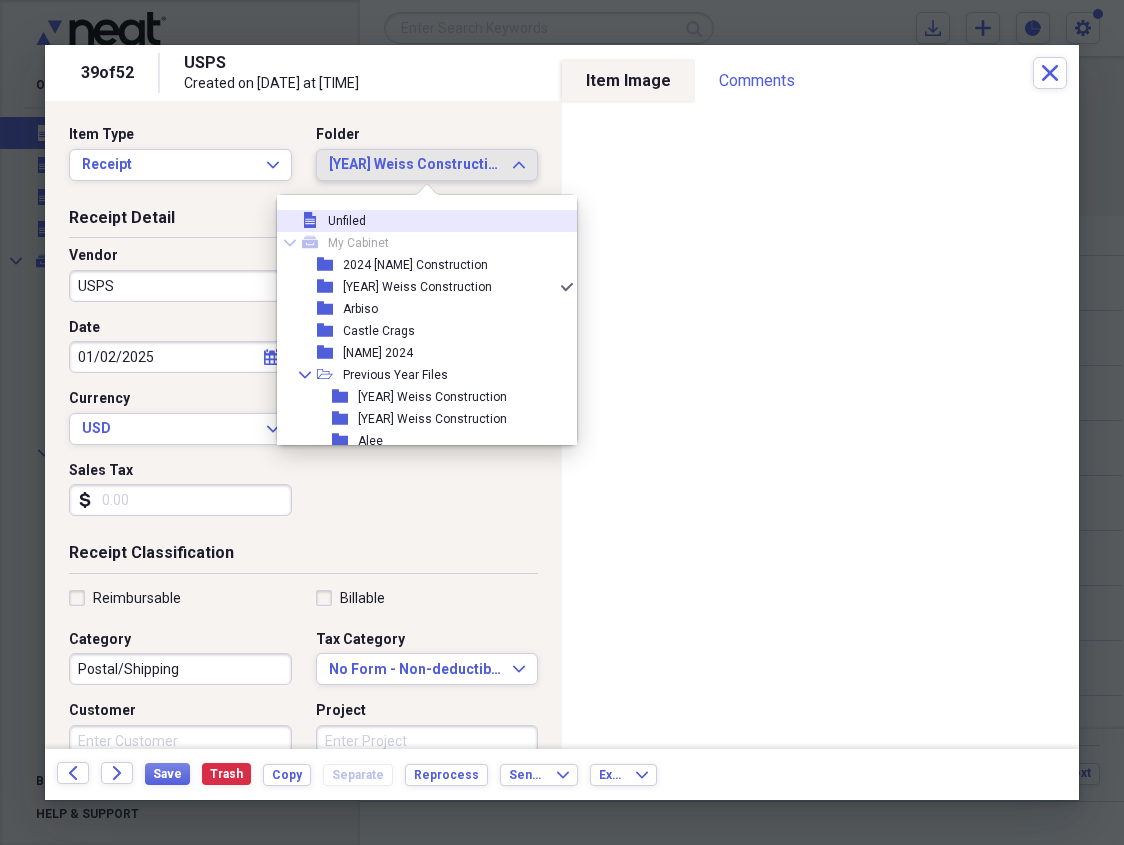 click on "file Unfiled" at bounding box center [419, 221] 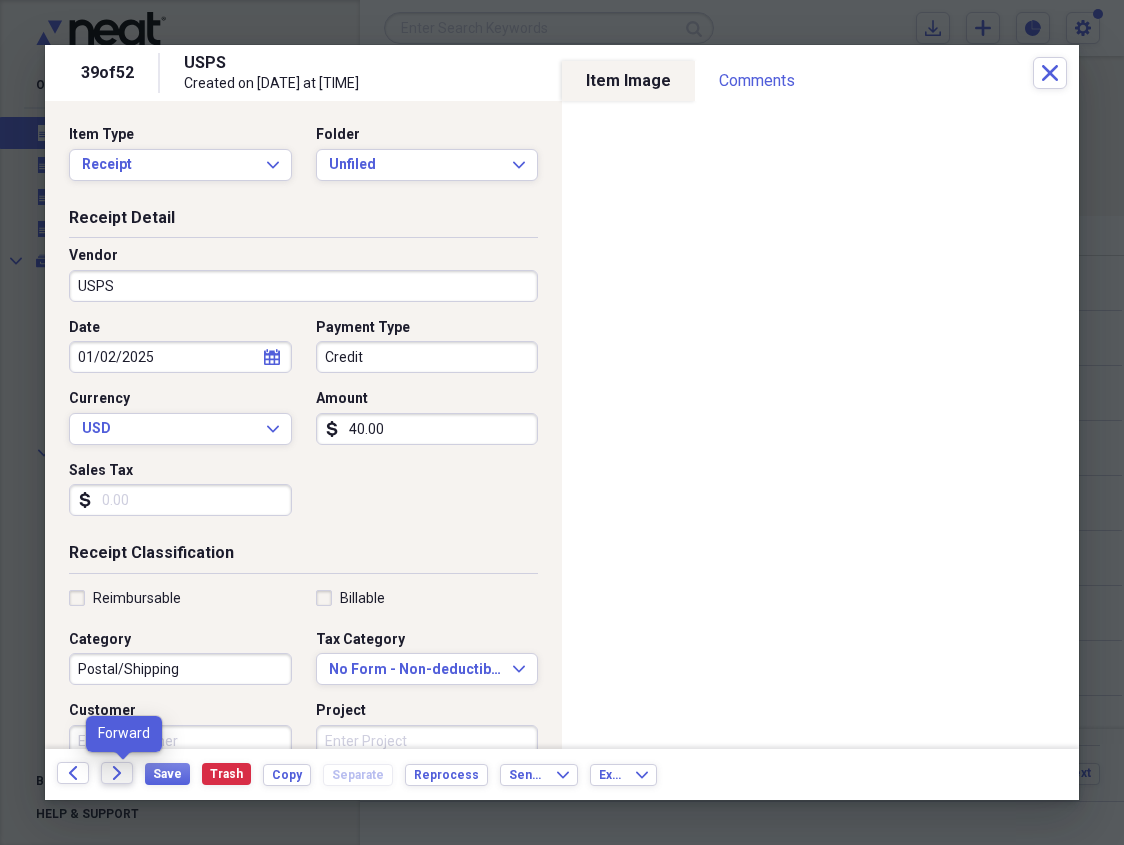 click on "Forward" at bounding box center [117, 773] 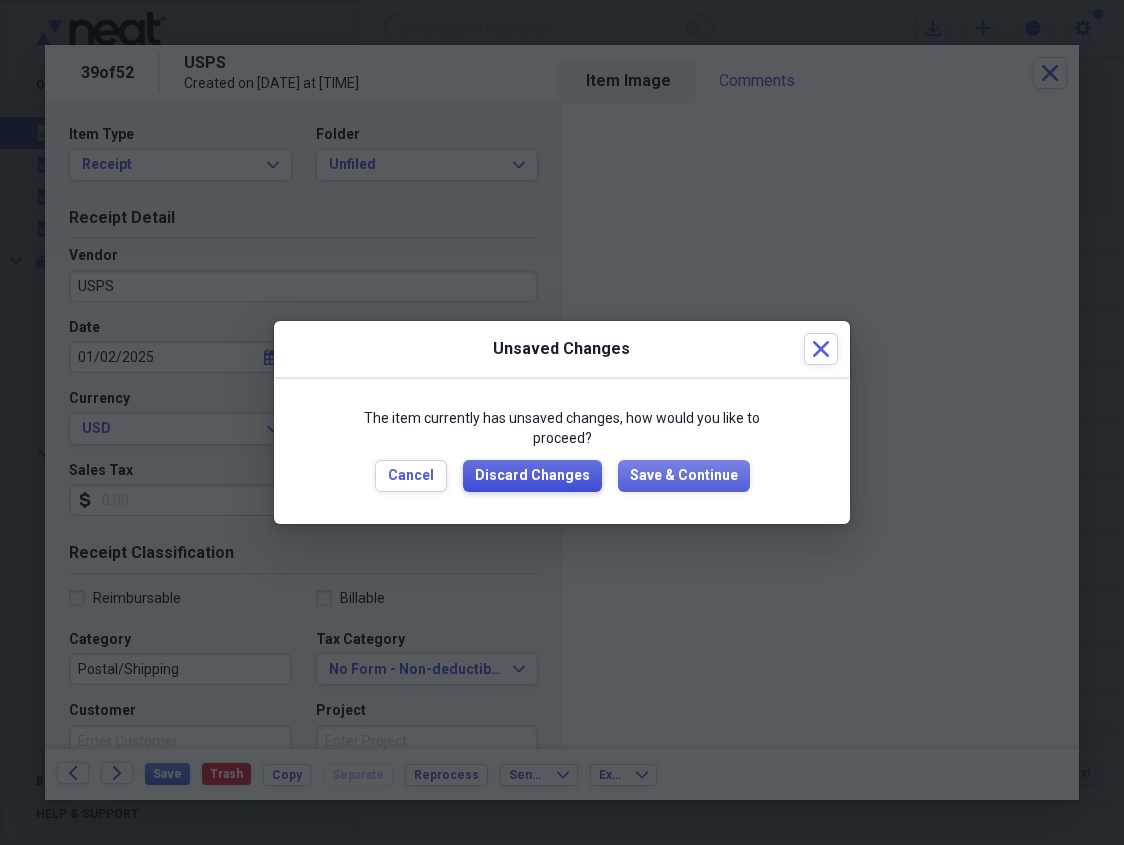 click on "Discard Changes" at bounding box center (532, 476) 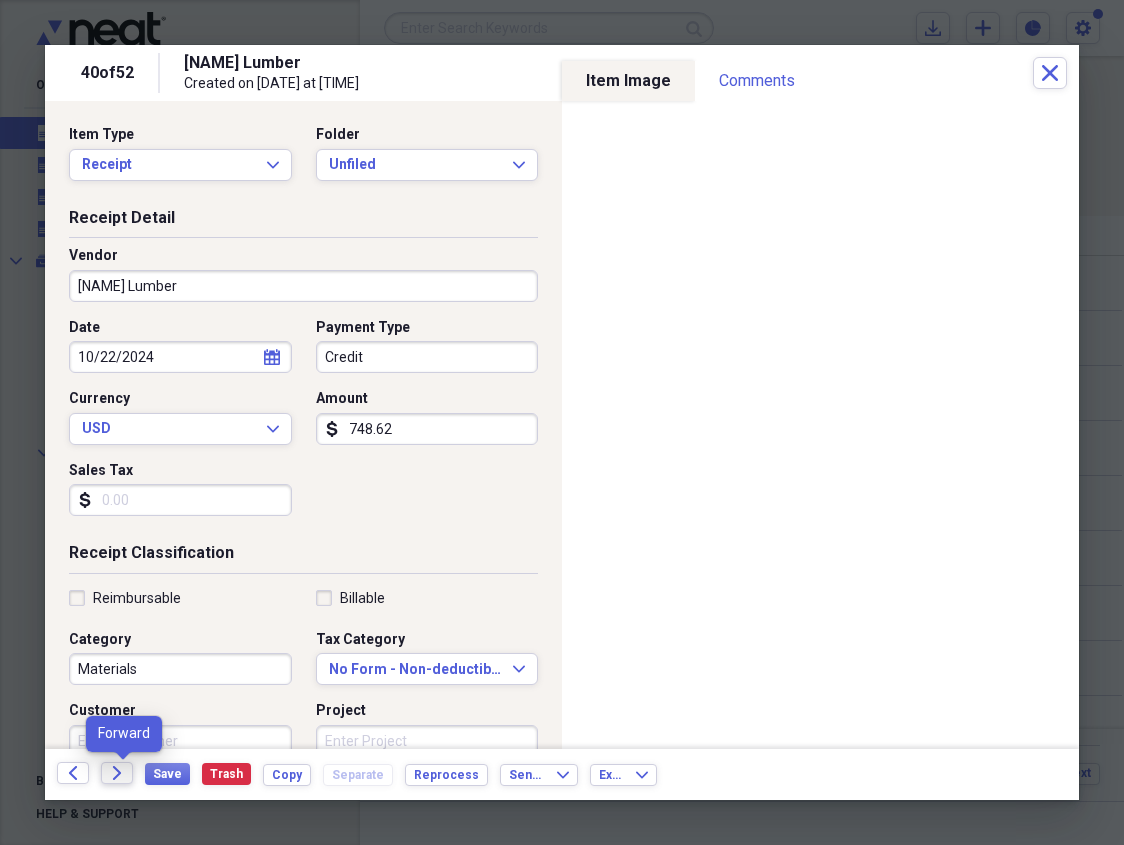 click 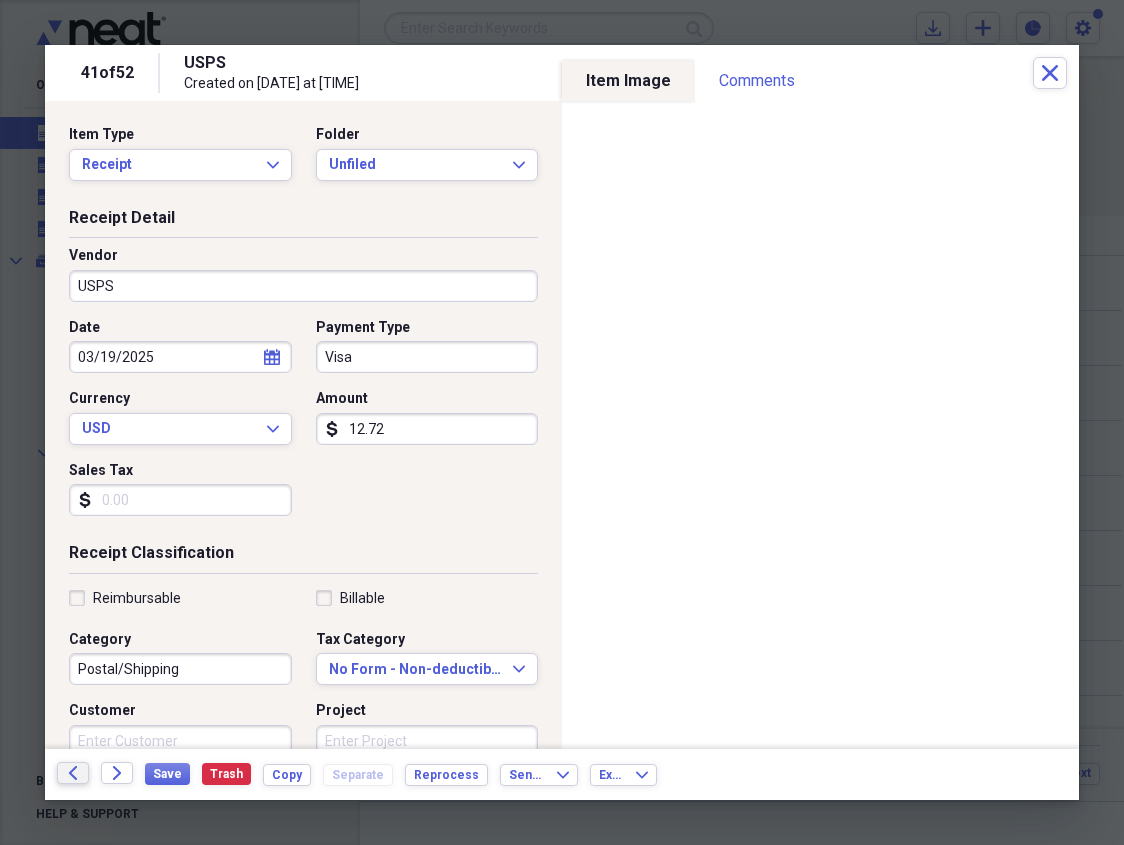click on "Back" at bounding box center (73, 773) 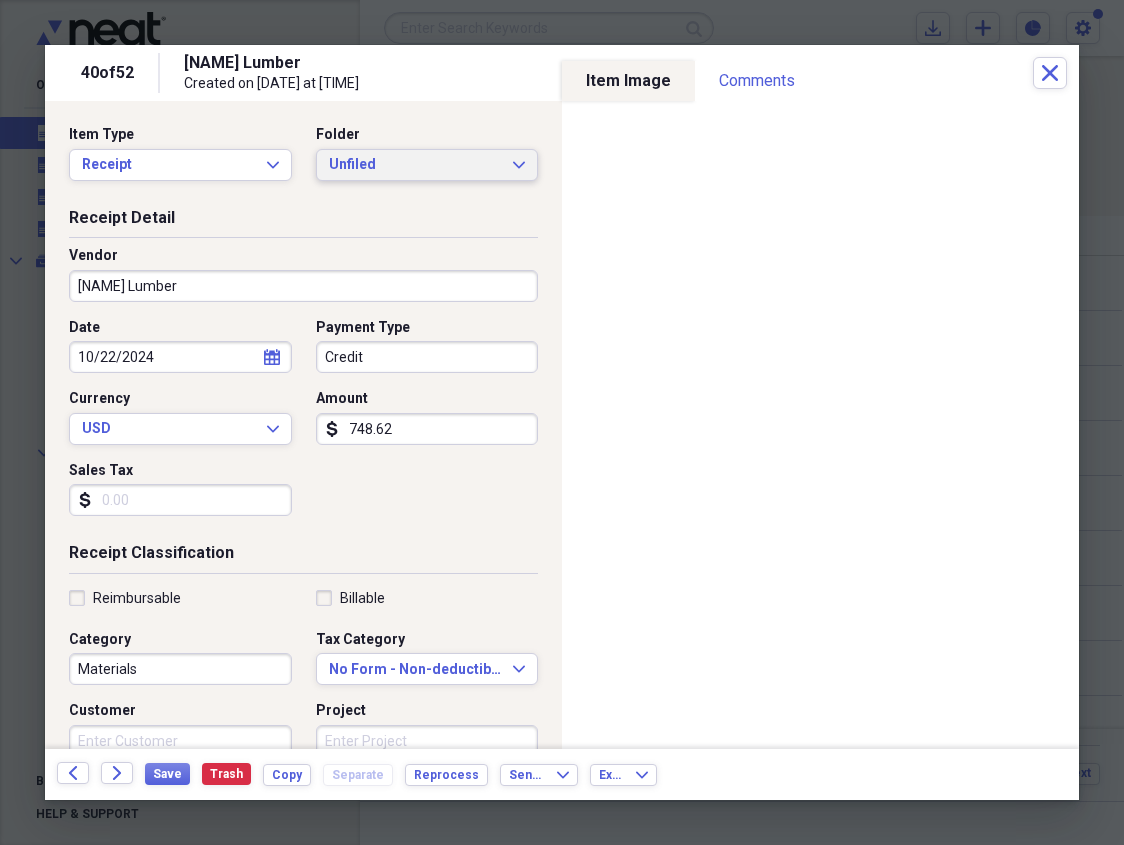 click on "Unfiled" at bounding box center [415, 165] 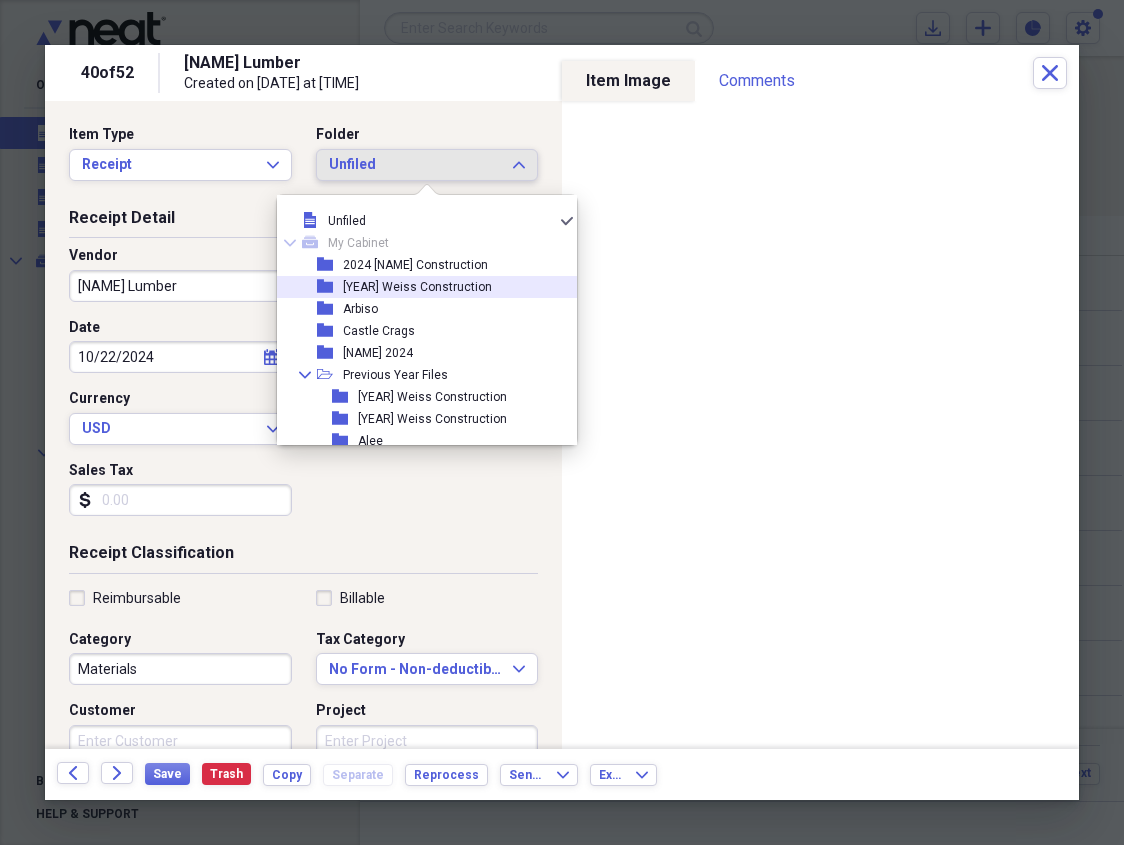 click on "[YEAR] Weiss Construction" at bounding box center [417, 287] 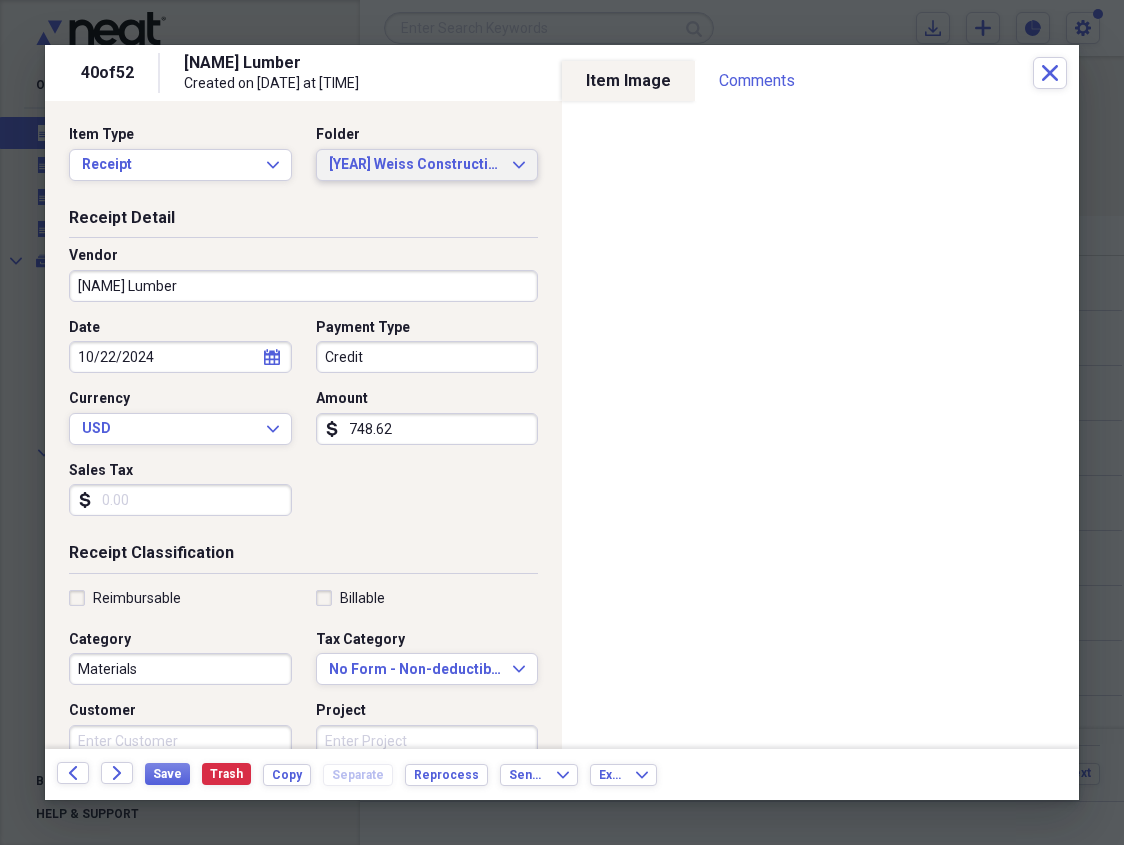 click on "[YEAR] Weiss Construction" at bounding box center [415, 165] 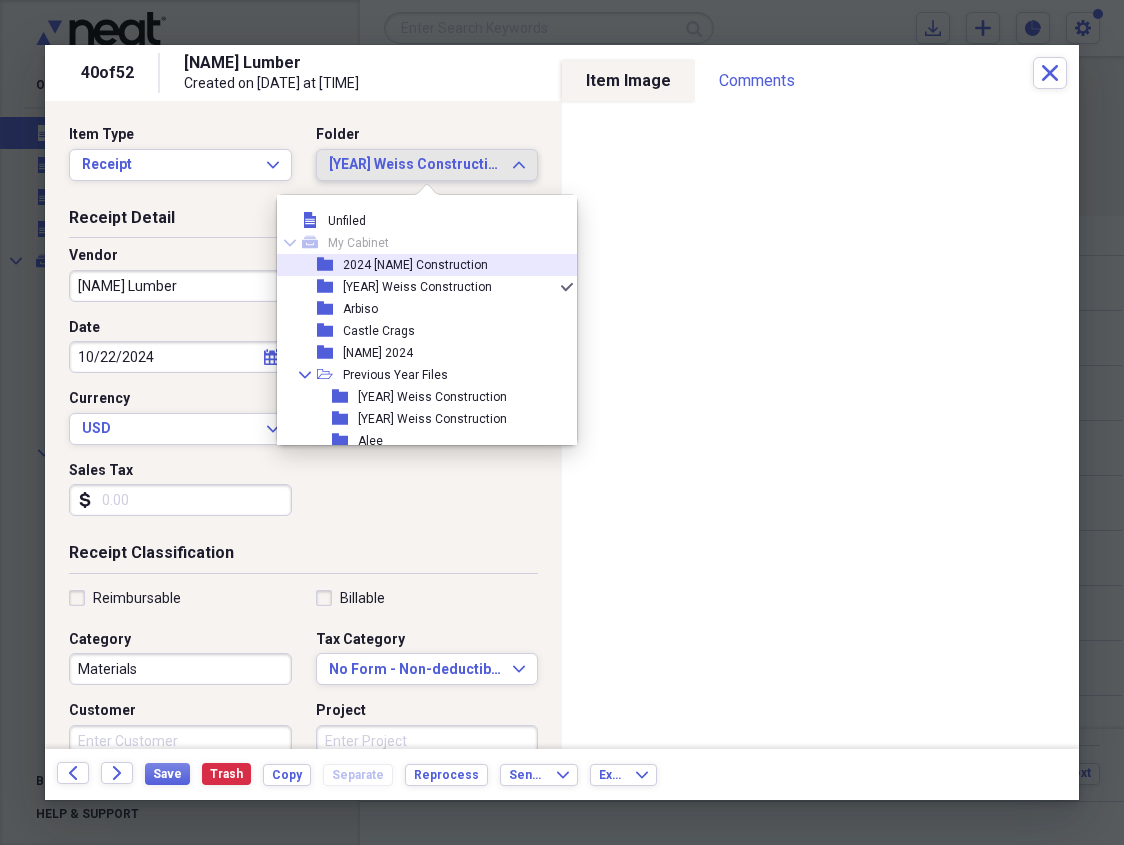 click on "2024 [NAME] Construction" at bounding box center [415, 265] 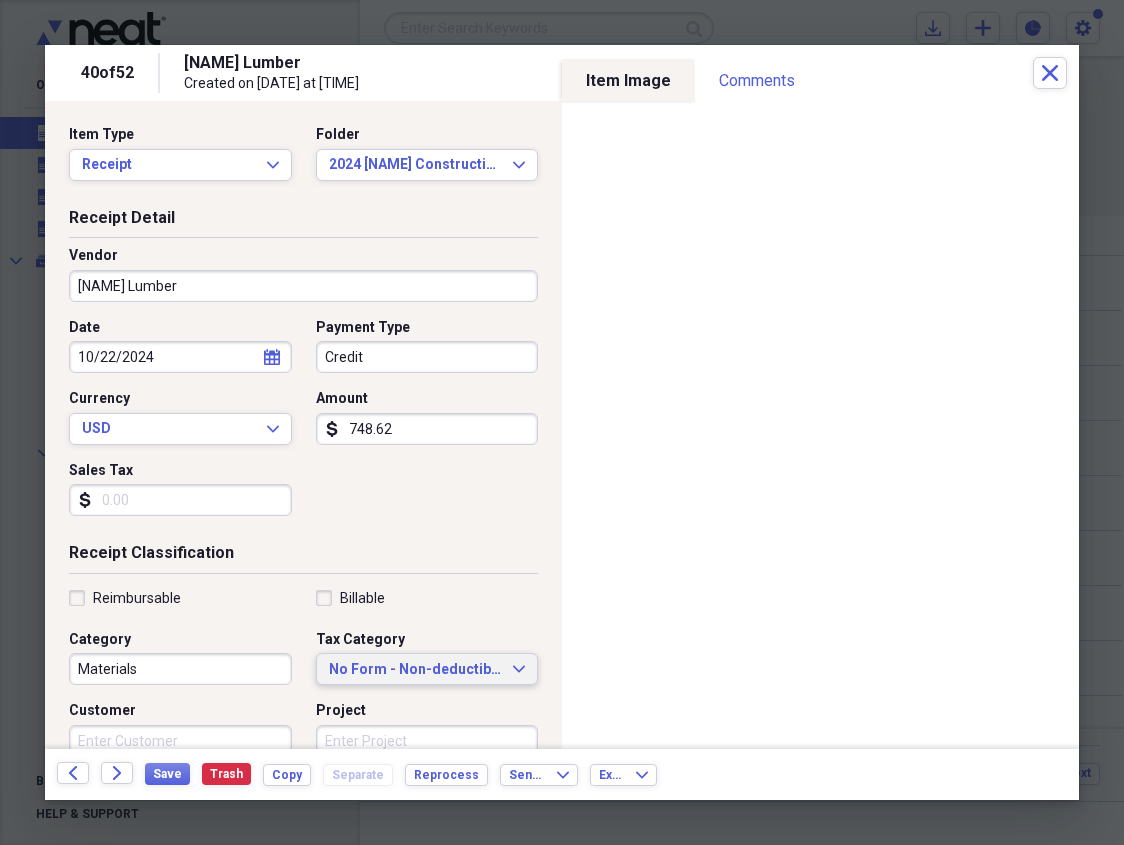 click on "No Form - Non-deductible" at bounding box center [415, 670] 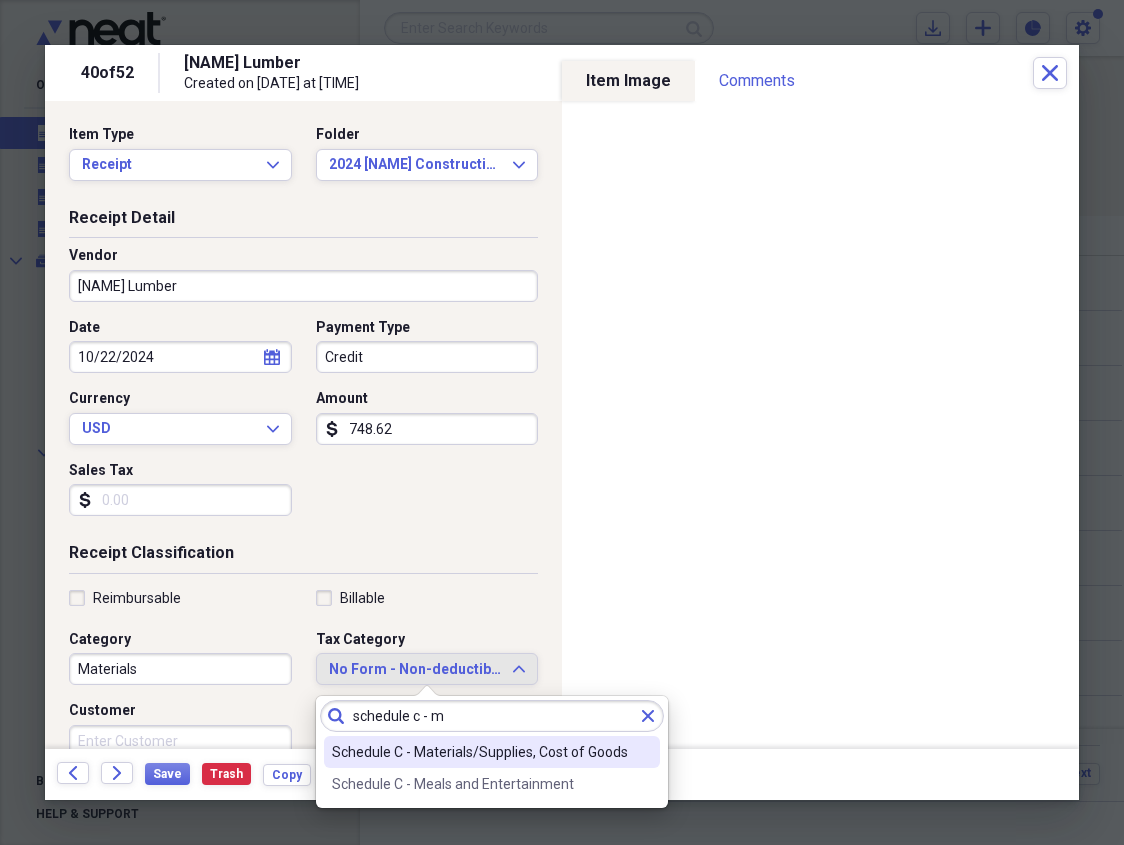 type on "schedule c - m" 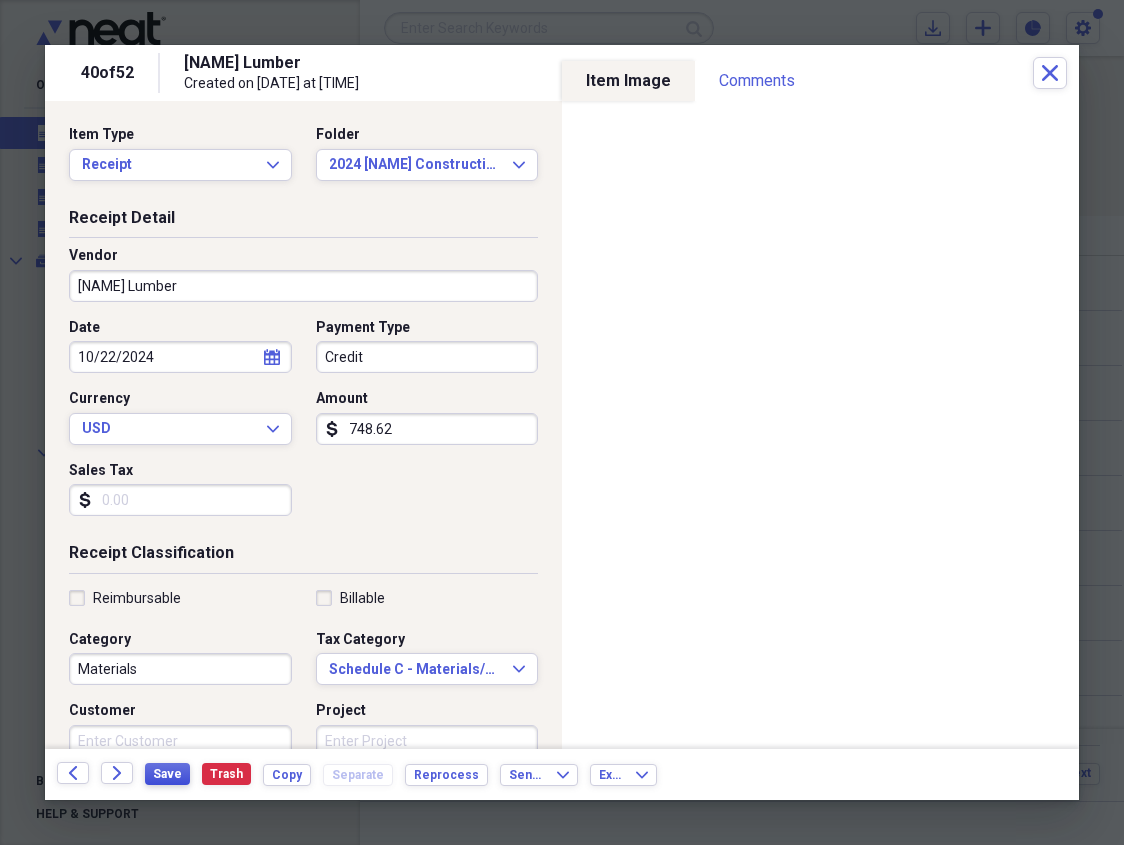 click on "Save" at bounding box center (167, 774) 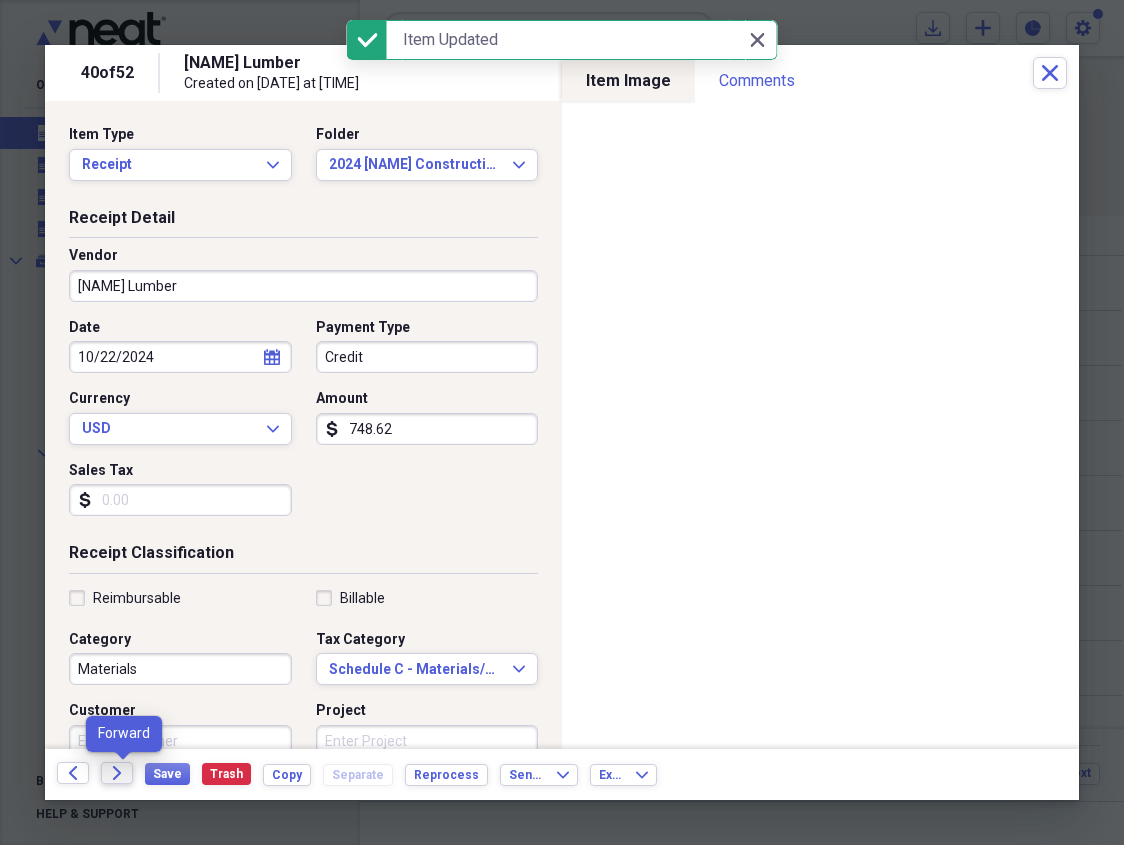 click on "Forward" at bounding box center [117, 773] 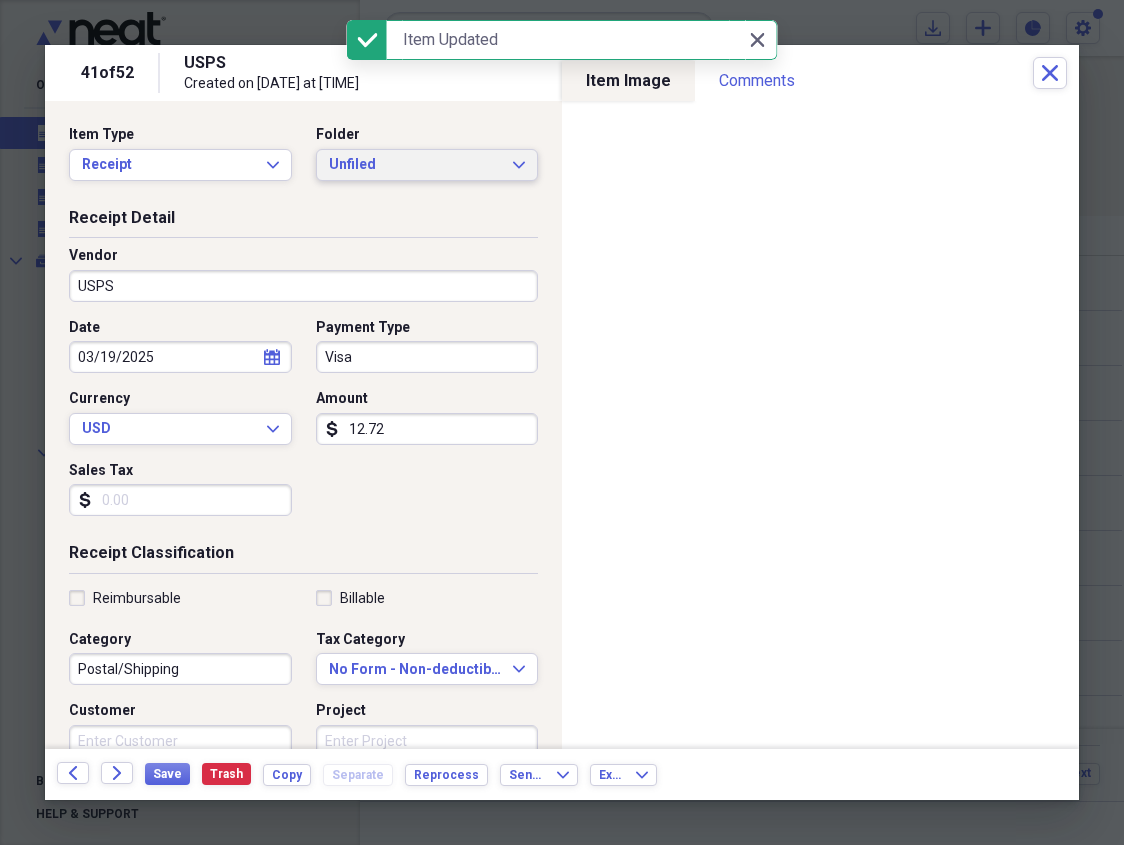 click on "Unfiled" at bounding box center (415, 165) 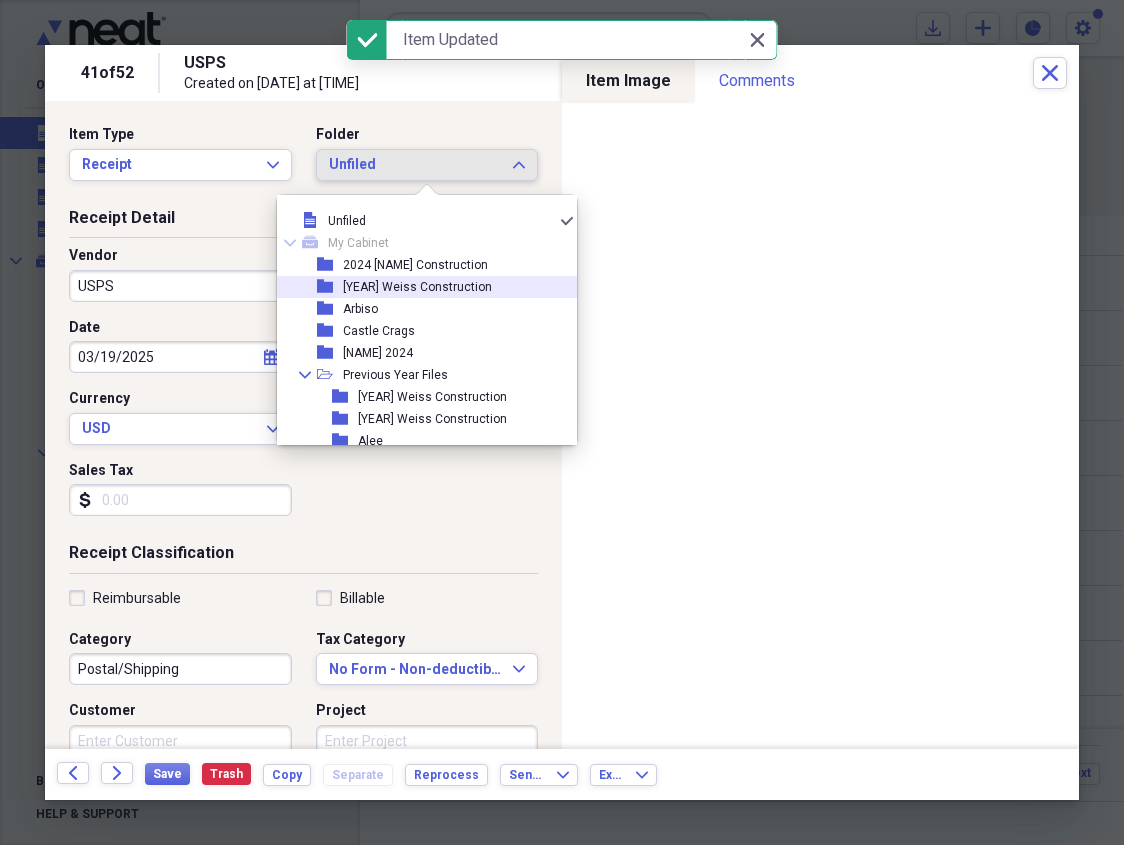 click on "[YEAR] Weiss Construction" at bounding box center (417, 287) 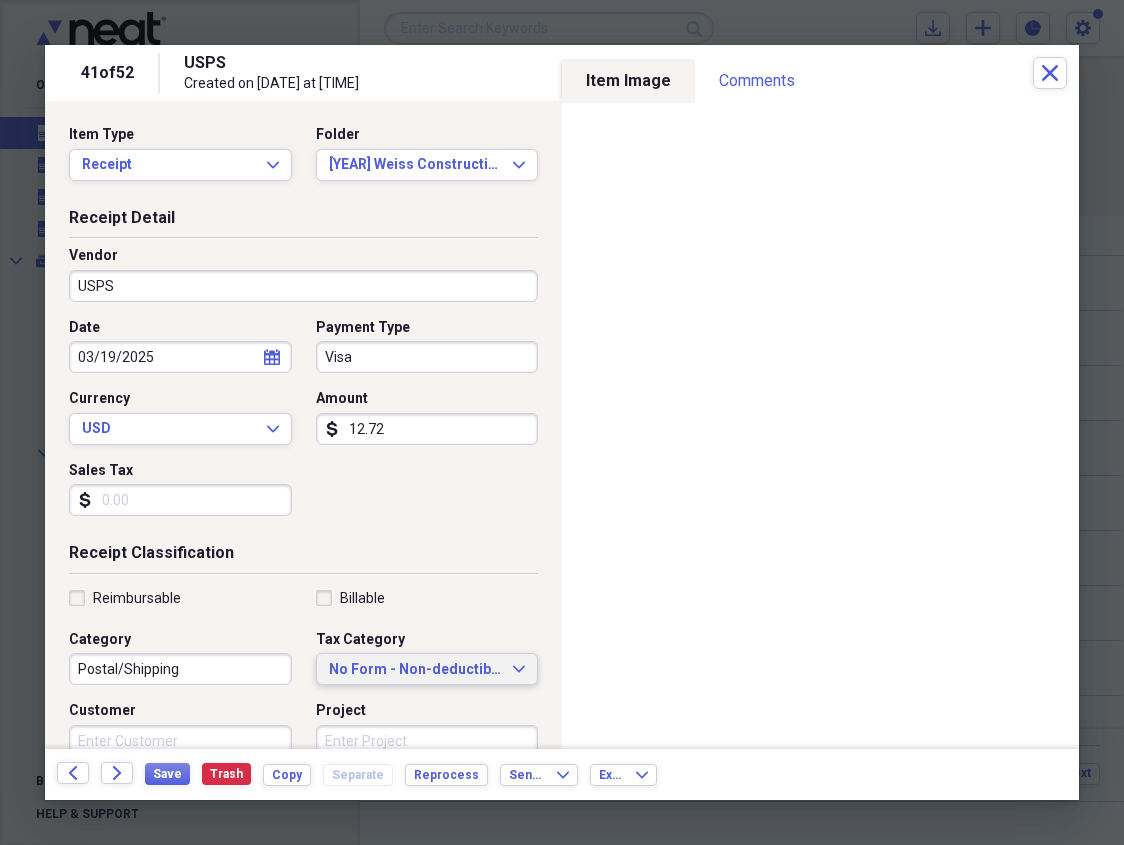 click on "No Form - Non-deductible" at bounding box center (415, 670) 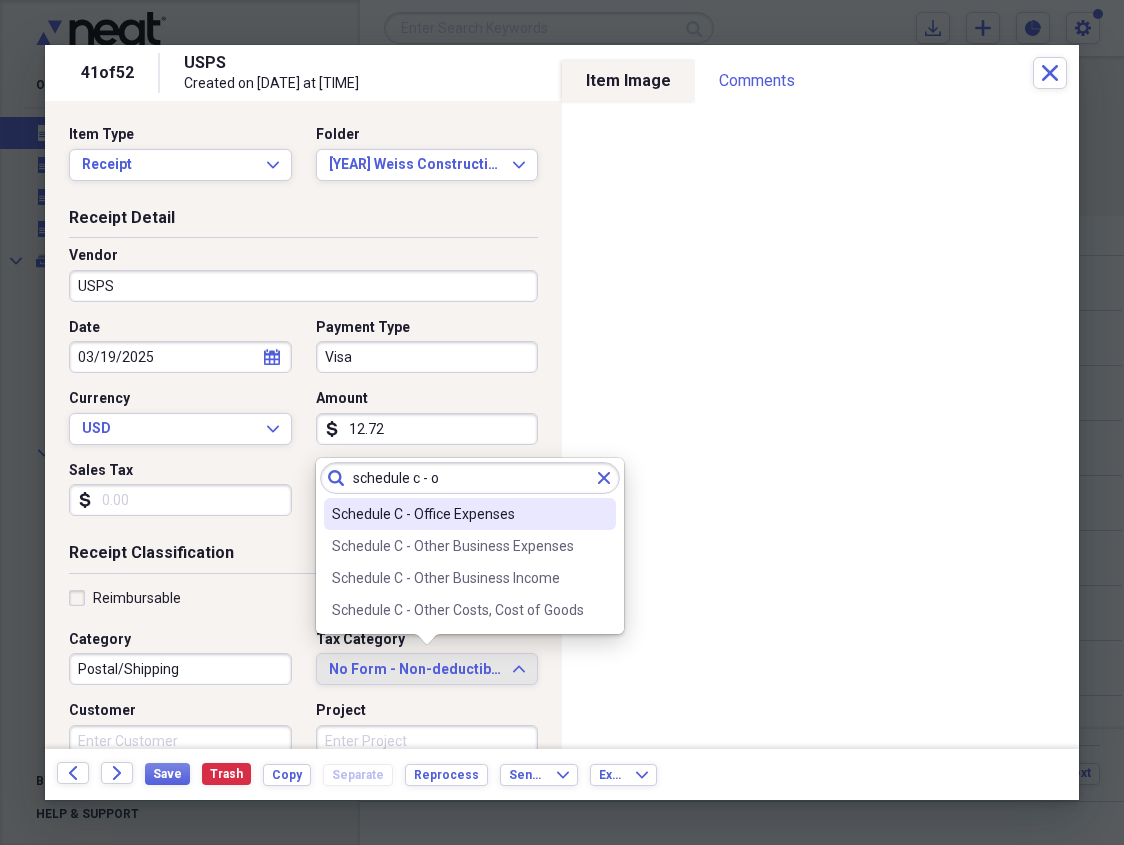 type on "schedule c - o" 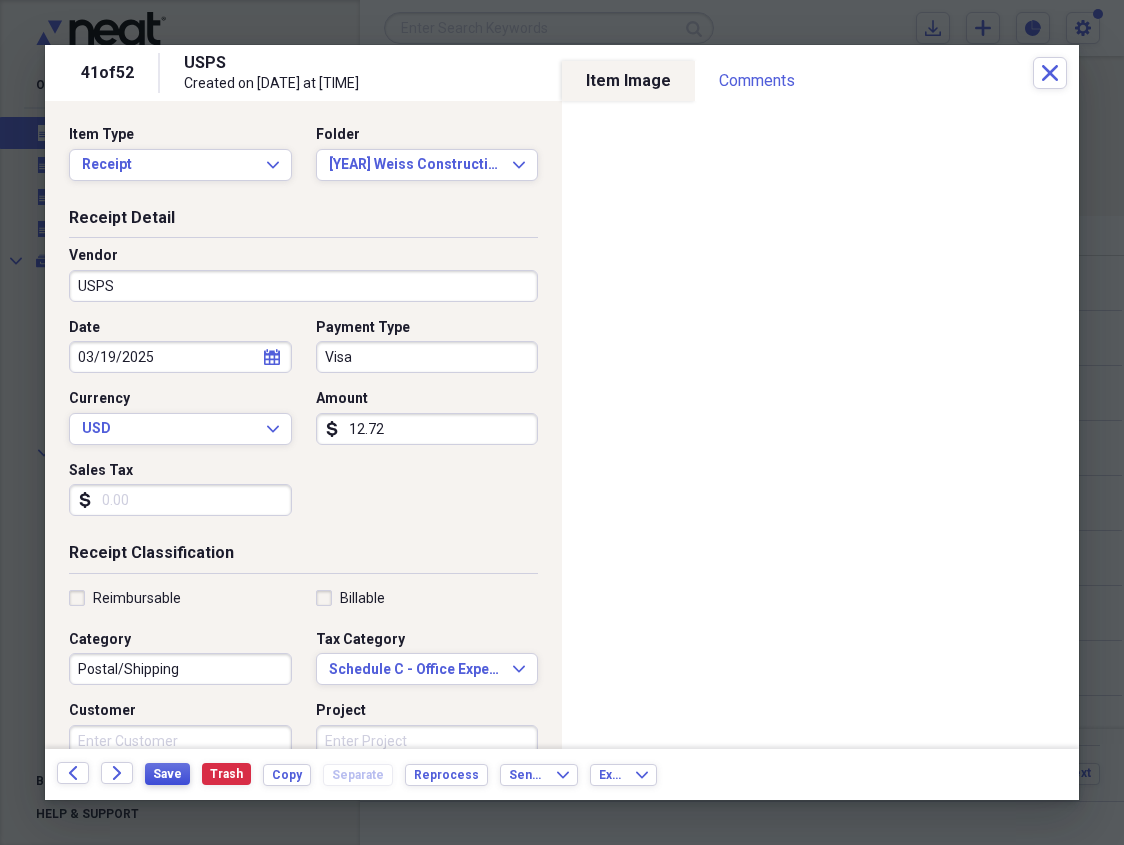click on "Save" at bounding box center [167, 774] 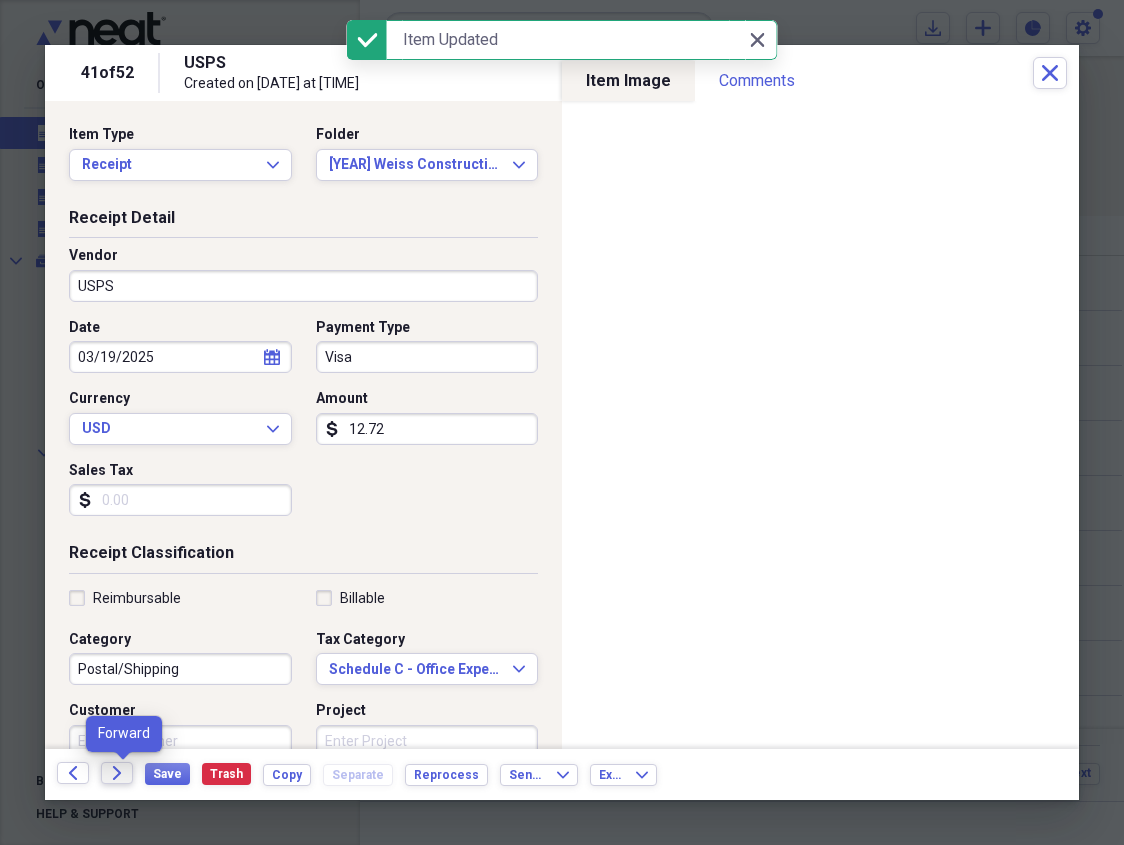 click on "Forward" 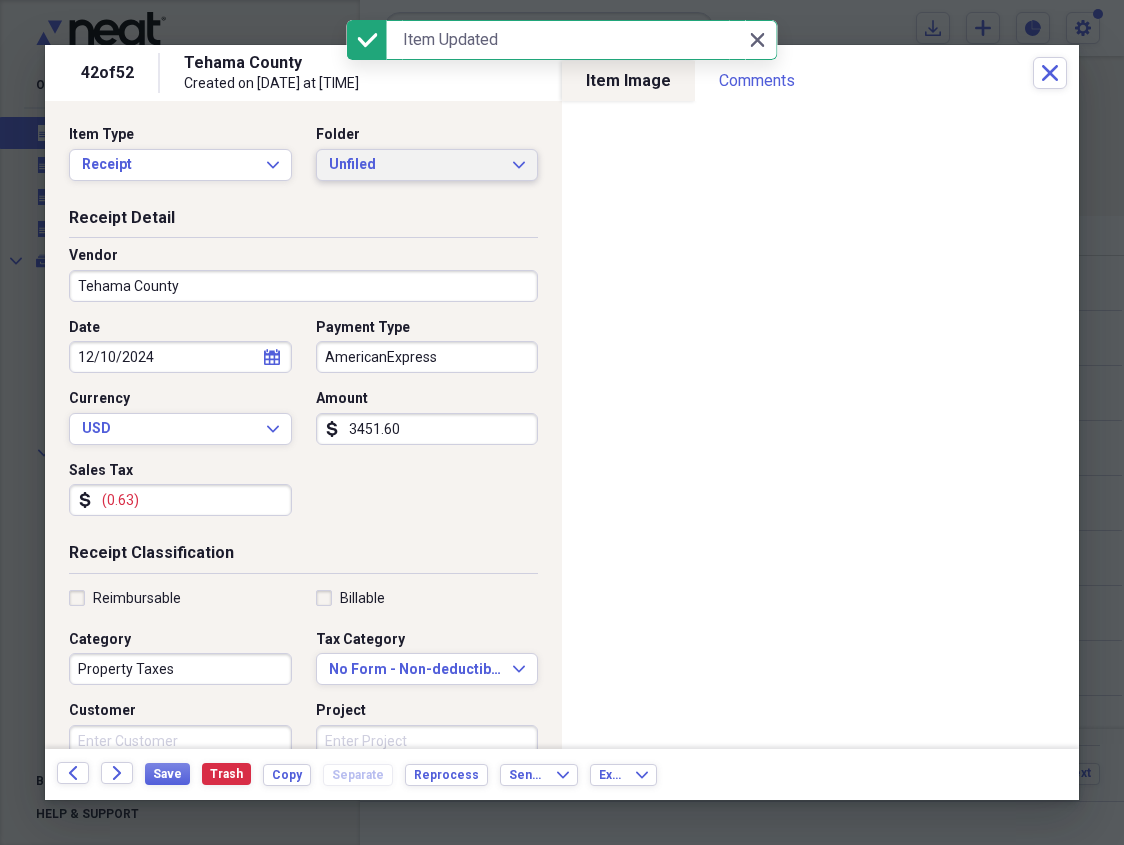 click on "Unfiled Expand" at bounding box center (427, 165) 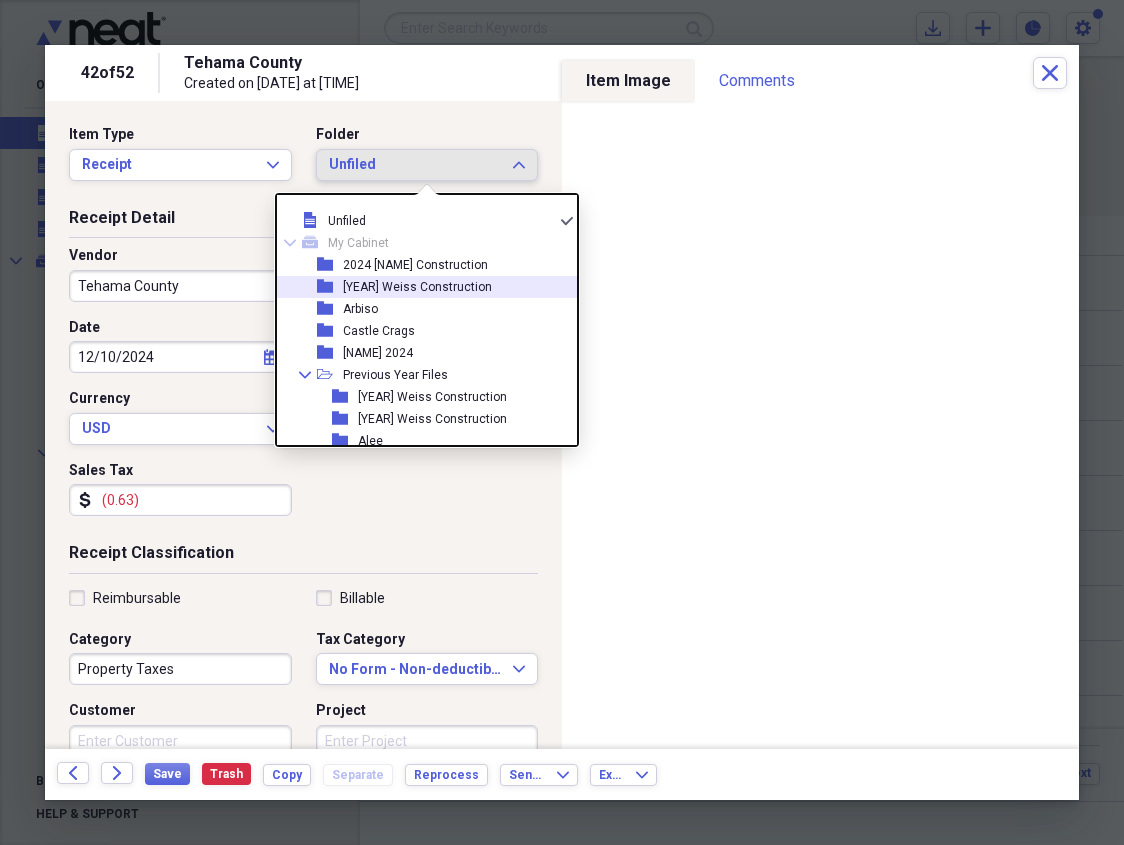 click on "[YEAR] Weiss Construction" at bounding box center [417, 287] 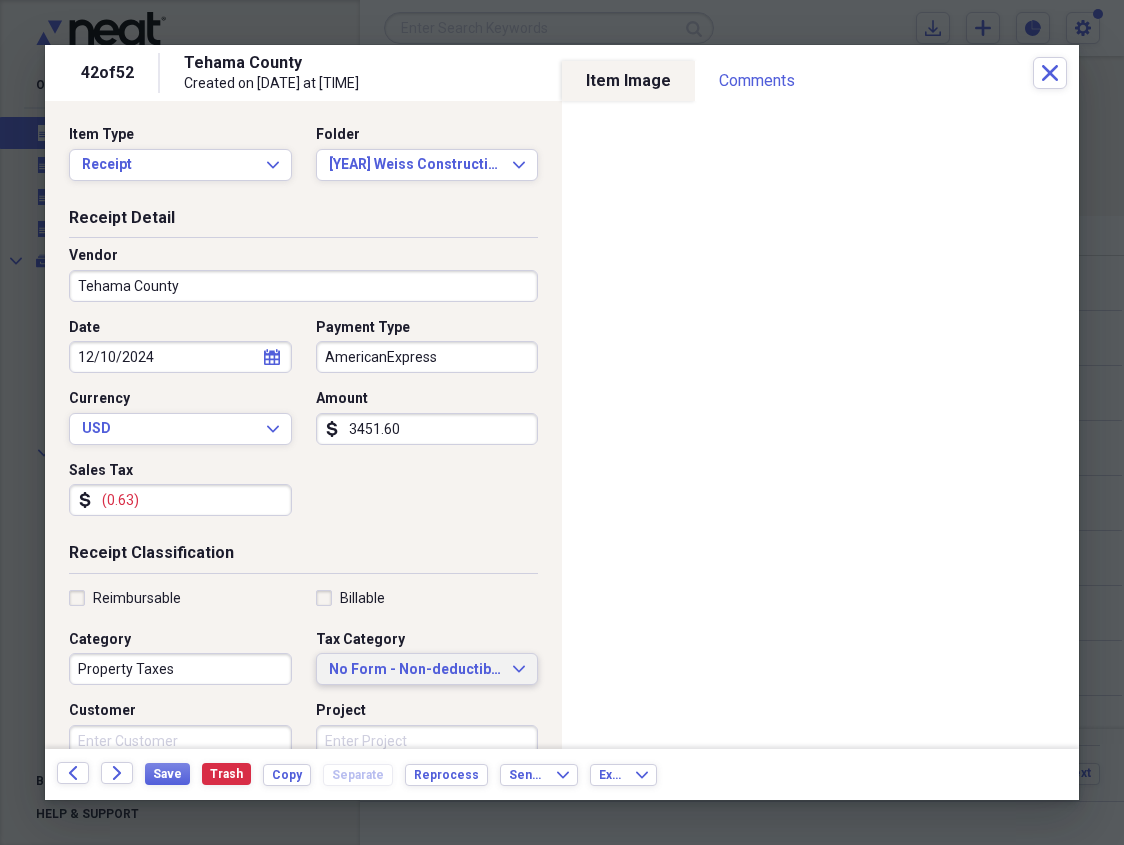 click on "No Form - Non-deductible Expand" at bounding box center (427, 669) 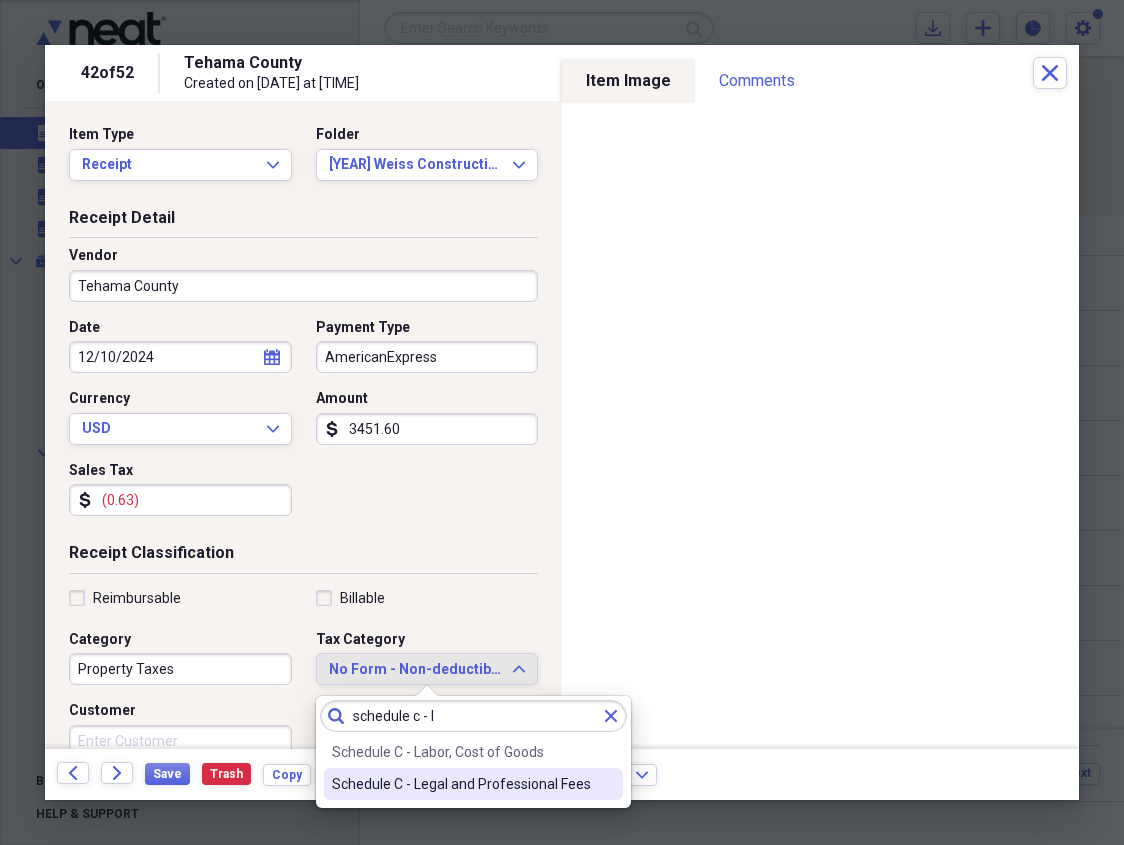 type on "schedule c - l" 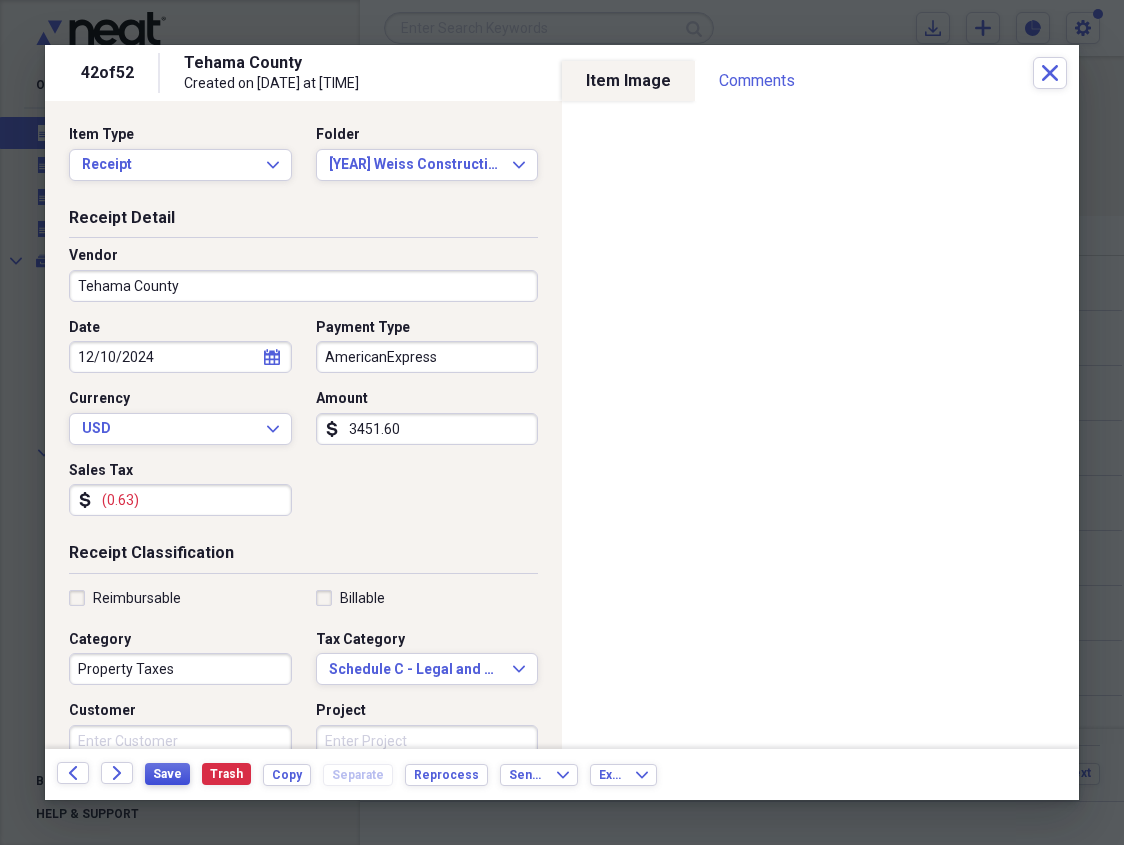 click on "Save" at bounding box center [167, 774] 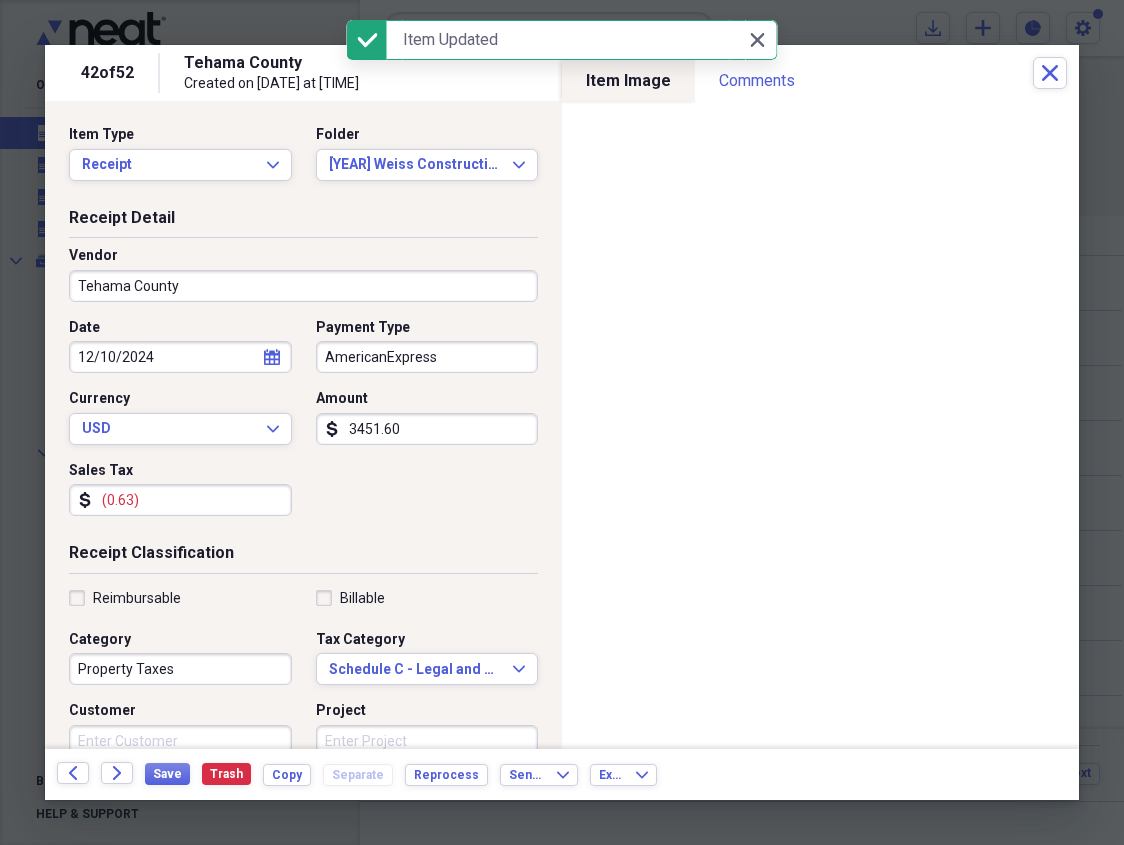 click on "Forward" 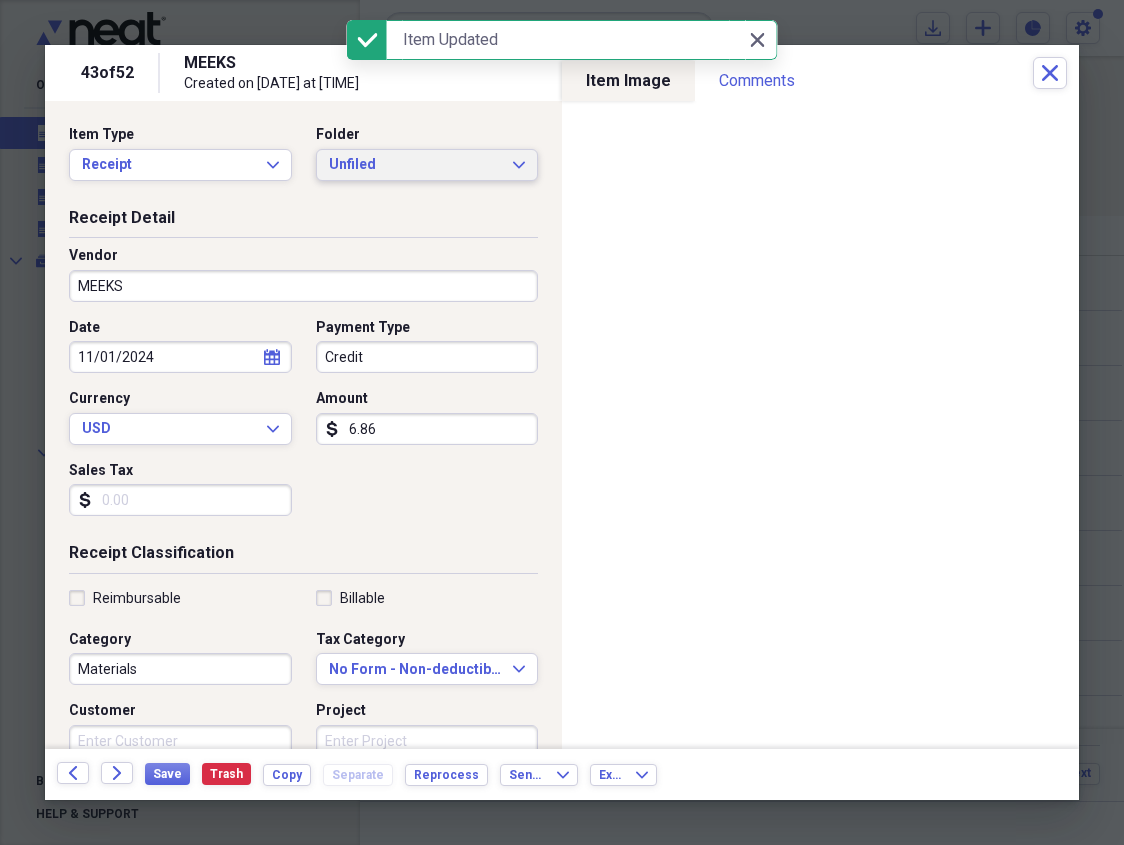 click on "Unfiled" at bounding box center [415, 165] 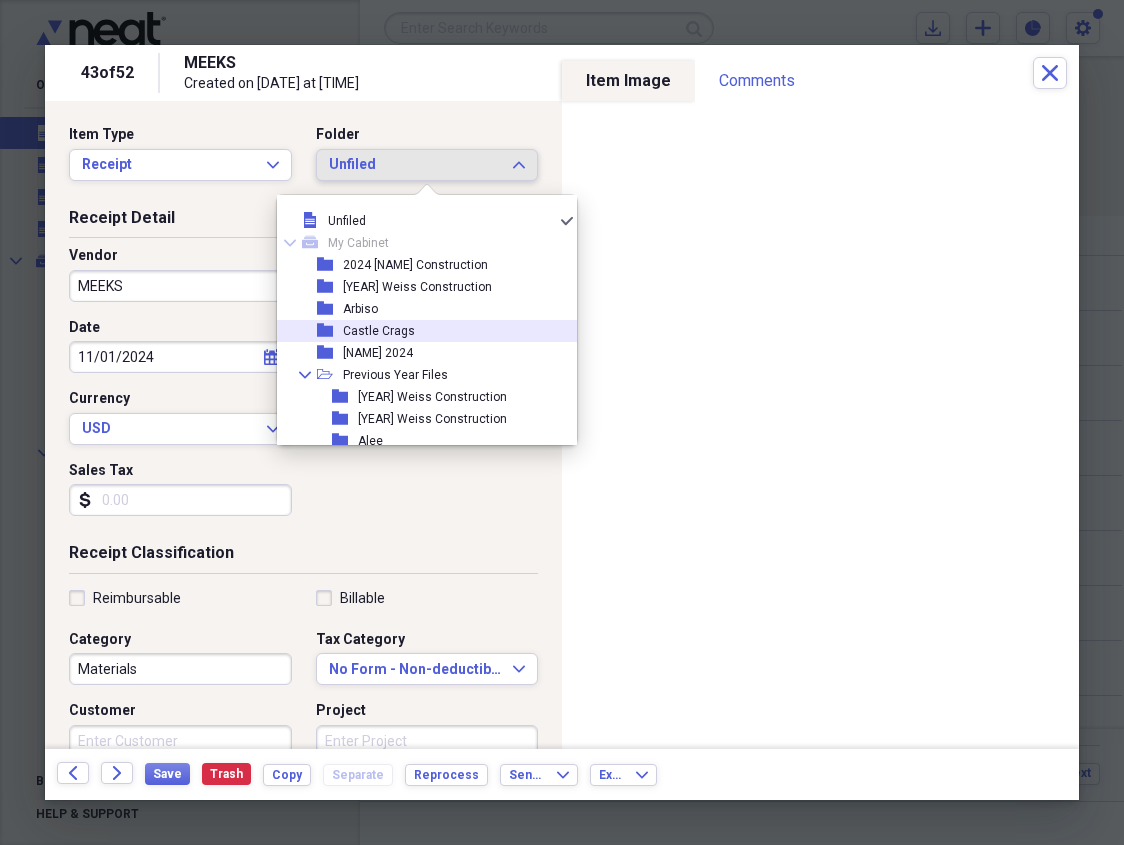 click on "folder Castle Crags" at bounding box center (419, 331) 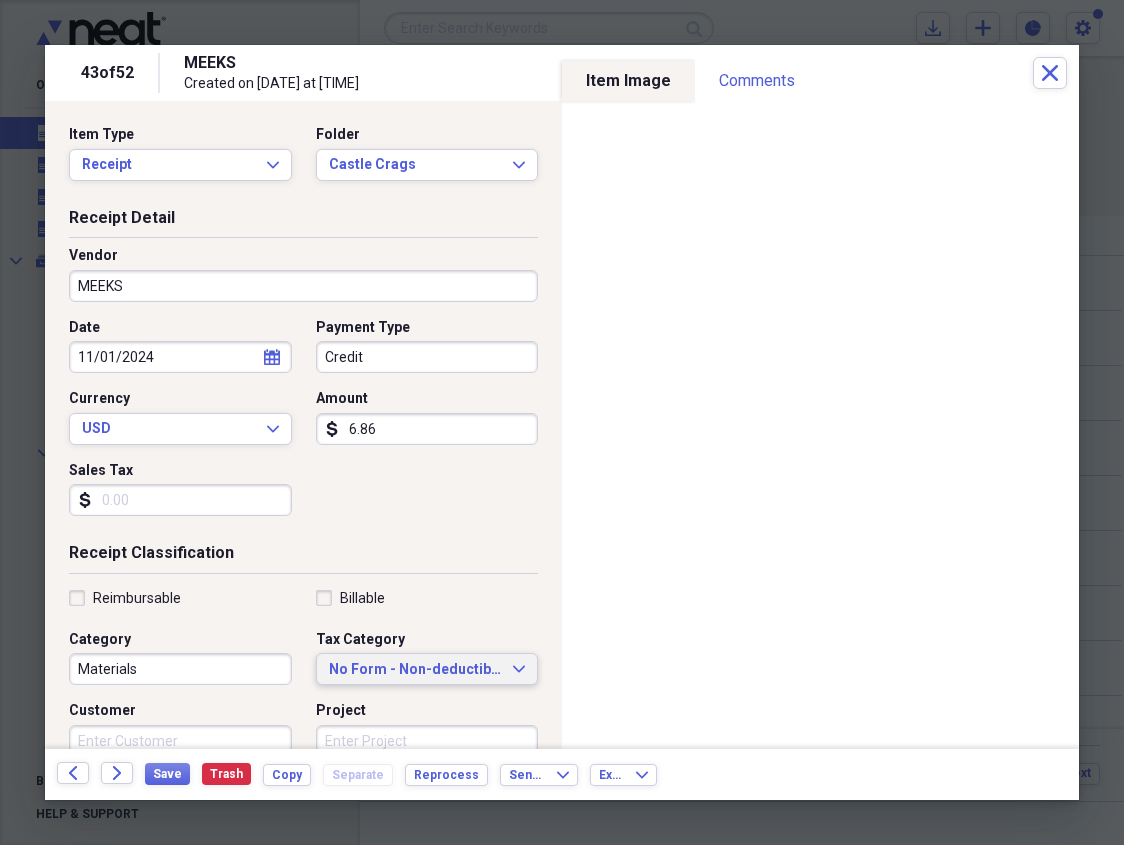 click on "No Form - Non-deductible" at bounding box center [415, 670] 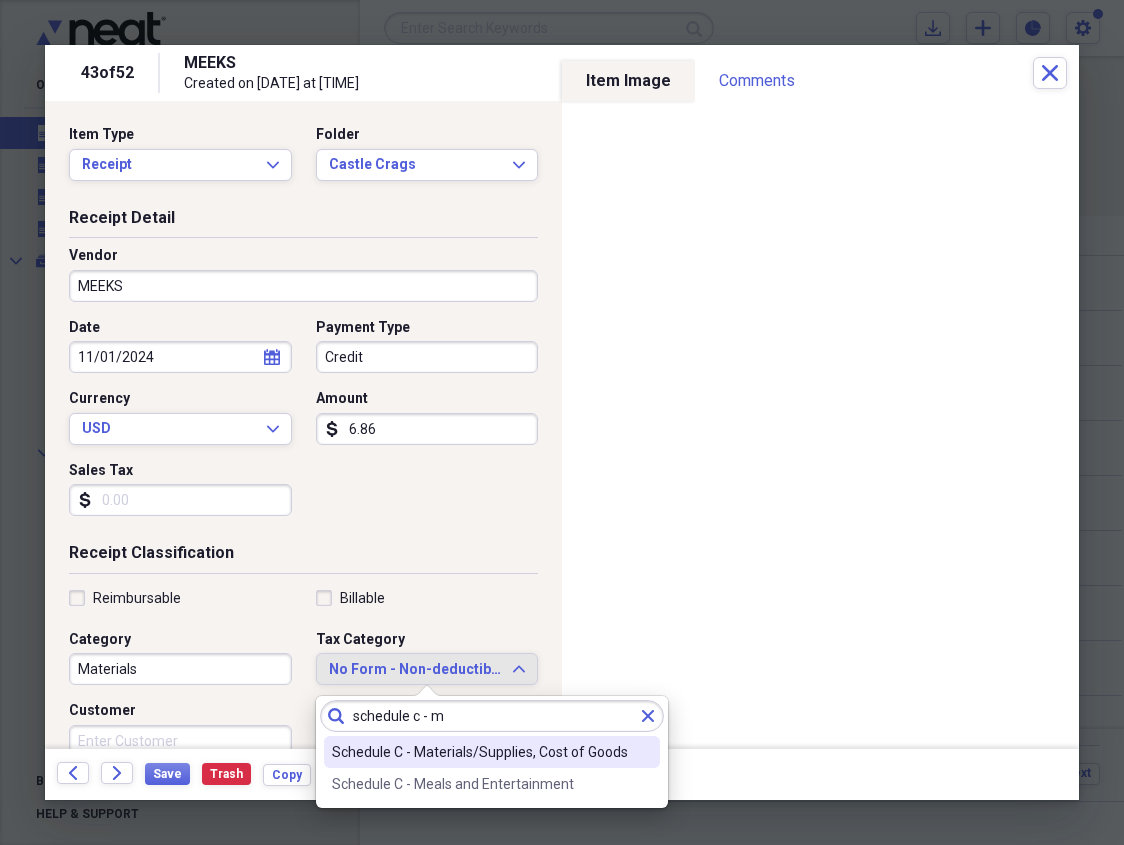 type on "schedule c - m" 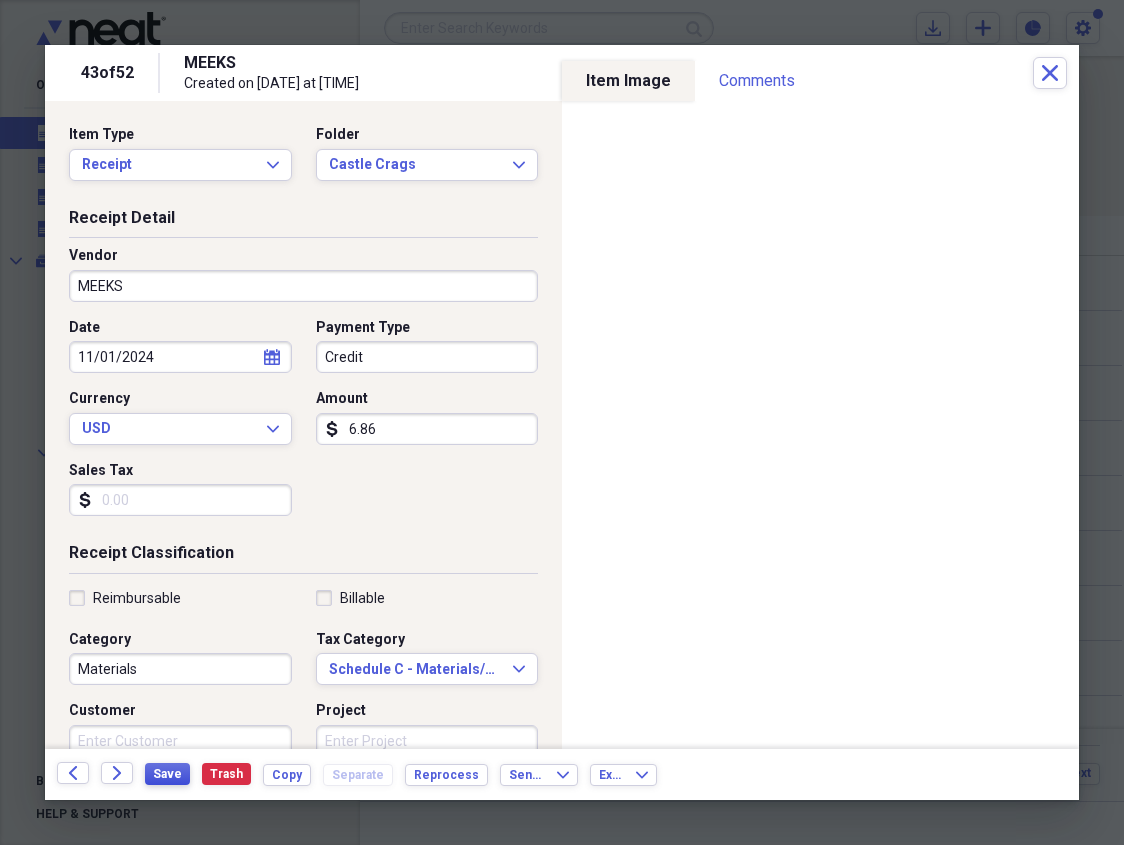 click on "Save" at bounding box center (167, 774) 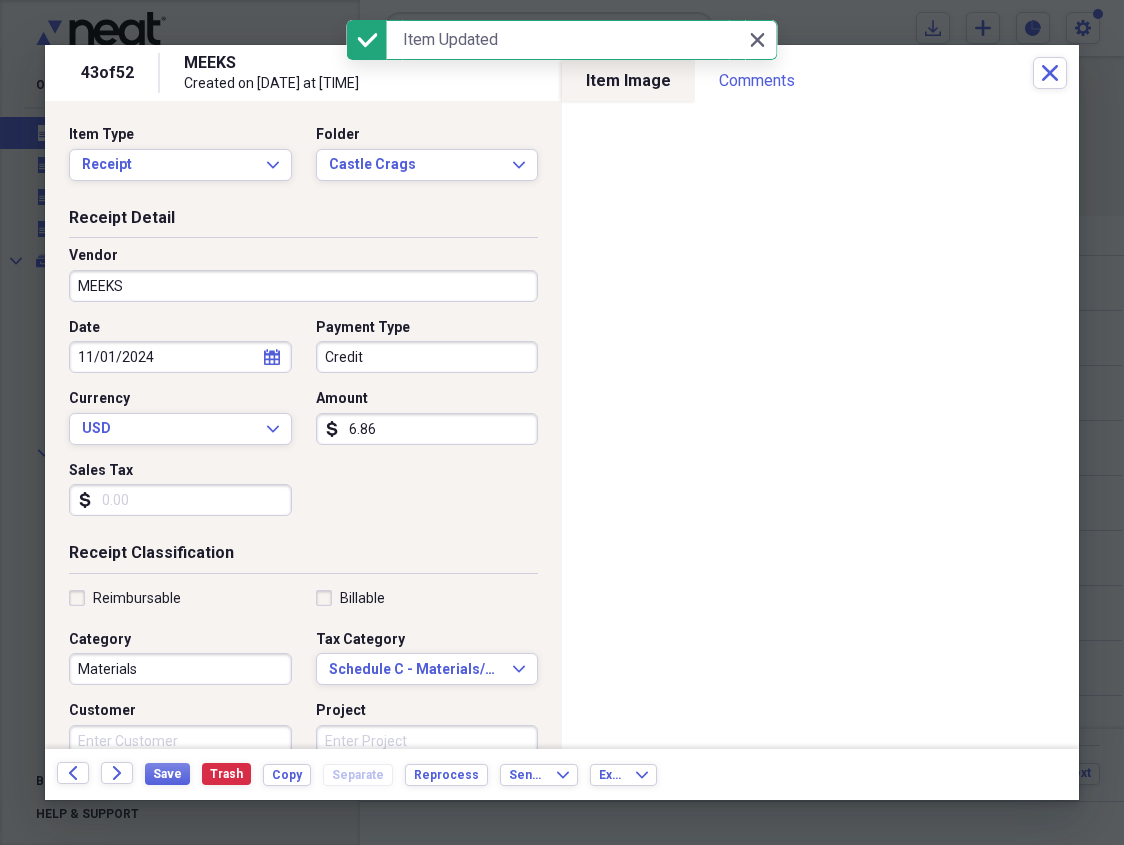 click on "Forward" at bounding box center [117, 773] 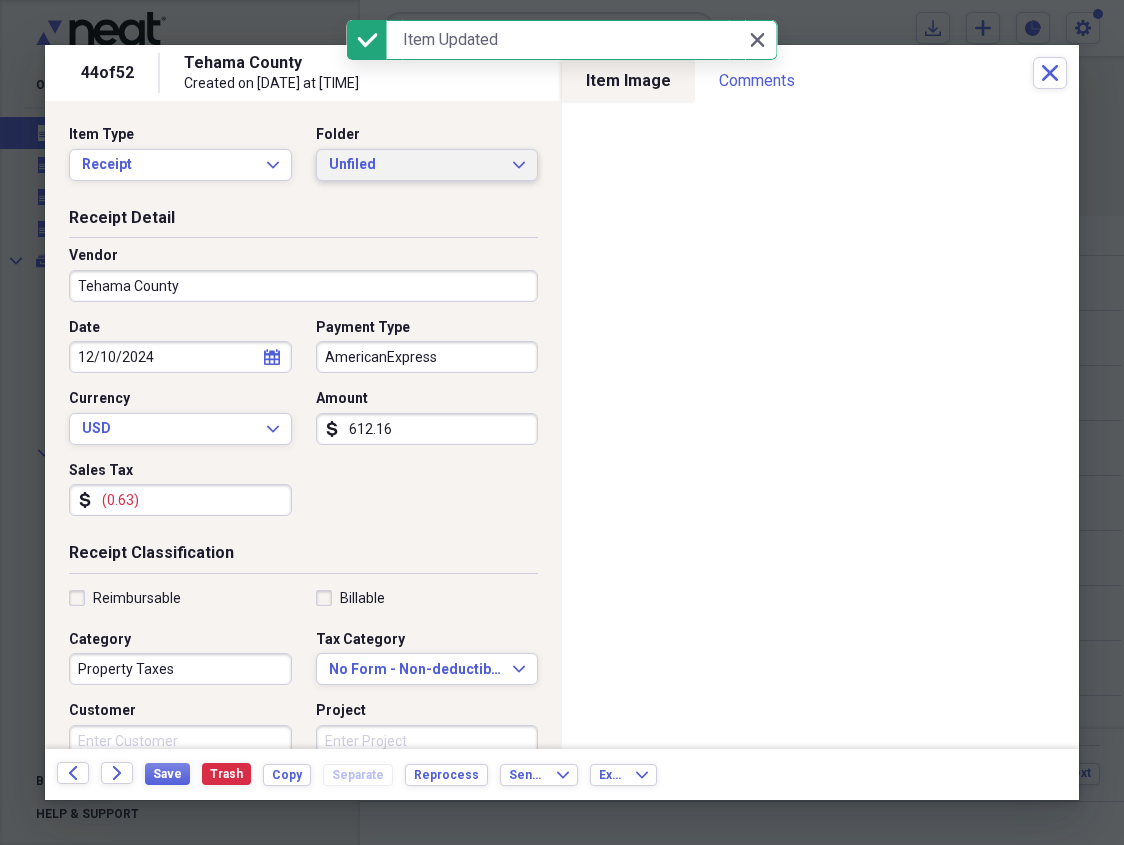 click on "Unfiled" at bounding box center [415, 165] 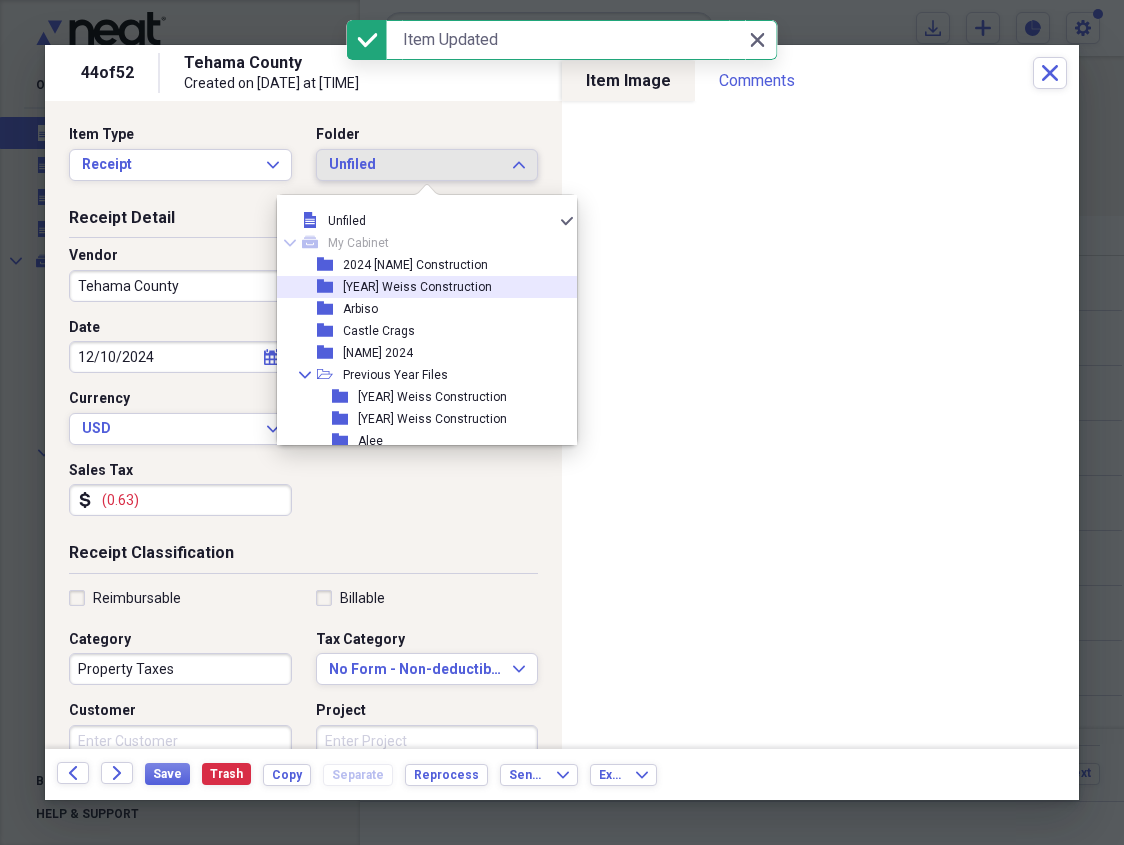 click on "[YEAR] Weiss Construction" at bounding box center [417, 287] 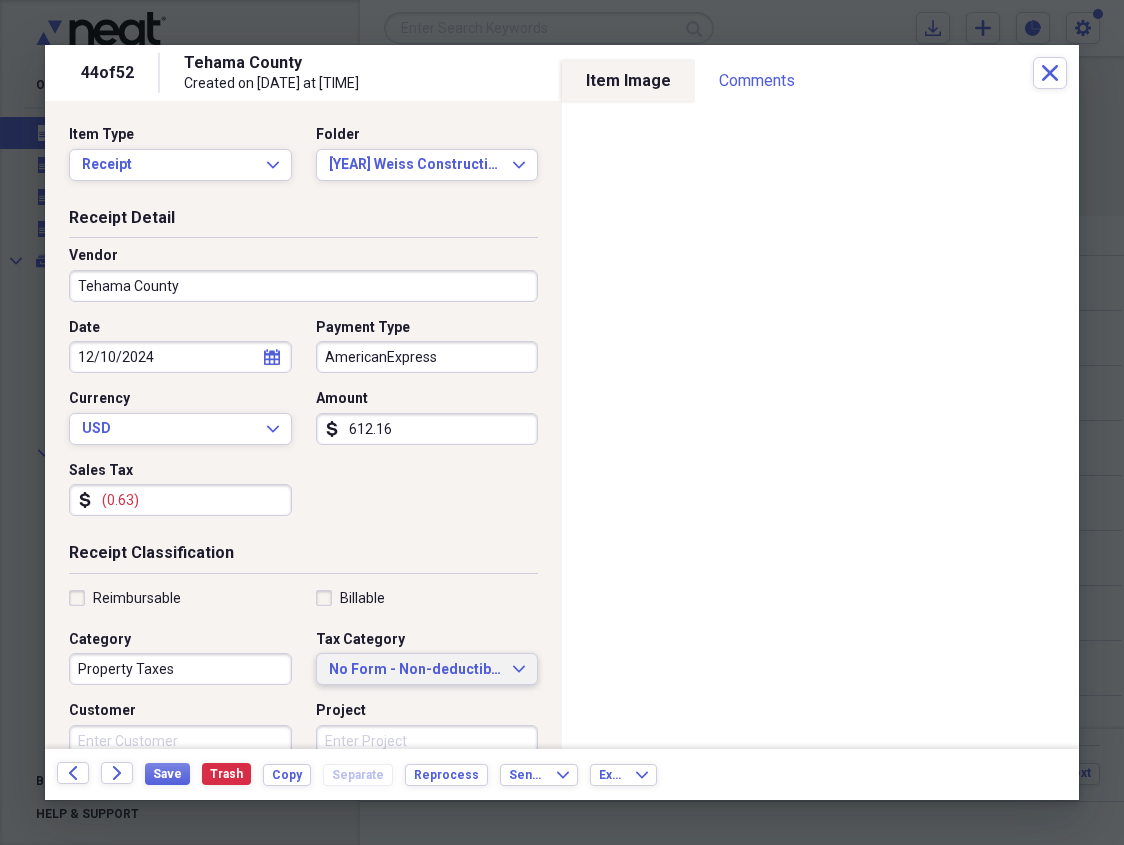 click on "No Form - Non-deductible" at bounding box center [415, 670] 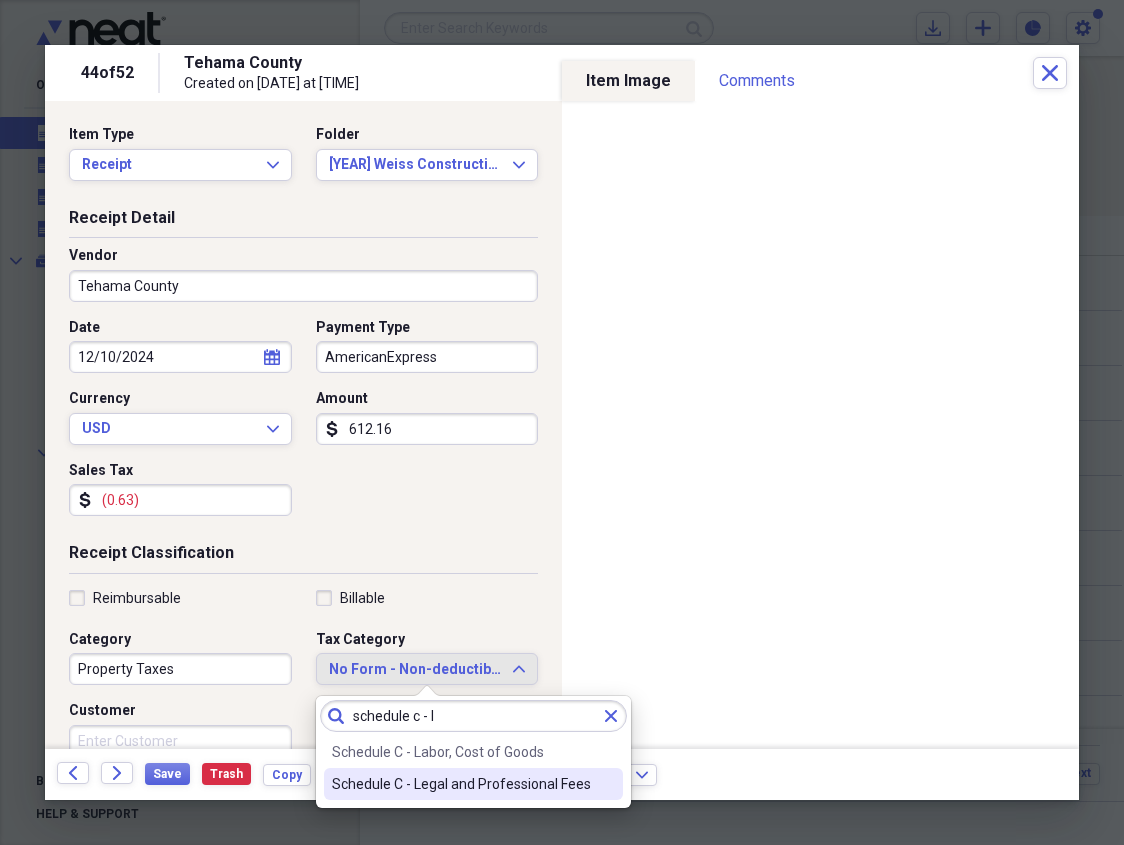 type on "schedule c - l" 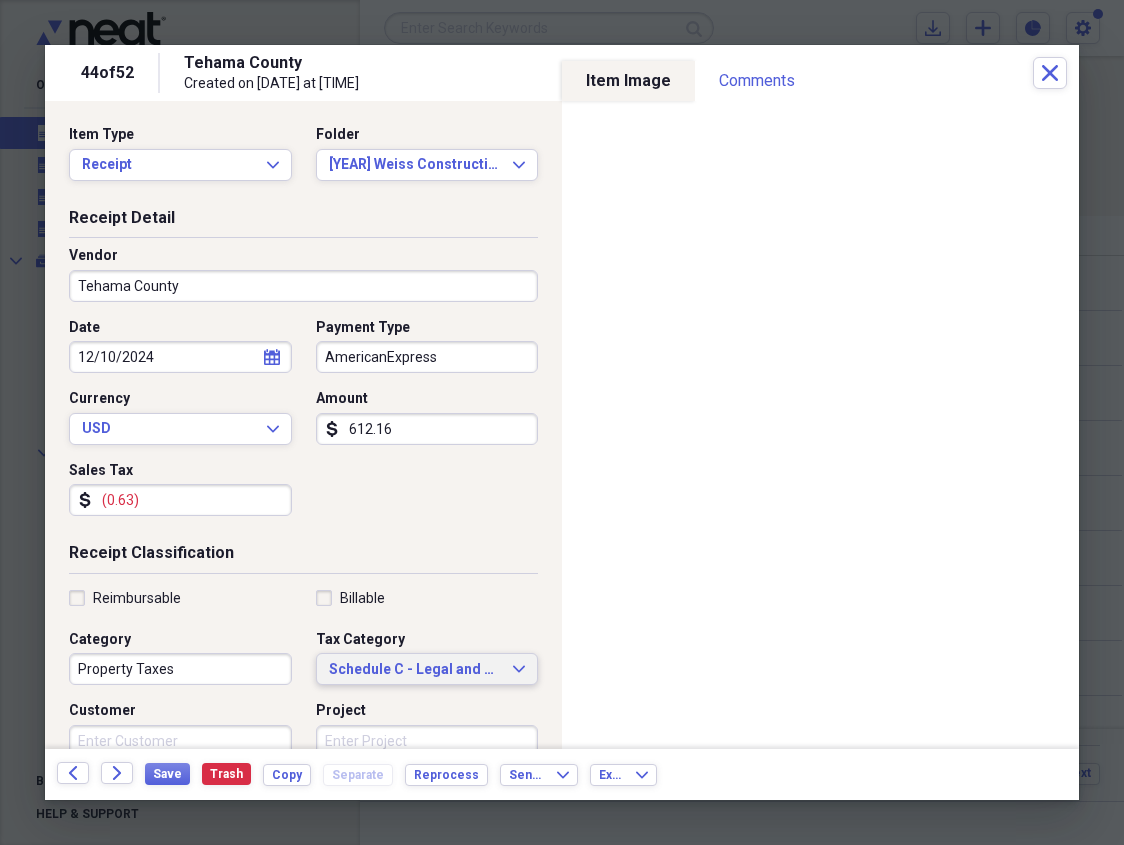 click on "Schedule C - Legal and Professional Fees" at bounding box center [415, 670] 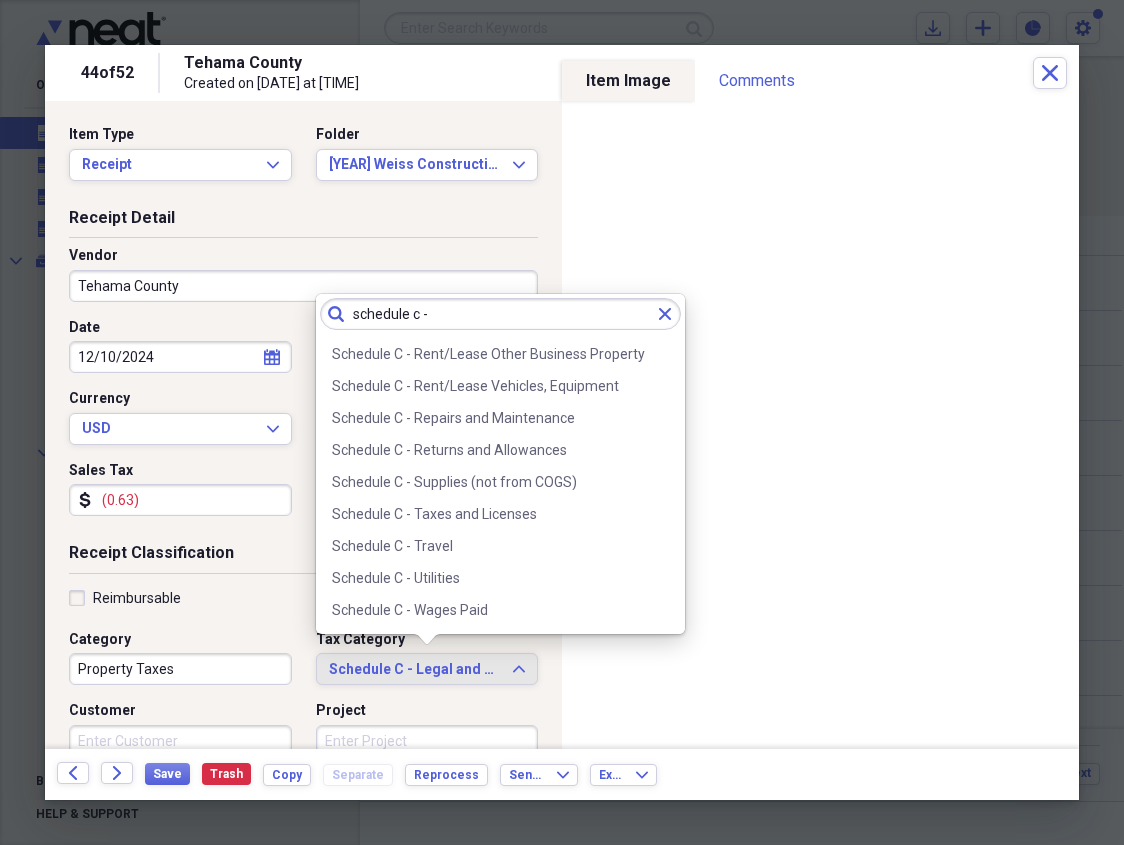 scroll, scrollTop: 700, scrollLeft: 0, axis: vertical 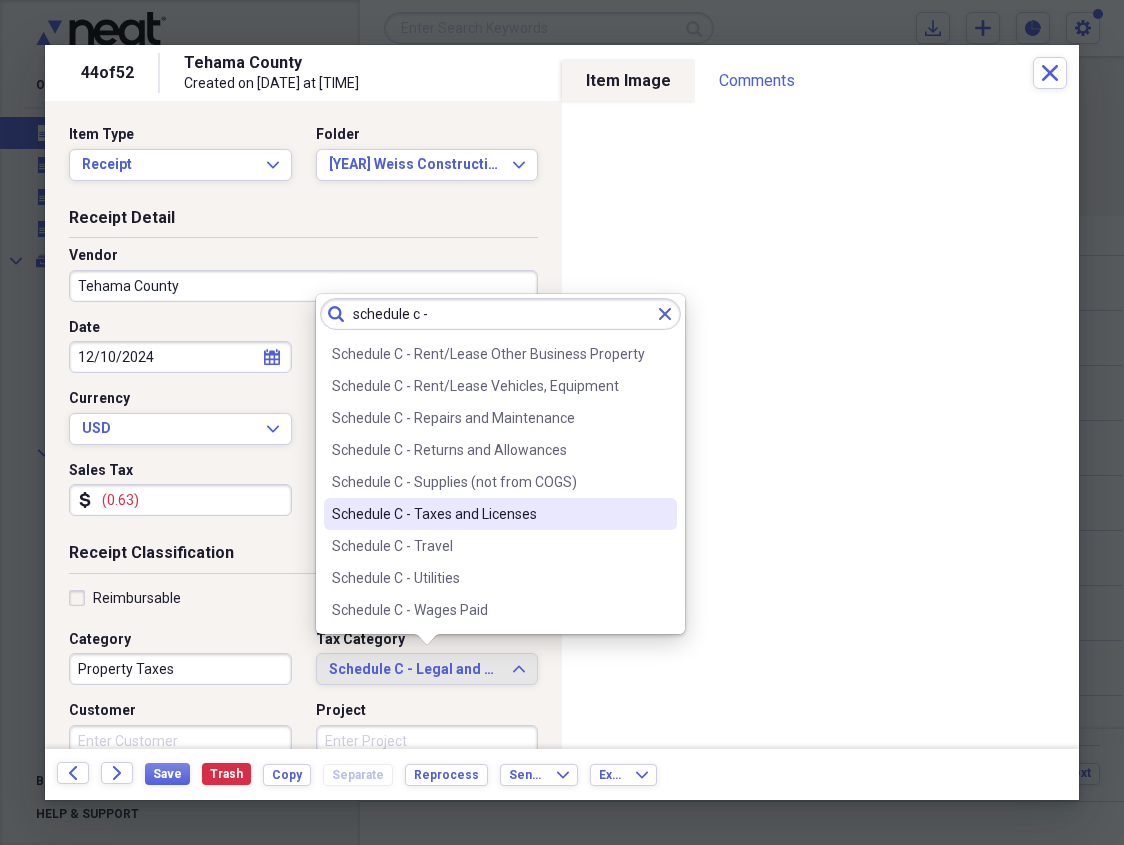 type on "schedule c -" 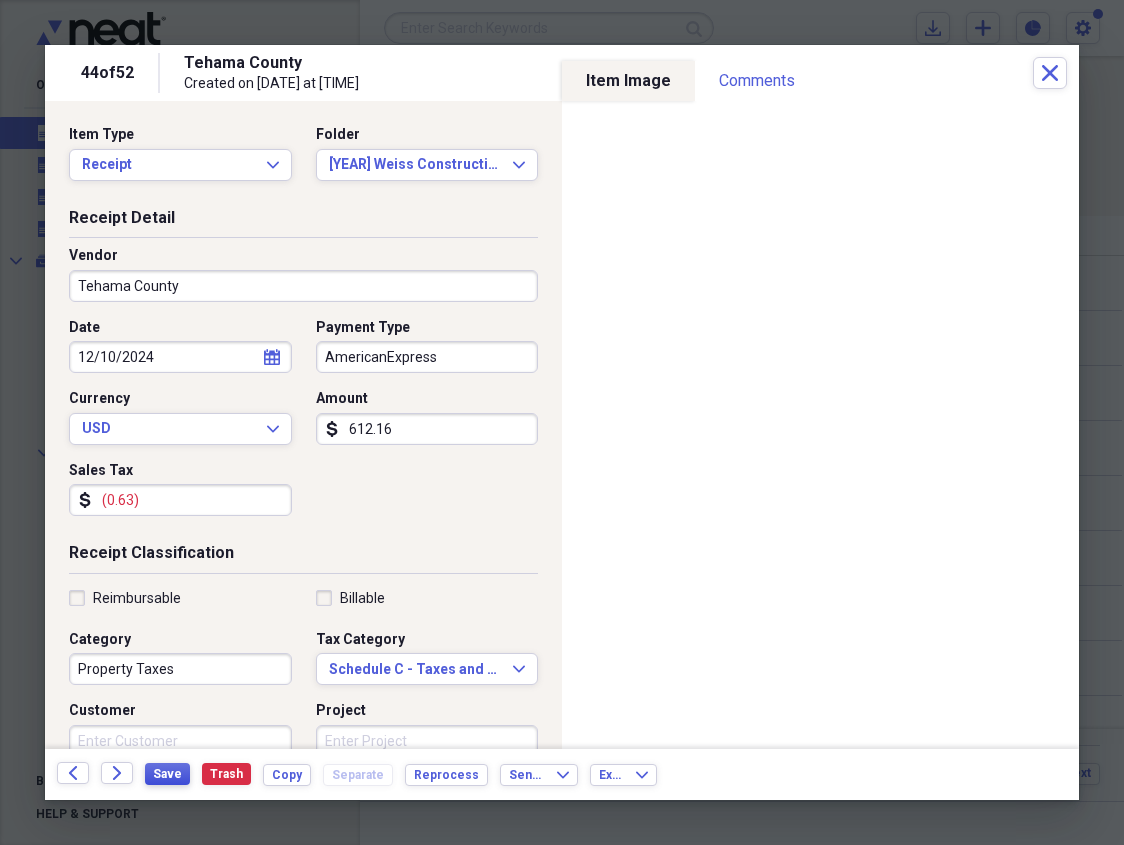 click on "Save" at bounding box center (167, 774) 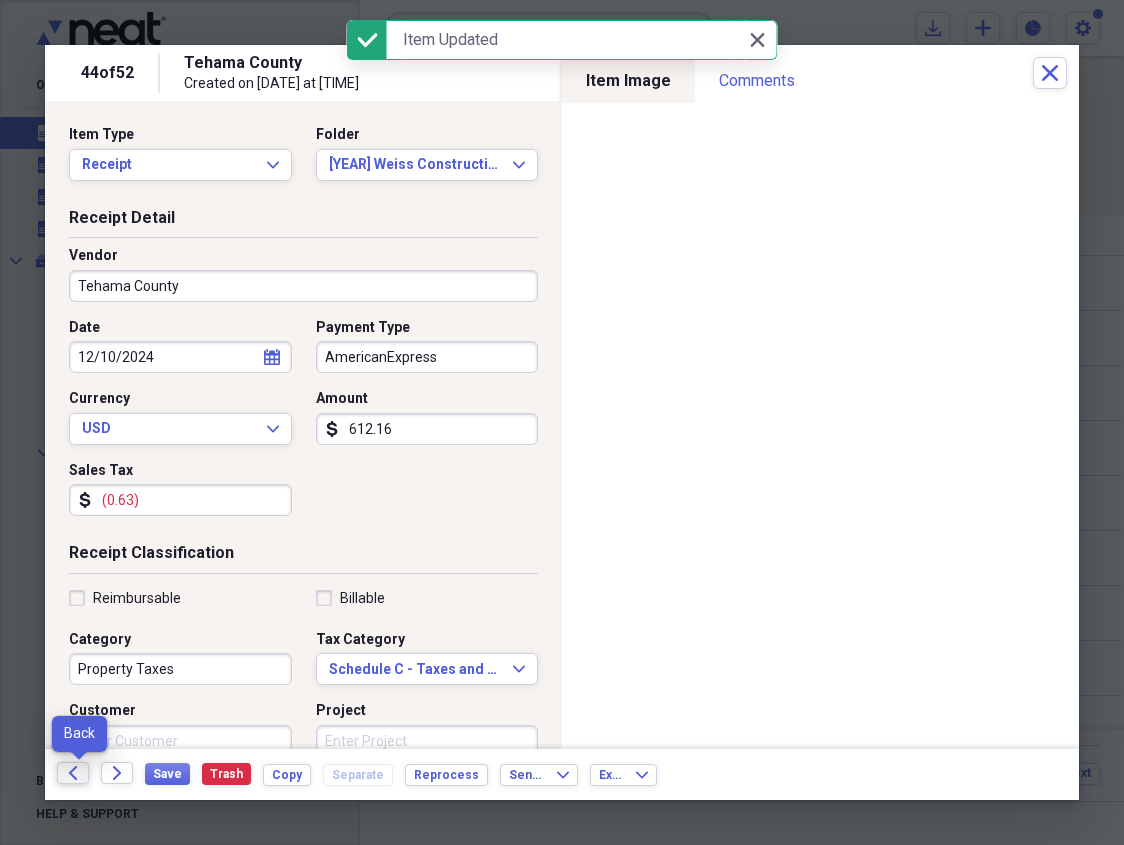 click 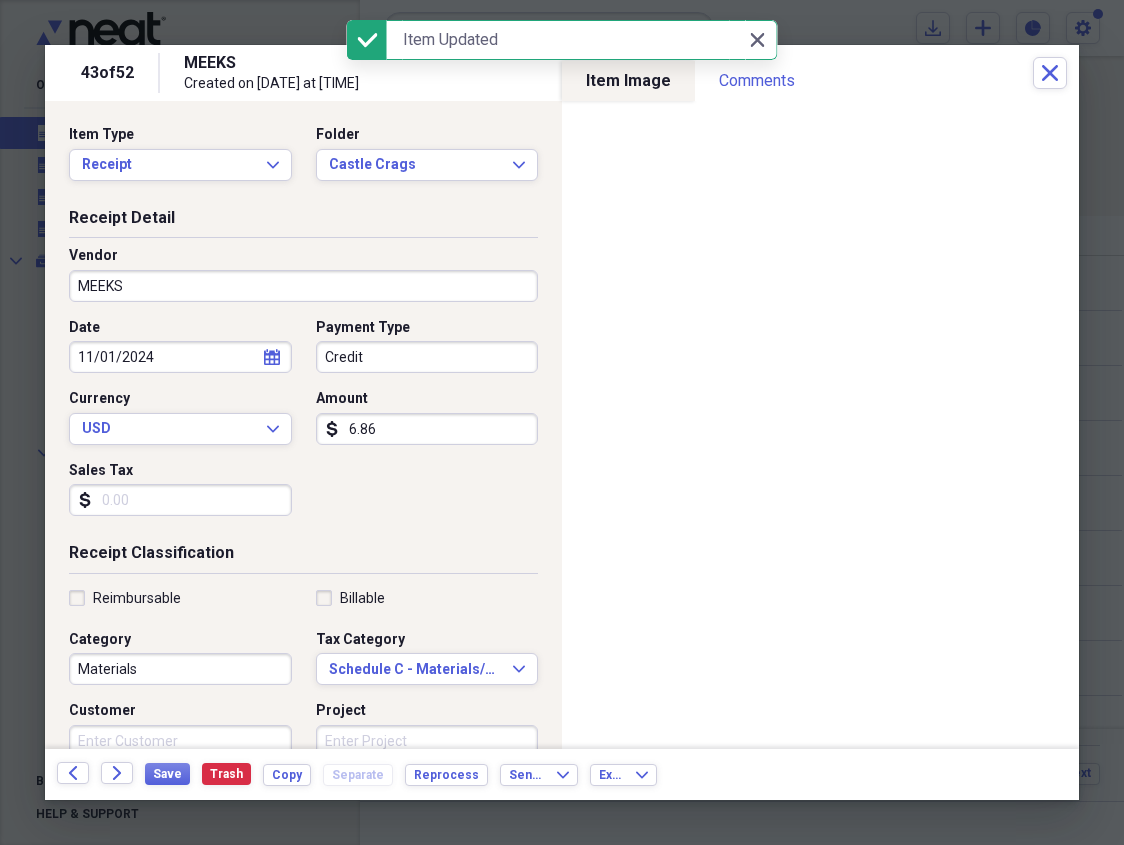 click 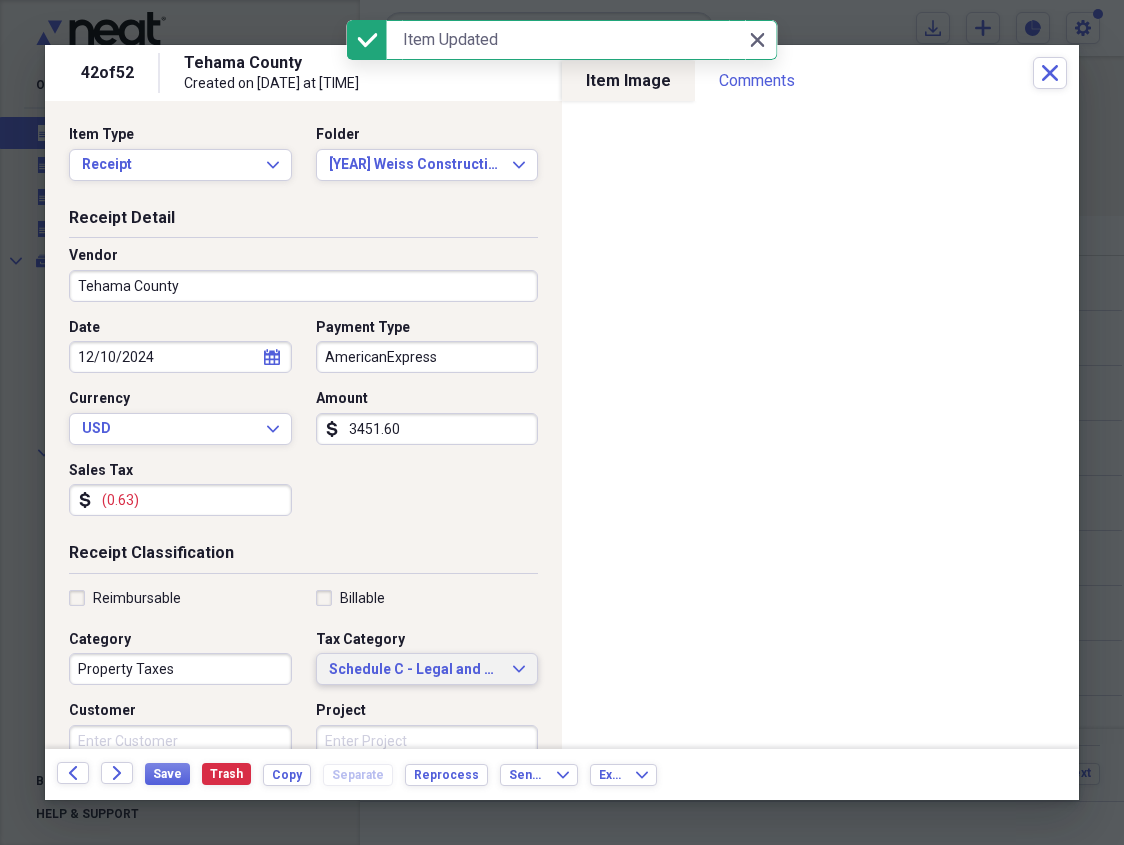 click on "Schedule C - Legal and Professional Fees" at bounding box center [415, 670] 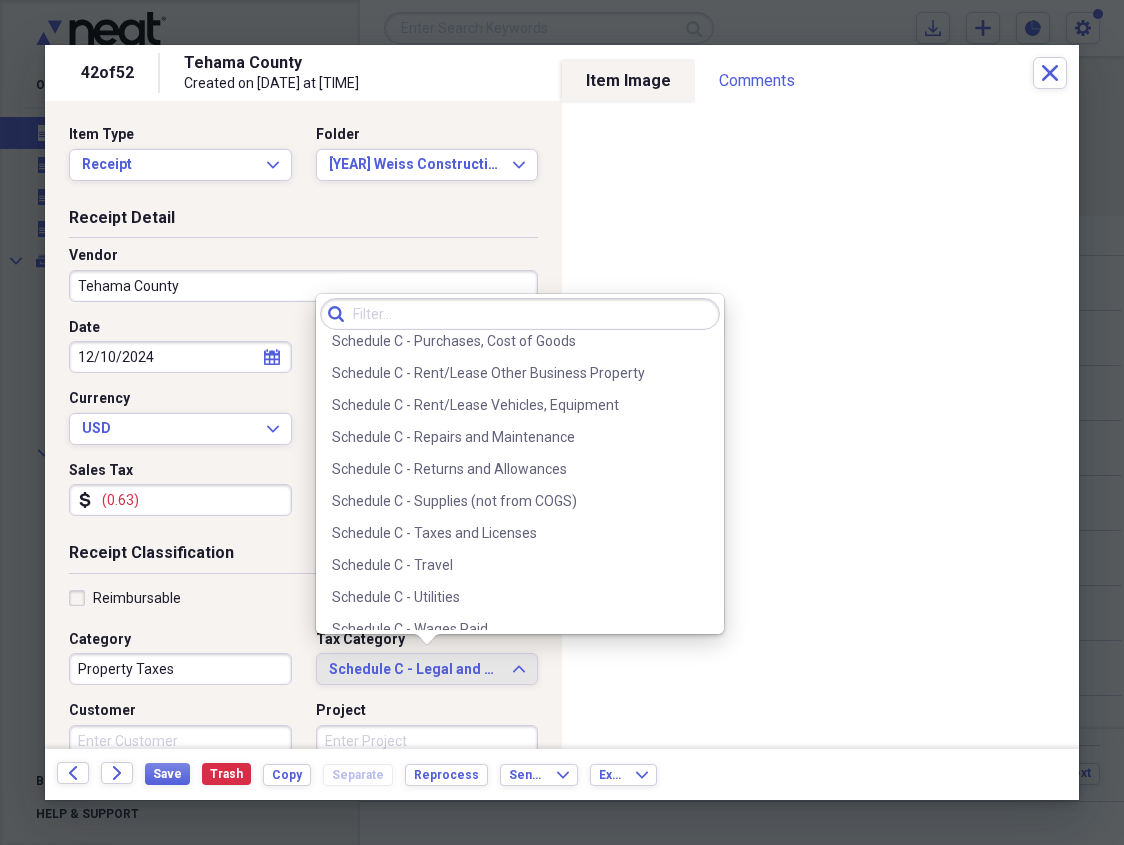 scroll, scrollTop: 4199, scrollLeft: 0, axis: vertical 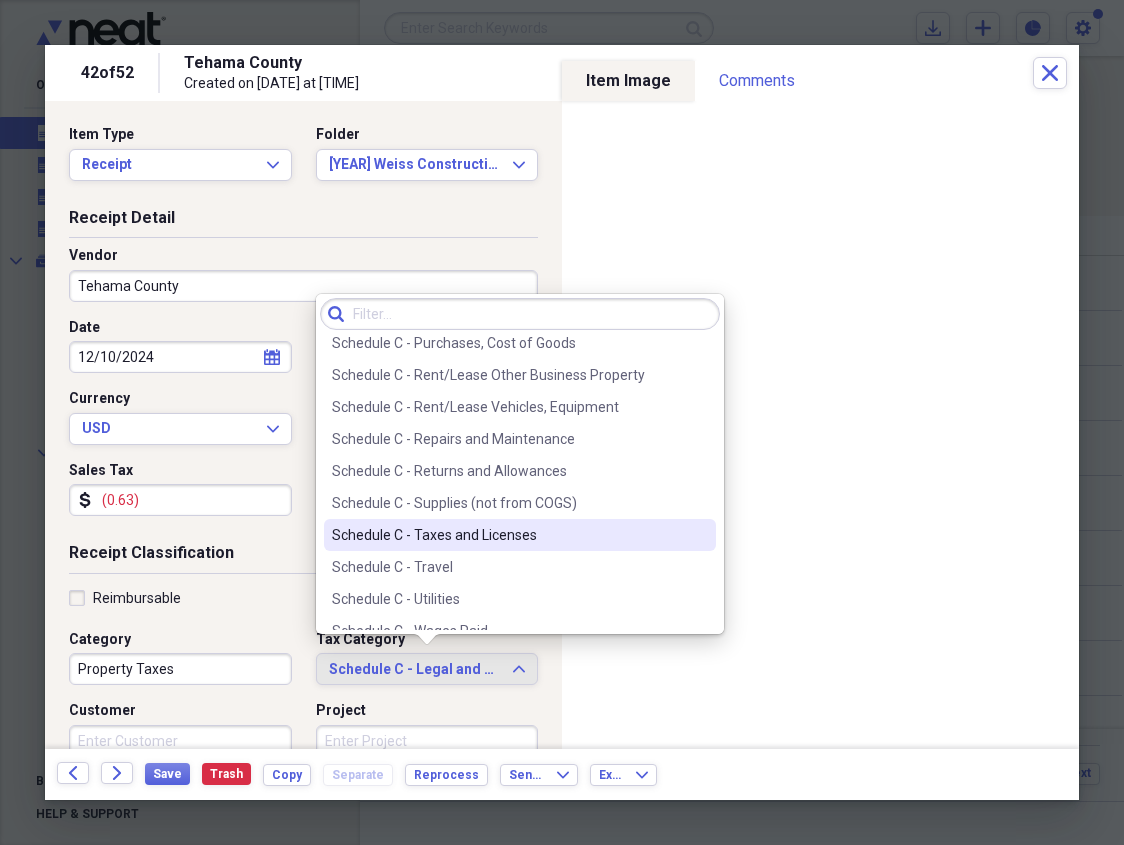 click on "Schedule C - Taxes and Licenses" at bounding box center [508, 535] 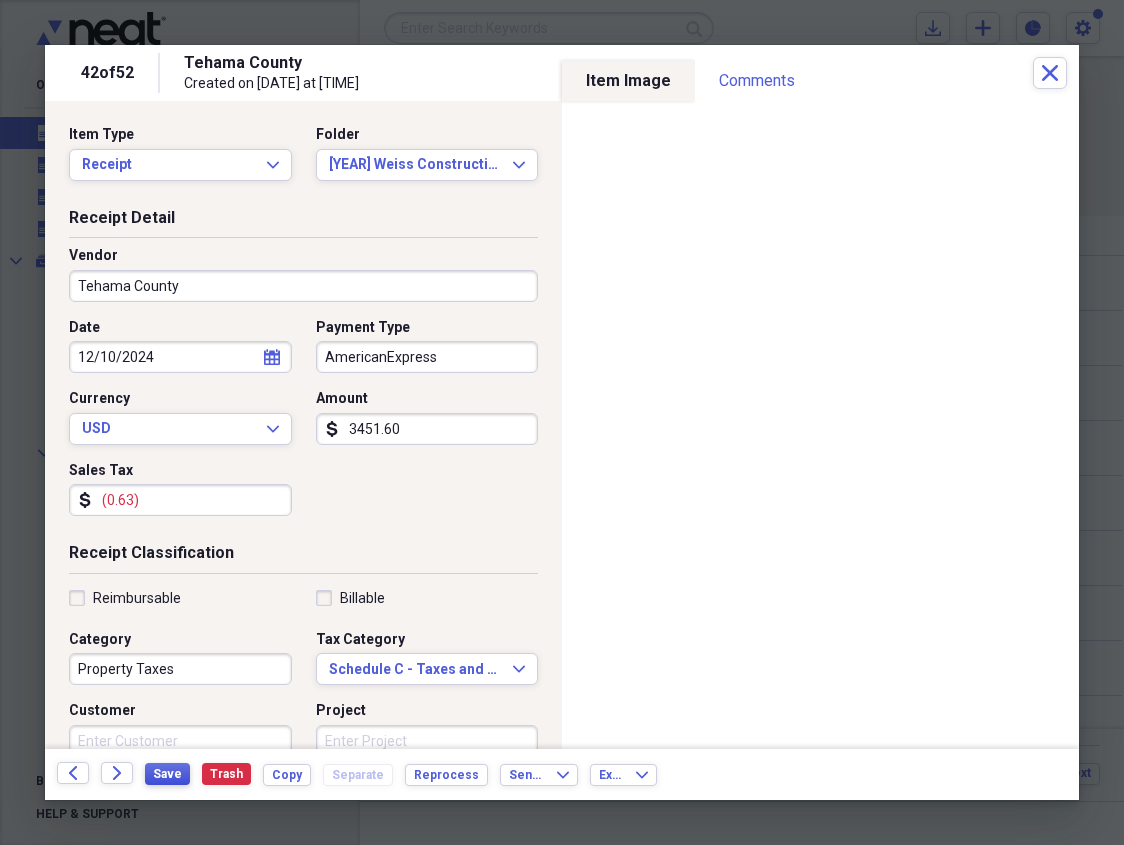 click on "Save" at bounding box center [167, 774] 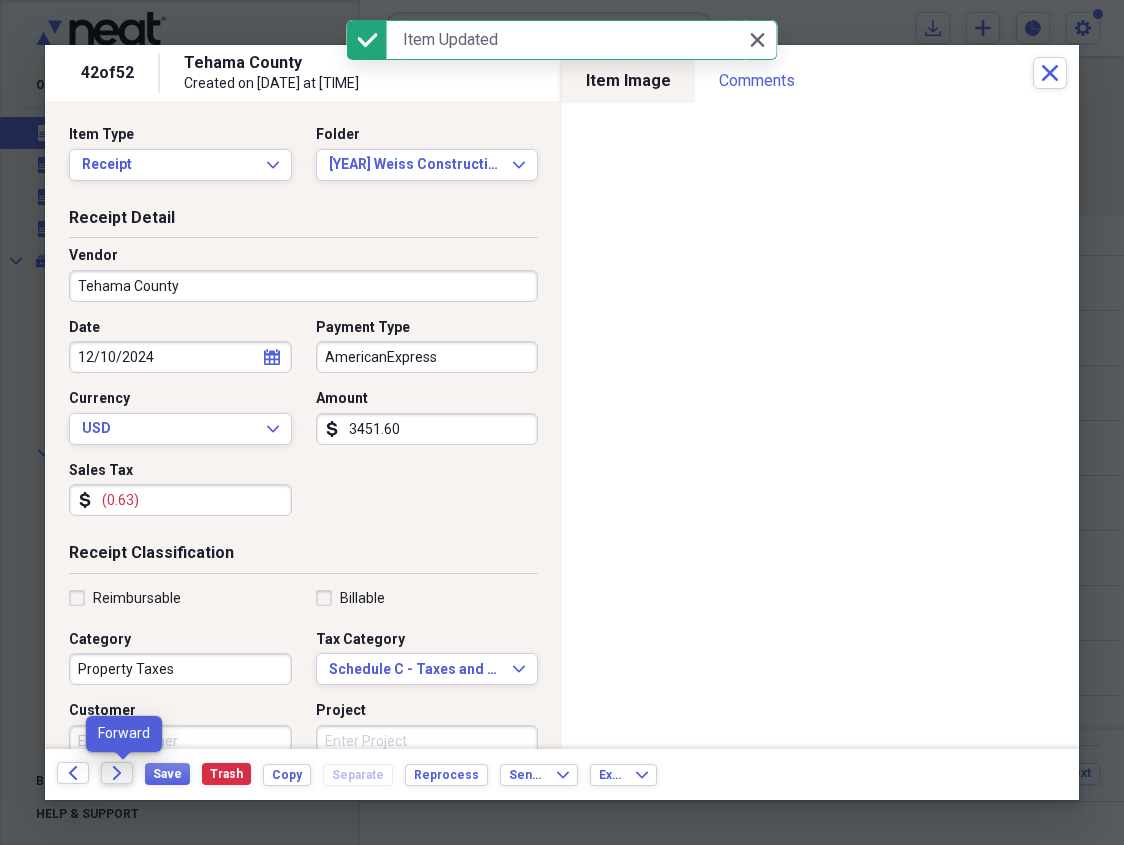 click 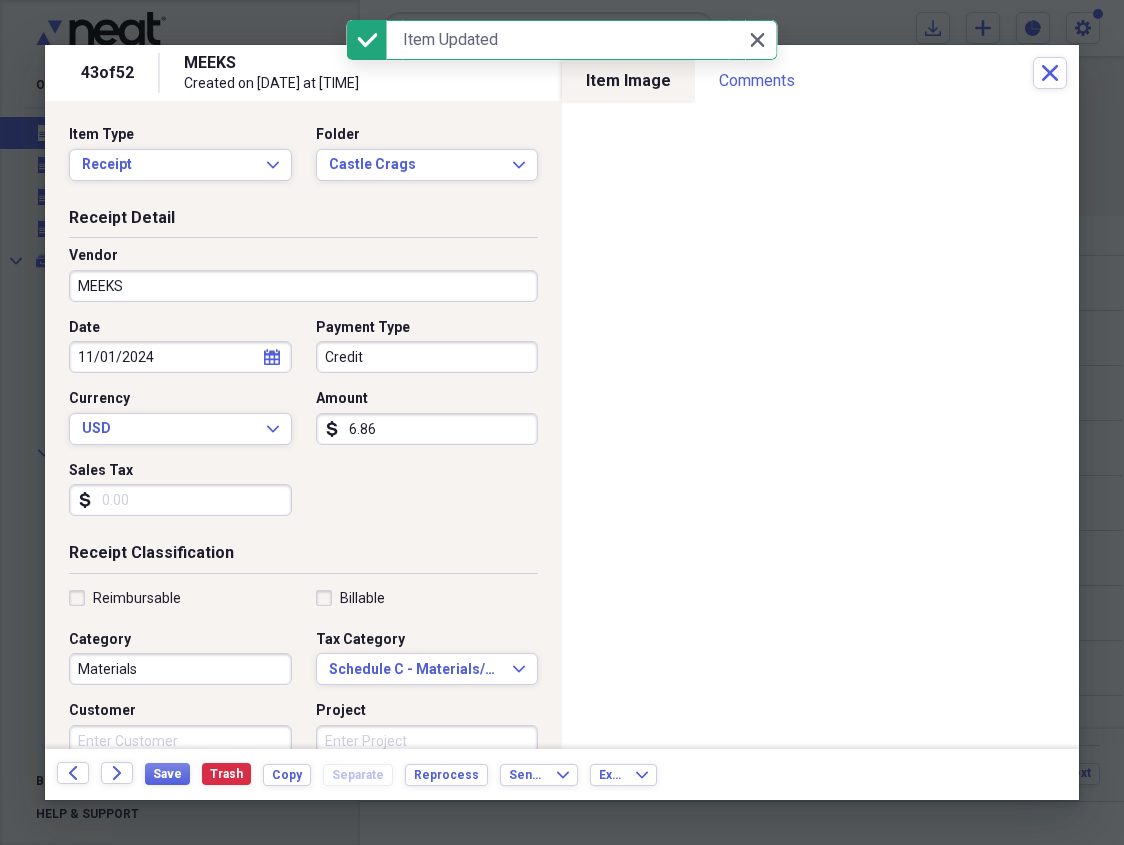 click 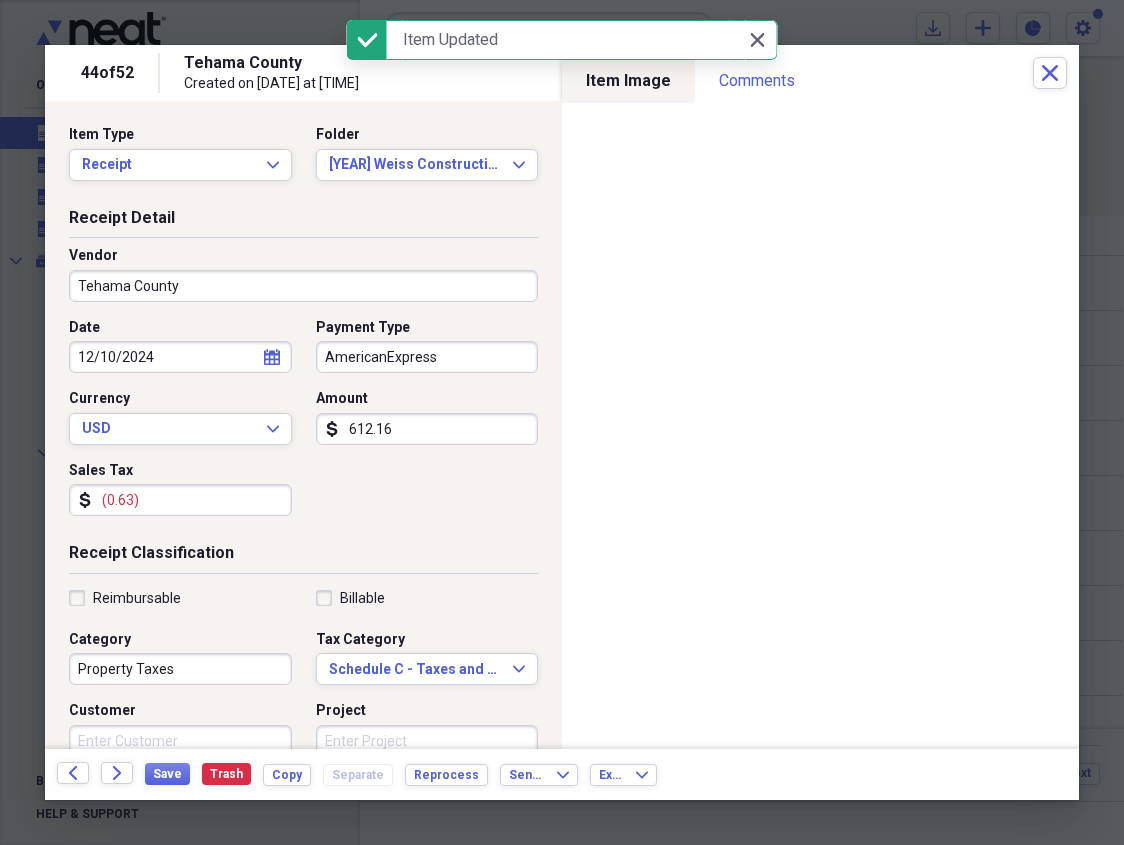 click 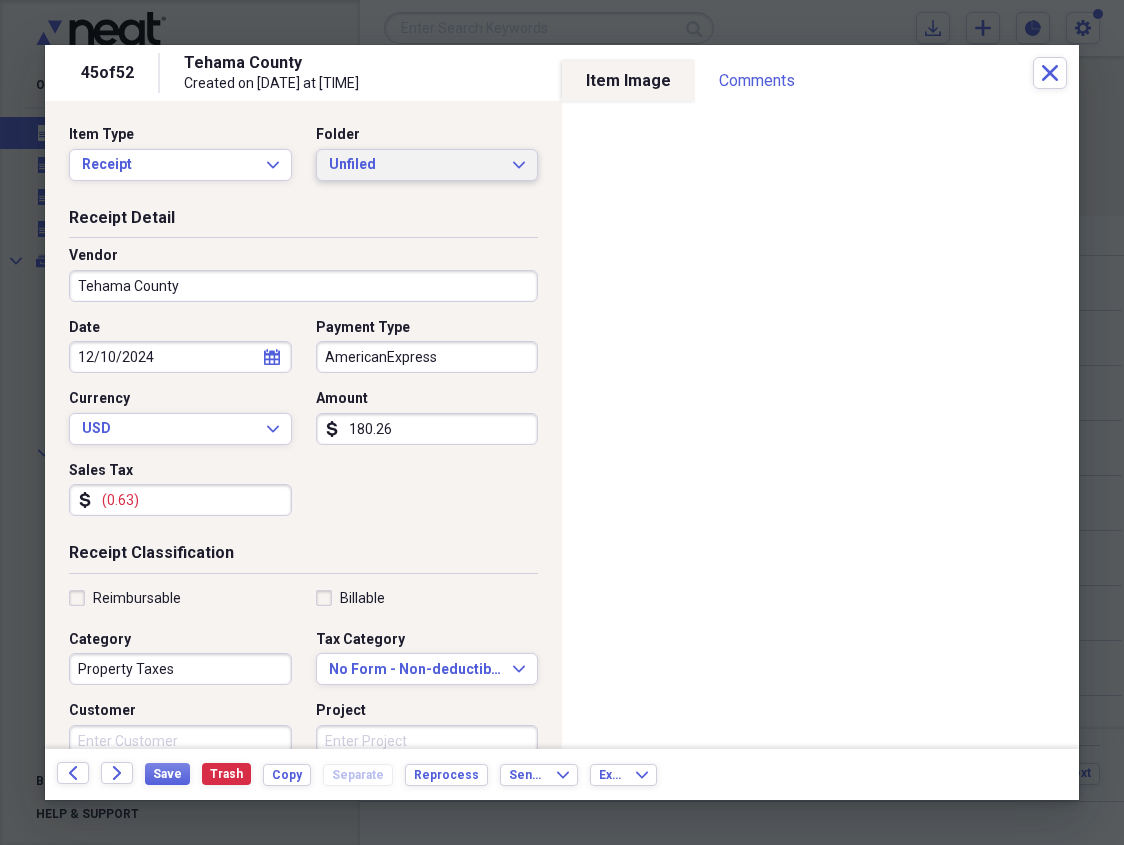 click on "Unfiled" at bounding box center (415, 165) 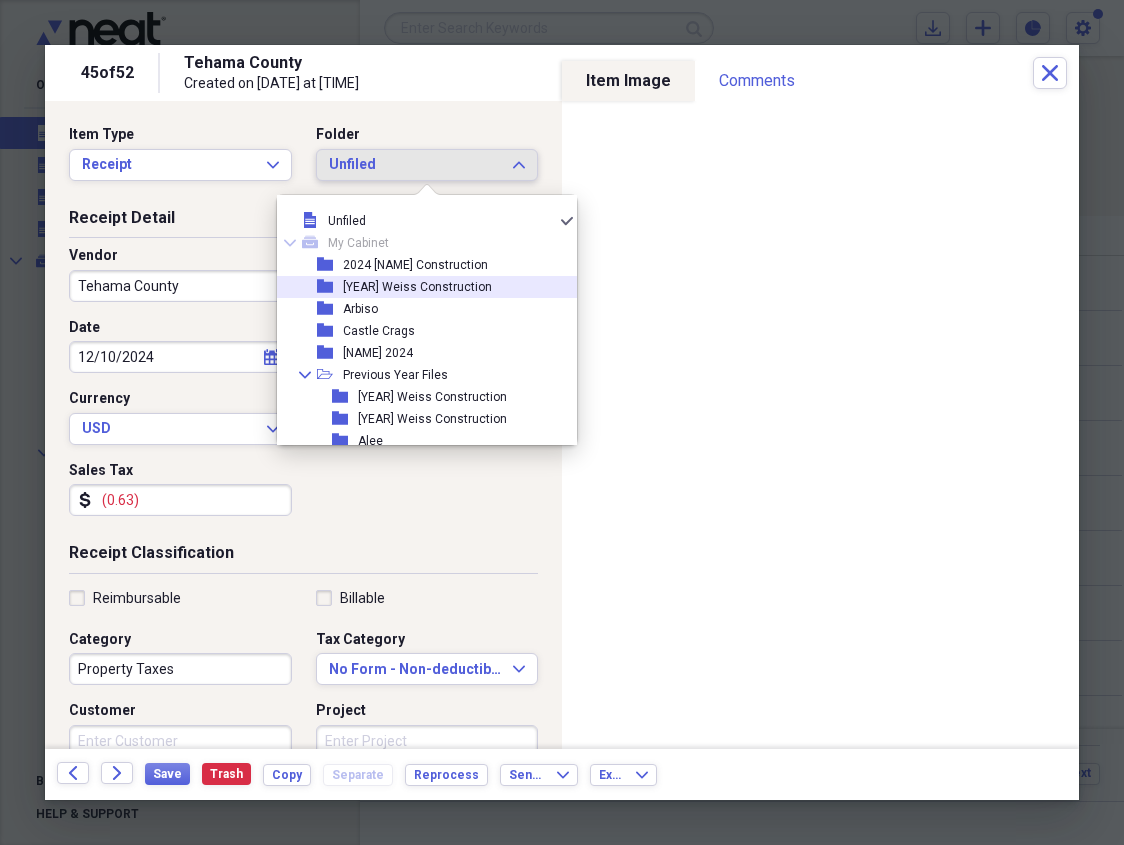 click on "[YEAR] Weiss Construction" at bounding box center (417, 287) 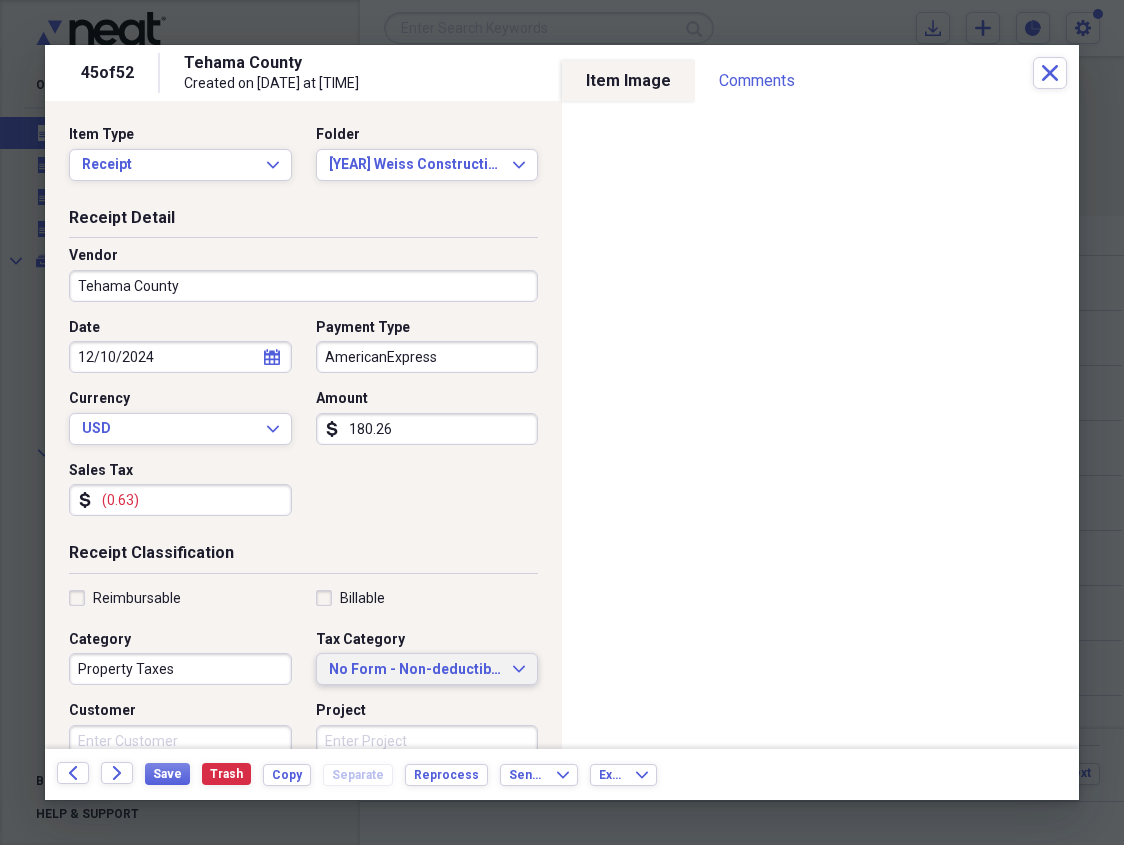 click on "No Form - Non-deductible Expand" at bounding box center (427, 669) 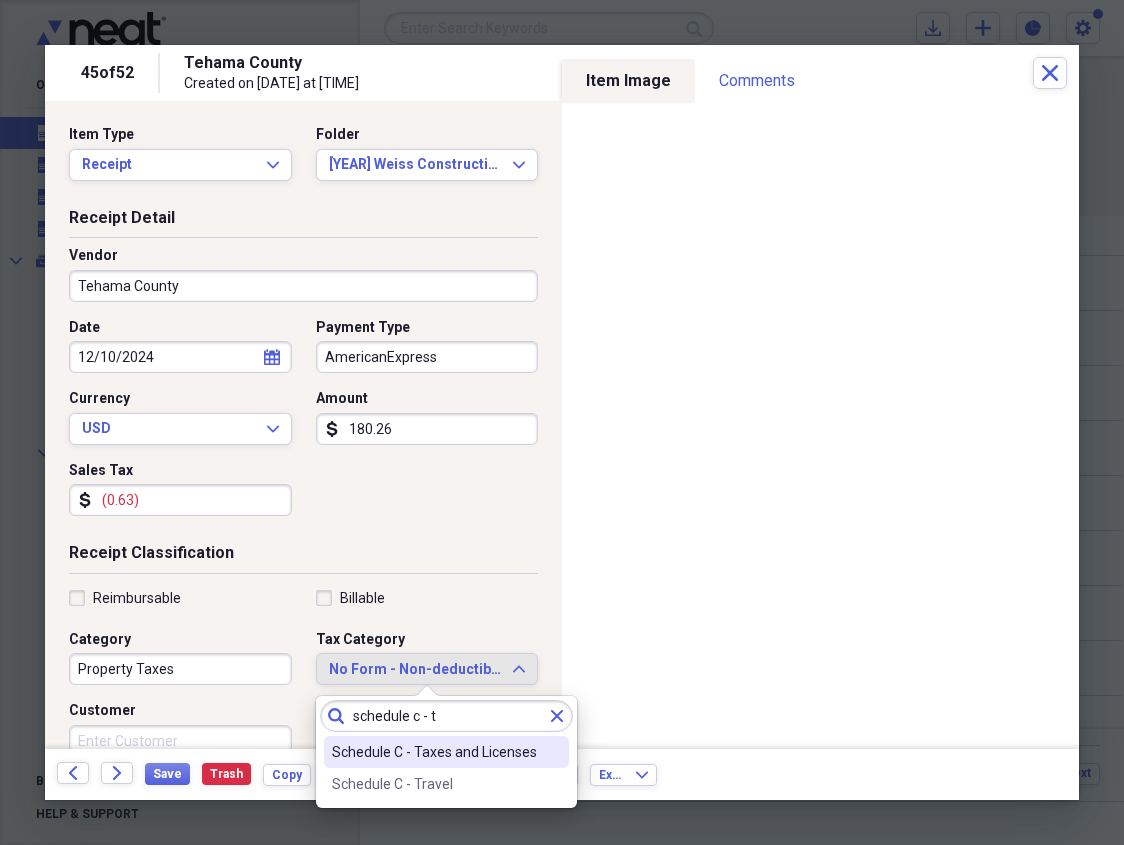 type on "schedule c - t" 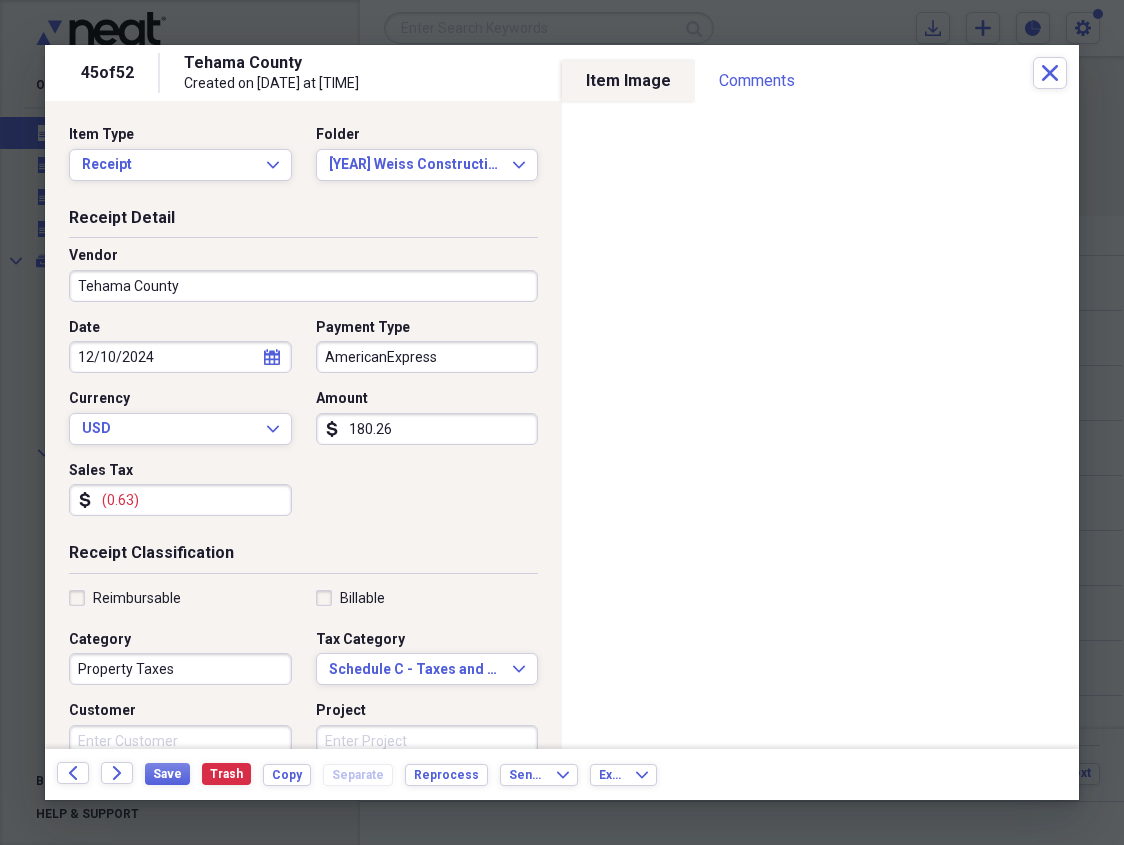 click on "Save Trash Copy Separate Reprocess" at bounding box center (322, 774) 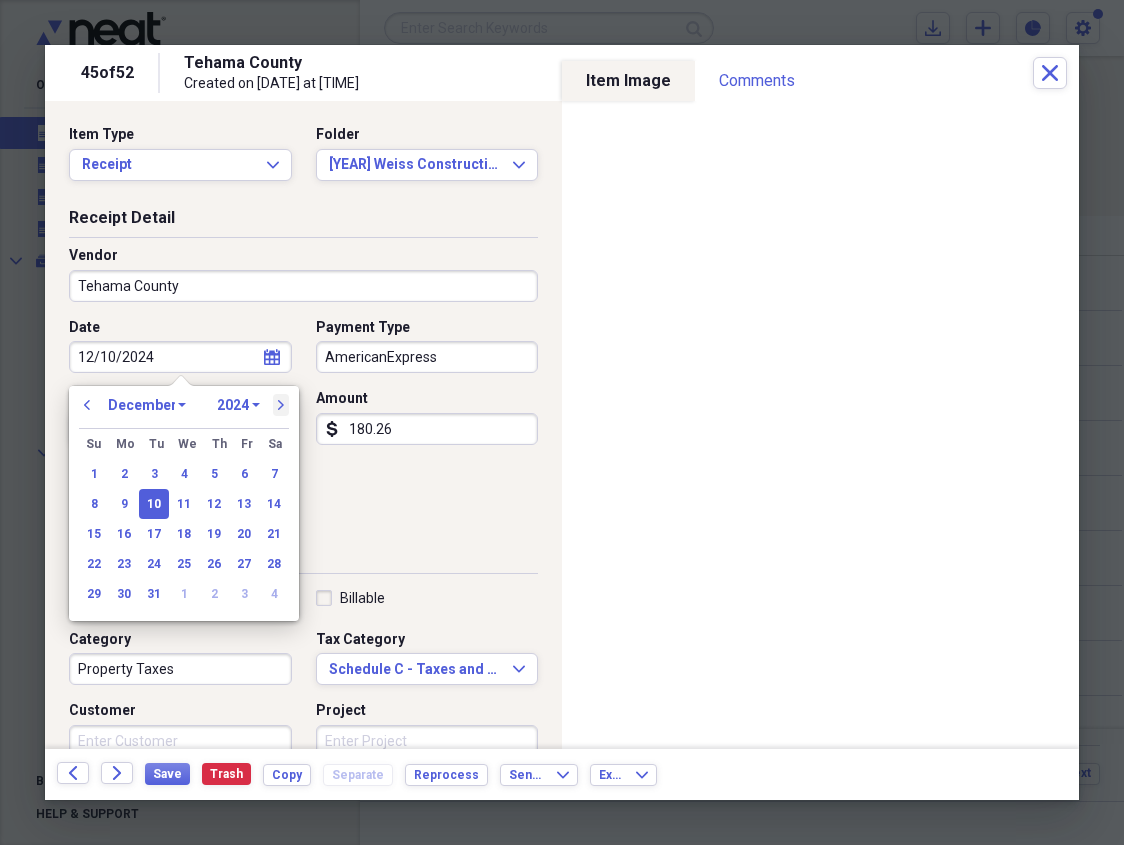 click on "next" at bounding box center [281, 405] 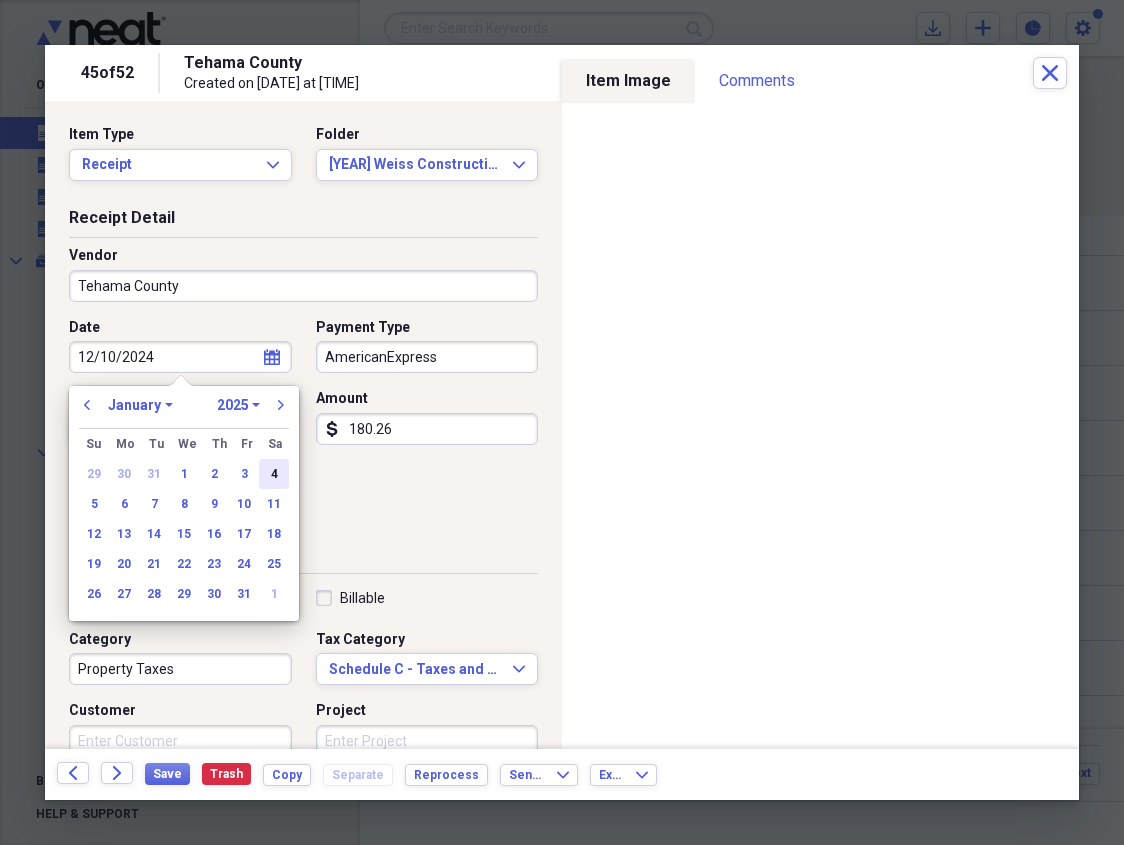 click on "4" at bounding box center [274, 474] 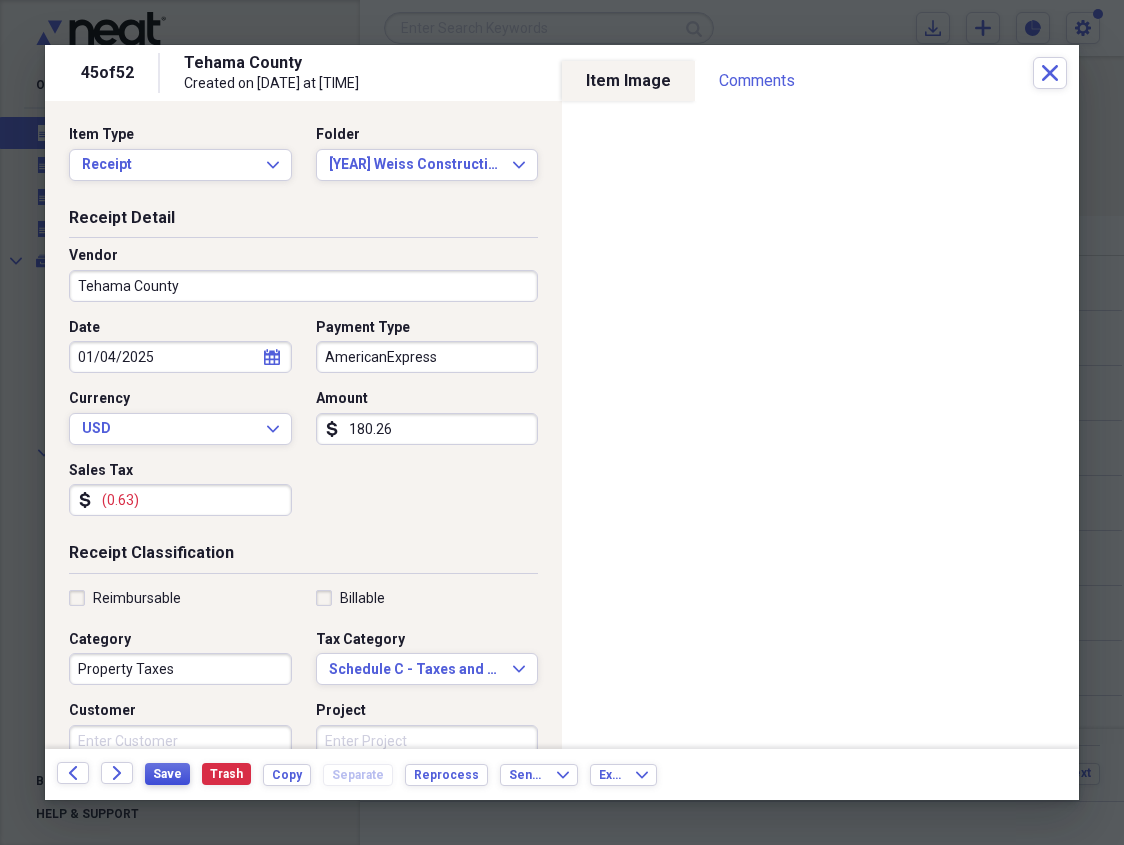 click on "Save" at bounding box center (167, 774) 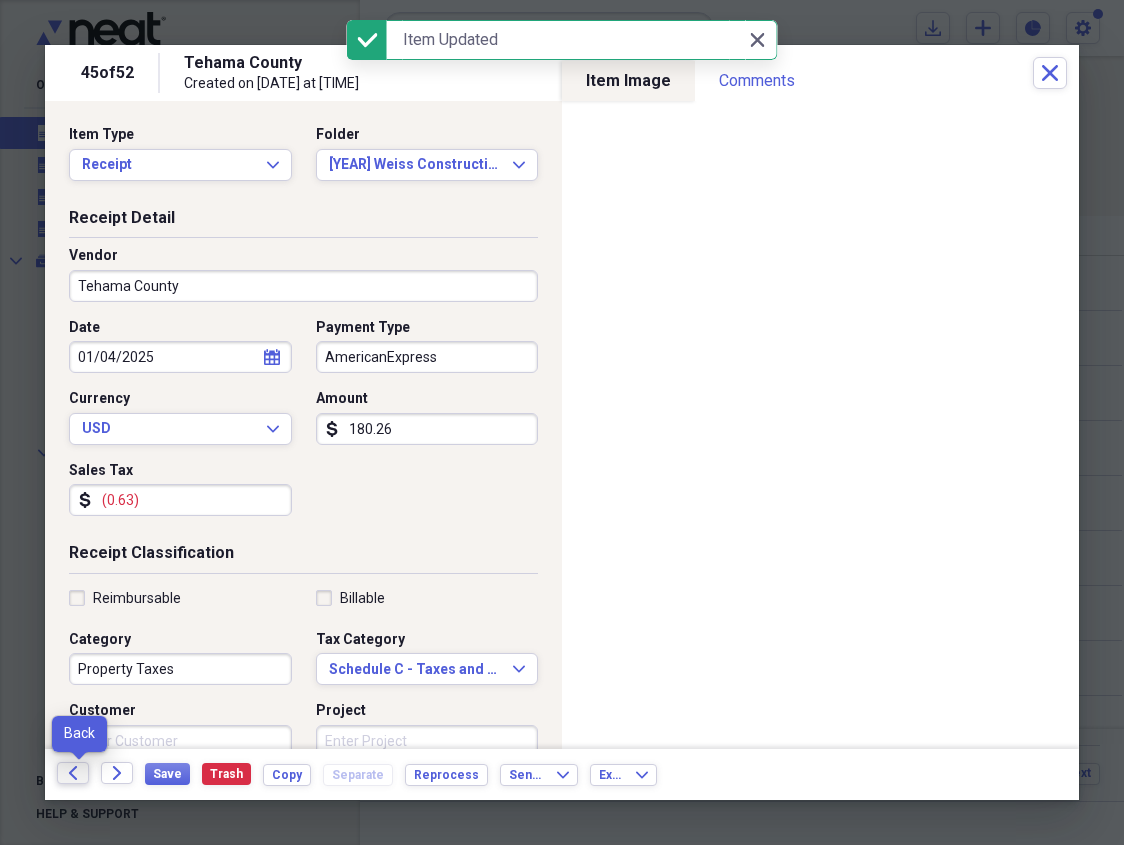 click on "Back" 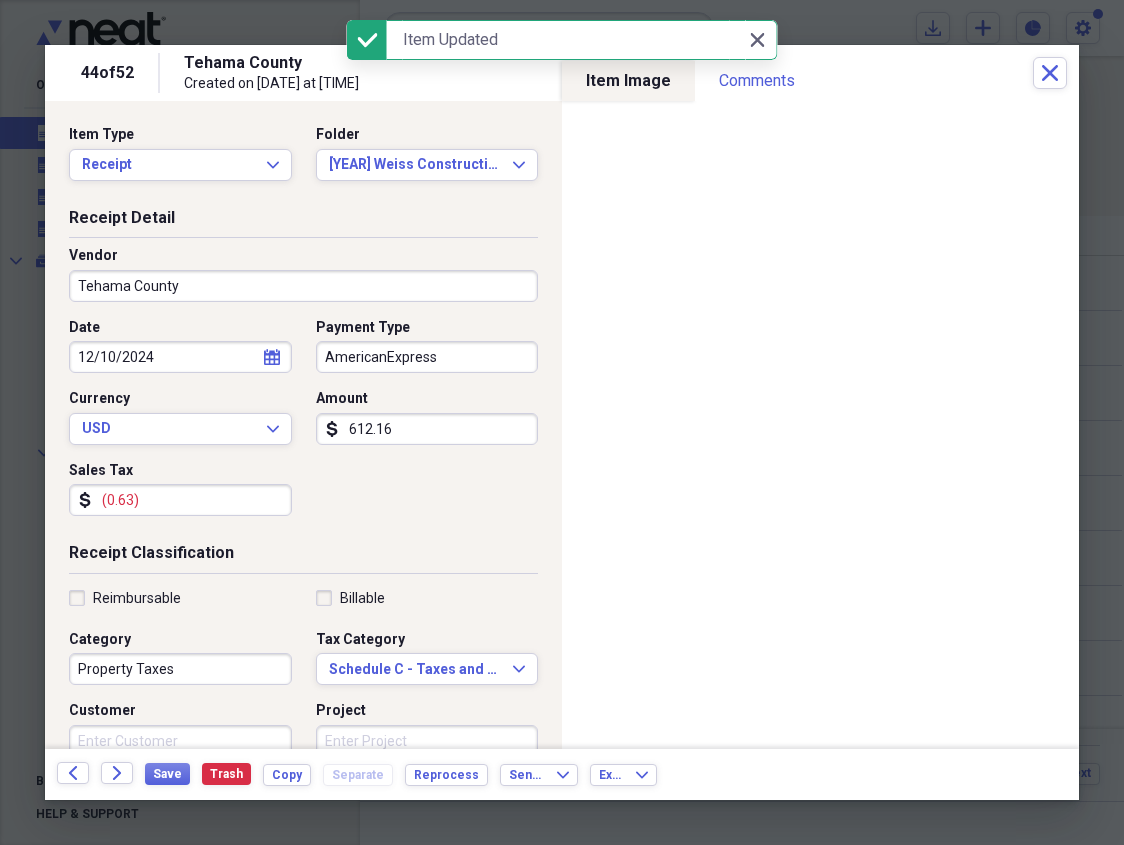 click on "Back" 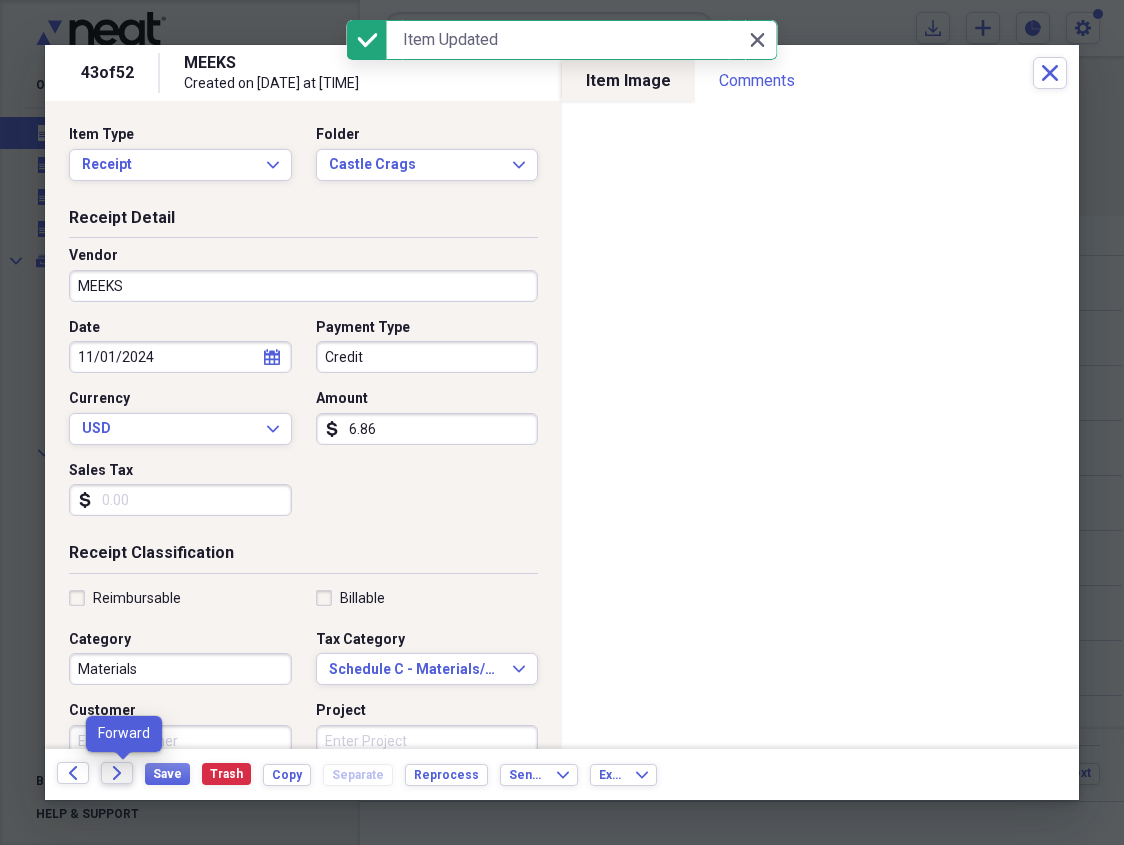 click on "Forward" 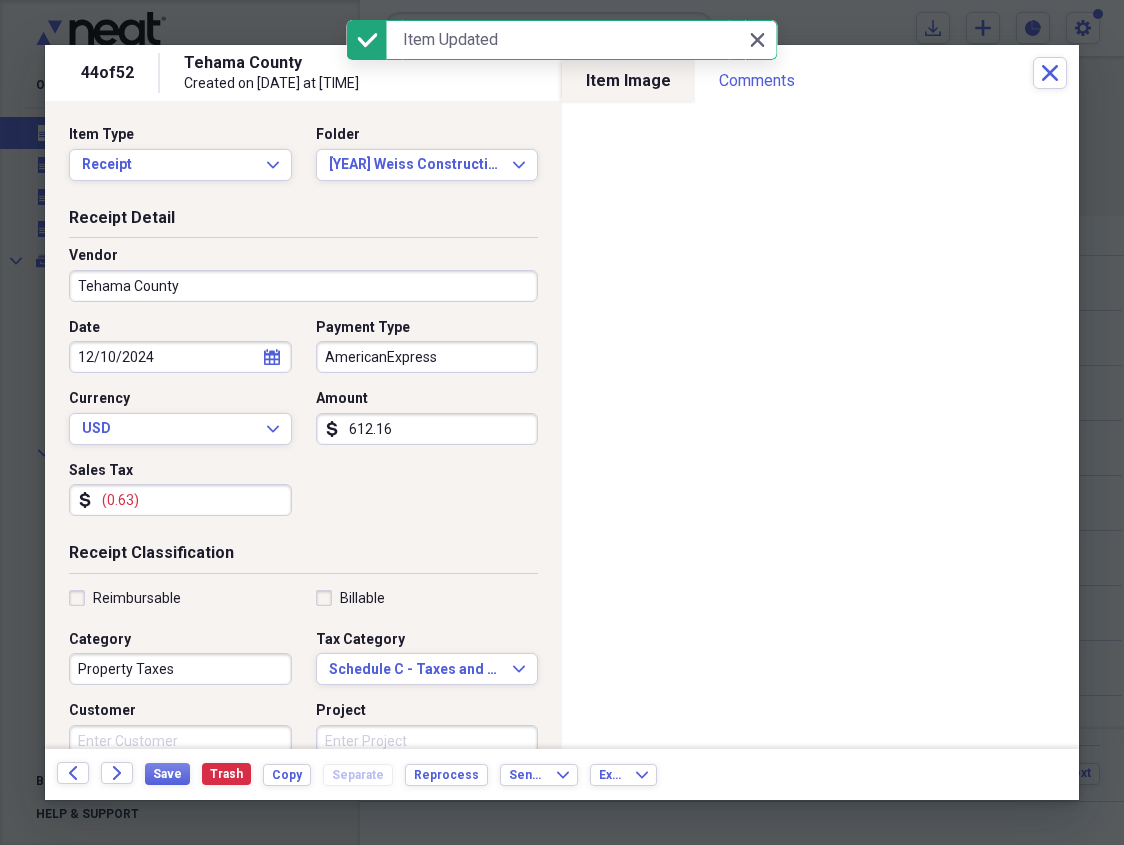 click 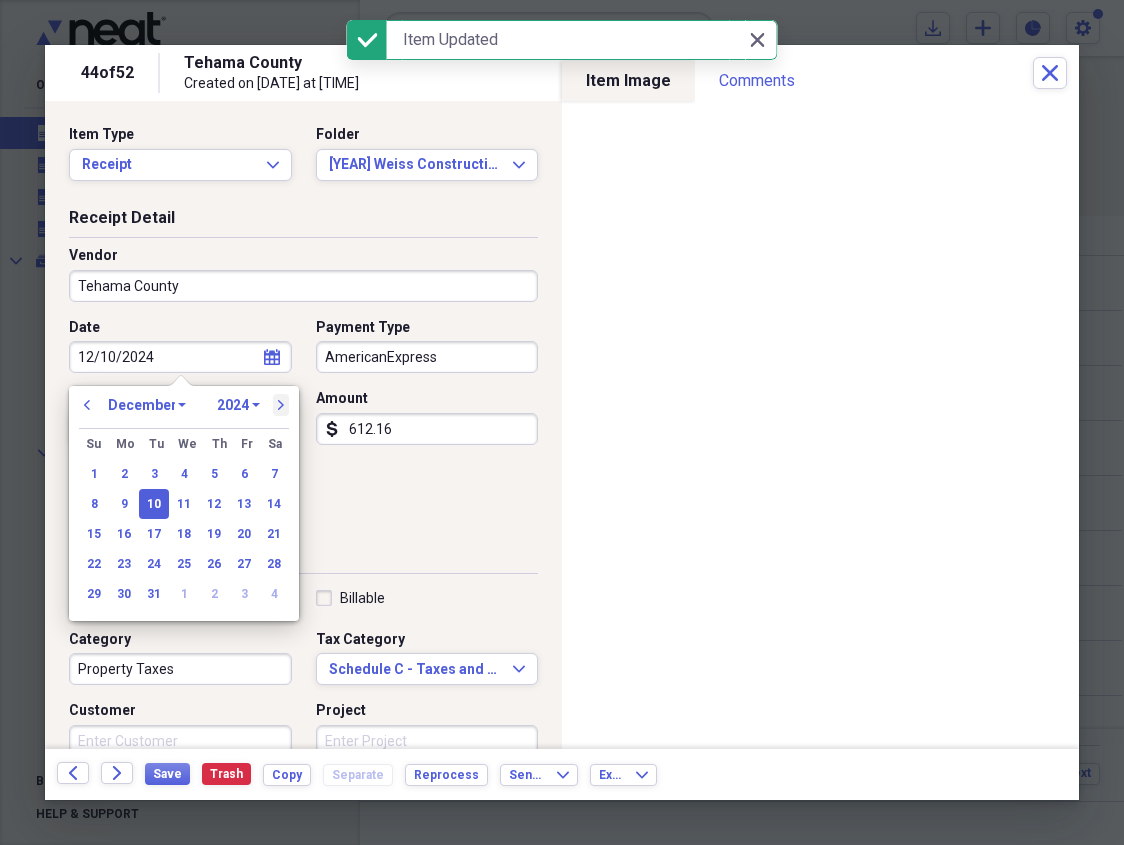 click on "next" at bounding box center [281, 405] 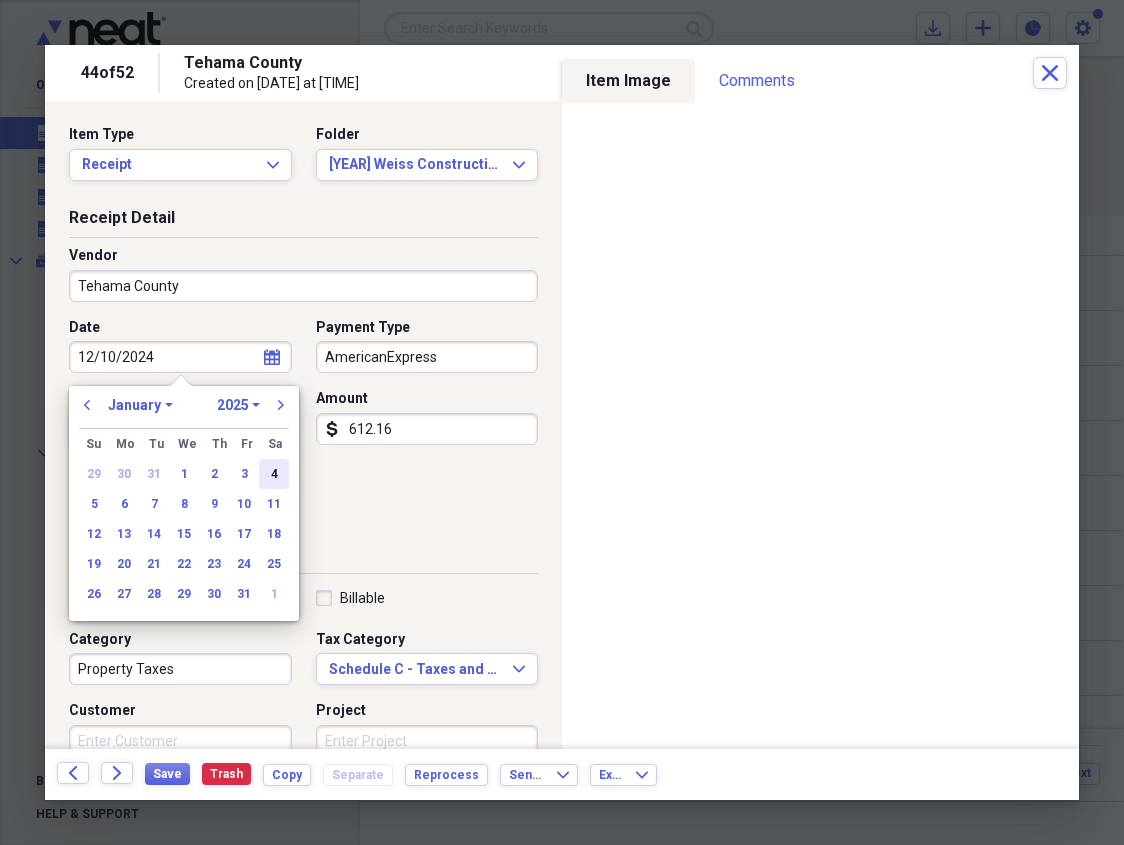 click on "4" at bounding box center [274, 474] 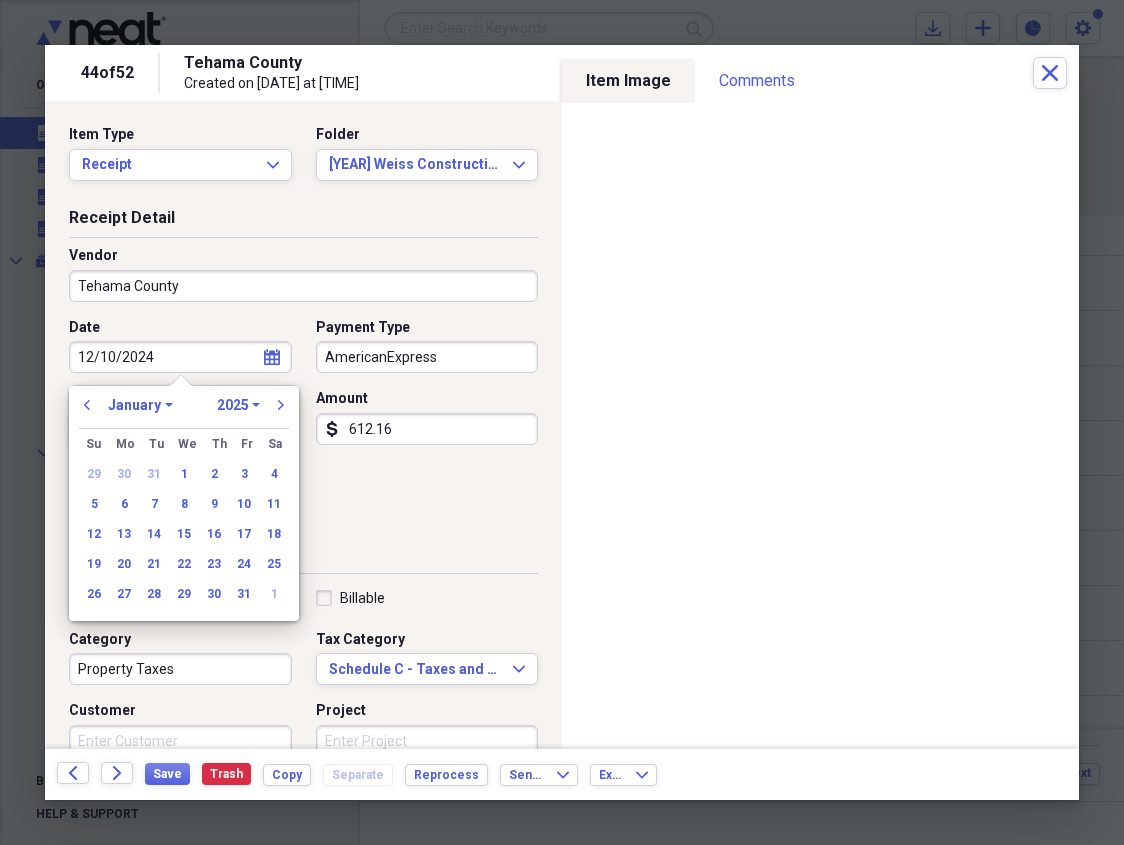 type on "01/04/2025" 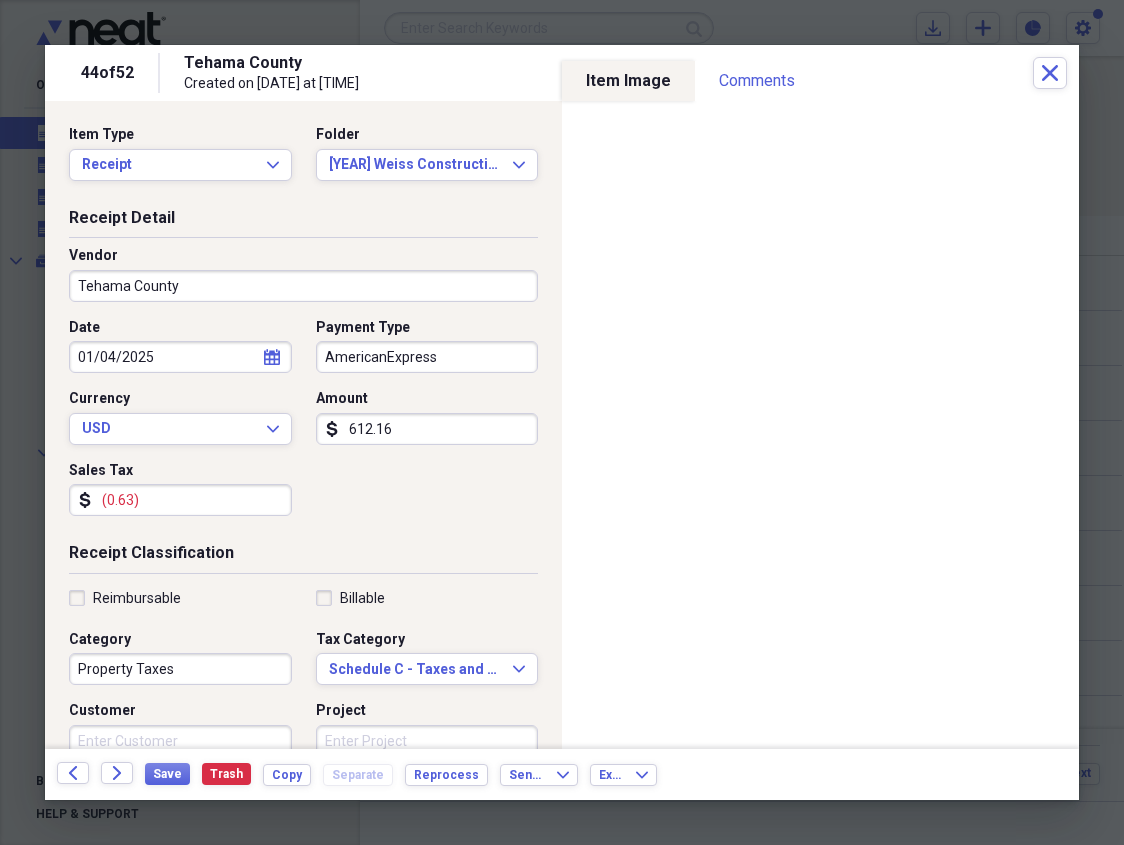 click on "calendar" 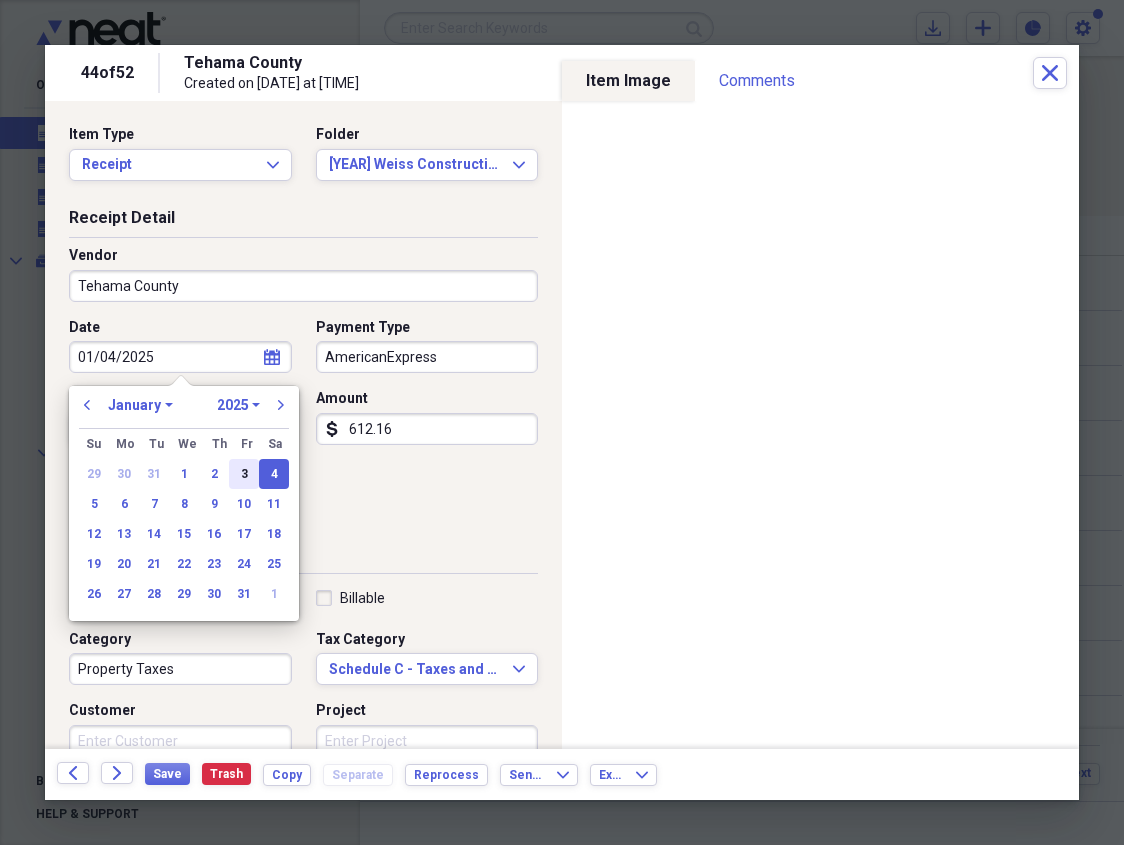 click on "3" at bounding box center [244, 474] 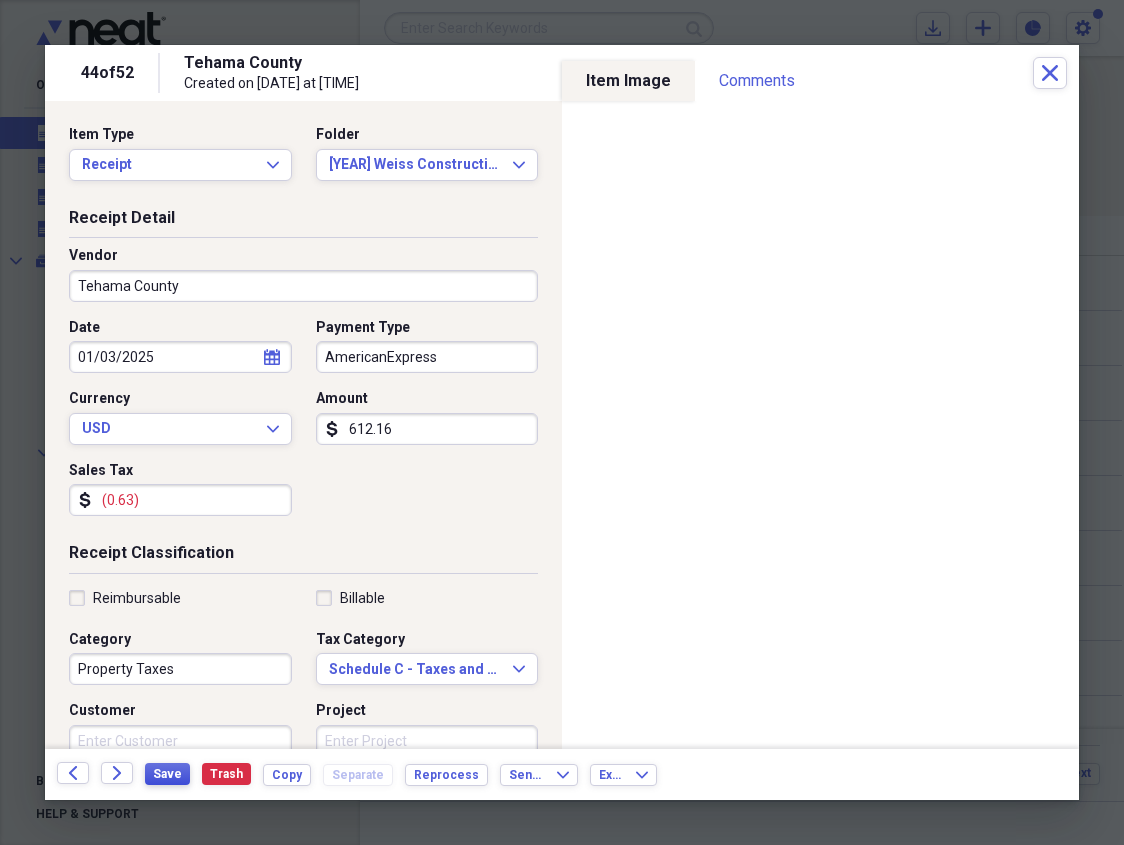 click on "Save" at bounding box center (167, 774) 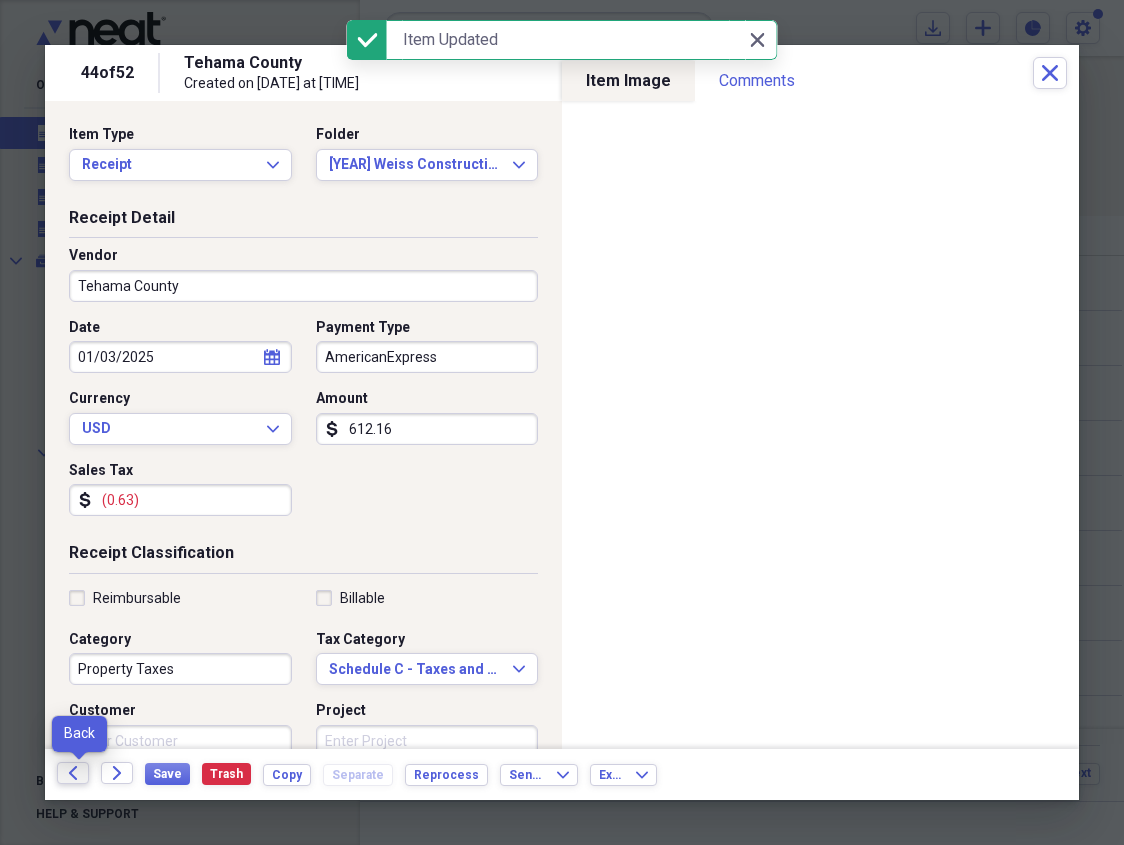 click on "Back" at bounding box center [73, 773] 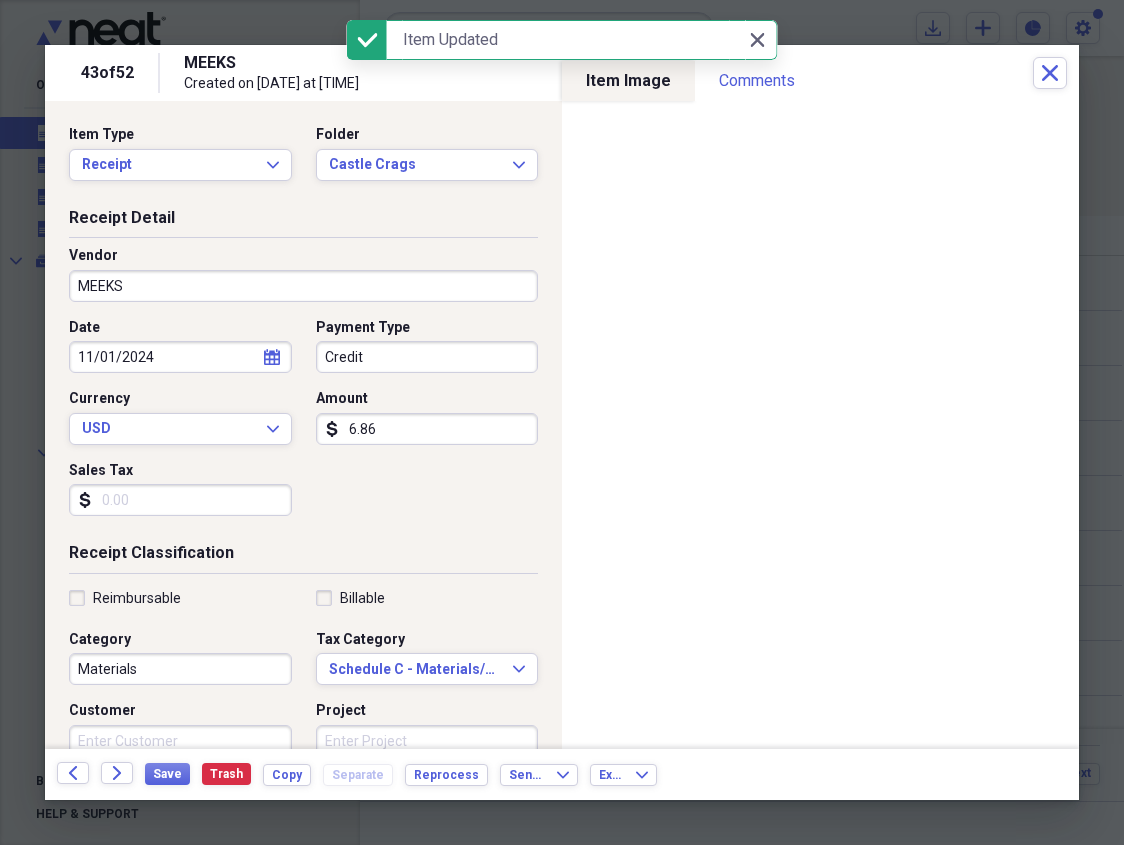 click on "Back" at bounding box center [73, 773] 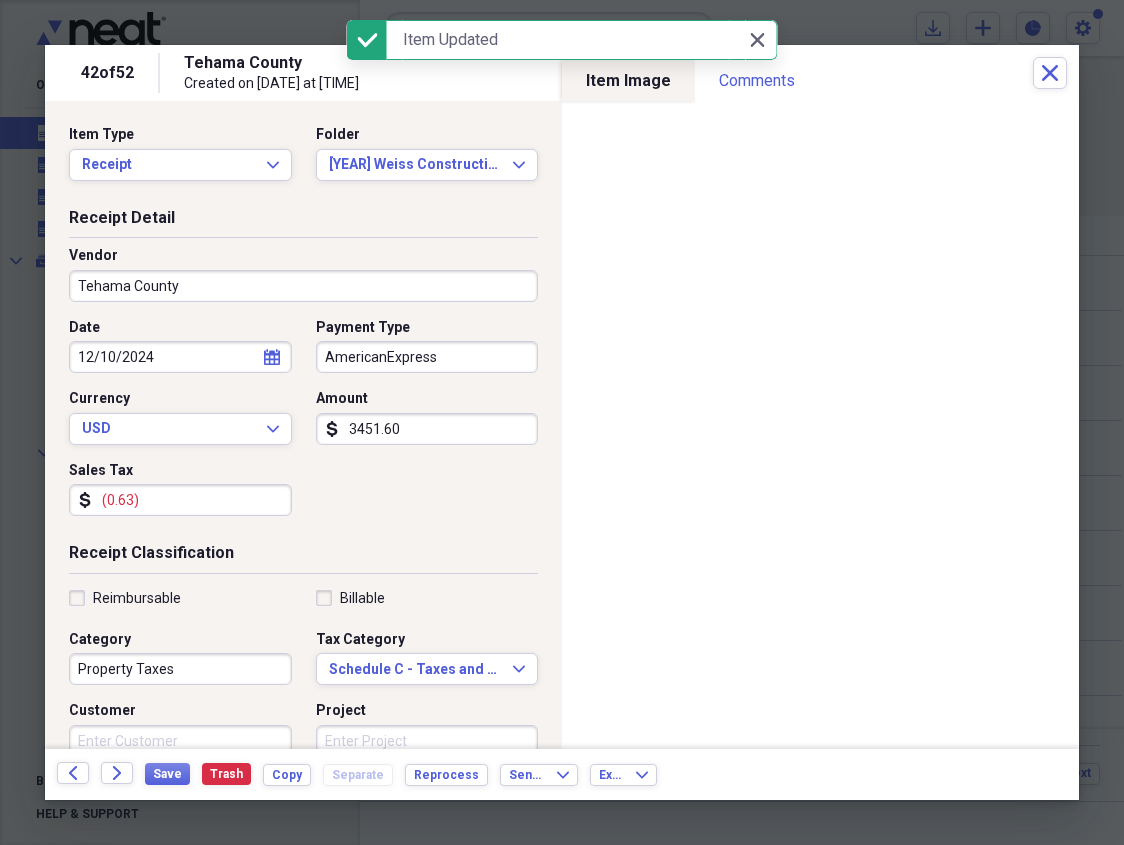 click 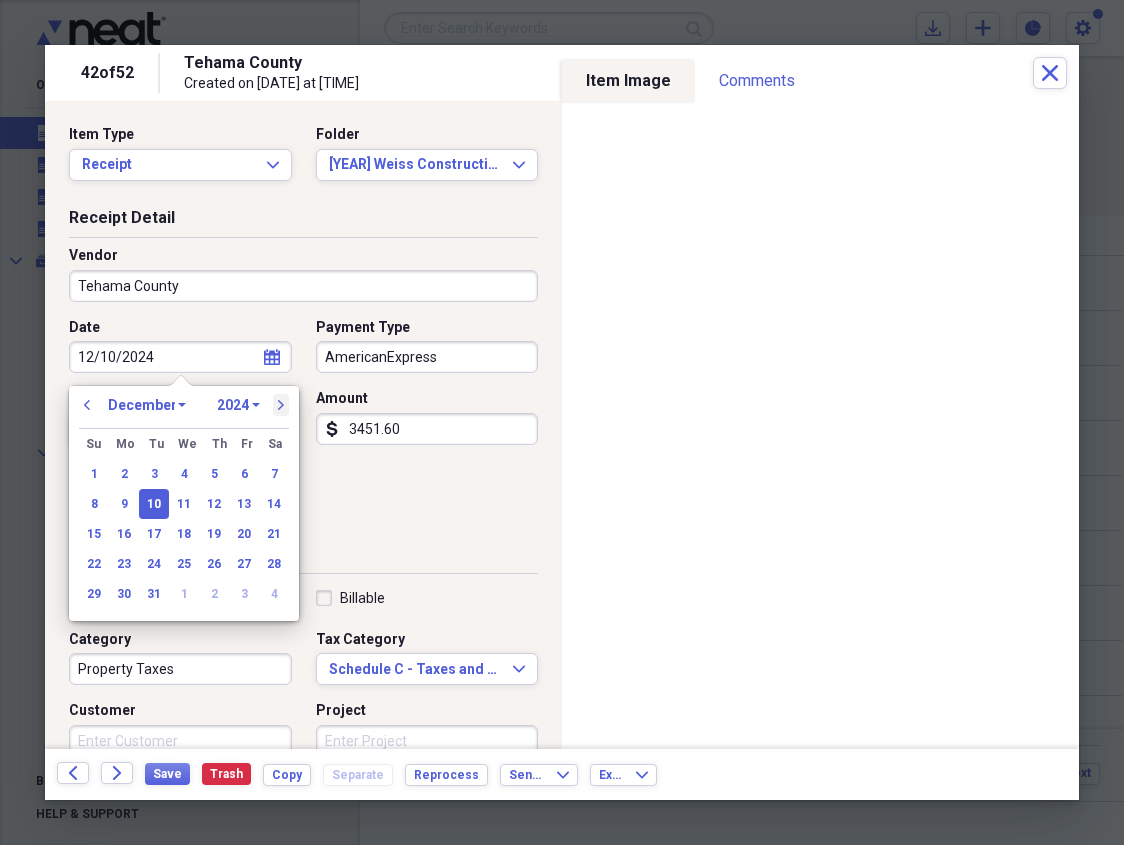 click on "next" at bounding box center [281, 405] 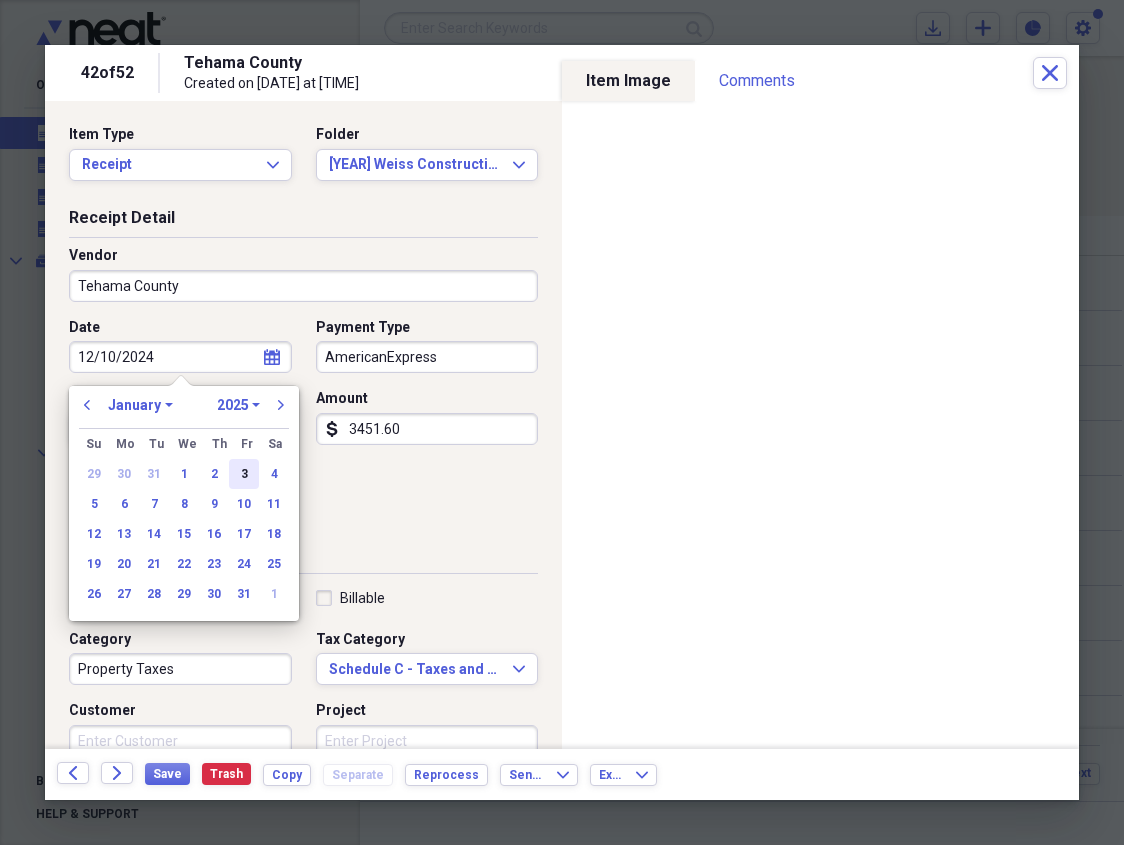 click on "3" at bounding box center [244, 474] 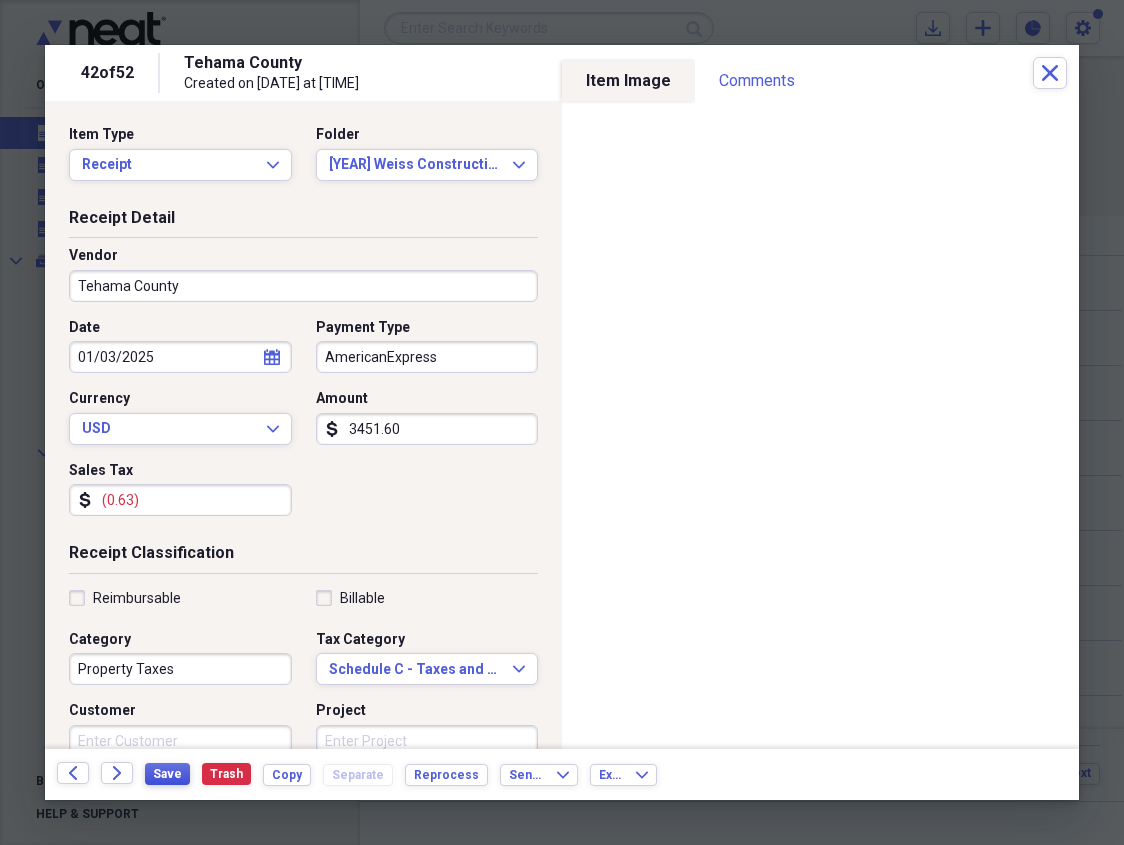 click on "Save" at bounding box center (167, 774) 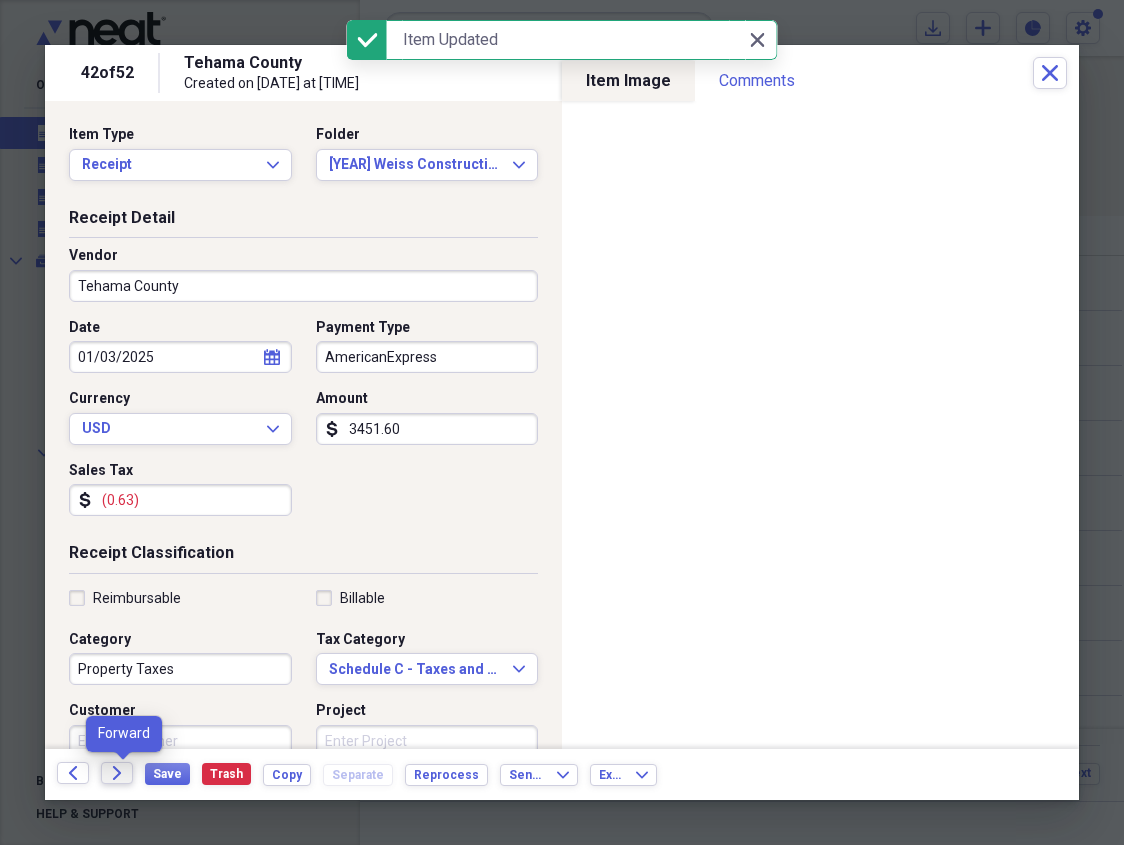 click on "Forward" at bounding box center [117, 773] 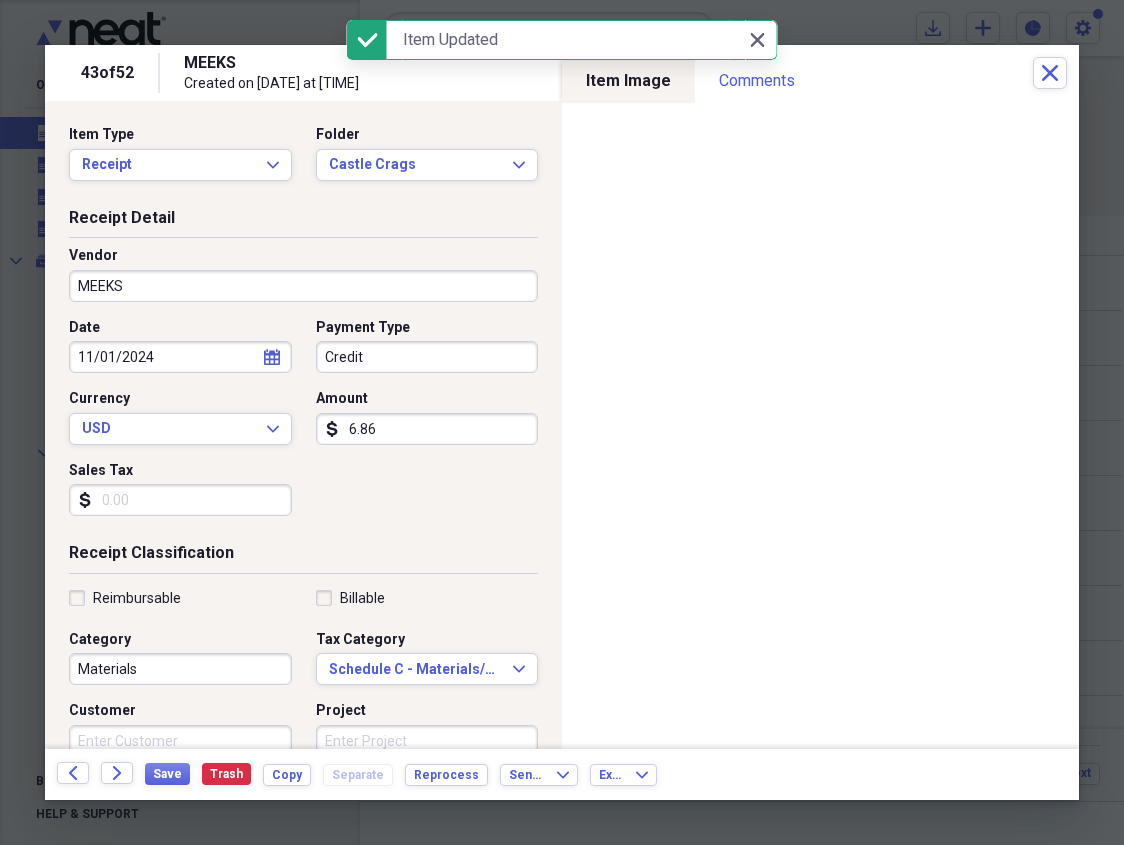 click on "Forward" at bounding box center [117, 773] 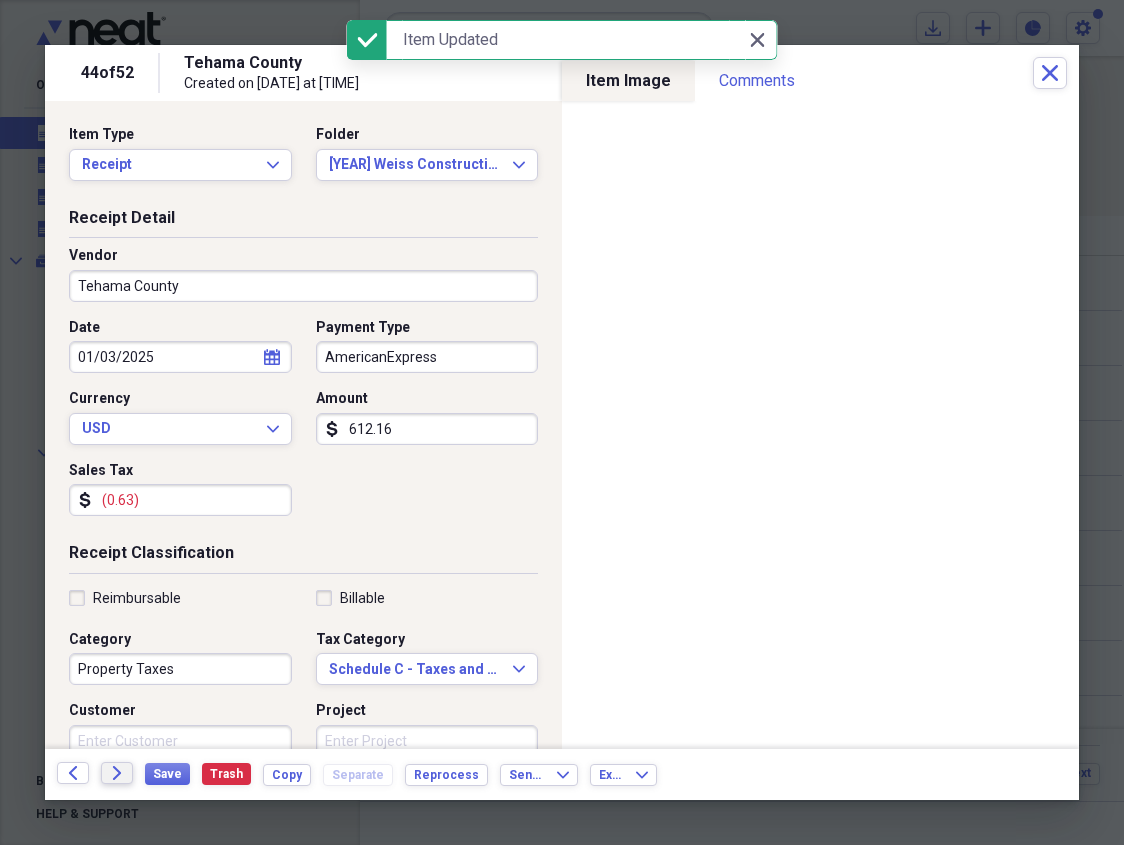 click on "Forward" at bounding box center [117, 773] 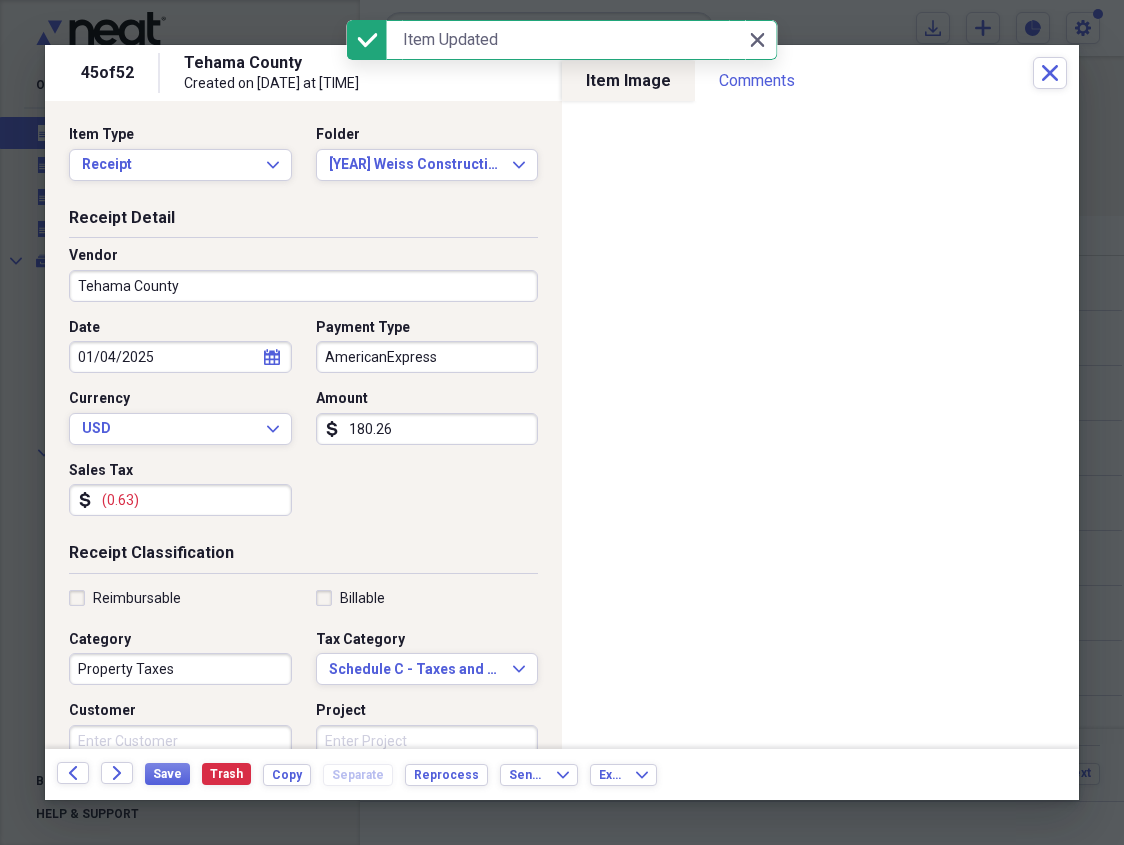 click on "Forward" at bounding box center (117, 773) 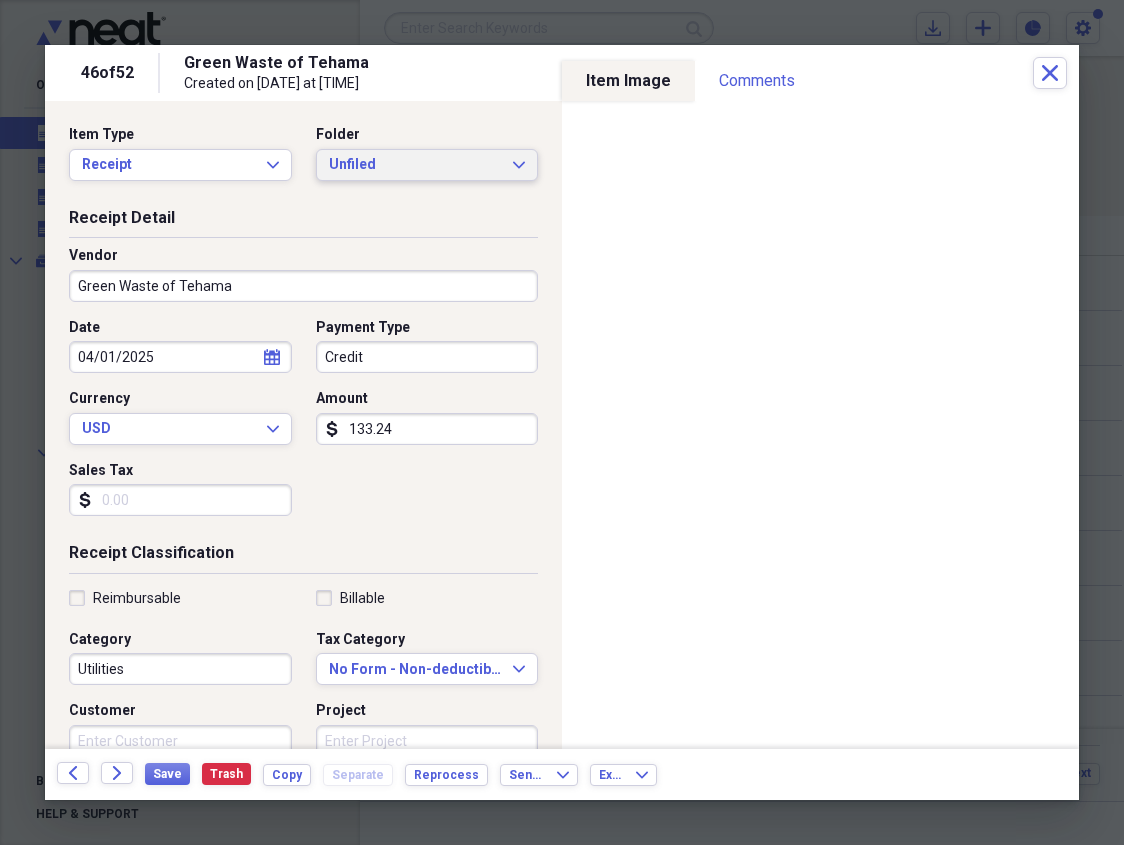 click on "Unfiled" at bounding box center [415, 165] 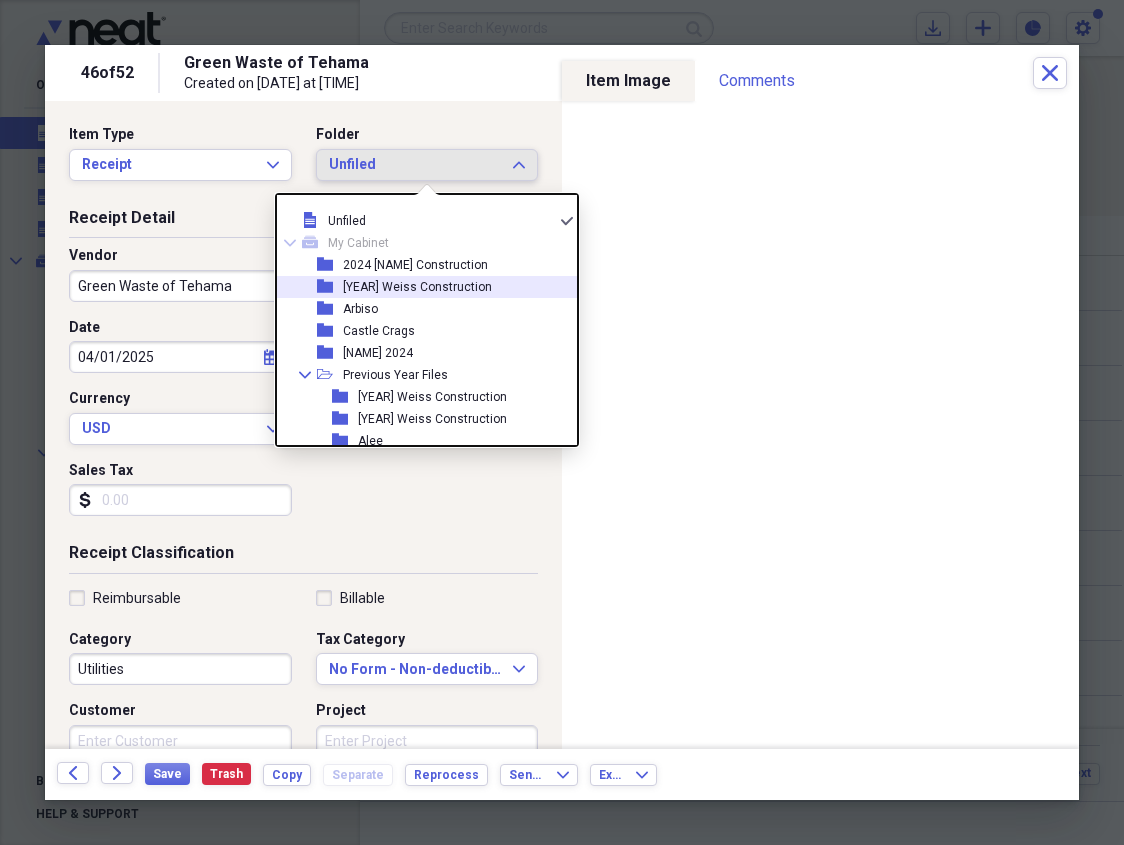 click on "[YEAR] Weiss Construction" at bounding box center (417, 287) 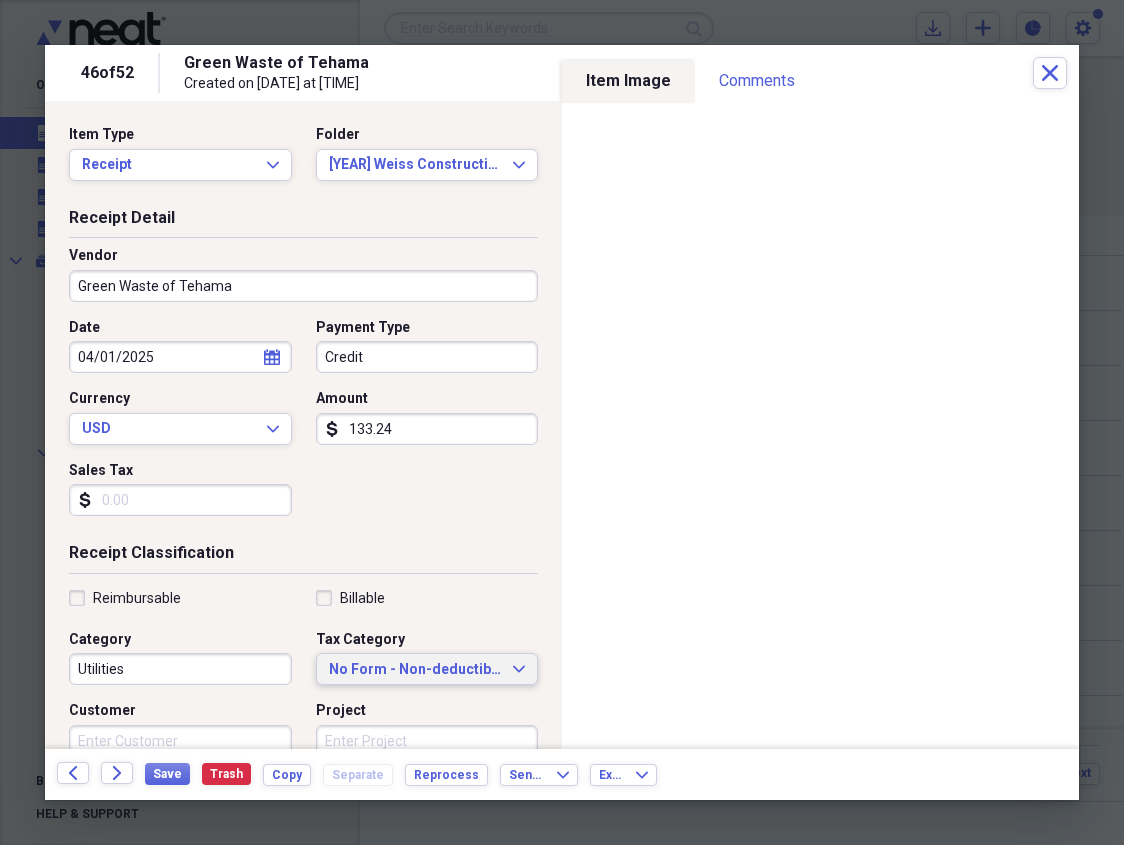 click on "No Form - Non-deductible" at bounding box center (415, 670) 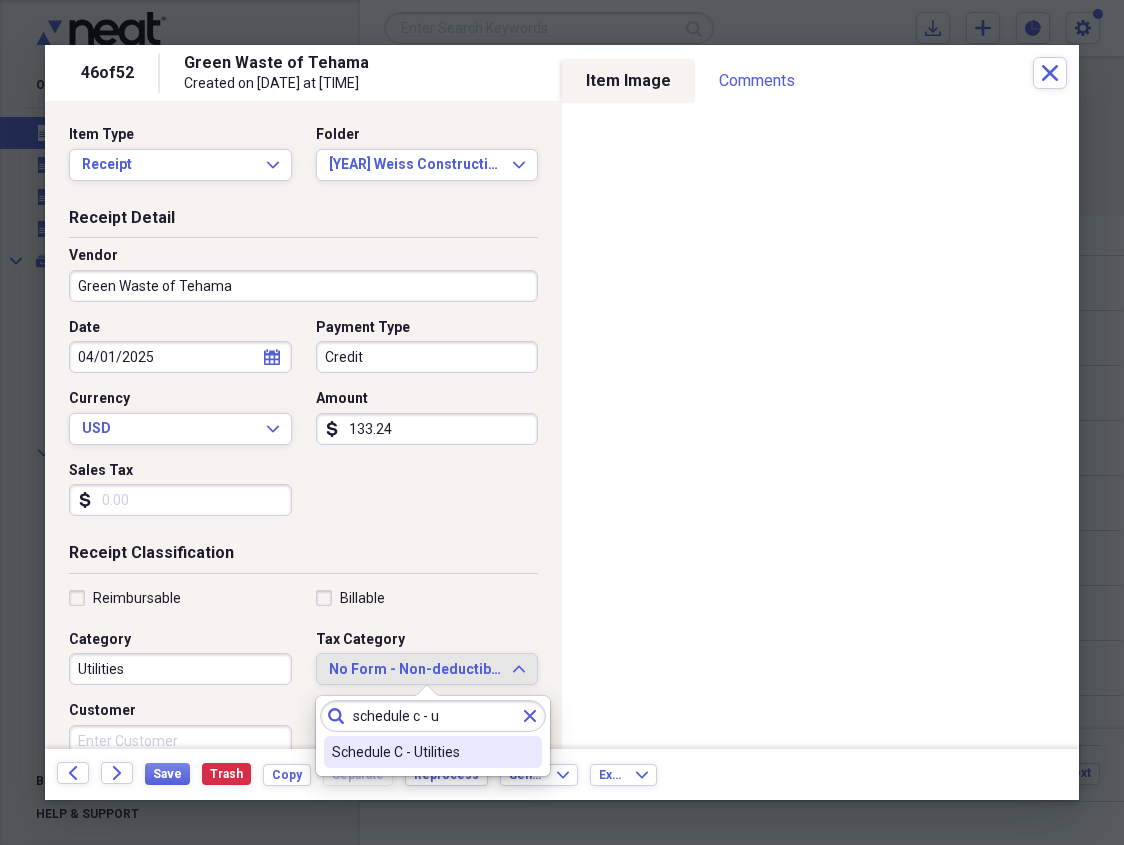 type on "schedule c - u" 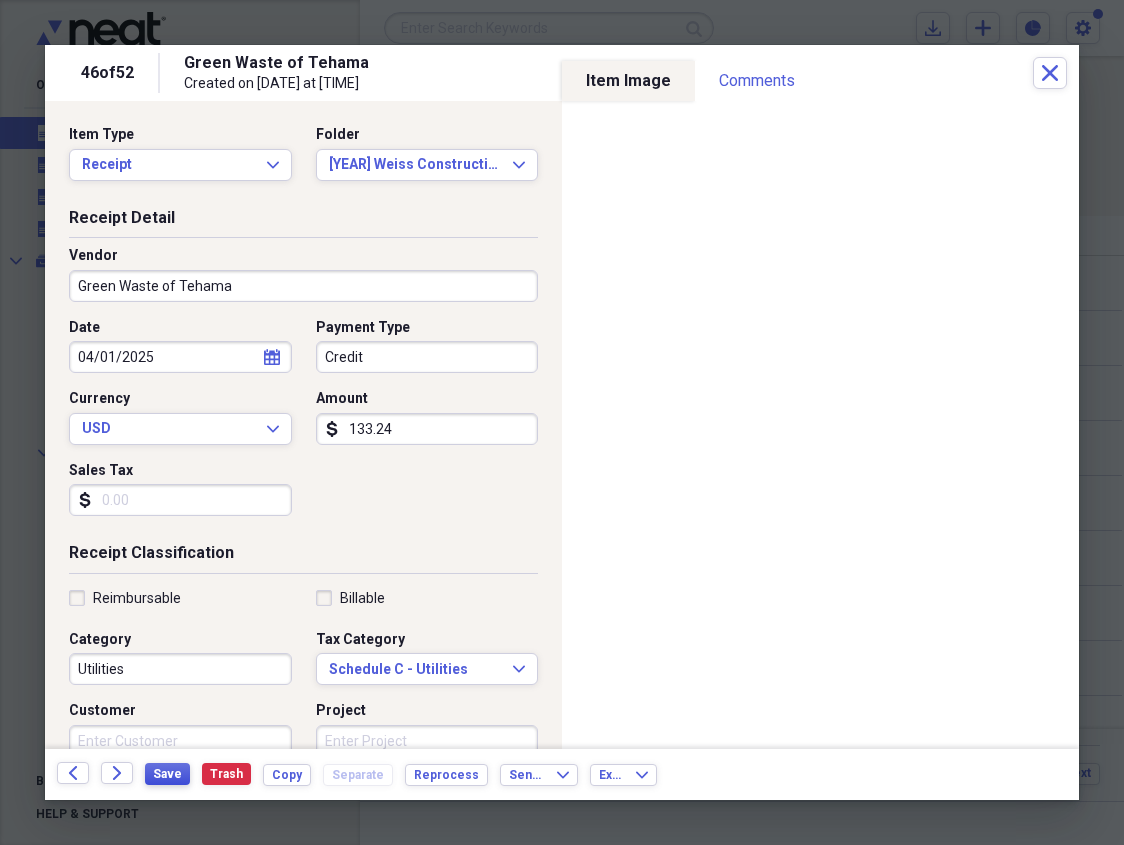 click on "Save" at bounding box center [167, 774] 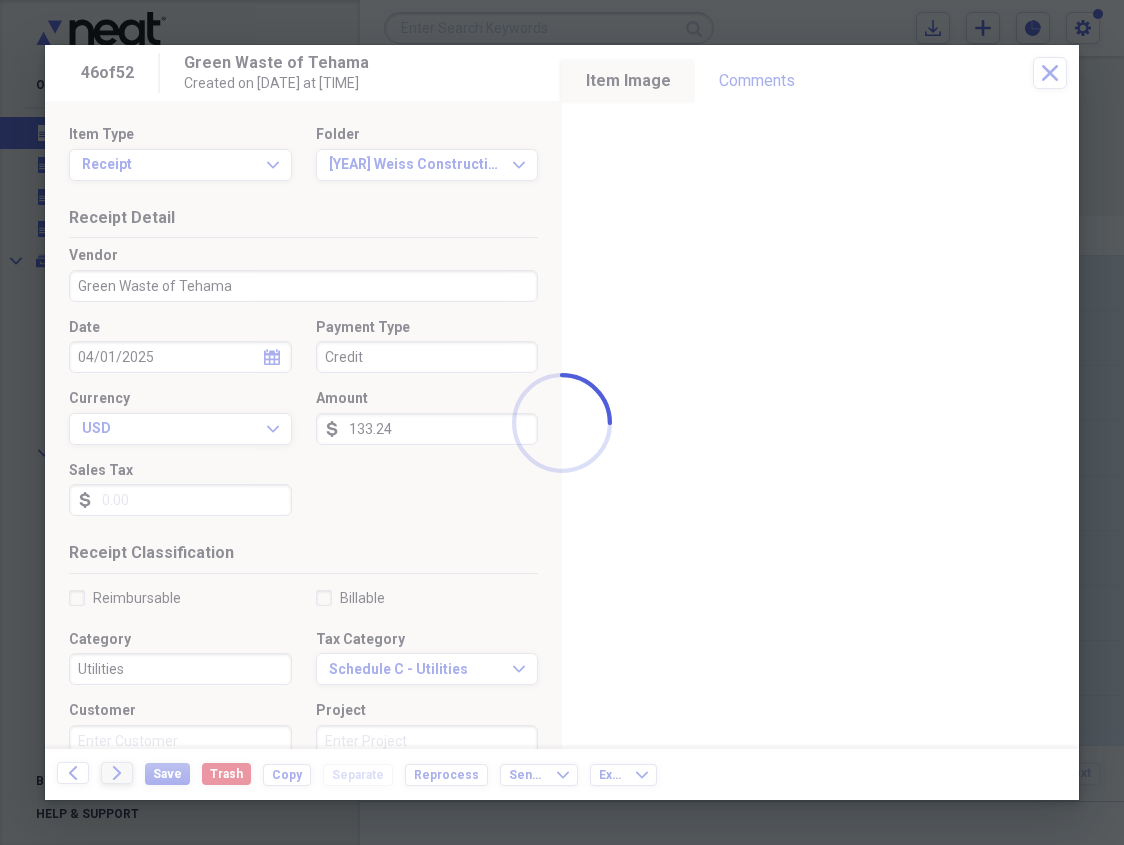click 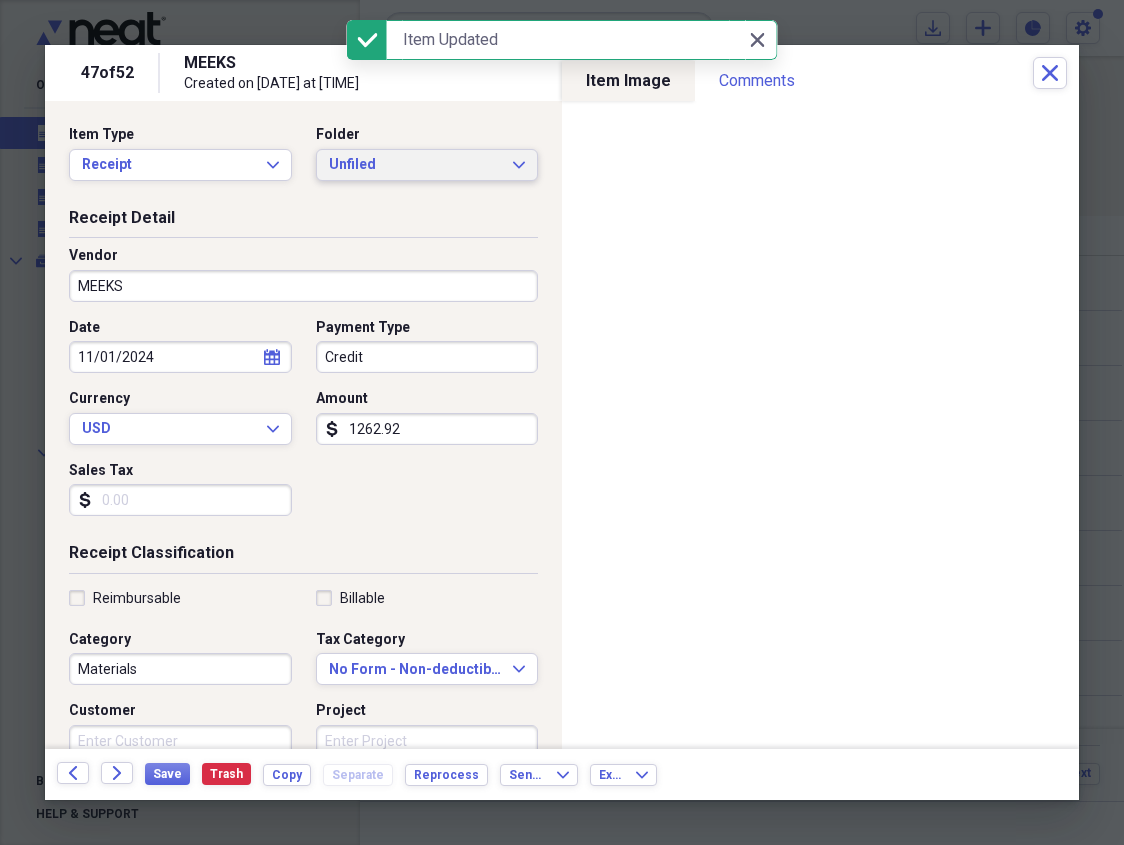 click on "Unfiled Expand" at bounding box center [427, 165] 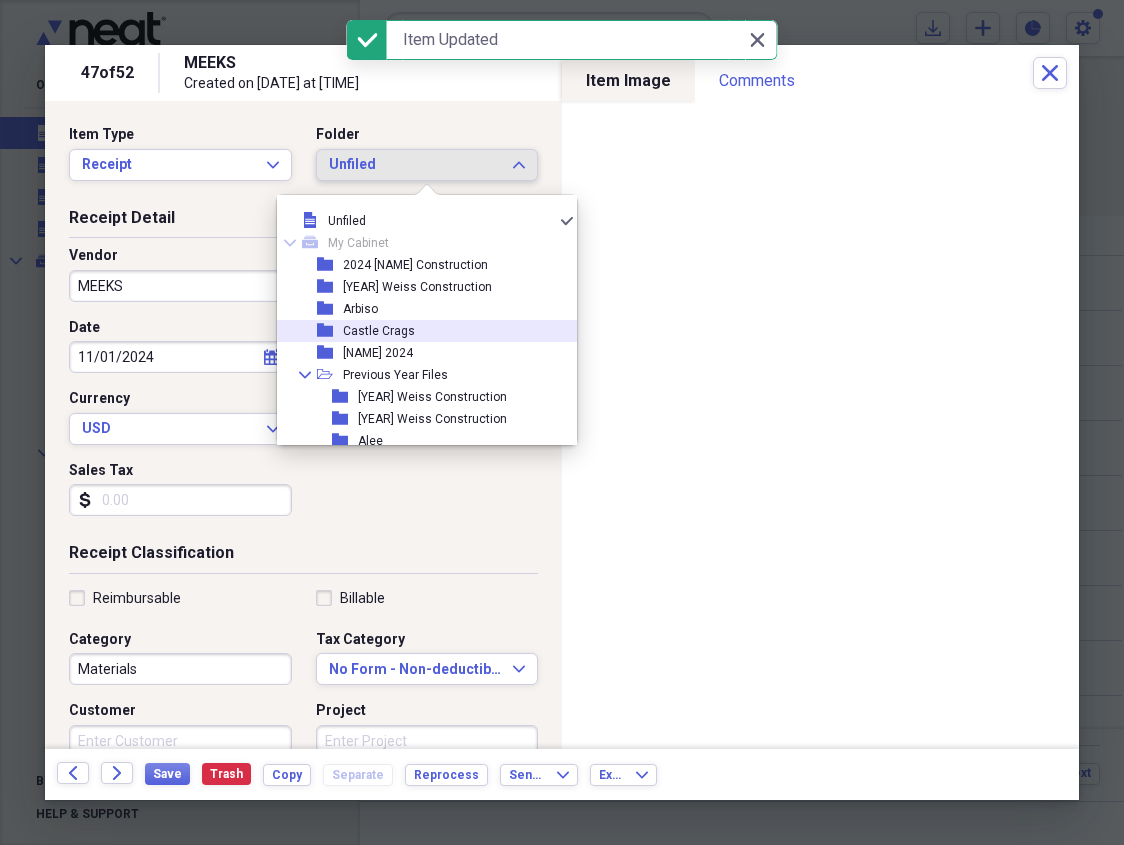 click on "Castle Crags" at bounding box center [379, 331] 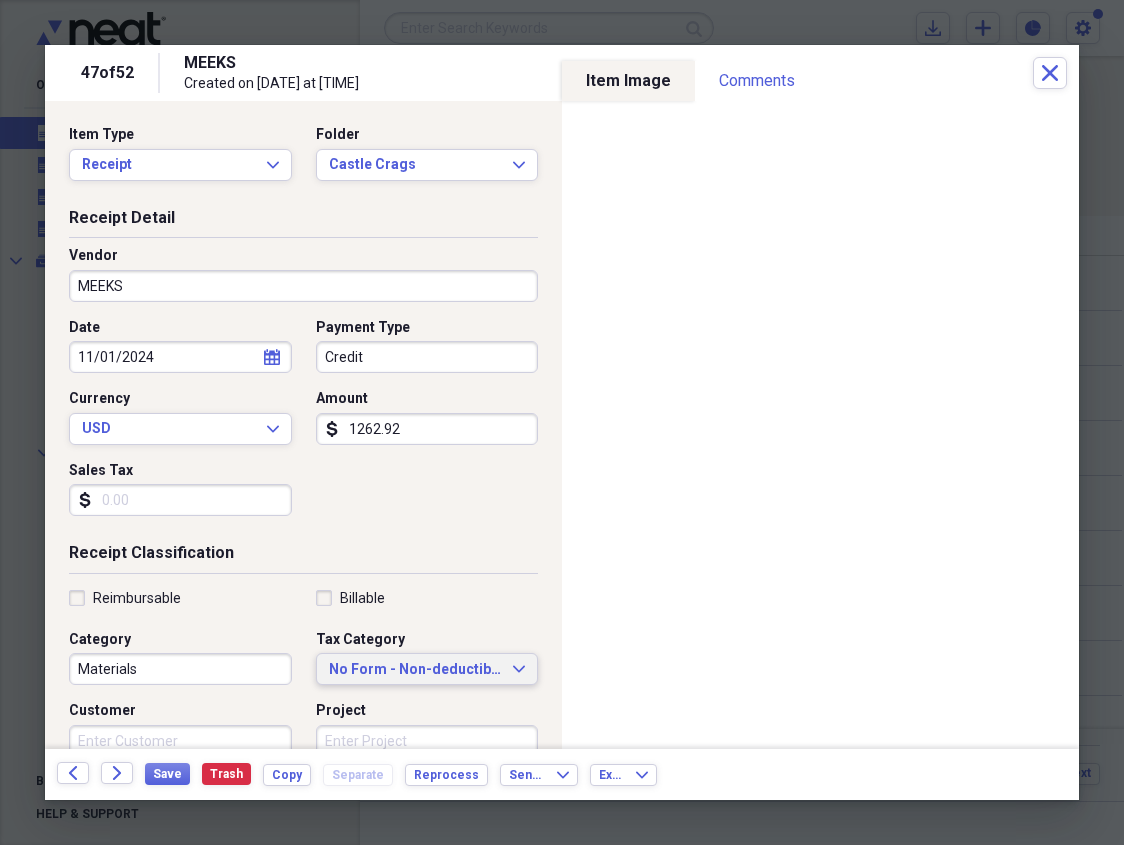 click on "No Form - Non-deductible" at bounding box center [415, 670] 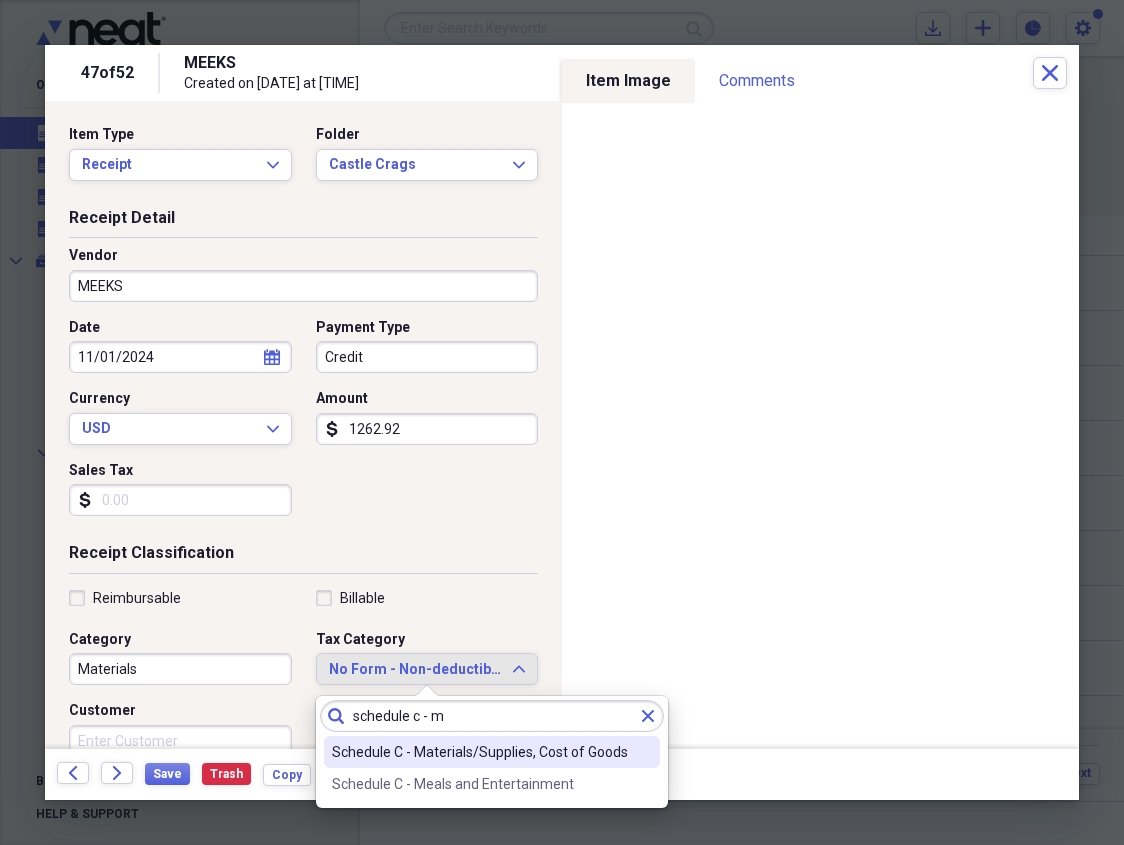 type on "schedule c - m" 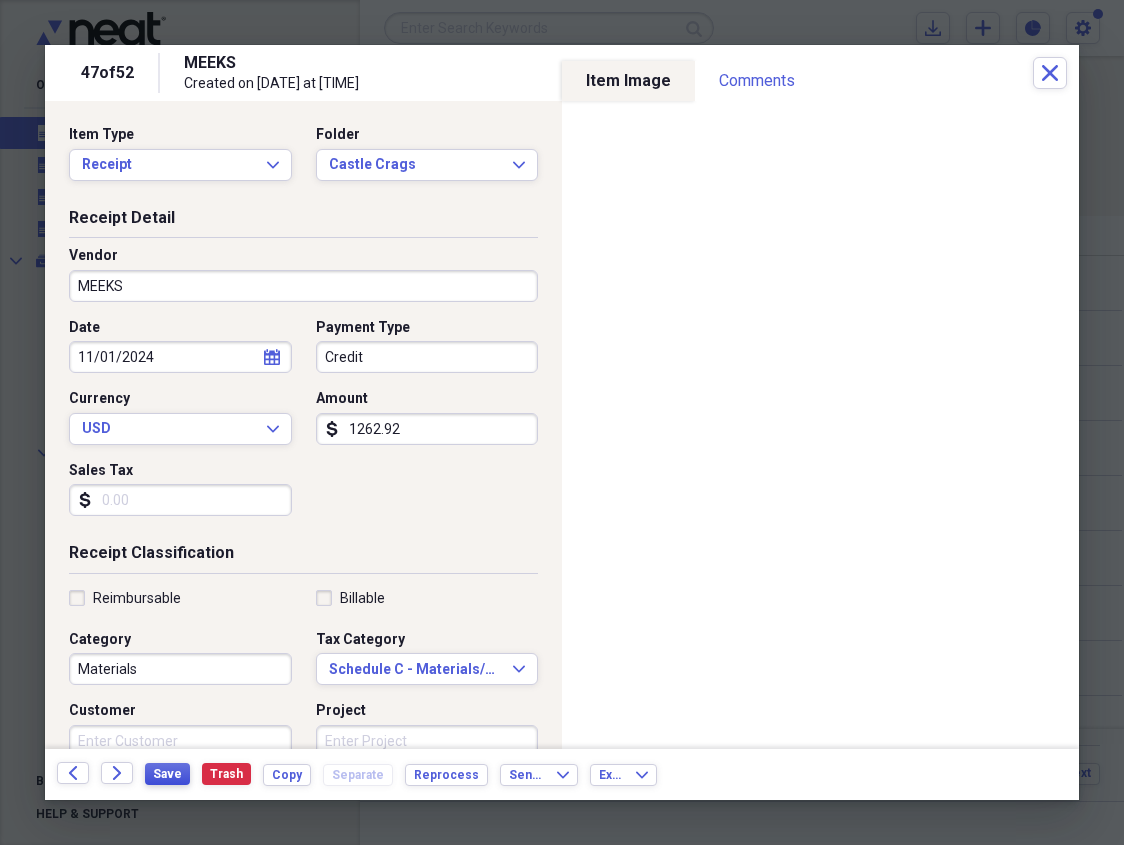 click on "Save" at bounding box center [167, 774] 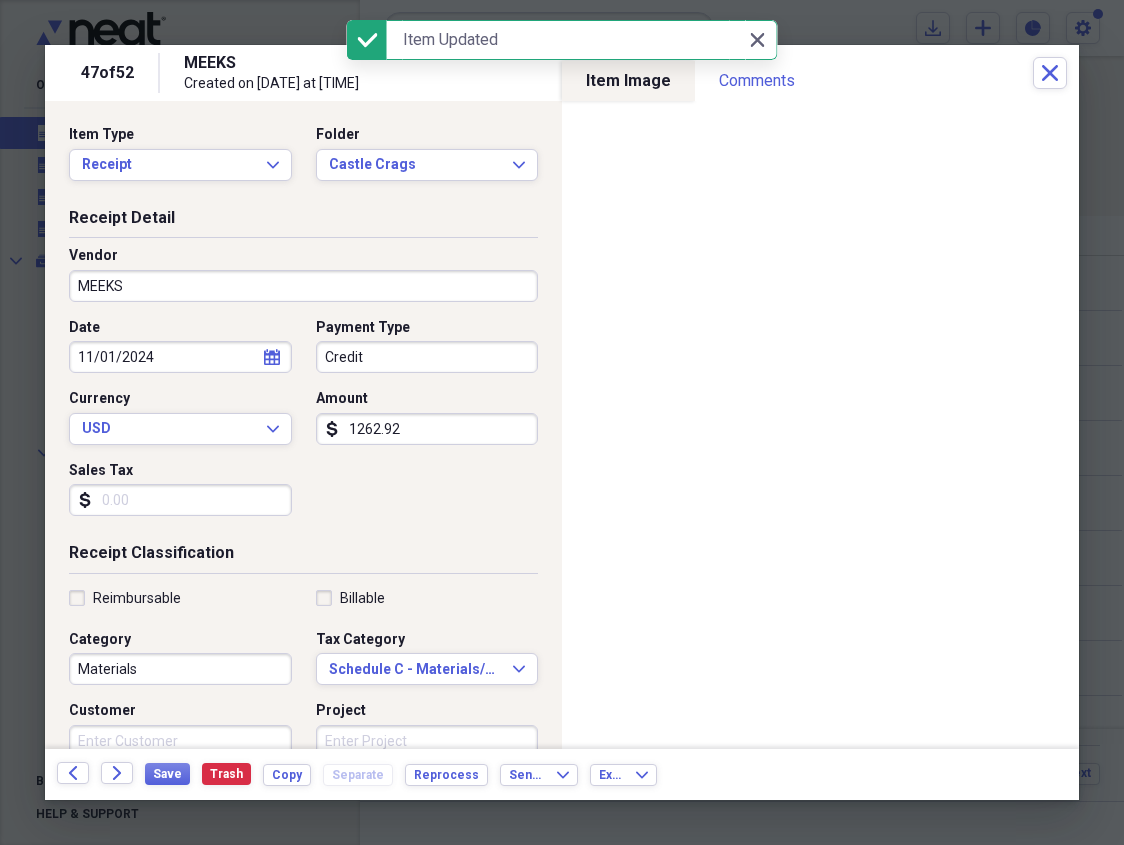 click on "Forward" 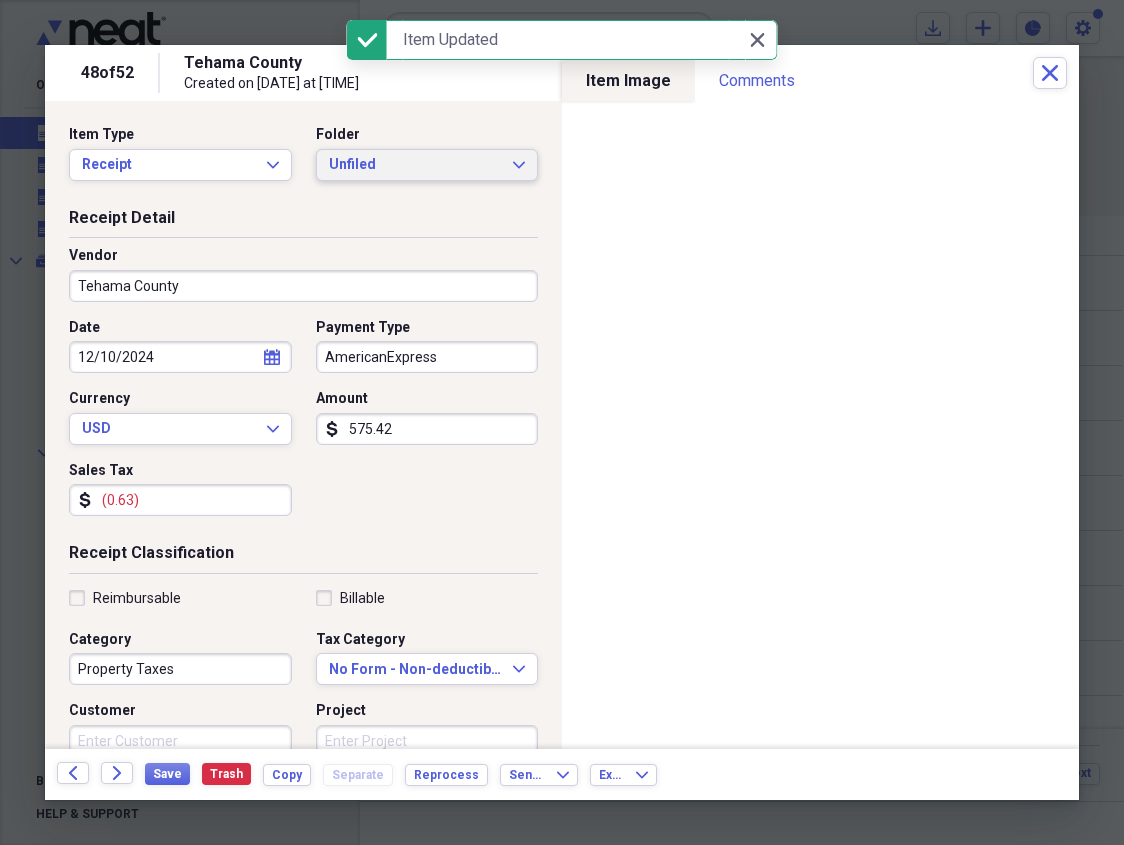 click on "Unfiled" at bounding box center [415, 165] 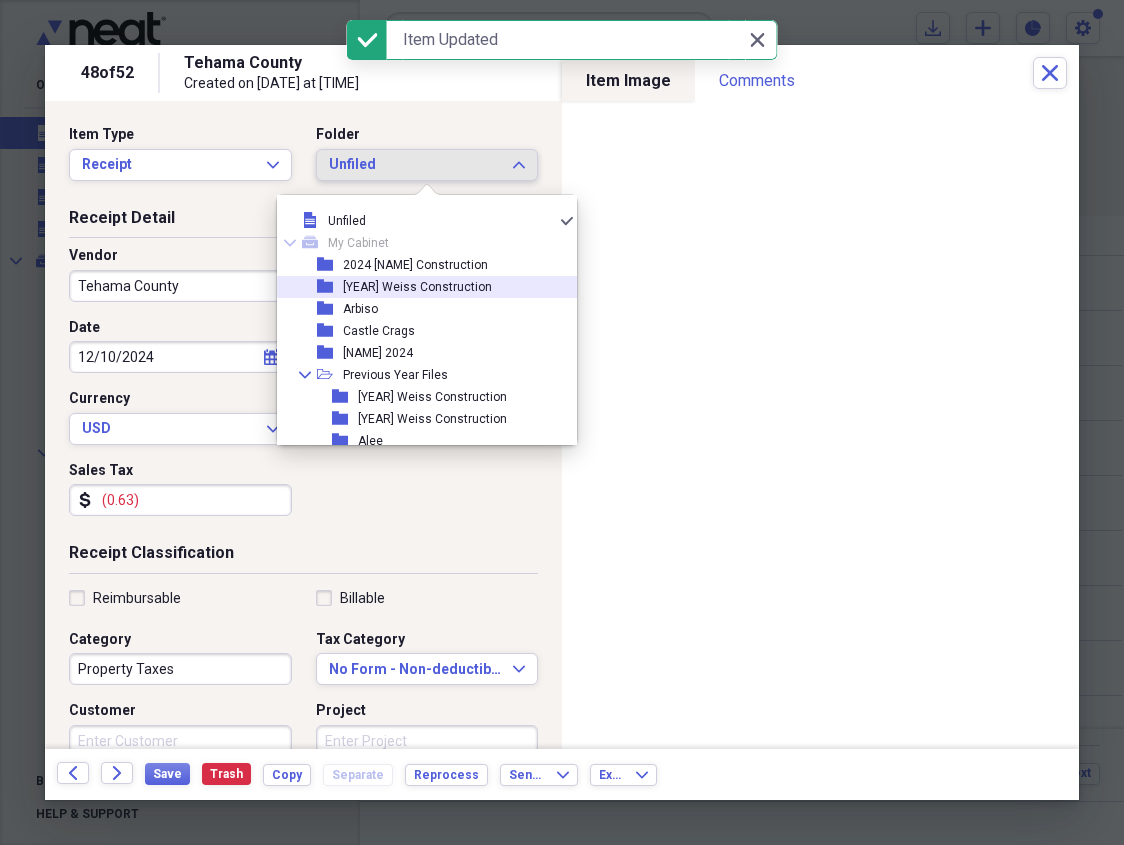 click on "[YEAR] Weiss Construction" at bounding box center (417, 287) 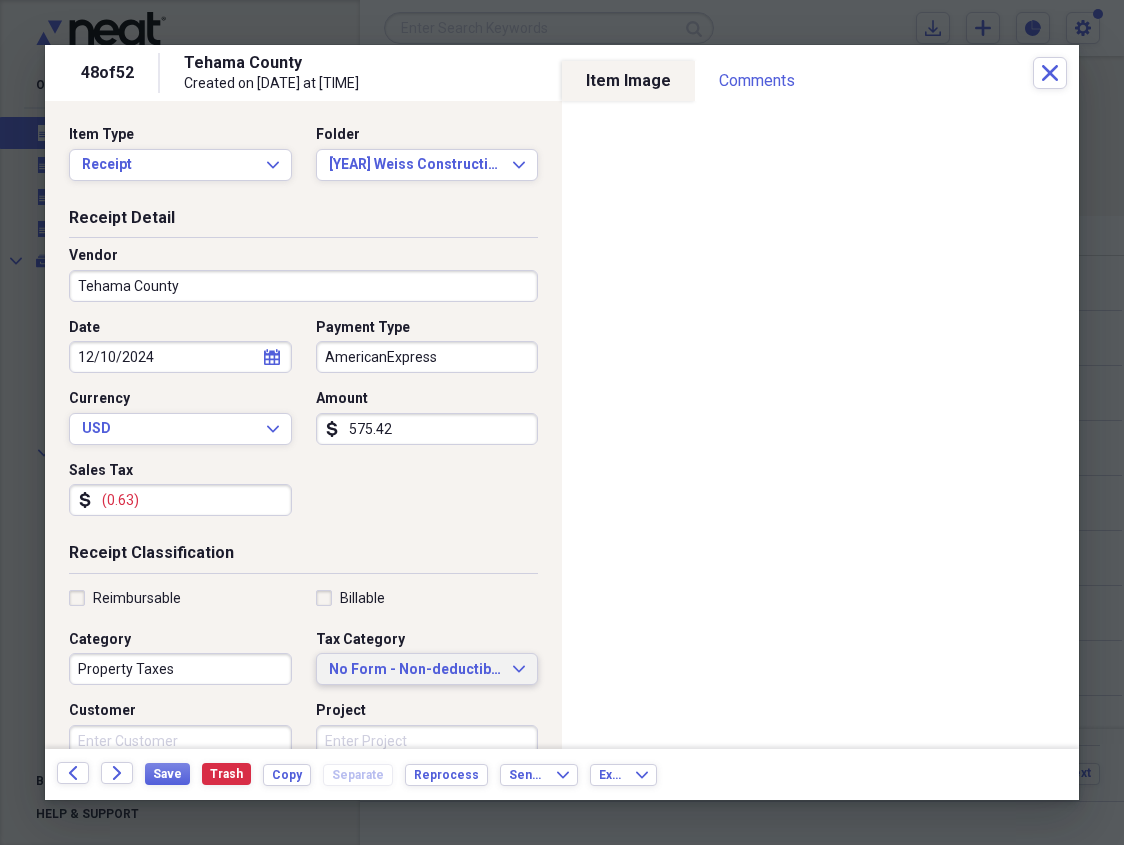 click on "No Form - Non-deductible" at bounding box center [415, 670] 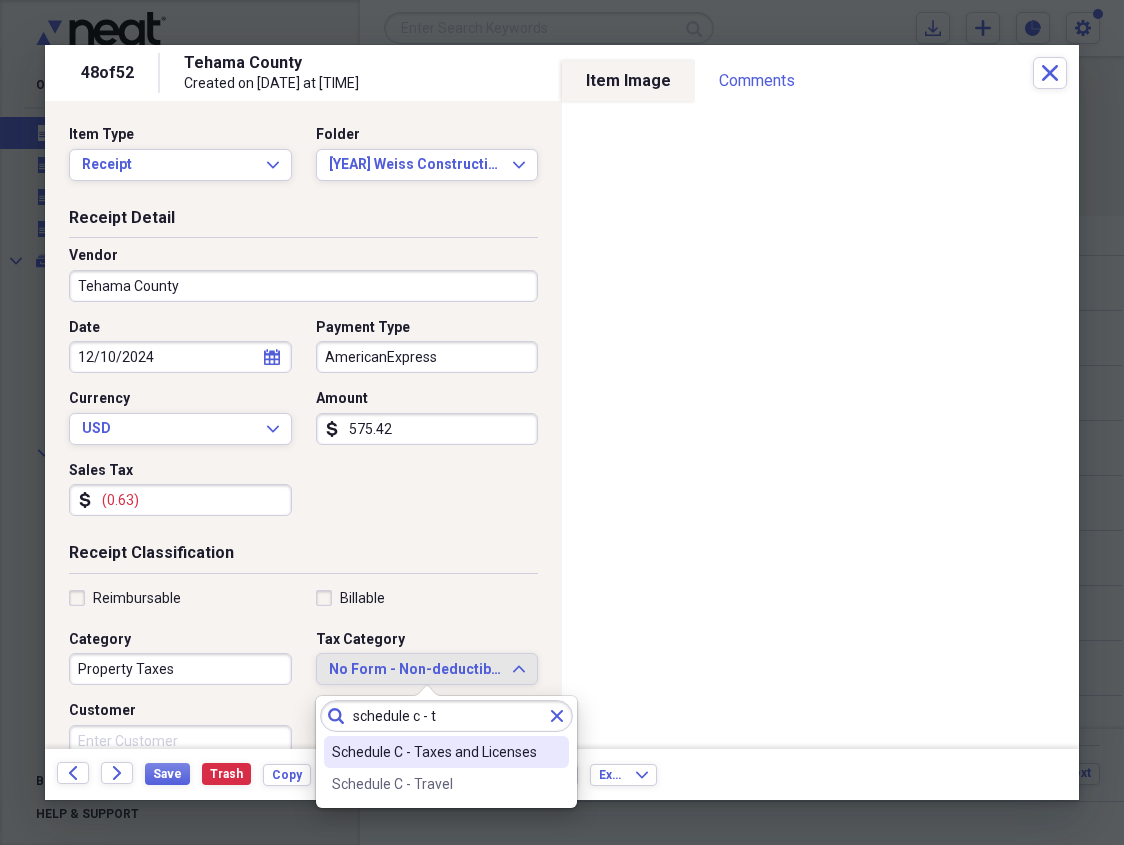 type on "schedule c - t" 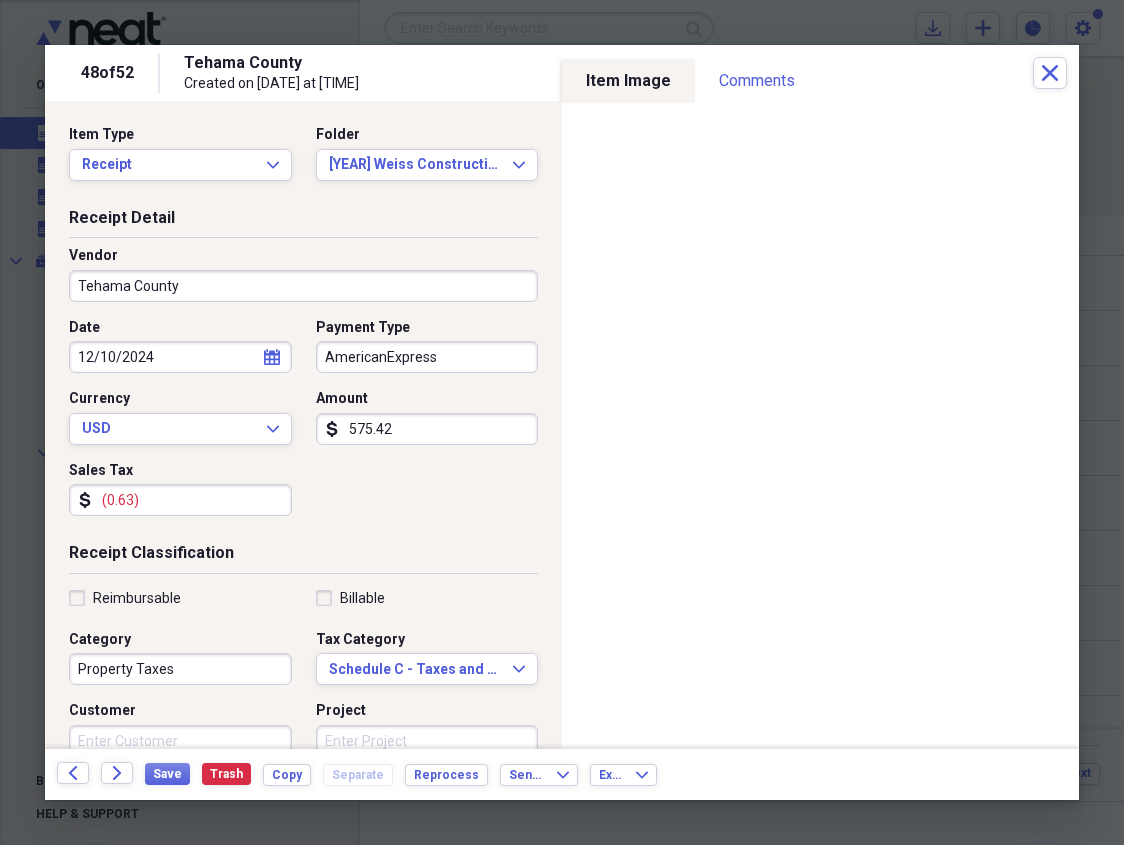 click on "Date [DATE] calendar Calendar Payment Type AmericanExpress Currency USD Expand Amount dollar-sign [AMOUNT] Sales Tax dollar-sign ([AMOUNT])" at bounding box center [303, 425] 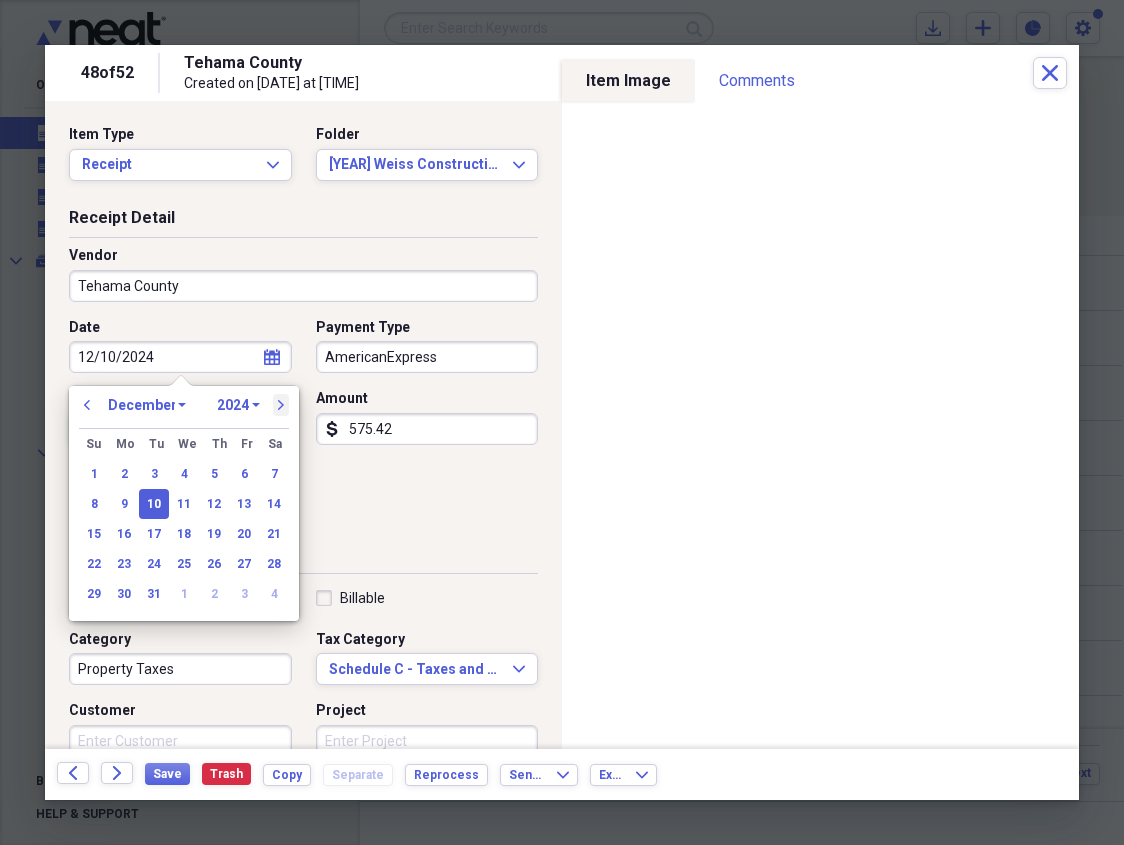 click on "next" at bounding box center [281, 405] 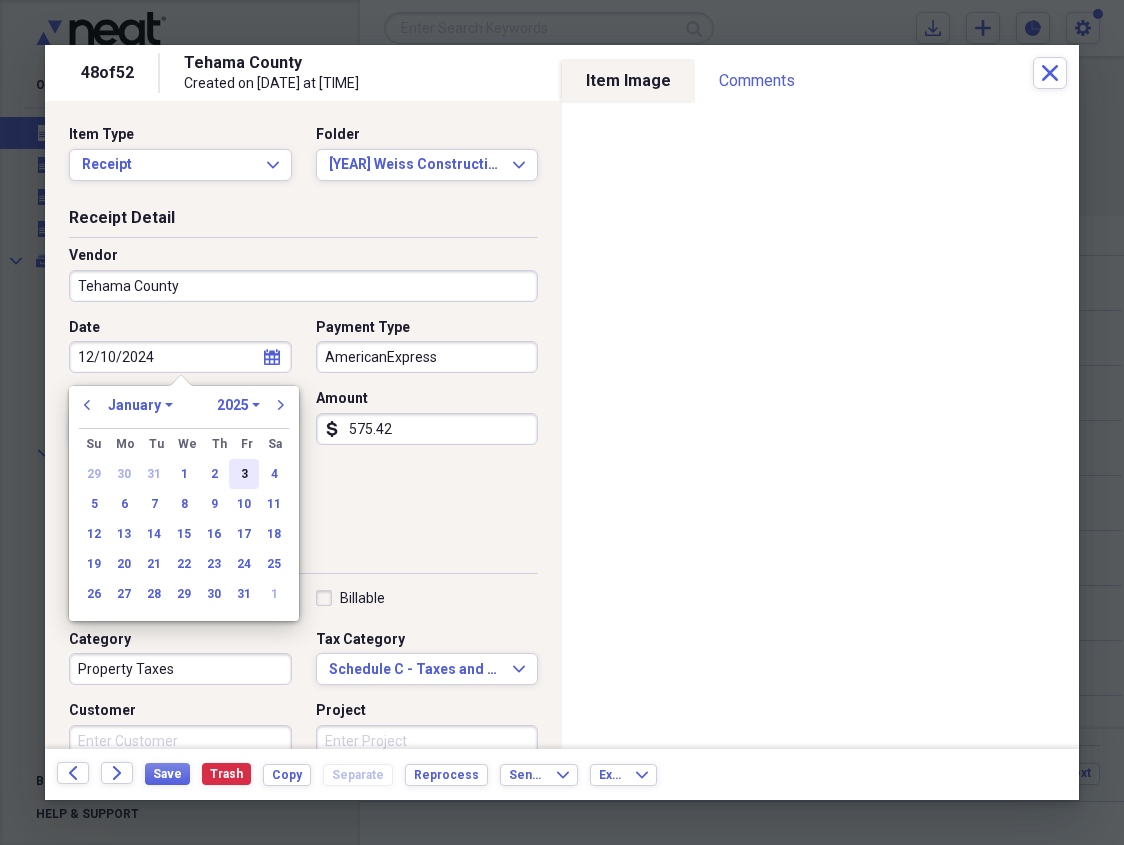 click on "3" at bounding box center [244, 474] 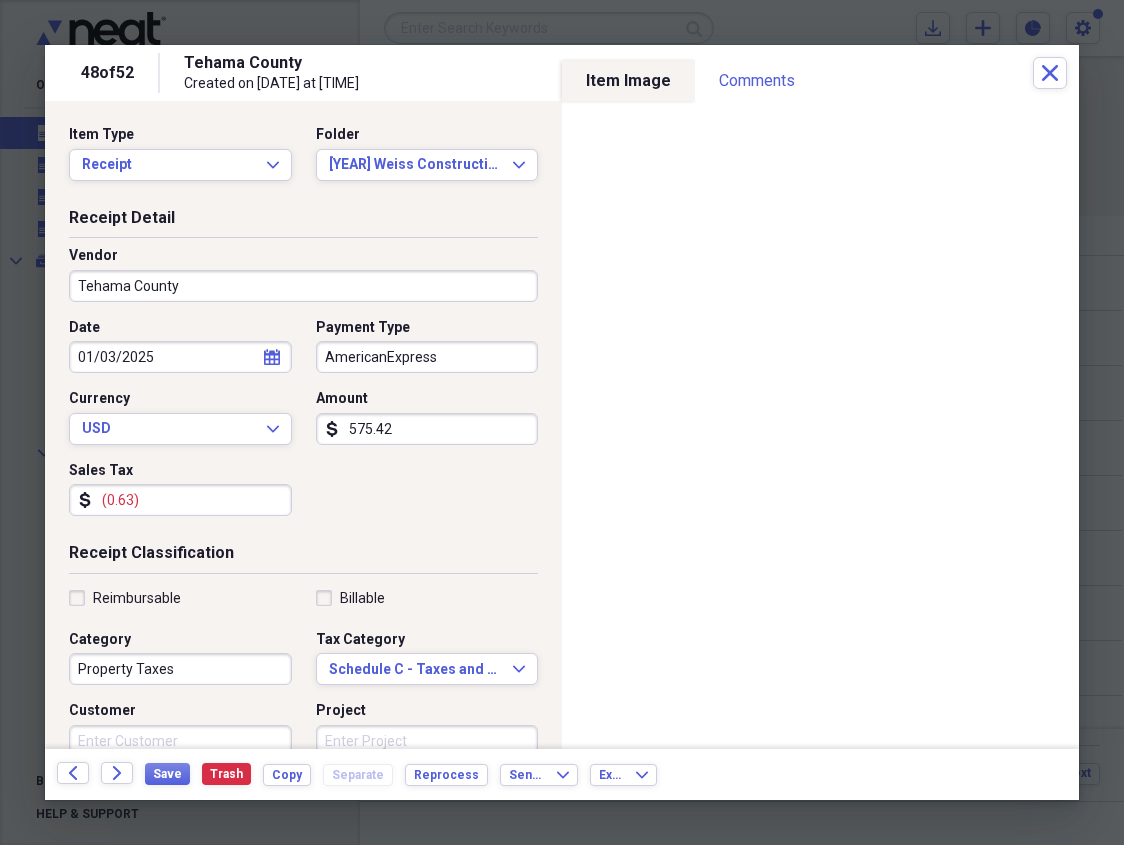 click on "Save Trash Copy Separate Reprocess" at bounding box center (322, 774) 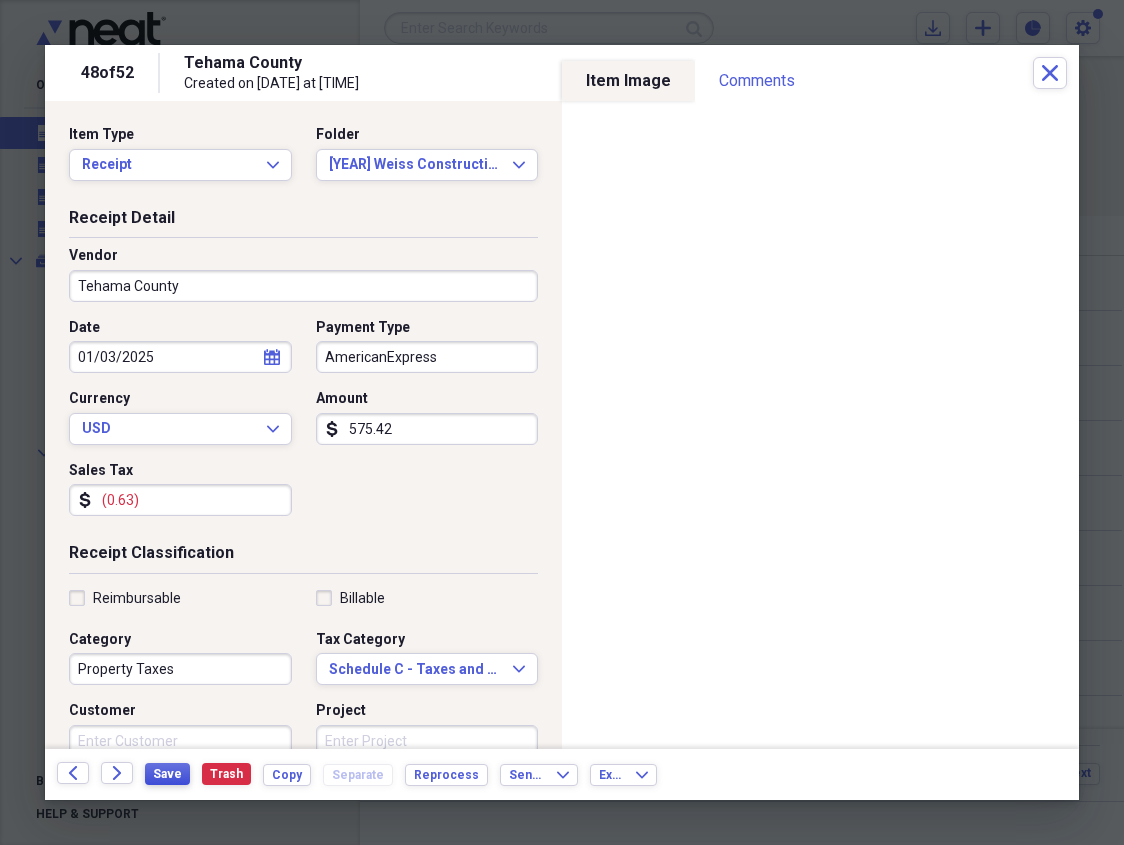 click on "Save" at bounding box center (167, 774) 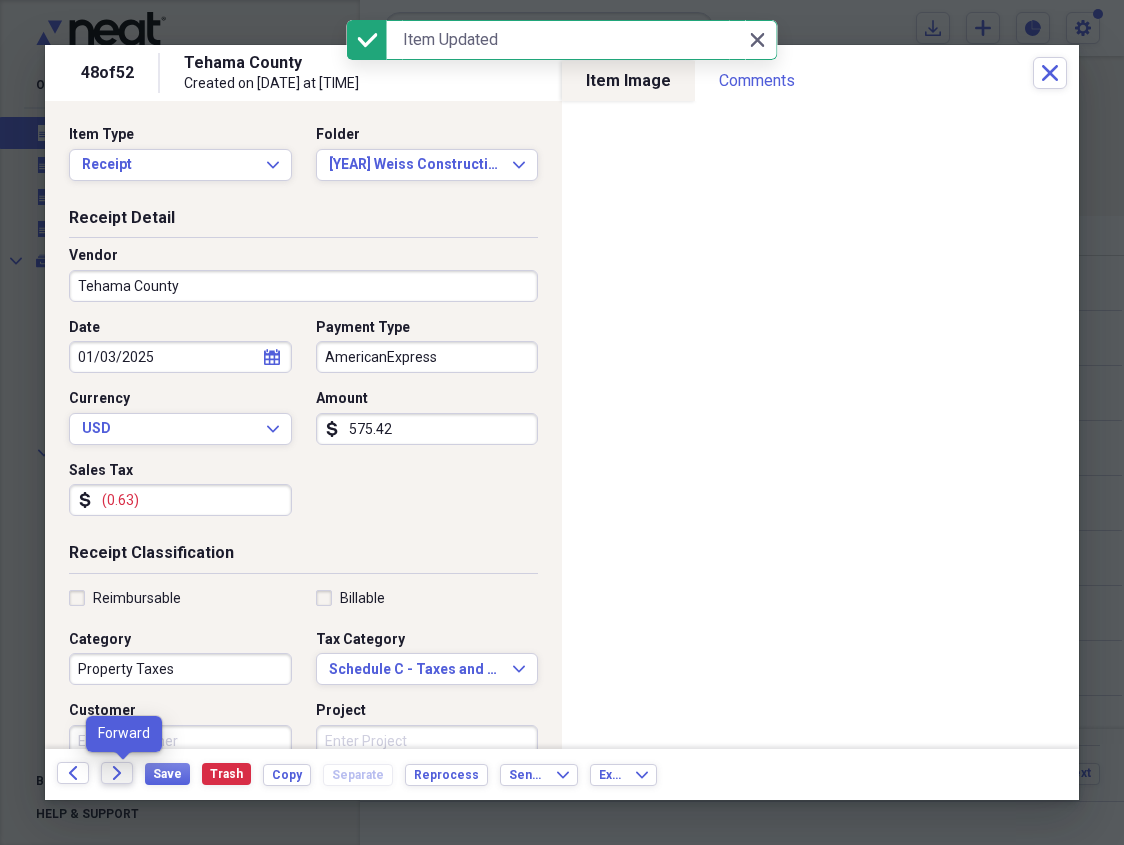 click on "Forward" 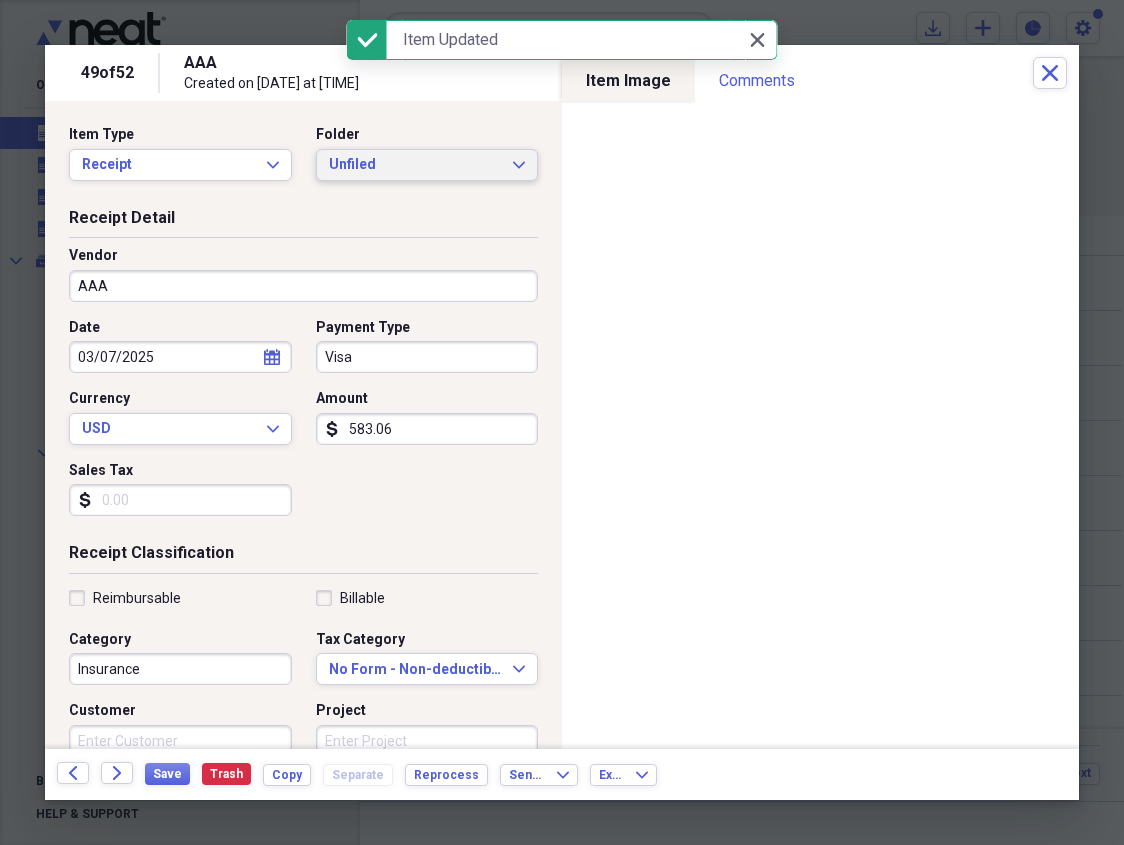 click on "Unfiled" at bounding box center [415, 165] 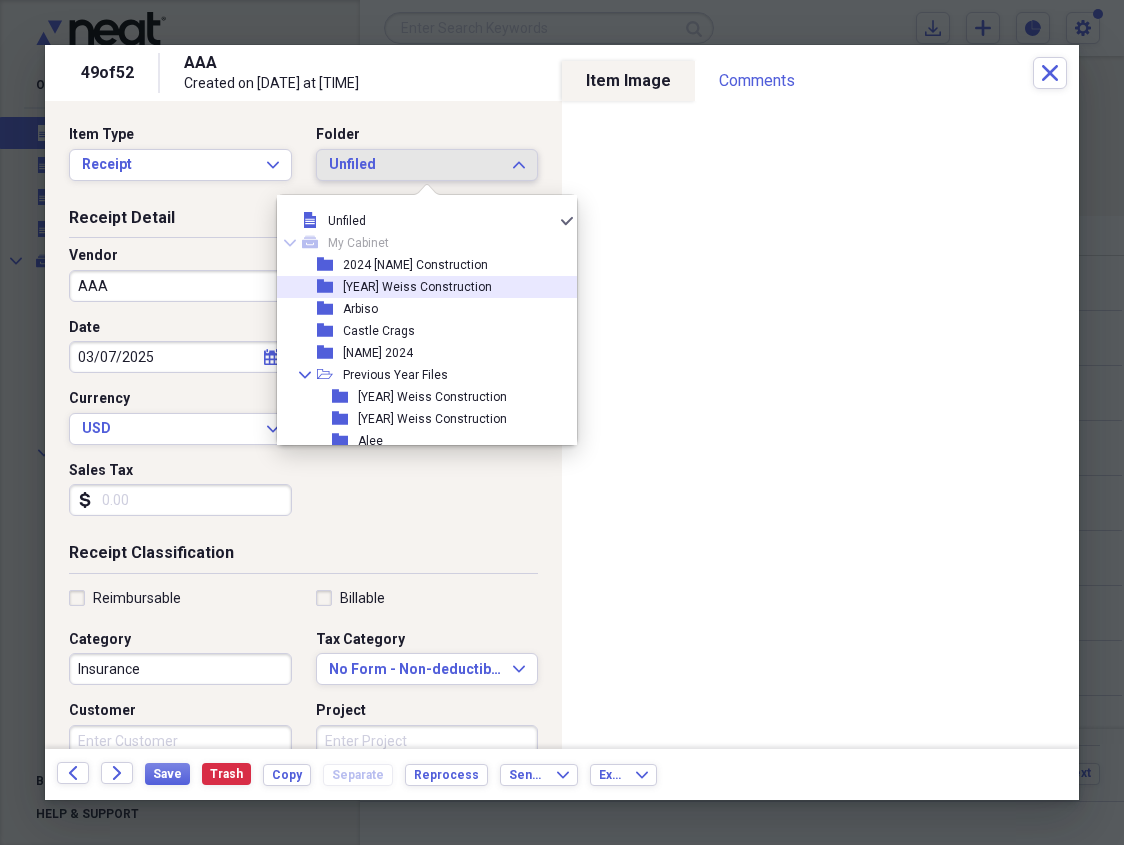 click on "[YEAR] Weiss Construction" at bounding box center [417, 287] 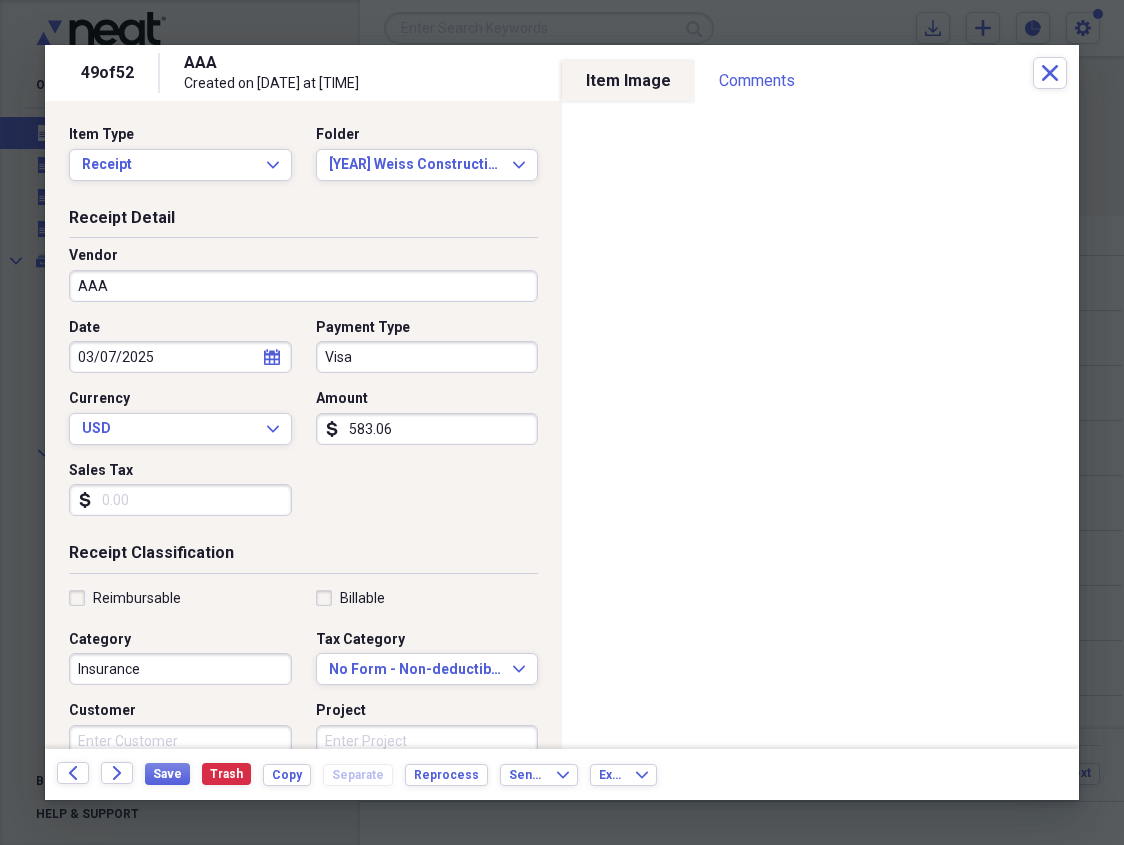 click on "Tax Category No Form - Non-deductible Expand" at bounding box center [421, 658] 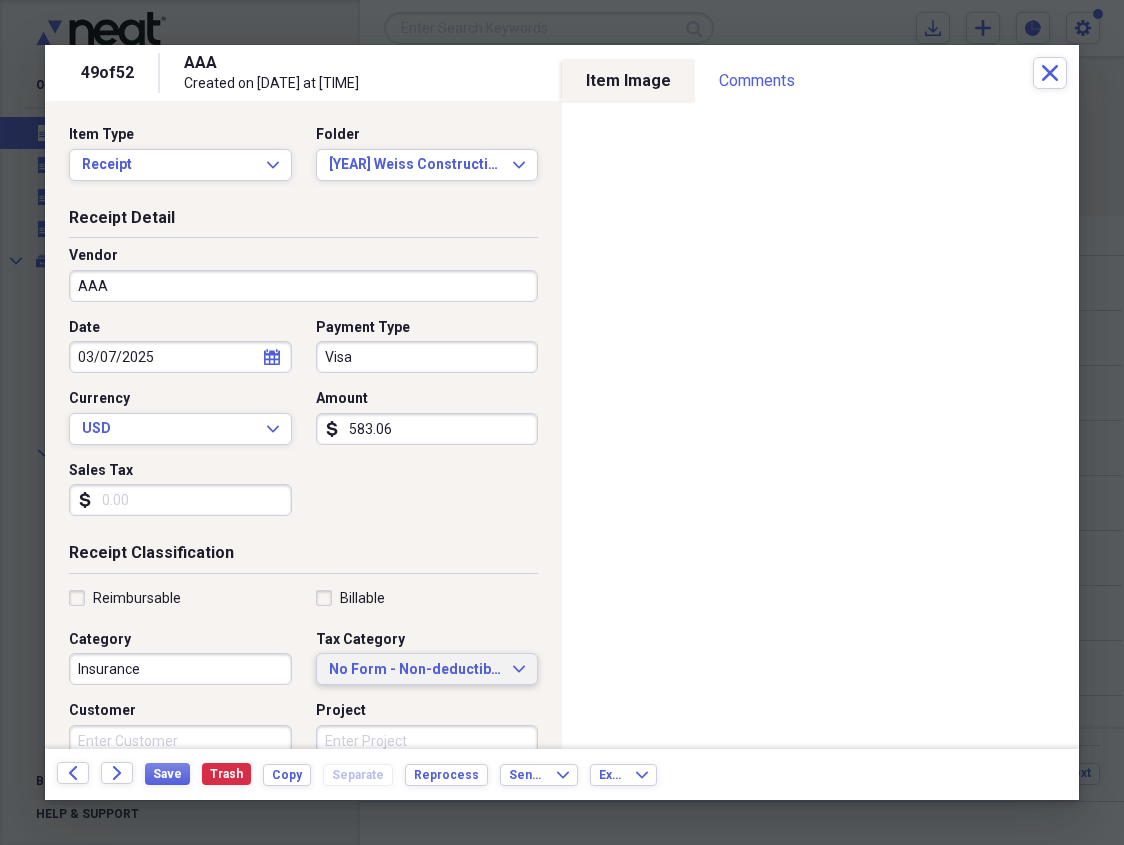 click on "No Form - Non-deductible" at bounding box center (415, 670) 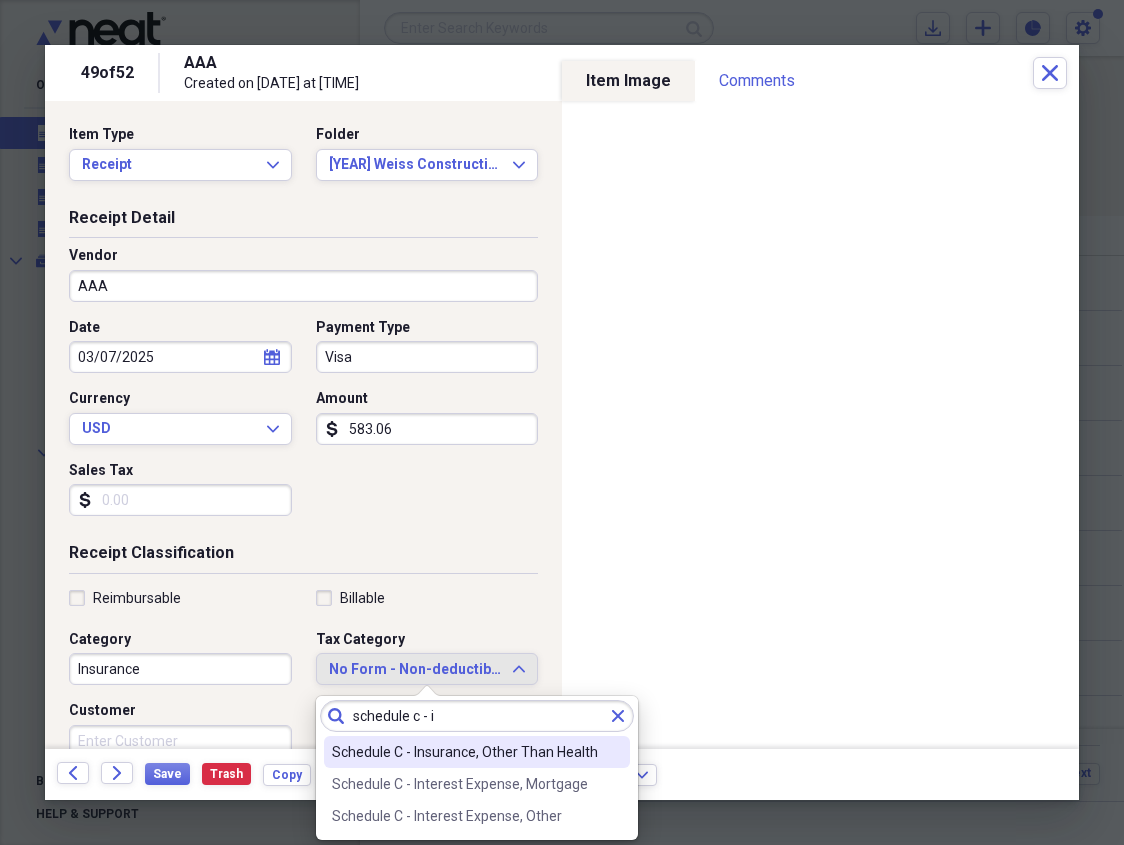 type on "schedule c - i" 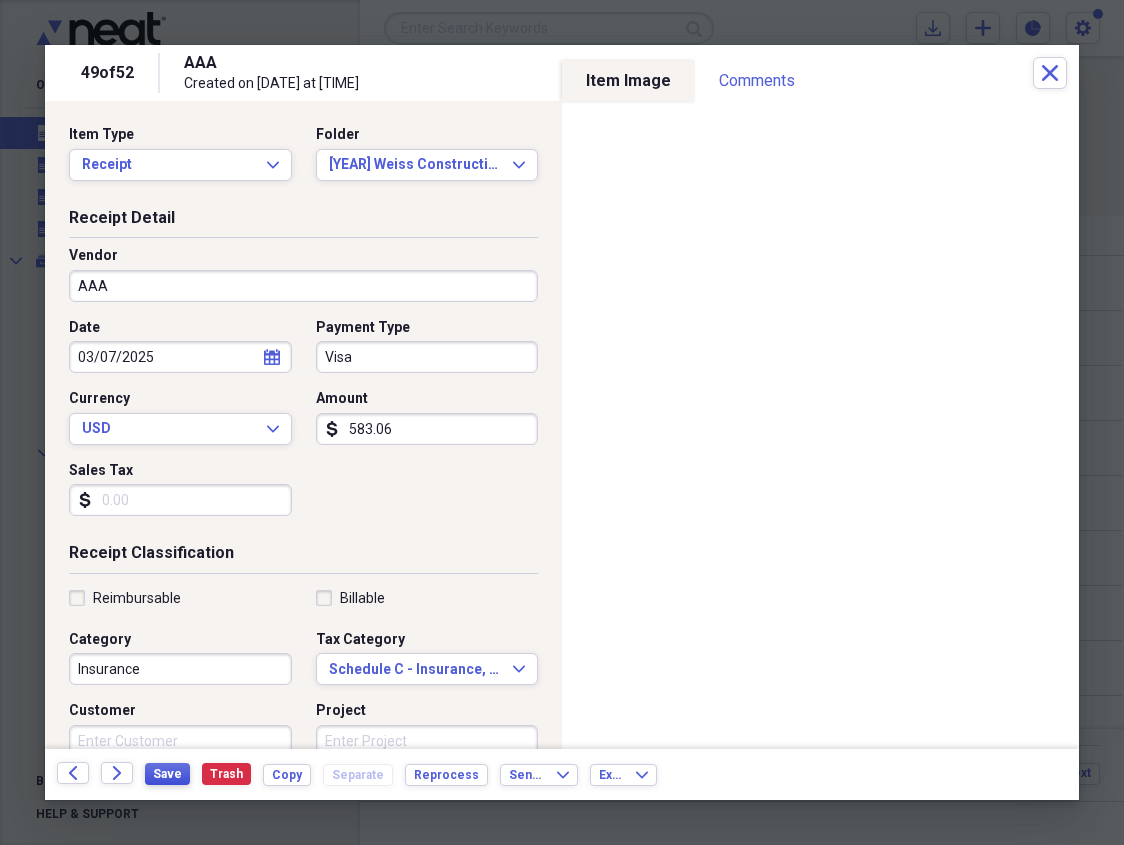 click on "Save" at bounding box center [167, 774] 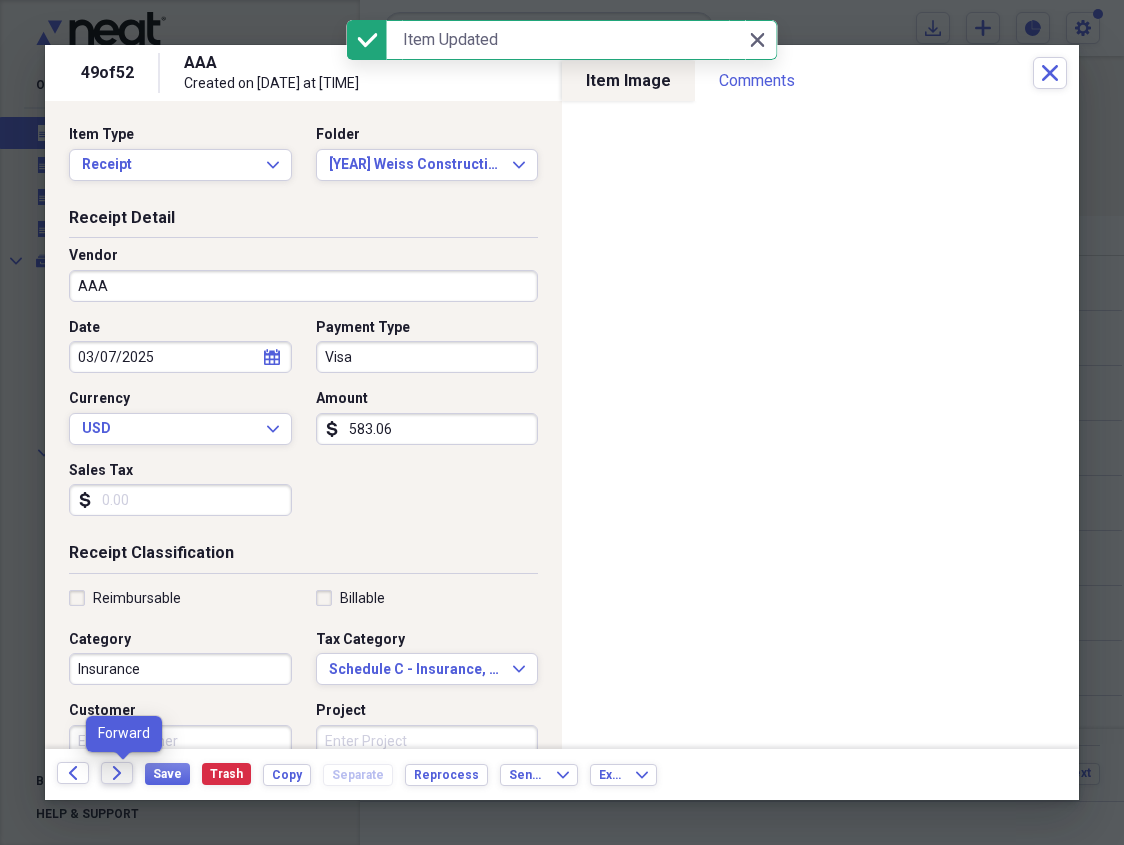 click on "Forward" 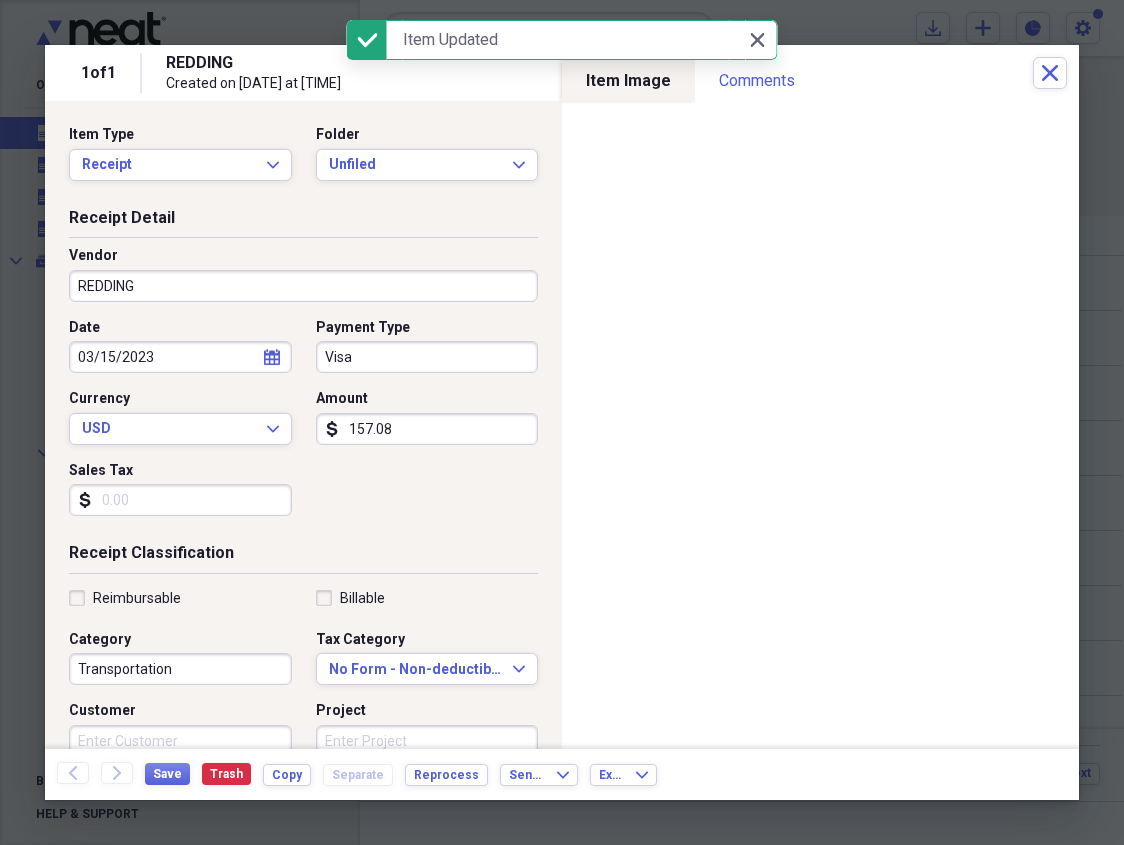 click on "Item Type Receipt Expand Folder Unfiled Expand" at bounding box center [303, 161] 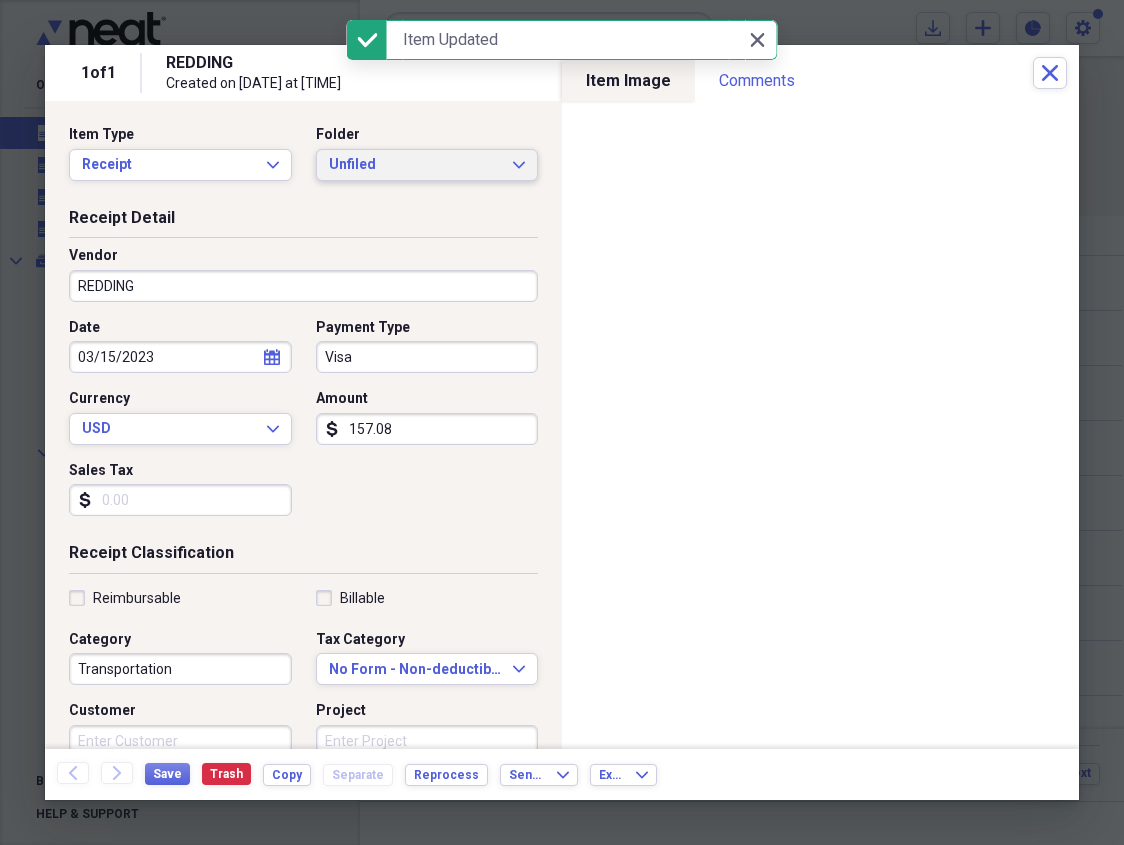click on "Unfiled" at bounding box center (415, 165) 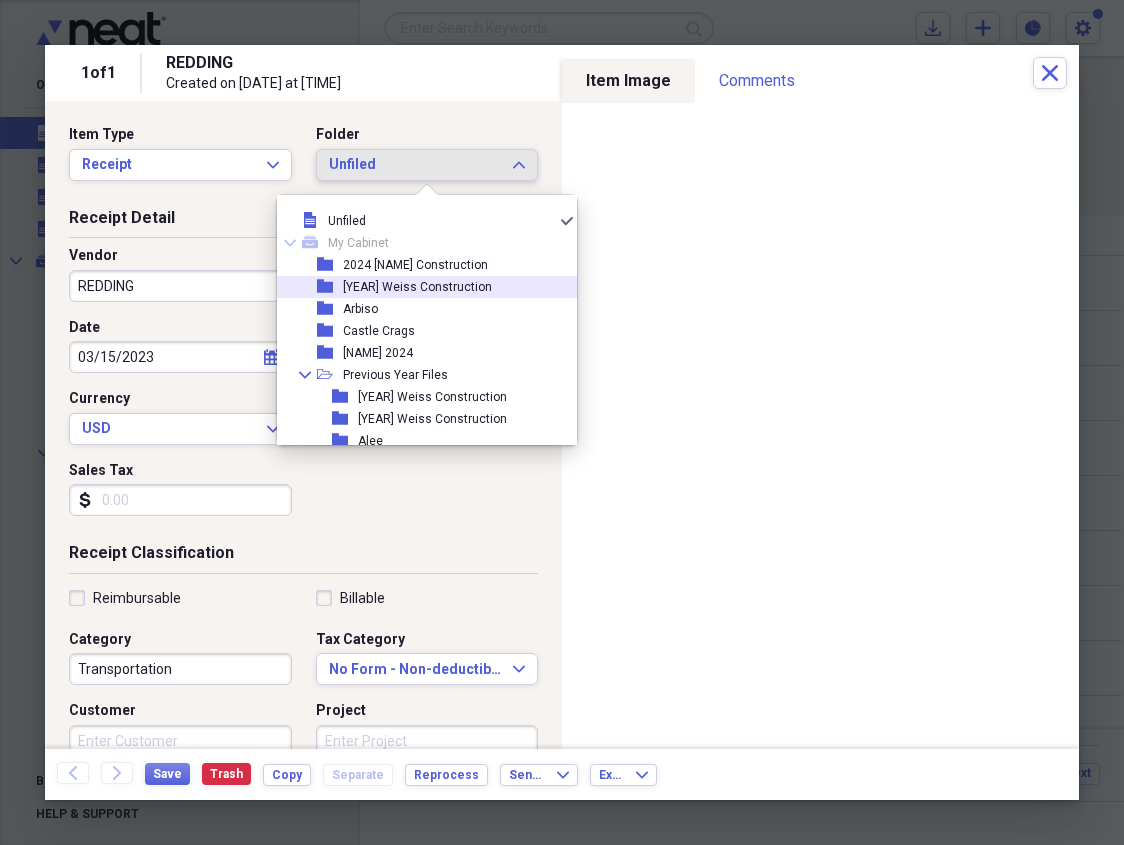 click on "[YEAR] Weiss Construction" at bounding box center [417, 287] 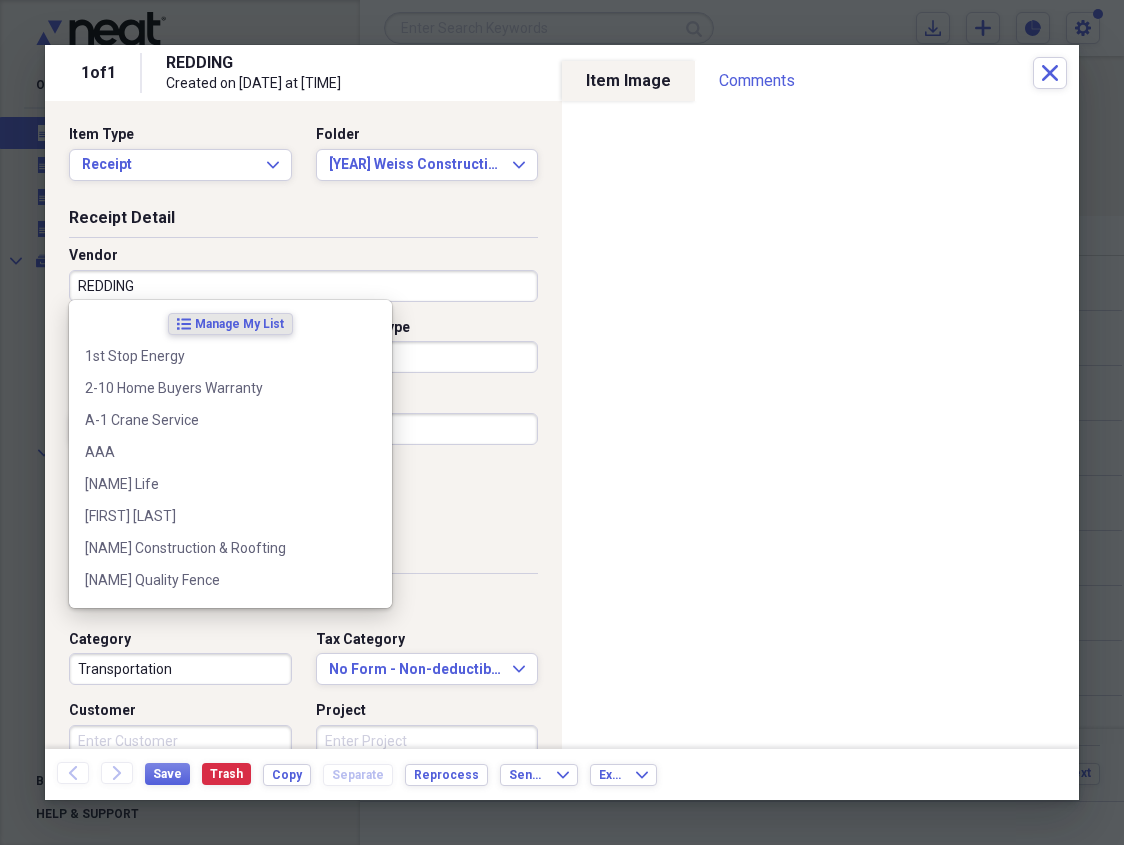 click on "REDDING" at bounding box center [303, 286] 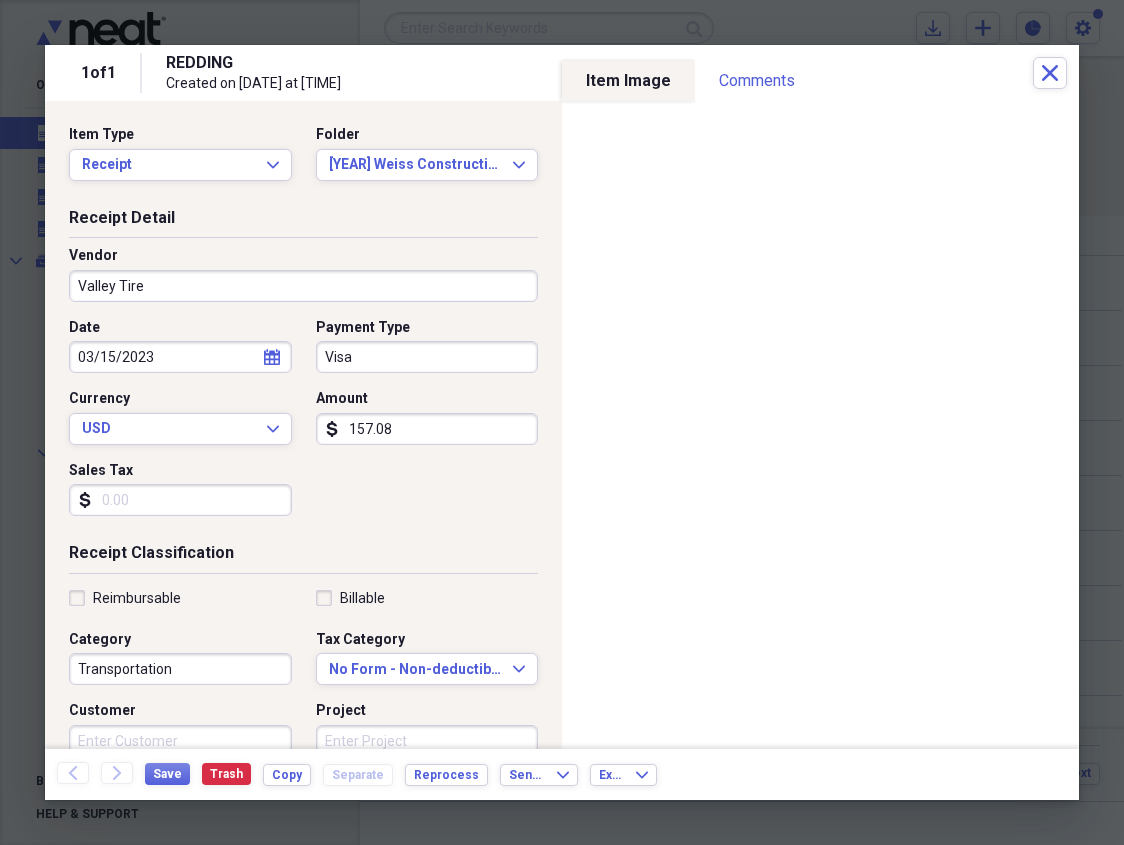 type on "Valley Tire" 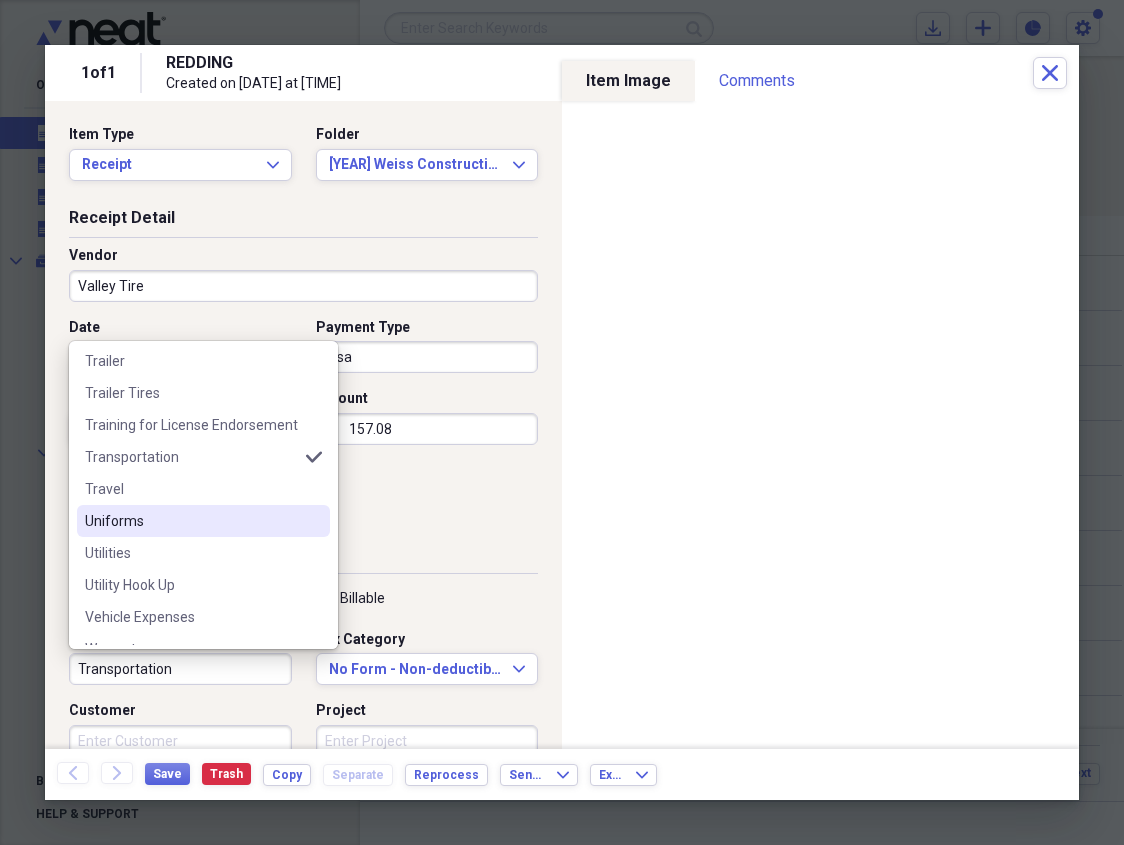 scroll, scrollTop: 1645, scrollLeft: 0, axis: vertical 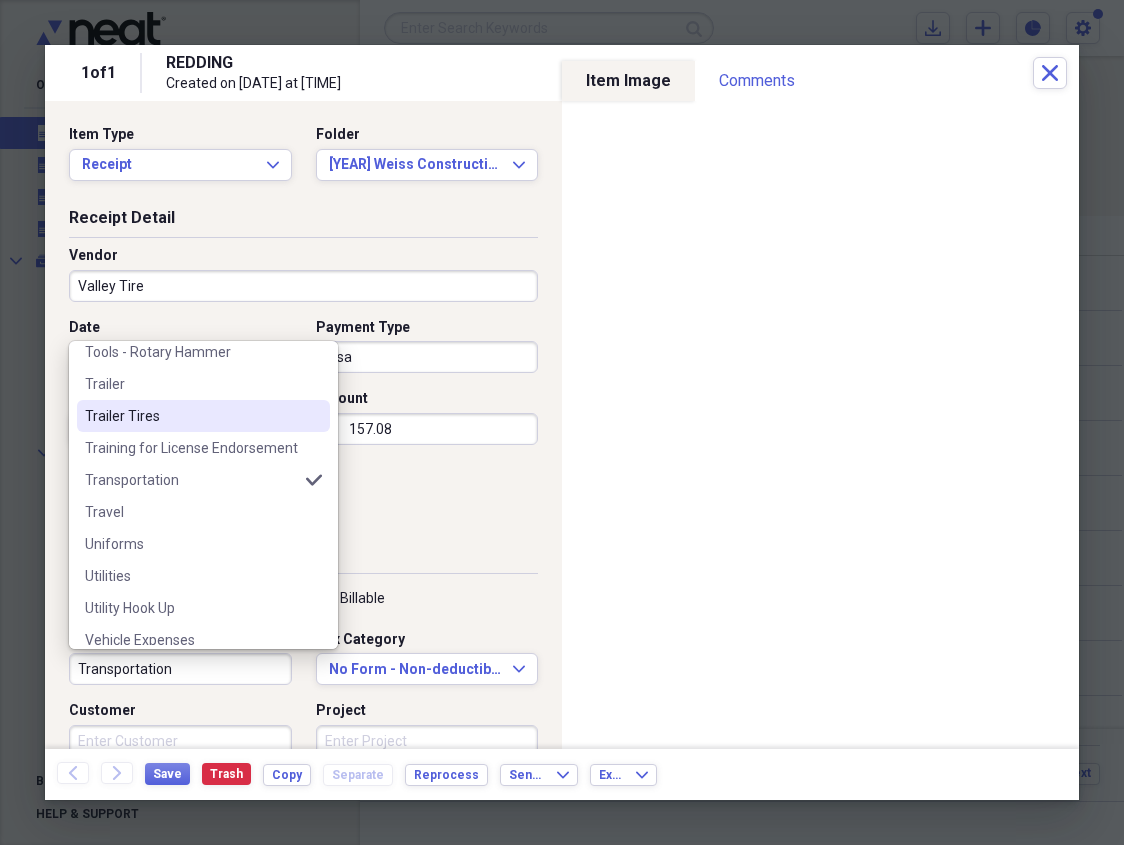 click on "Trailer Tires" at bounding box center [191, 416] 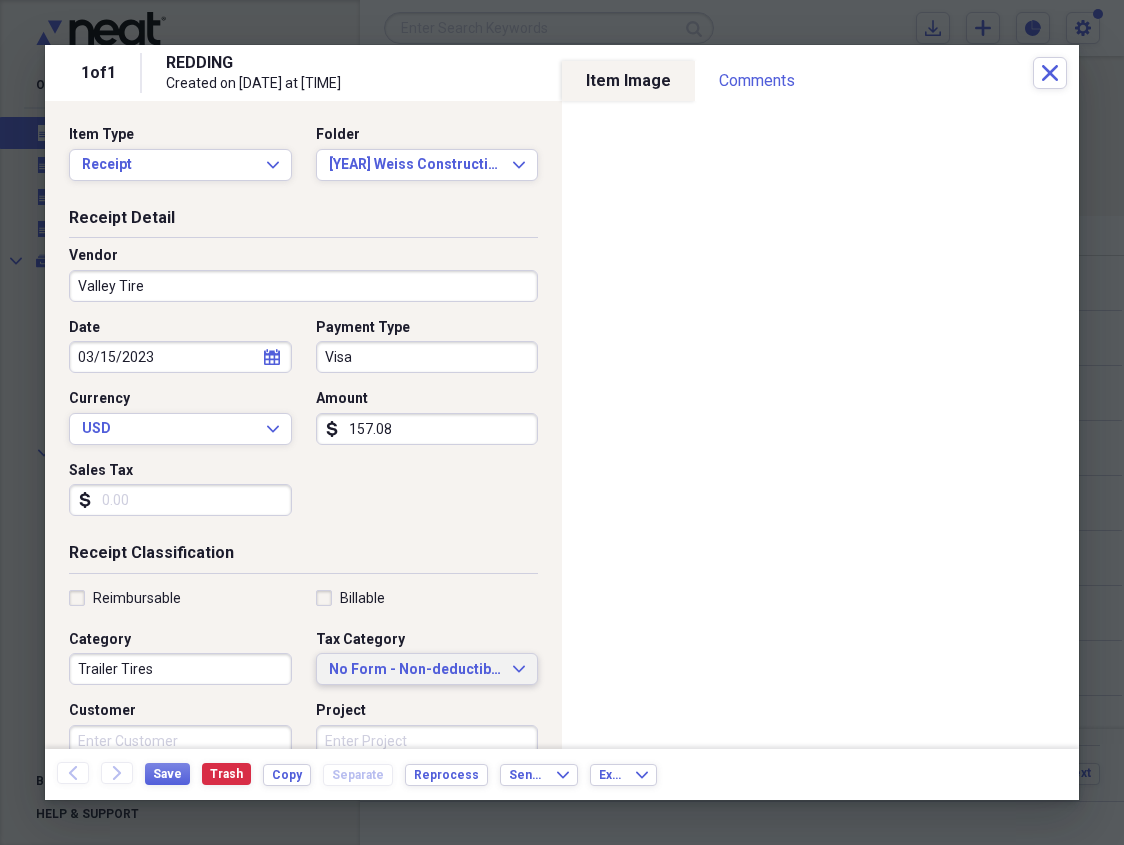 click on "No Form - Non-deductible" at bounding box center (415, 670) 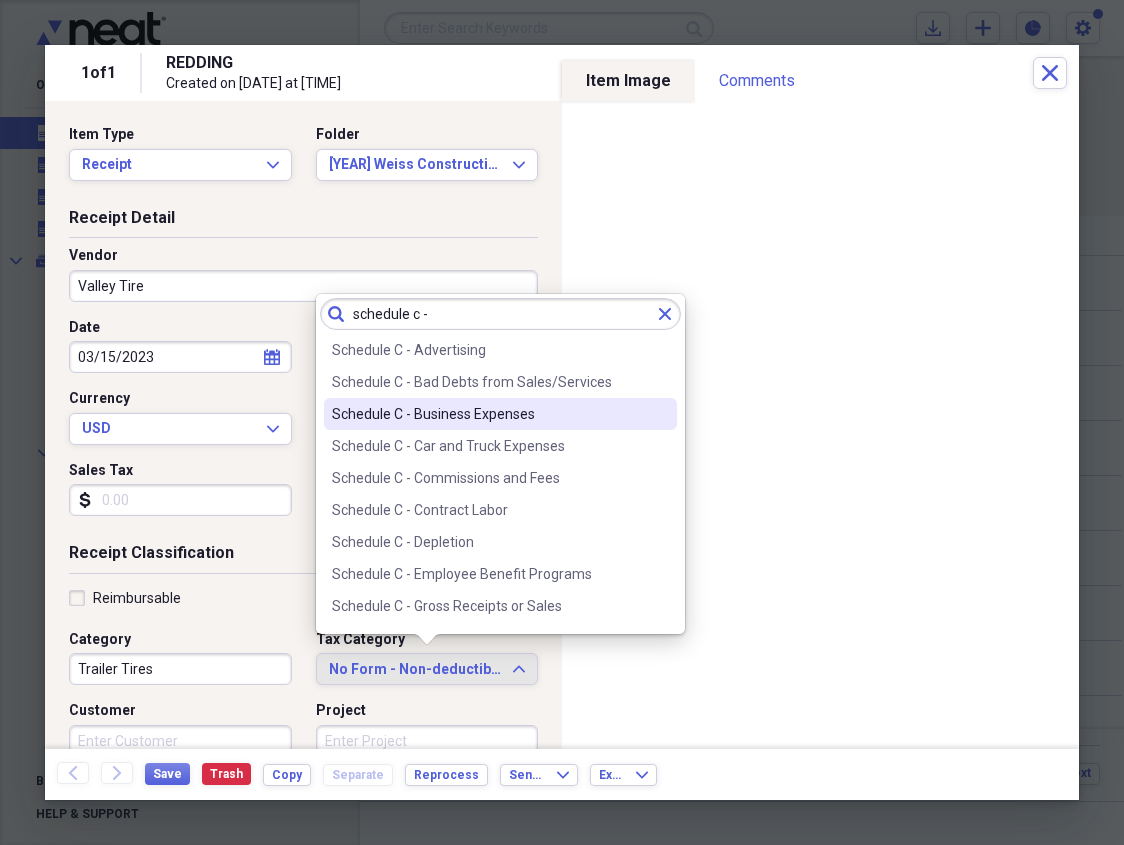 type on "schedule c -" 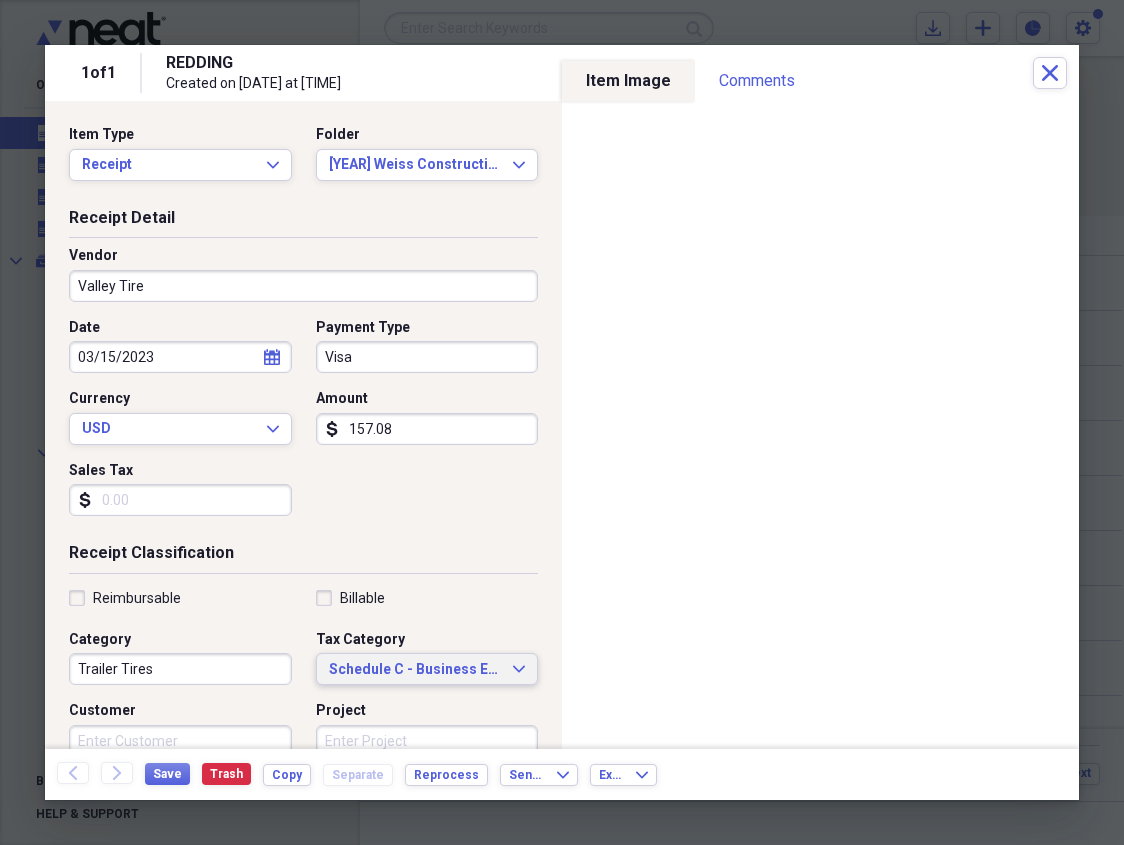 click on "Schedule C - Business Expenses" at bounding box center (415, 670) 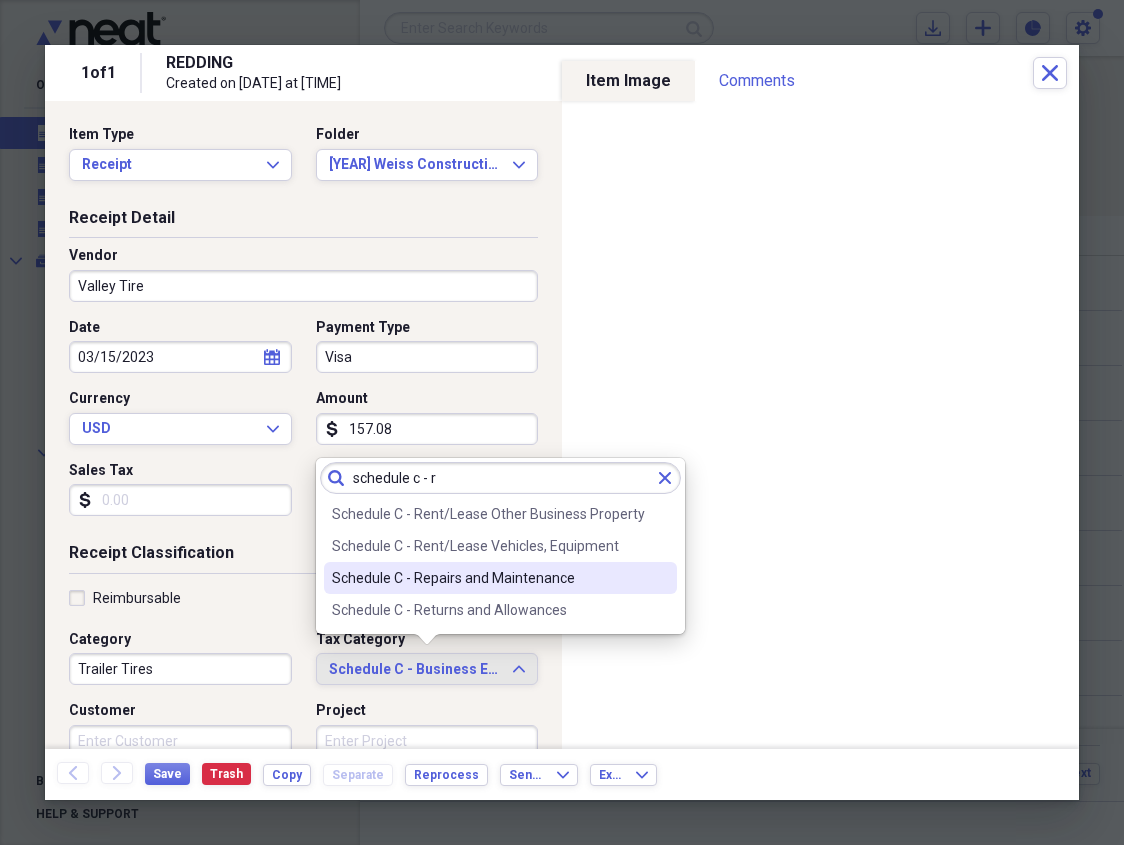 type on "schedule c - r" 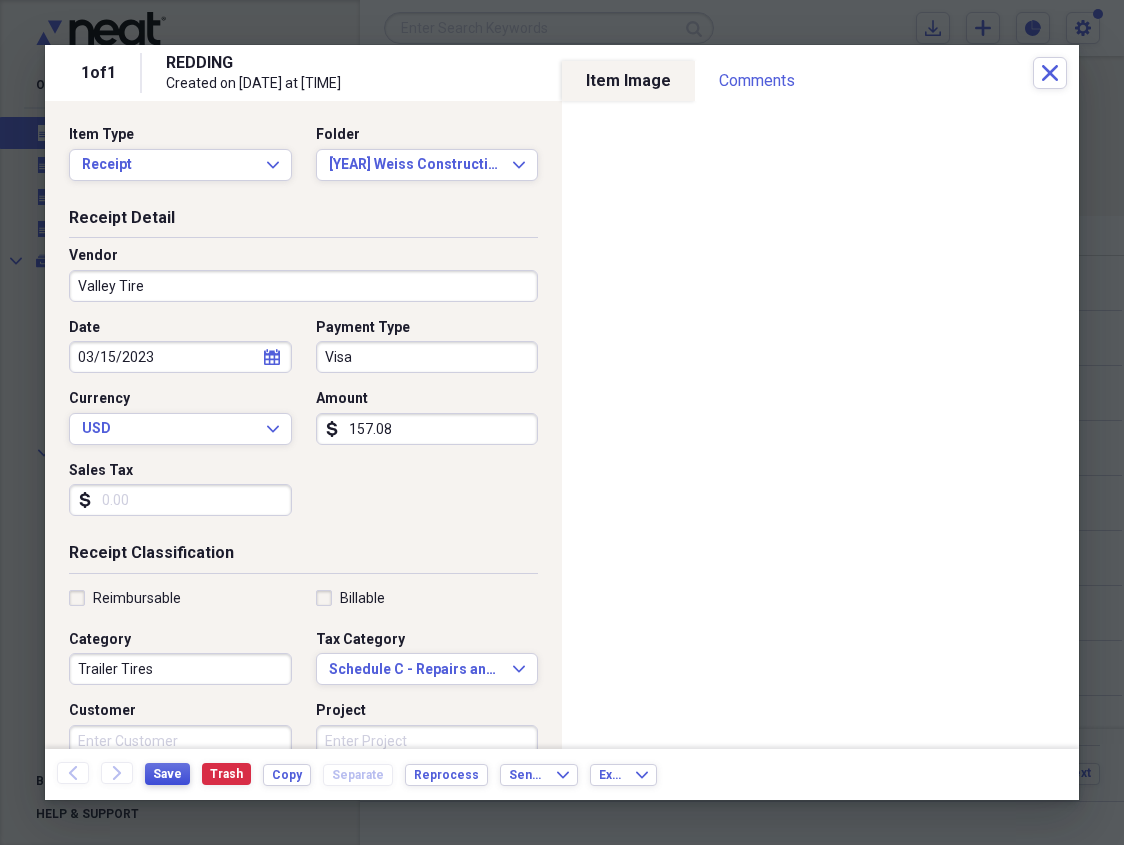 click on "Save" at bounding box center [167, 774] 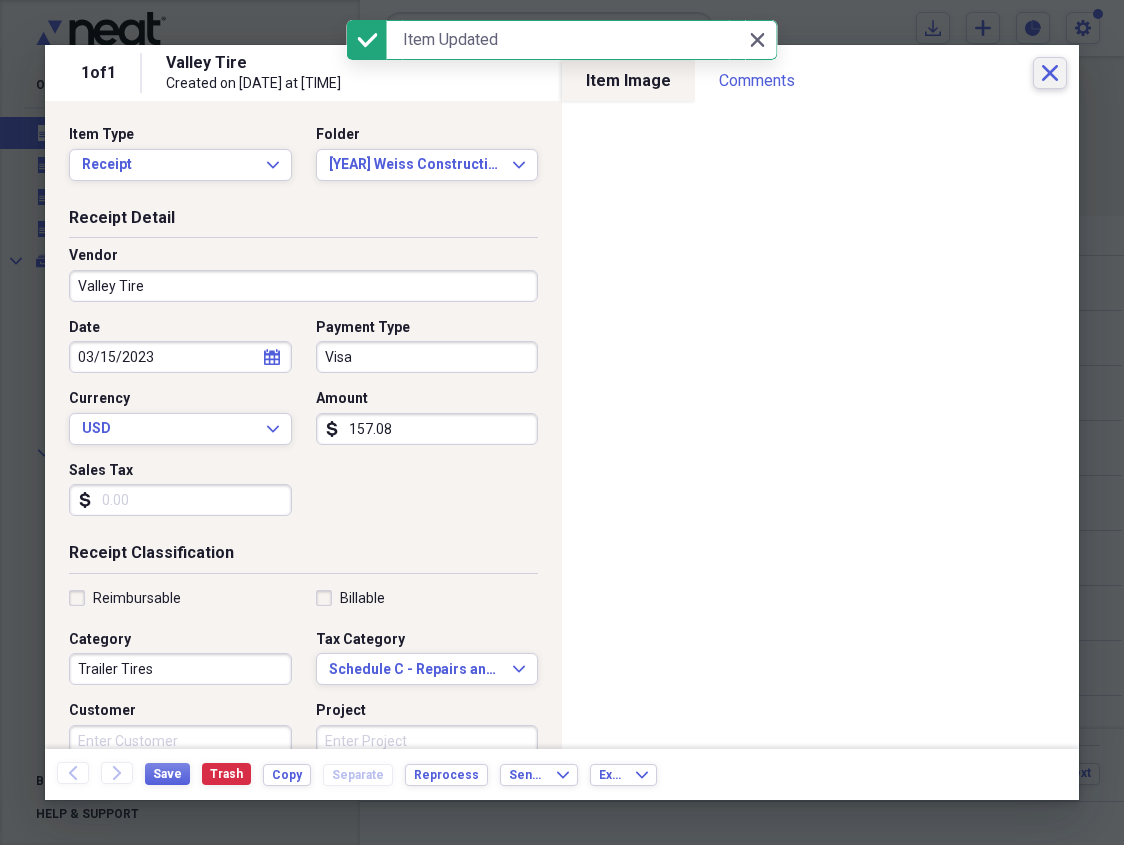 click 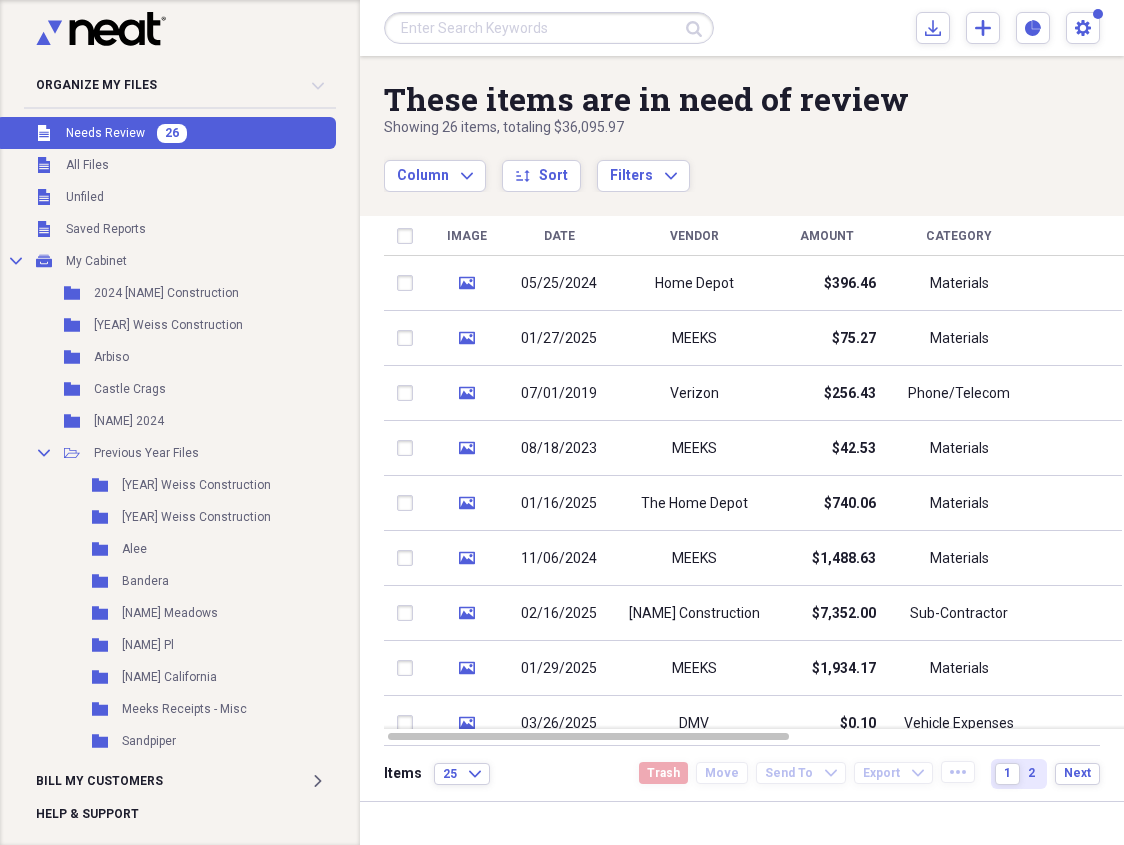 click on "Needs Review" at bounding box center (105, 133) 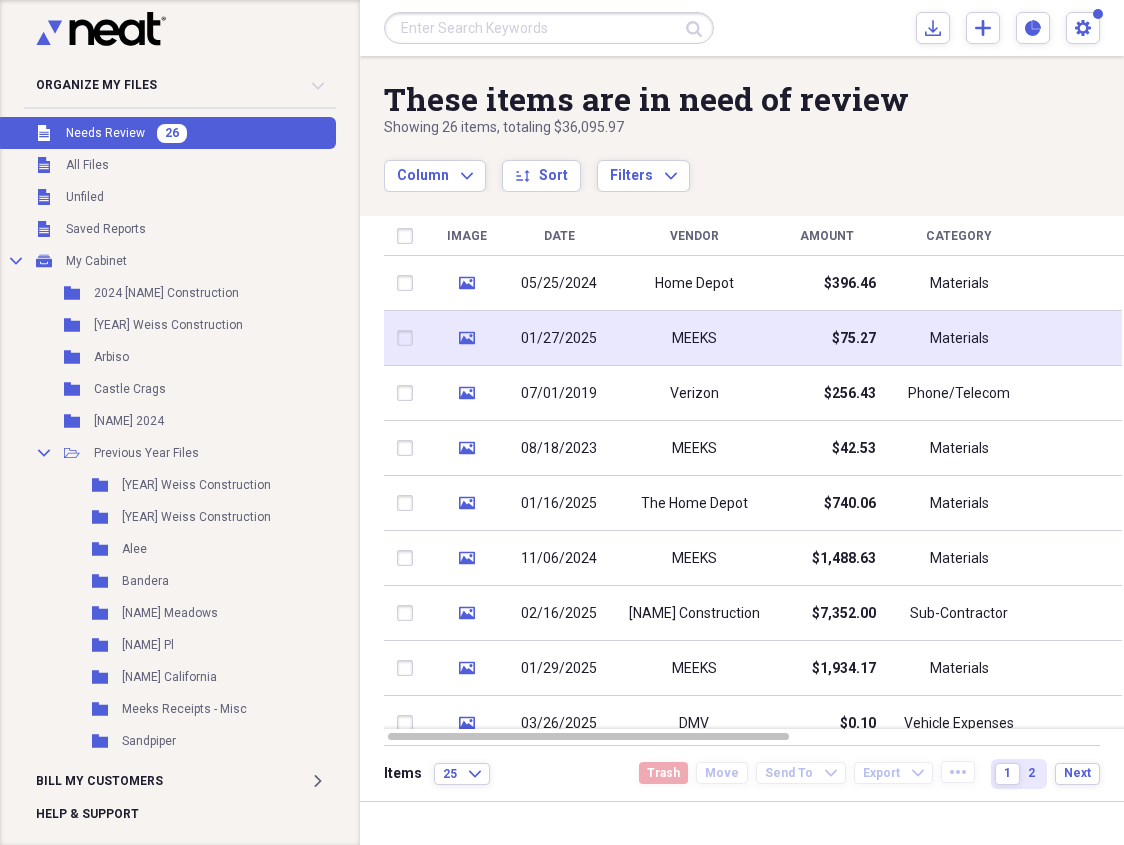 click on "01/27/2025" at bounding box center [559, 338] 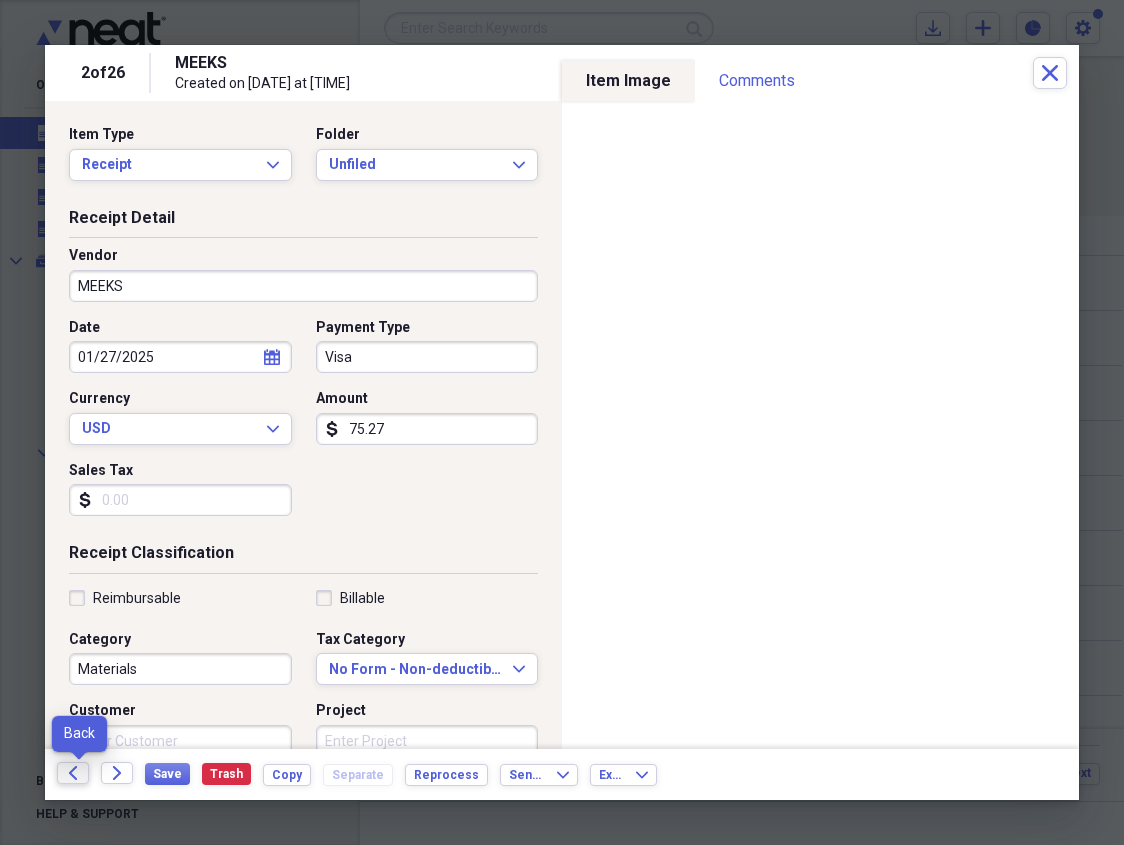 click on "Back" 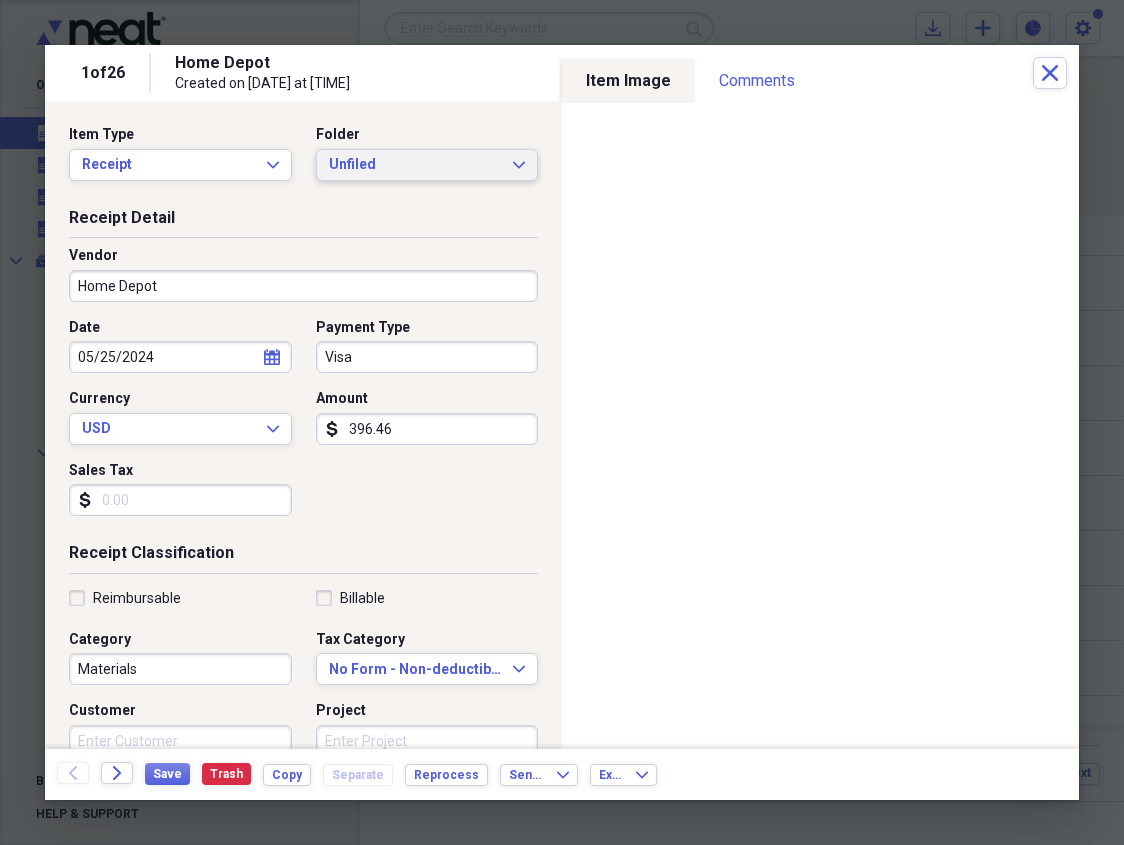 click on "Unfiled" at bounding box center [415, 165] 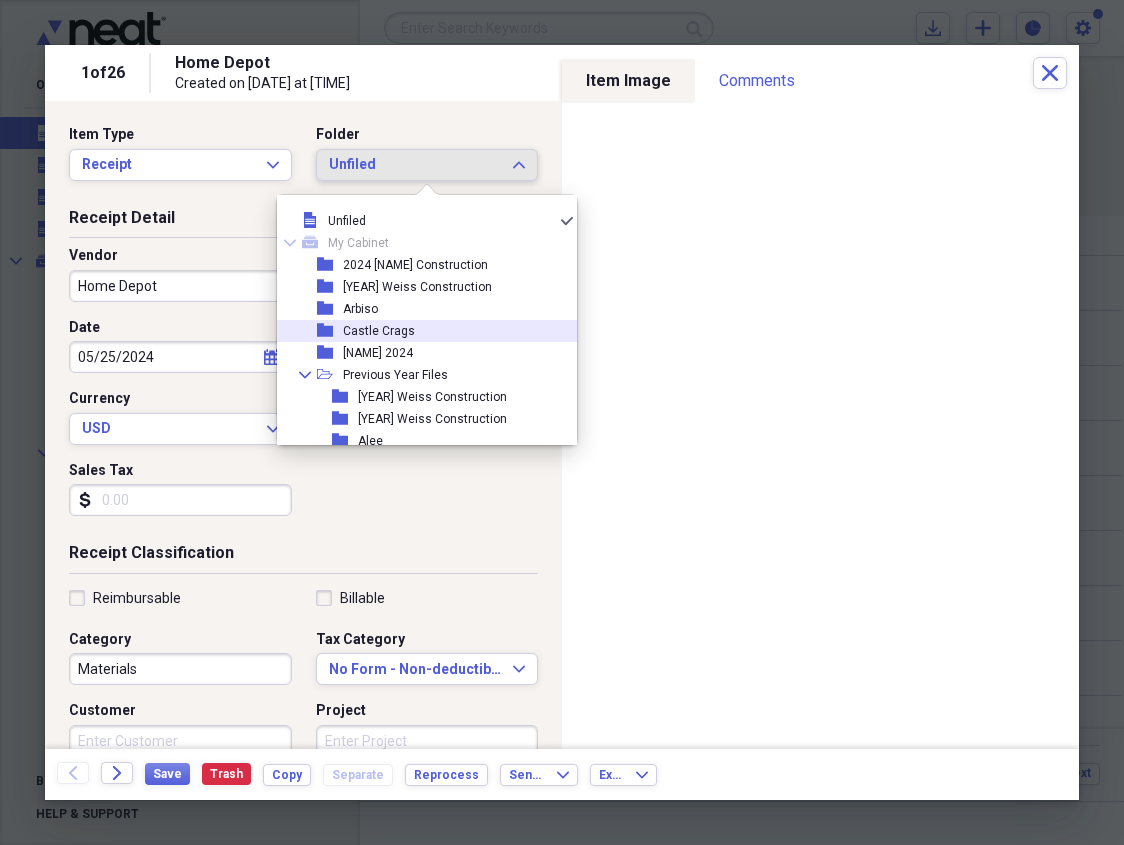 click on "folder Castle Crags" at bounding box center [419, 331] 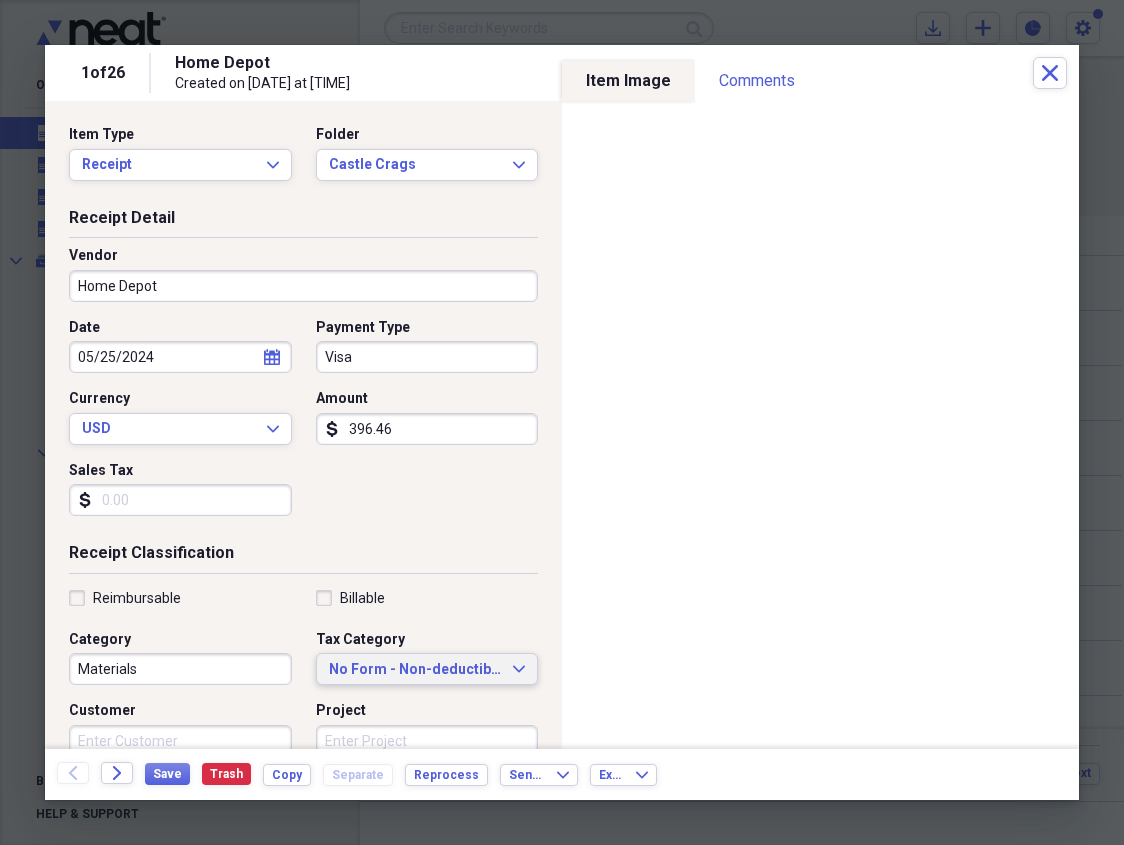 click on "No Form - Non-deductible" at bounding box center [415, 670] 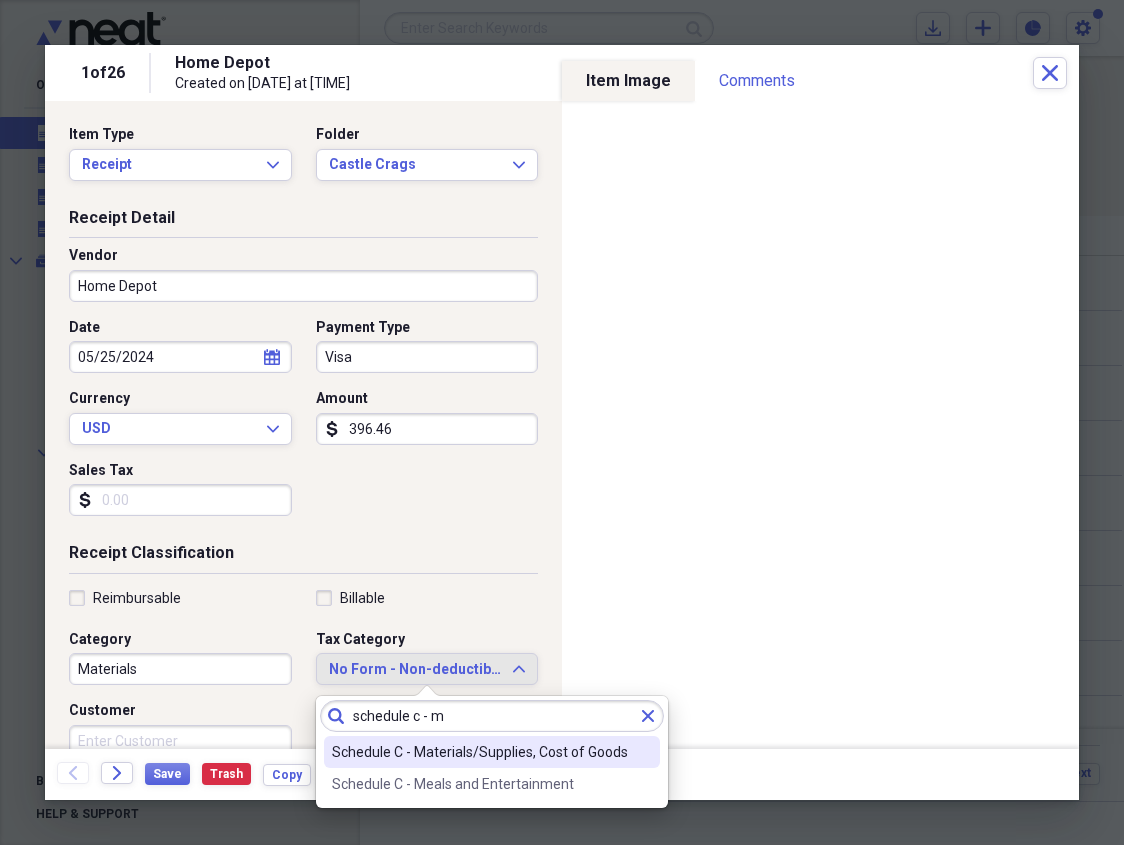 type on "schedule c - m" 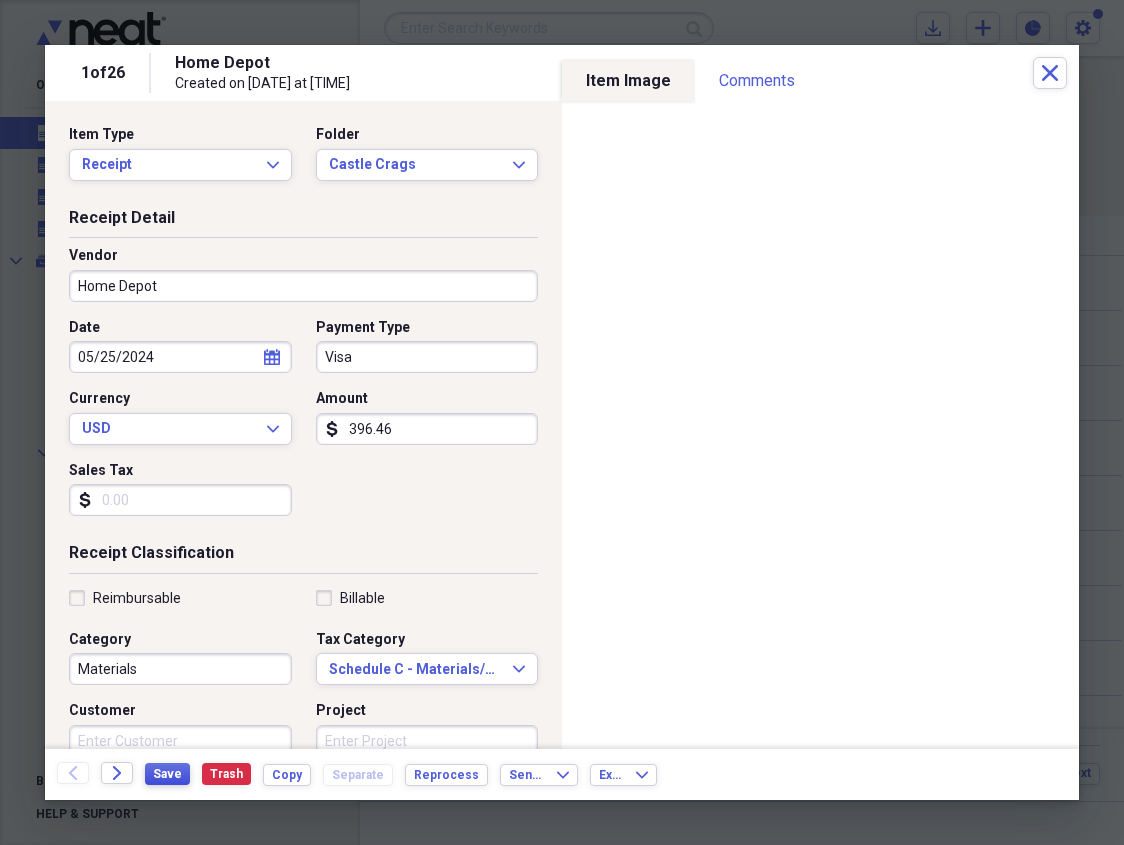 click on "Save" at bounding box center [167, 774] 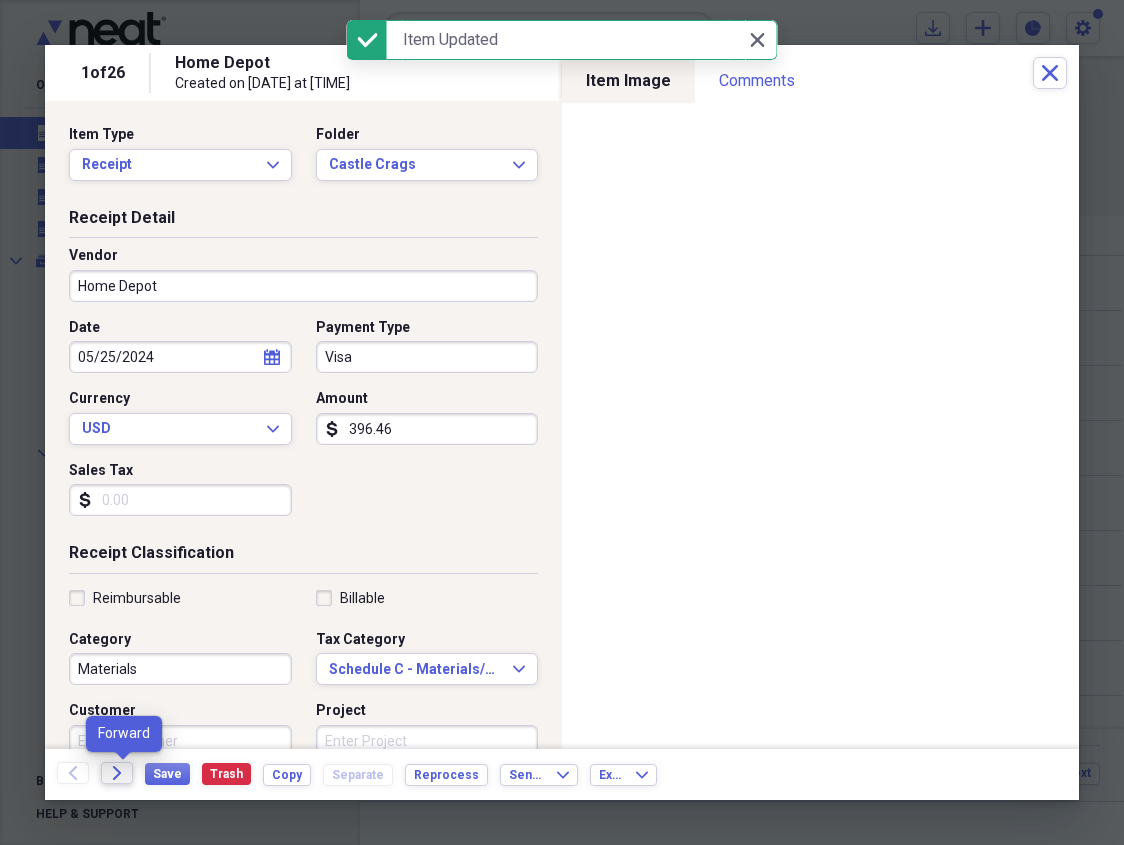 click on "Forward" 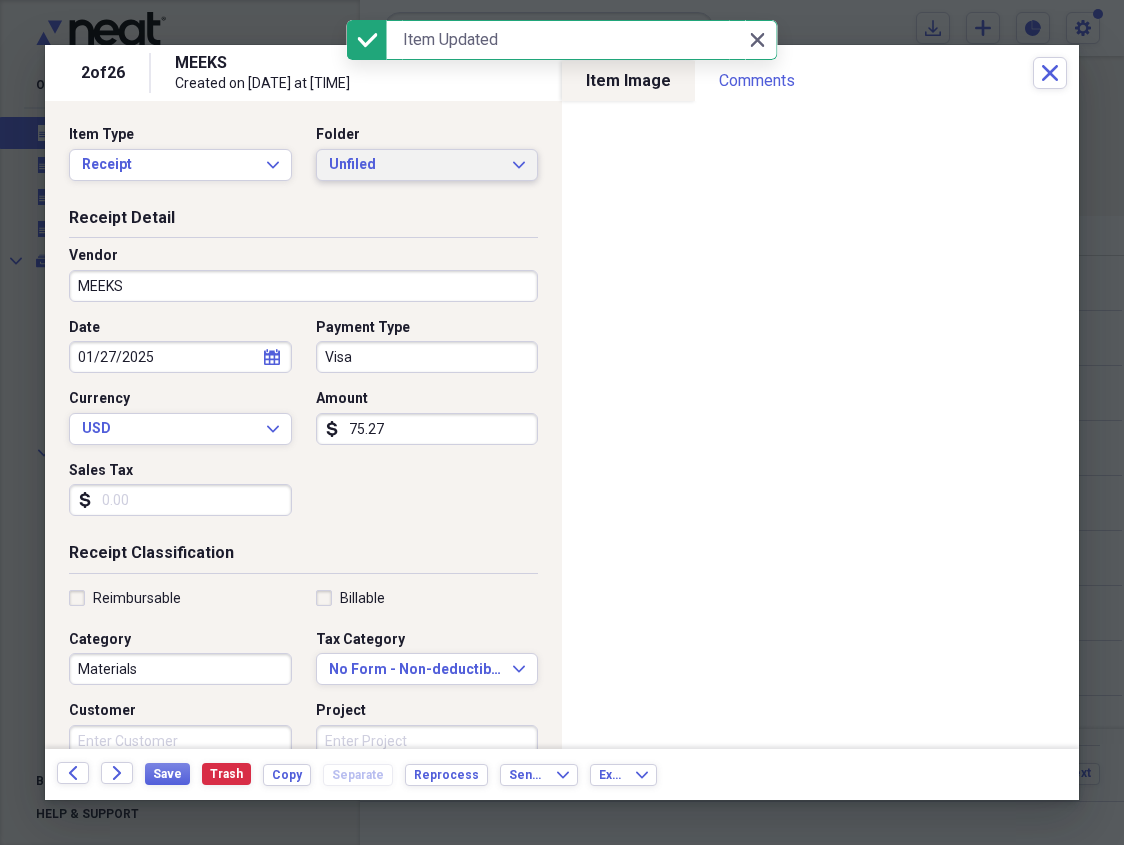 click on "Unfiled" at bounding box center [415, 165] 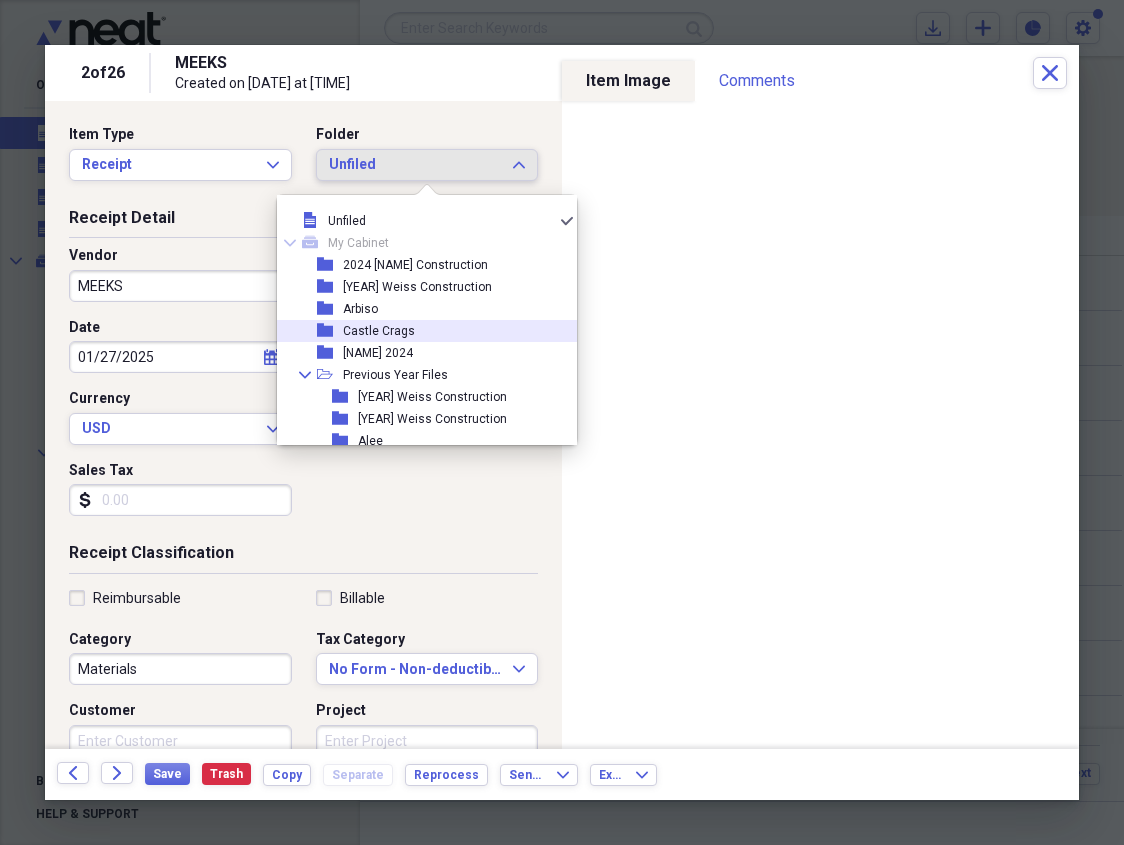 click on "Castle Crags" at bounding box center (379, 331) 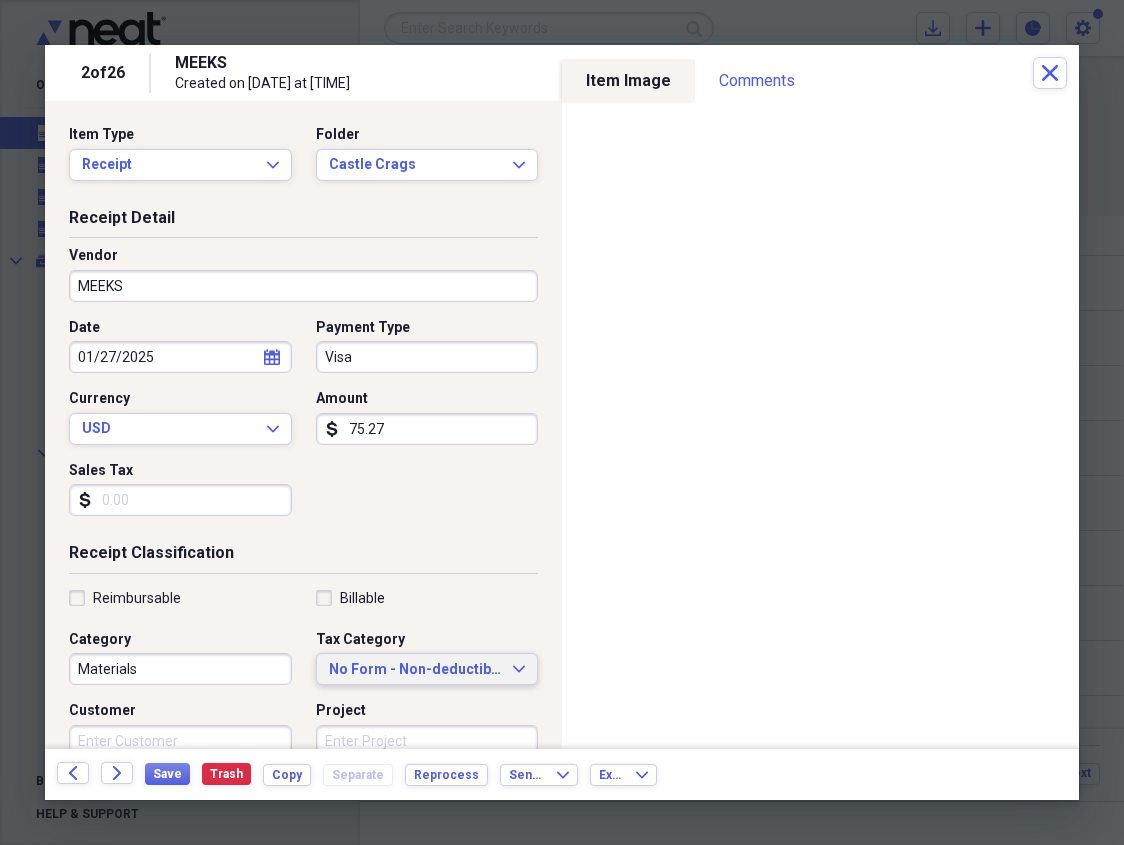click on "No Form - Non-deductible" at bounding box center [415, 670] 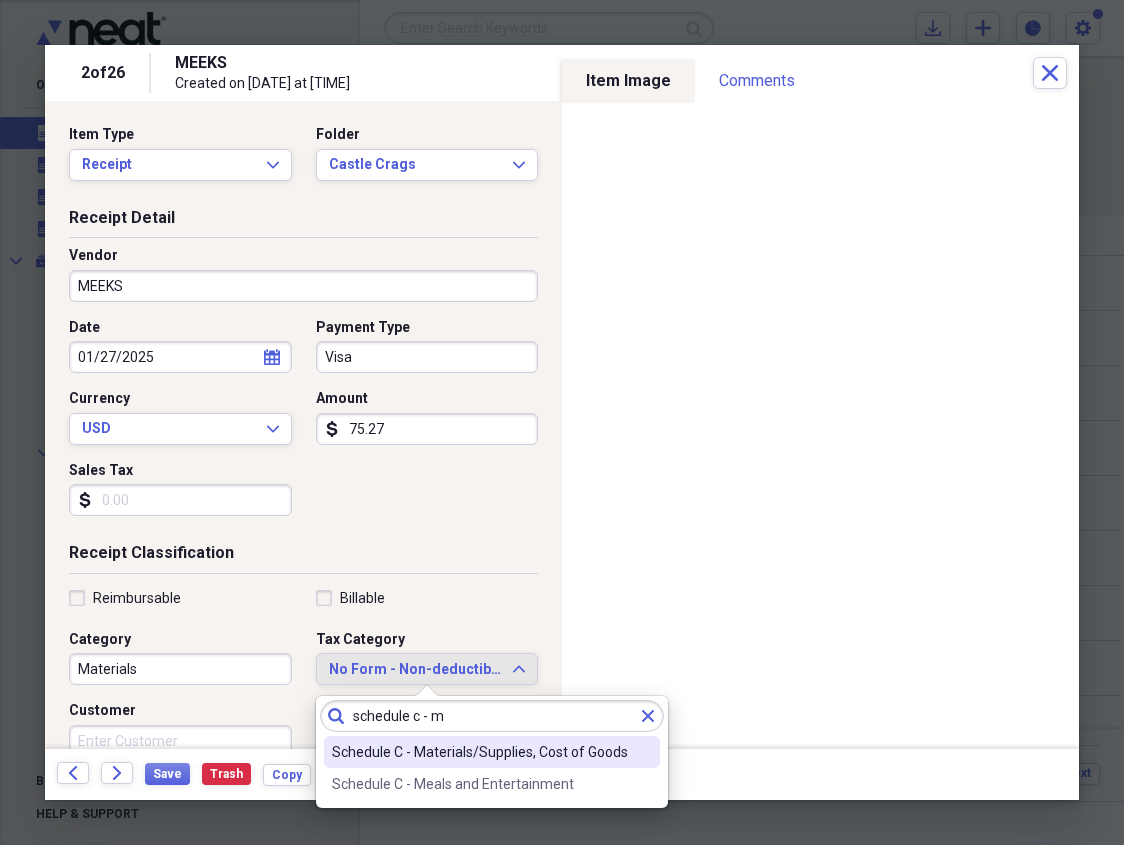 type on "schedule c - m" 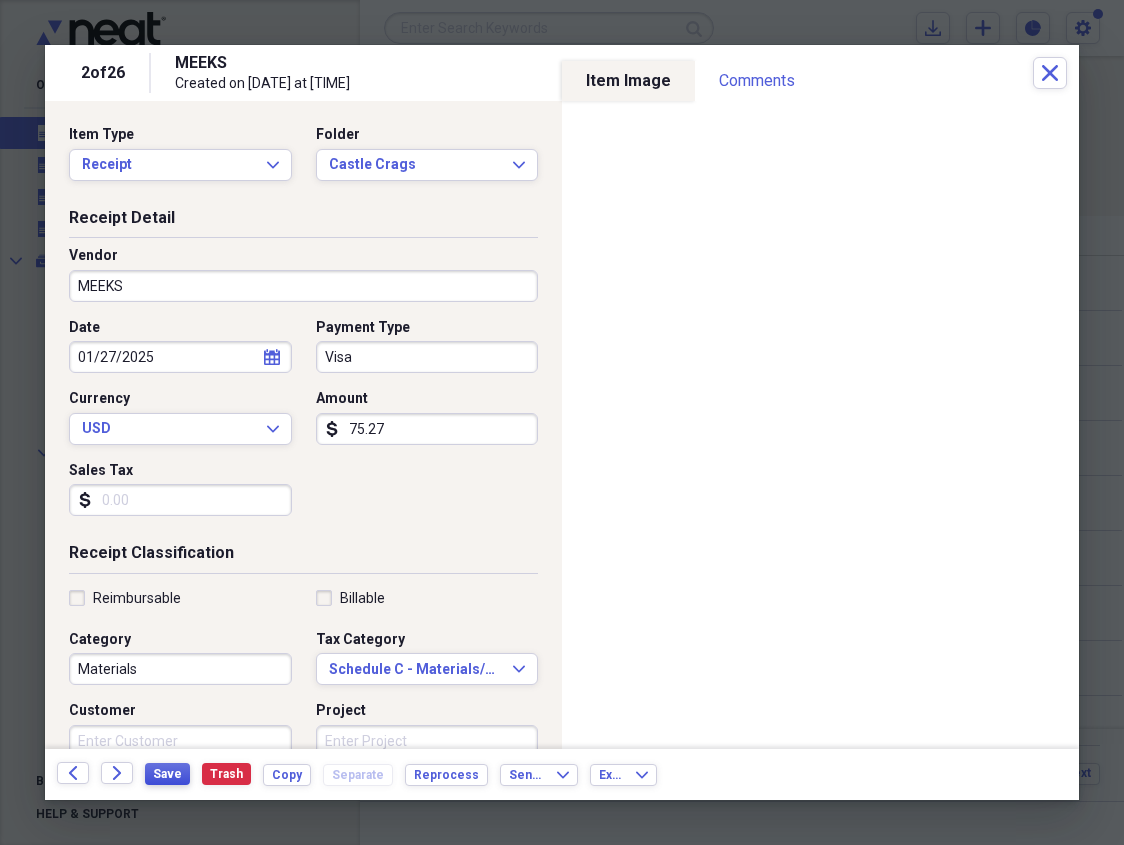 click on "Save" at bounding box center [167, 774] 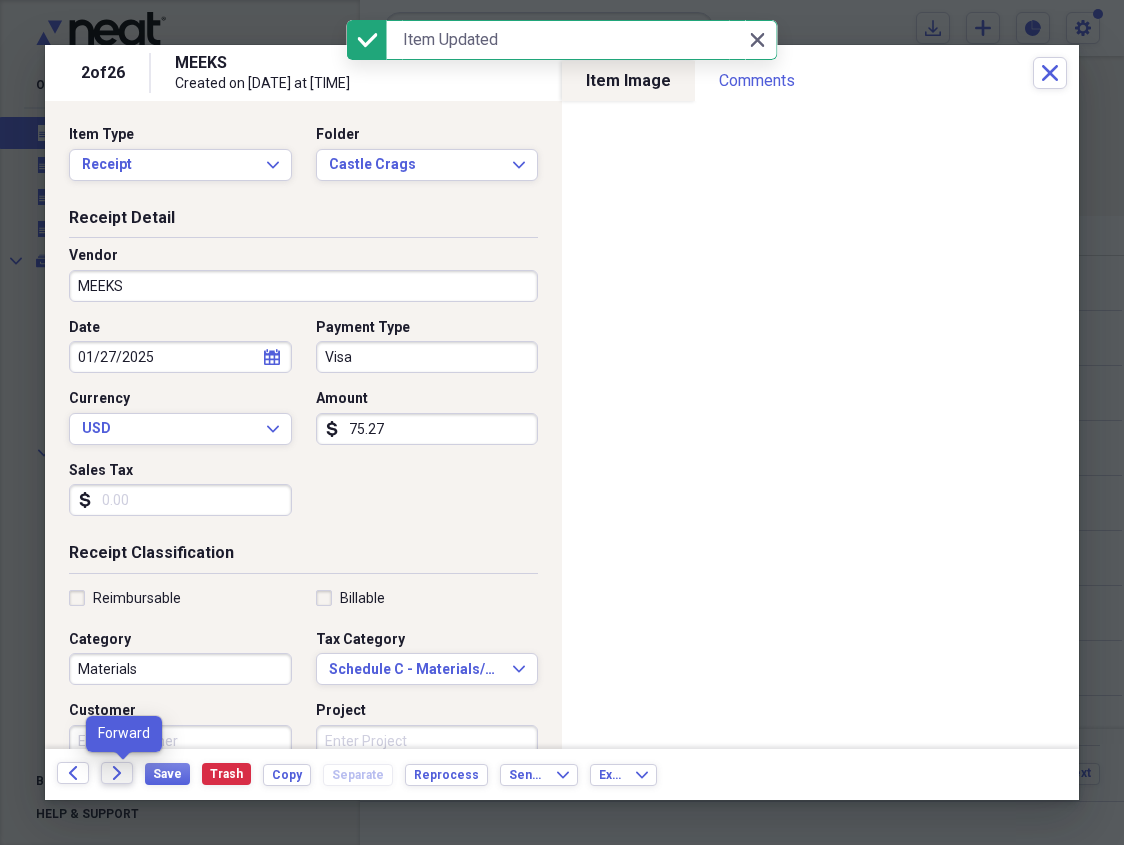 click on "Forward" 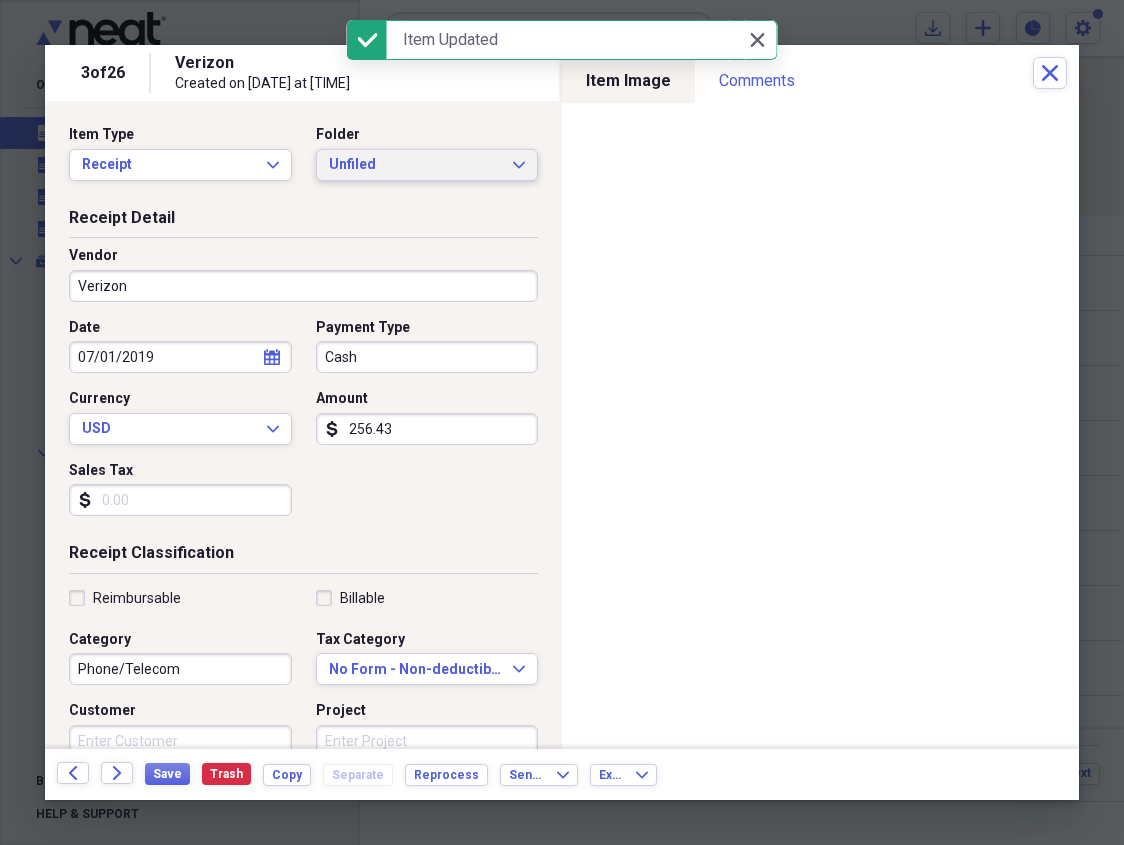 click on "Unfiled" at bounding box center (415, 165) 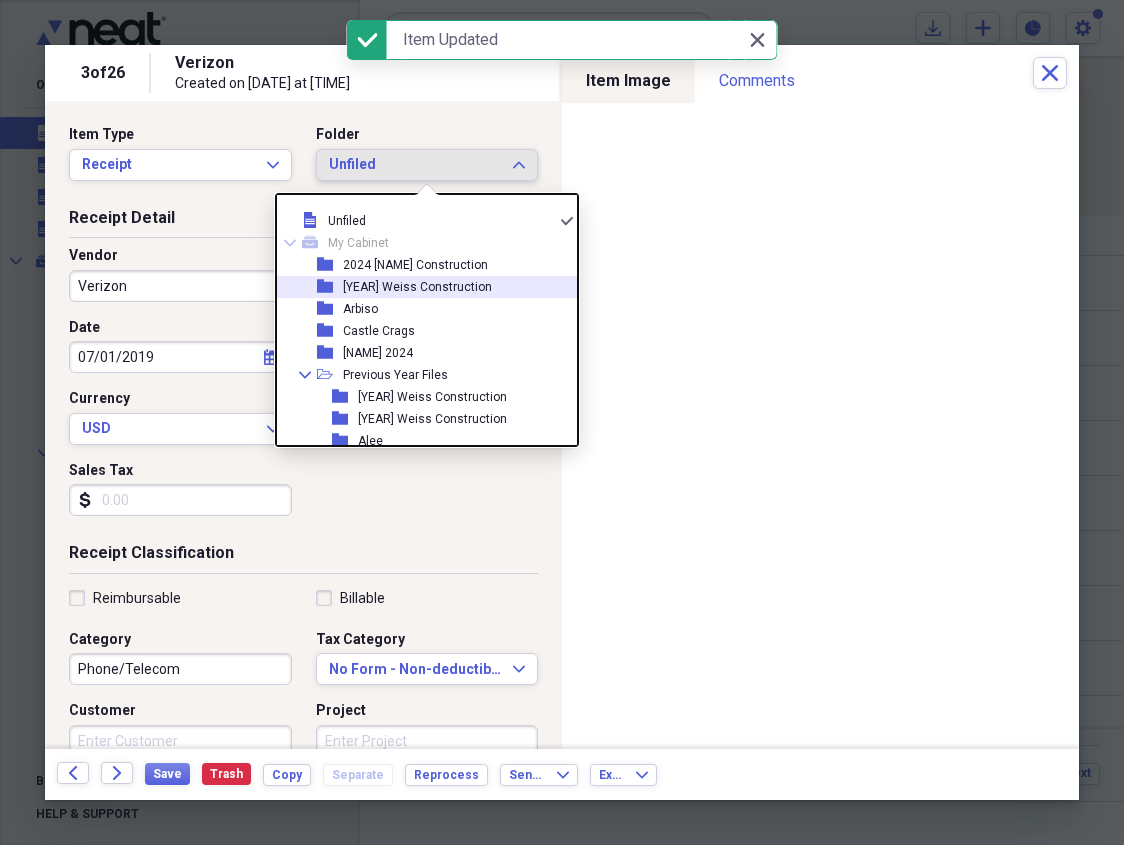 click on "[YEAR] Weiss Construction" at bounding box center [417, 287] 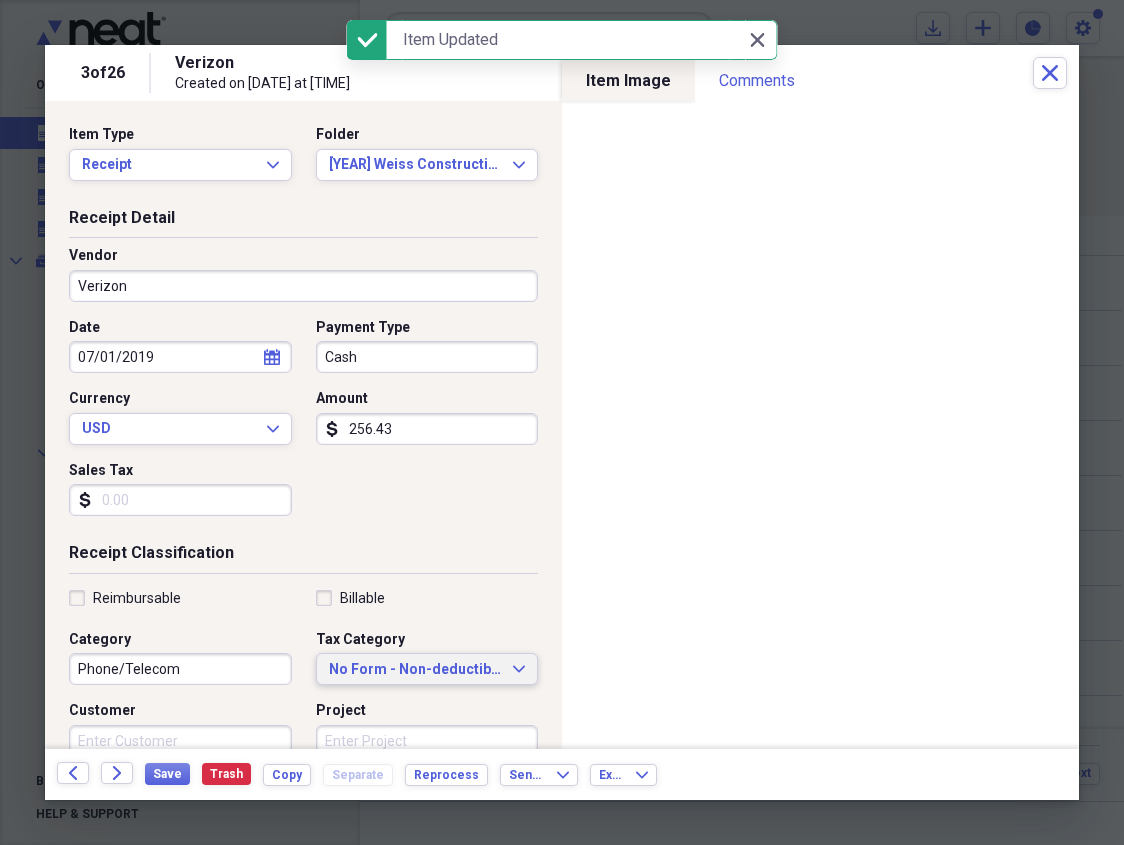 click on "No Form - Non-deductible" at bounding box center [415, 670] 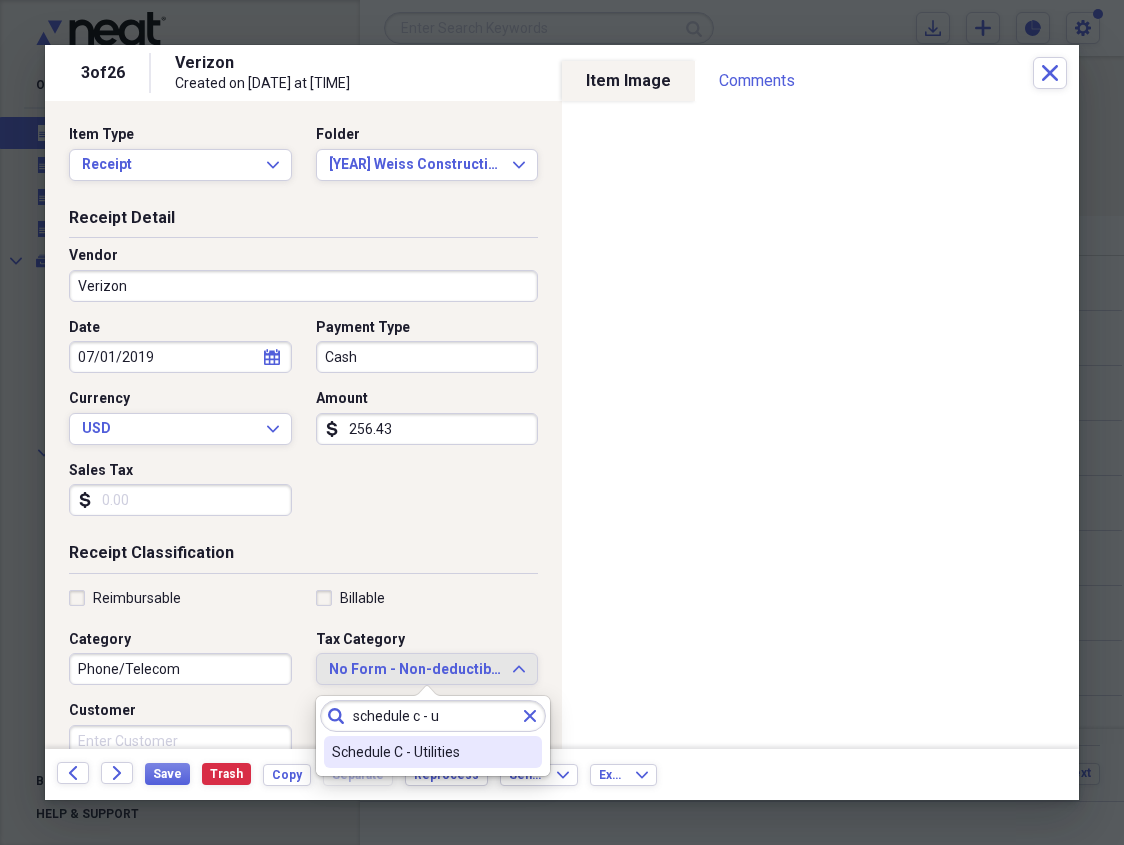 type on "schedule c - u" 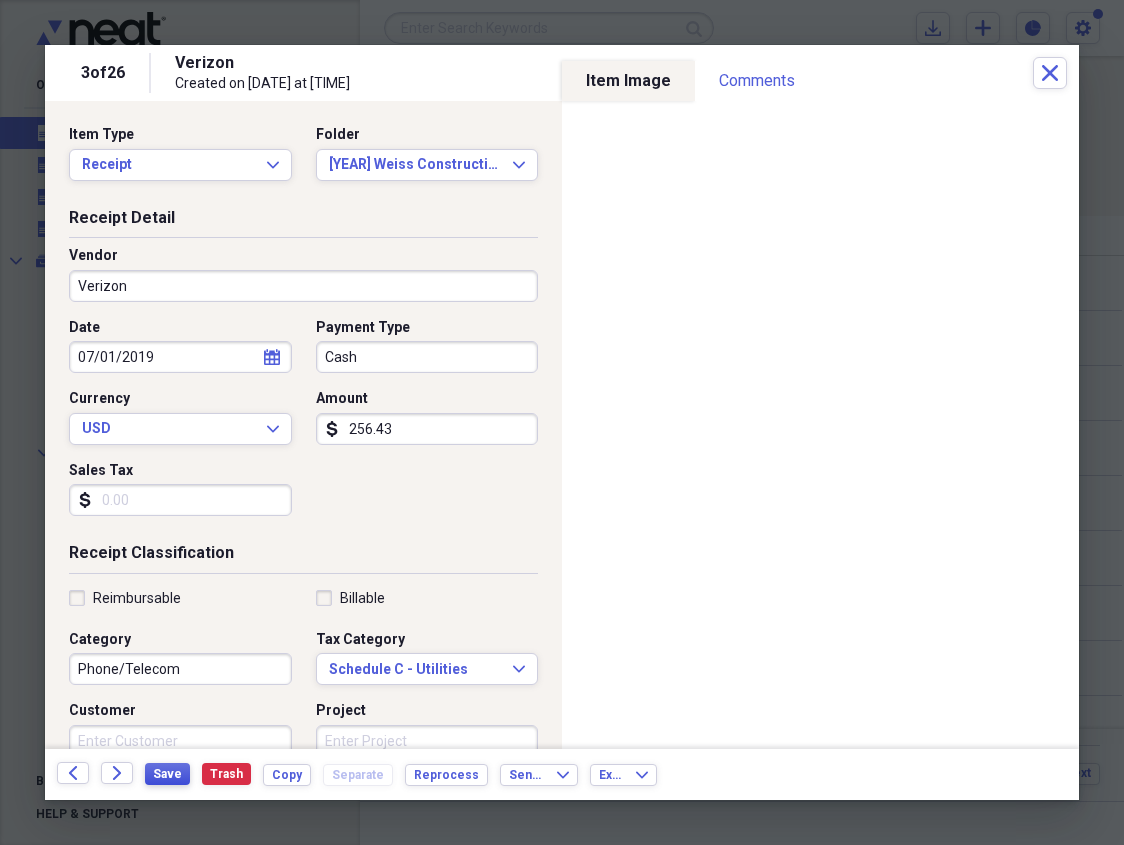 click on "Save" at bounding box center (167, 774) 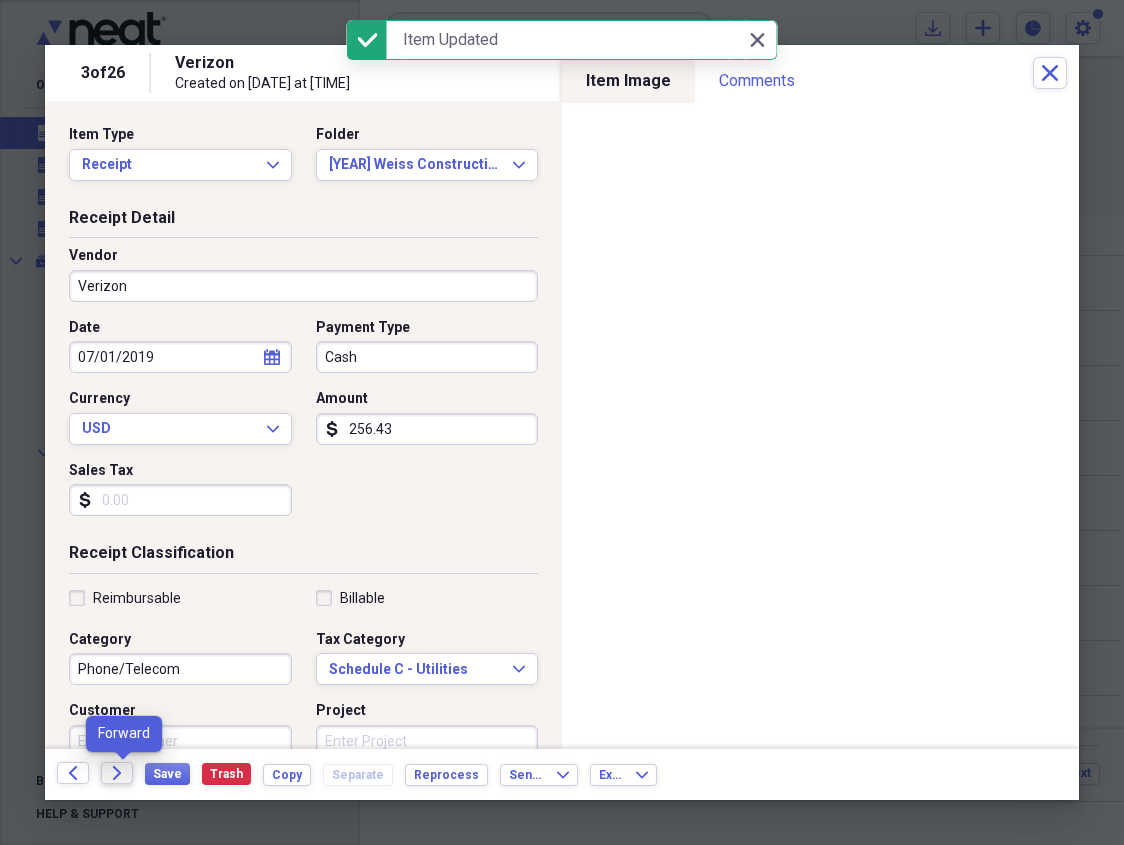 click on "Forward" 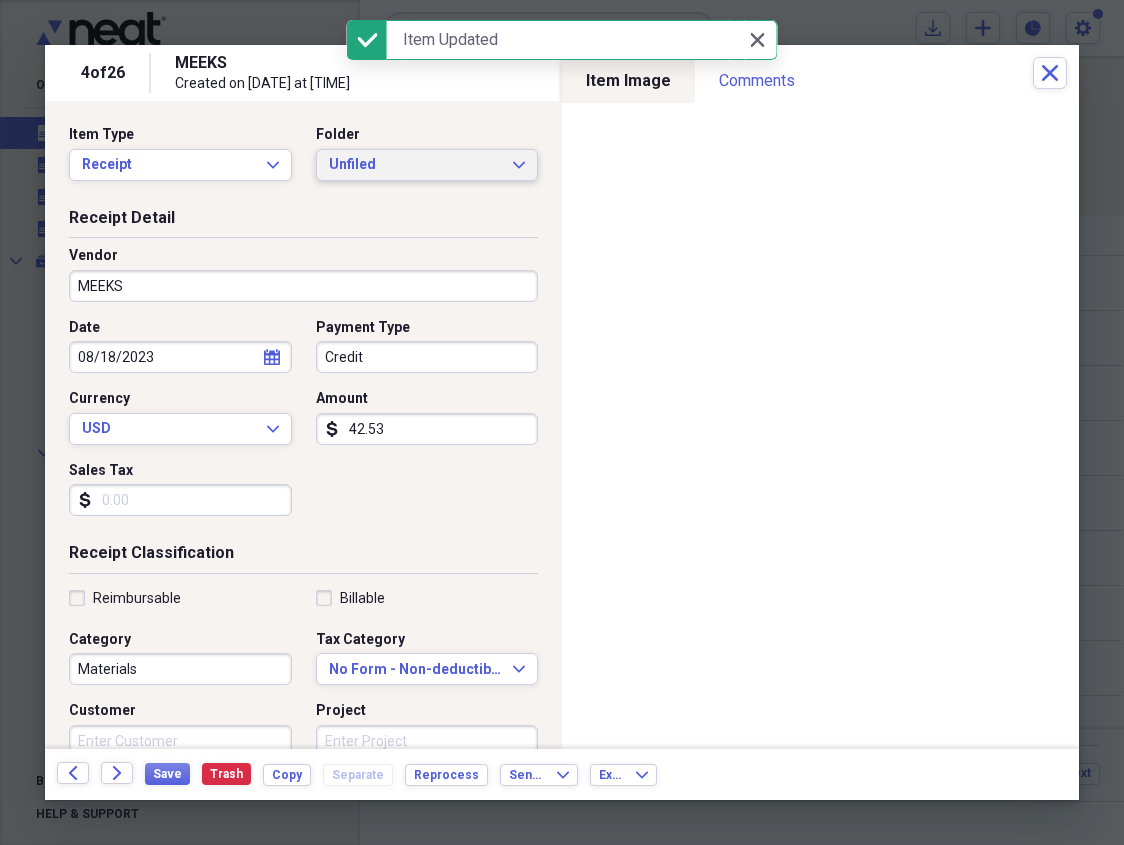 click on "Unfiled" at bounding box center [415, 165] 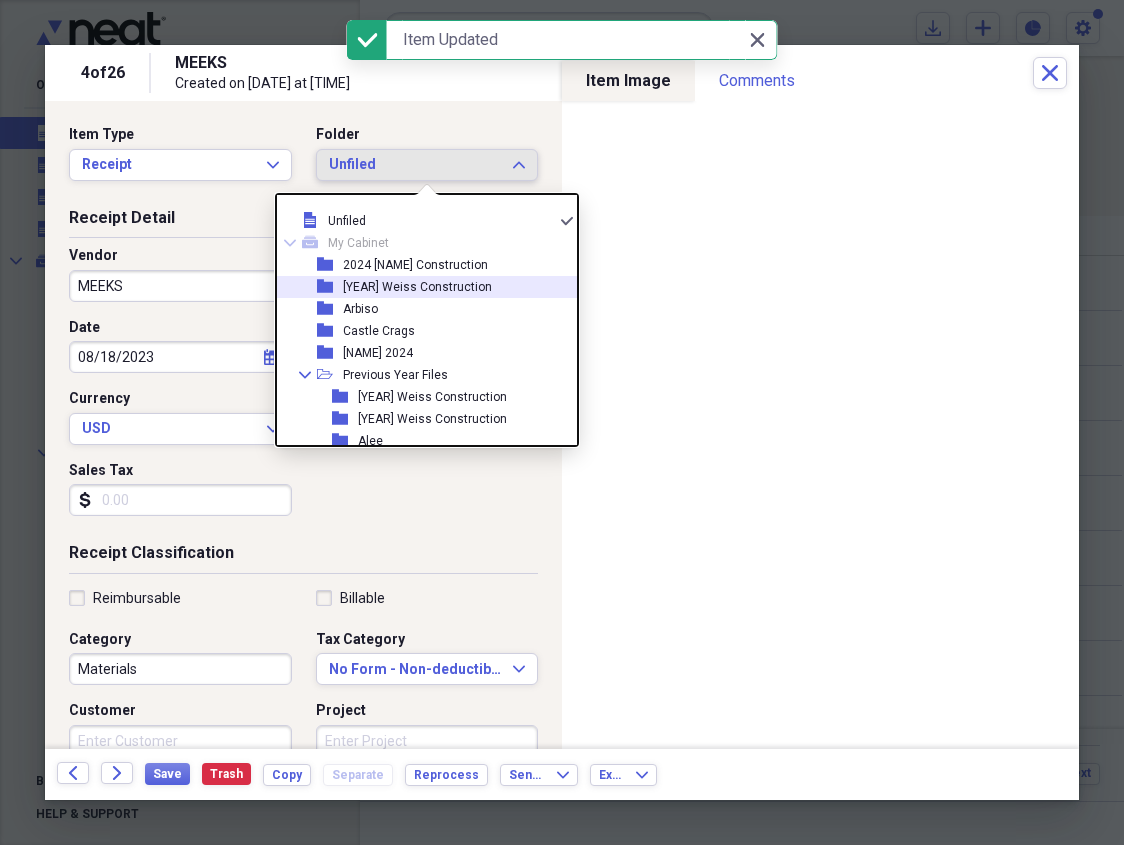click on "[YEAR] Weiss Construction" at bounding box center [417, 287] 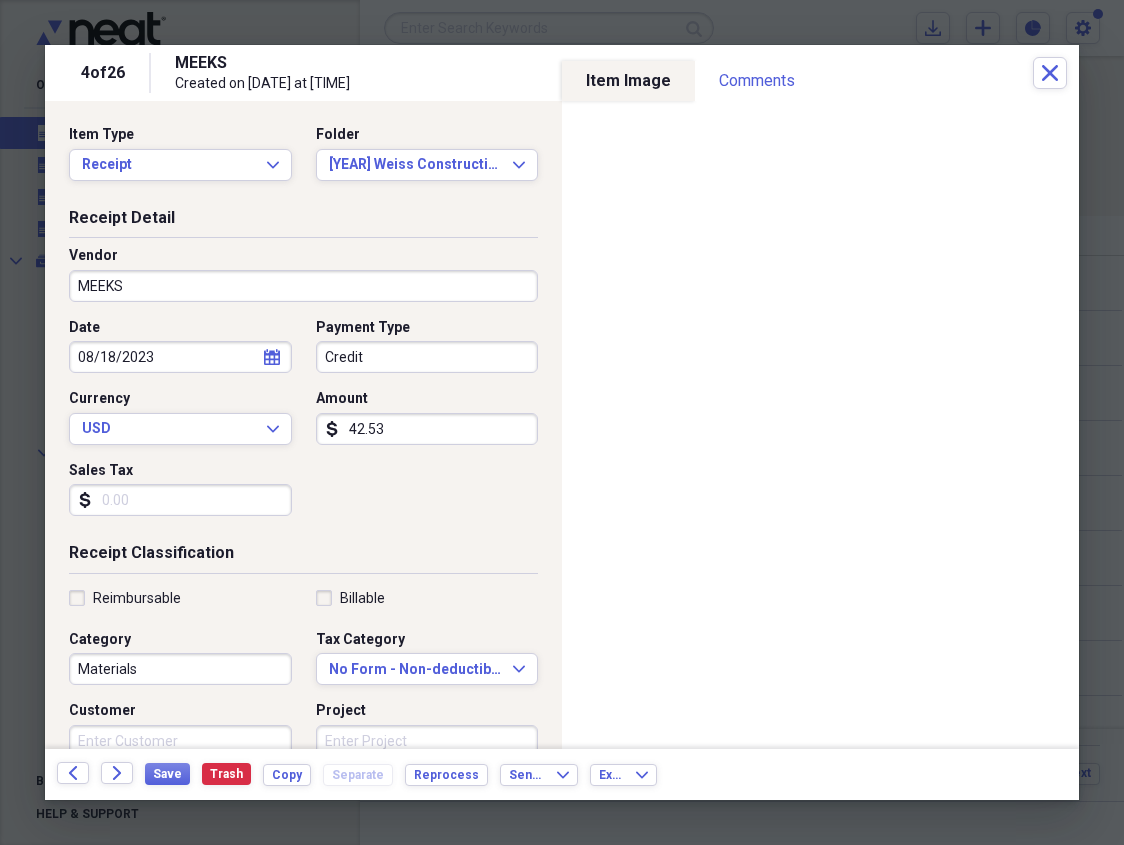 click on "42.53" at bounding box center [427, 429] 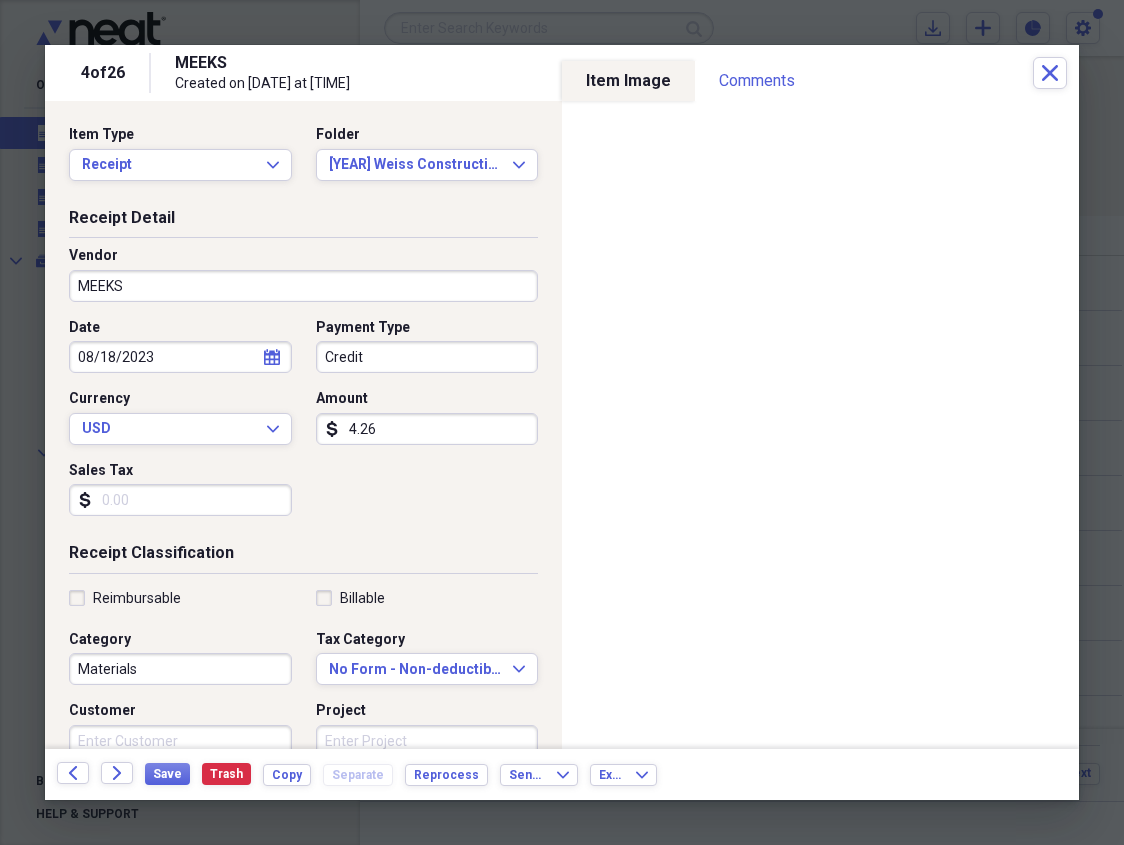 type on "42.61" 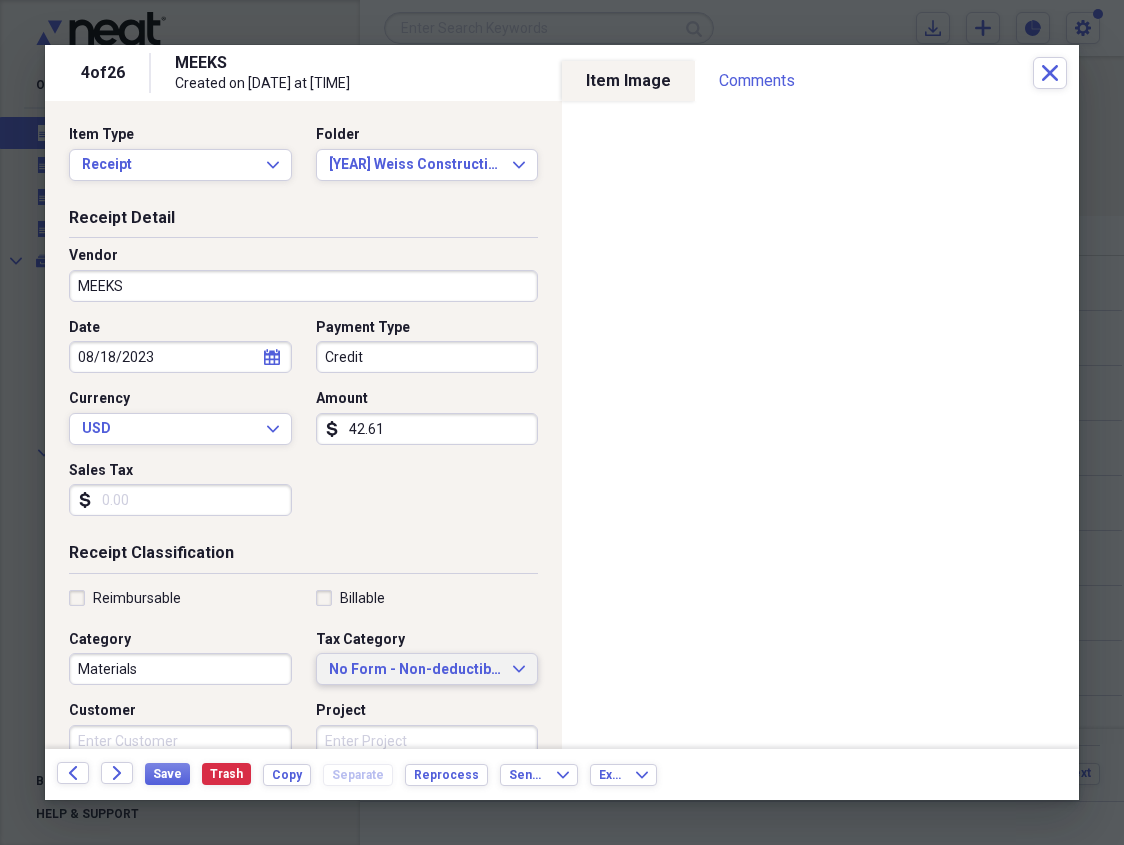 click on "No Form - Non-deductible" at bounding box center (415, 670) 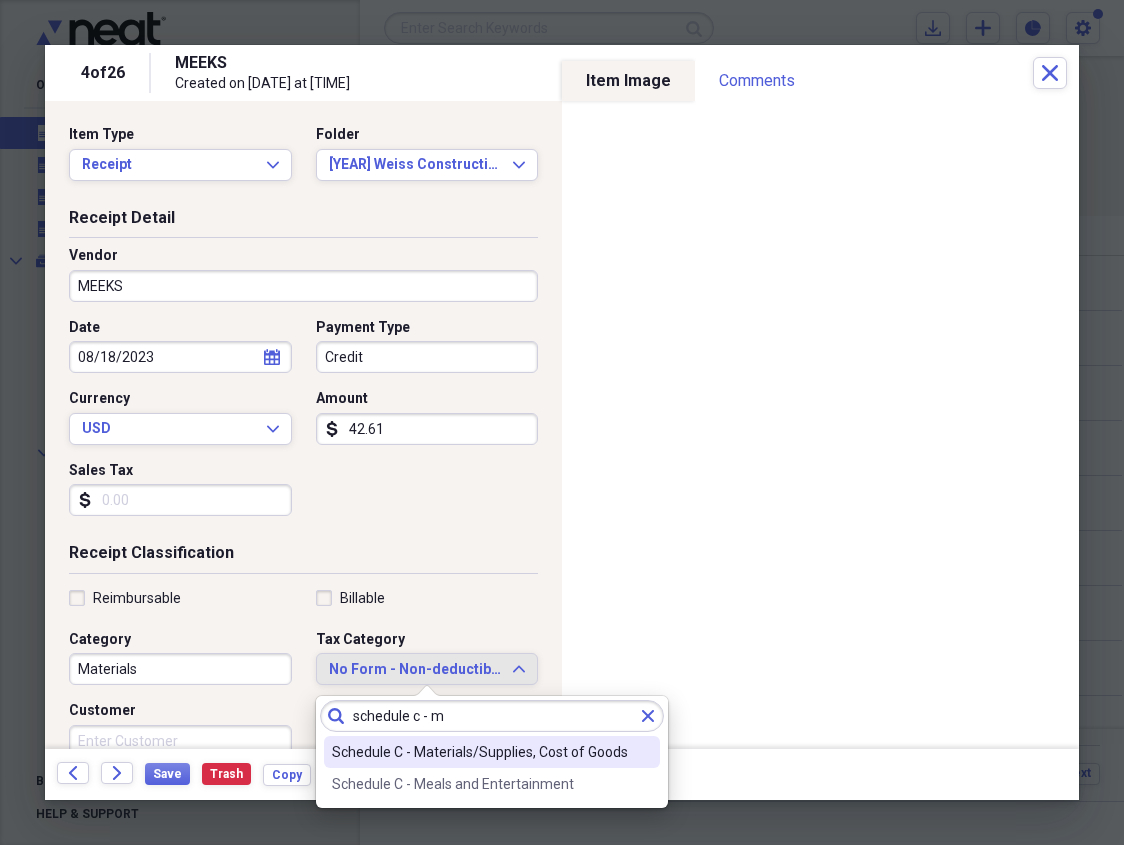type on "schedule c - m" 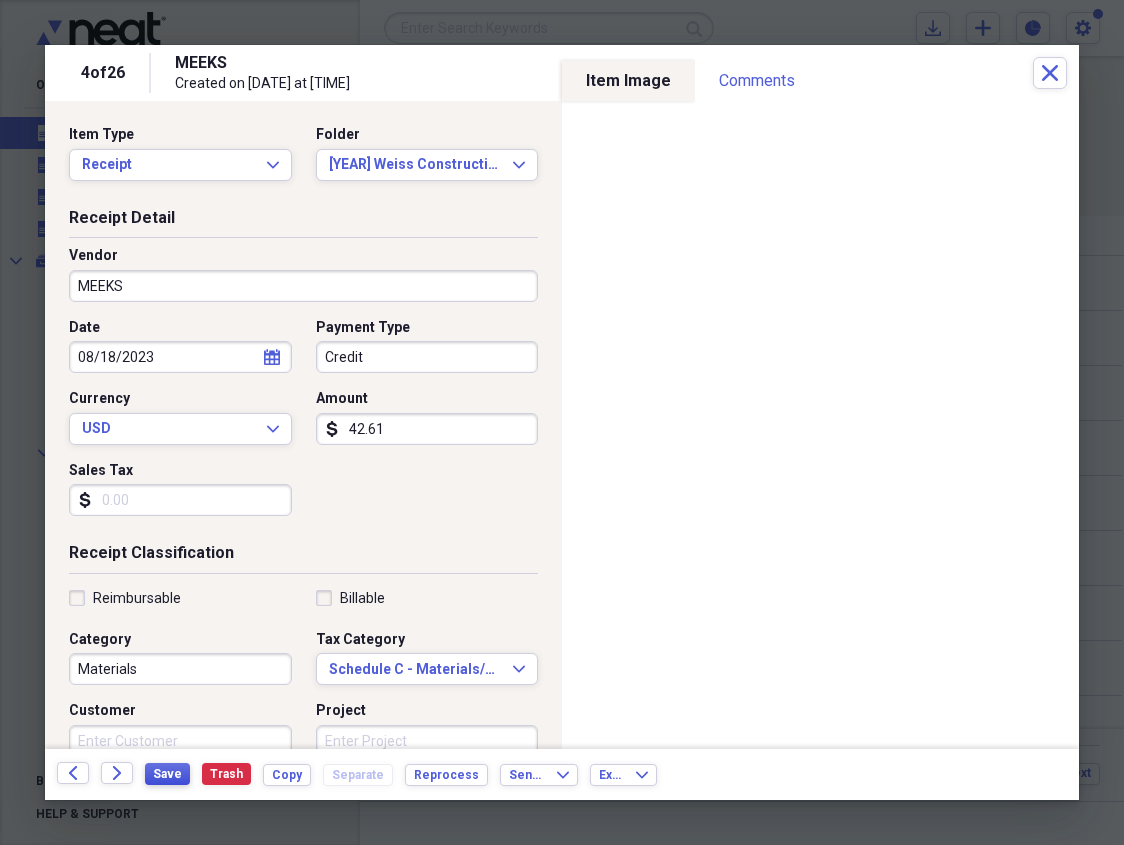 click on "Save" at bounding box center (167, 774) 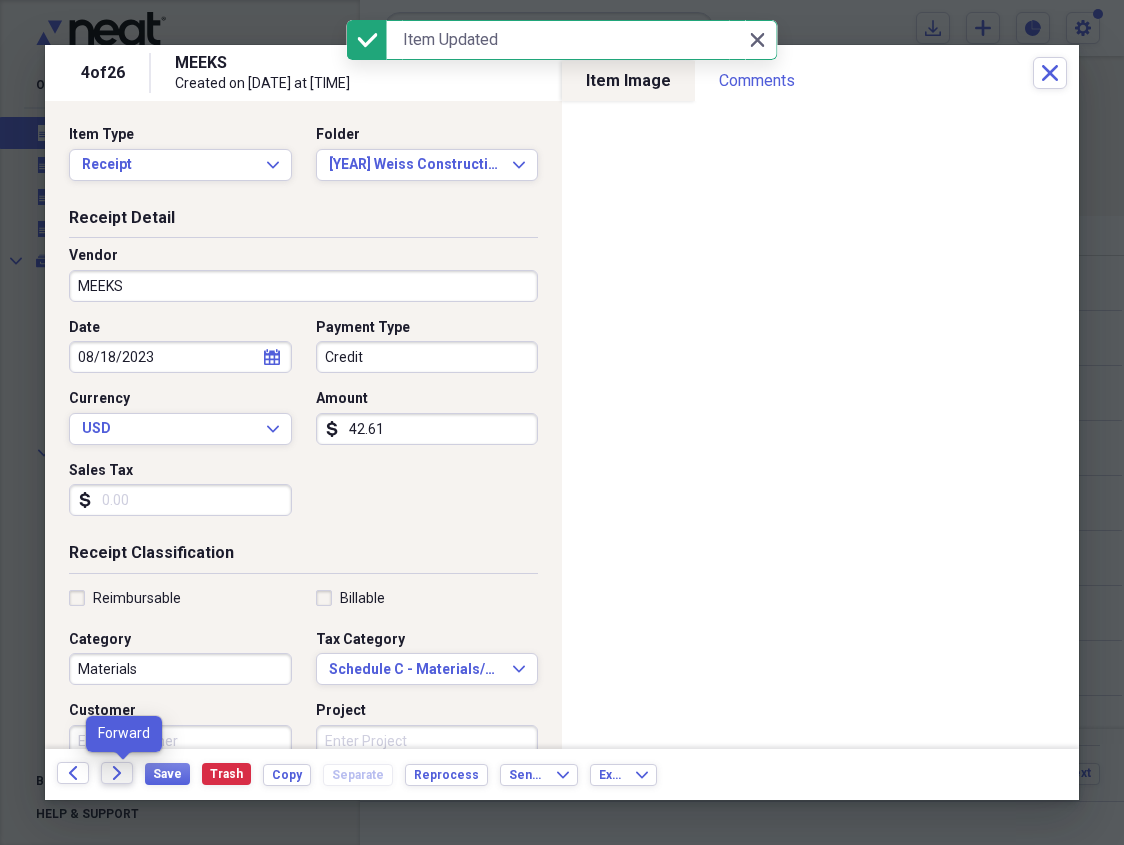click 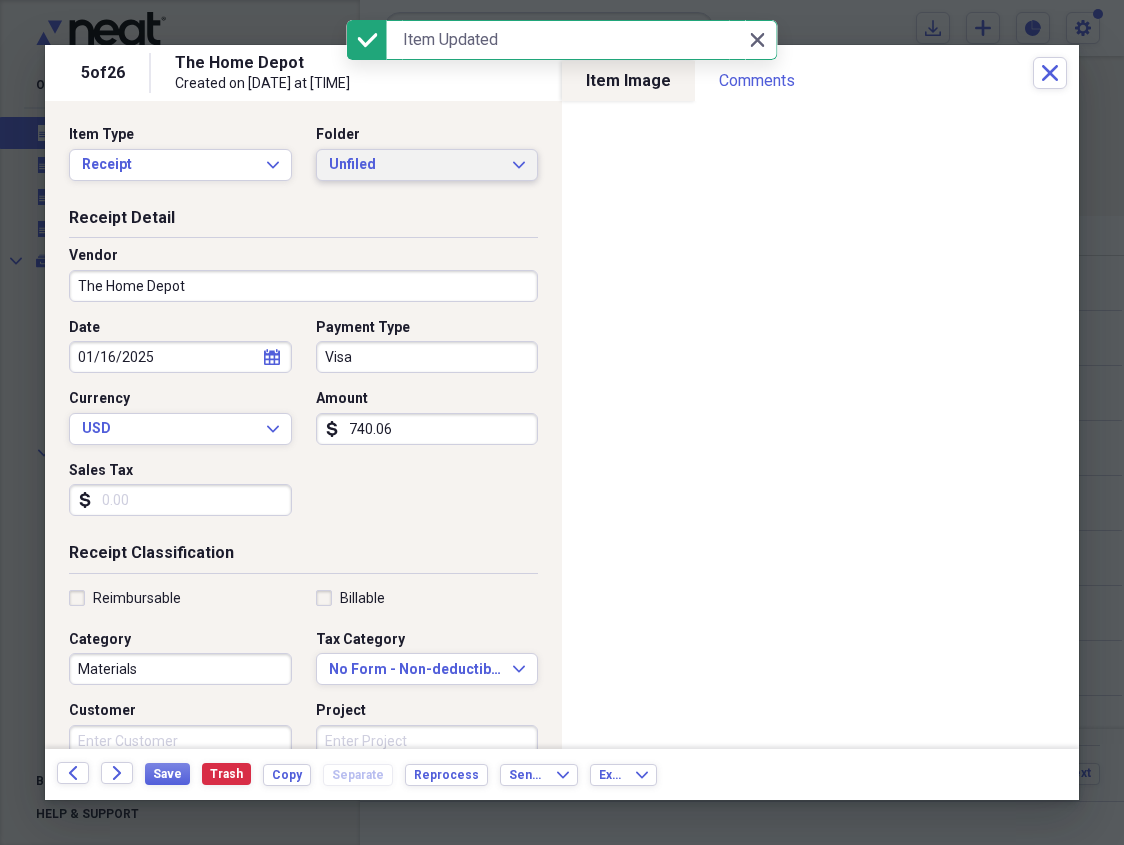 click on "Unfiled" at bounding box center [415, 165] 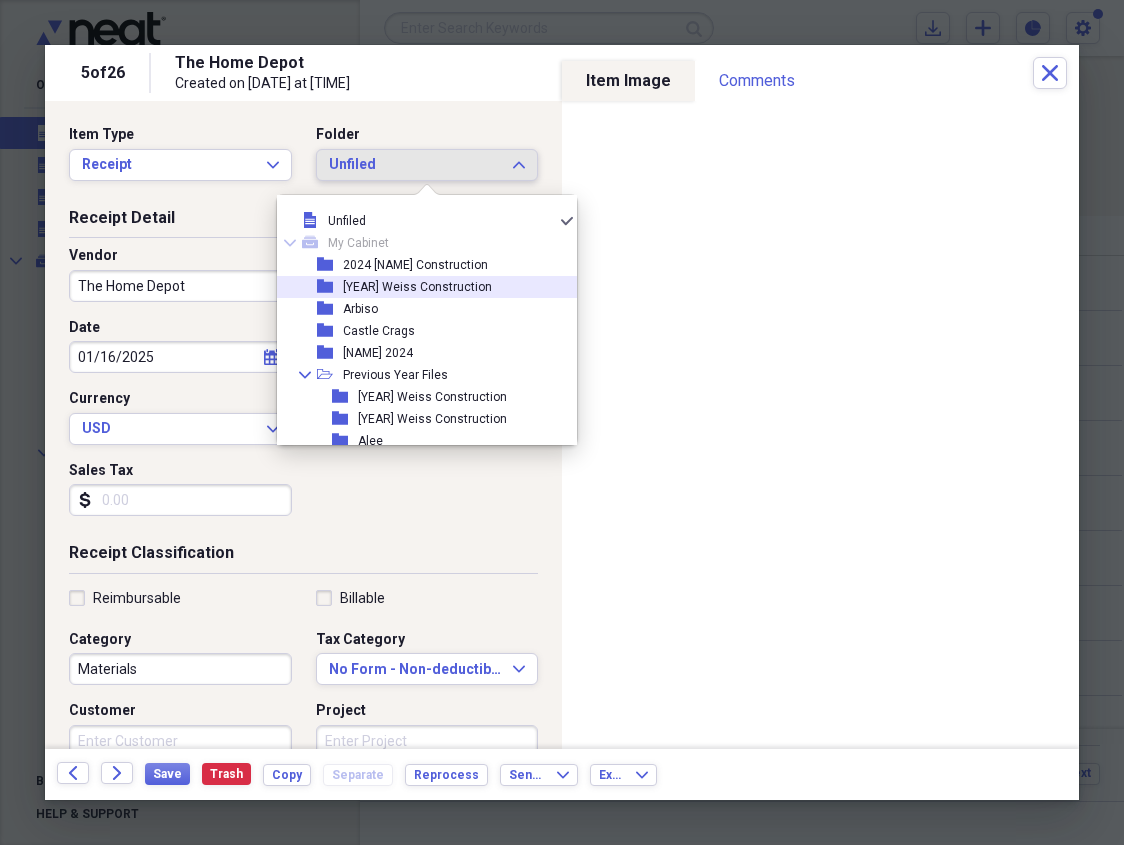 click on "[YEAR] Weiss Construction" at bounding box center [417, 287] 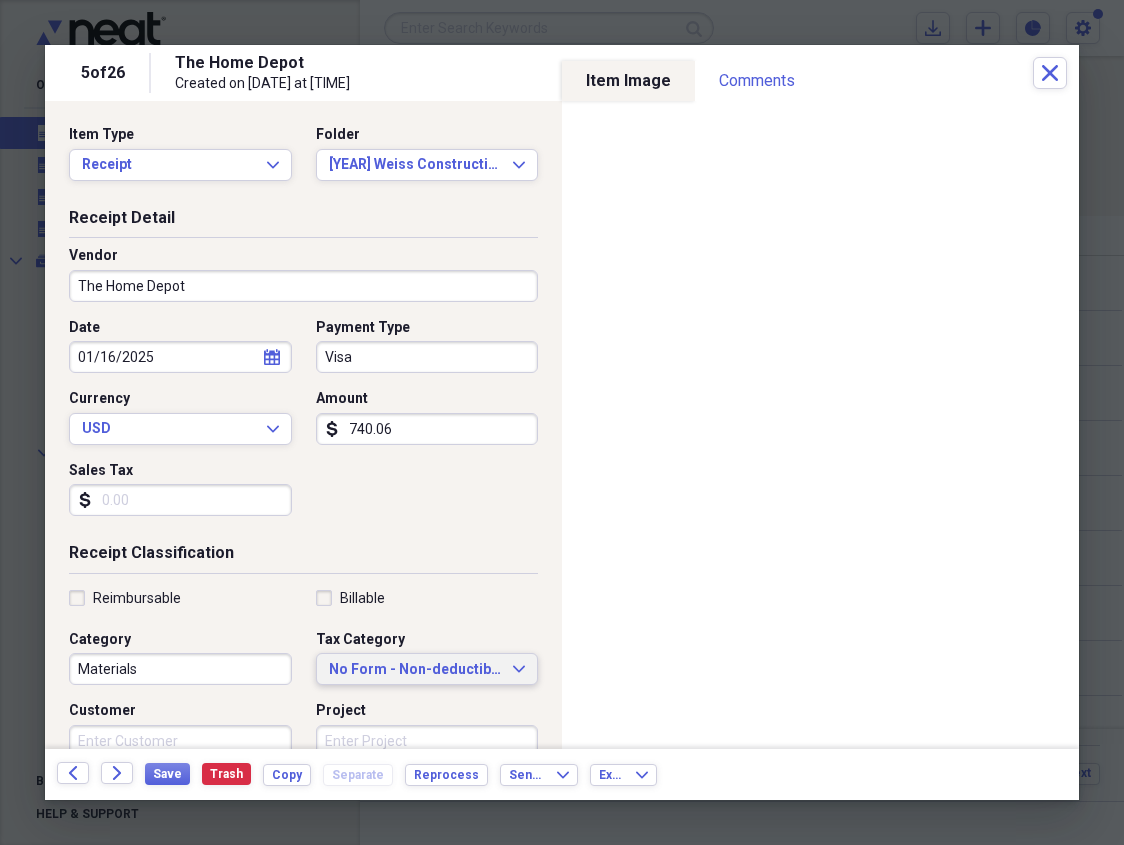 click on "No Form - Non-deductible" at bounding box center [415, 670] 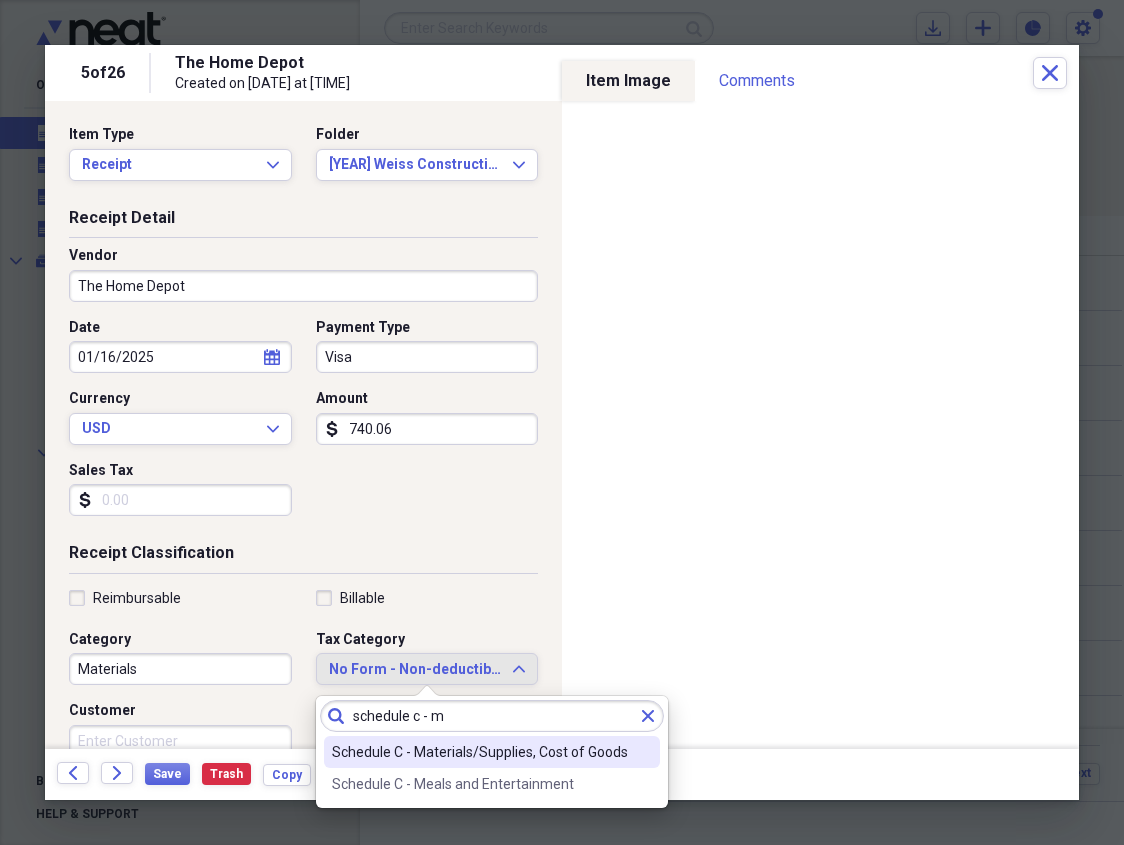 type on "schedule c - m" 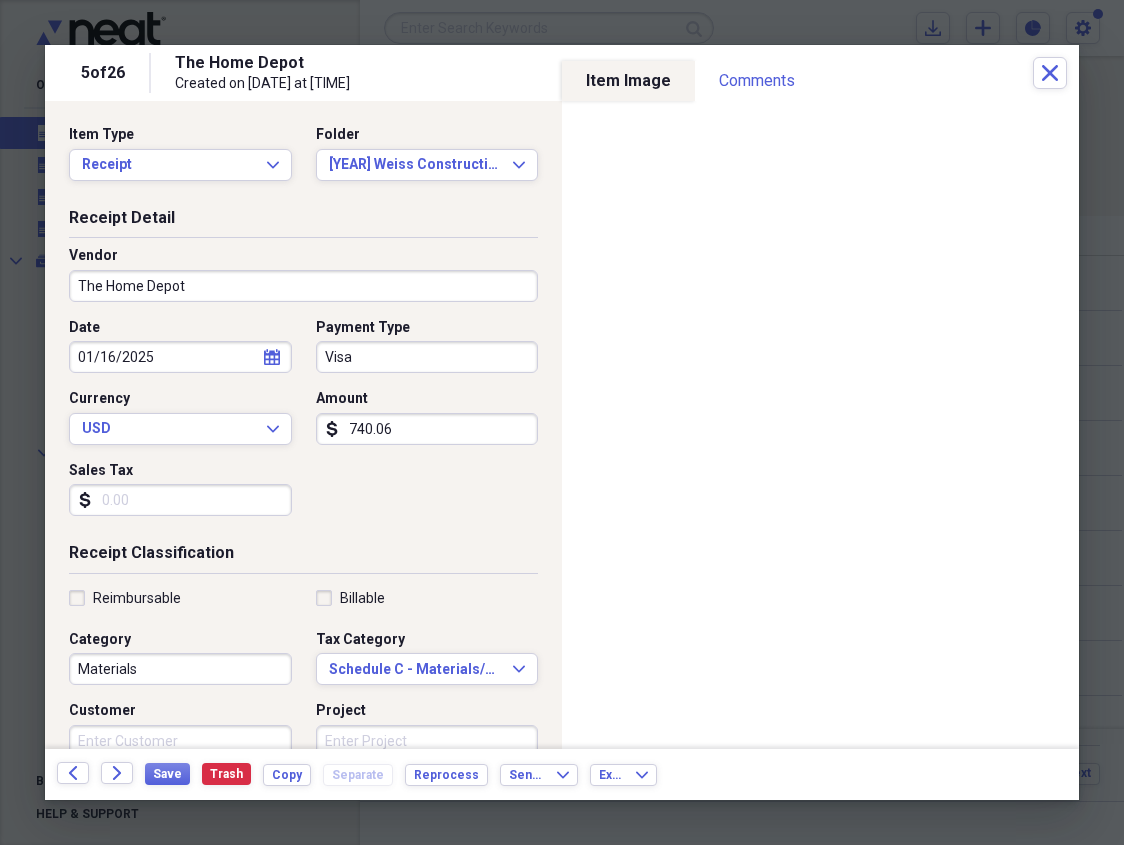 click on "The Home Depot" at bounding box center [303, 286] 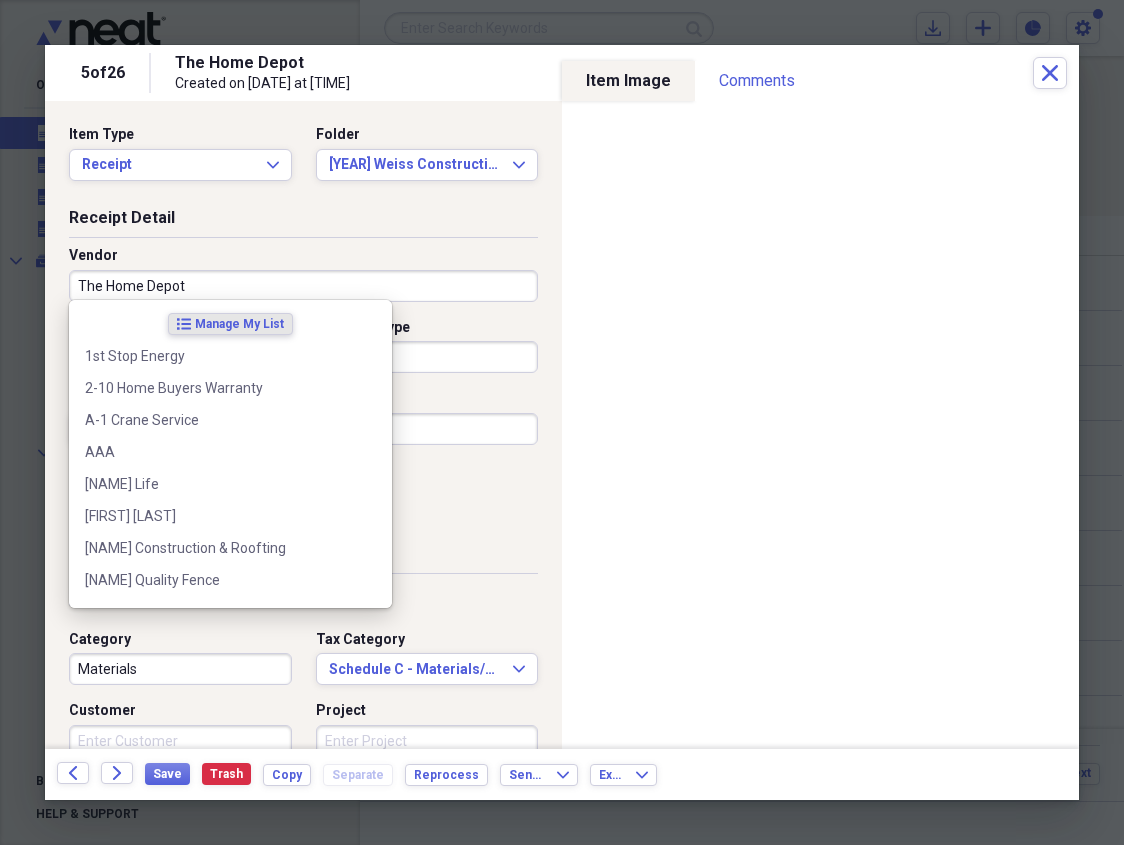 click on "The Home Depot" at bounding box center [303, 286] 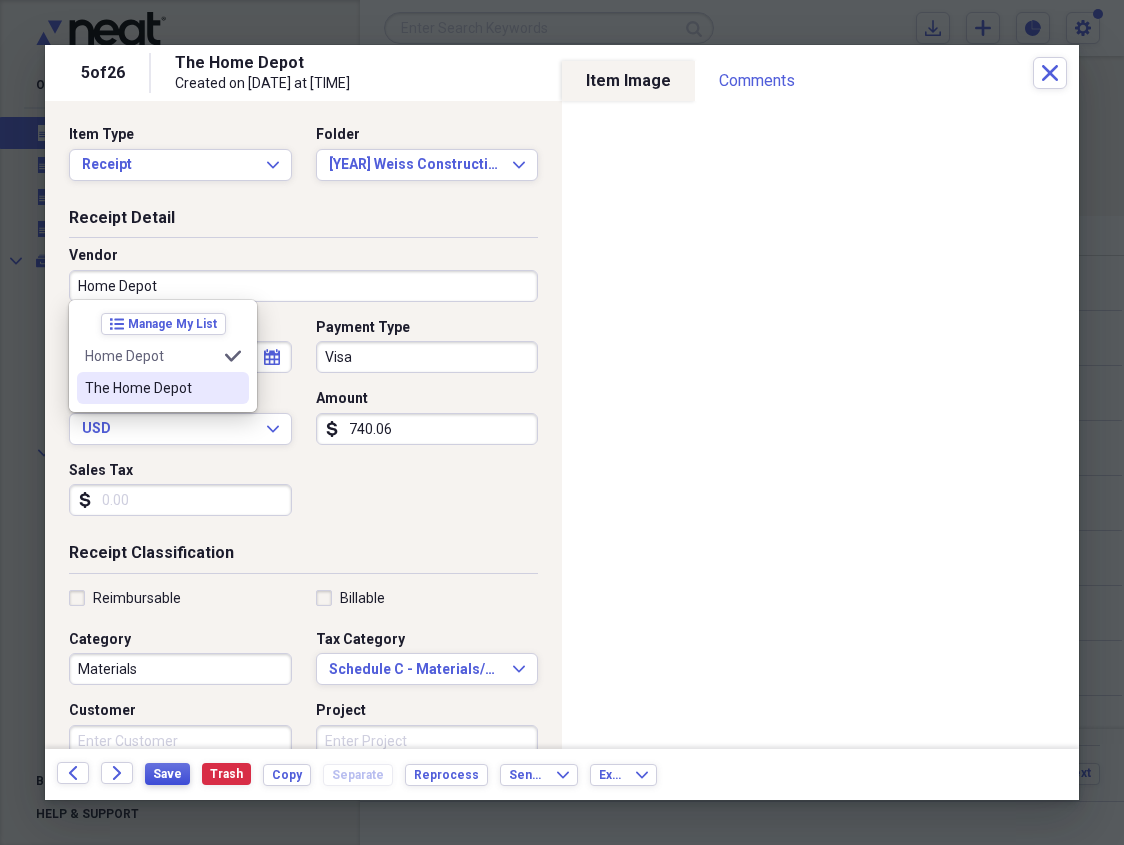 type on "Home Depot" 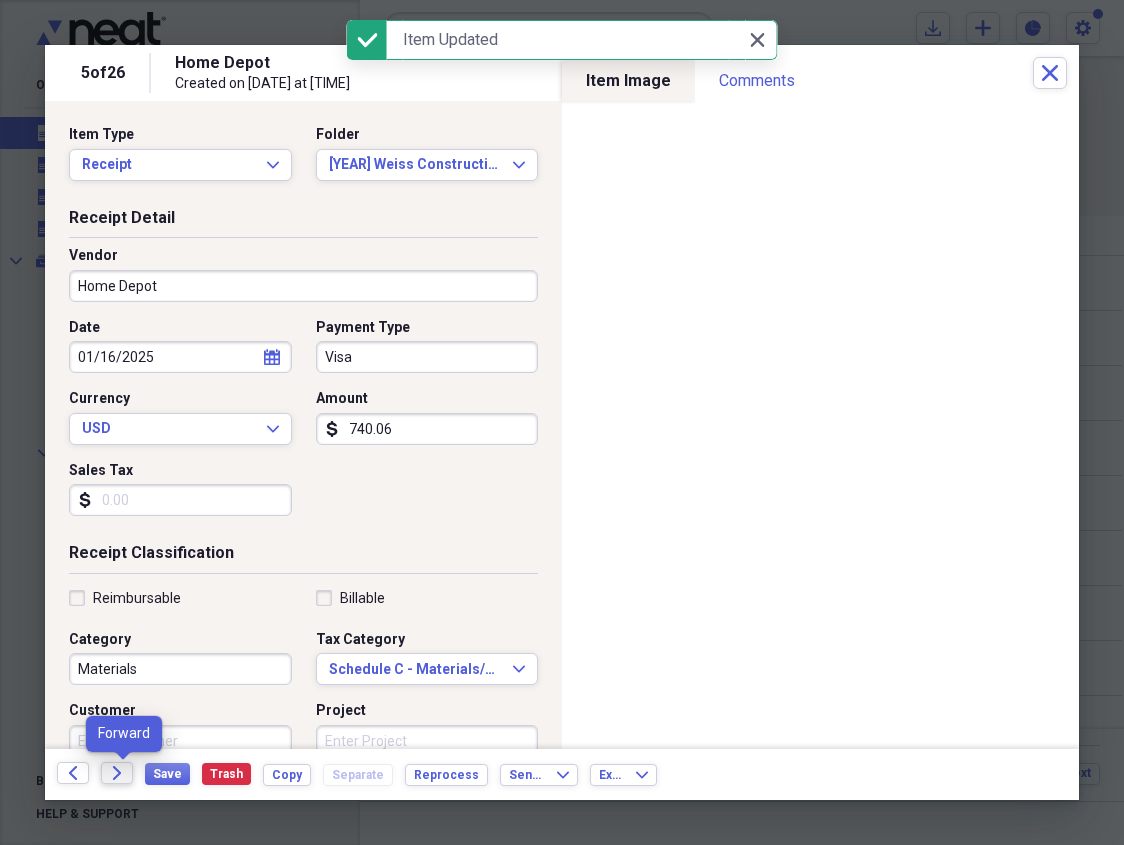 click on "Forward" 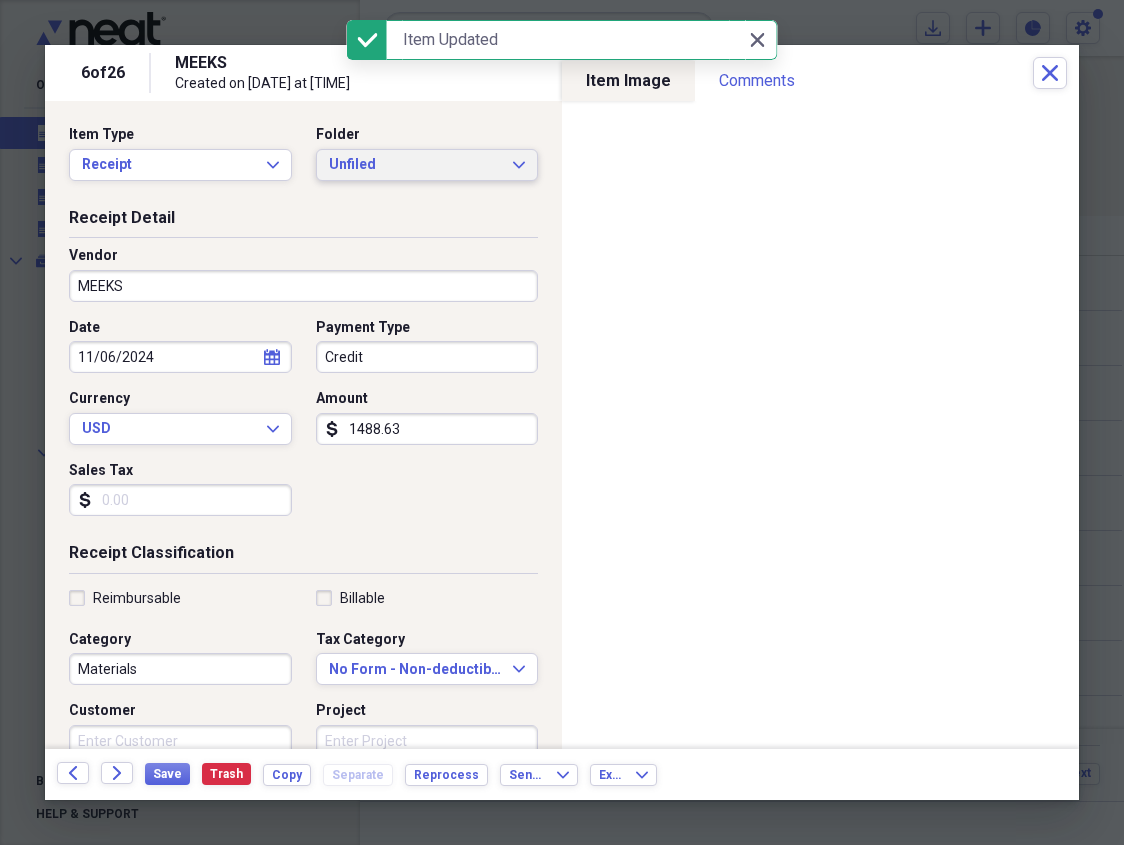 click on "Unfiled" at bounding box center (415, 165) 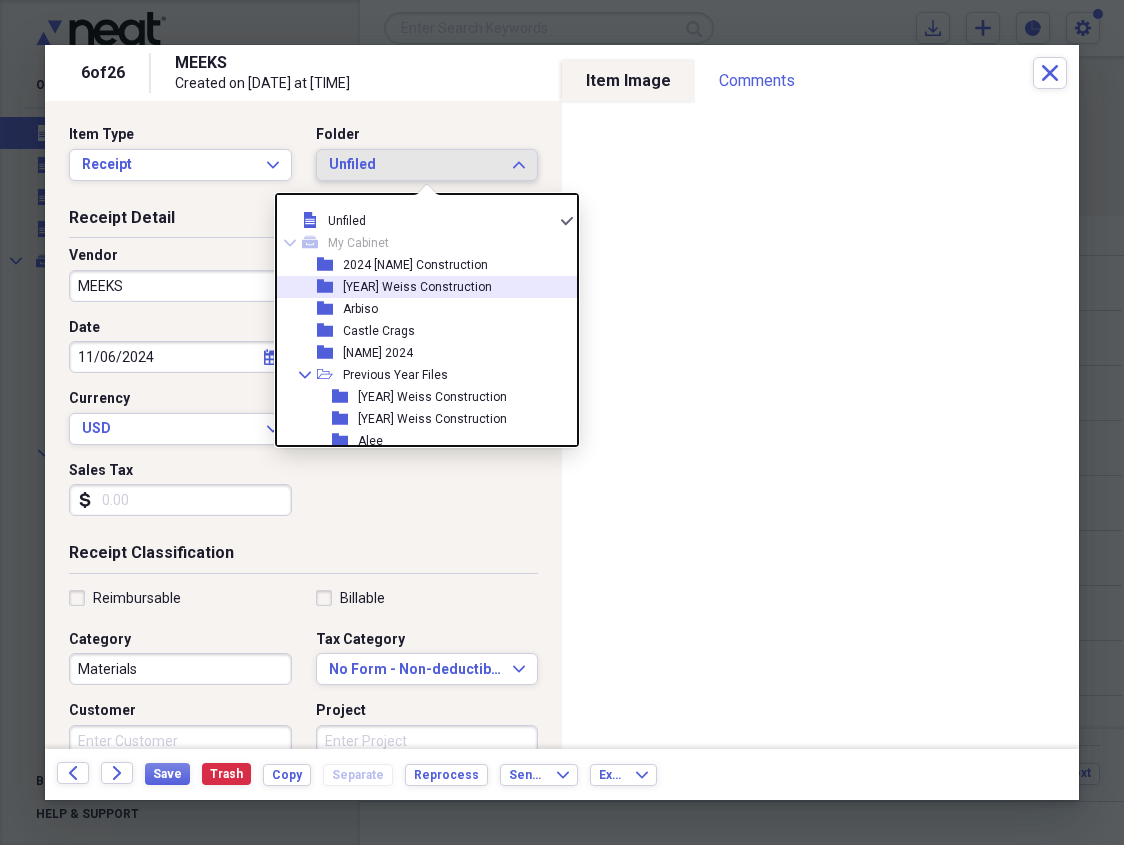 click on "[YEAR] Weiss Construction" at bounding box center [417, 287] 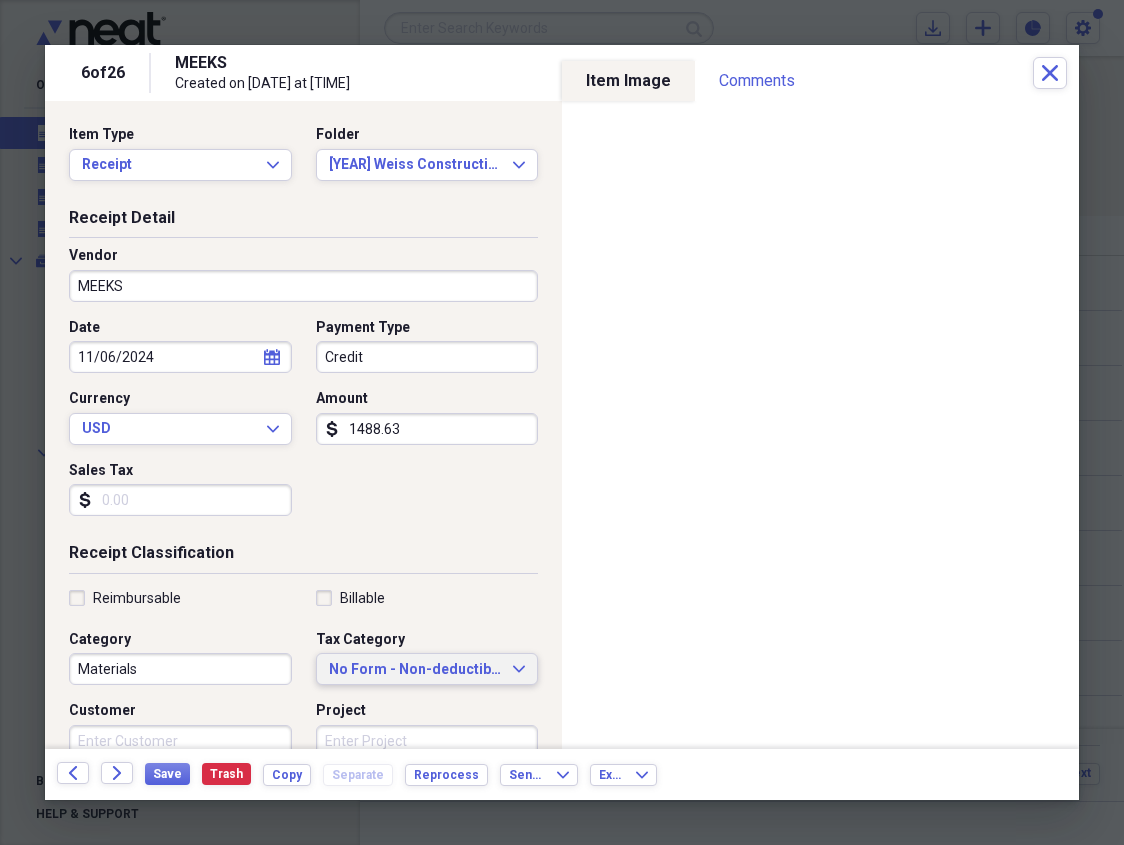 click on "No Form - Non-deductible" at bounding box center (415, 670) 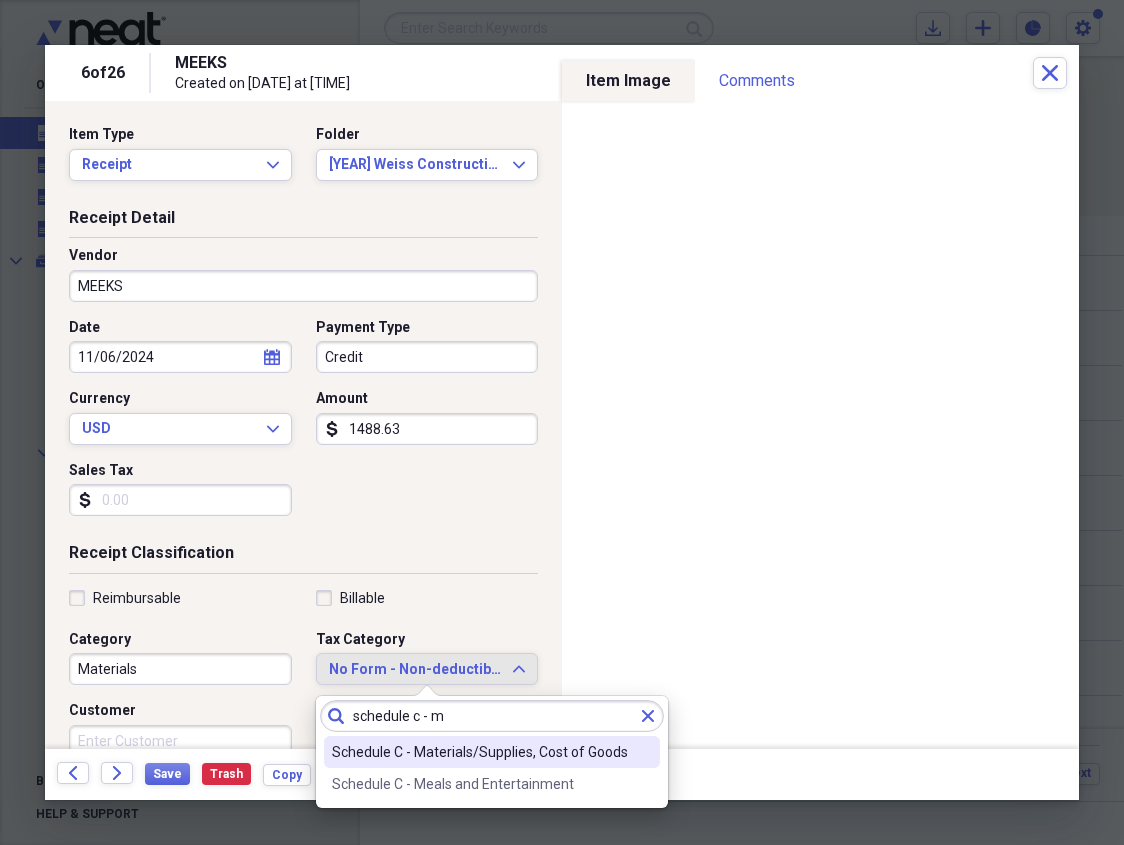 type on "schedule c - m" 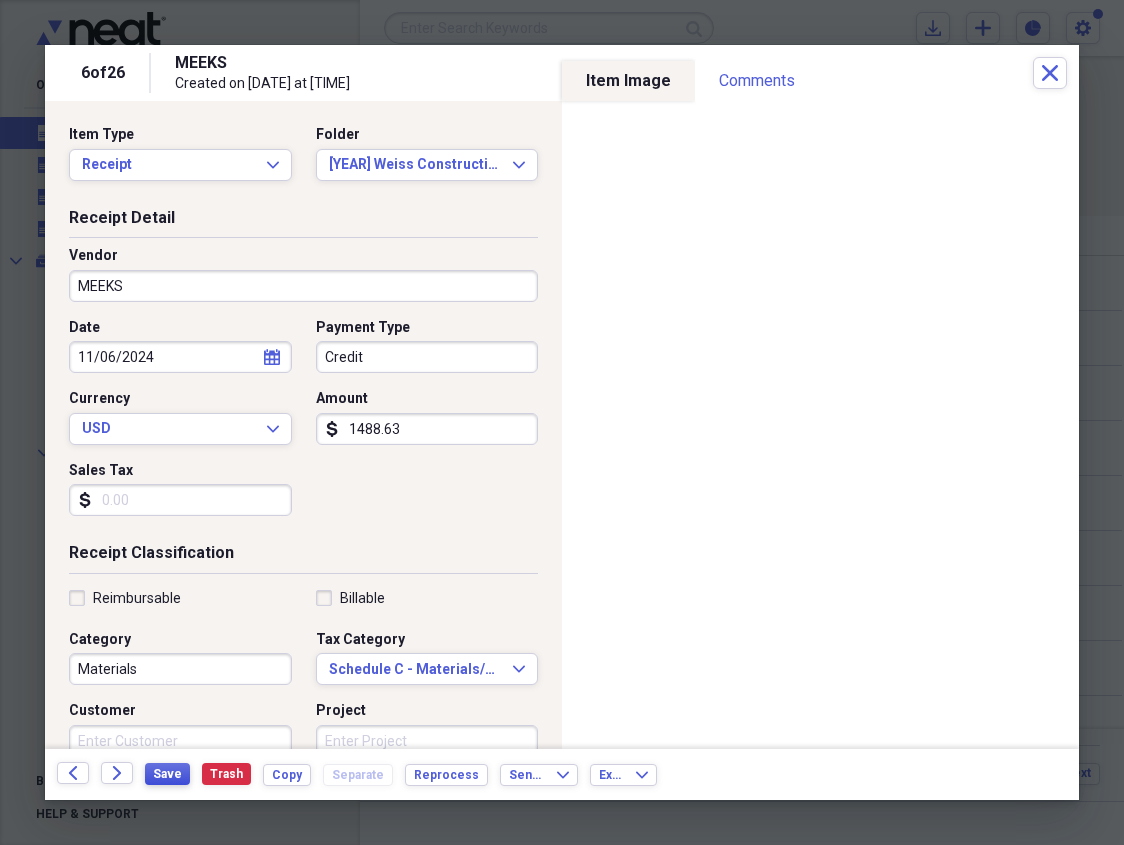 click on "Save" at bounding box center (167, 774) 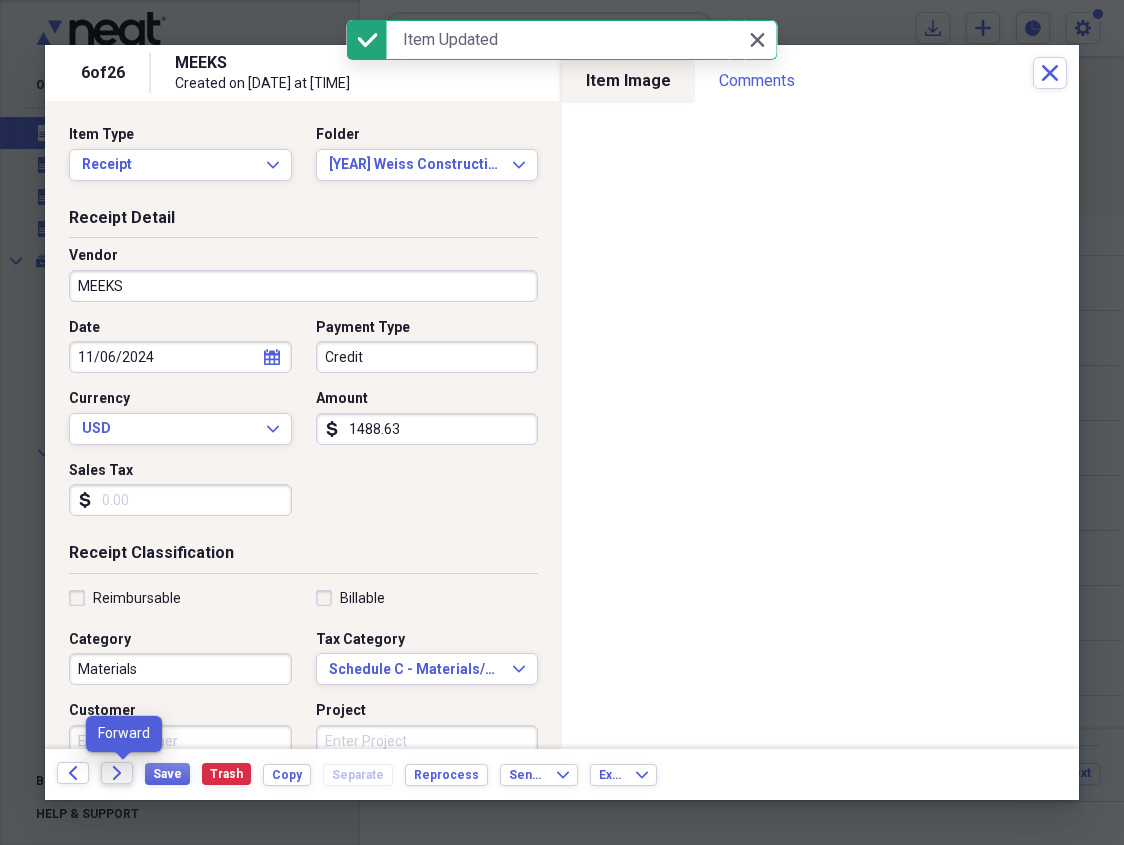 click on "Forward" at bounding box center [117, 773] 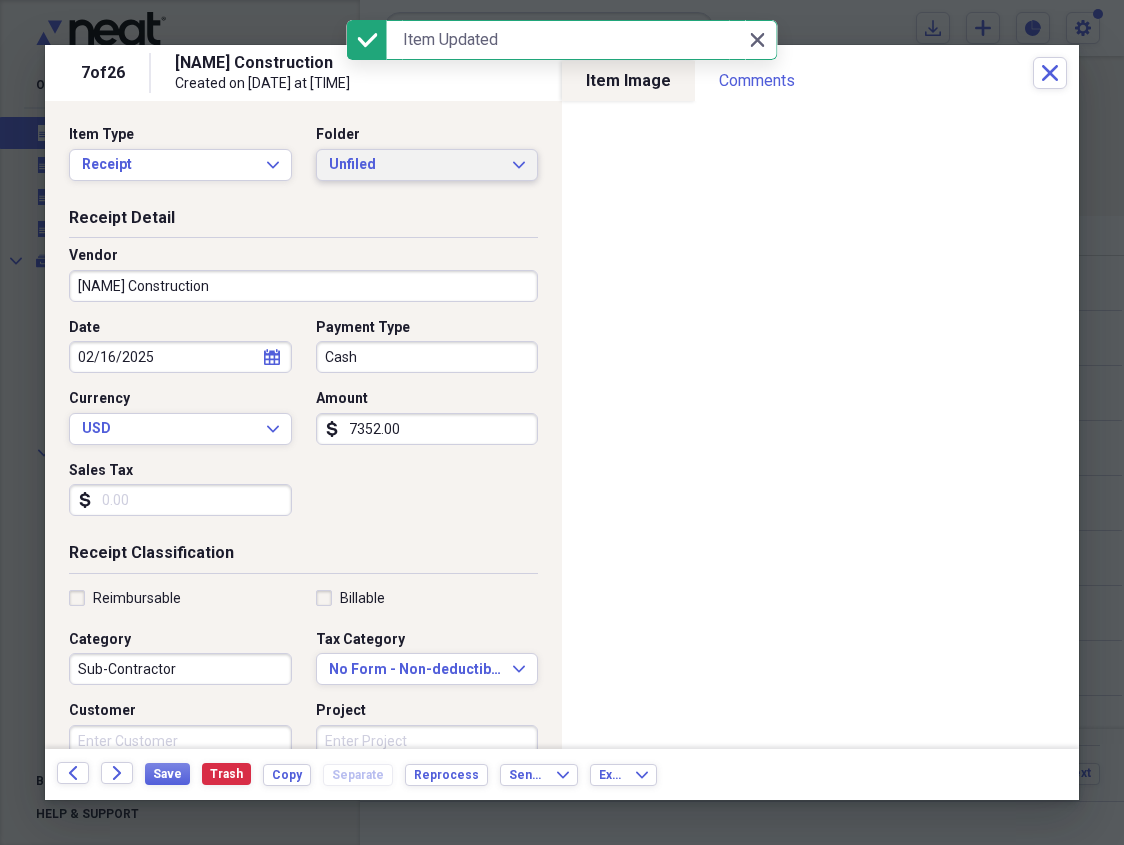 click on "Unfiled" at bounding box center [415, 165] 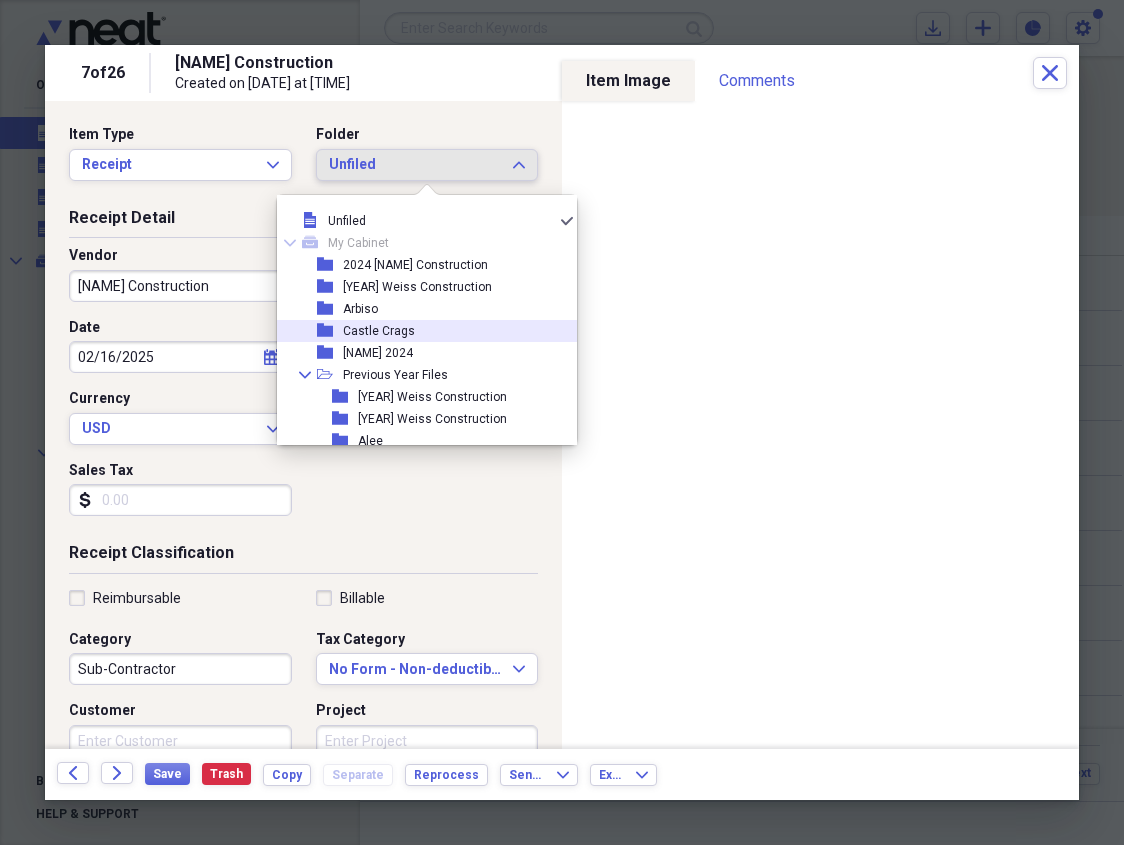 click on "Castle Crags" at bounding box center (379, 331) 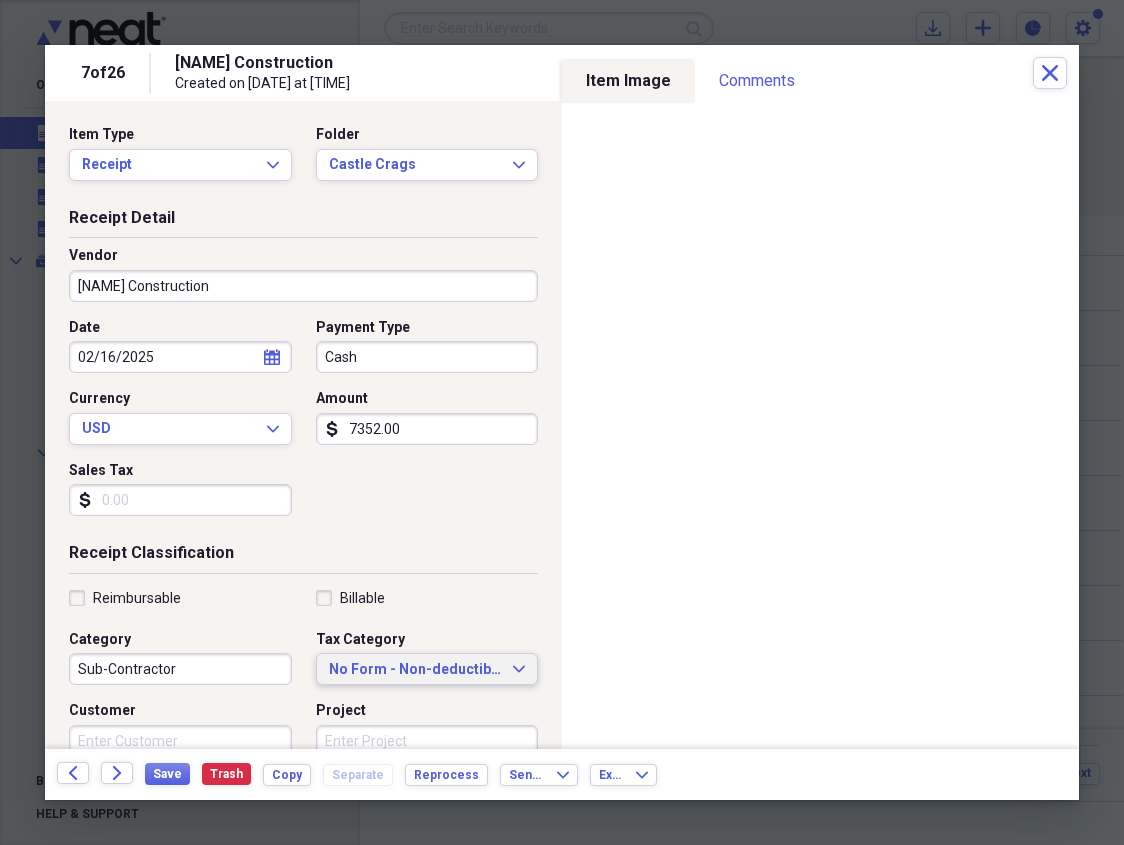 click on "No Form - Non-deductible" at bounding box center [415, 670] 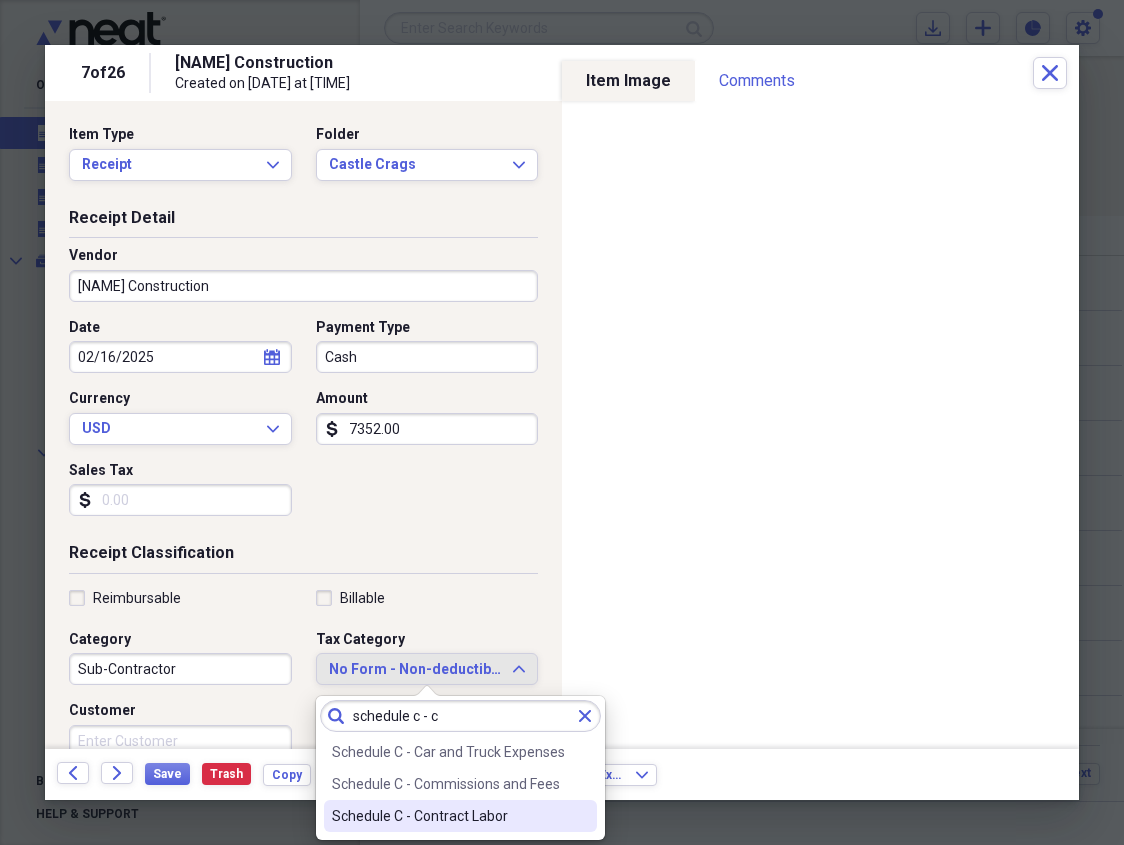 type on "schedule c - c" 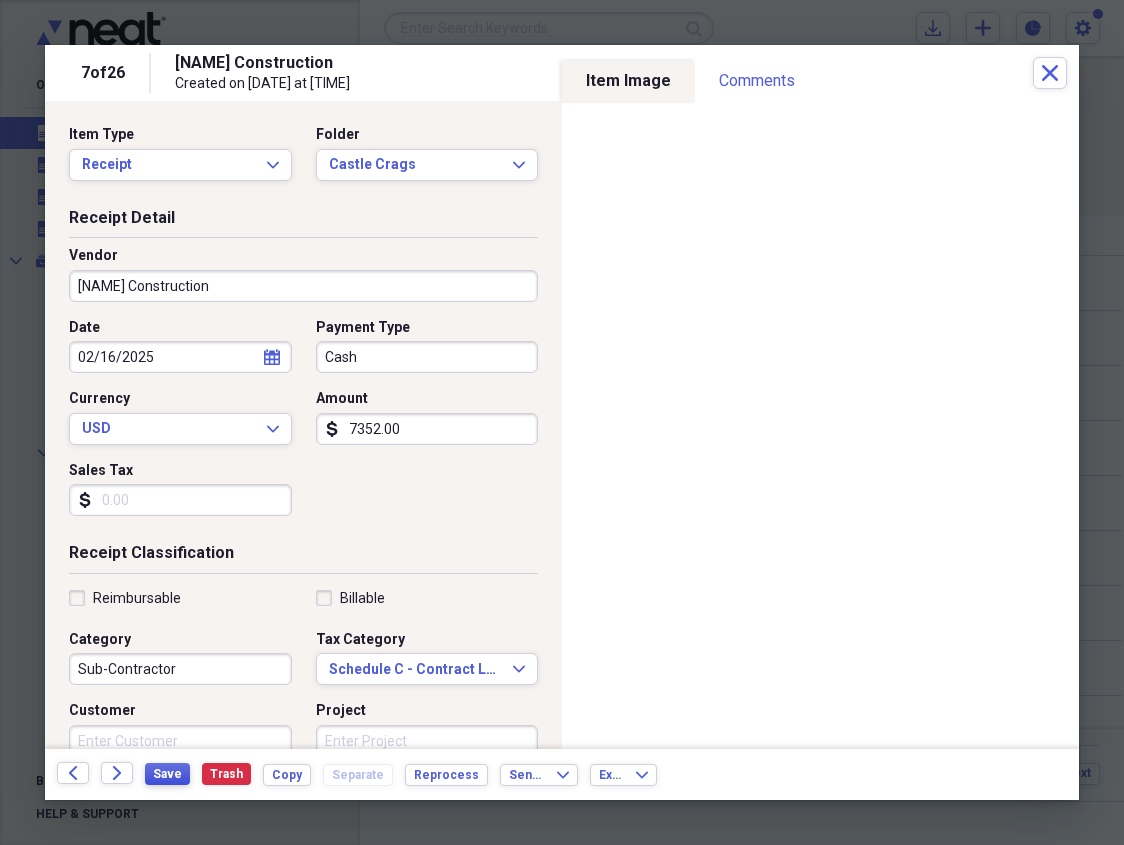 click on "Save" at bounding box center (167, 774) 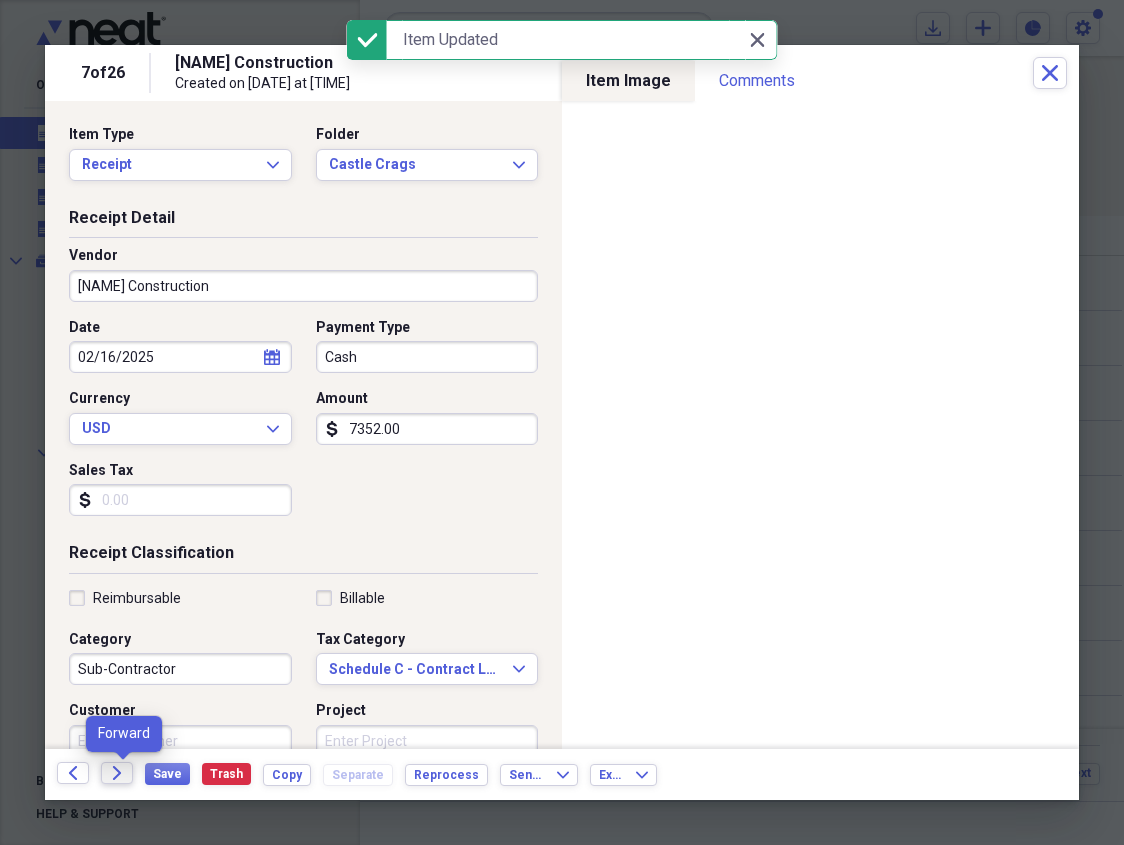 click on "Forward" at bounding box center [117, 773] 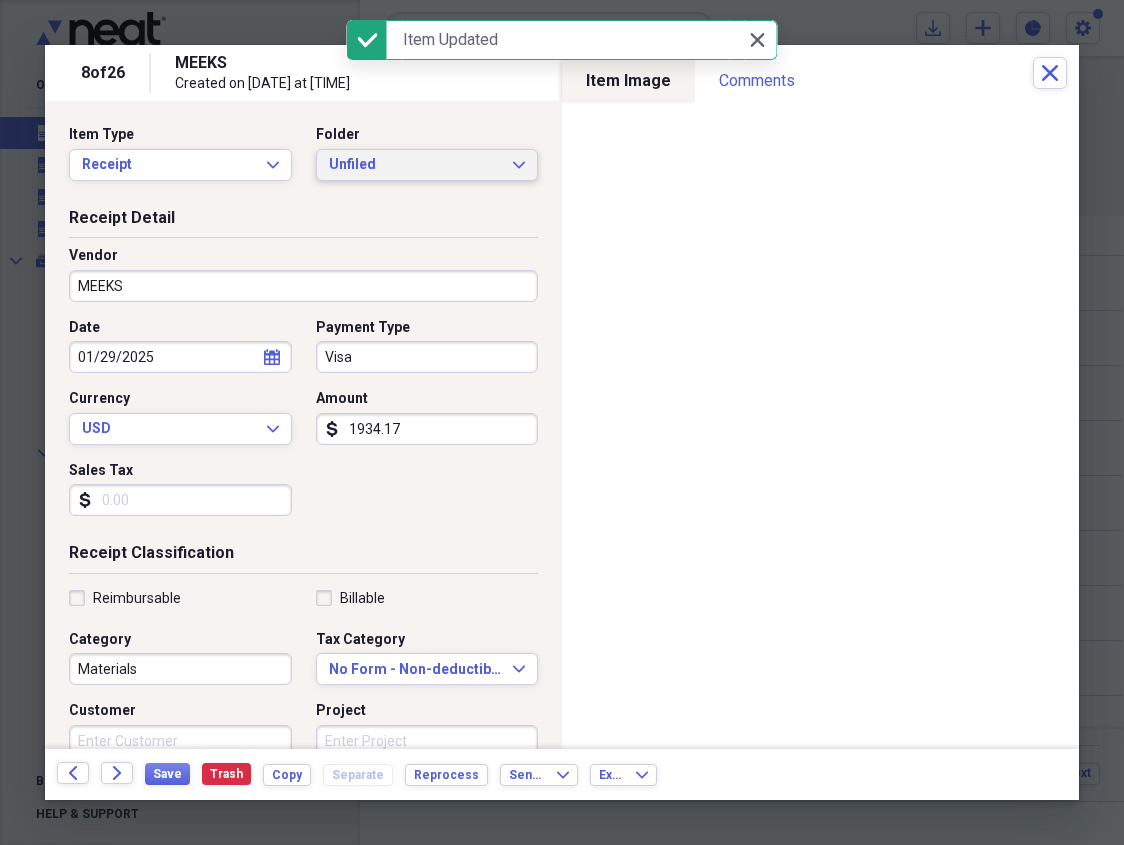 click on "Unfiled" at bounding box center (415, 165) 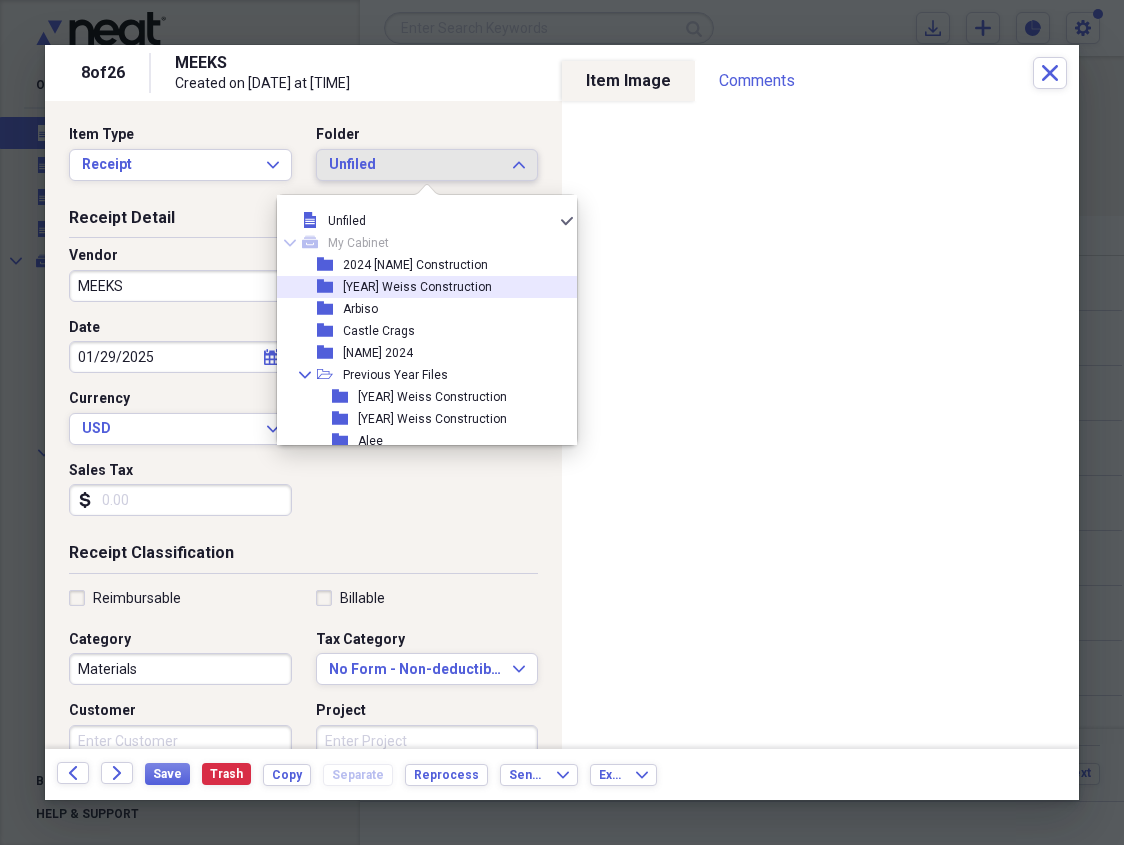 click on "[YEAR] Weiss Construction" at bounding box center [417, 287] 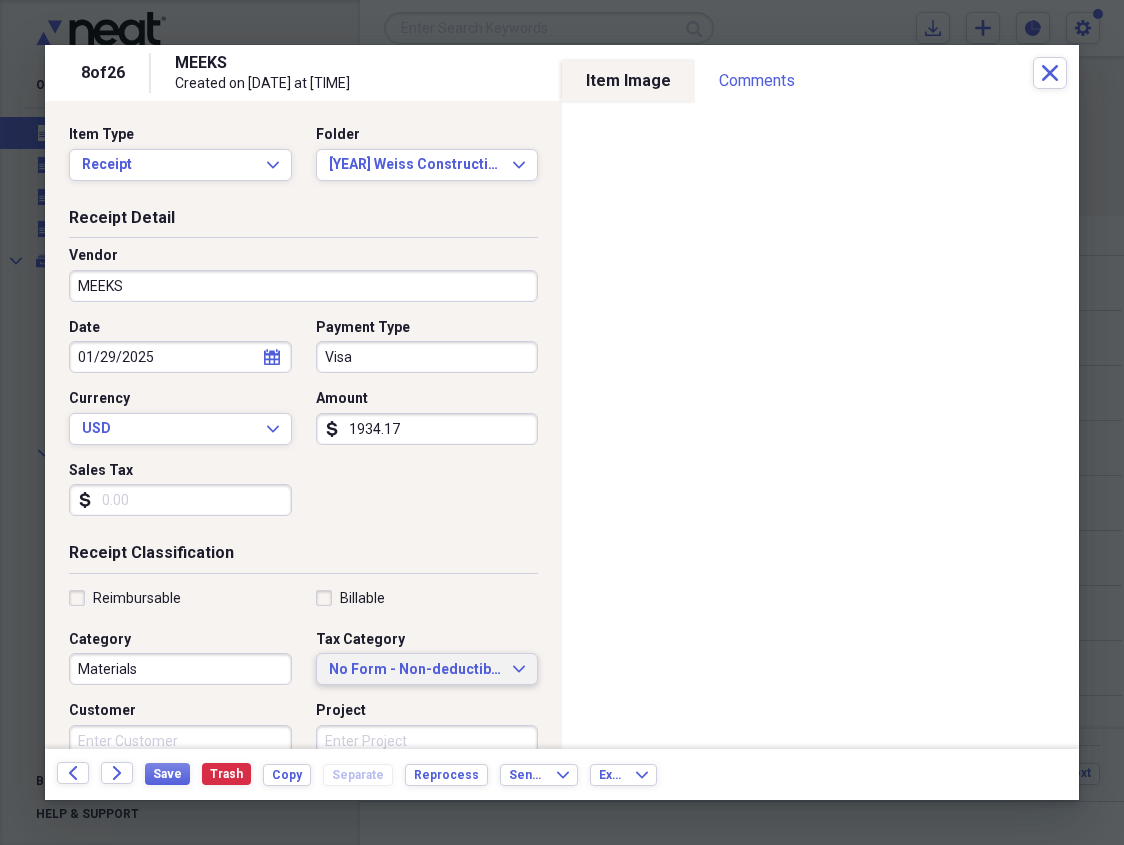 click on "No Form - Non-deductible" at bounding box center [415, 670] 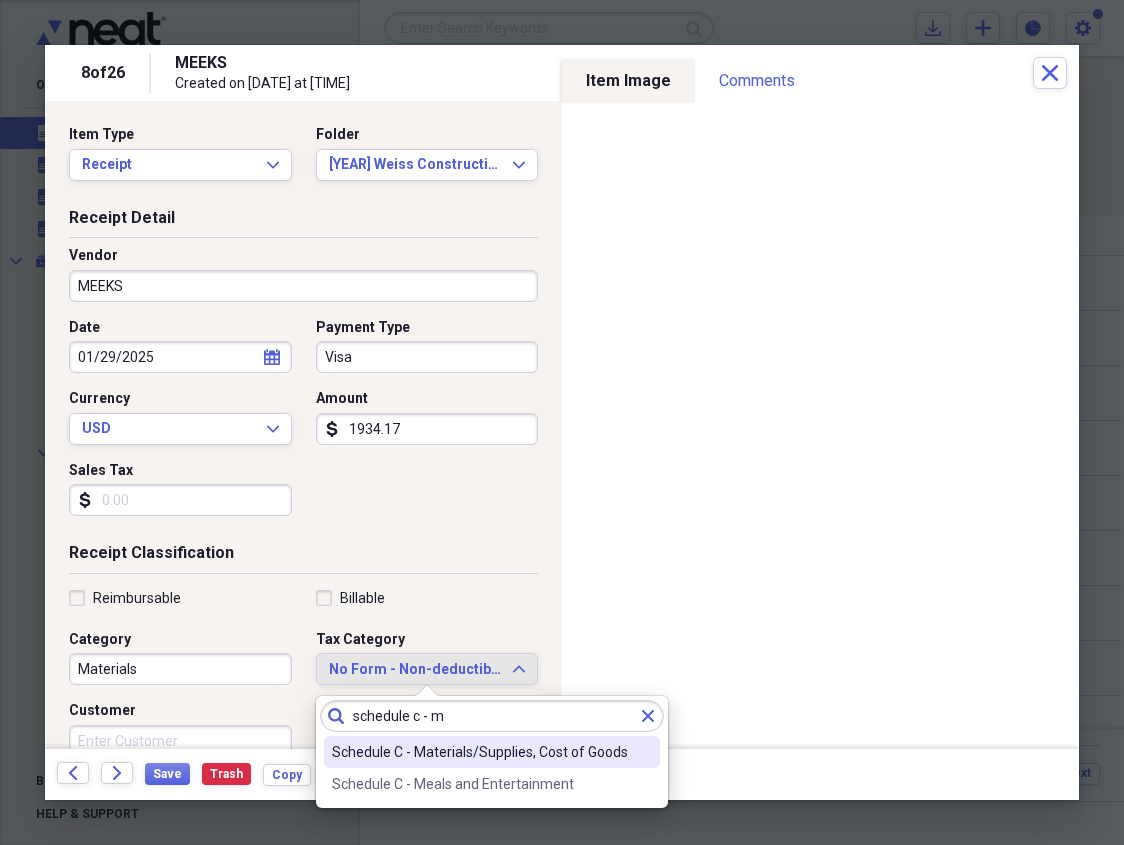 type on "schedule c - m" 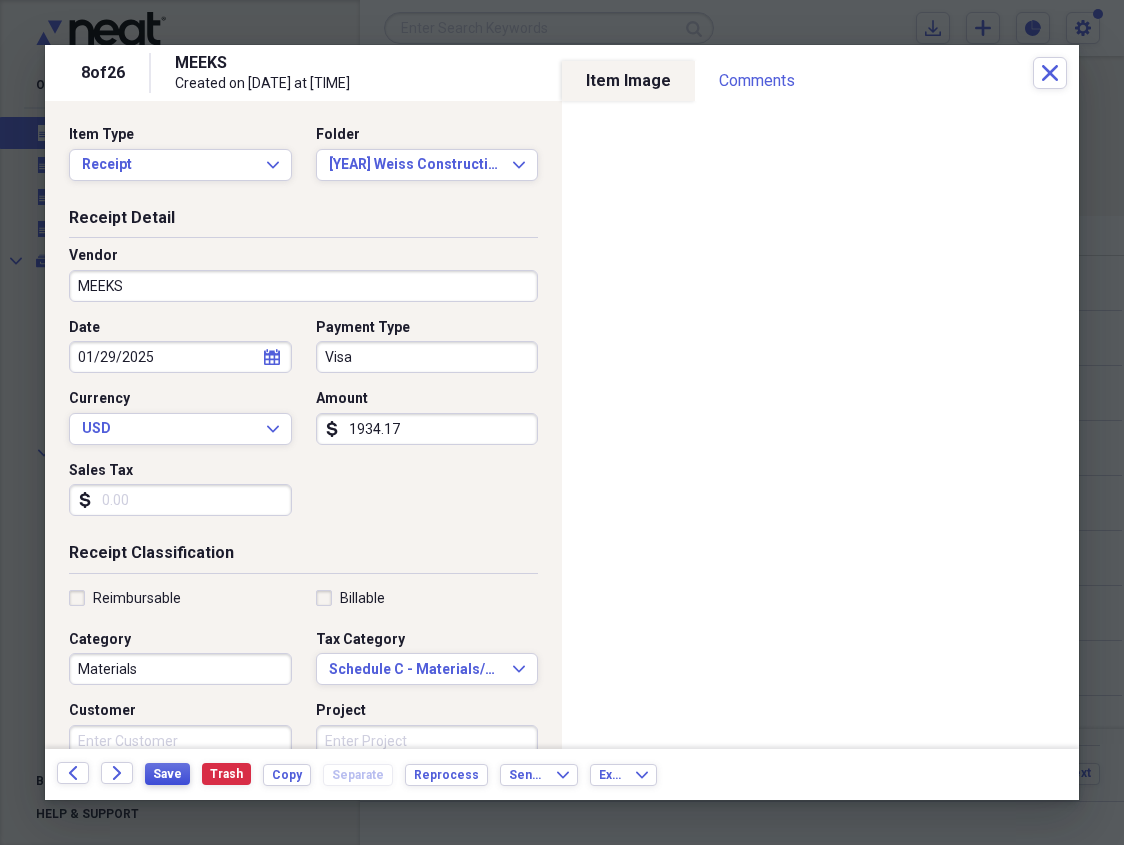 click on "Save" at bounding box center (167, 774) 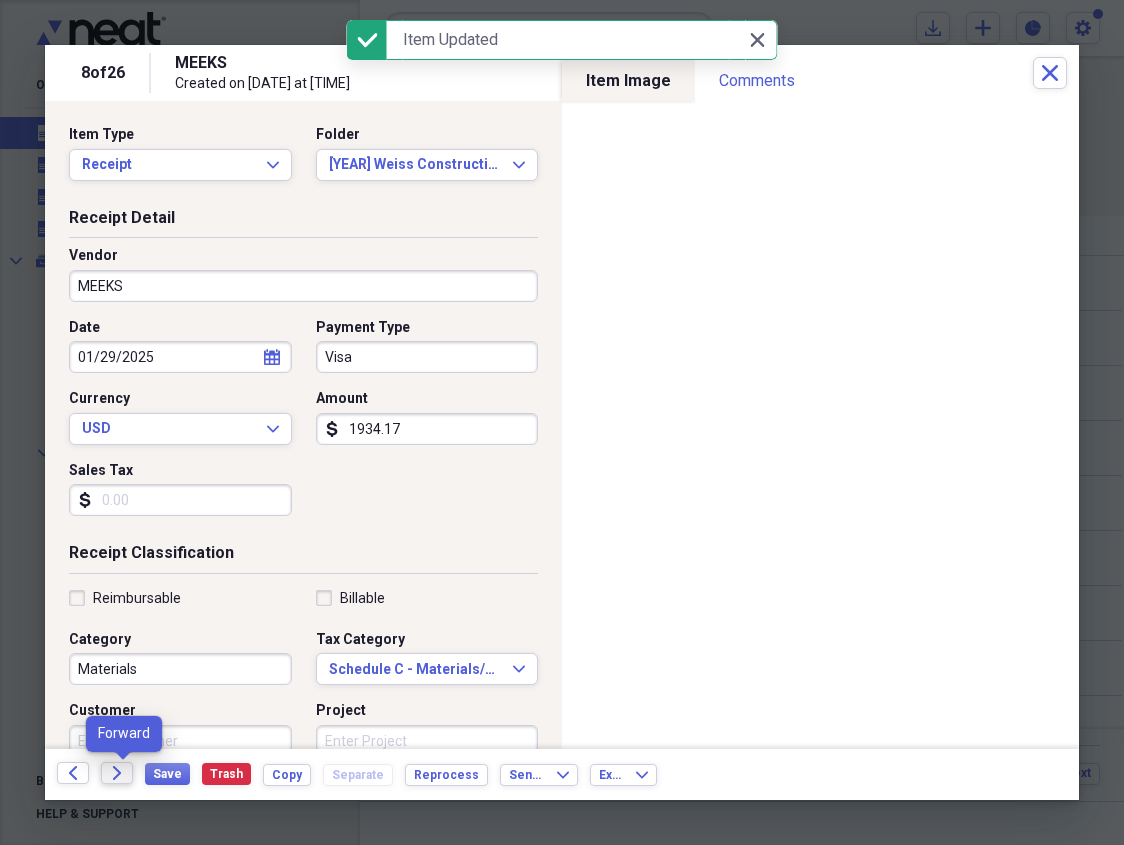 click on "Forward" 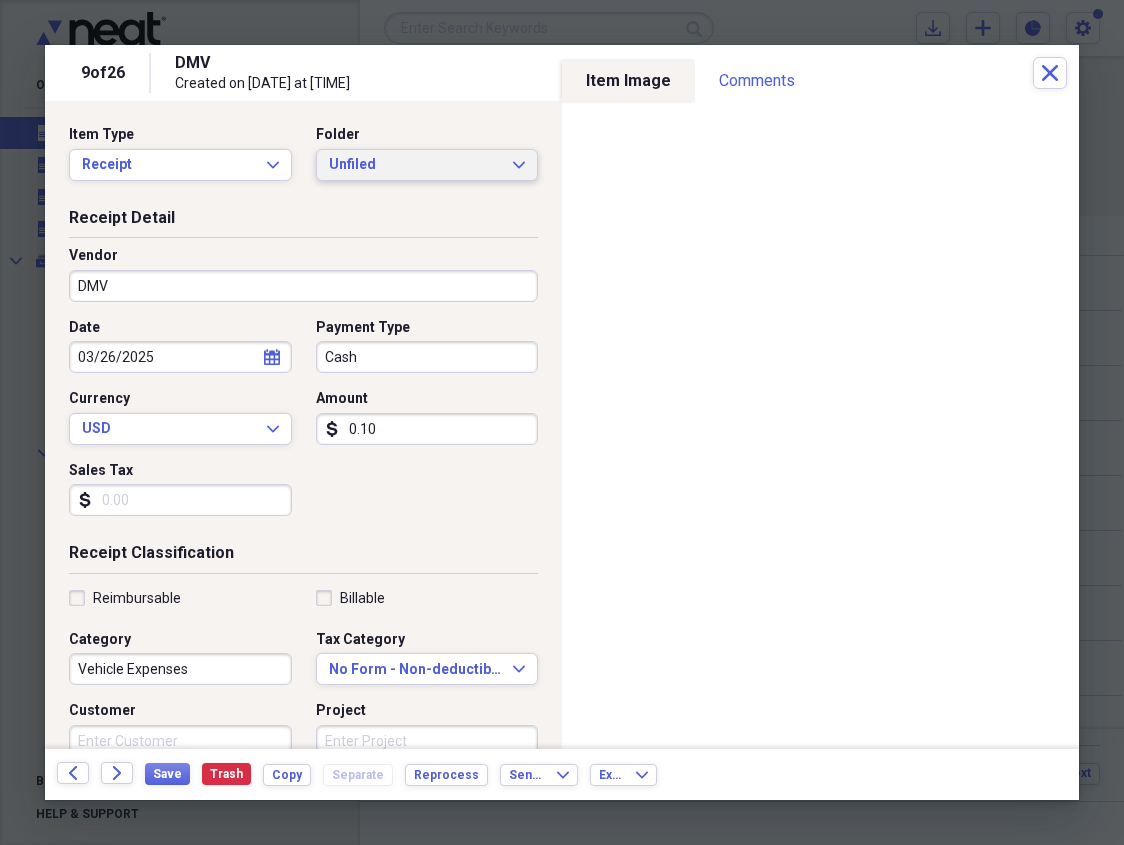 click on "Unfiled" at bounding box center [415, 165] 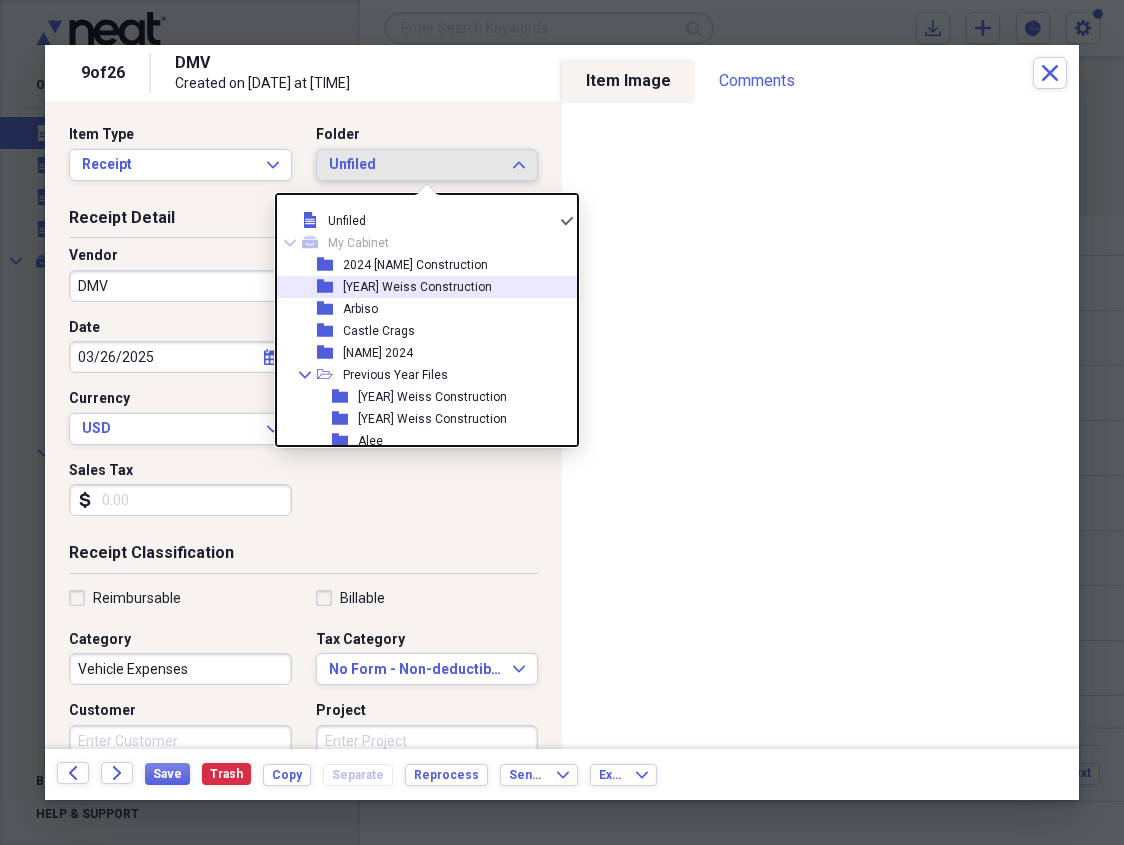 click on "[YEAR] Weiss Construction" at bounding box center (417, 287) 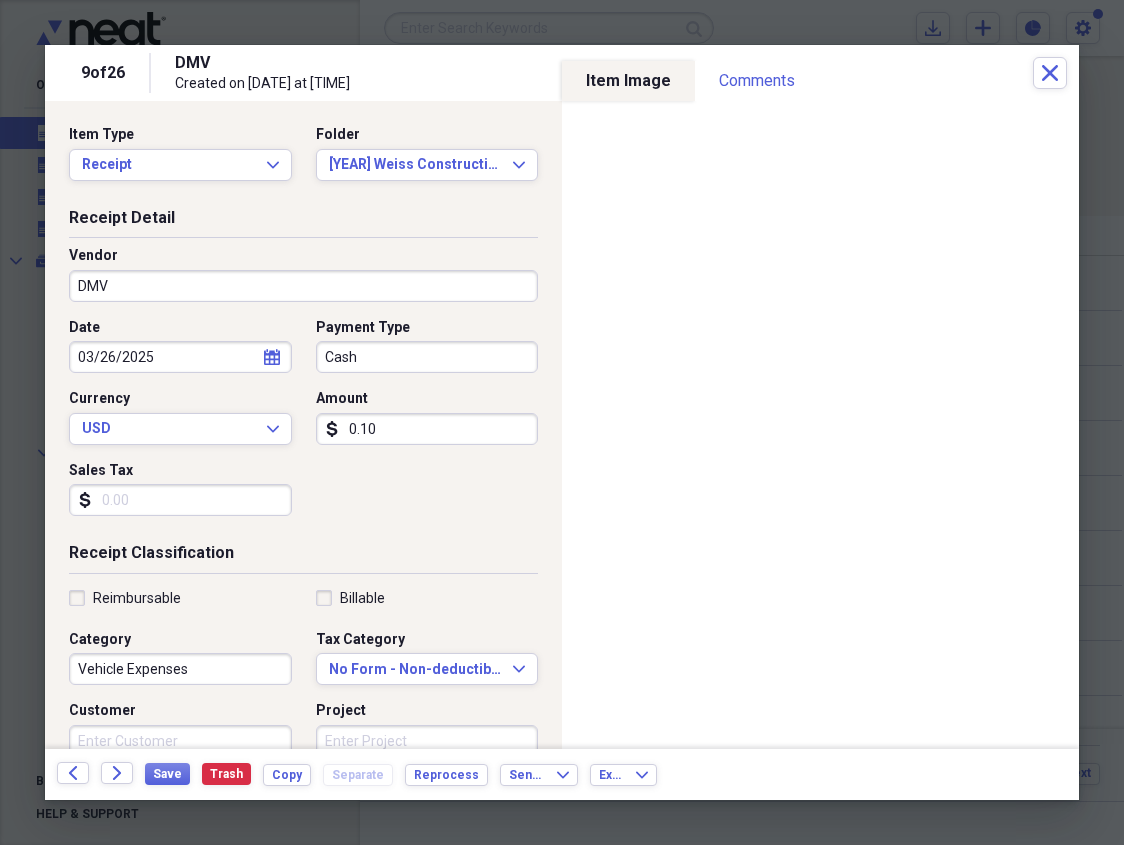 click on "0.10" at bounding box center [427, 429] 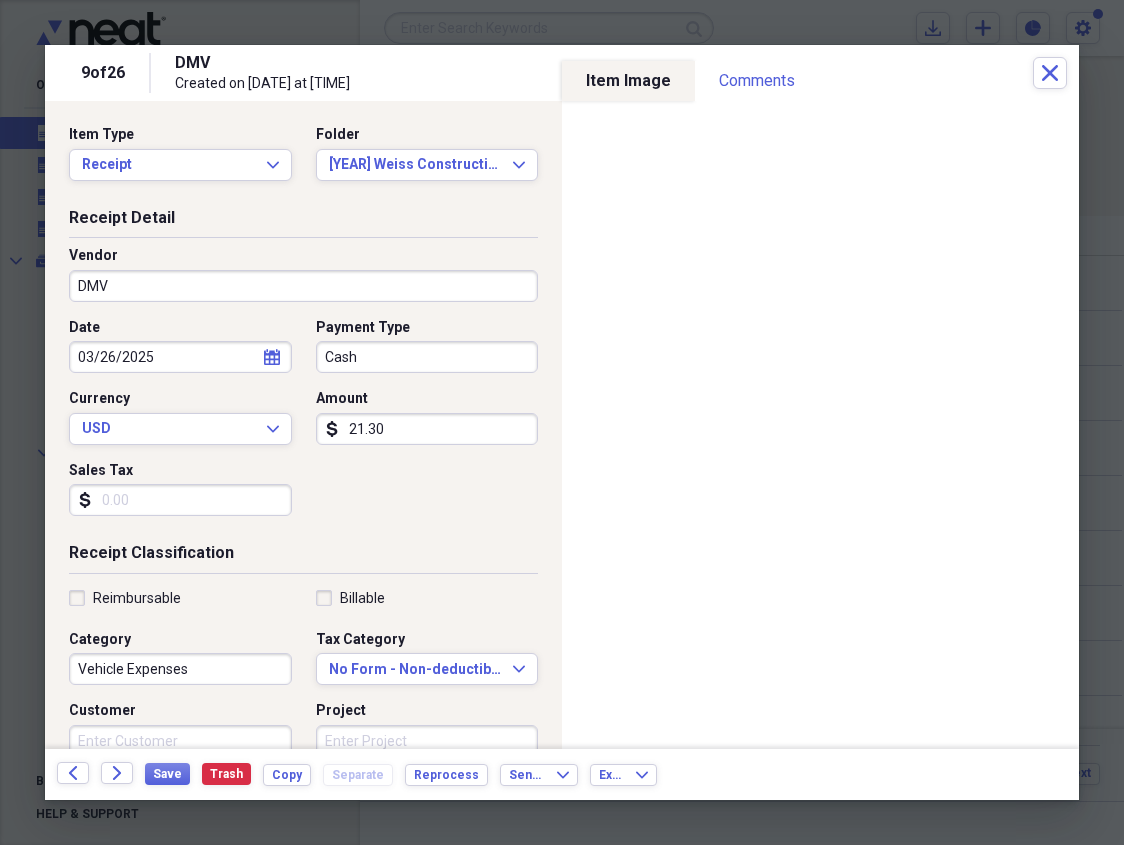 type on "213.00" 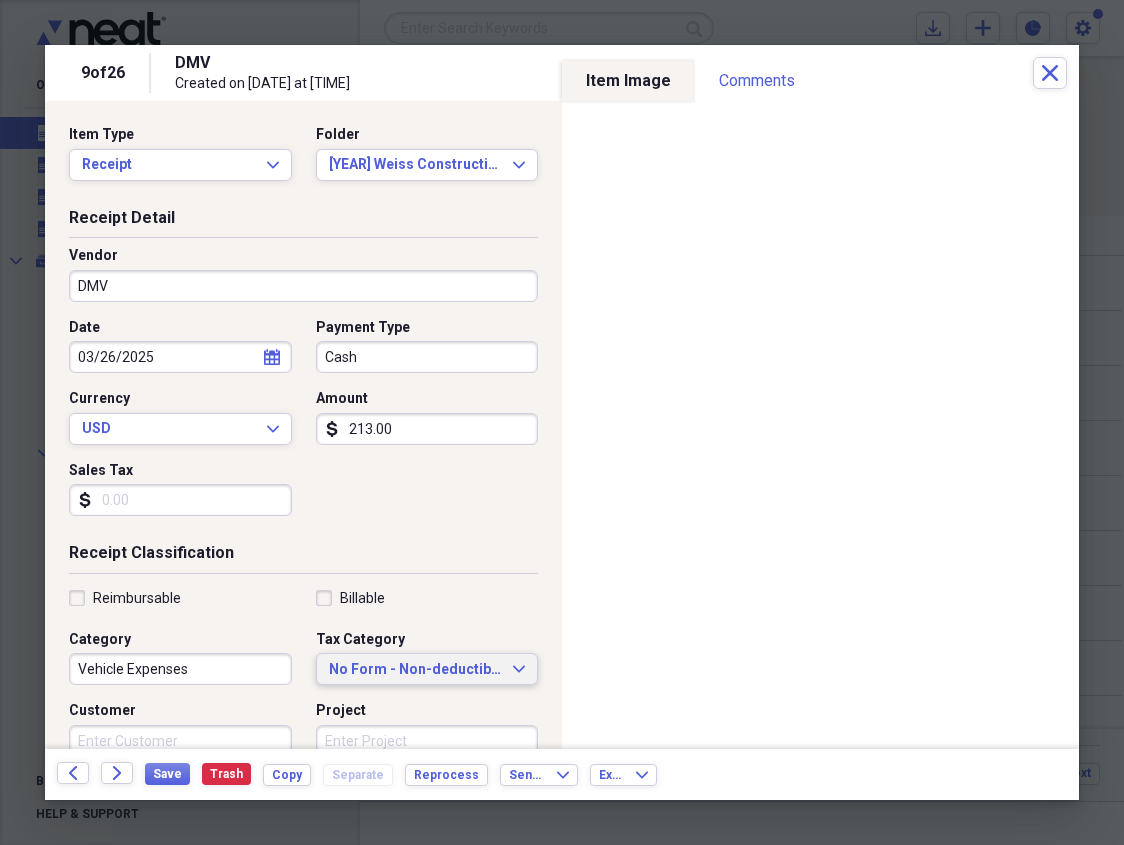 click on "No Form - Non-deductible" at bounding box center (415, 670) 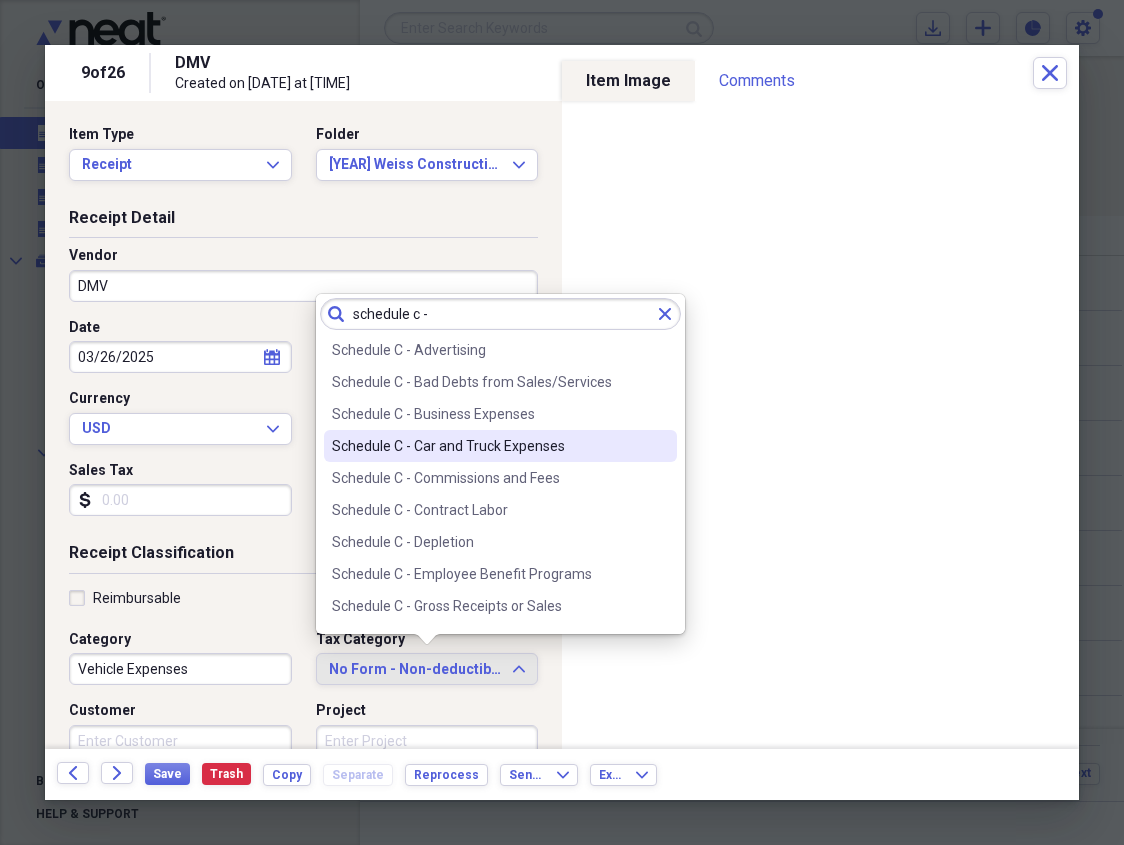 type on "schedule c -" 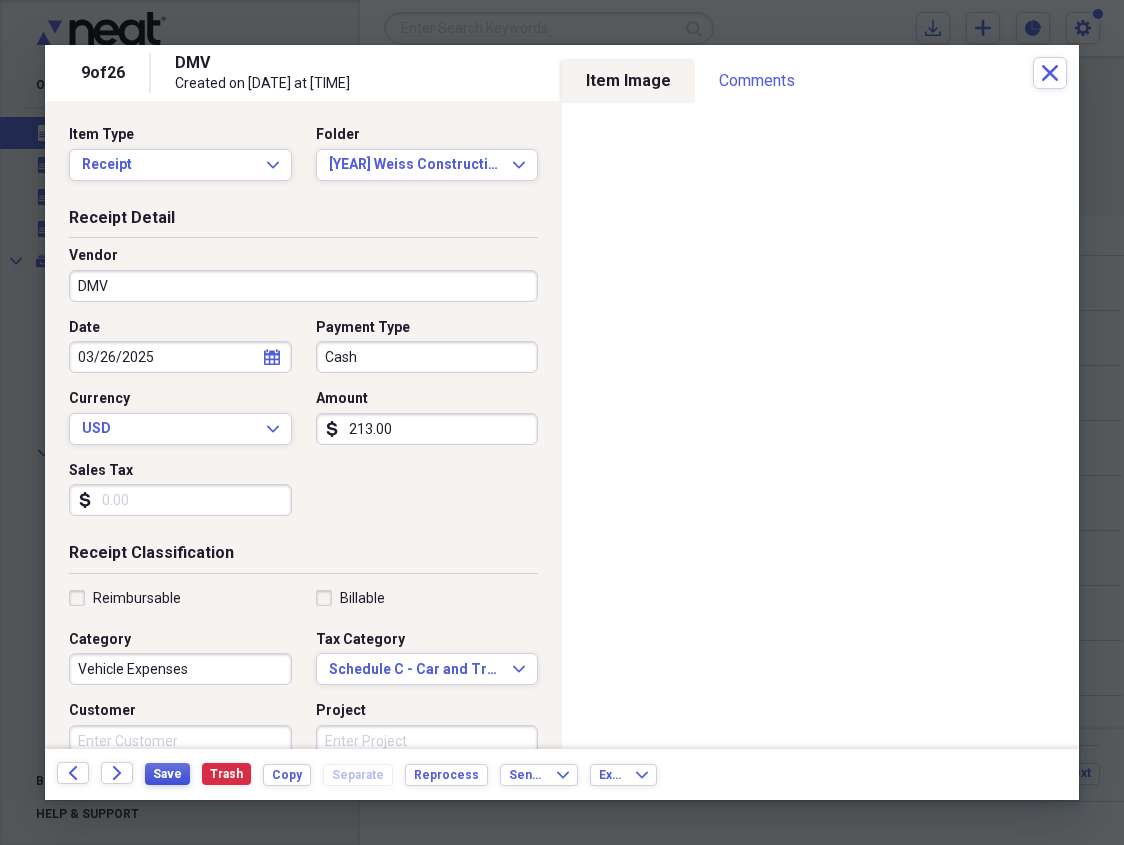 click on "Save" at bounding box center (167, 774) 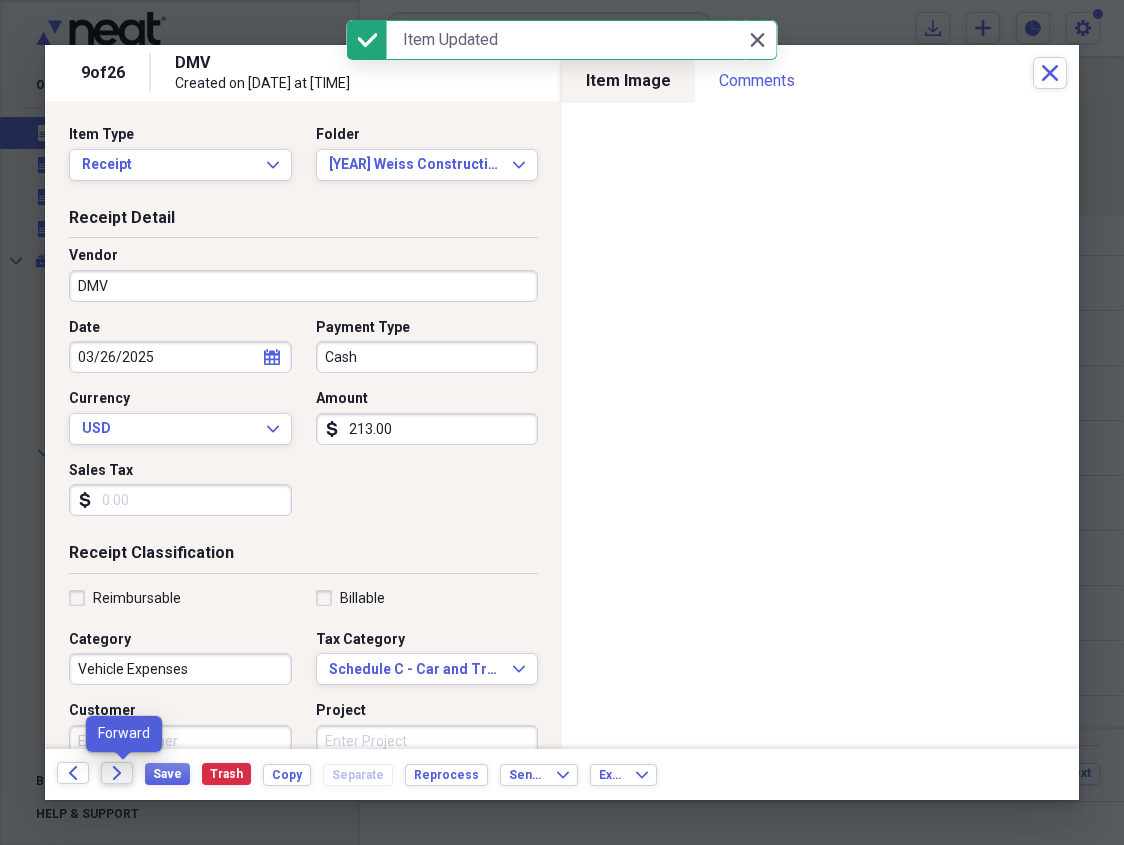 click 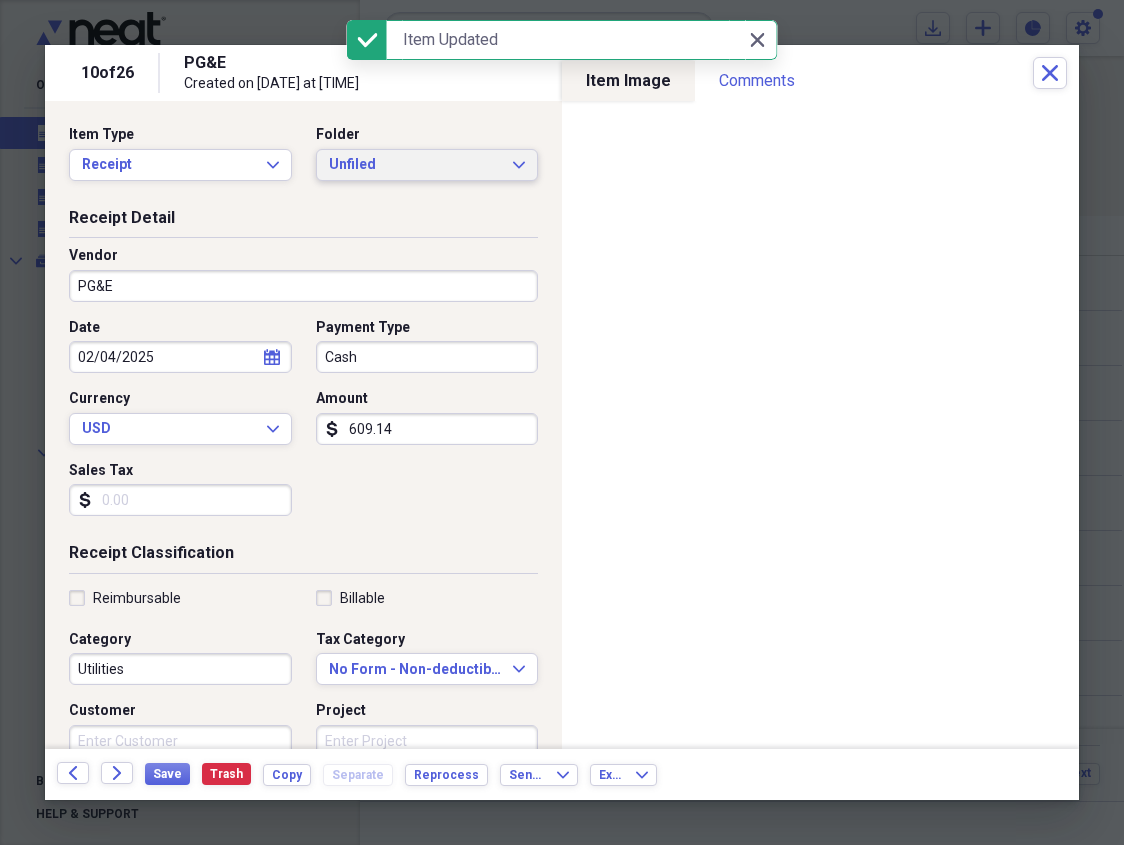 click on "Unfiled" at bounding box center (415, 165) 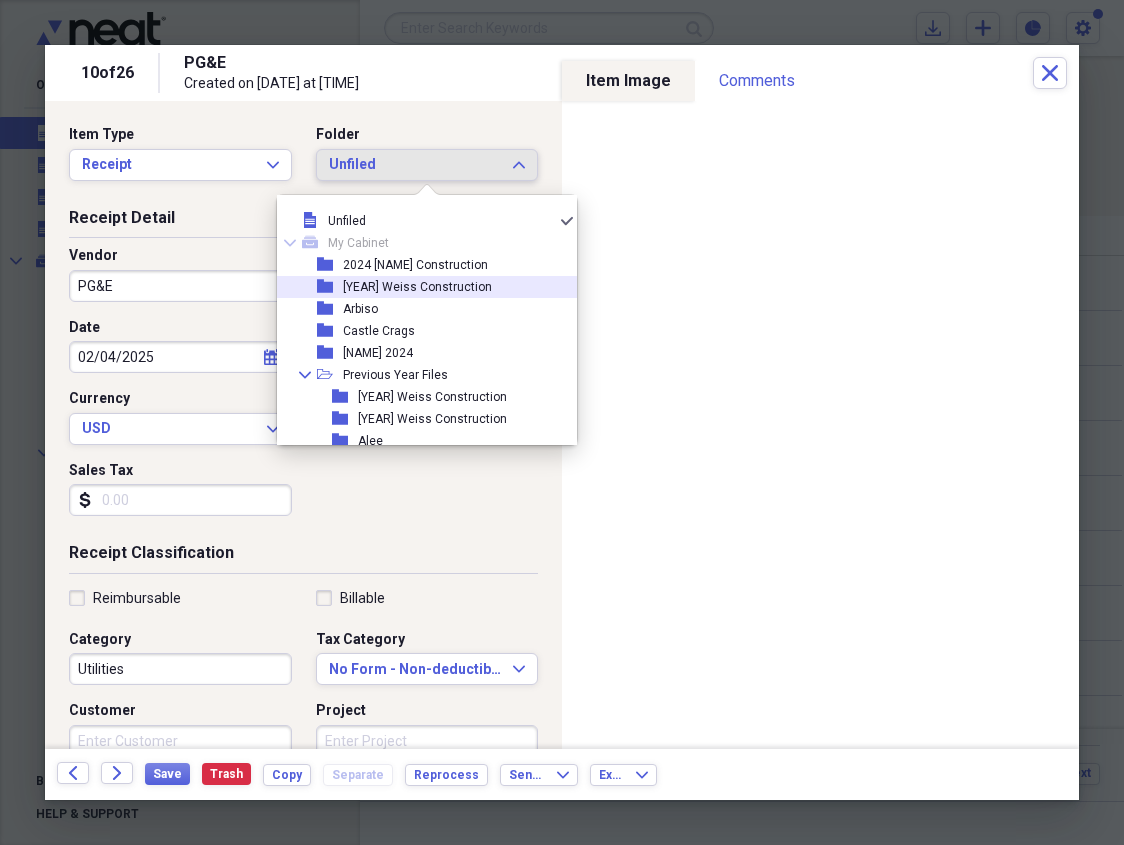 click on "[YEAR] Weiss Construction" at bounding box center (417, 287) 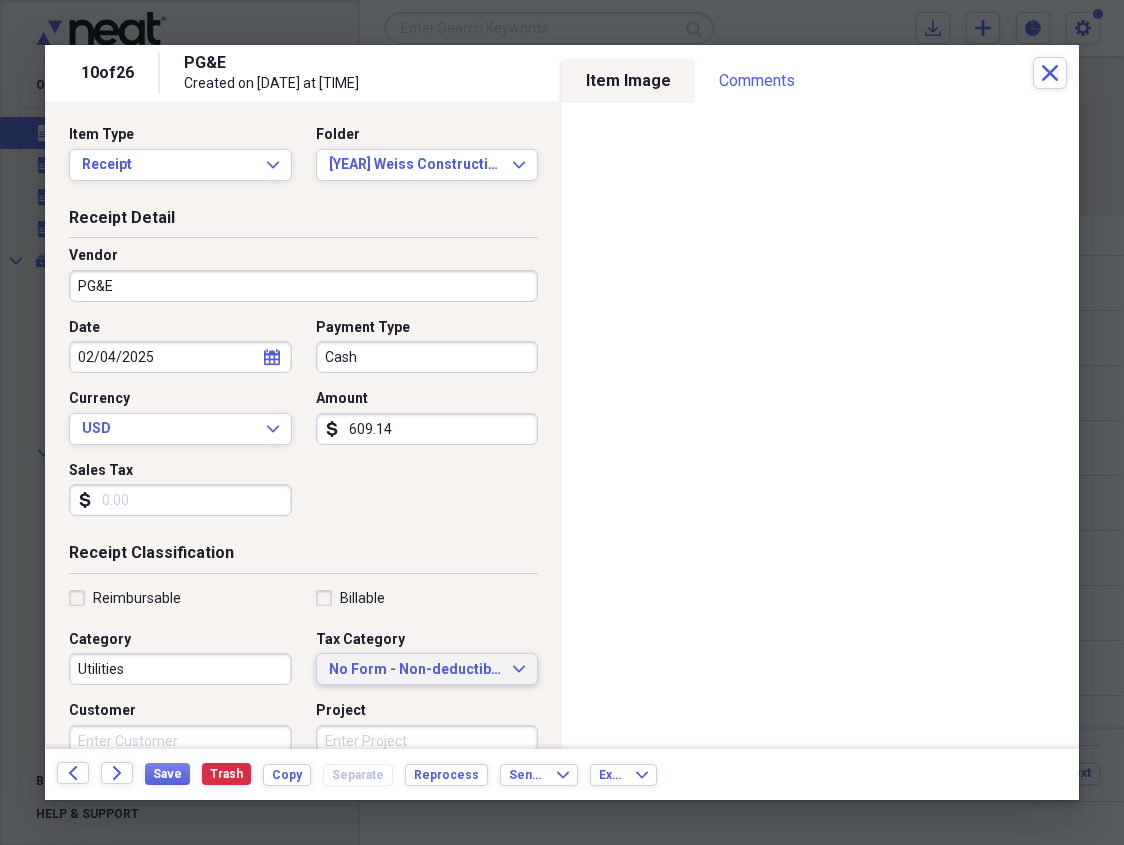 click on "No Form - Non-deductible" at bounding box center (415, 670) 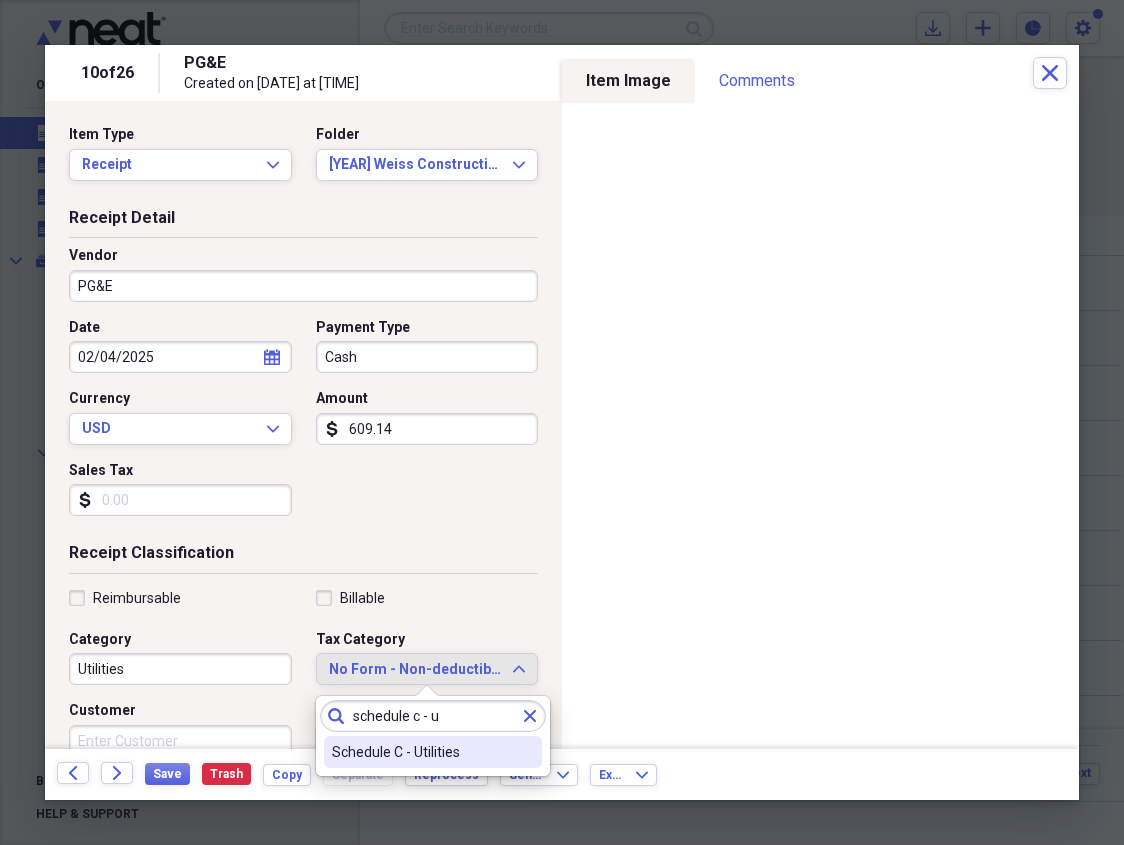 type on "schedule c - u" 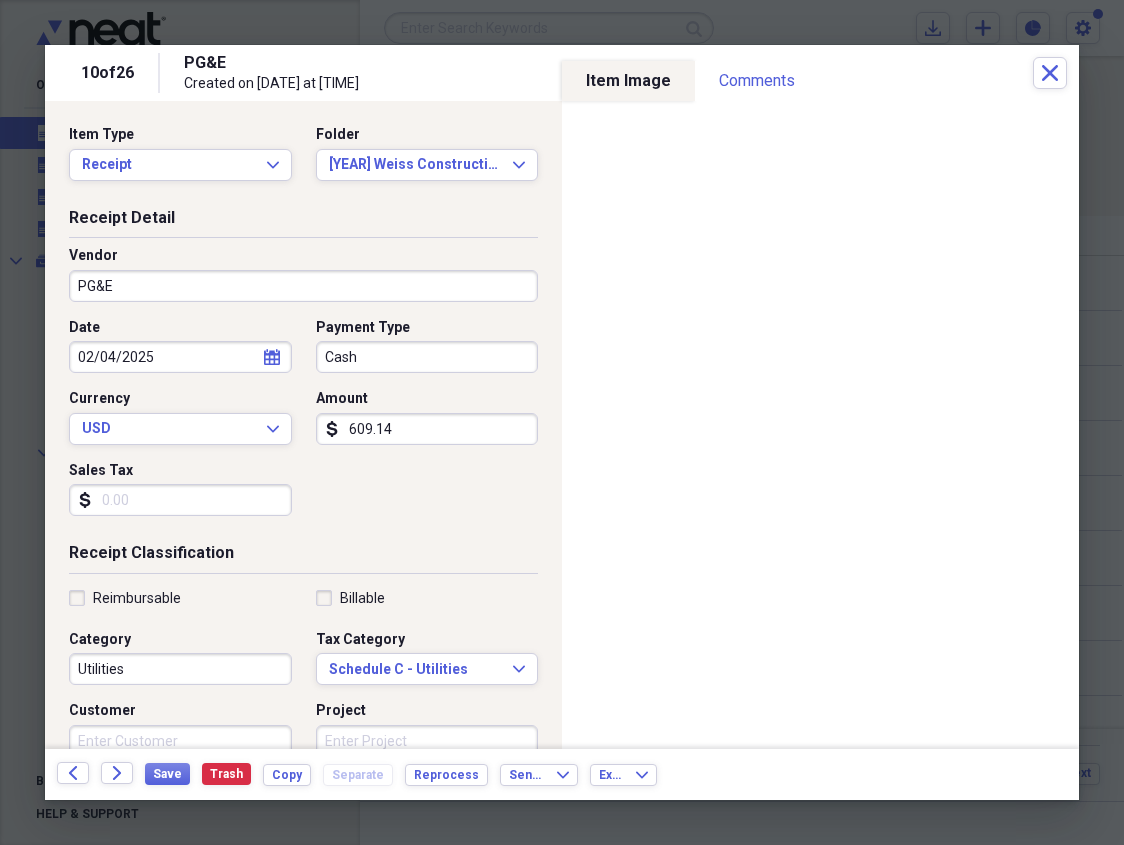 click on "609.14" at bounding box center [427, 429] 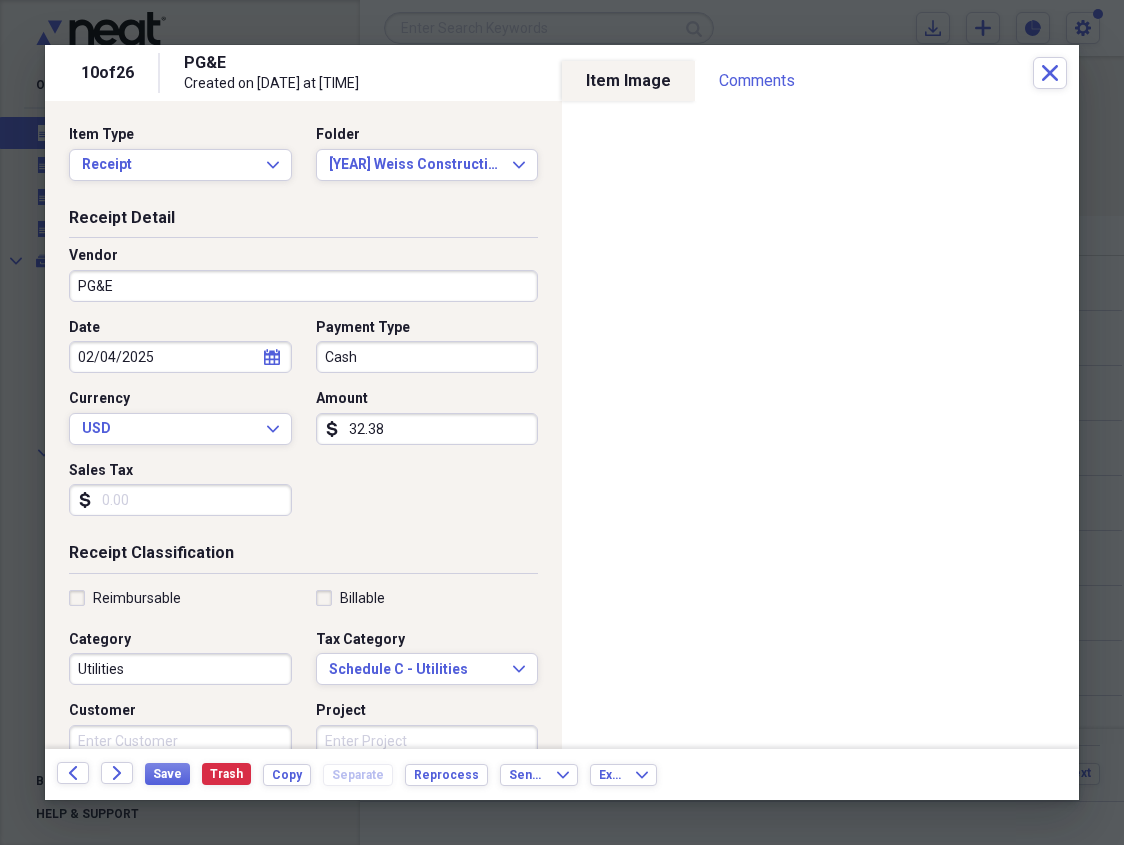 type on "323.86" 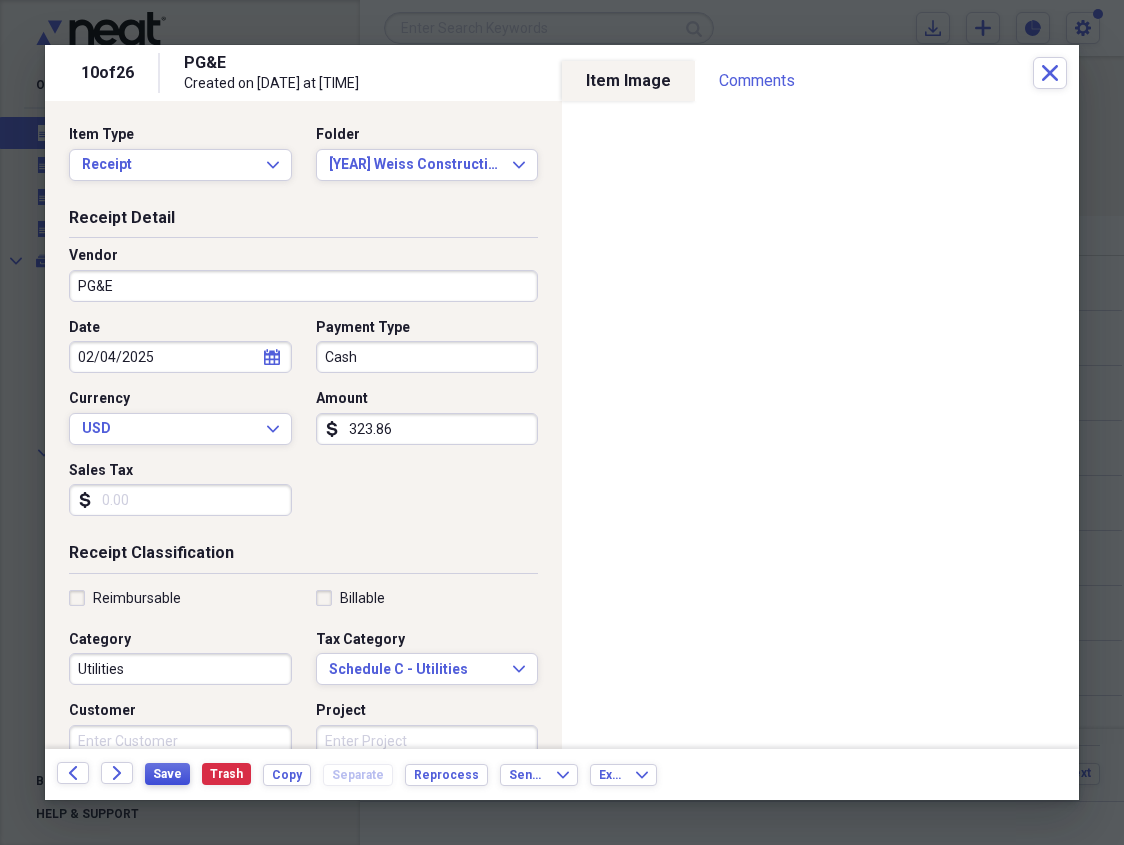 click on "Save" at bounding box center [167, 774] 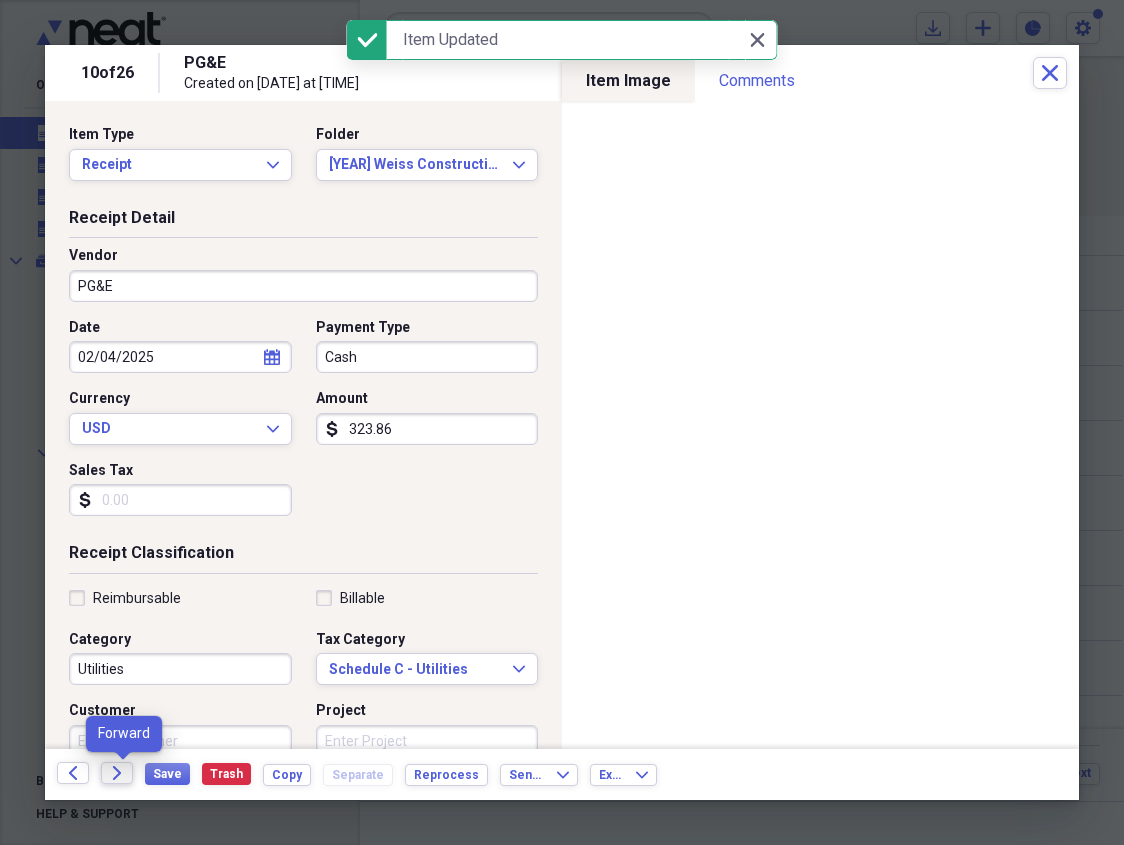 click on "Forward" 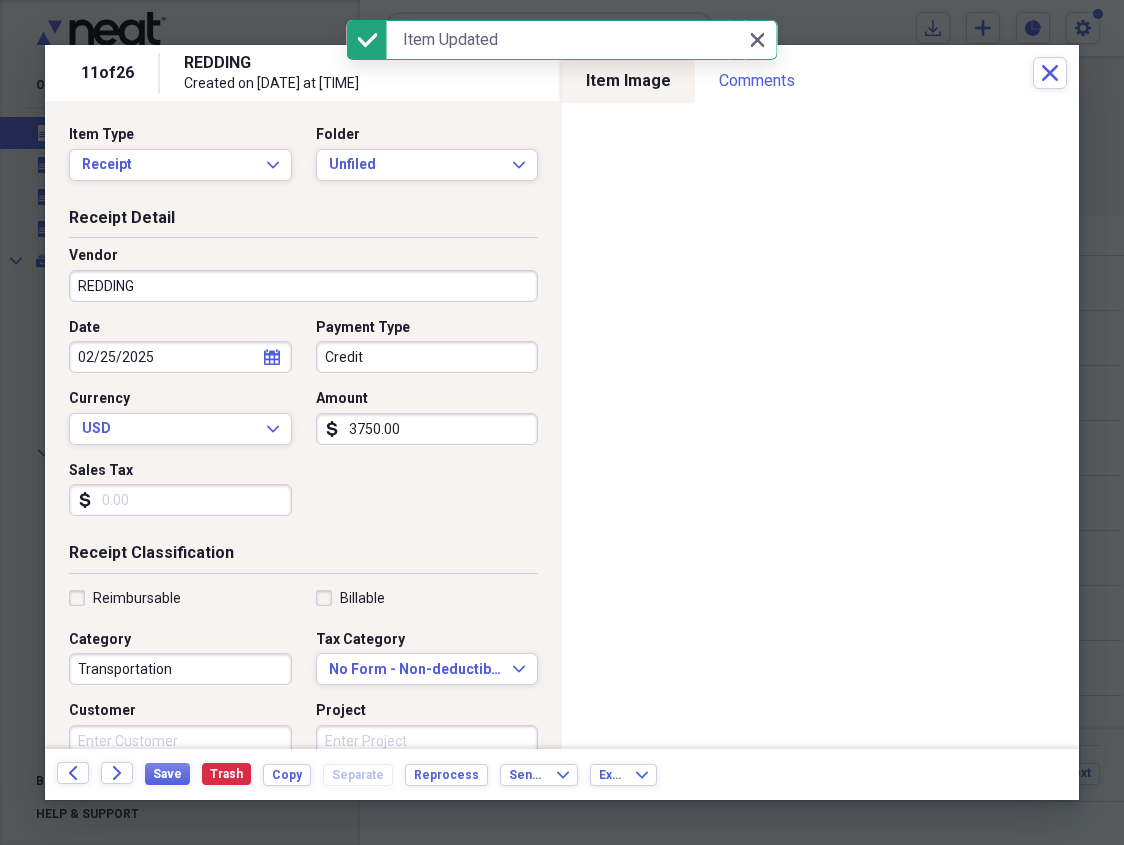 click on "Item Type Receipt Expand Folder Unfiled Expand" at bounding box center [303, 161] 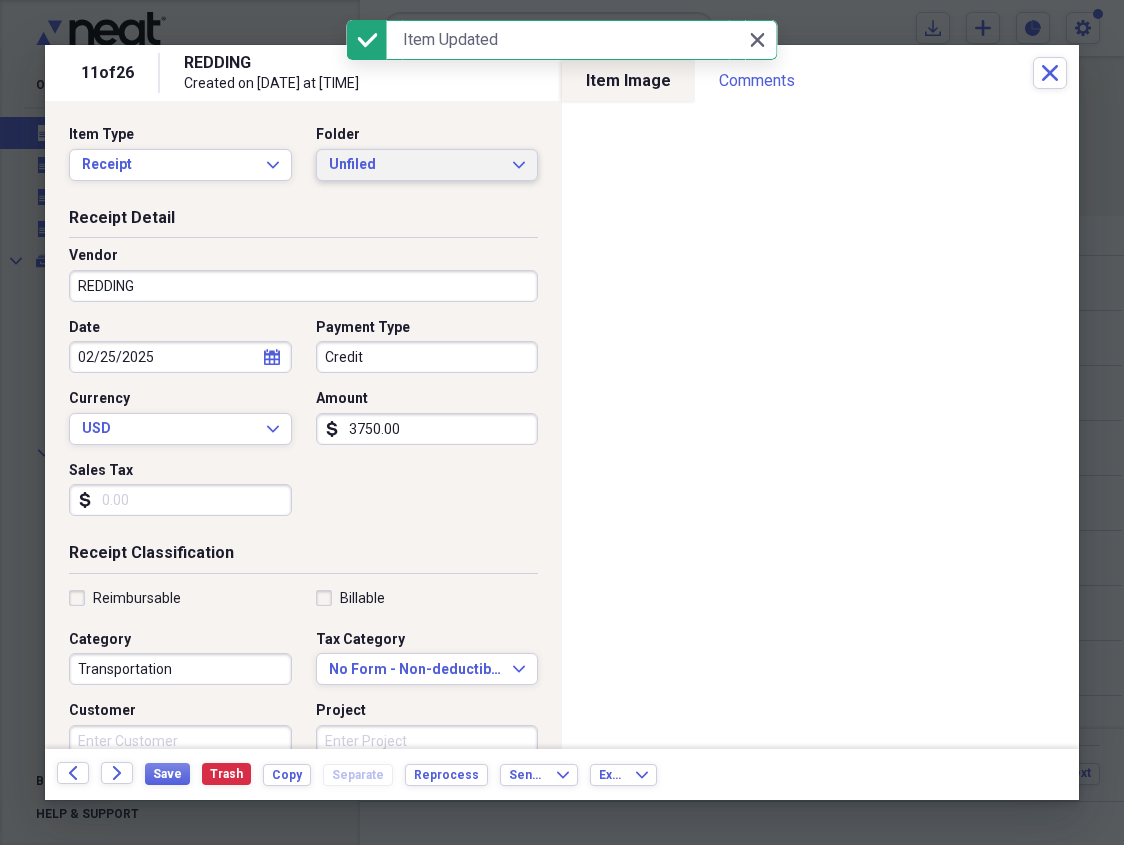 click on "Unfiled" at bounding box center (415, 165) 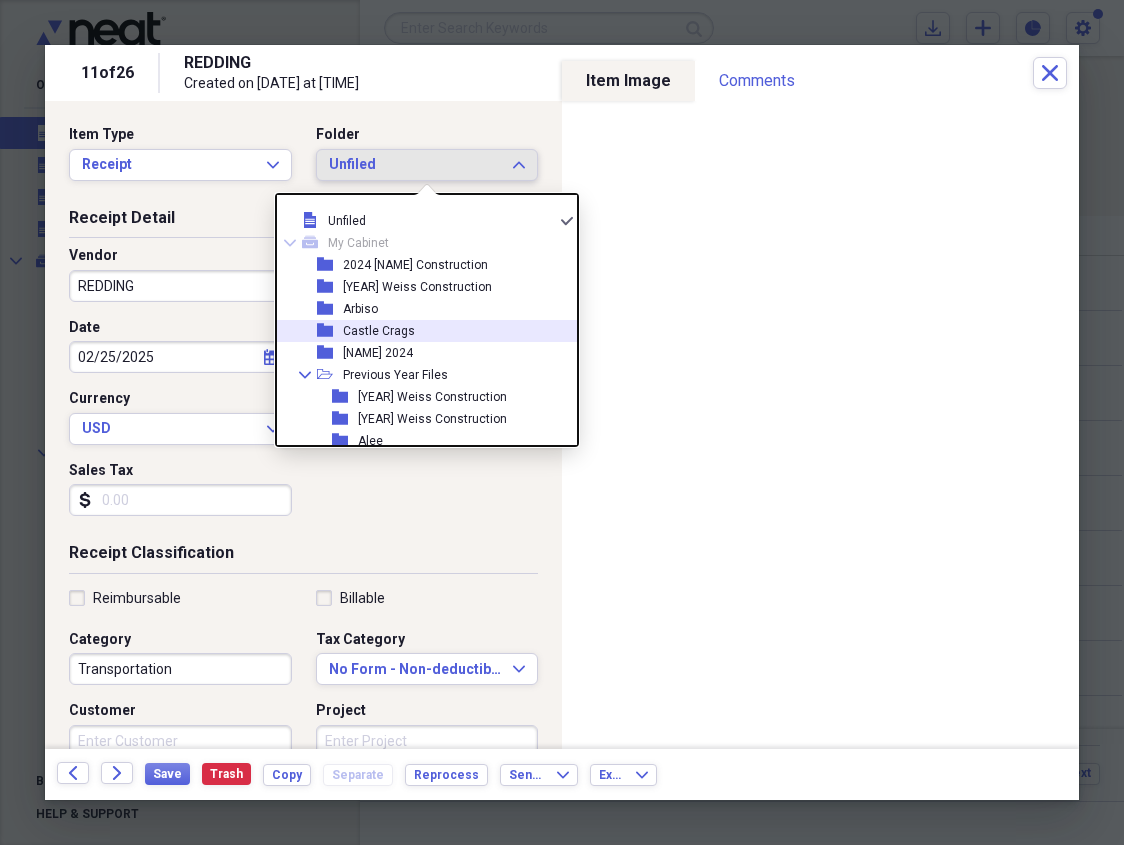 click on "Castle Crags" at bounding box center [379, 331] 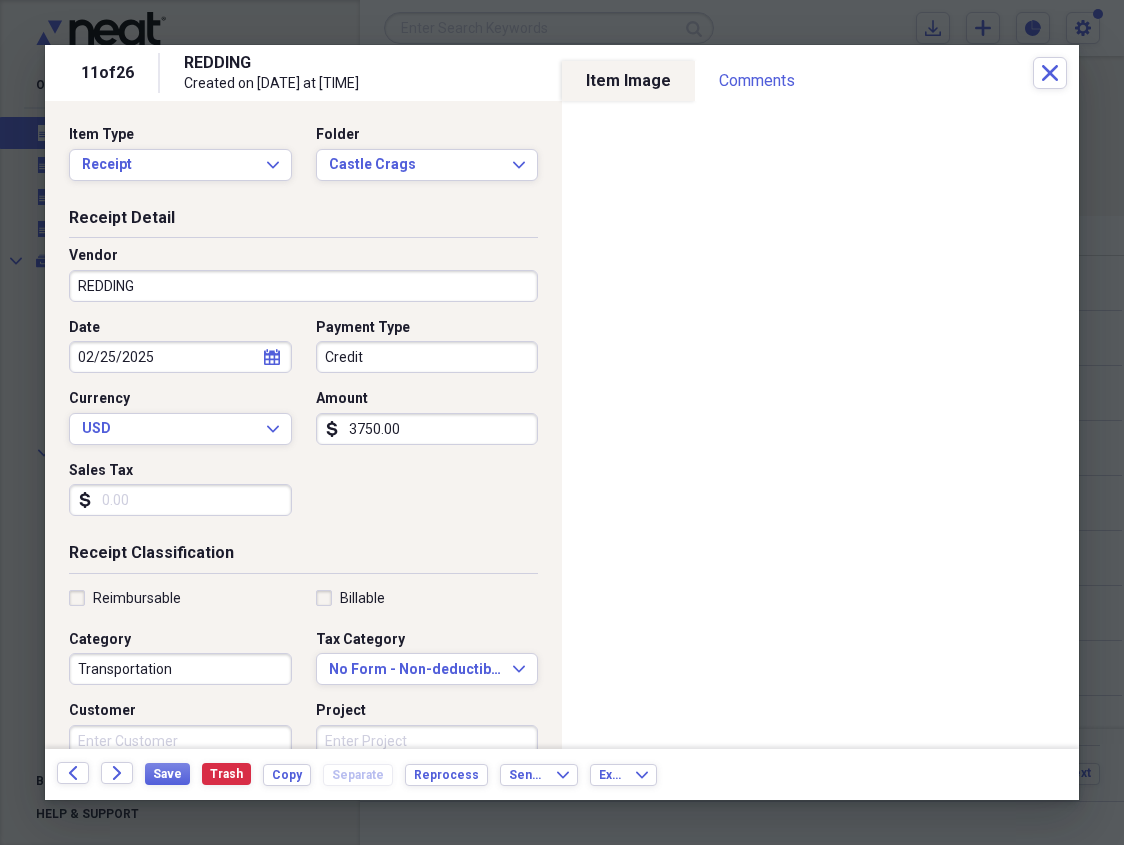 click on "Transportation" at bounding box center (180, 669) 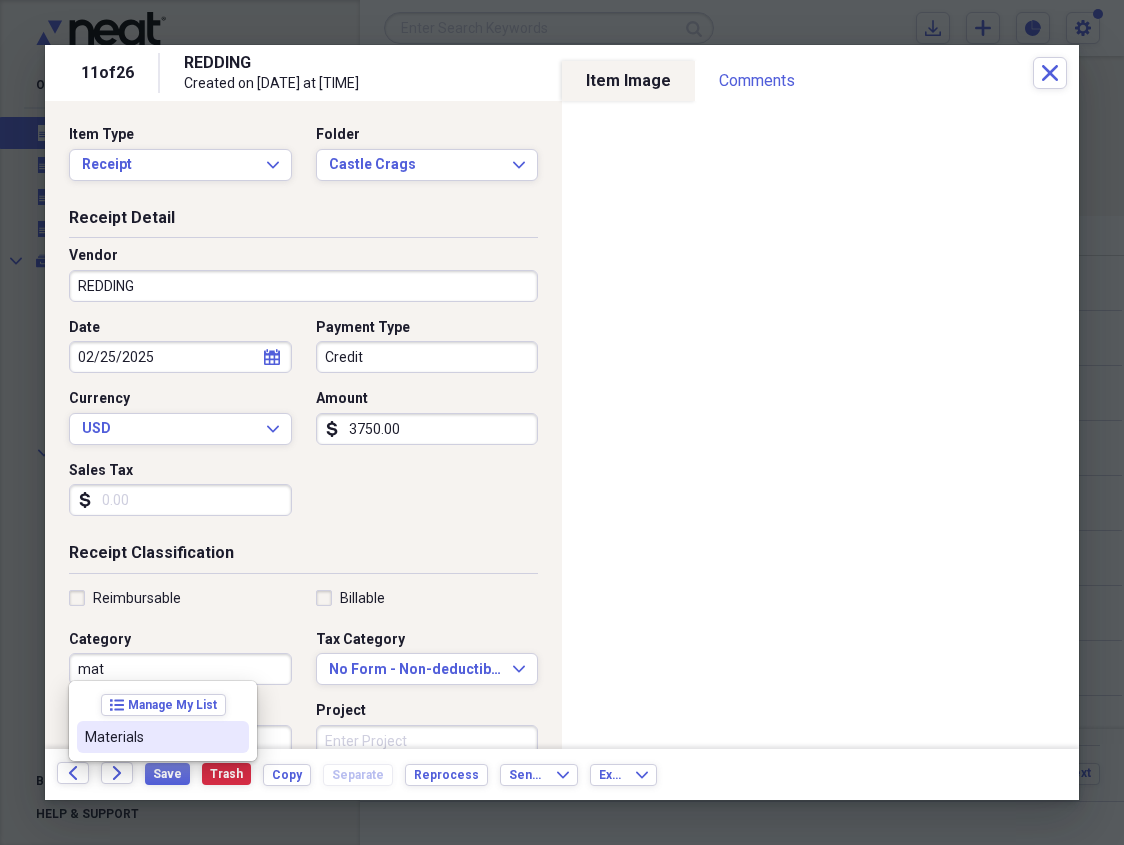 click on "Materials" at bounding box center [163, 737] 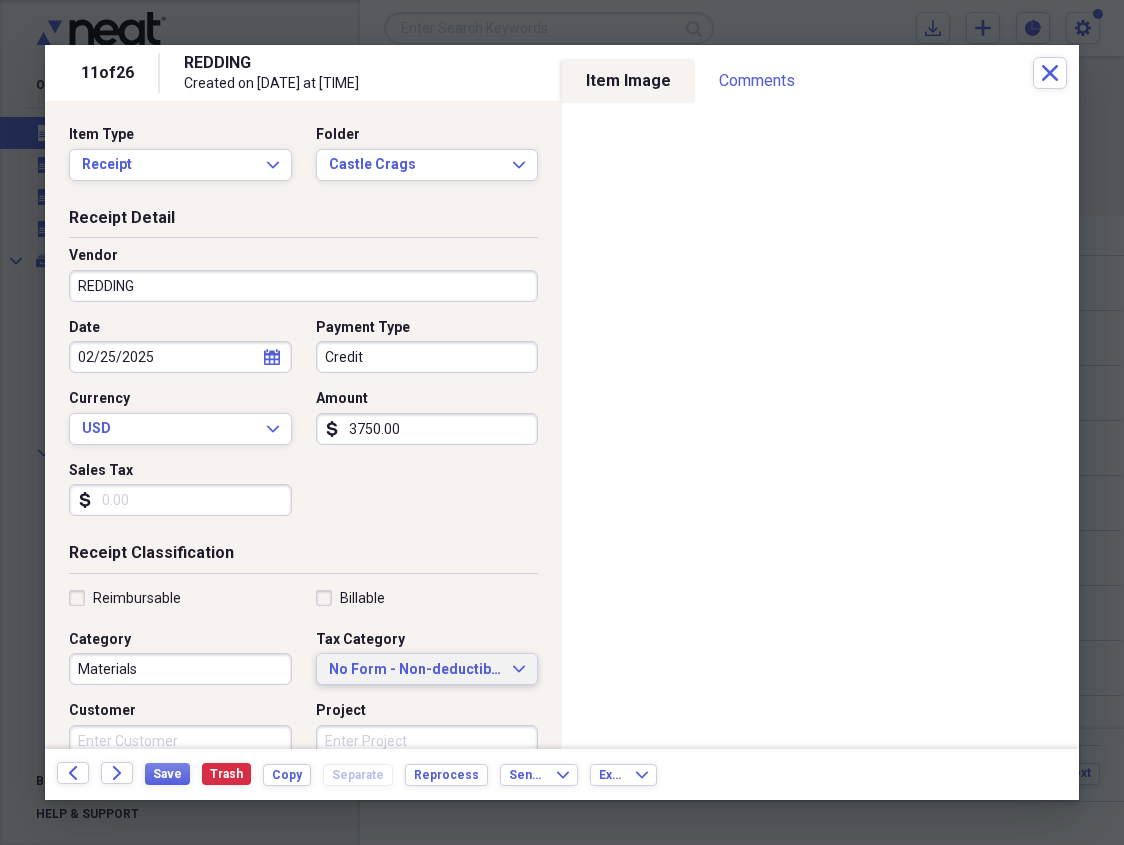 click on "No Form - Non-deductible Expand" at bounding box center [427, 669] 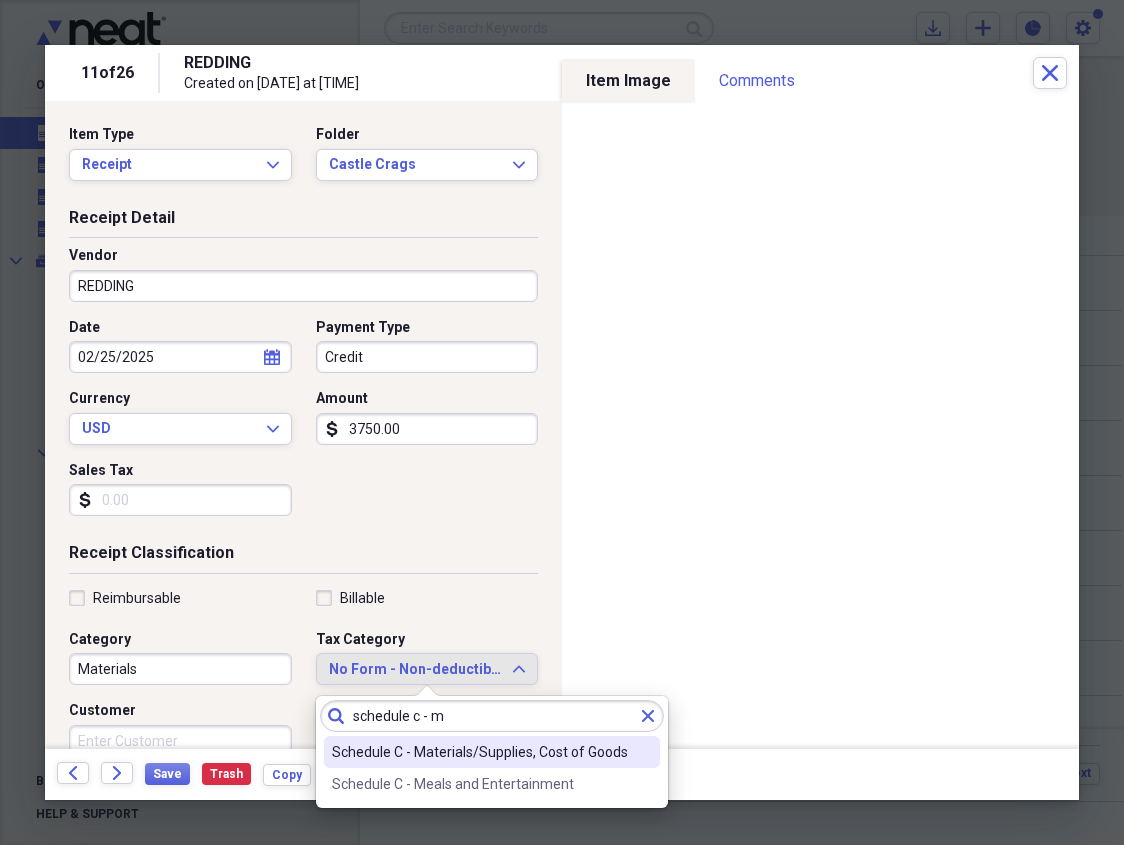 type on "schedule c - m" 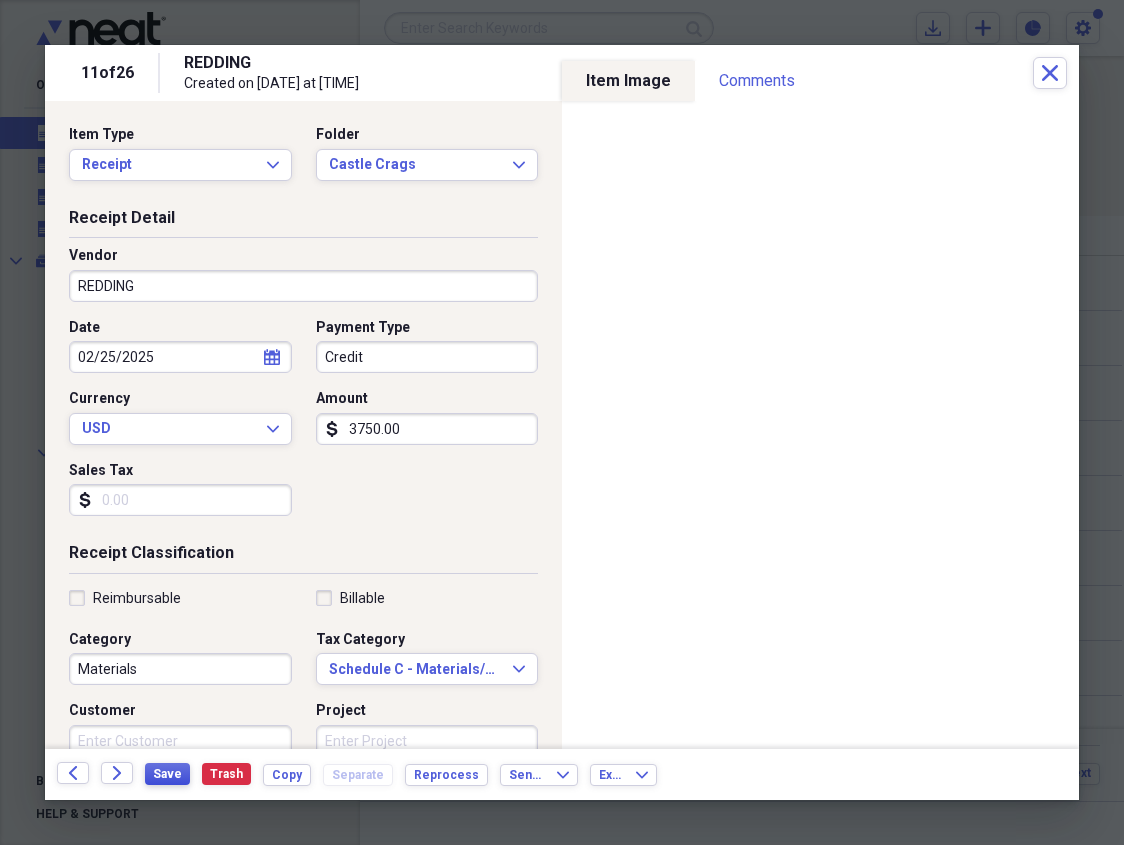 click on "Save" at bounding box center (167, 774) 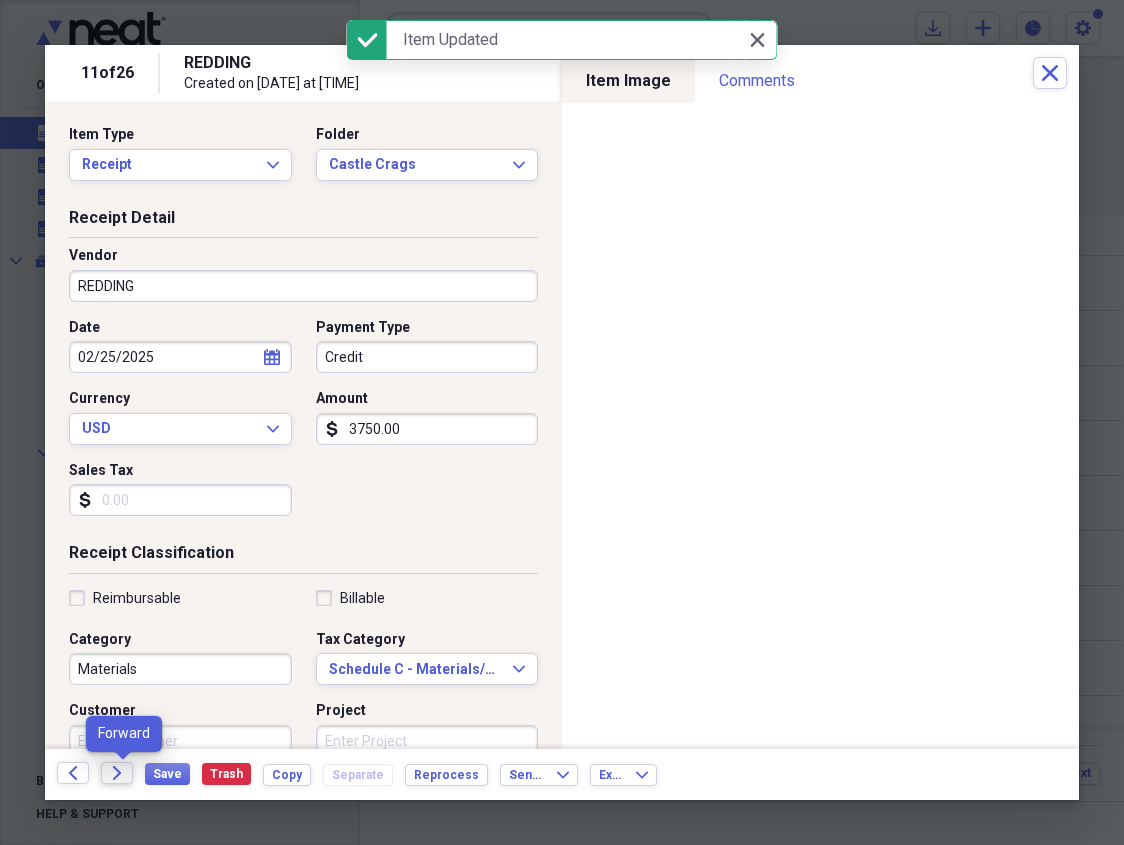 click on "Forward" 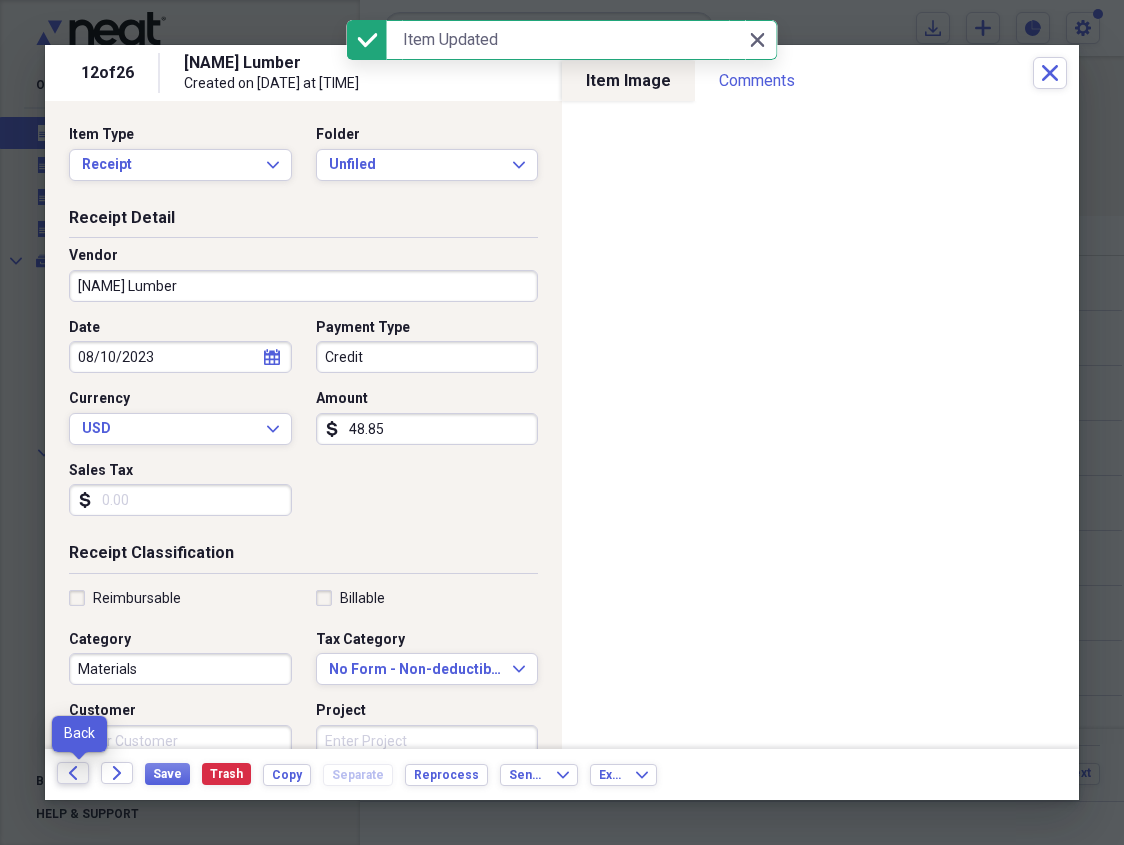 click on "Back" at bounding box center [73, 773] 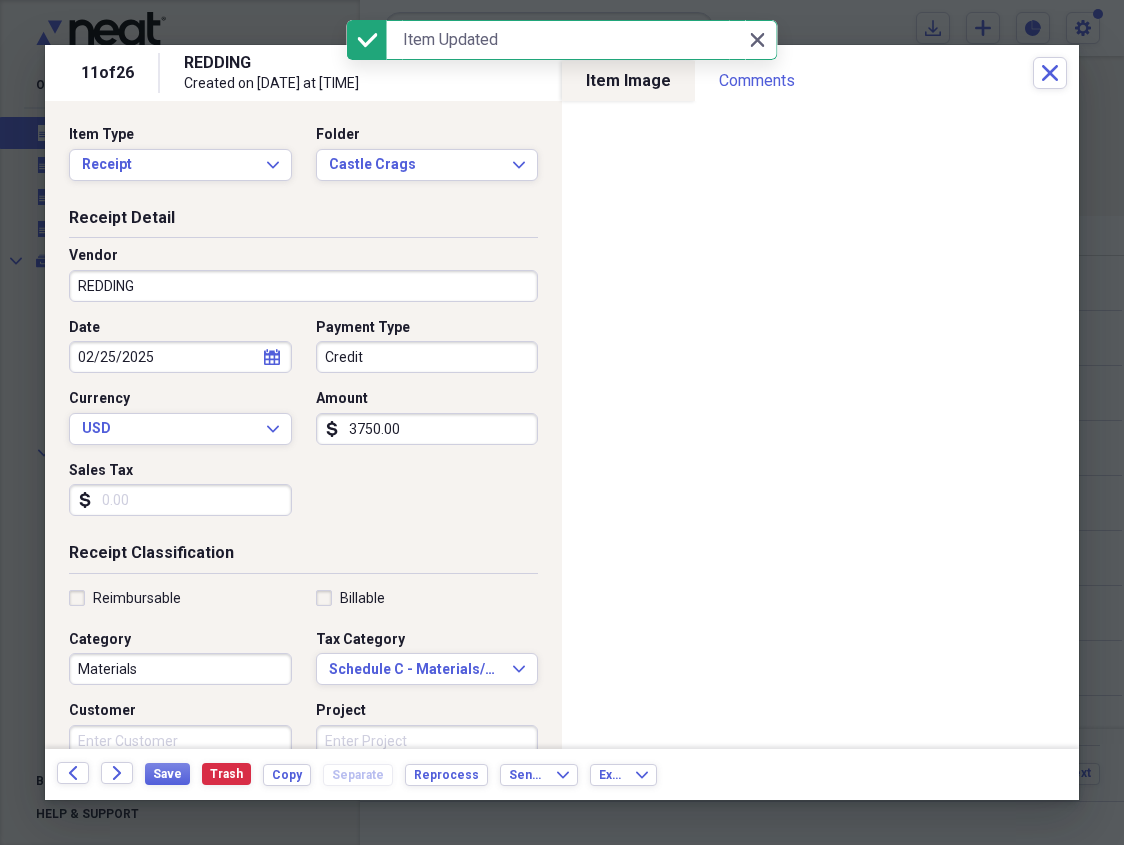 click on "REDDING" at bounding box center [303, 286] 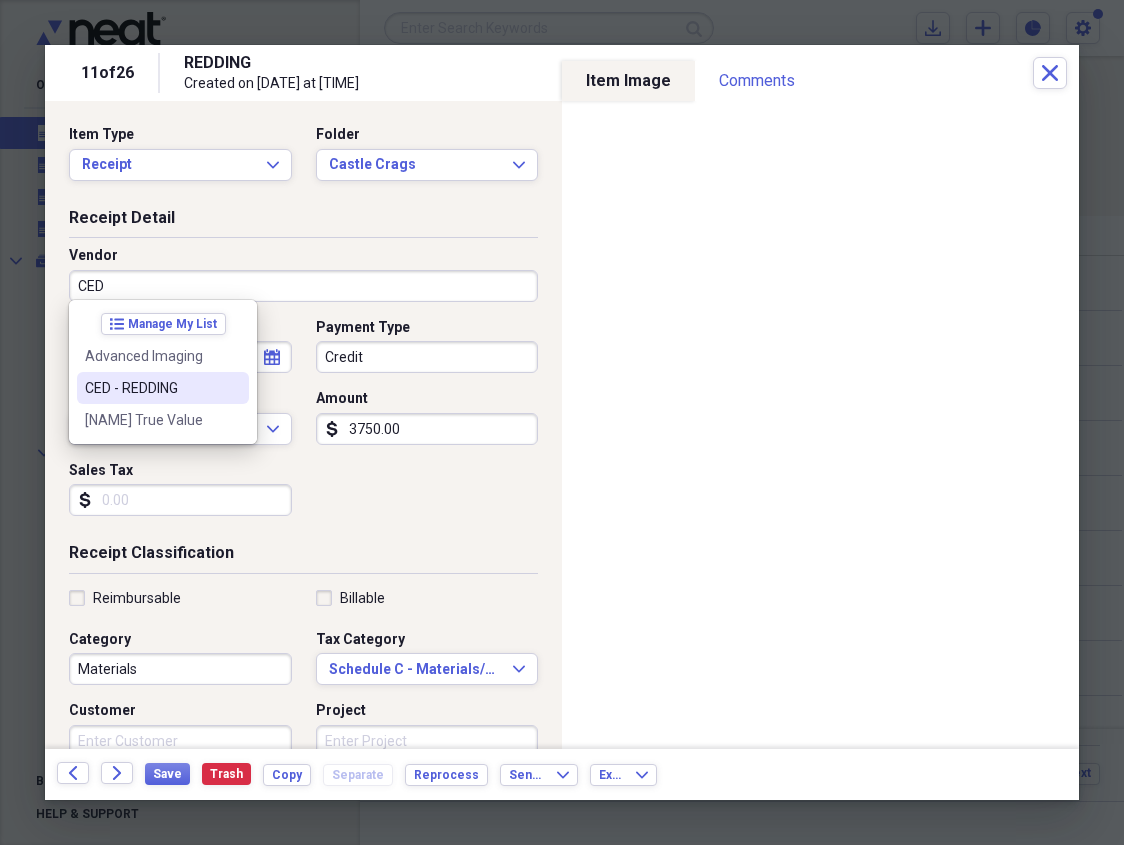 click on "CED - REDDING" at bounding box center (151, 388) 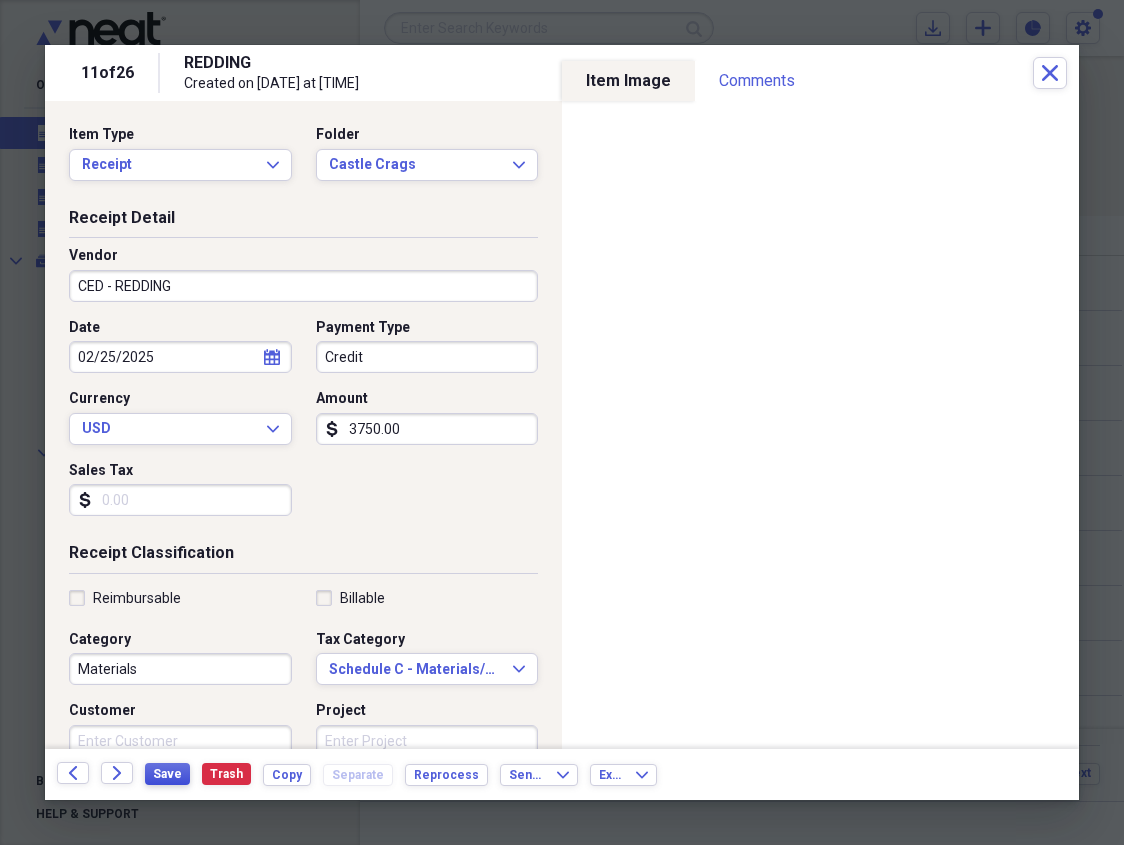 click on "Save" at bounding box center (167, 774) 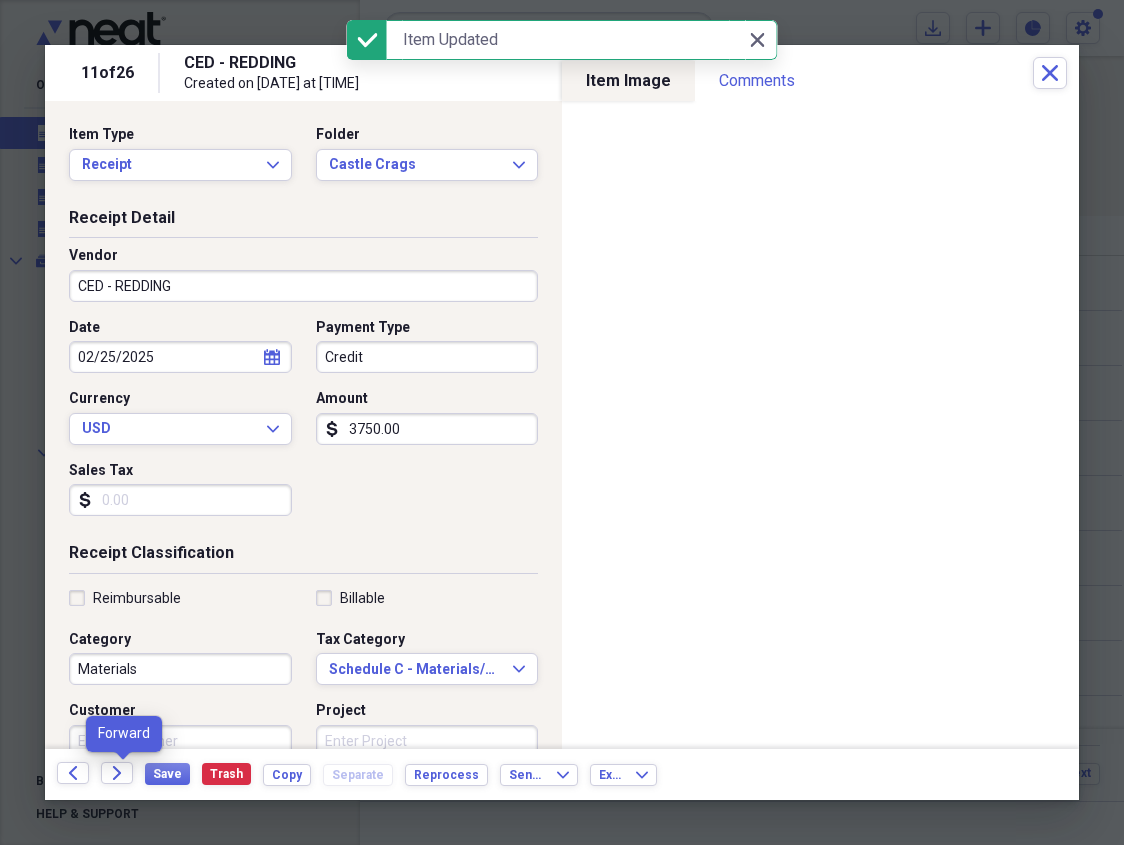 click on "Forward" at bounding box center (123, 774) 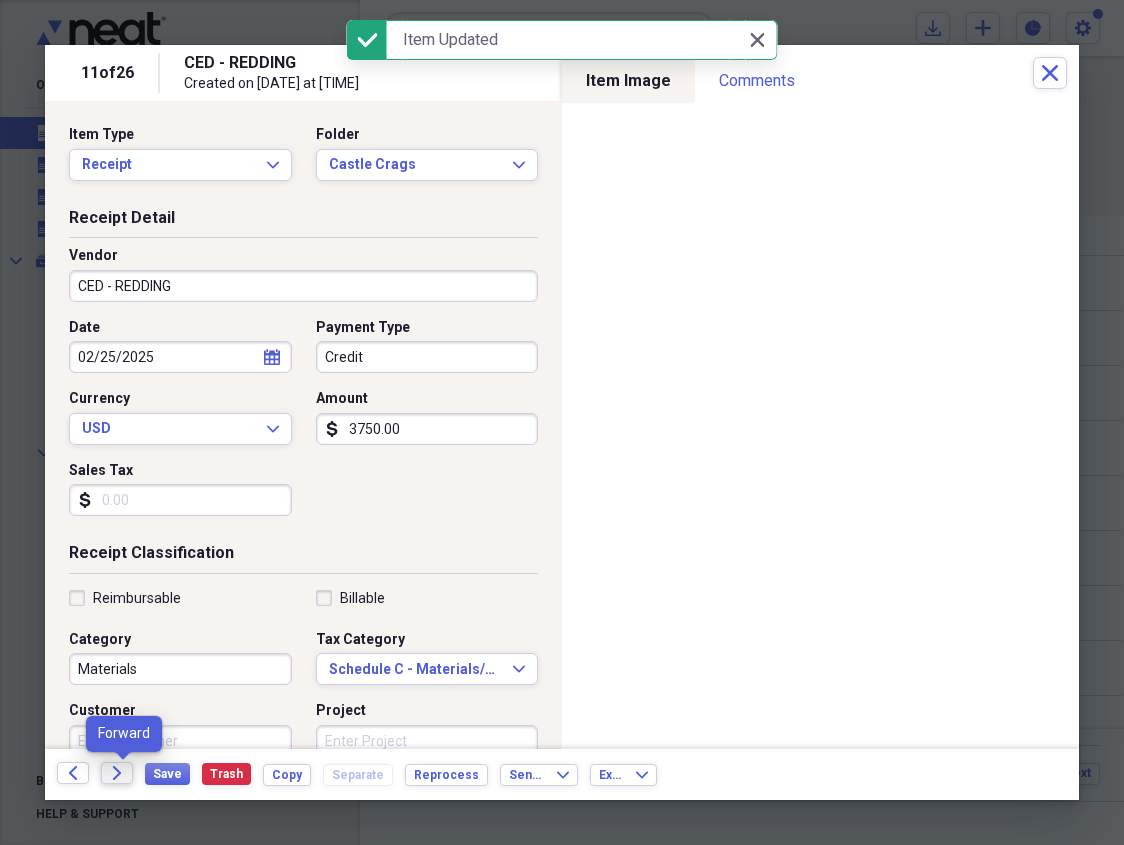 click on "Forward" at bounding box center (117, 773) 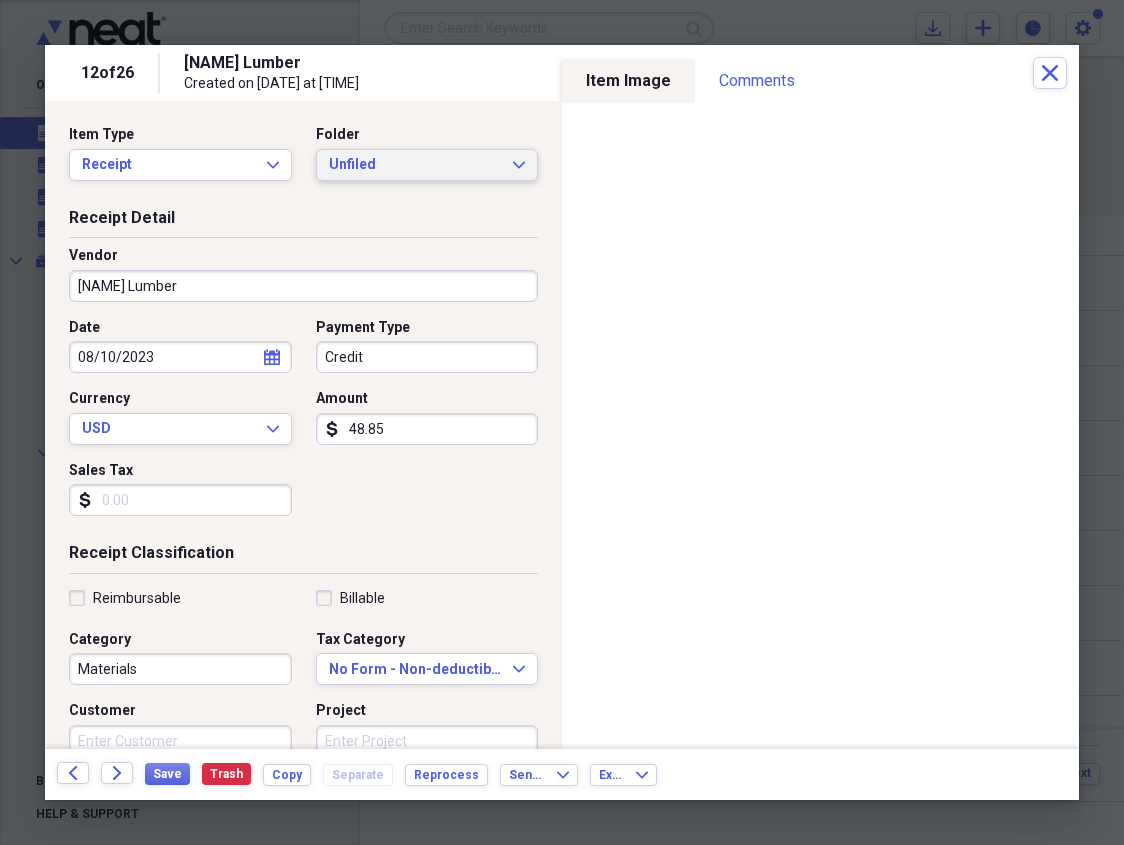 click on "Unfiled" at bounding box center [415, 165] 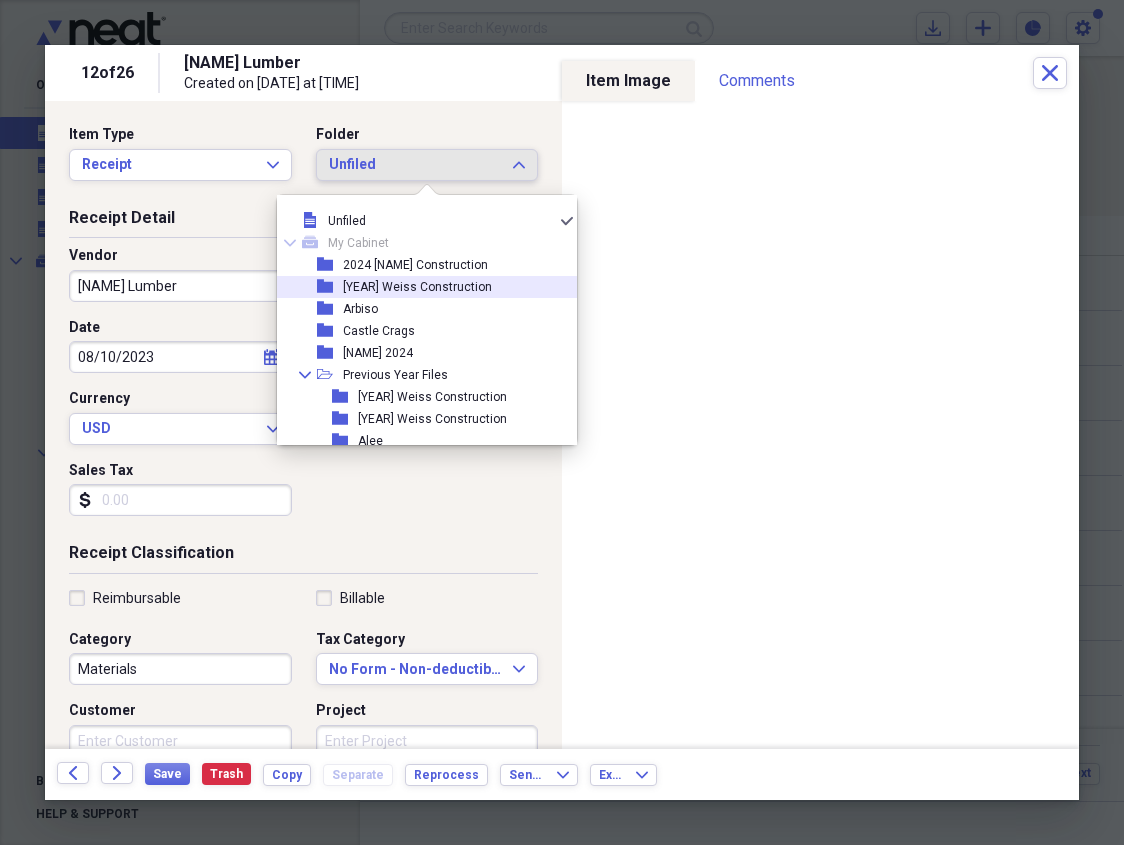click on "[YEAR] Weiss Construction" at bounding box center (417, 287) 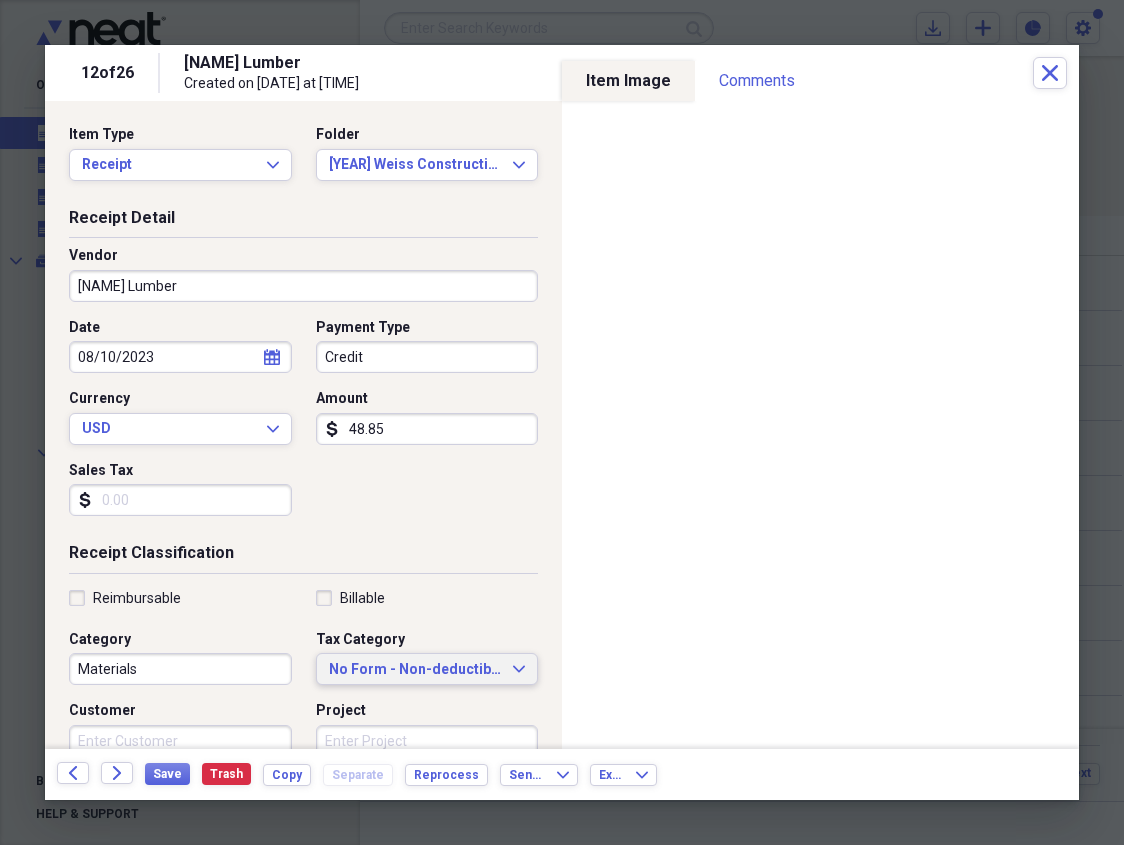 click on "No Form - Non-deductible" at bounding box center [415, 670] 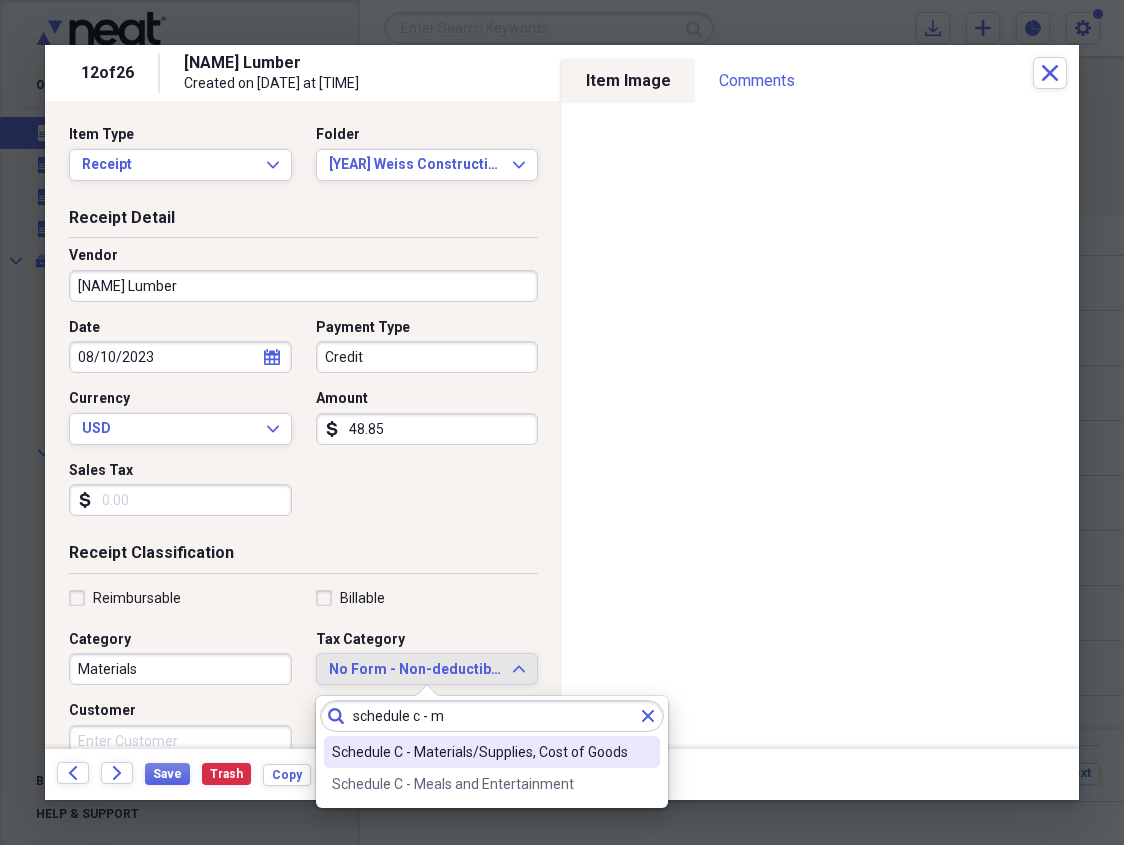 type on "schedule c - m" 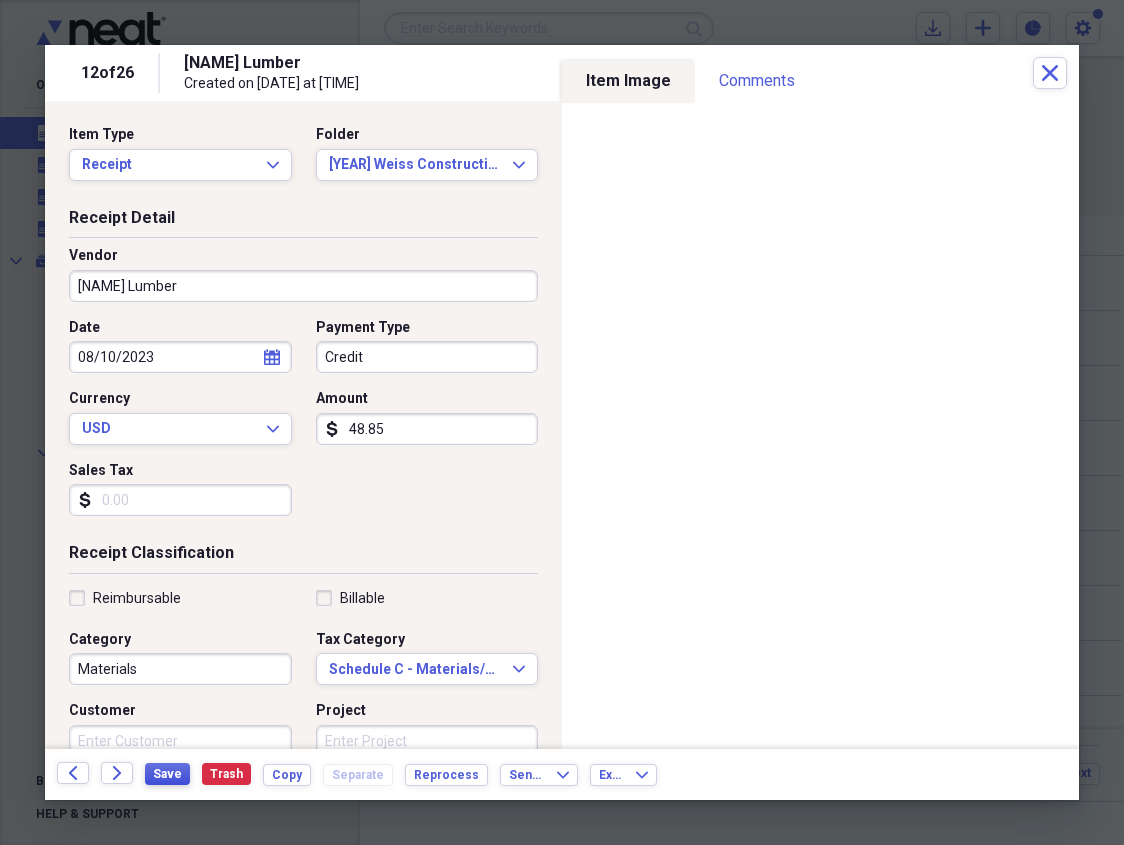 click on "Save" at bounding box center [167, 774] 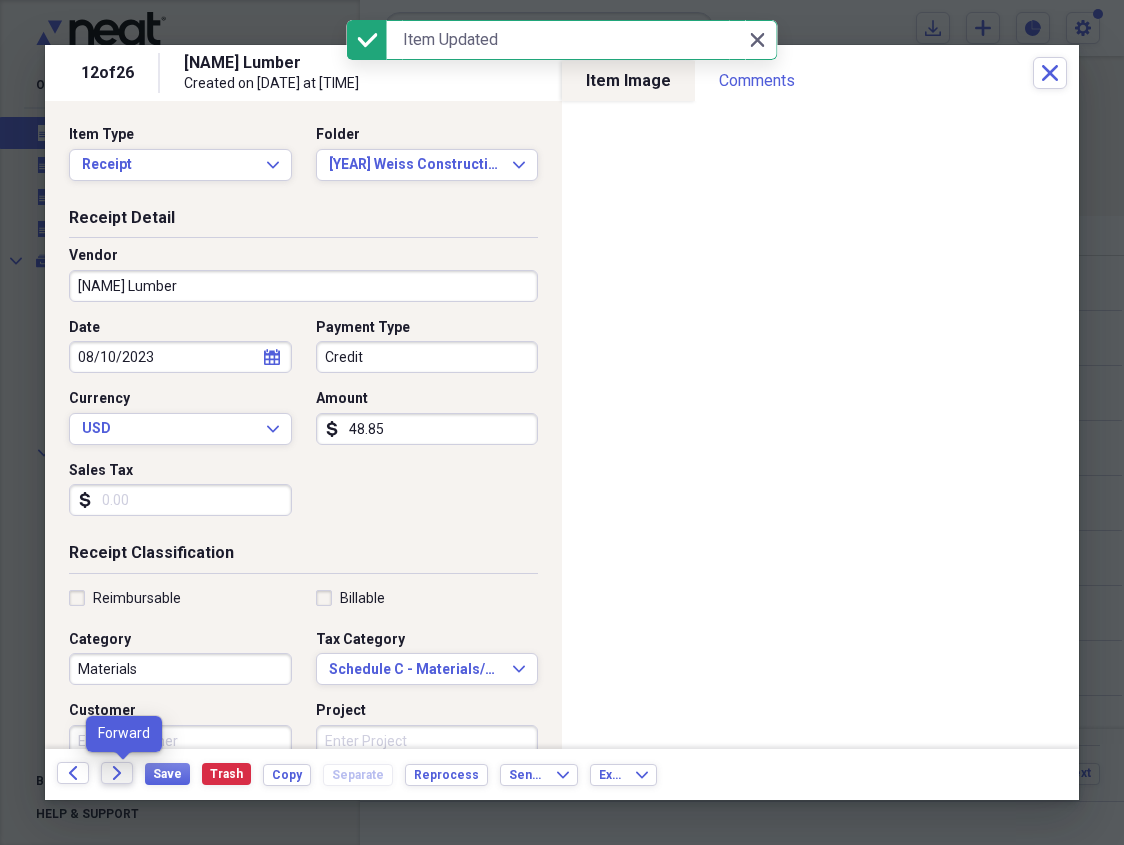 click on "Forward" at bounding box center (117, 773) 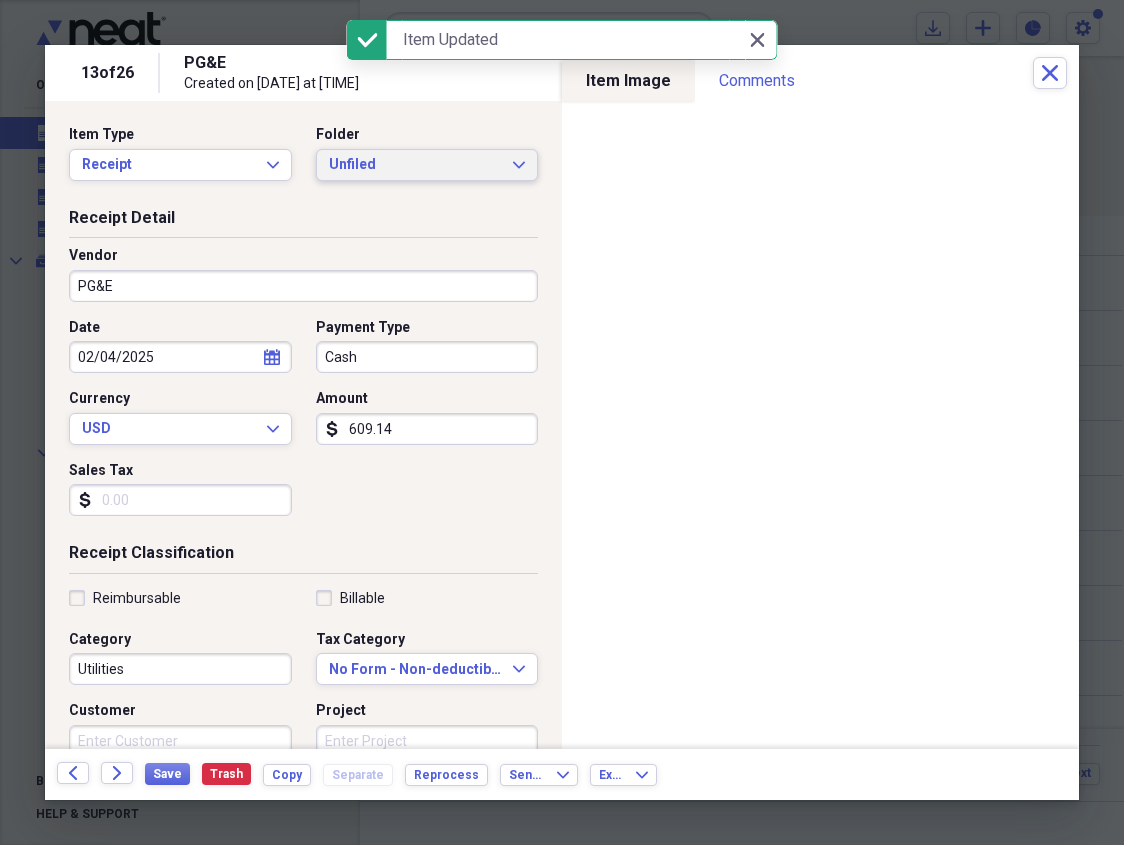 click on "Unfiled" at bounding box center (415, 165) 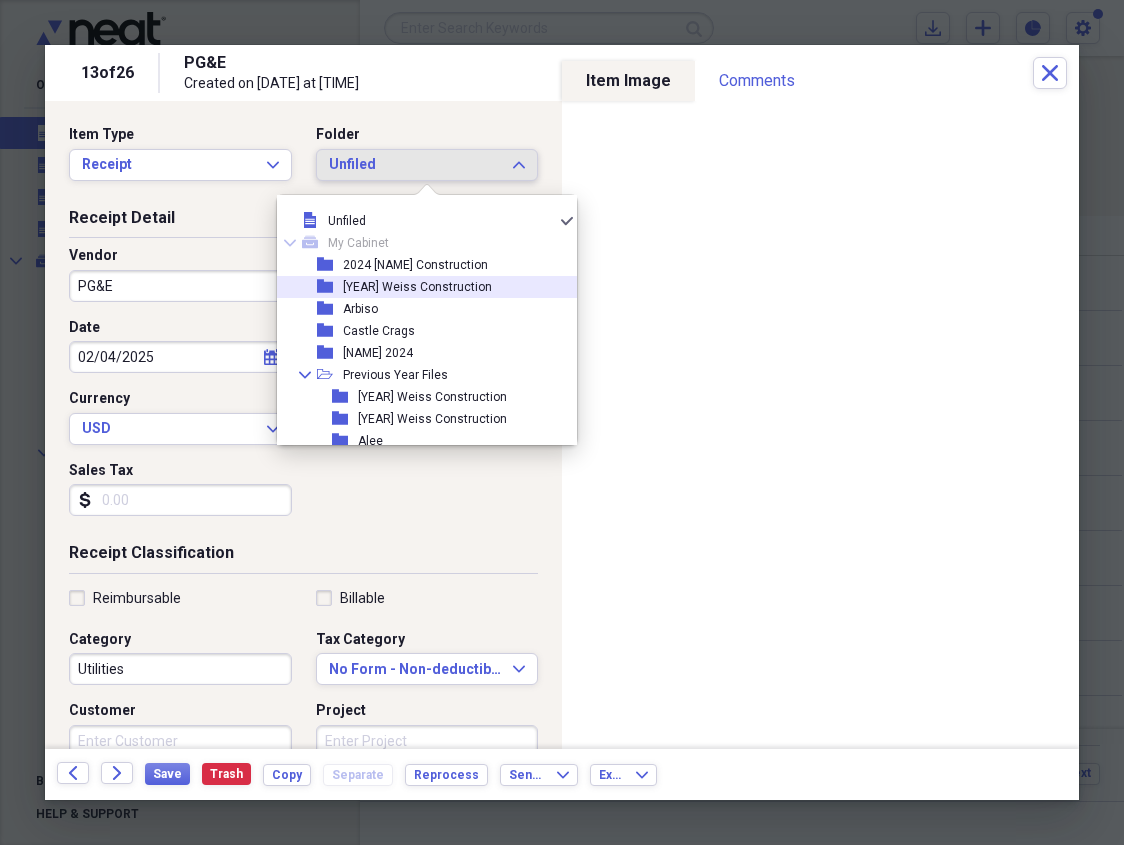 click on "[YEAR] Weiss Construction" at bounding box center (417, 287) 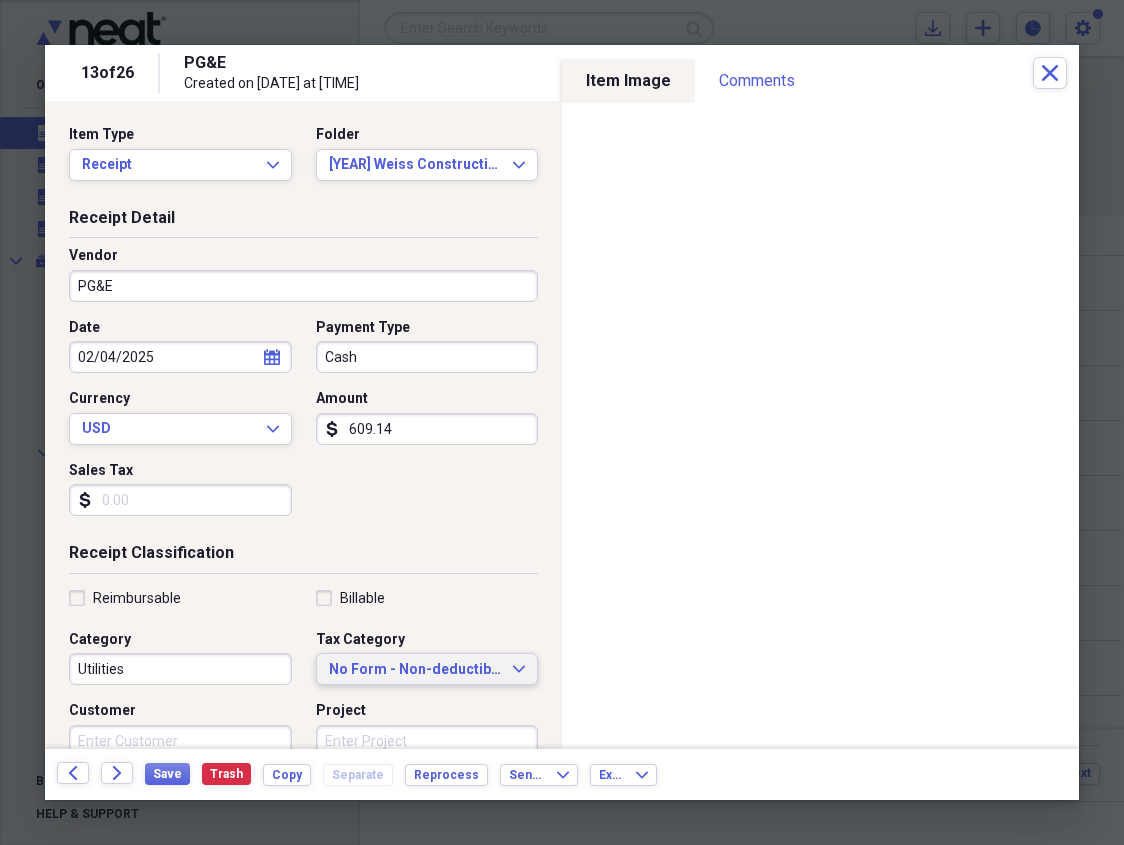 click on "No Form - Non-deductible" at bounding box center [415, 670] 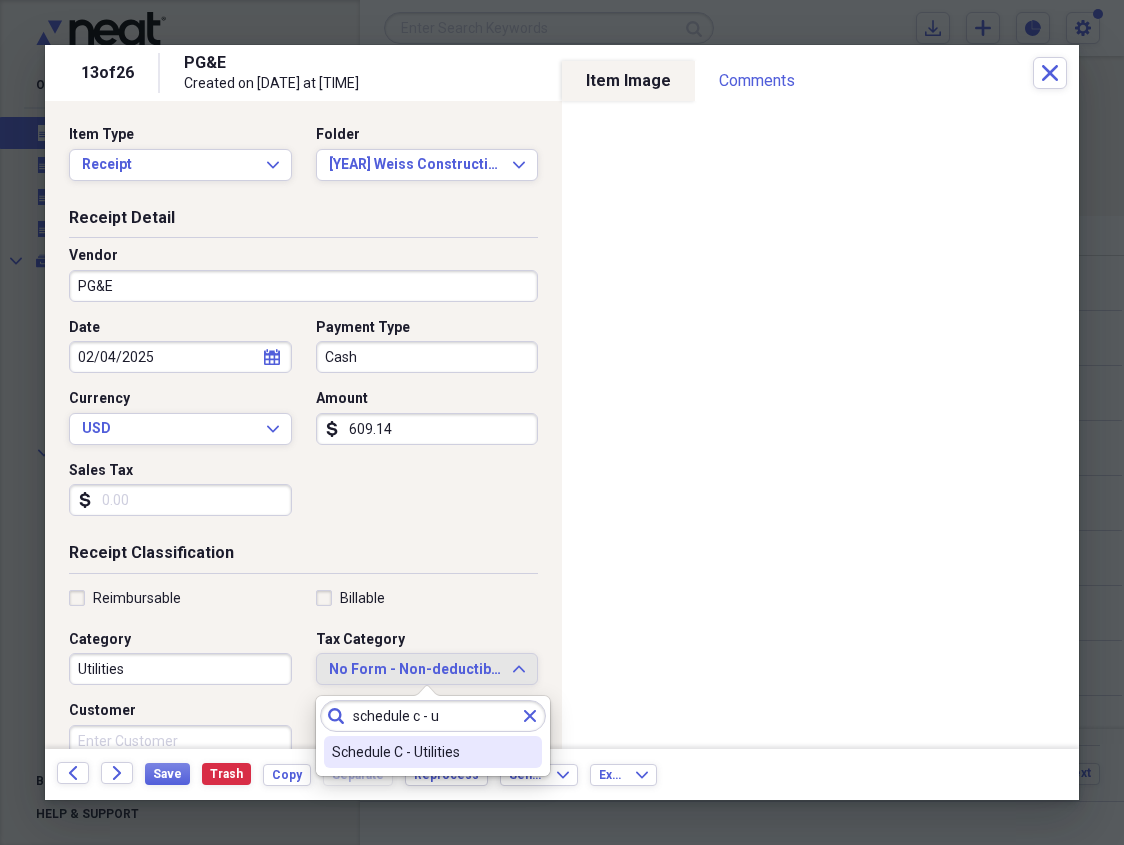 type on "schedule c - u" 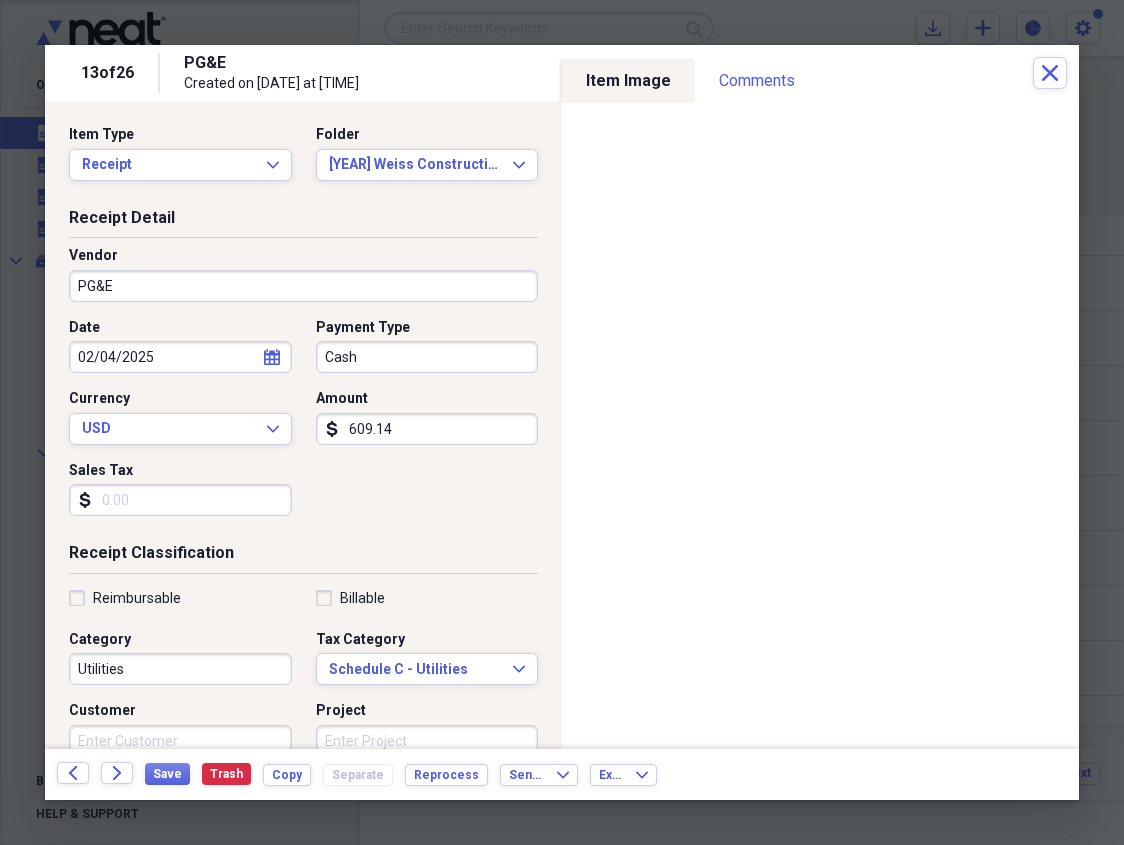 click on "609.14" at bounding box center [427, 429] 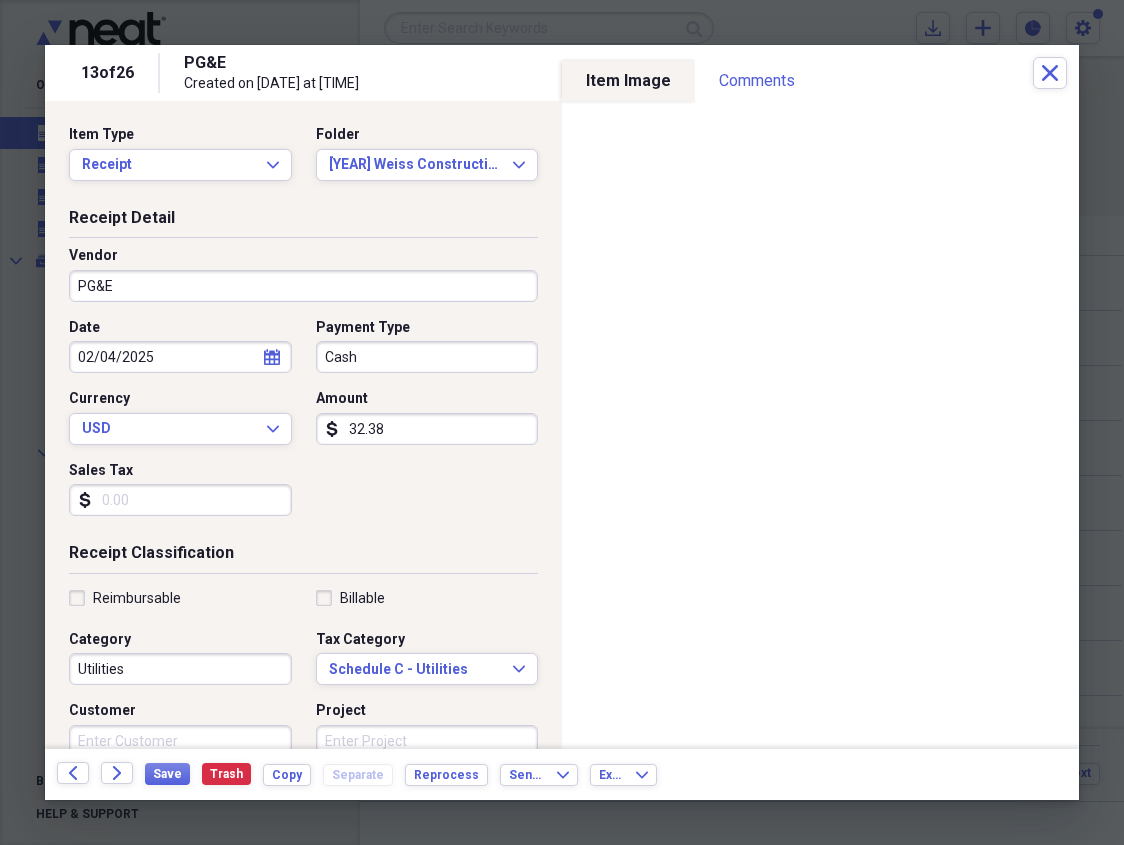 type on "323.86" 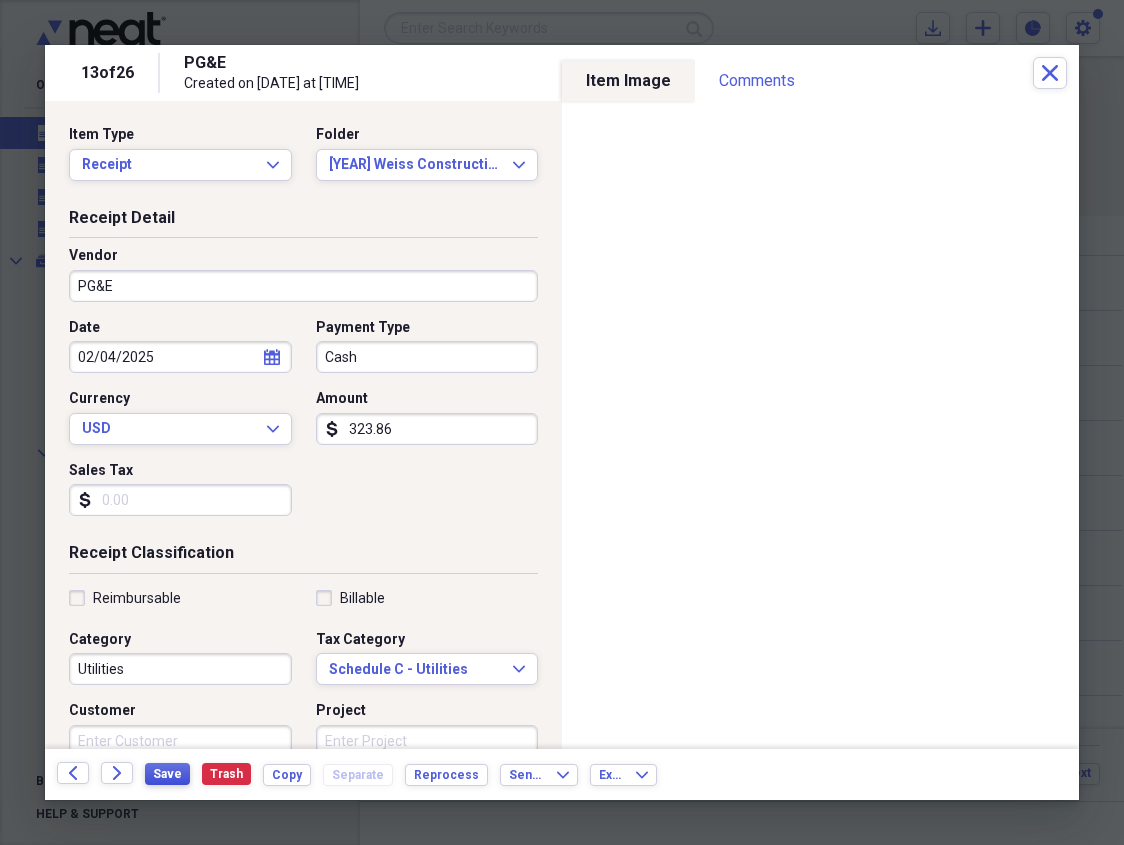 click on "Save" at bounding box center (167, 774) 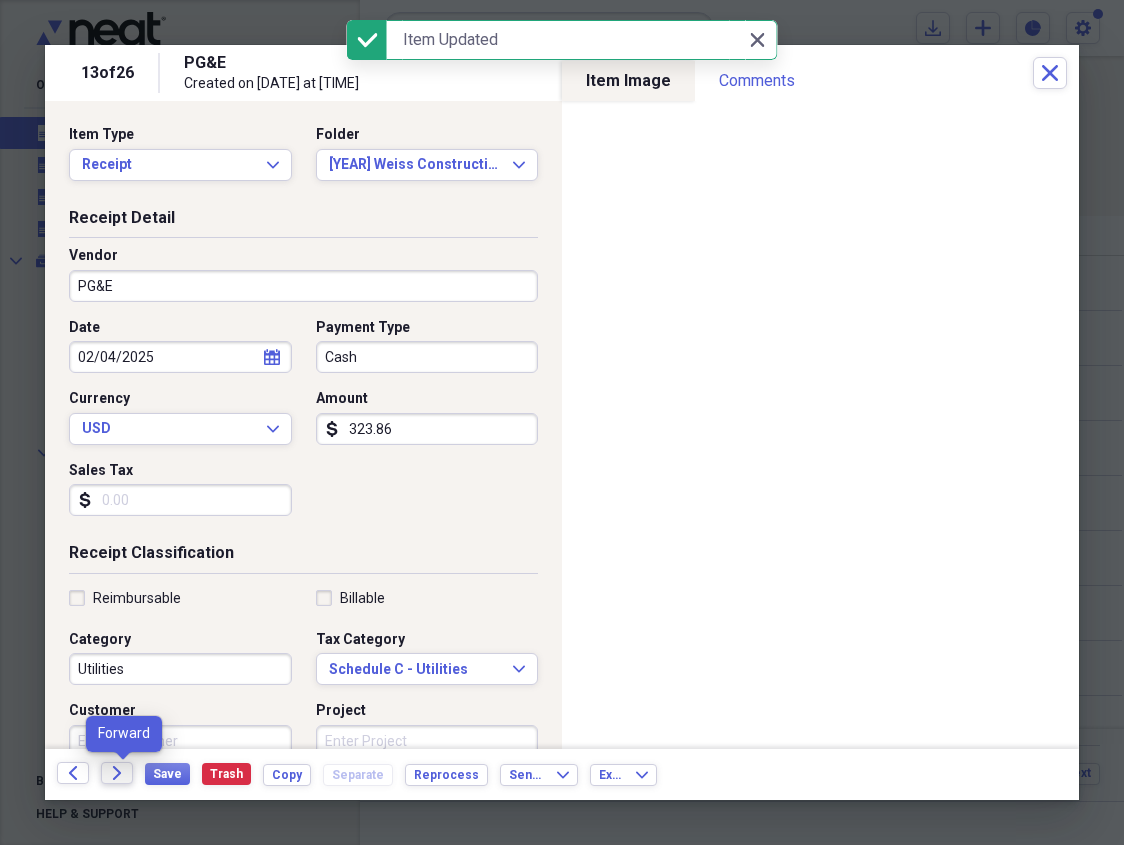 click on "Forward" 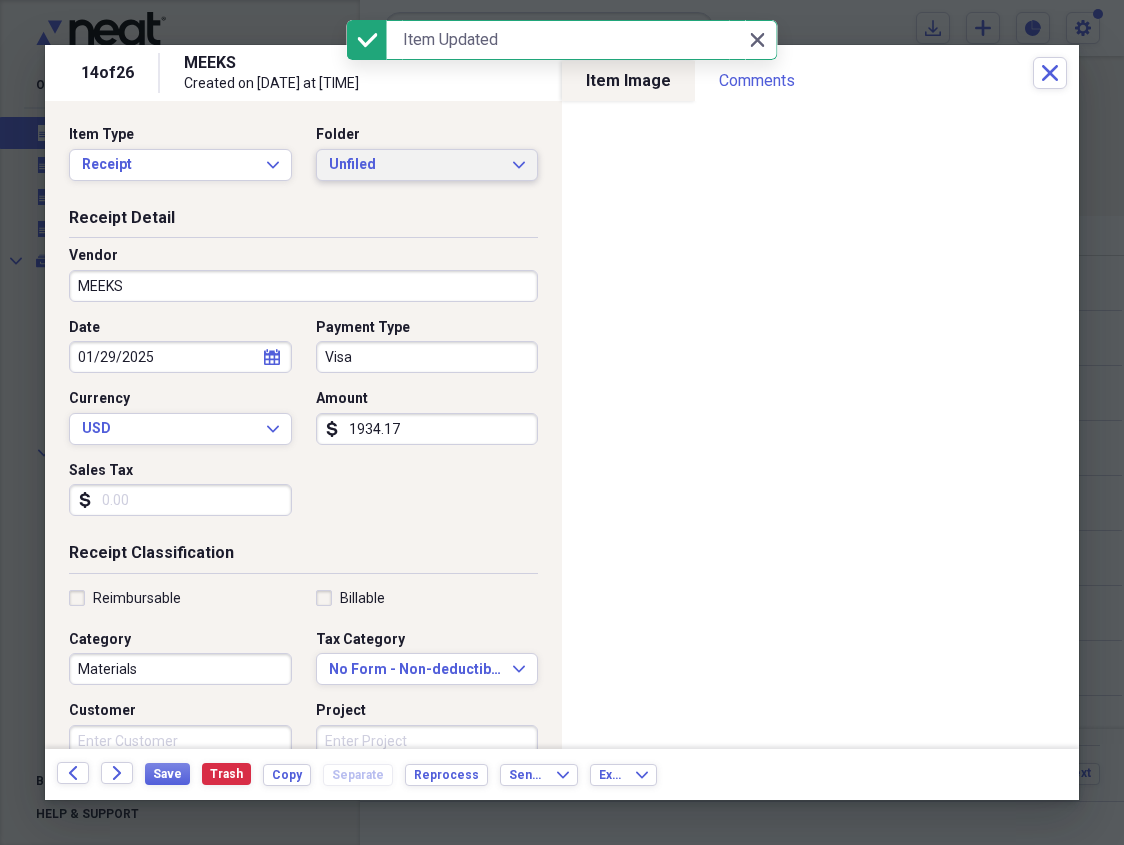 click on "Unfiled" at bounding box center [415, 165] 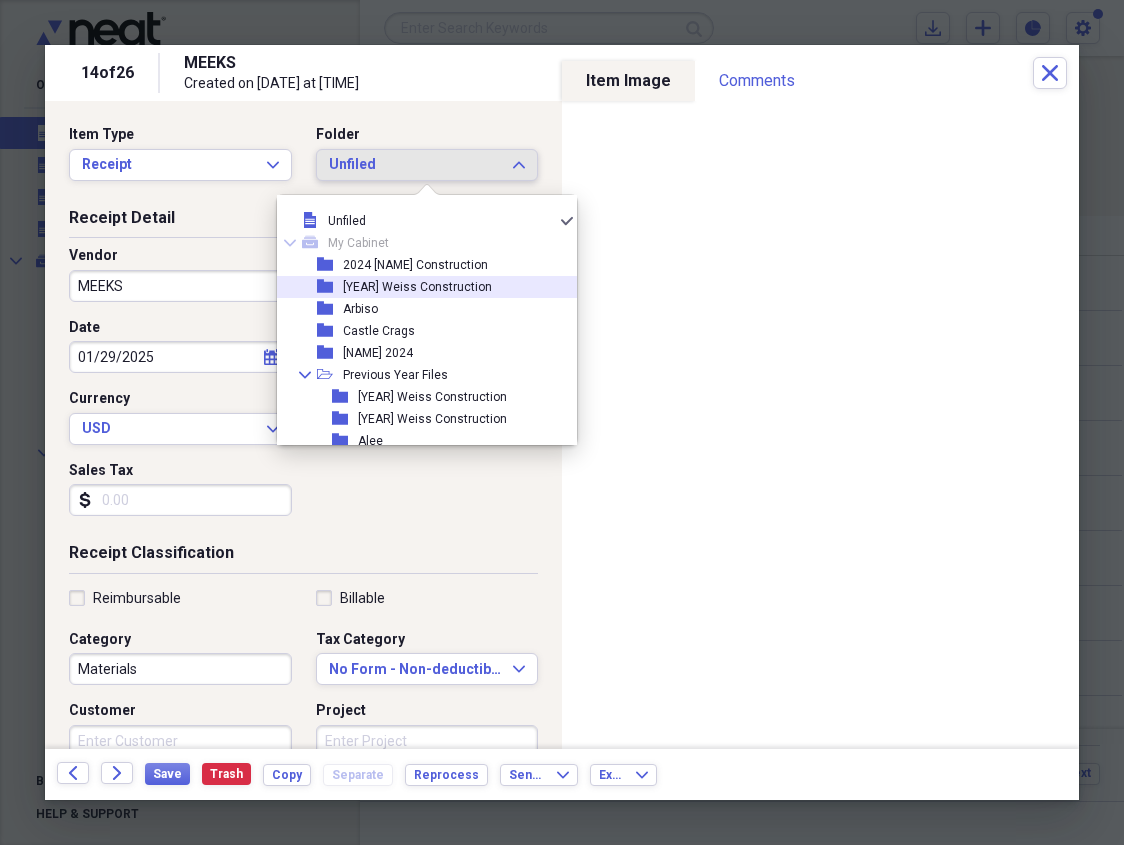 click on "[YEAR] Weiss Construction" at bounding box center [417, 287] 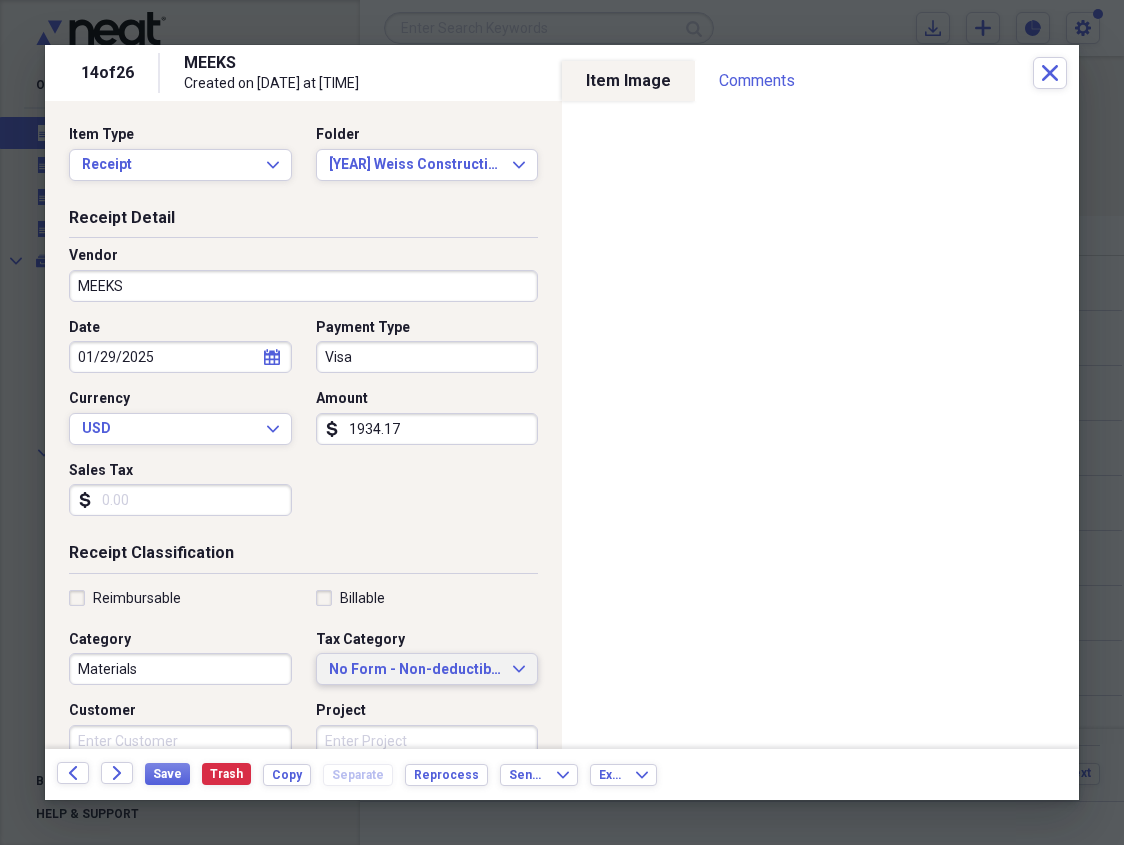 click on "No Form - Non-deductible" at bounding box center [415, 670] 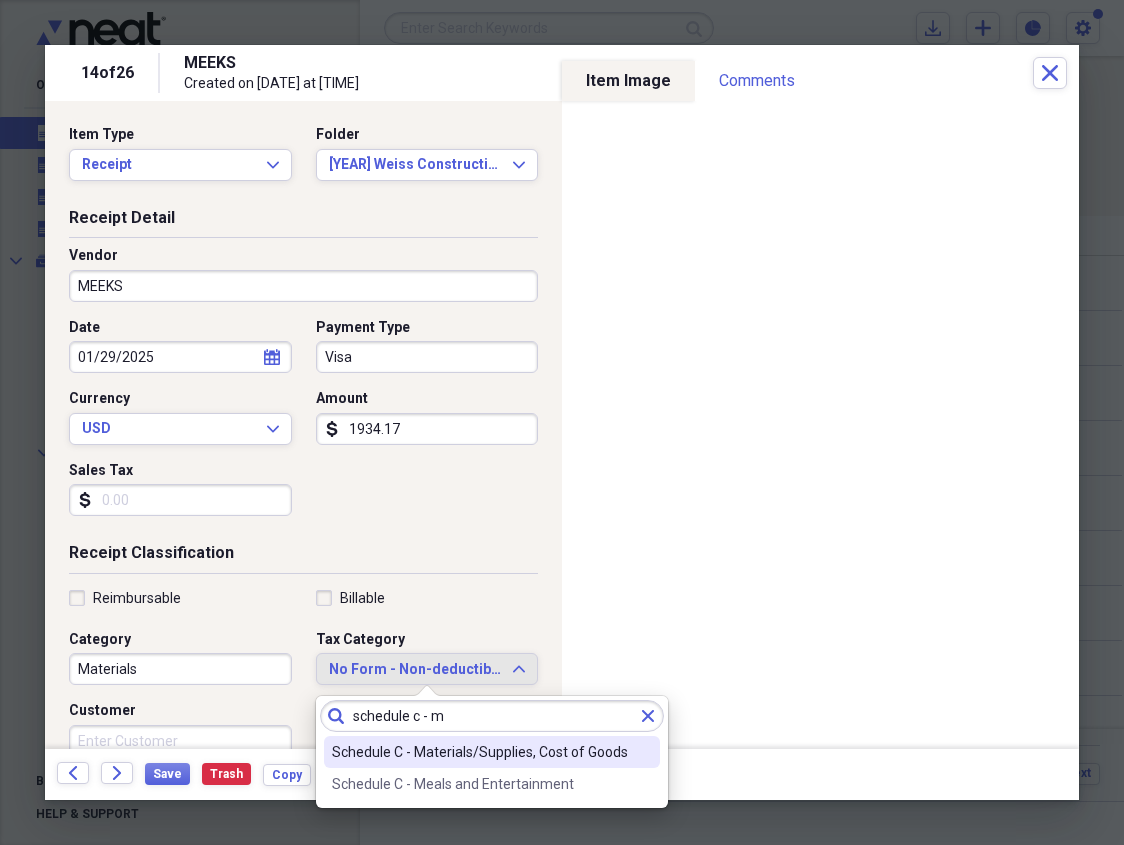 type on "schedule c - m" 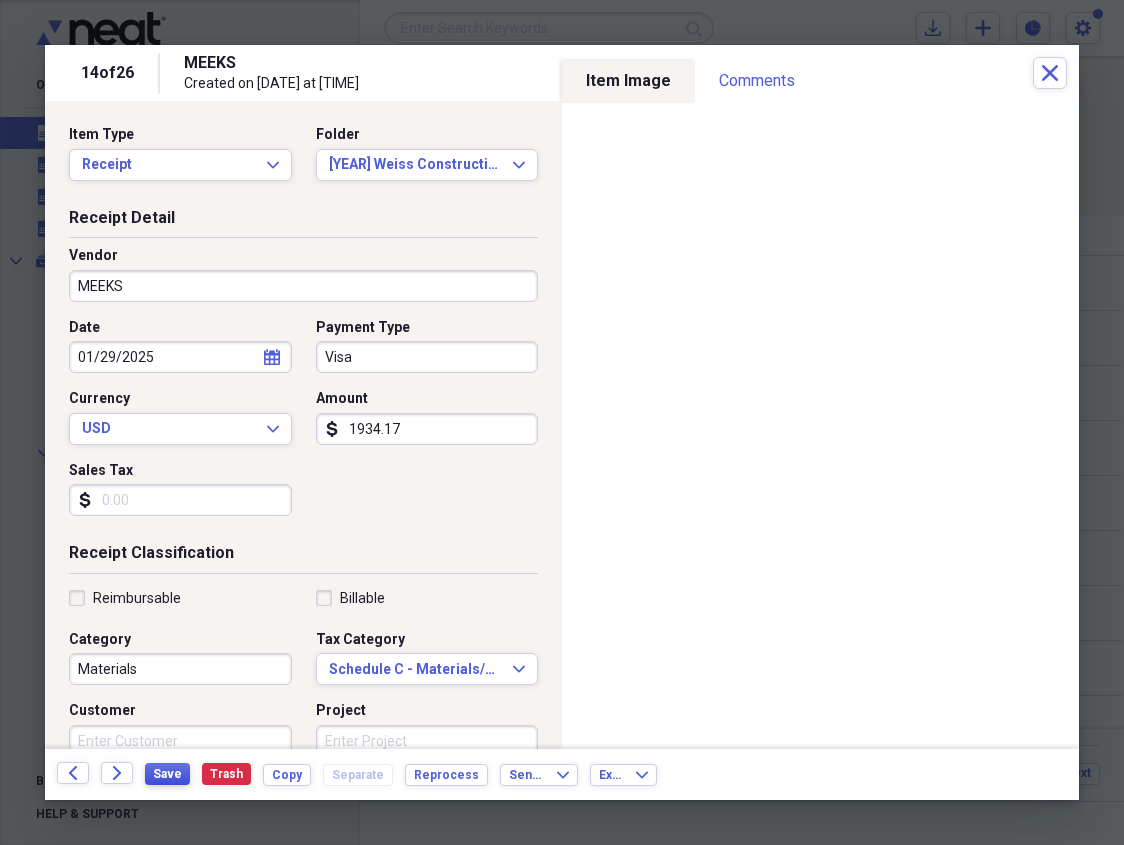 click on "Save" at bounding box center [167, 774] 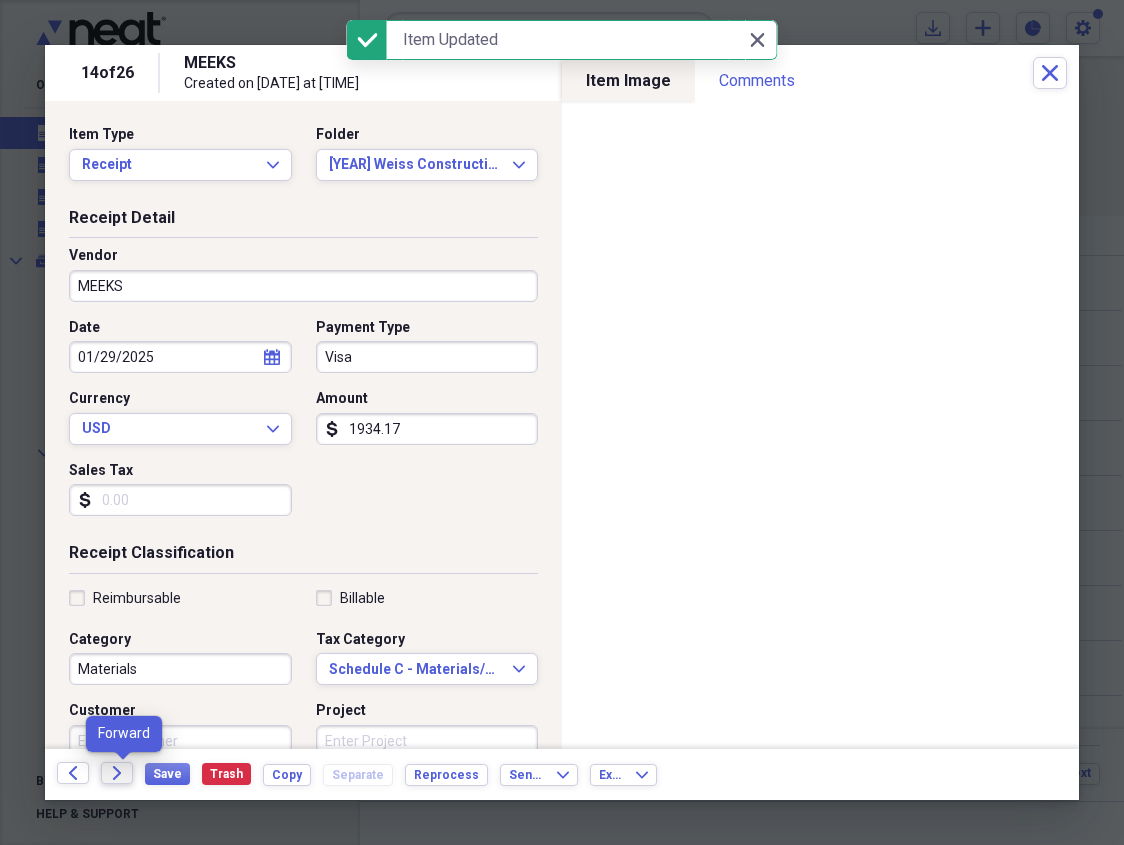click on "Forward" 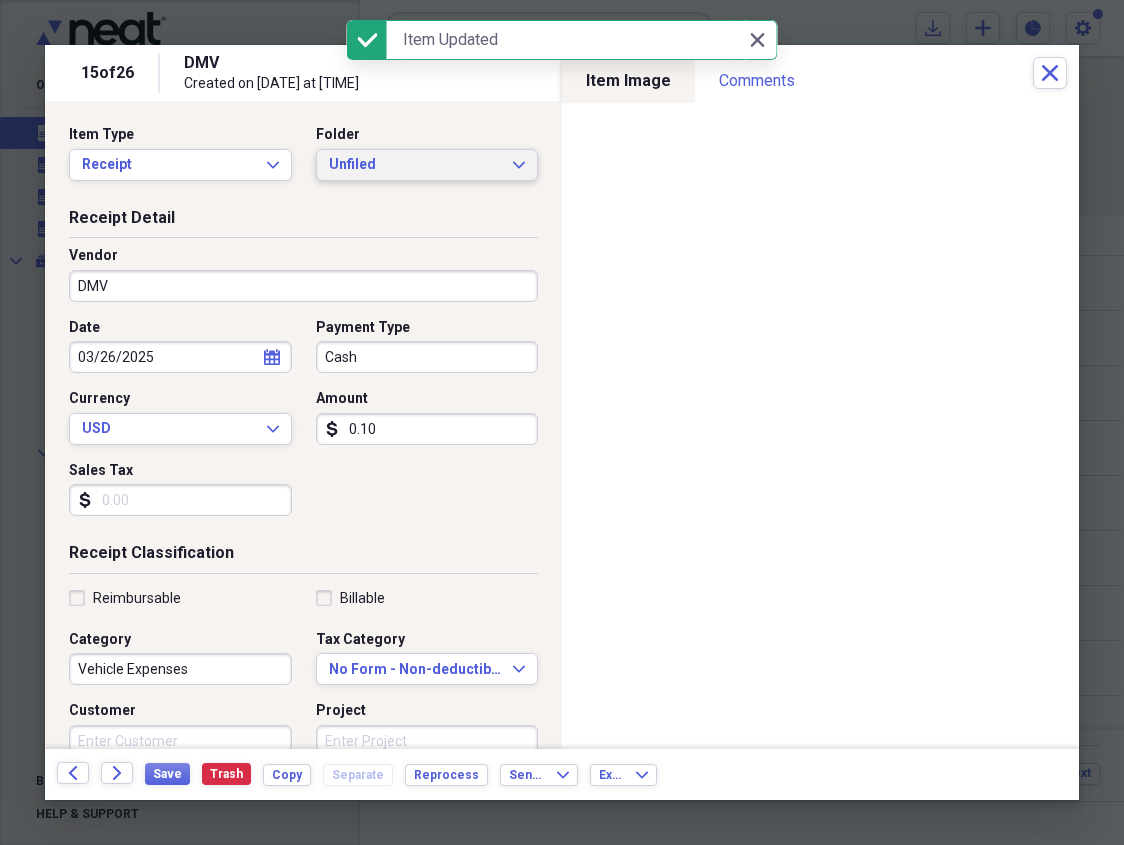 click on "Unfiled" at bounding box center (415, 165) 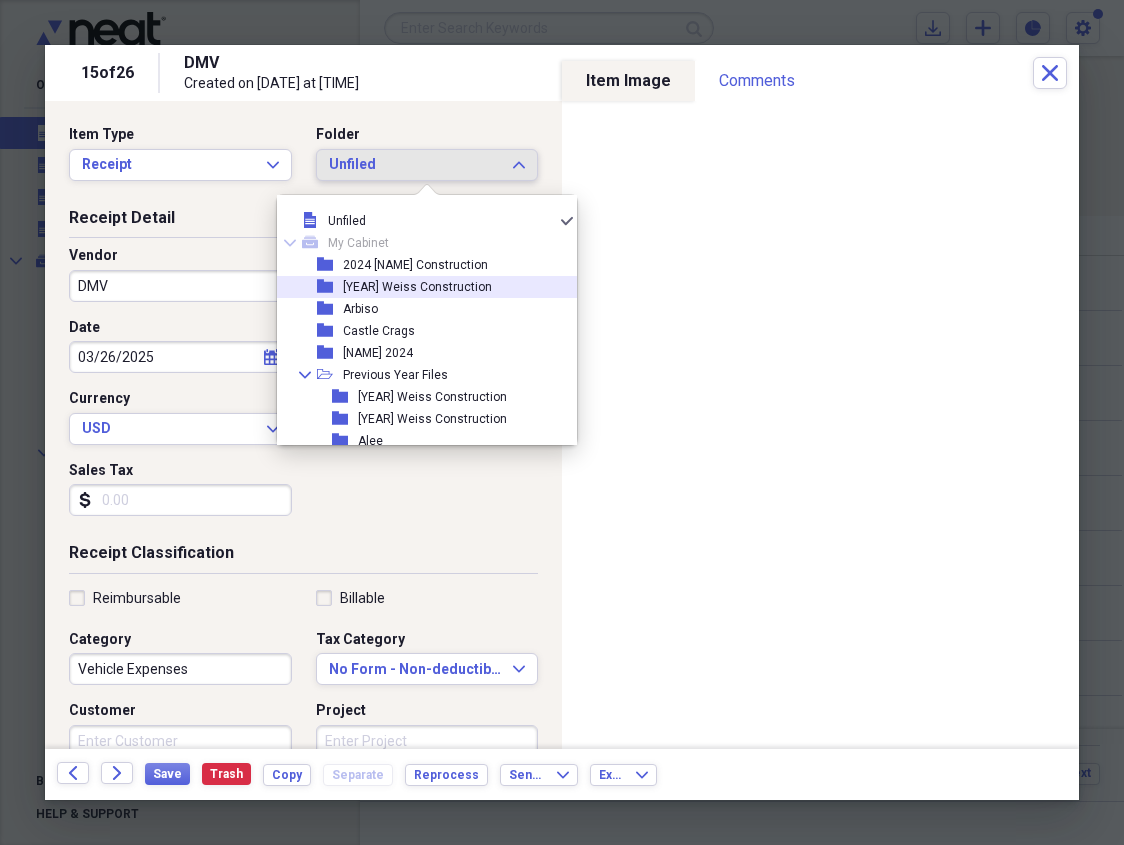 click on "[YEAR] Weiss Construction" at bounding box center [417, 287] 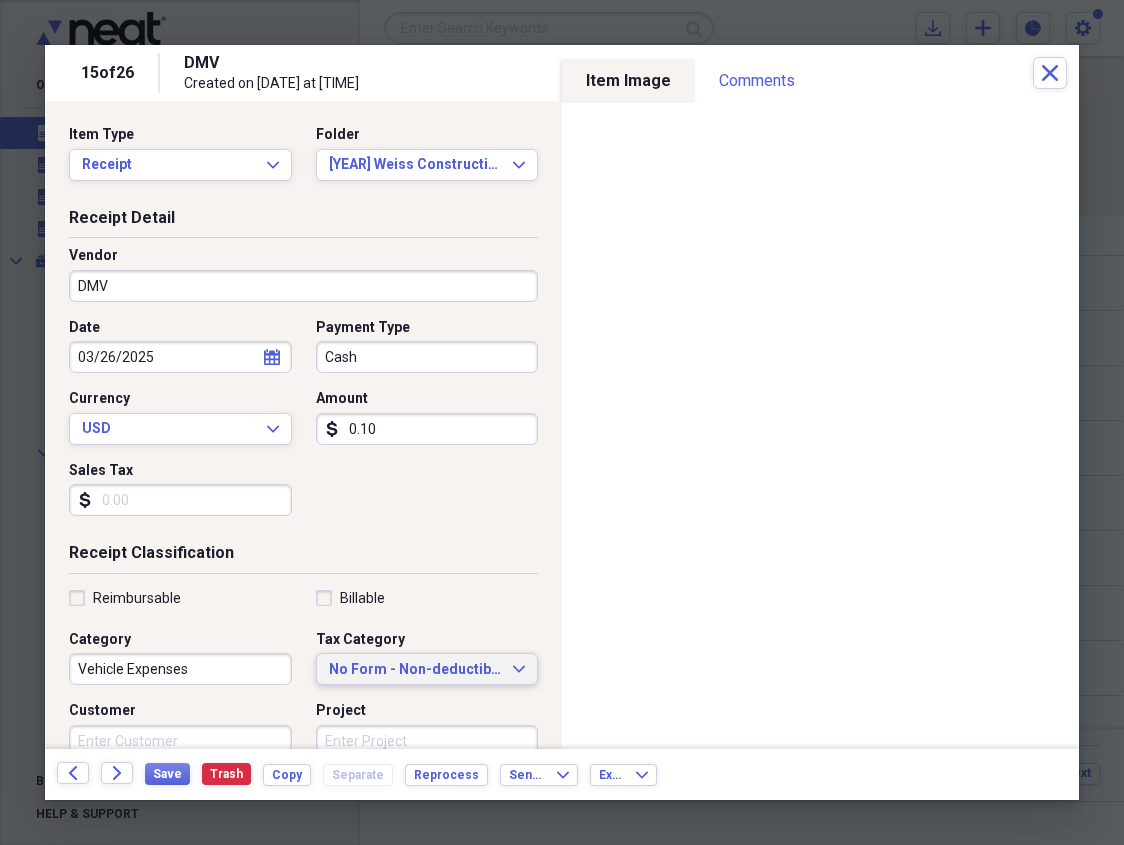 click on "No Form - Non-deductible" at bounding box center (415, 670) 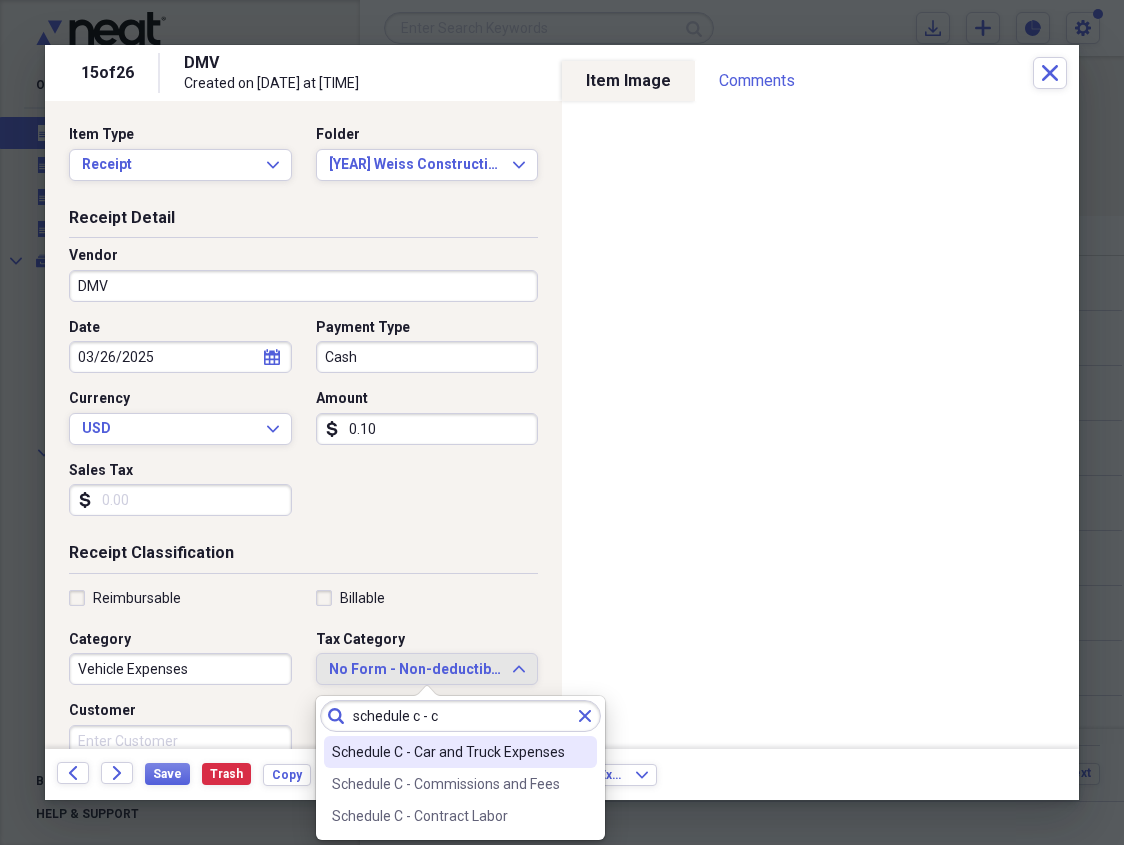 type on "schedule c - c" 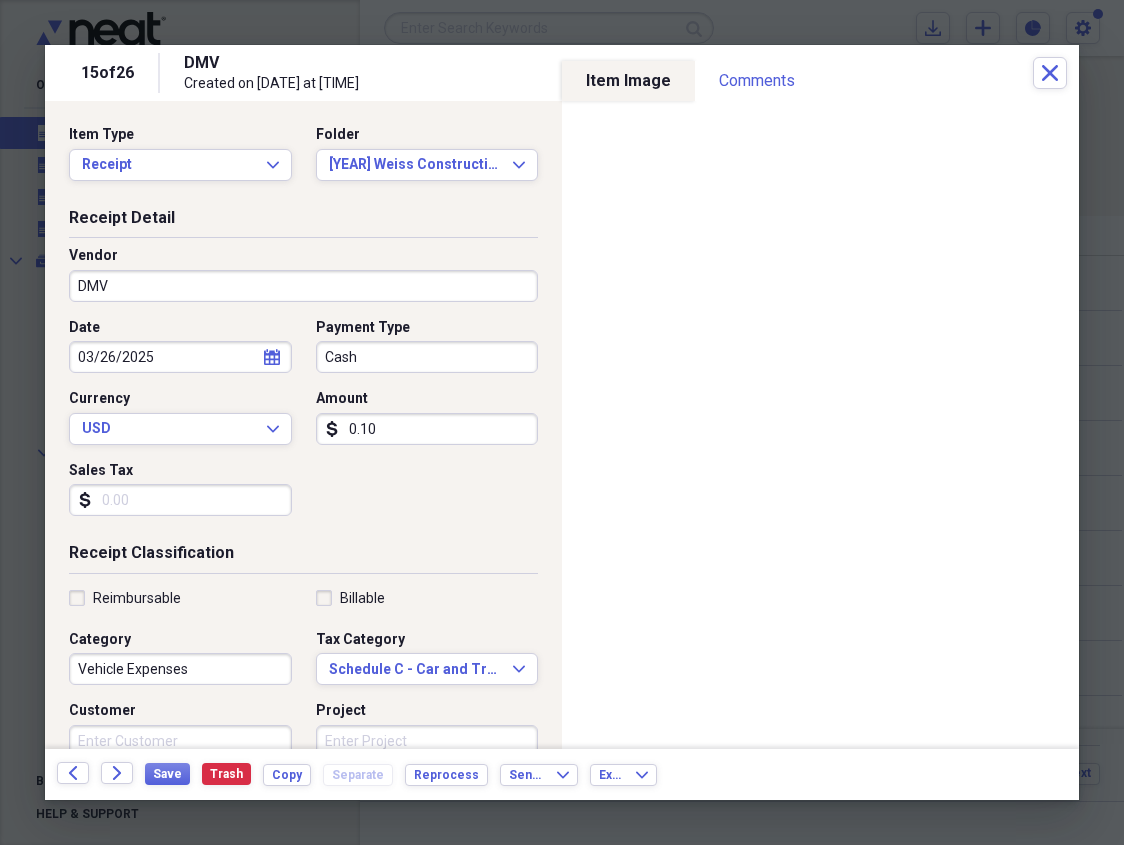 click on "0.10" at bounding box center [427, 429] 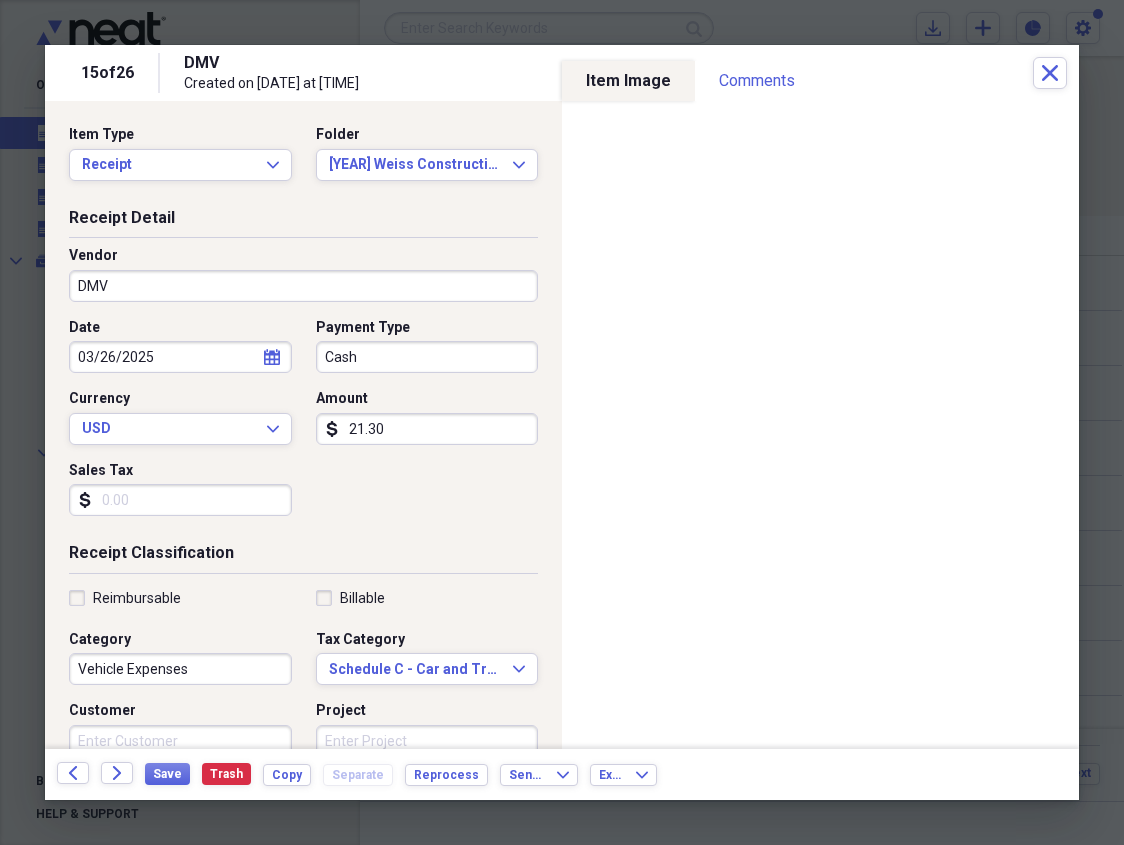 type on "213.00" 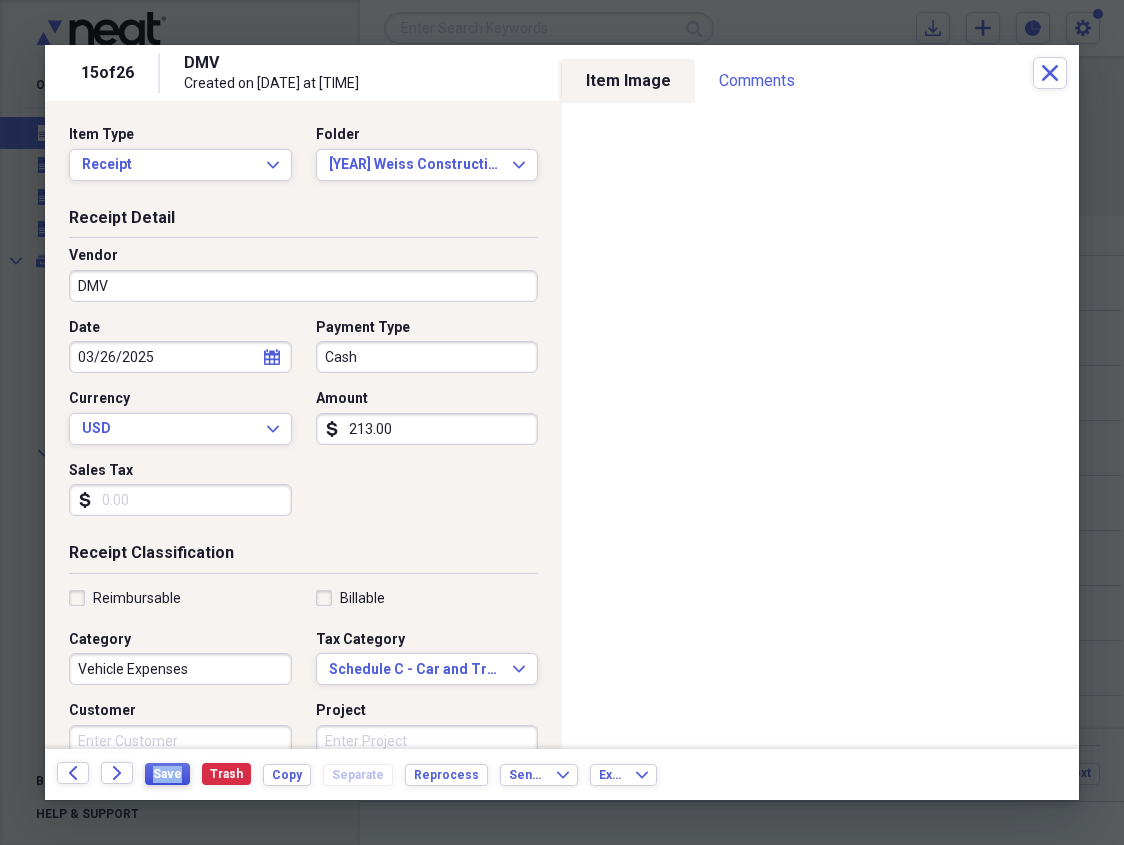 click on "Save" at bounding box center (167, 774) 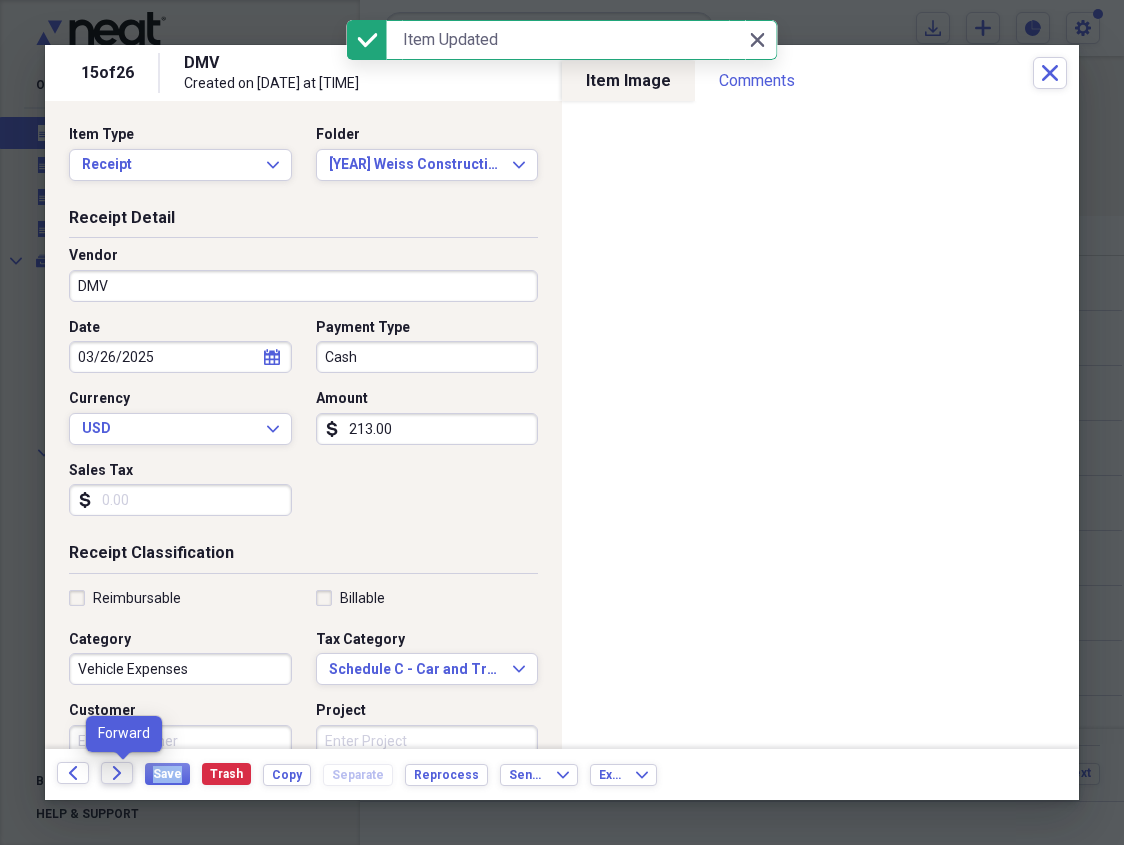 click on "Forward" at bounding box center [117, 773] 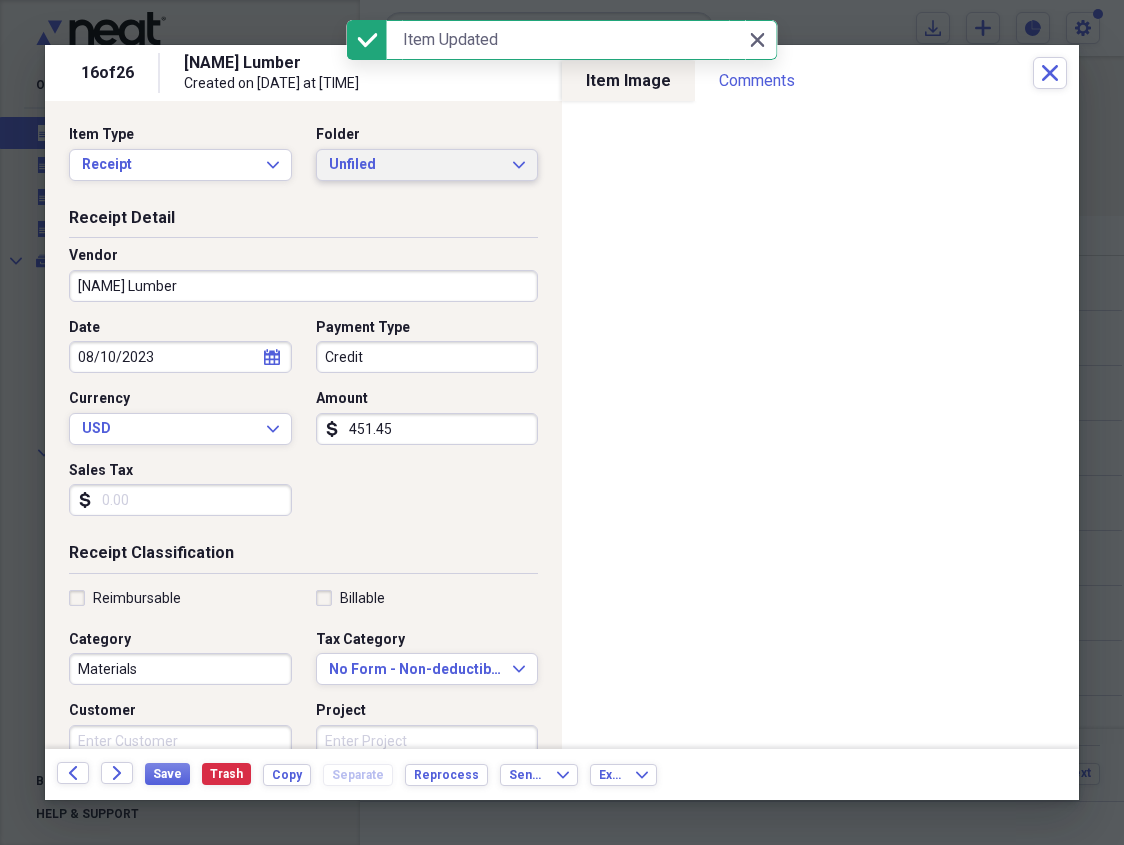 click on "Unfiled" at bounding box center (415, 165) 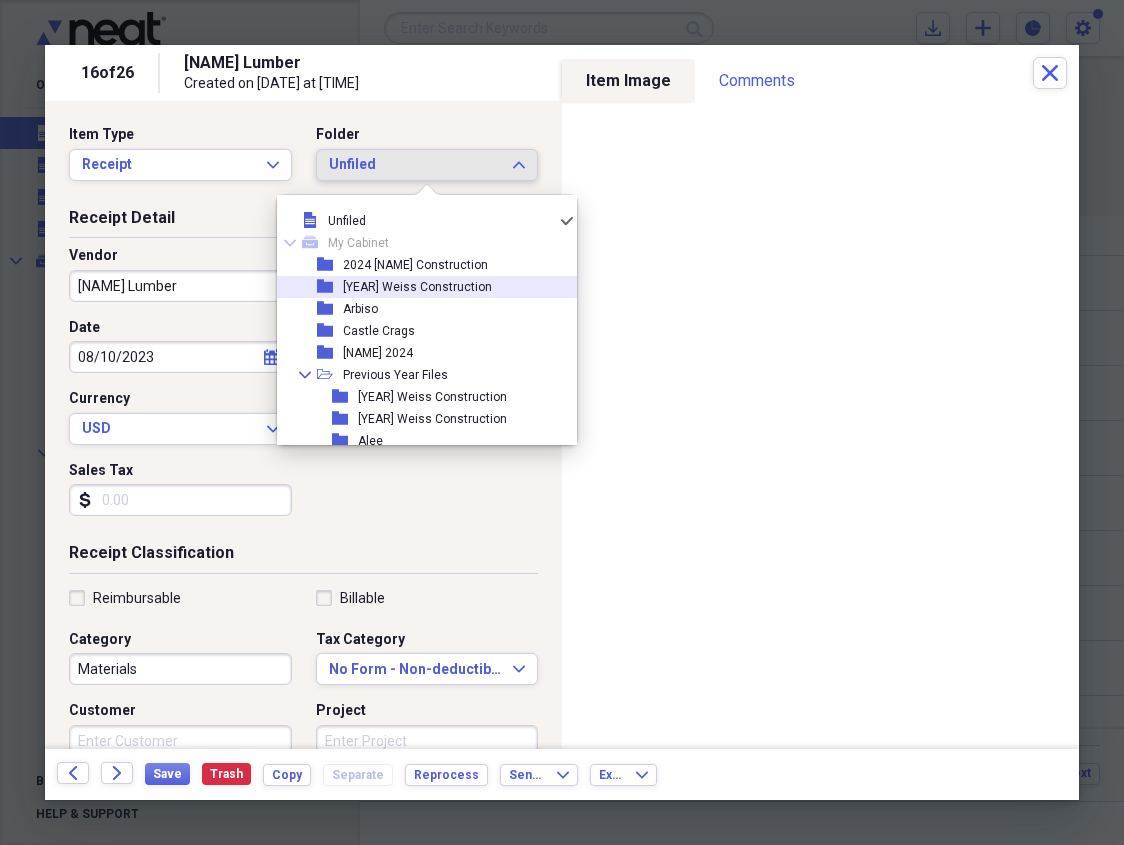 click on "[YEAR] Weiss Construction" at bounding box center [417, 287] 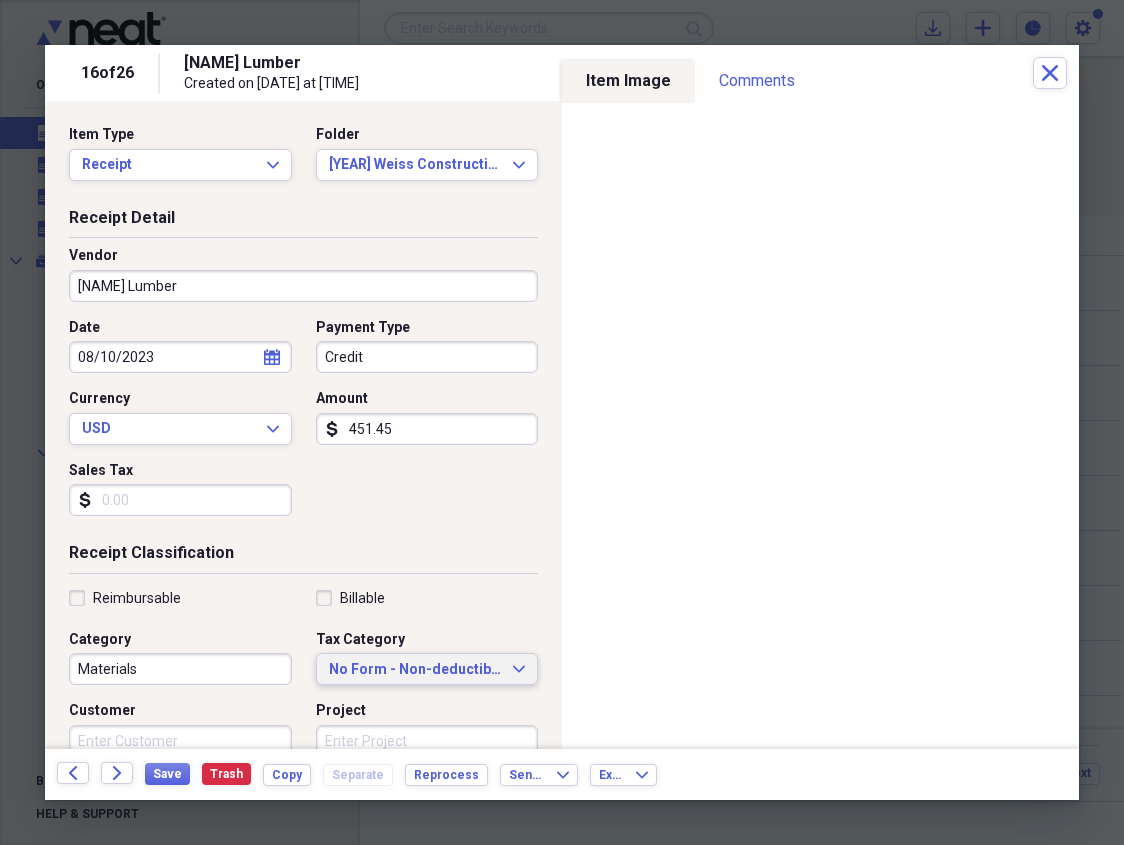 click on "No Form - Non-deductible" at bounding box center [415, 670] 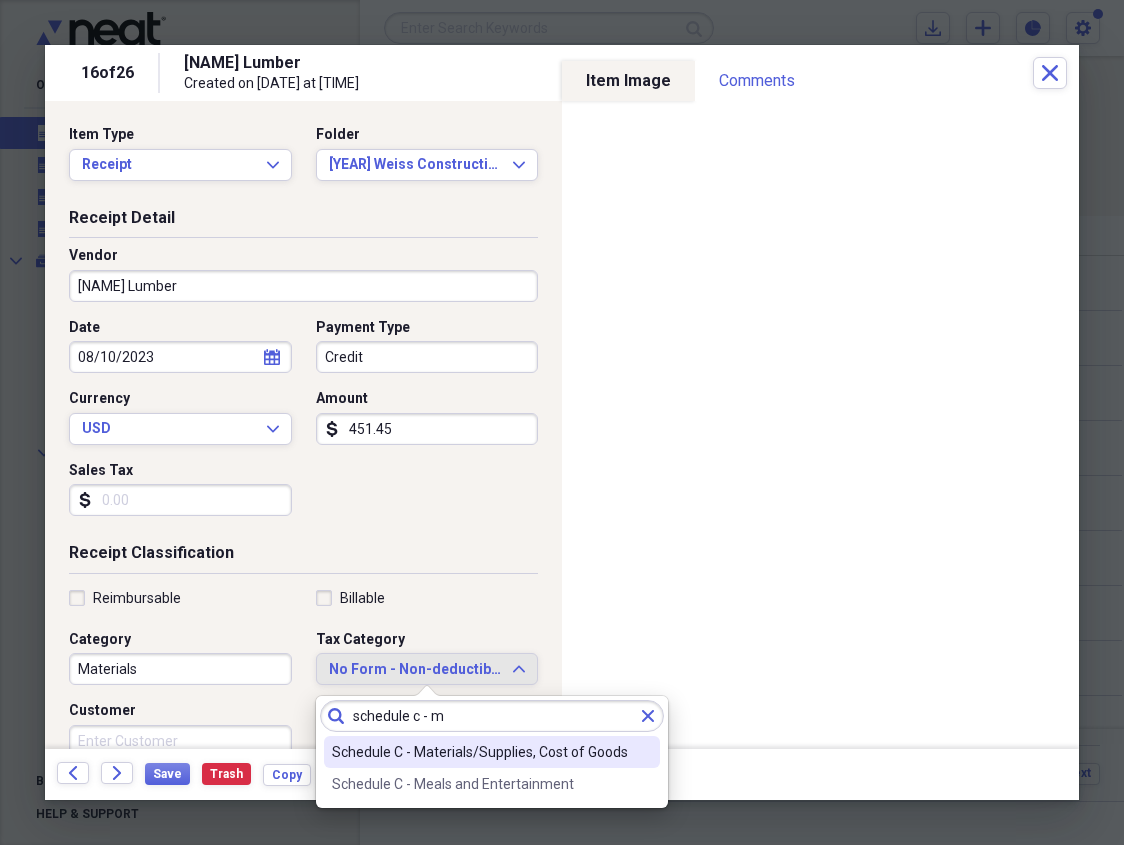 type on "schedule c - m" 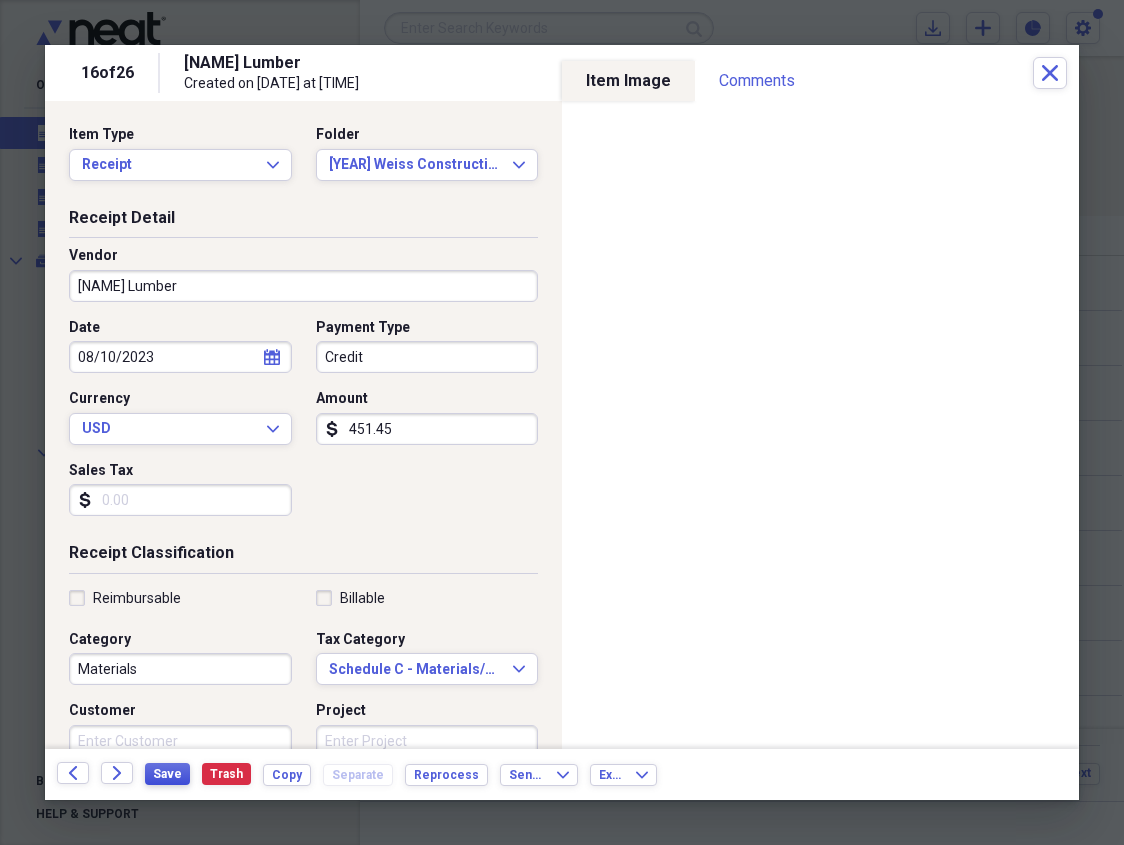click on "Save" at bounding box center [167, 774] 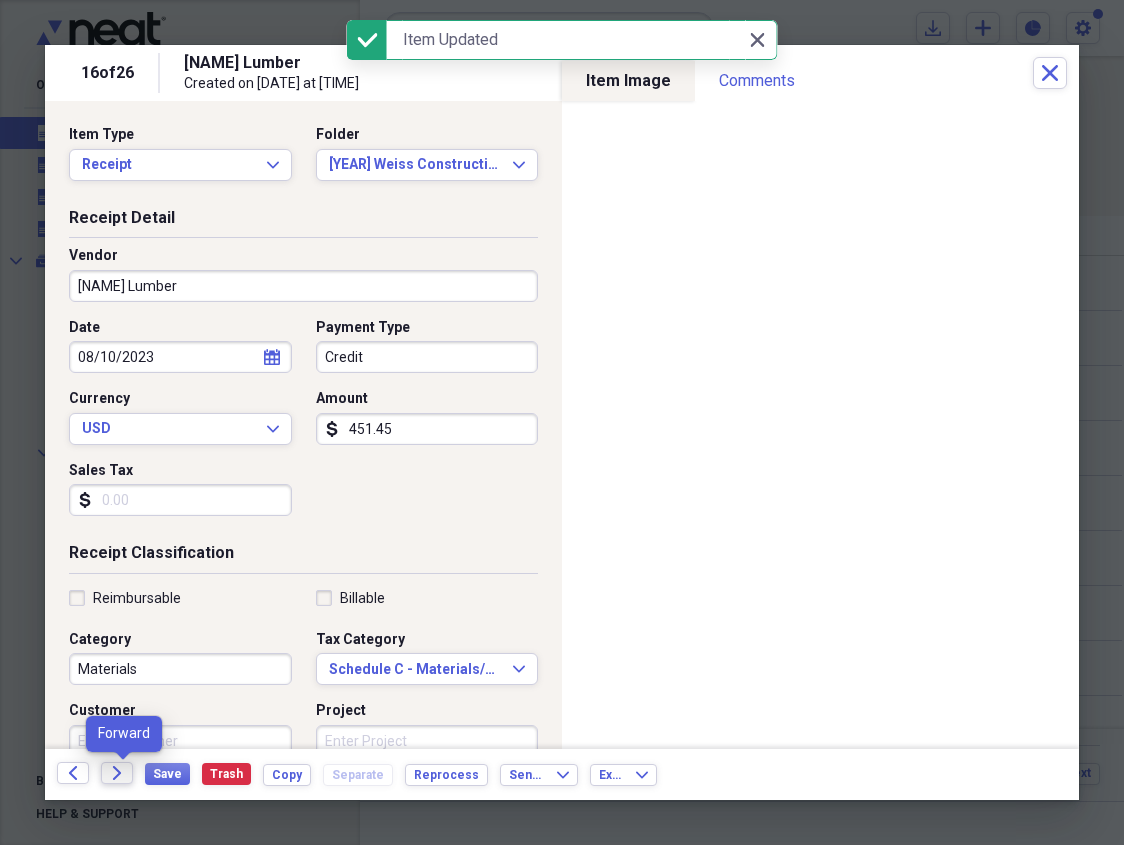 click on "Forward" at bounding box center [117, 773] 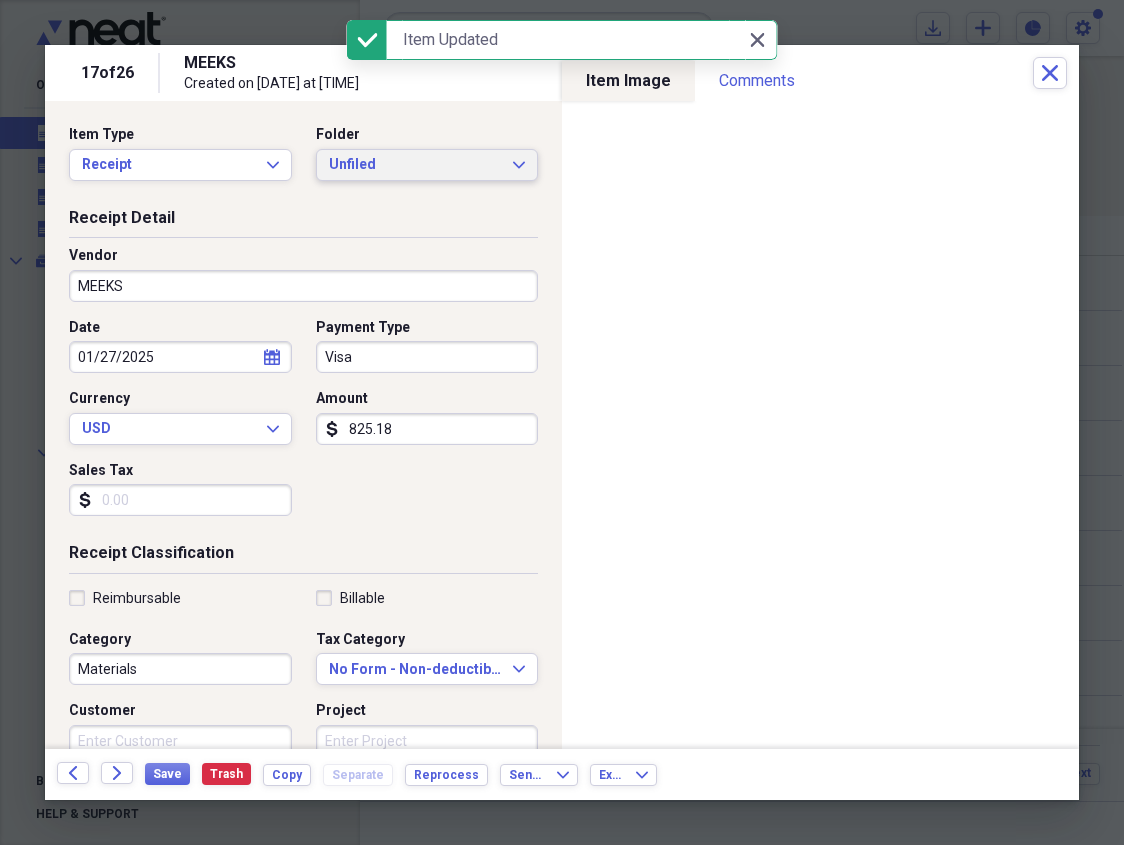 click on "Unfiled" at bounding box center [415, 165] 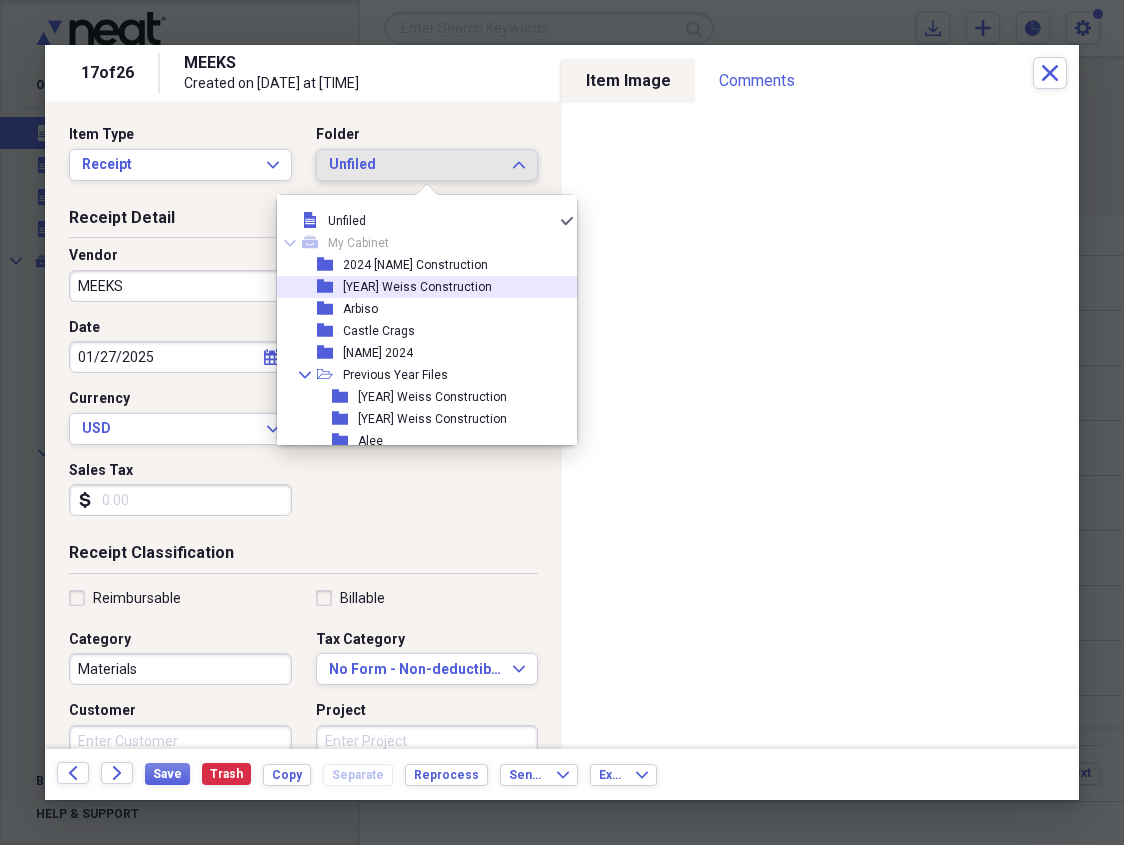 click on "[YEAR] Weiss Construction" at bounding box center [417, 287] 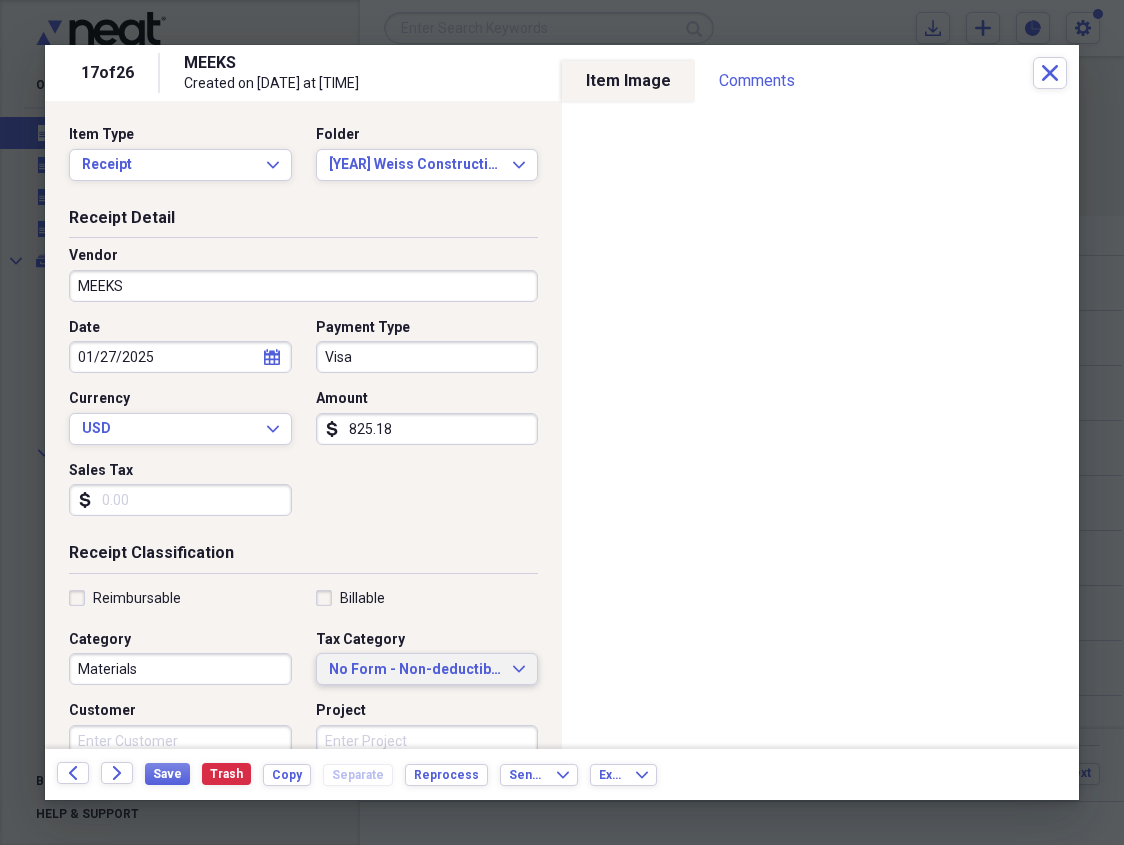 click on "No Form - Non-deductible" at bounding box center [415, 670] 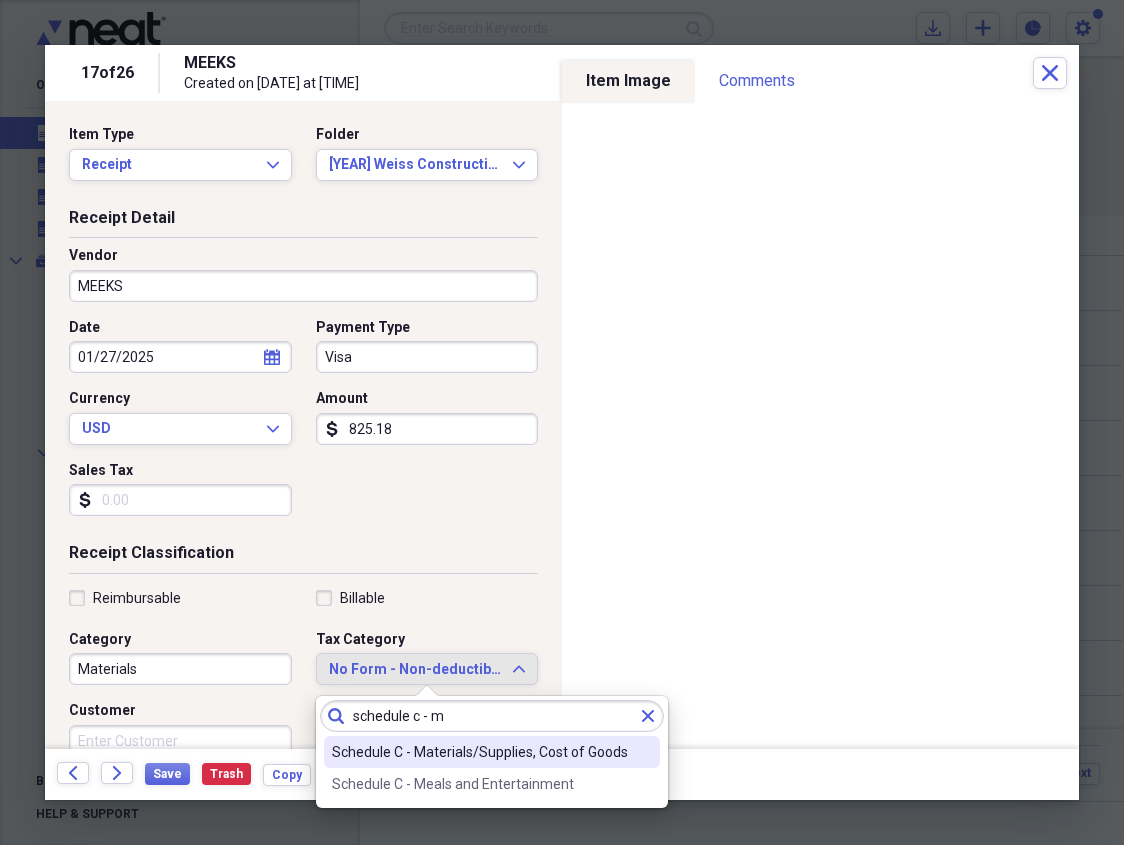 type on "schedule c - m" 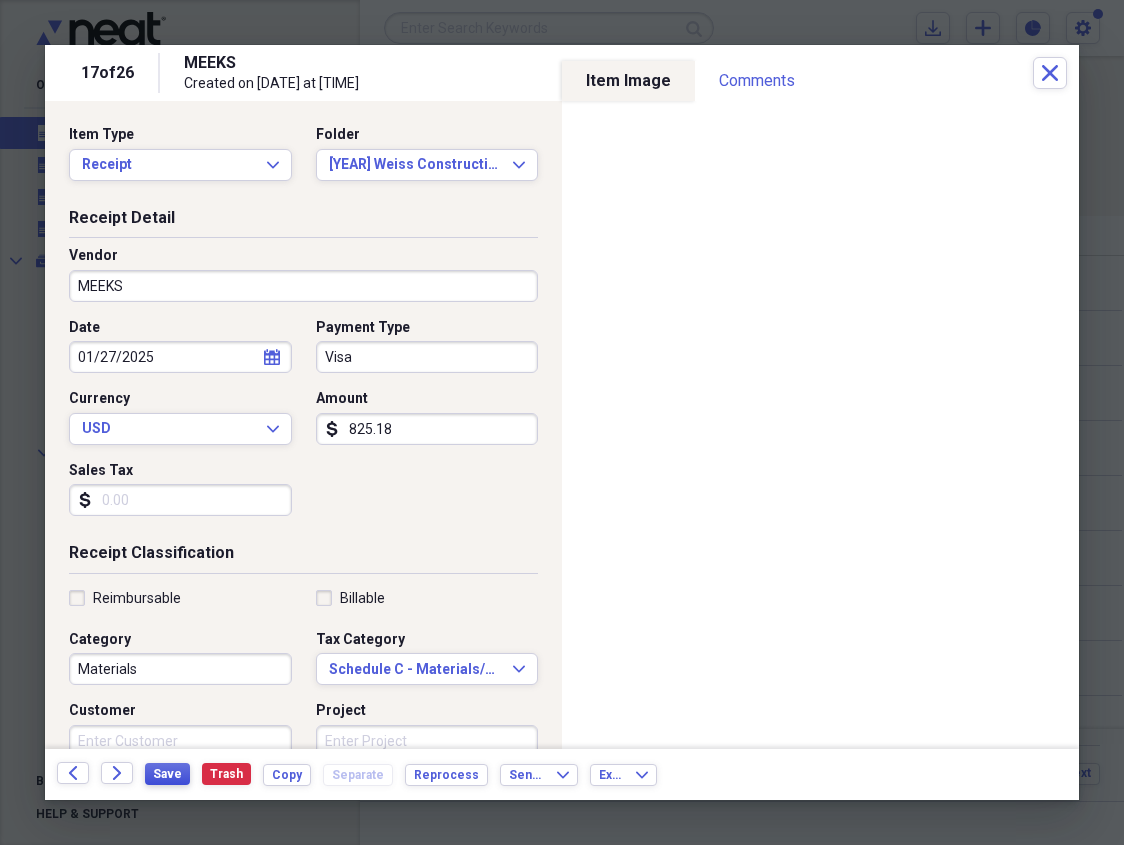 click on "Save" at bounding box center [167, 774] 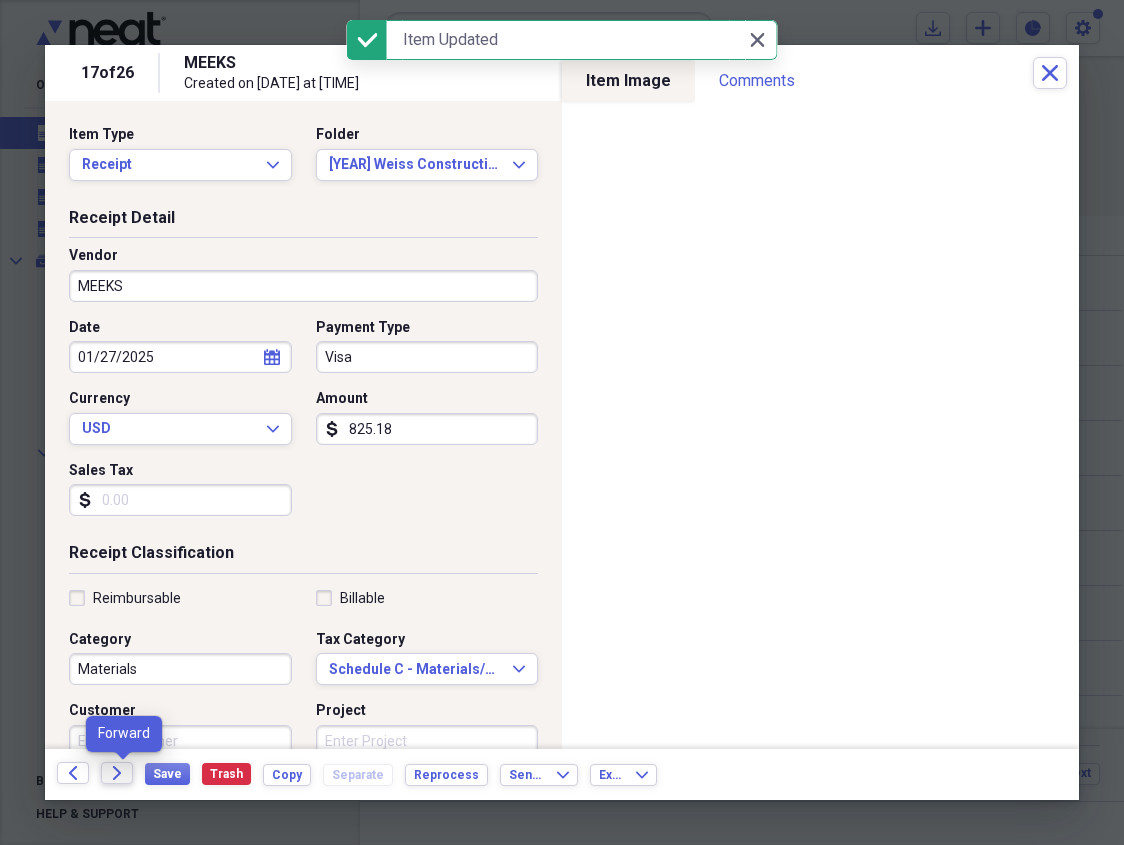 click 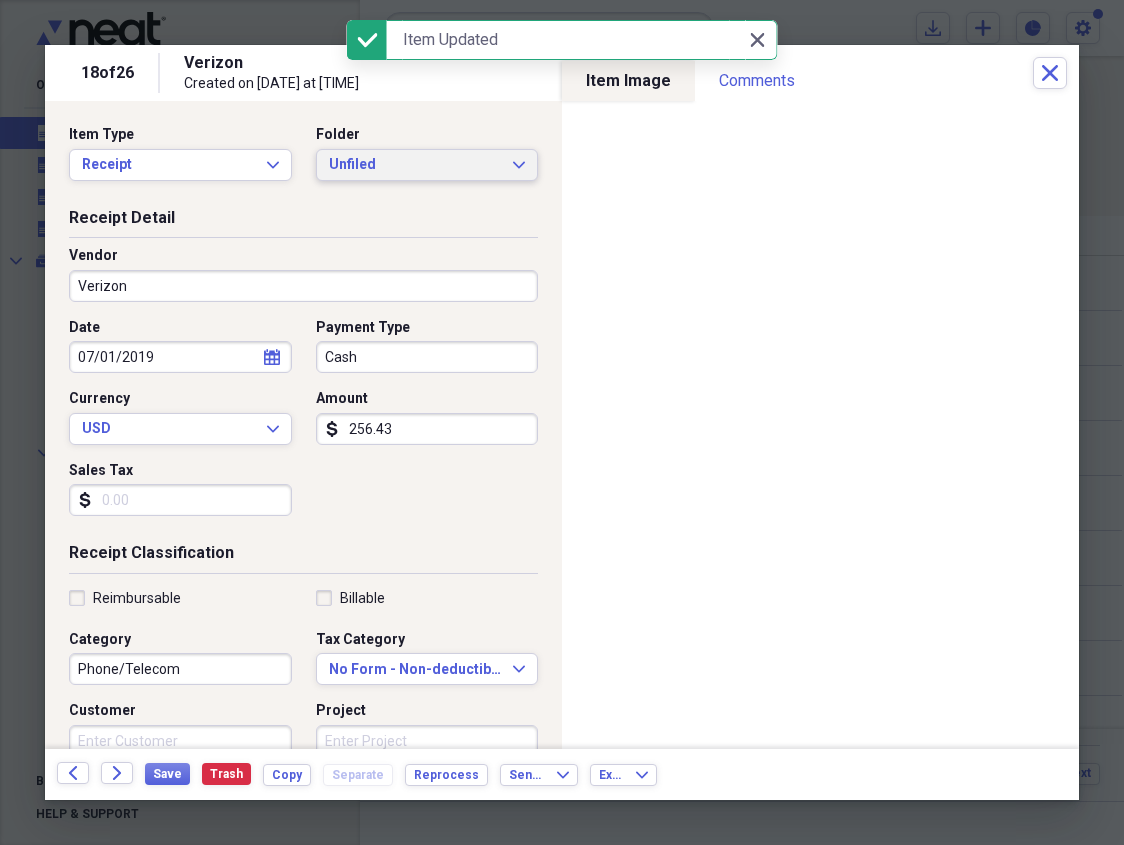 click on "Unfiled" at bounding box center (415, 165) 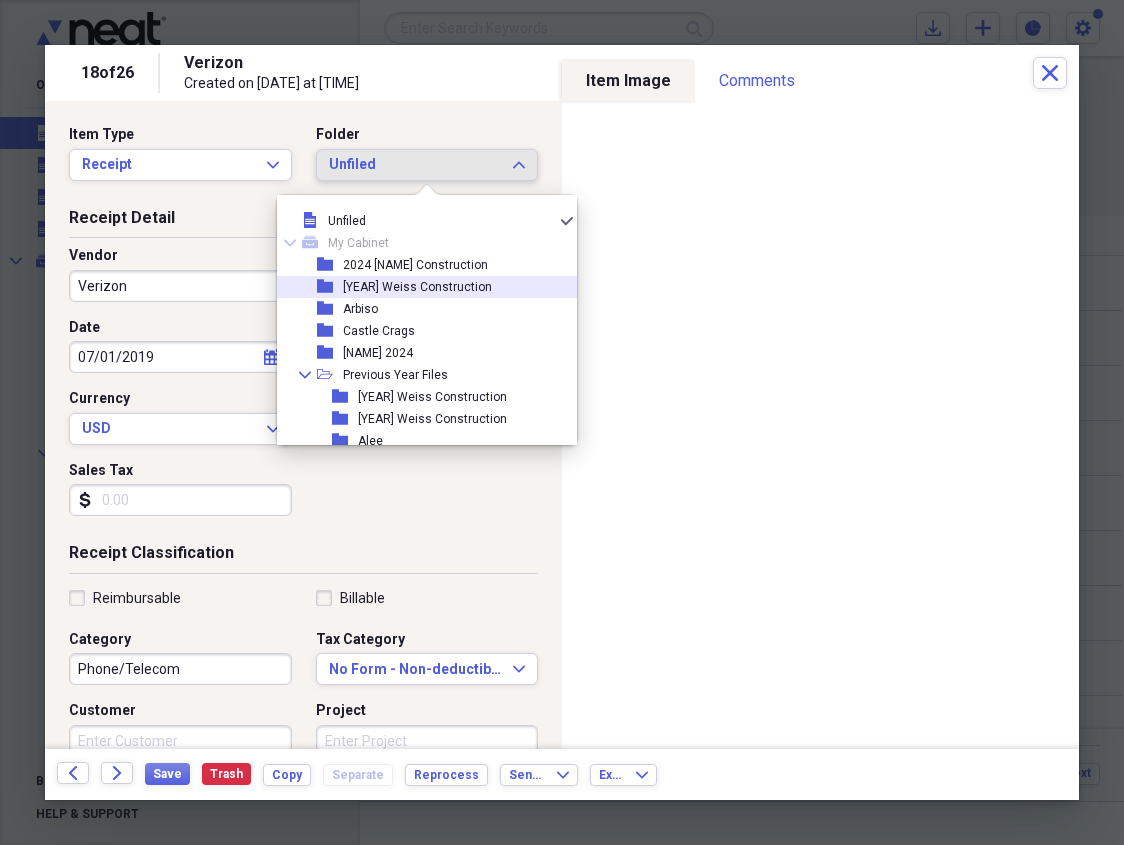 click on "[YEAR] Weiss Construction" at bounding box center (417, 287) 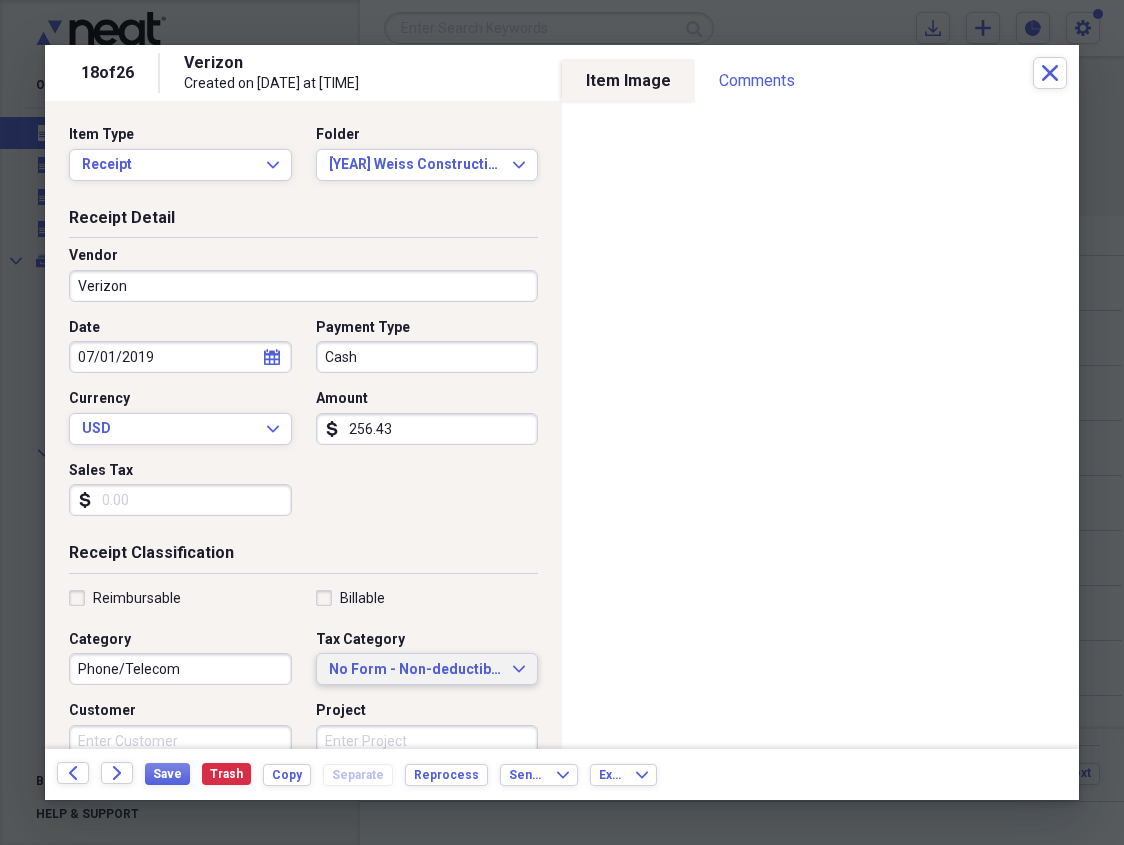 click on "No Form - Non-deductible" at bounding box center [415, 670] 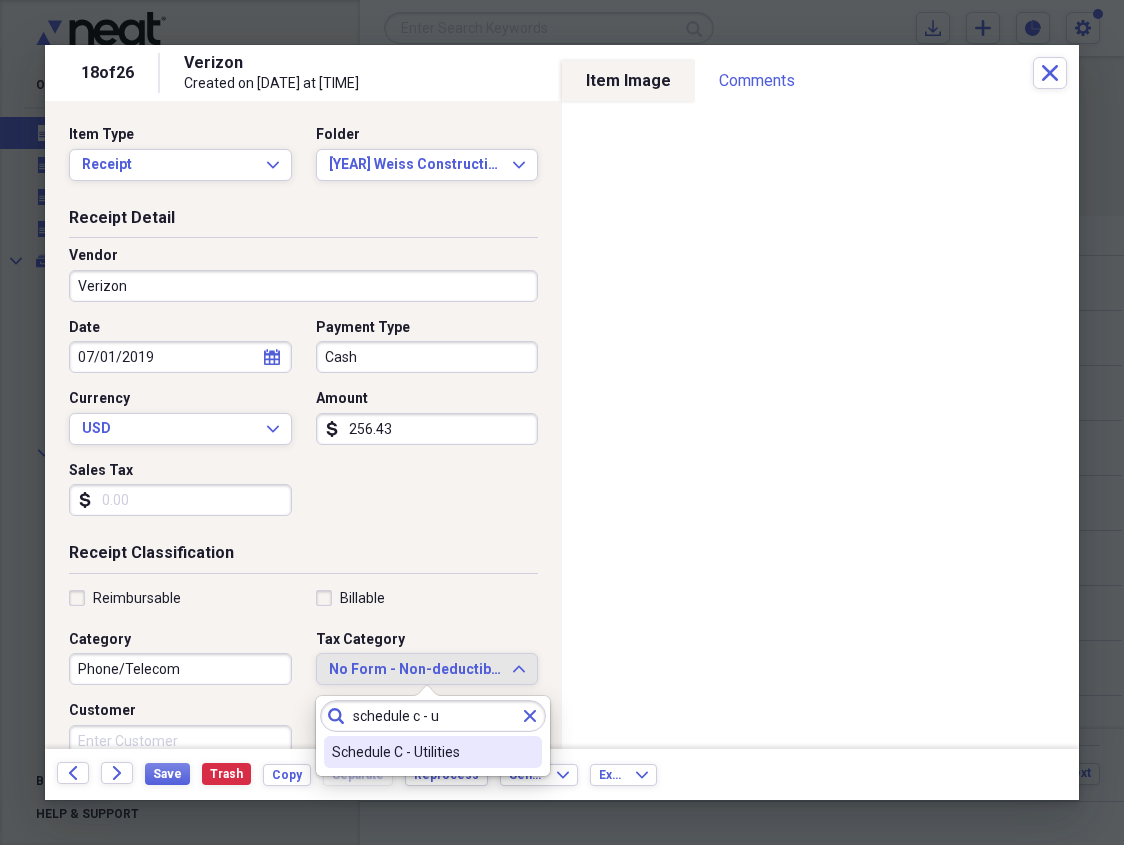 type on "schedule c - u" 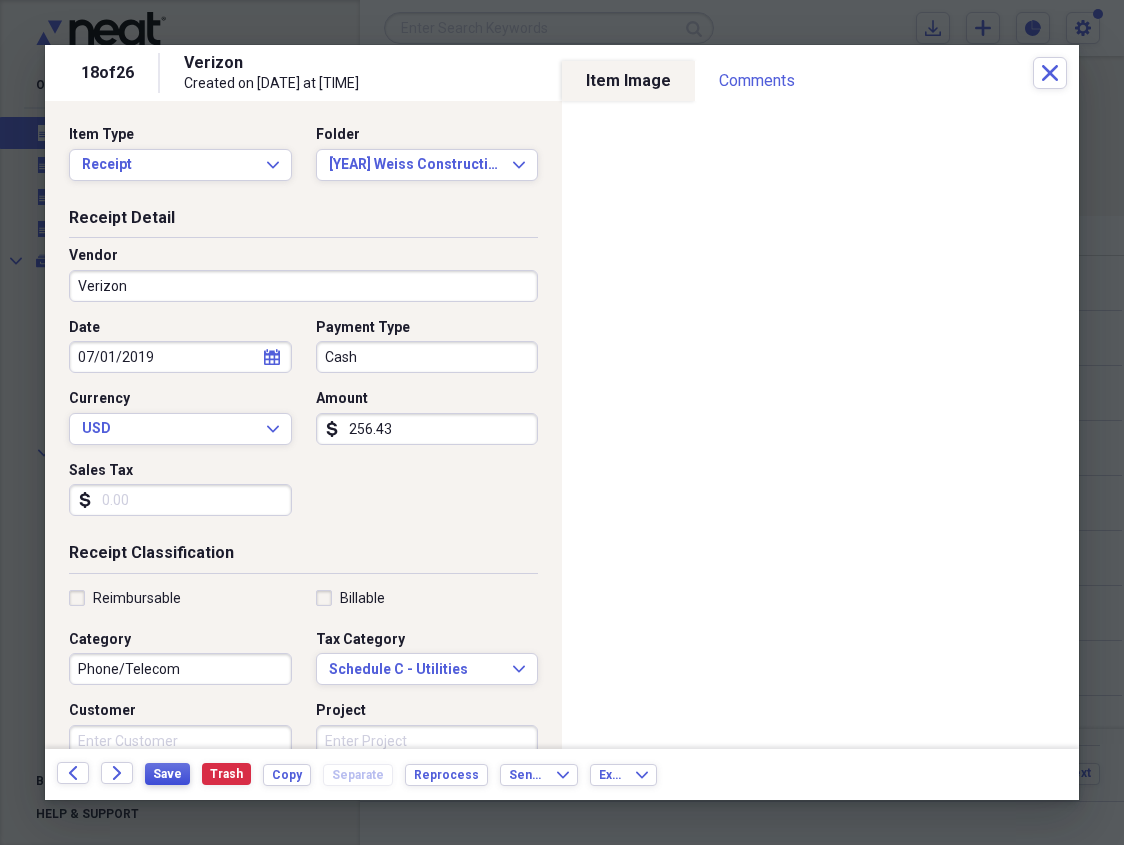 click on "Save" at bounding box center (167, 774) 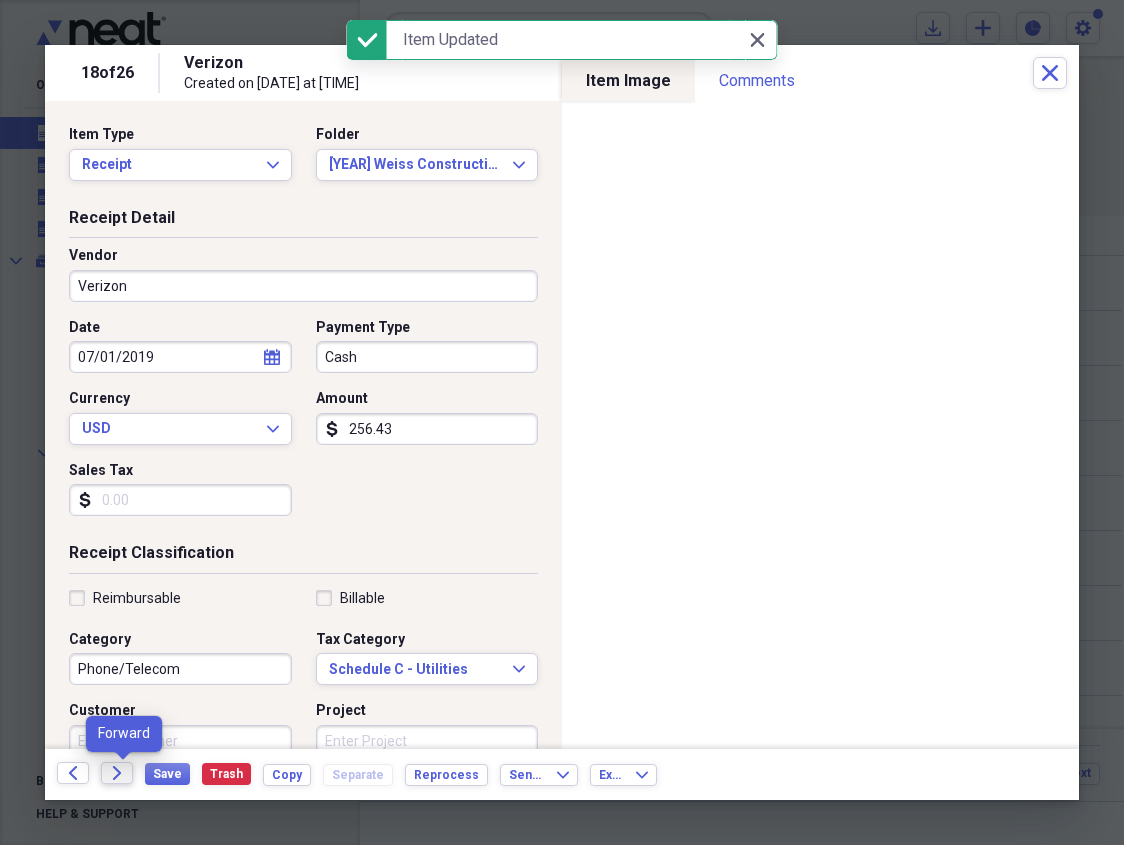click on "Forward" 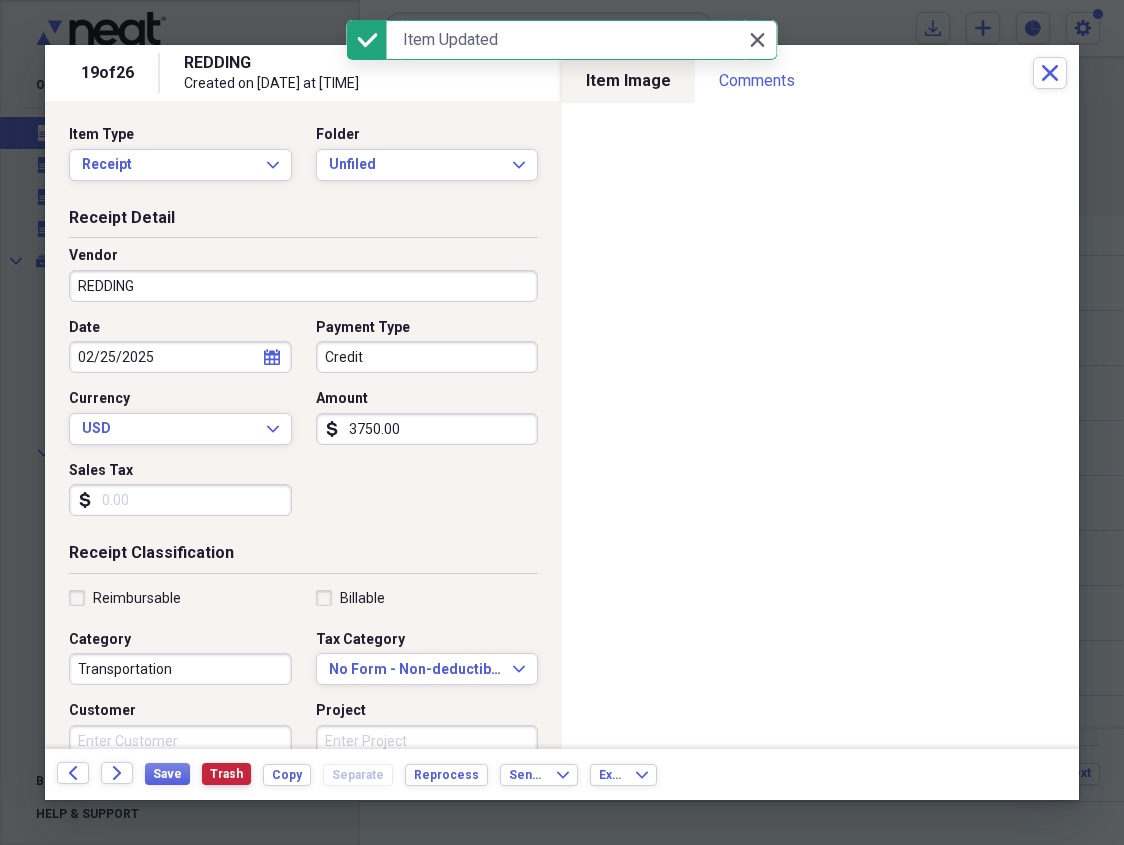 click on "Trash" at bounding box center (226, 774) 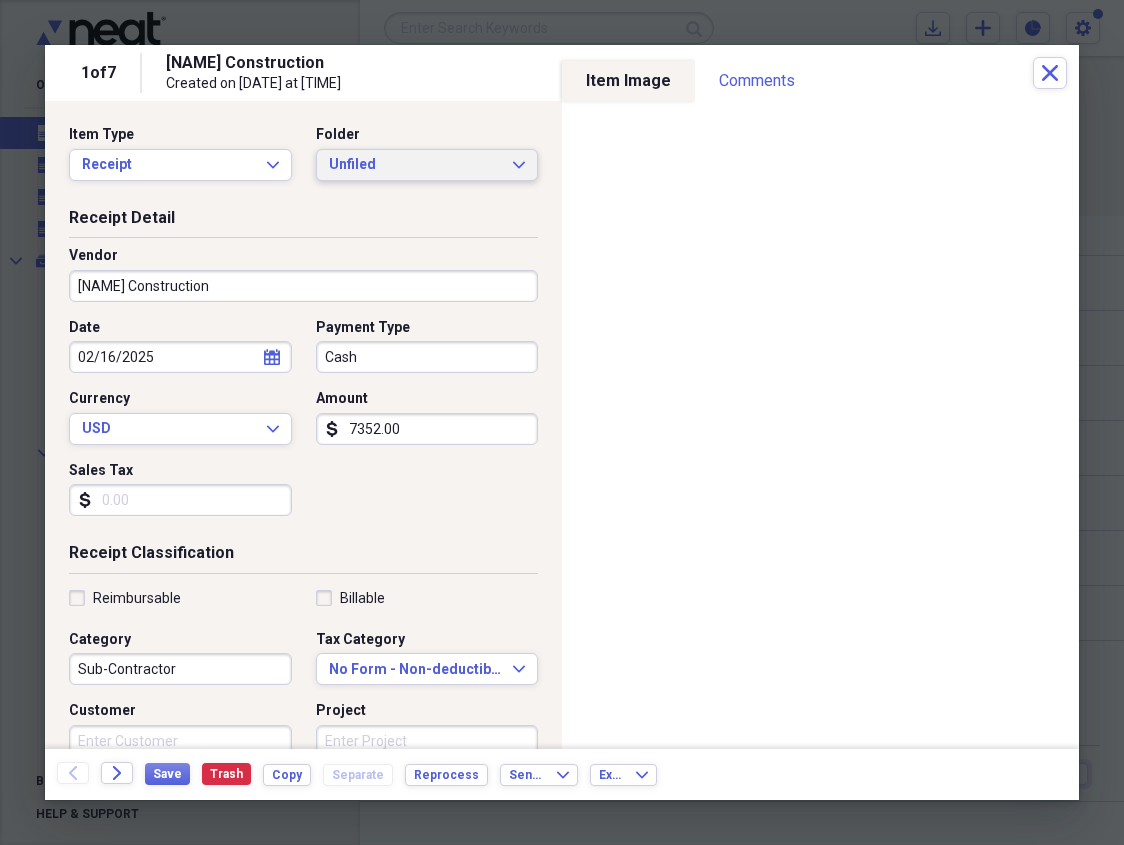click on "Unfiled" at bounding box center [415, 165] 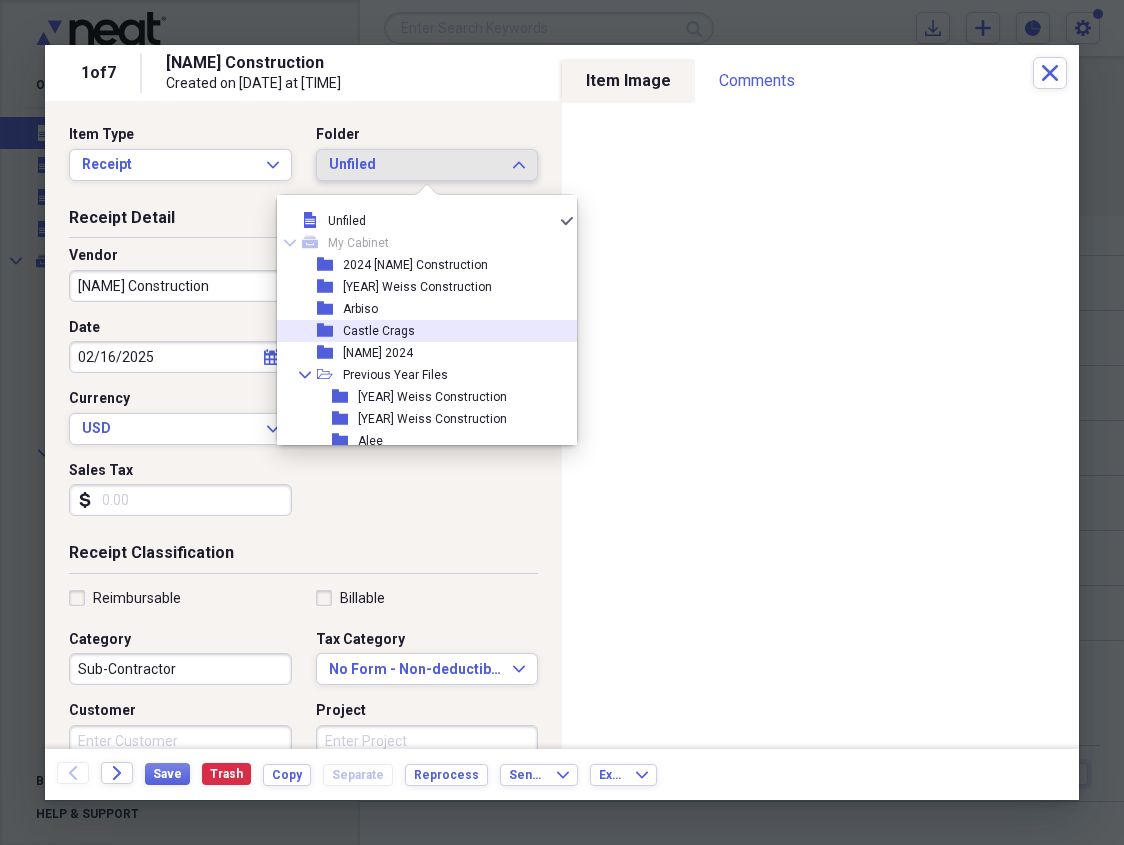 click on "Castle Crags" at bounding box center (379, 331) 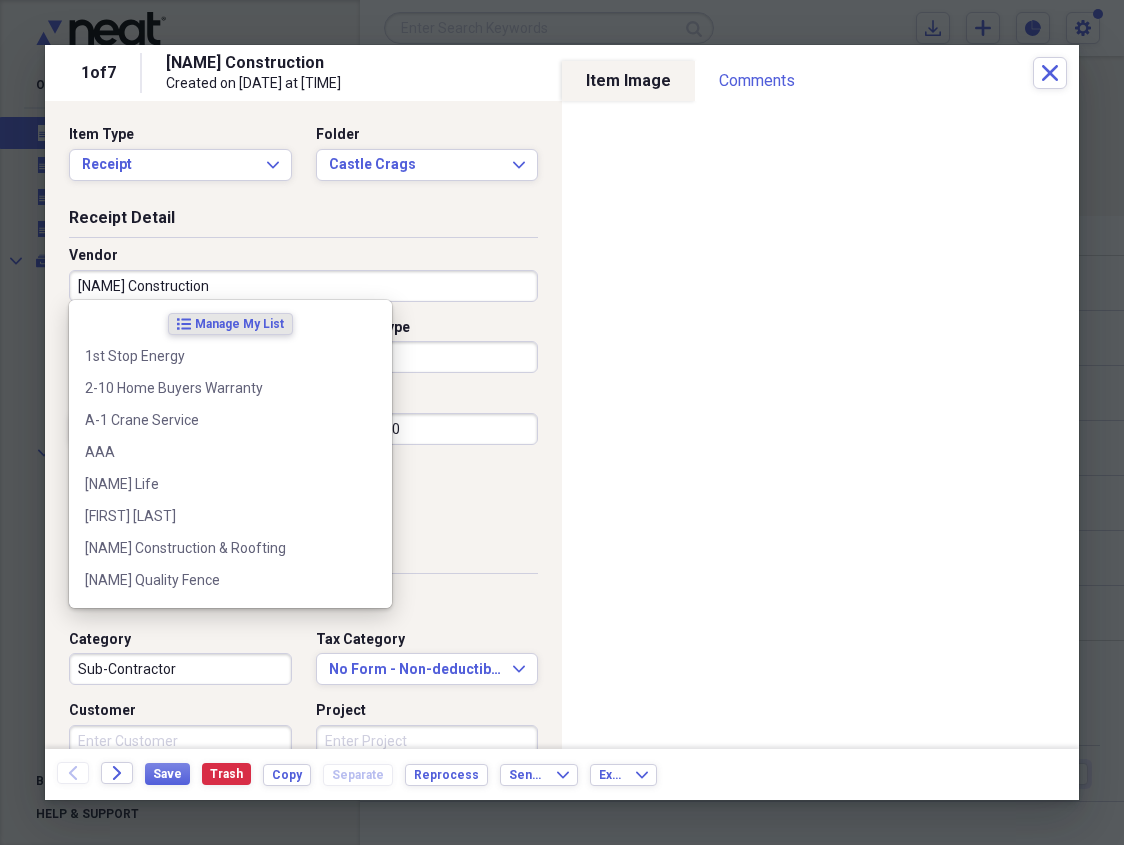 click on "[NAME] Construction" at bounding box center [303, 286] 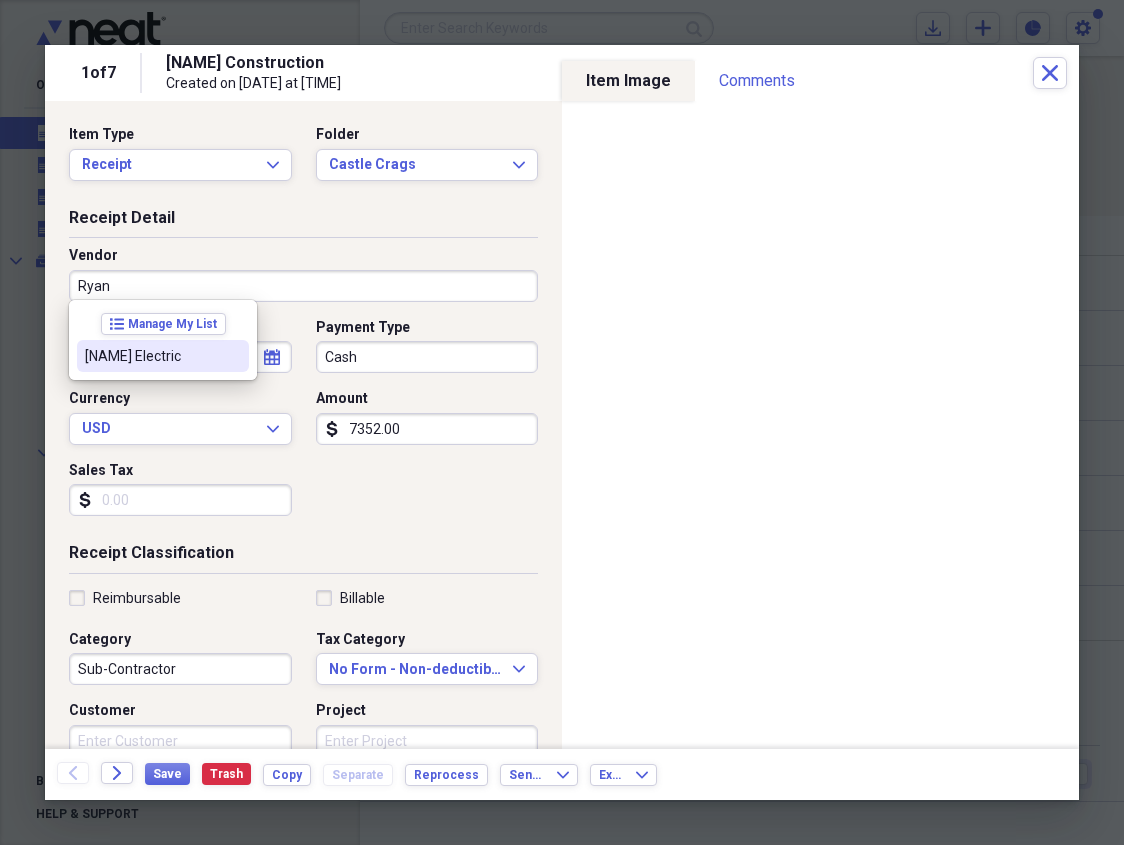 click on "[NAME] Electric" at bounding box center (163, 356) 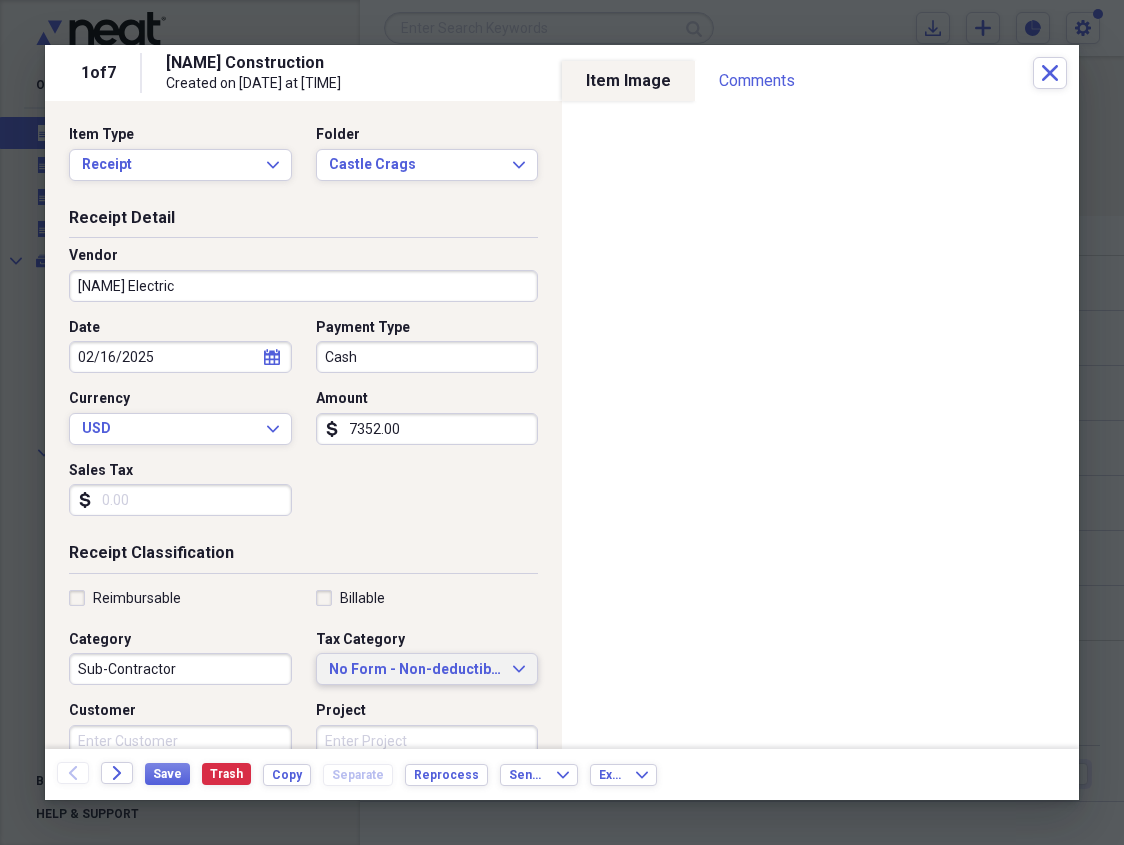click on "No Form - Non-deductible" at bounding box center (415, 670) 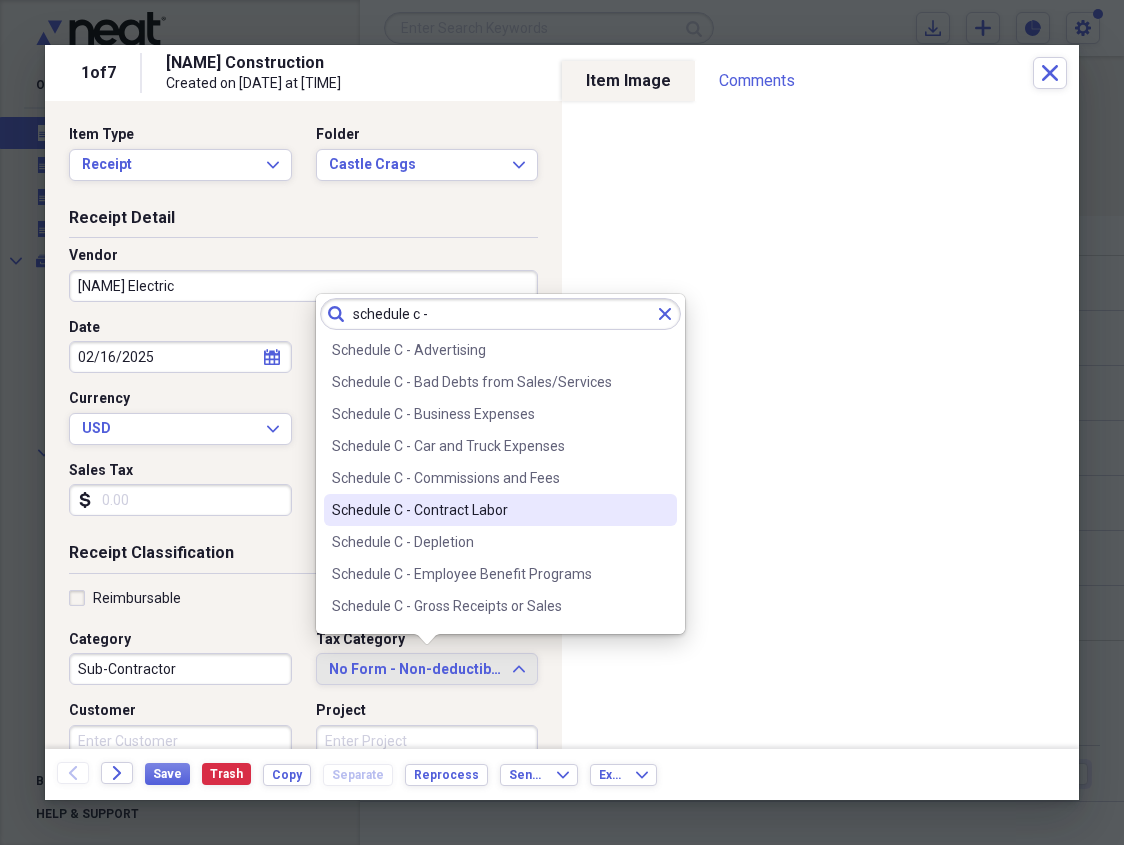 type on "schedule c -" 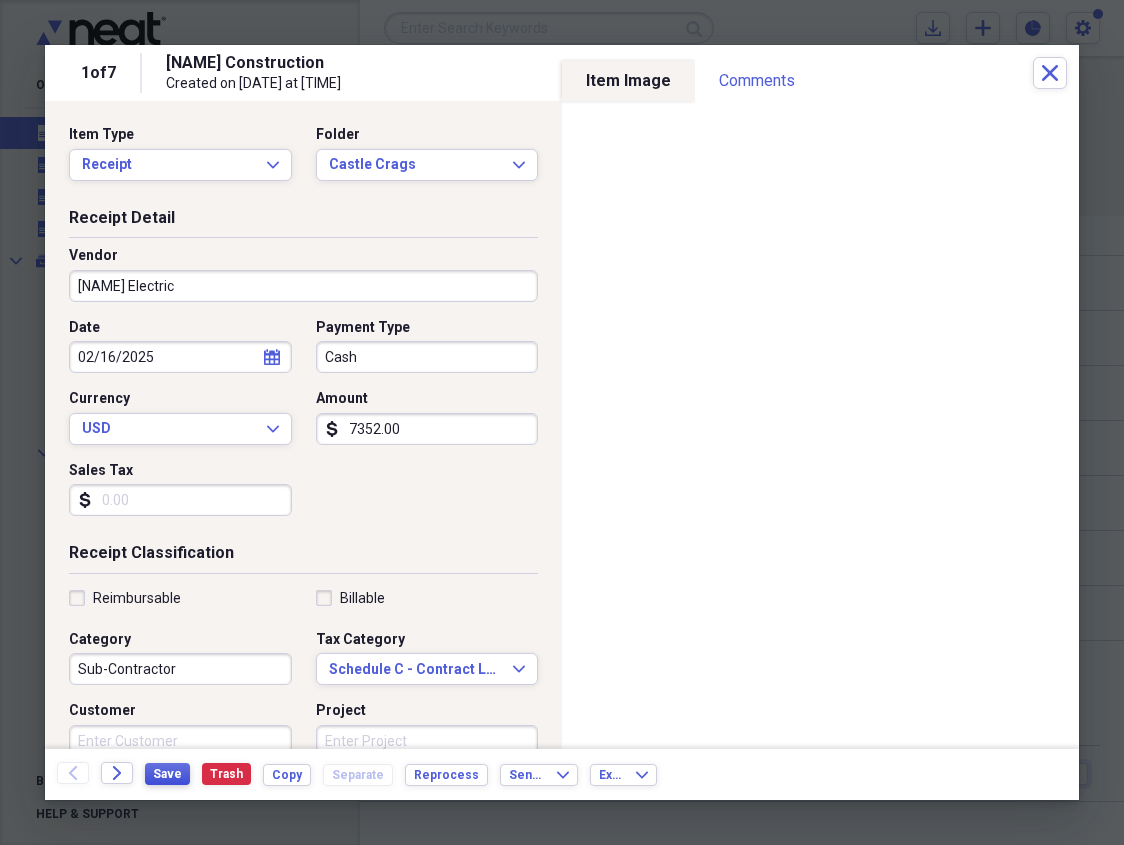 click on "Save" at bounding box center (167, 774) 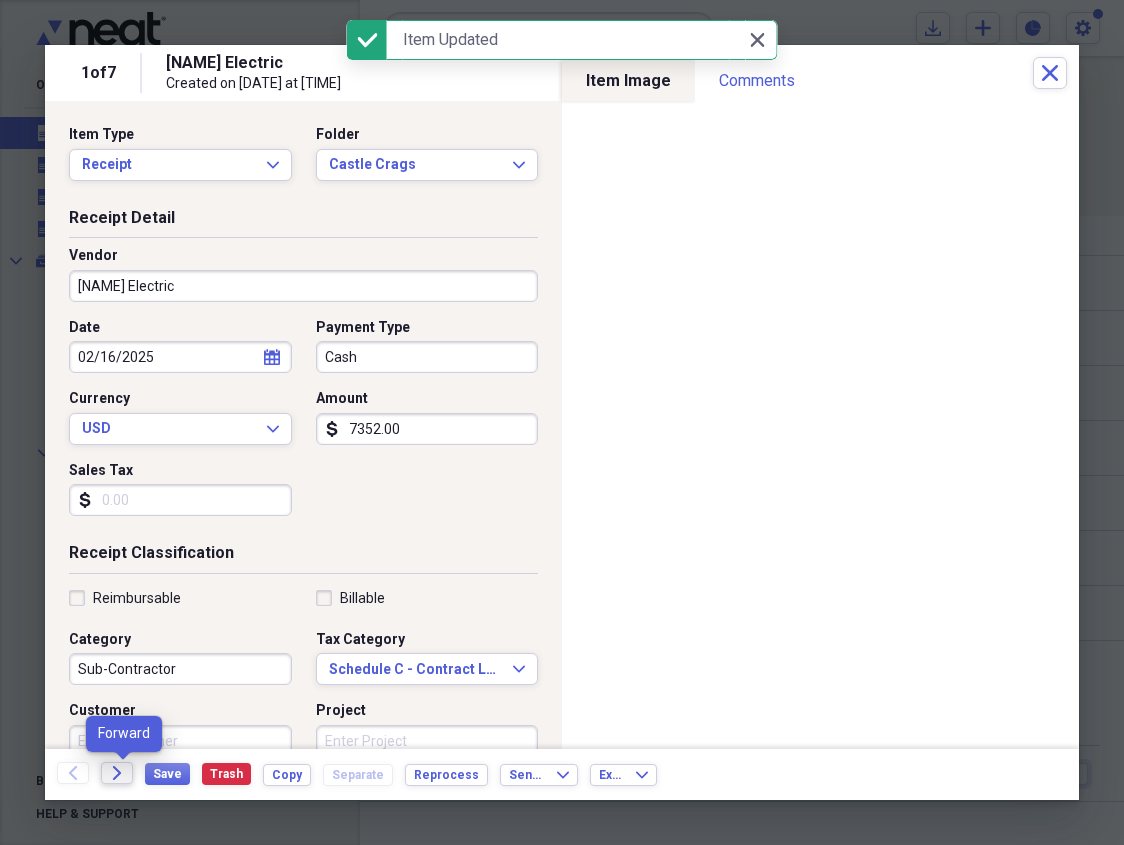 click on "Forward" 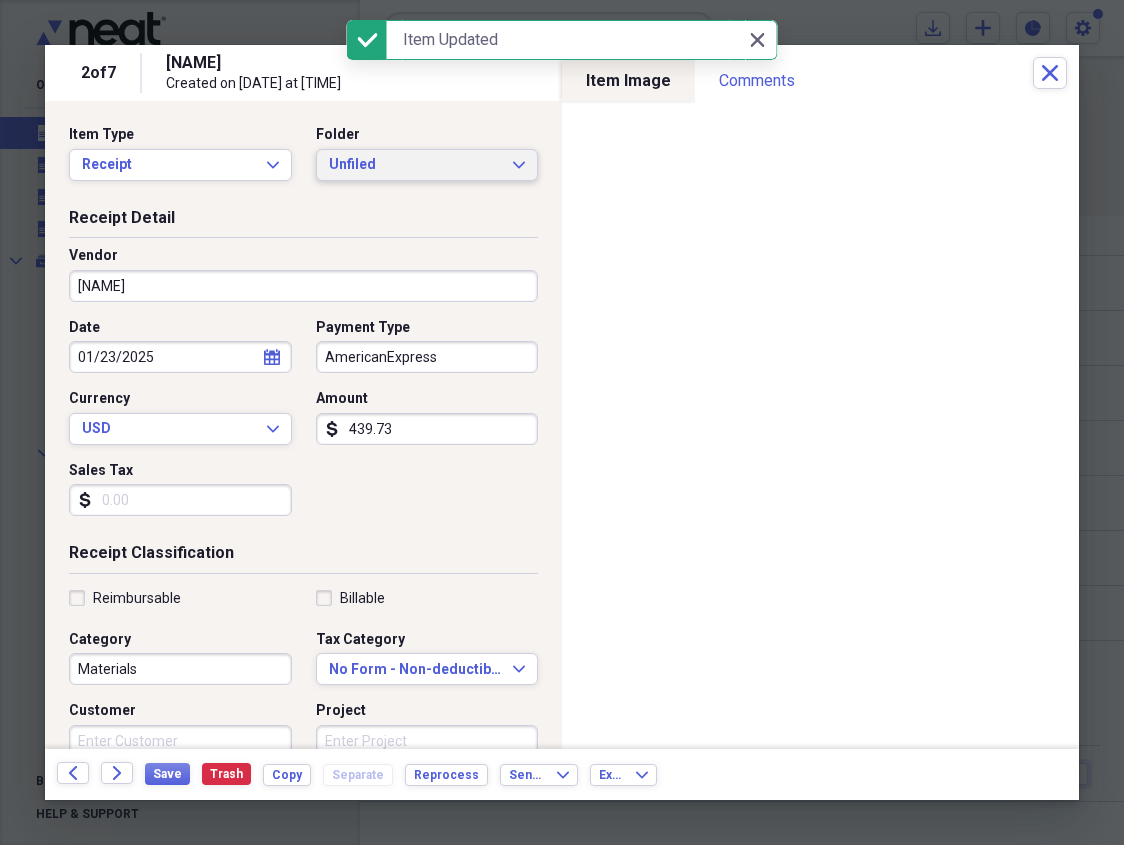 click on "Unfiled" at bounding box center (415, 165) 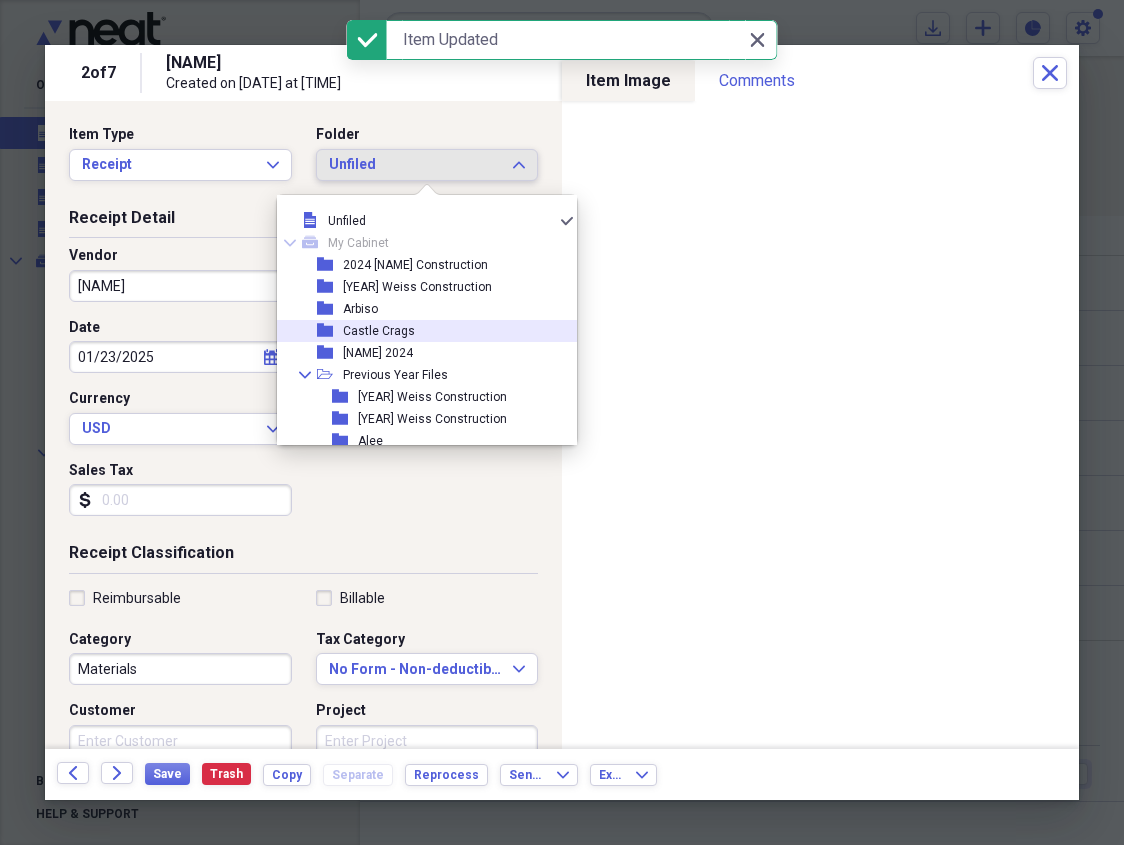 click on "folder Castle Crags" at bounding box center [419, 331] 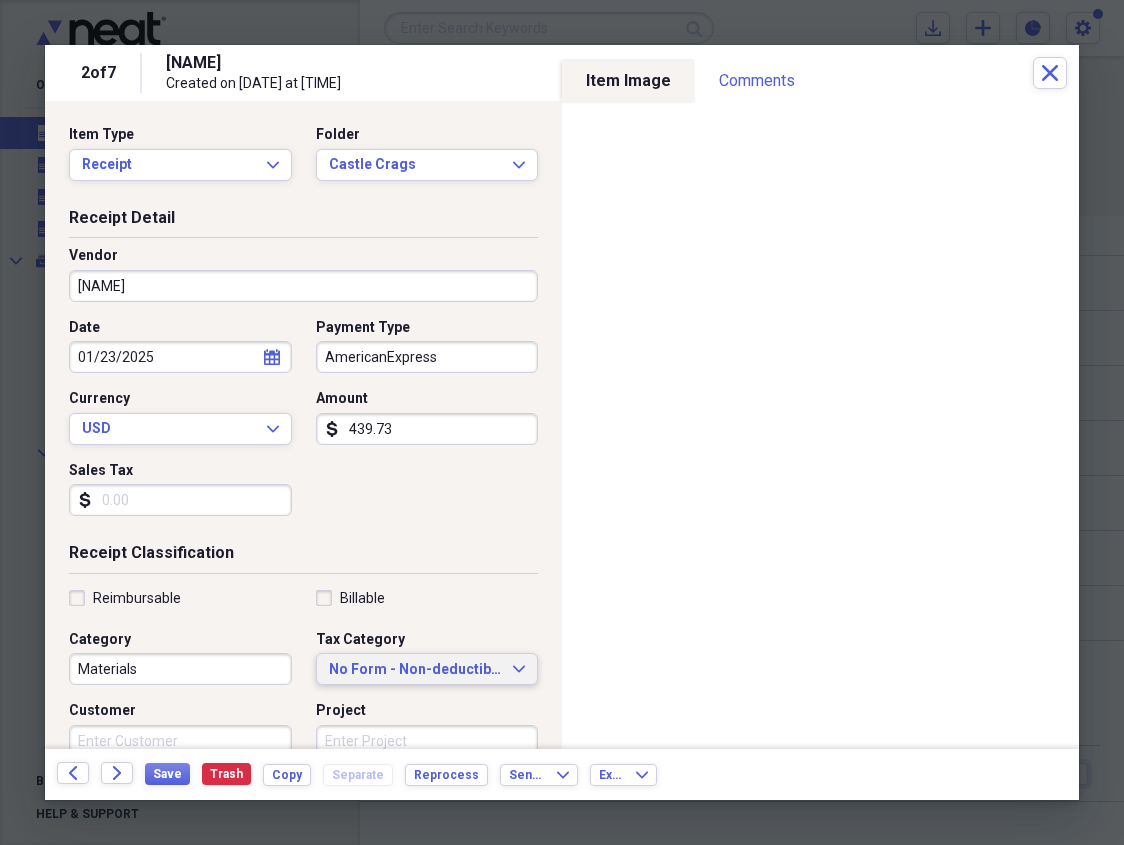 click on "No Form - Non-deductible" at bounding box center (415, 670) 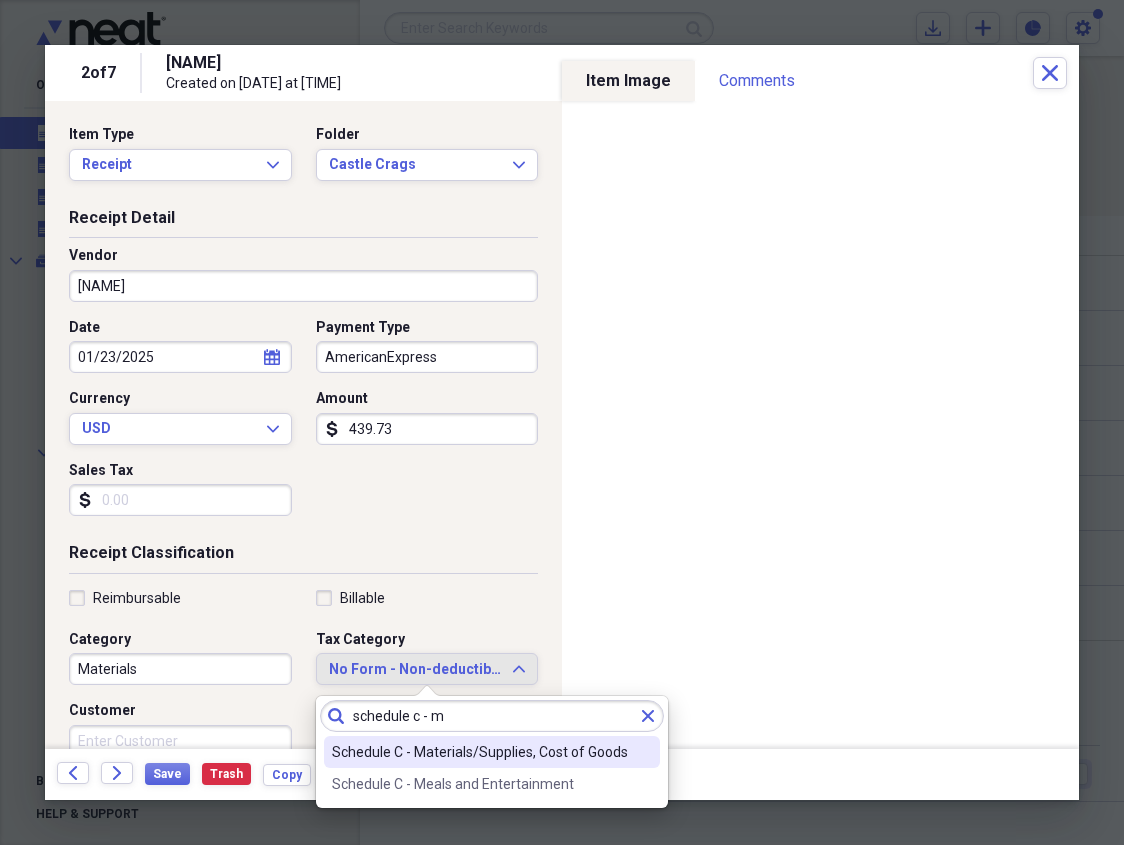 type on "schedule c - m" 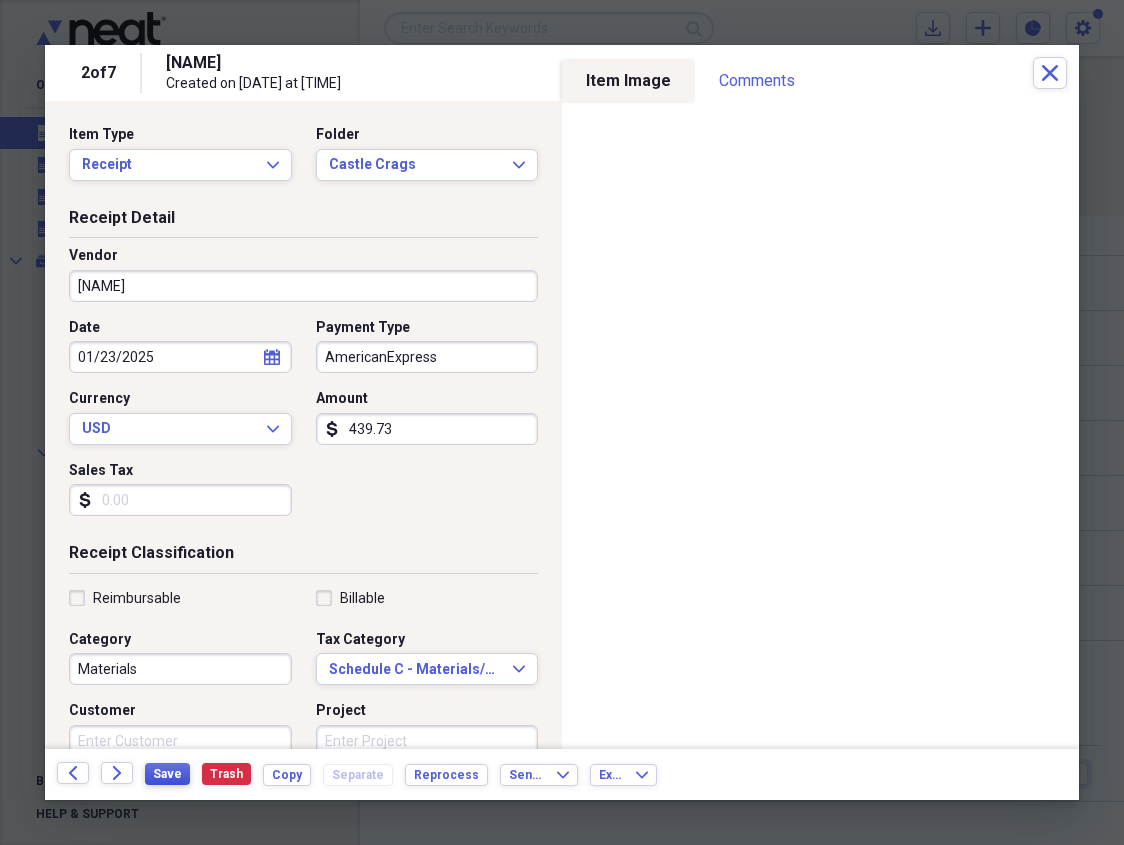 click on "Save" at bounding box center [167, 774] 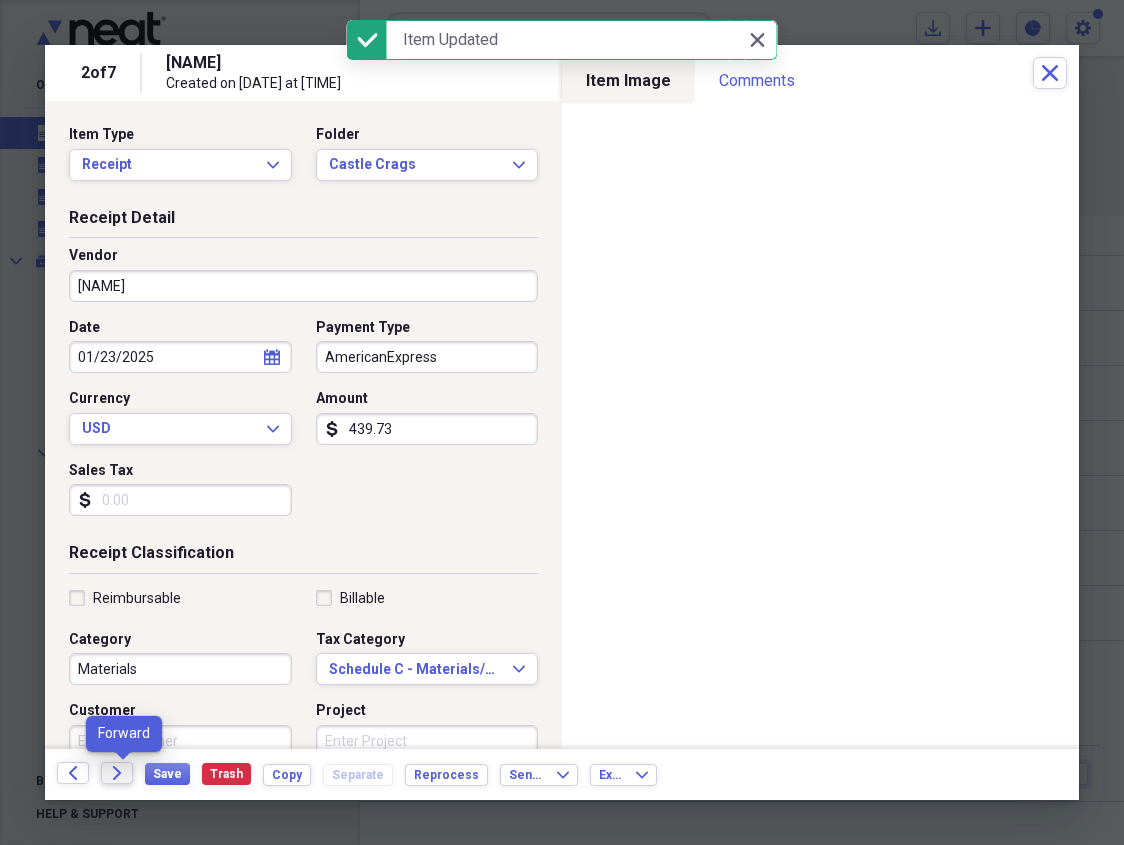 click on "Forward" 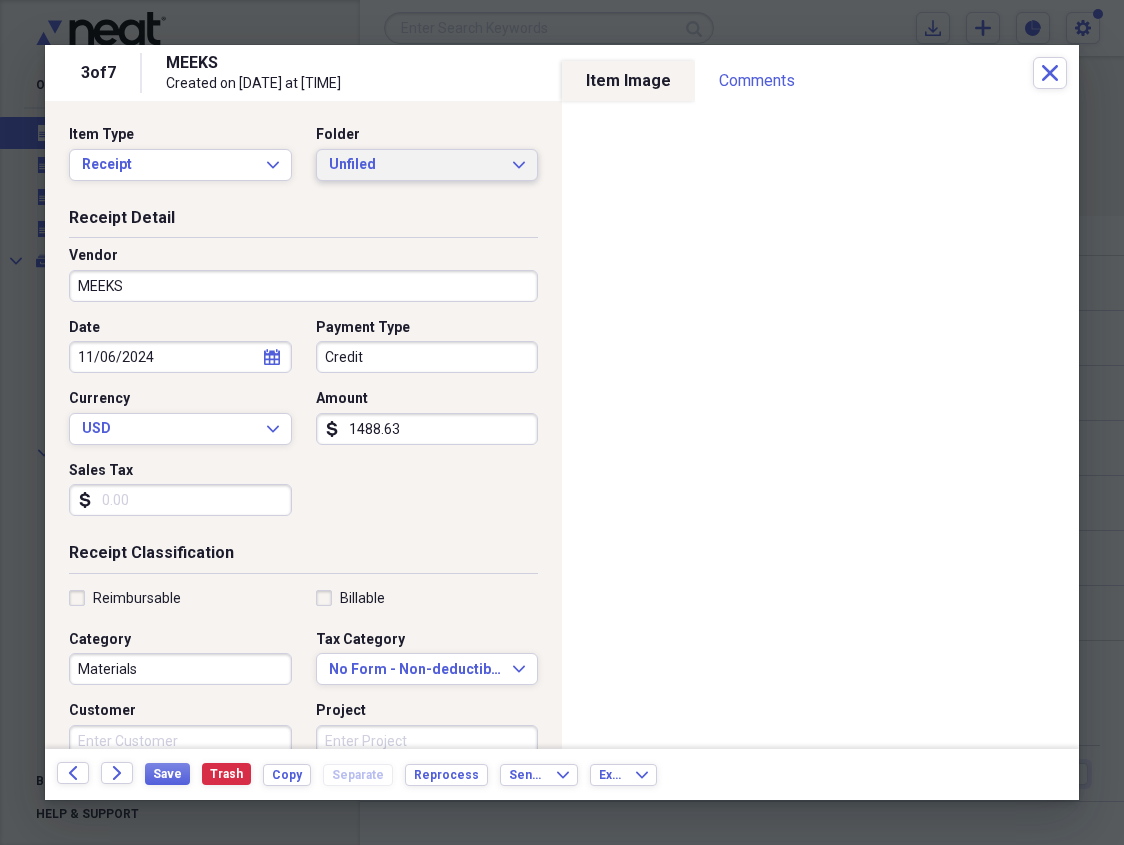 click on "Unfiled" at bounding box center [415, 165] 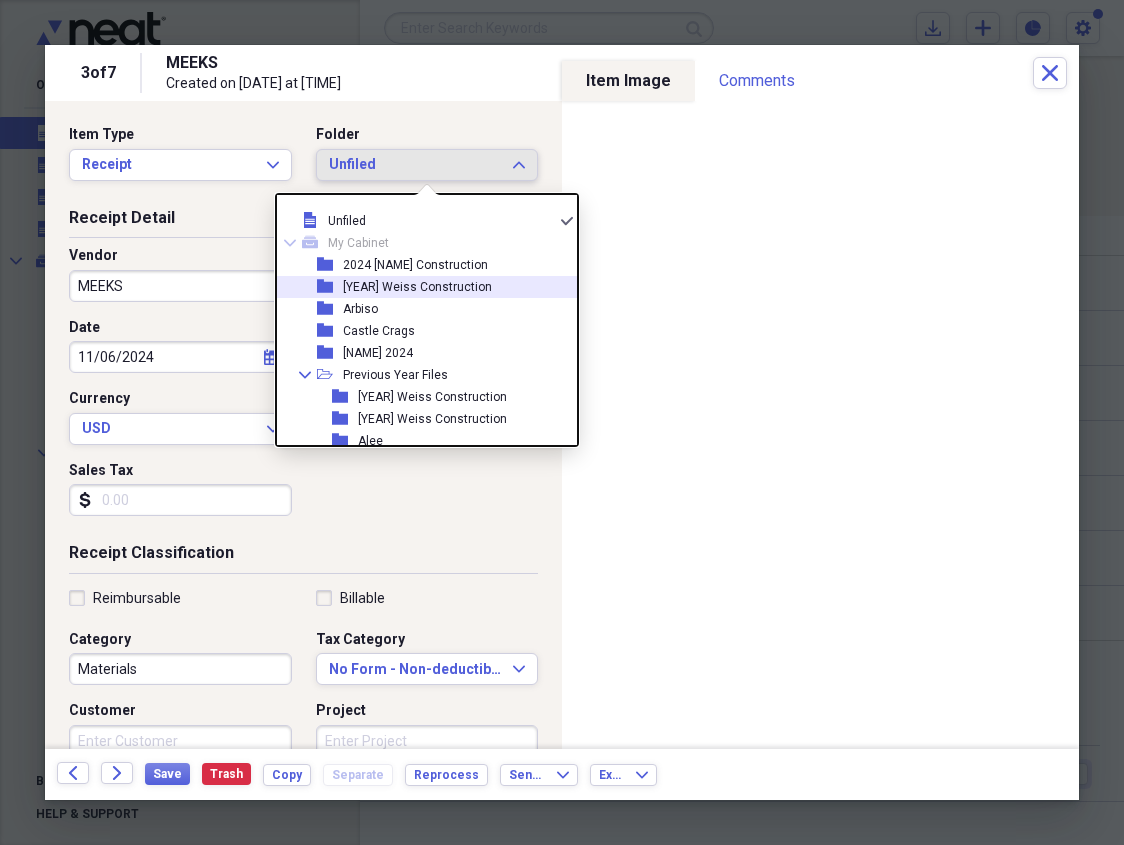 click on "[YEAR] Weiss Construction" at bounding box center (417, 287) 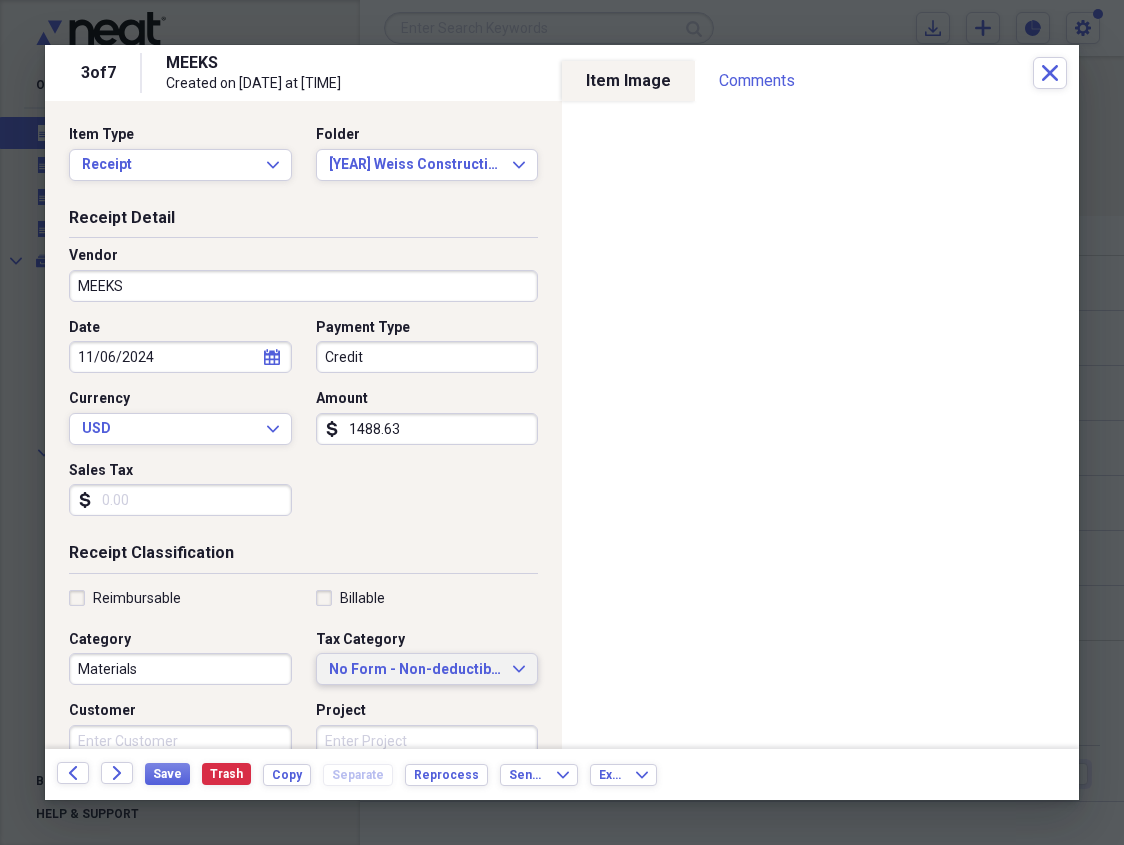 click on "No Form - Non-deductible" at bounding box center [415, 670] 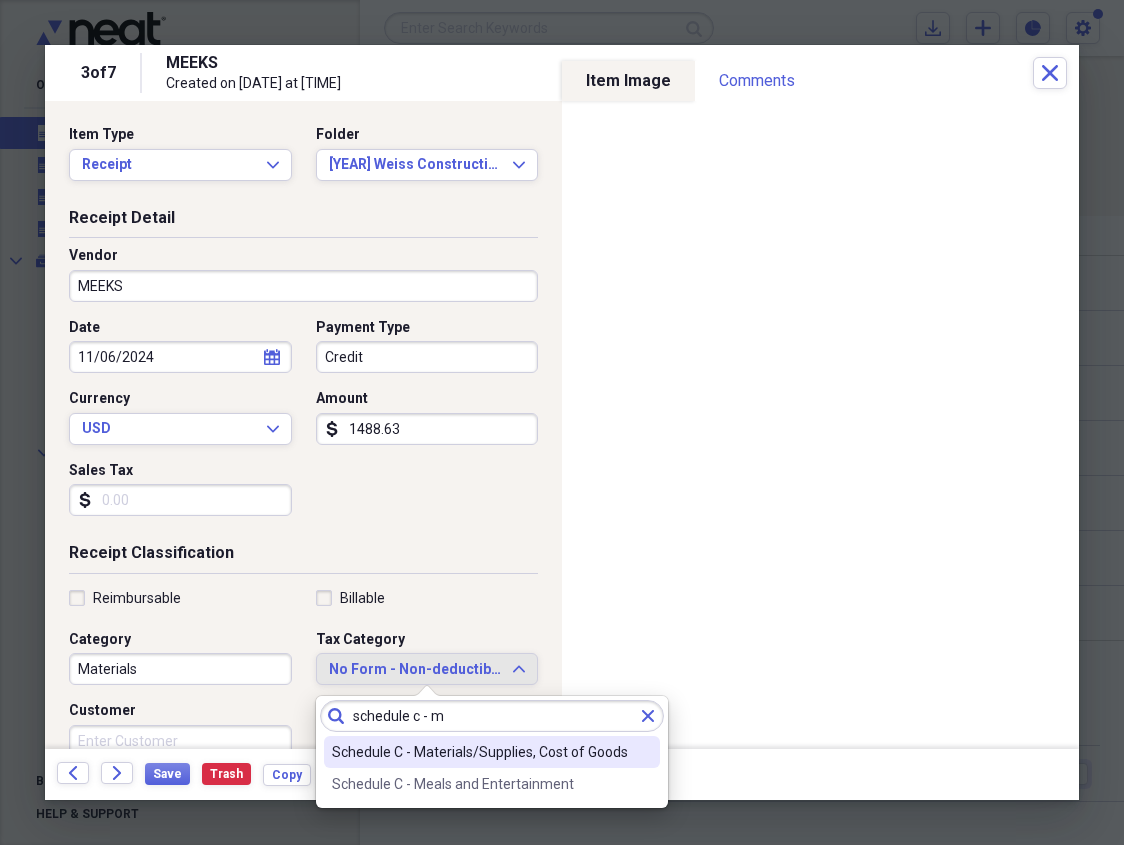 type on "schedule c - m" 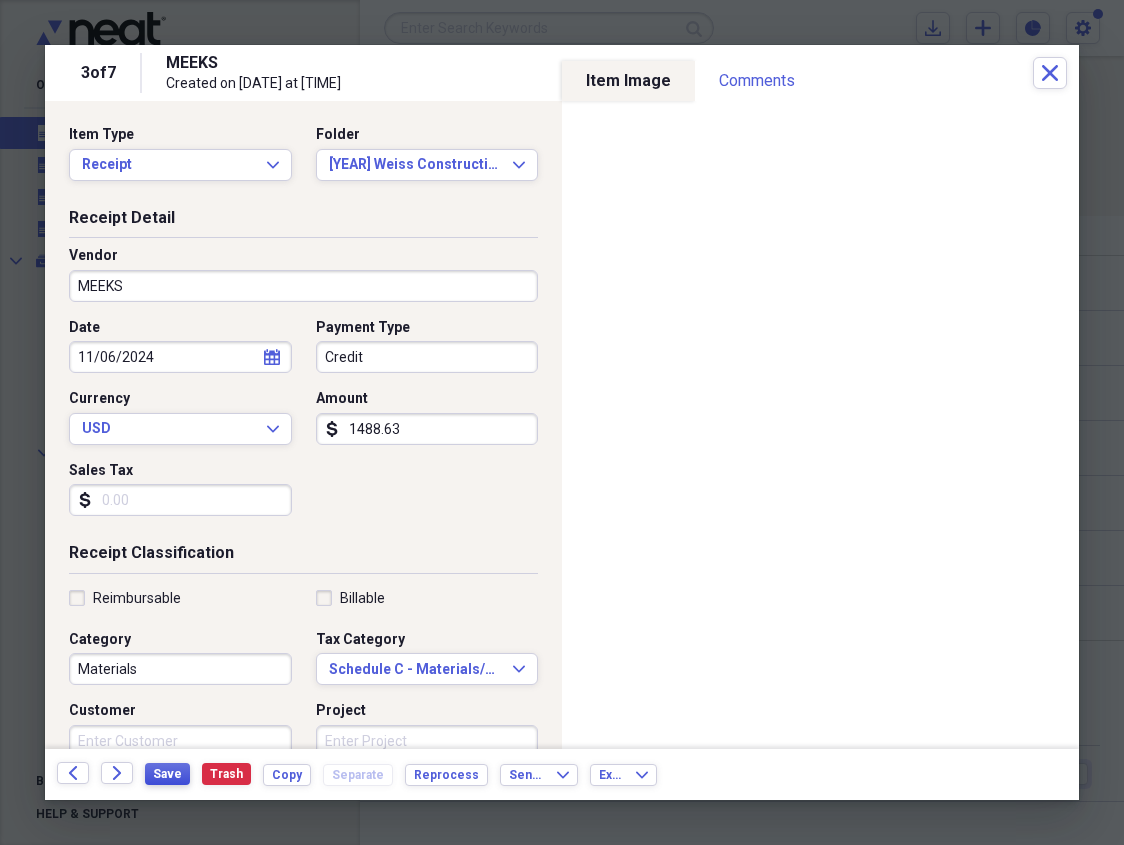click on "Save" at bounding box center [167, 774] 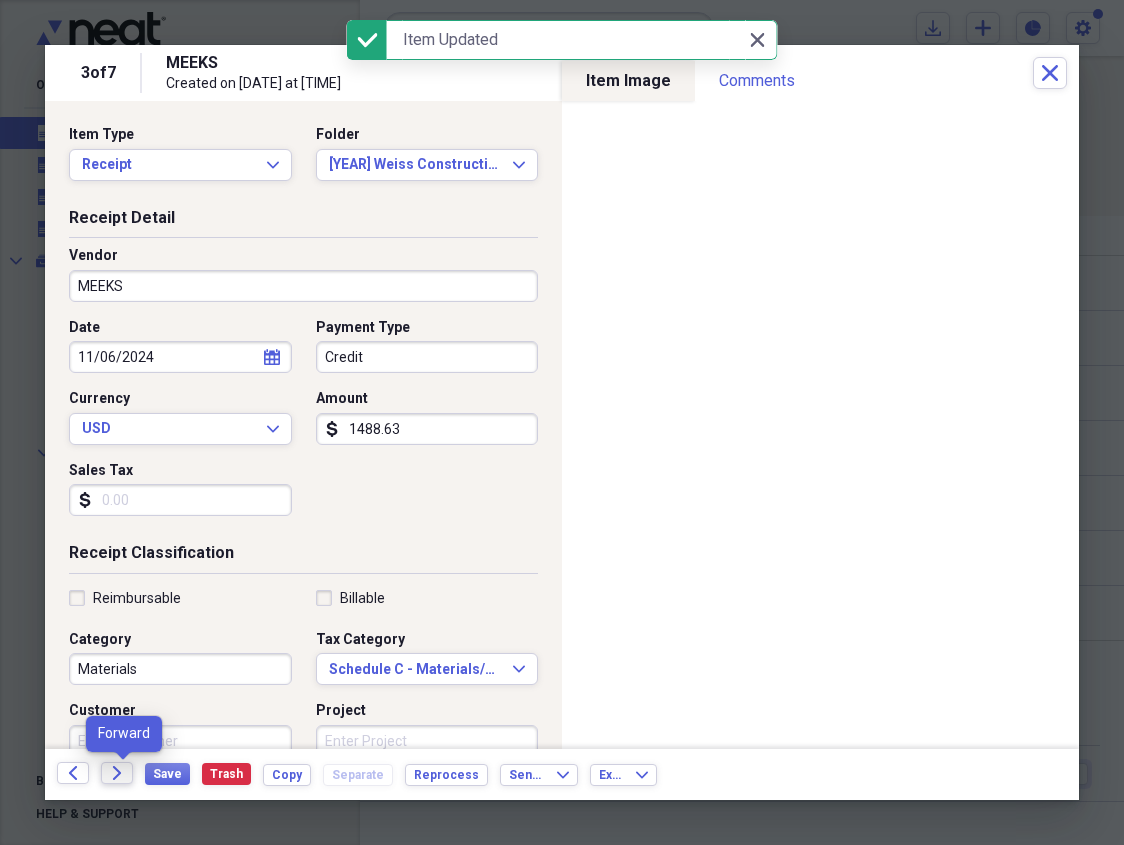 click on "Forward" 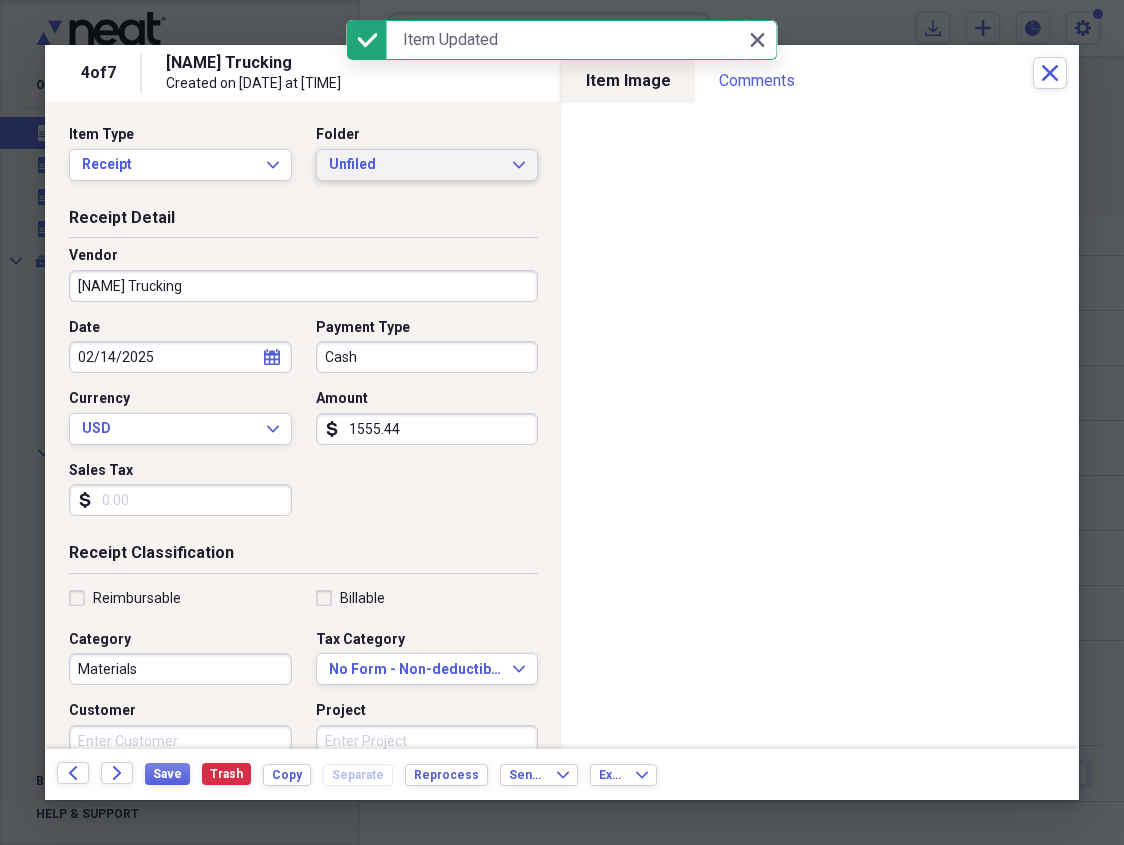 click on "Unfiled Expand" at bounding box center (427, 165) 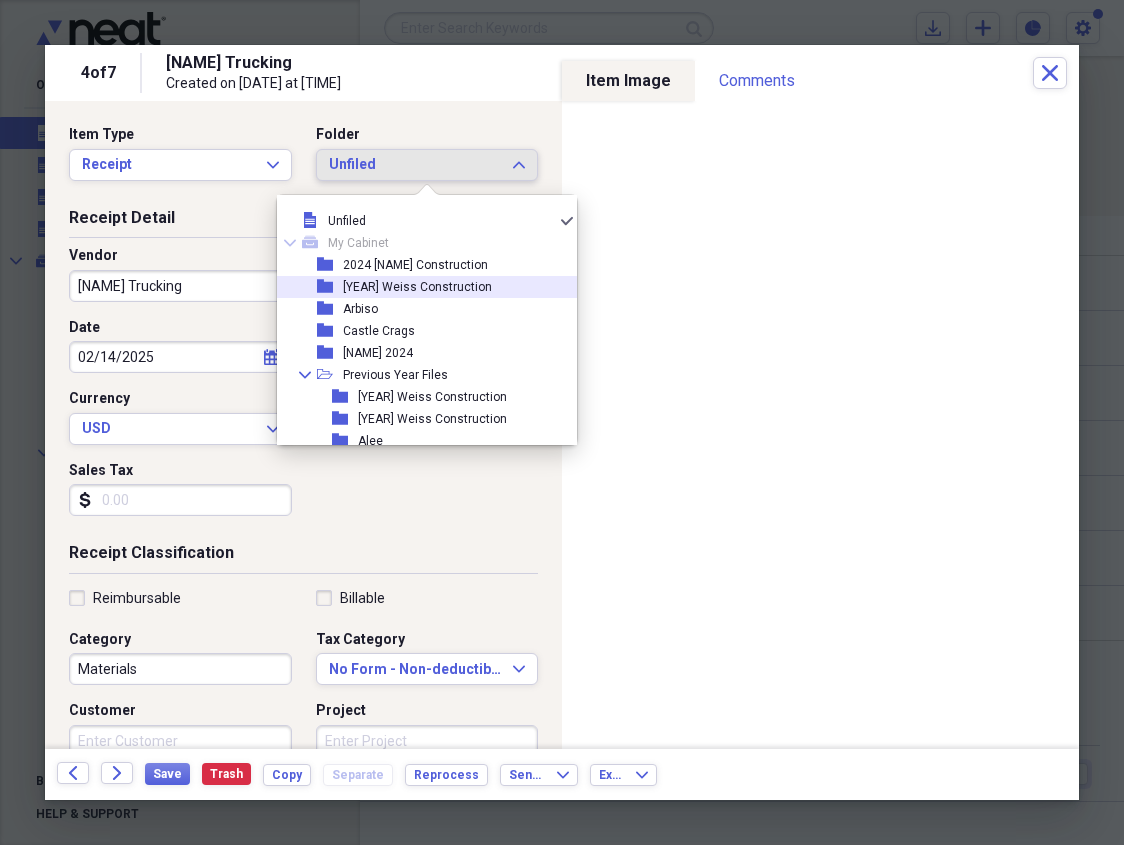 click on "[YEAR] Weiss Construction" at bounding box center [417, 287] 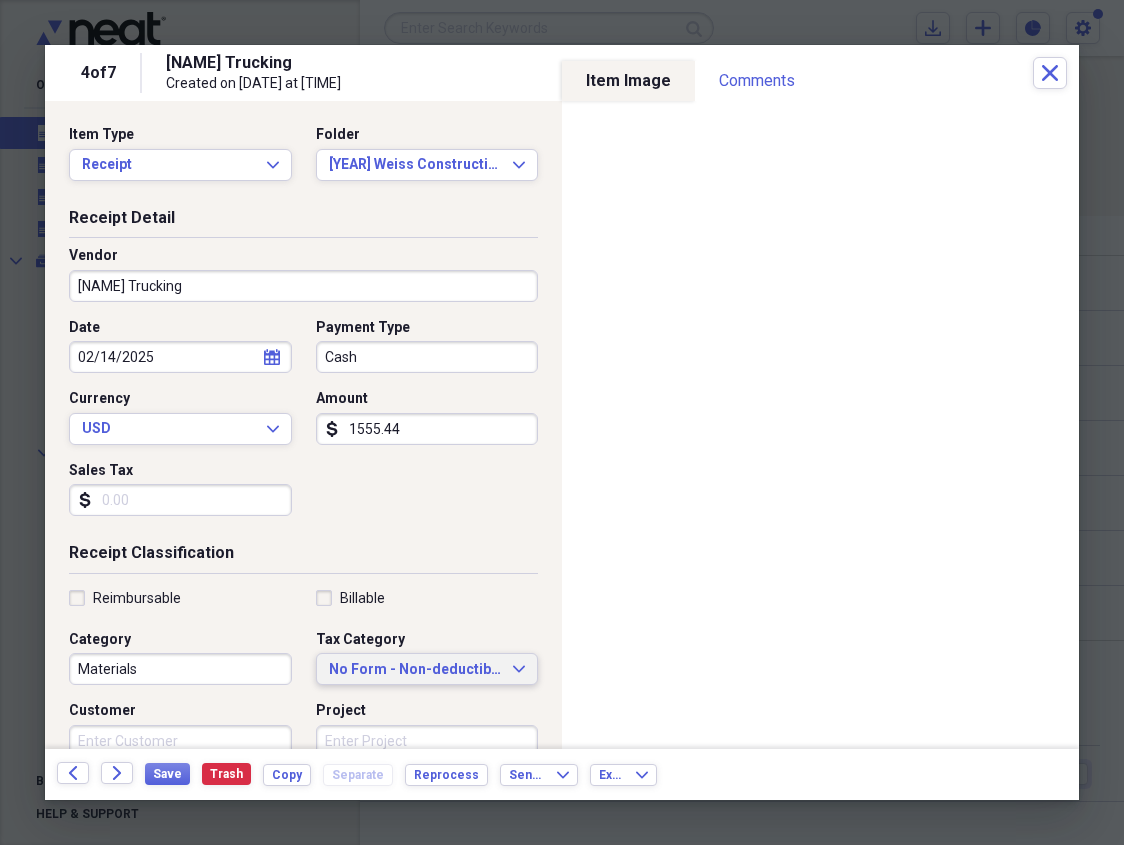 click on "No Form - Non-deductible" at bounding box center [415, 670] 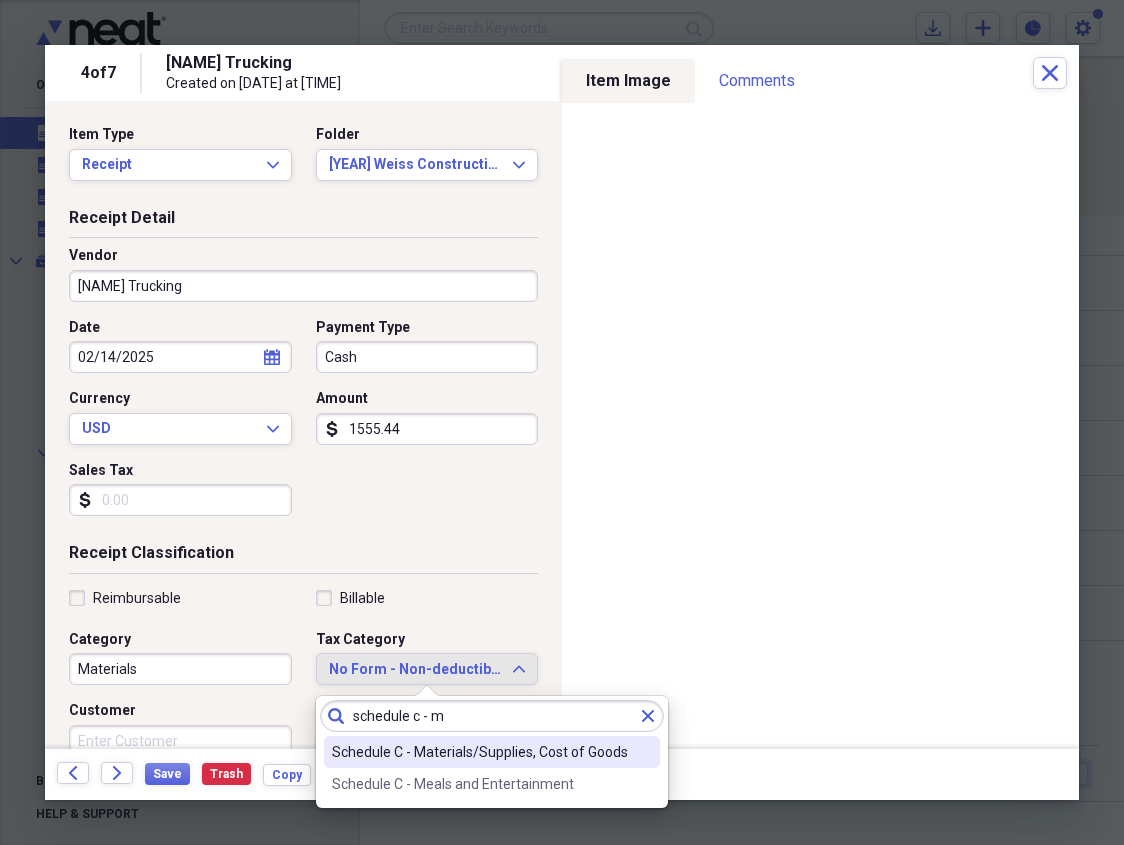 type on "schedule c - m" 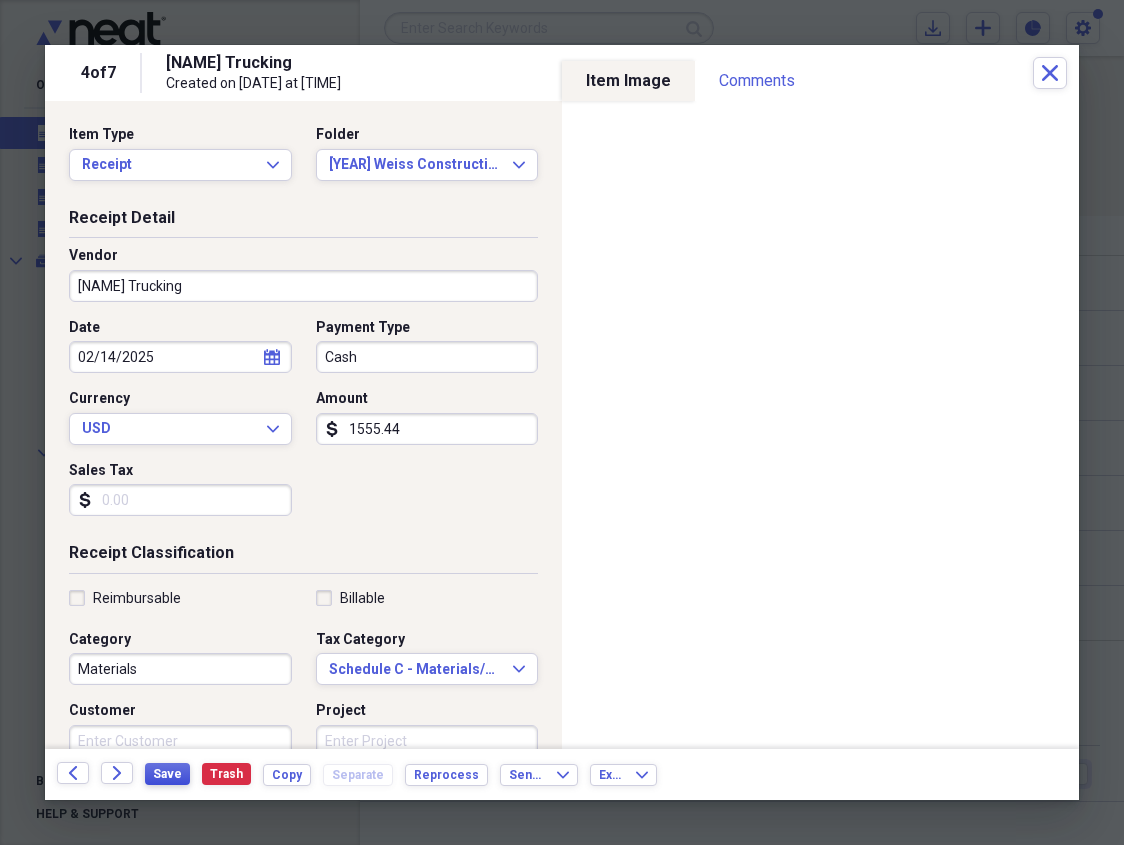 click on "Save" at bounding box center [167, 774] 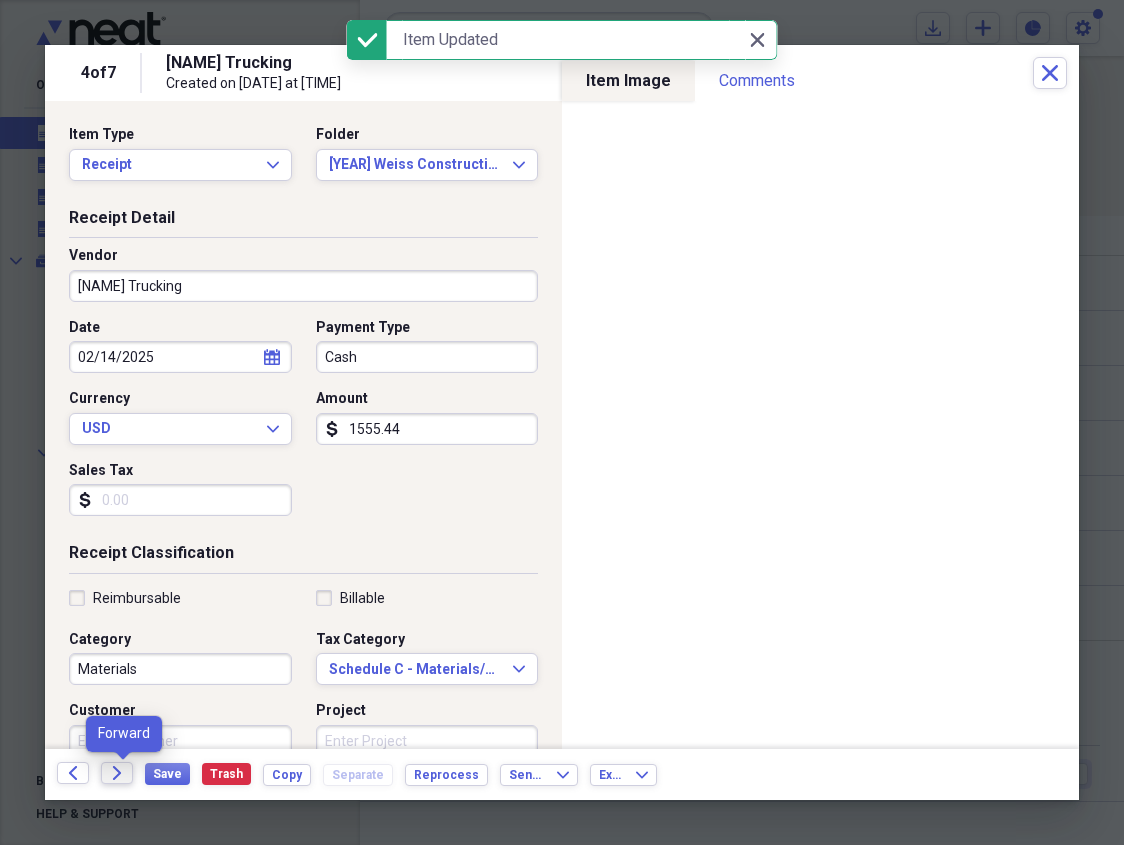 click 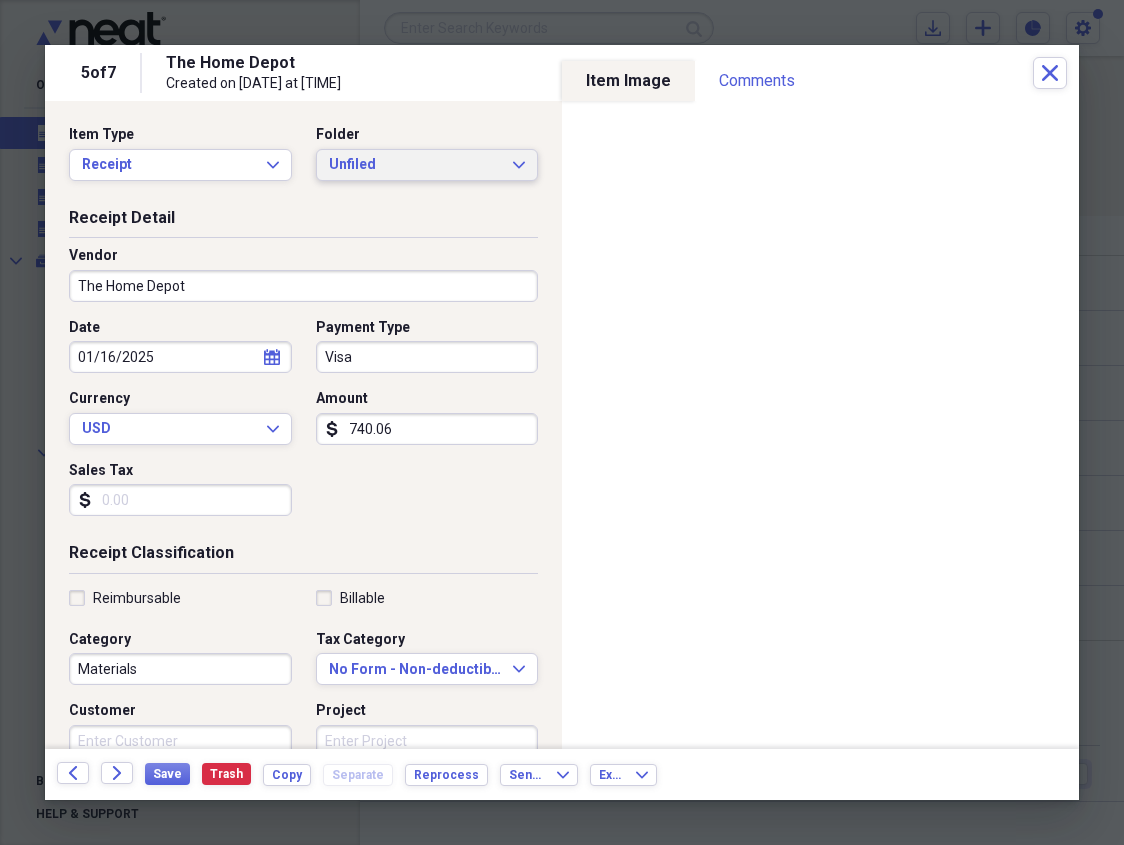 click on "Unfiled" at bounding box center (415, 165) 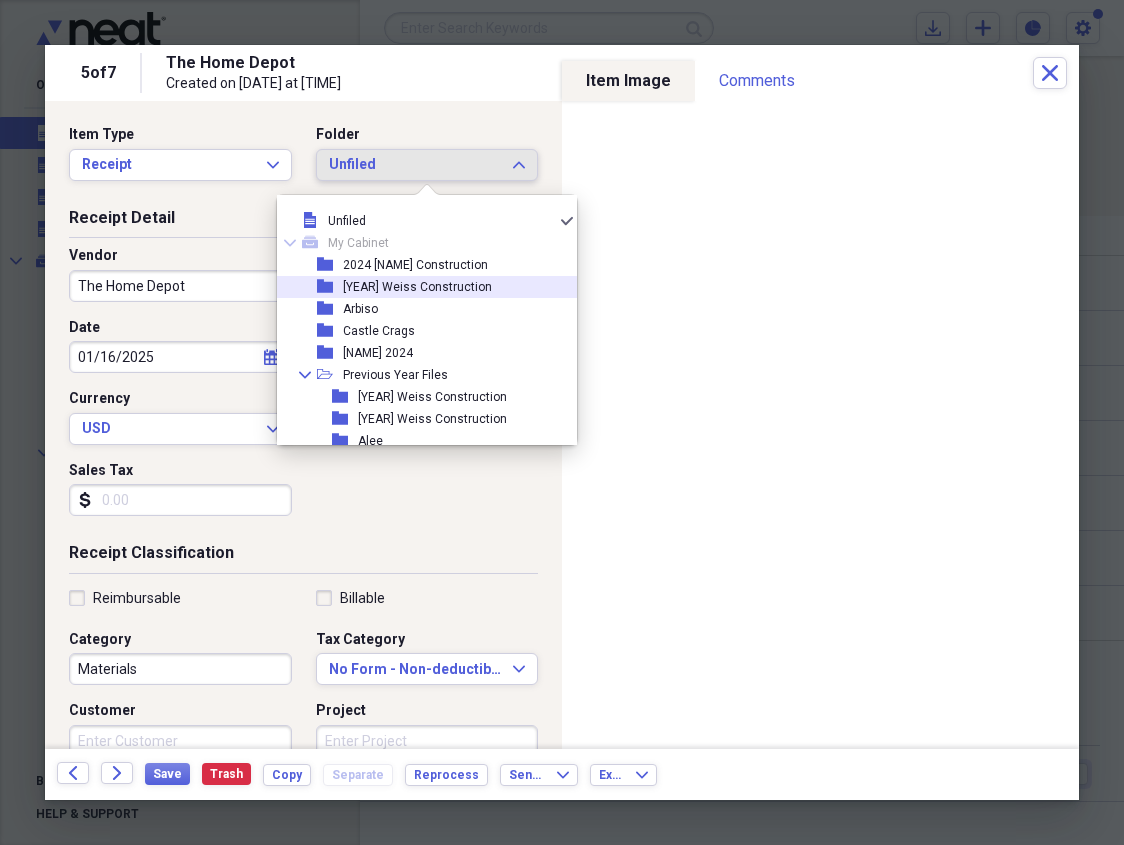 click on "[YEAR] Weiss Construction" at bounding box center (417, 287) 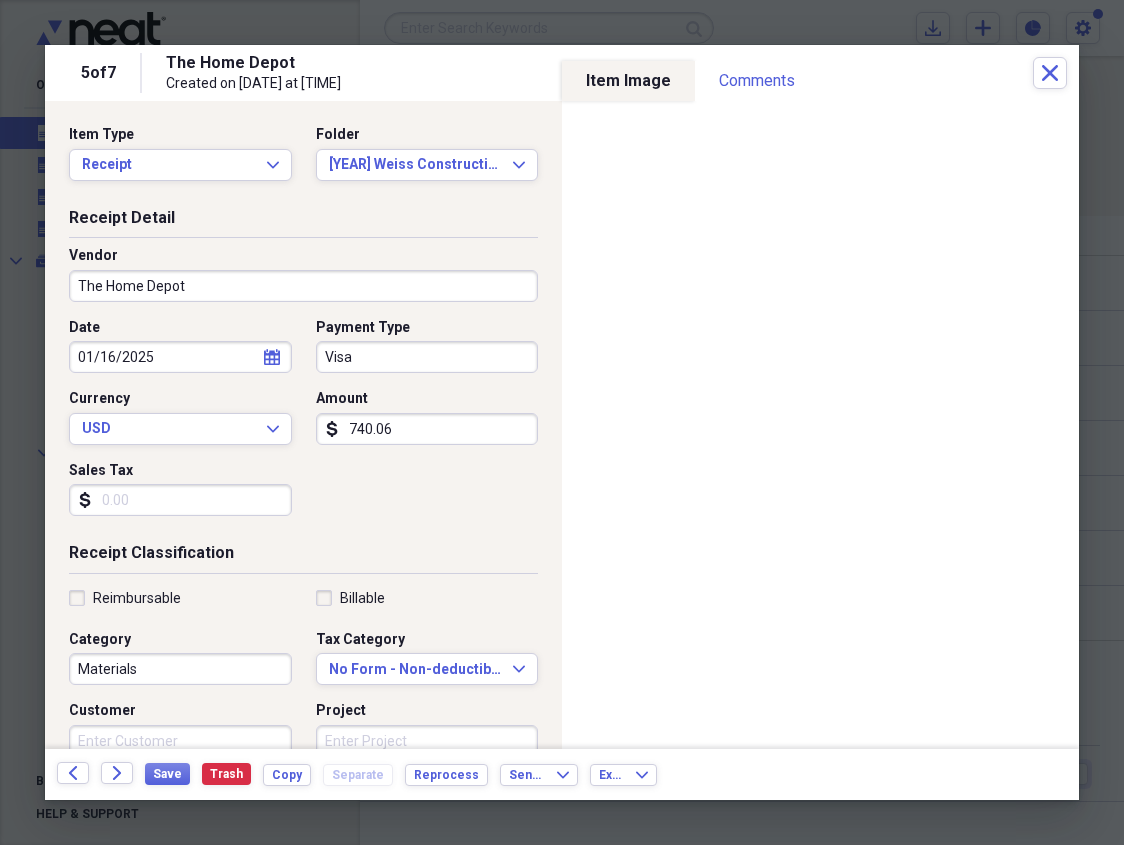 click on "The Home Depot" at bounding box center (303, 286) 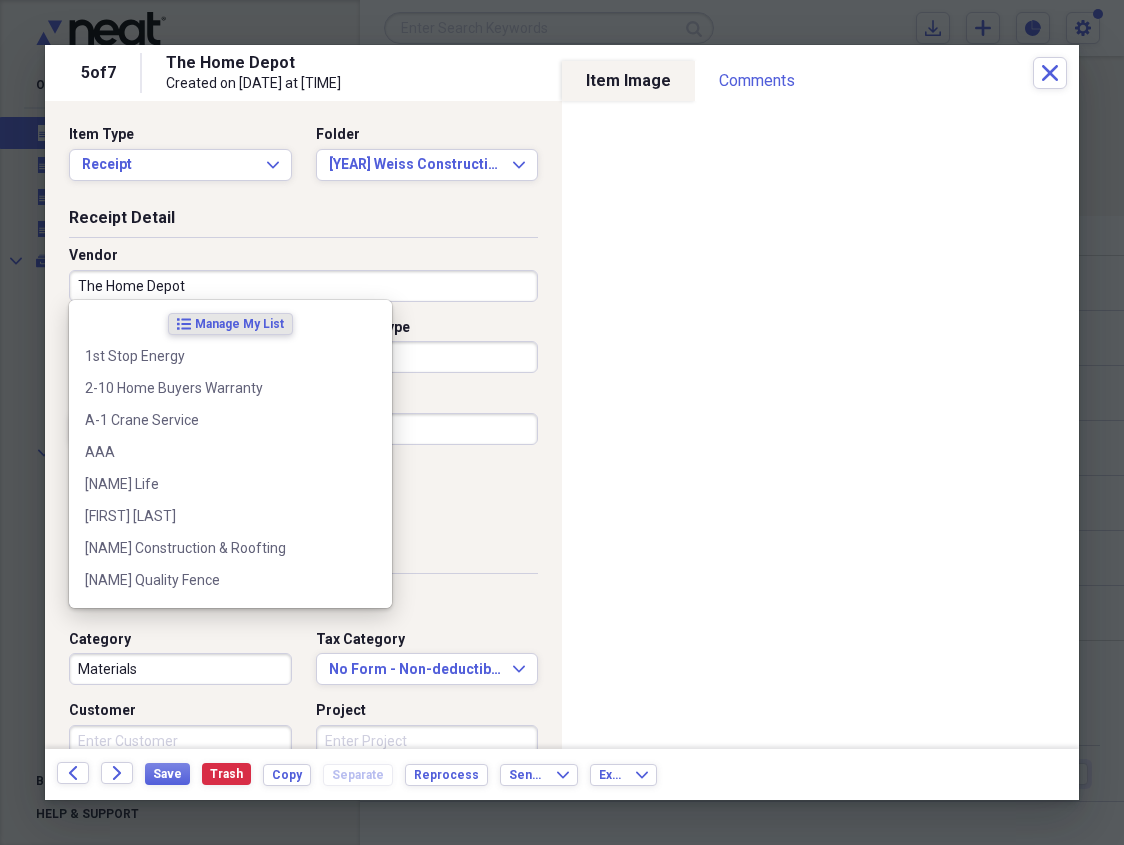 click on "The Home Depot" at bounding box center (303, 286) 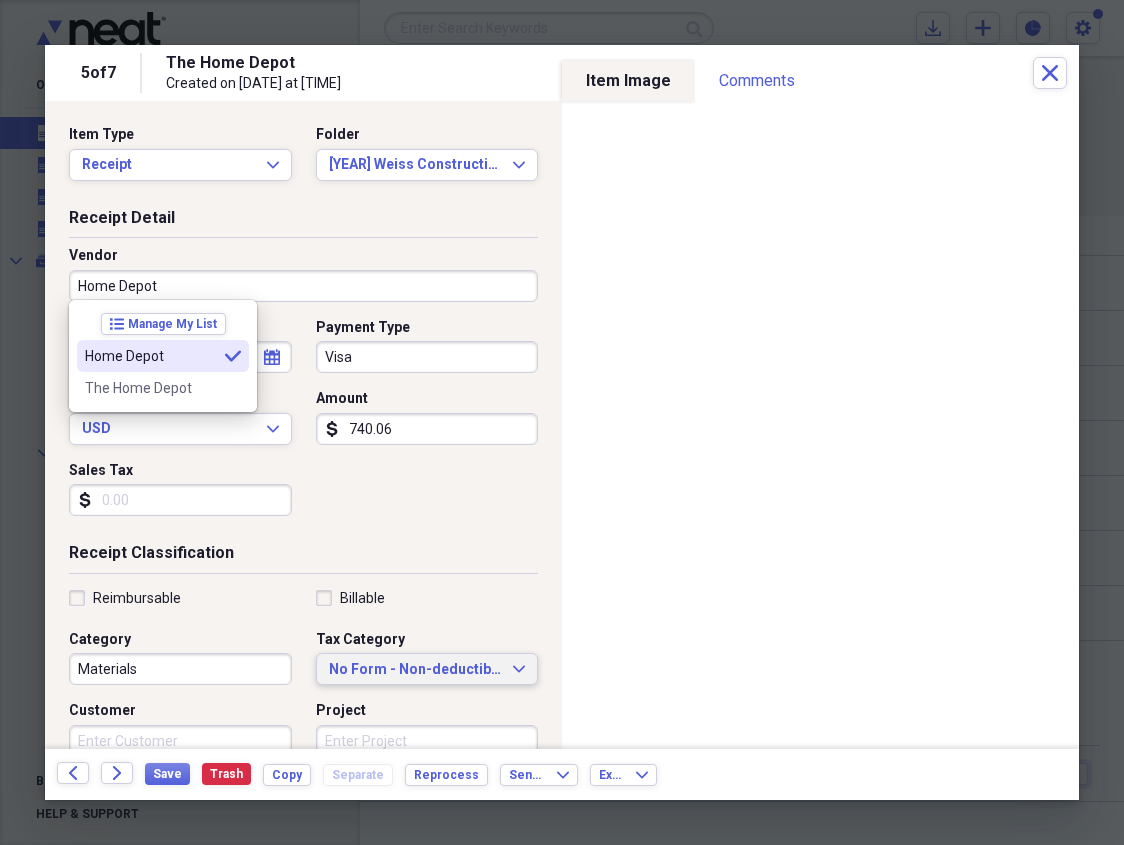 type on "Home Depot" 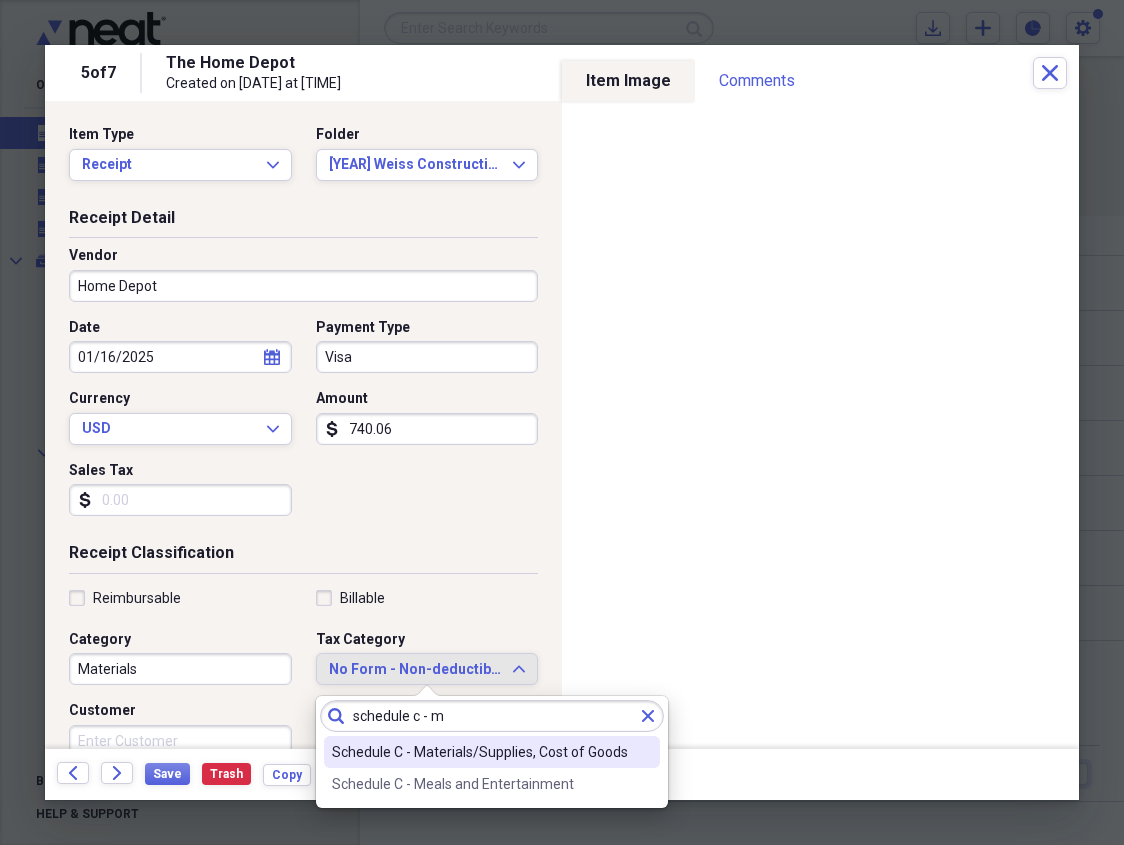 type on "schedule c - m" 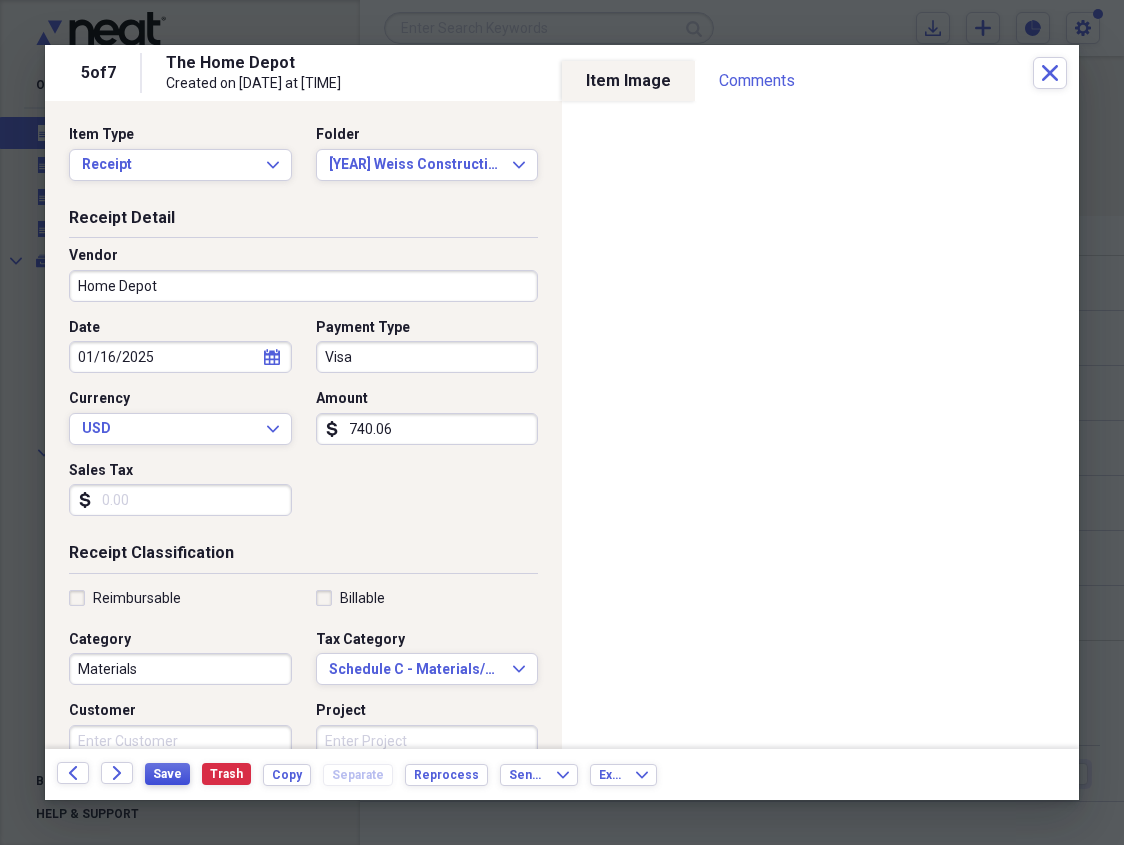click on "Save" at bounding box center (167, 774) 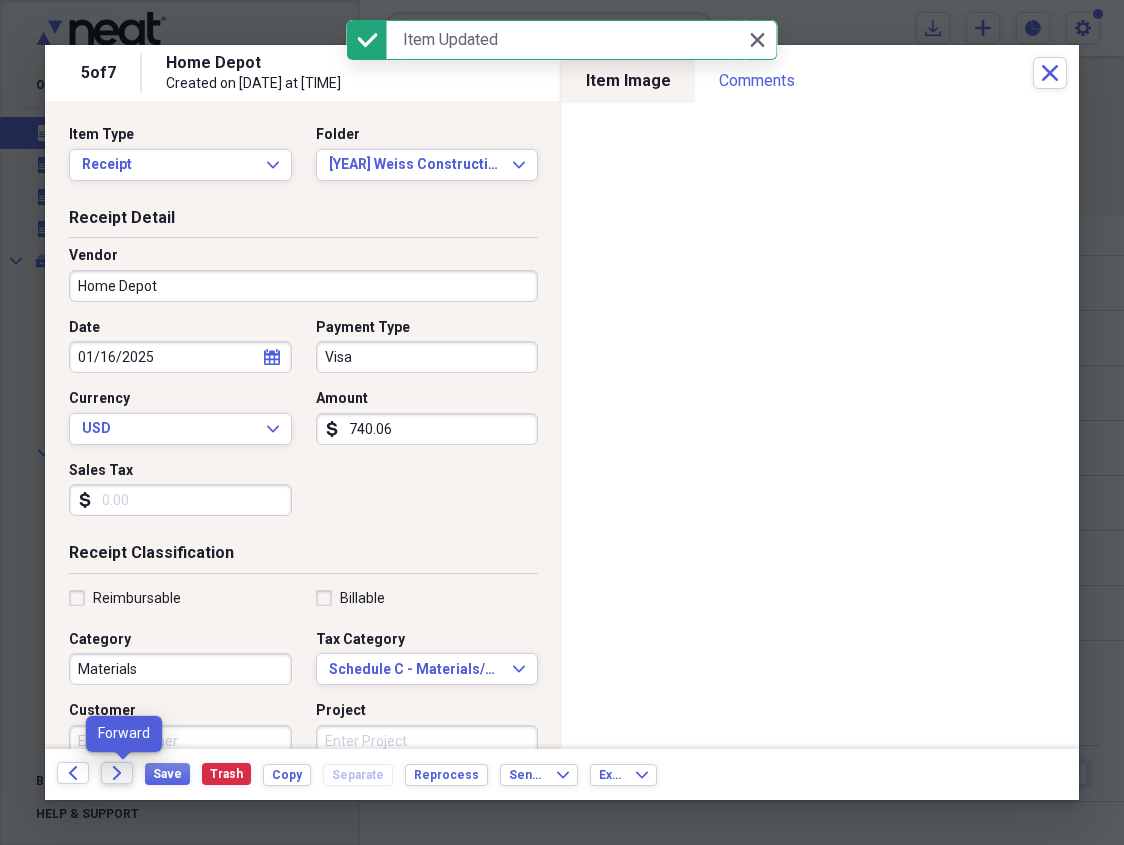 click on "Forward" at bounding box center [117, 773] 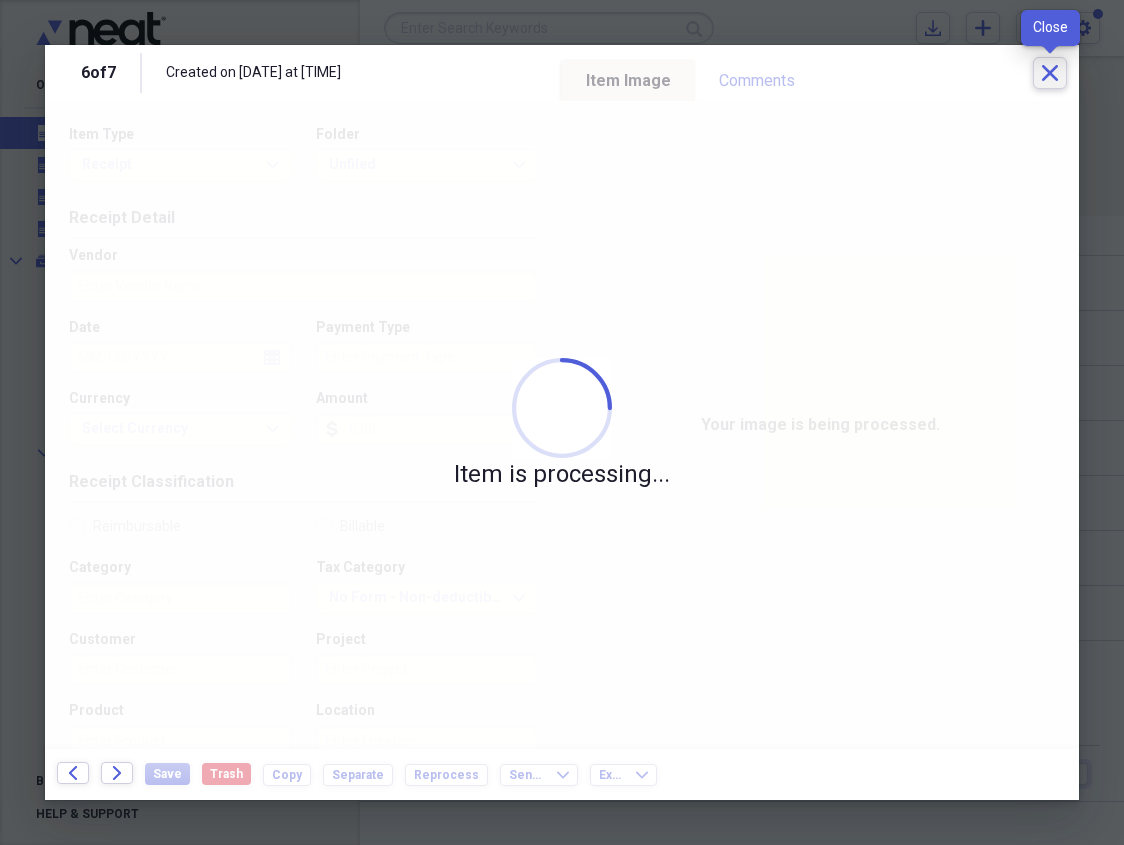 click on "Close" at bounding box center (1050, 73) 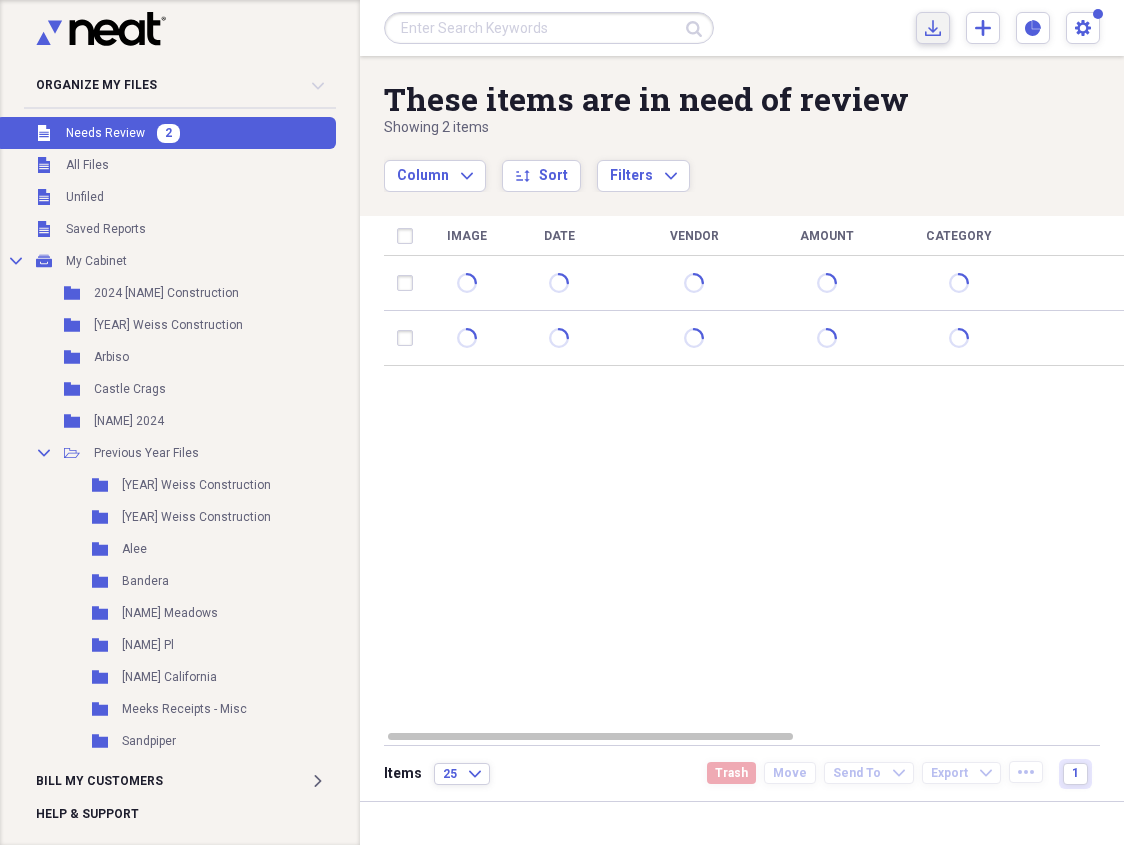click on "Import" 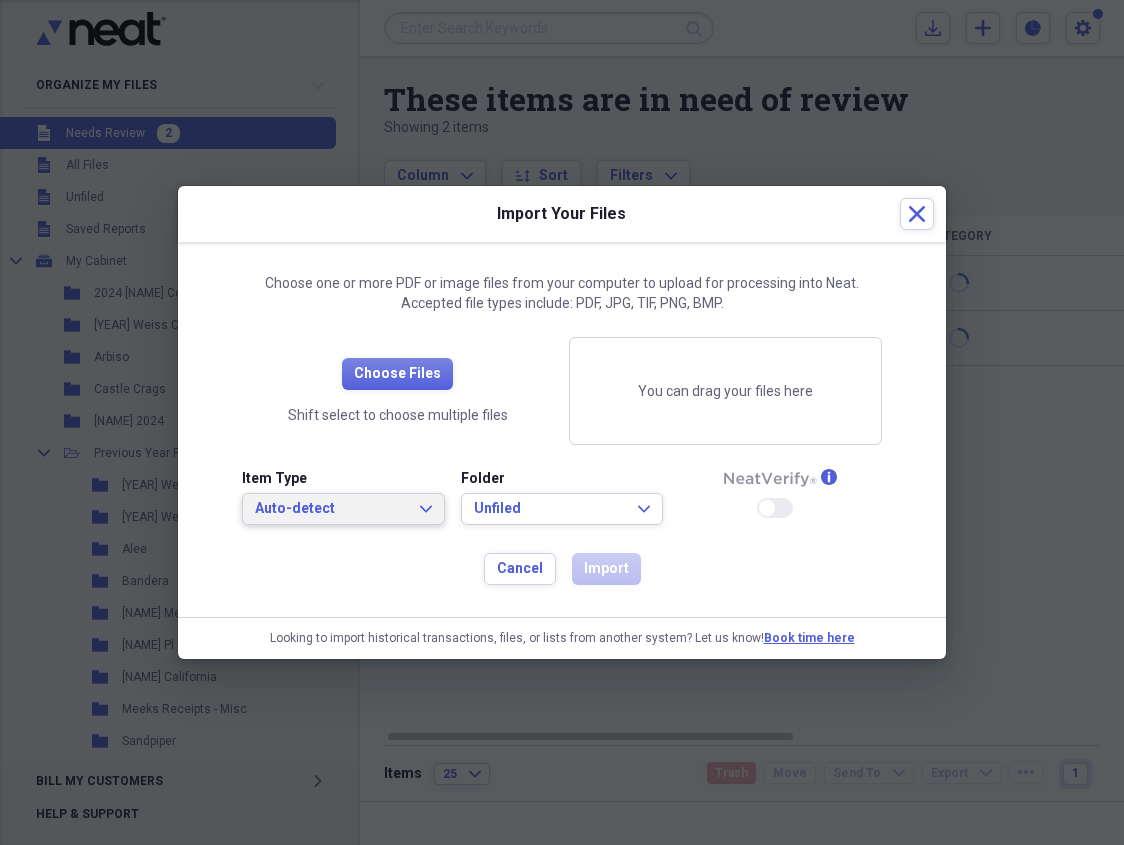 click on "Auto-detect Expand" at bounding box center (343, 509) 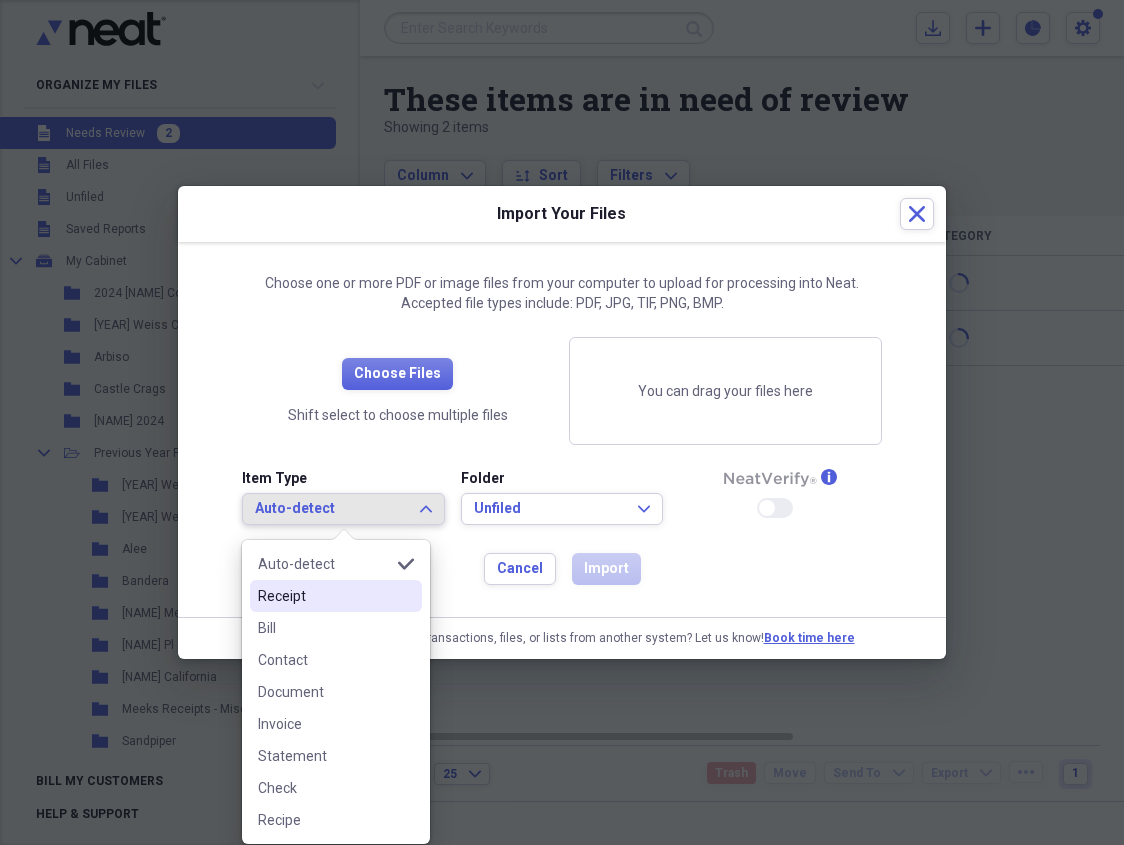 click on "Receipt" at bounding box center [324, 596] 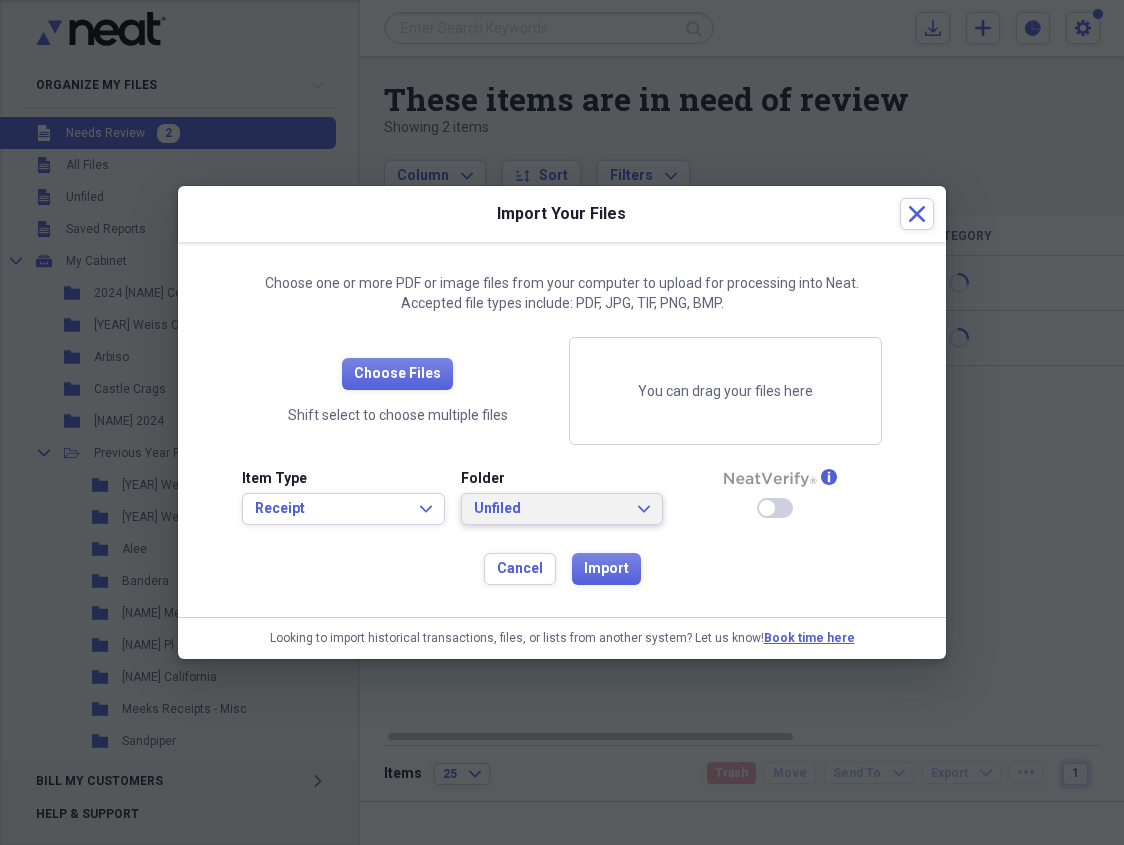 click on "Unfiled Expand" at bounding box center [562, 509] 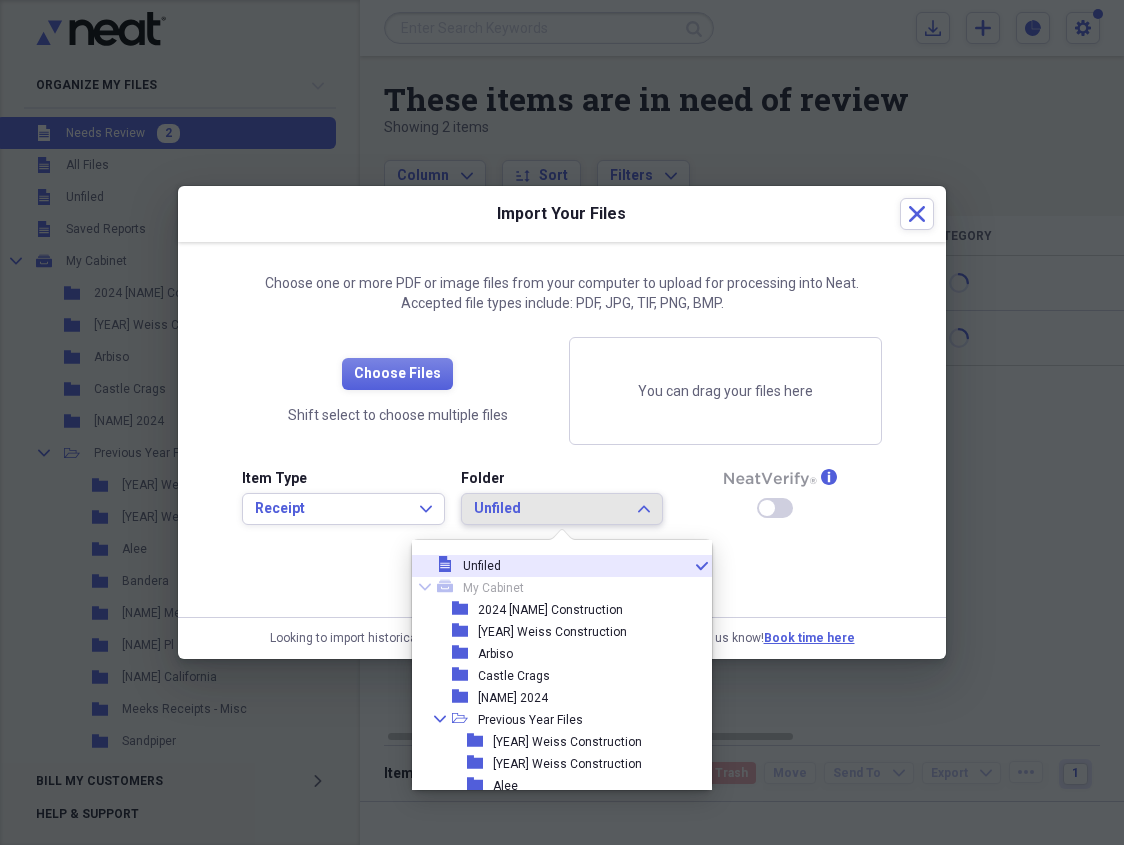 click on "file Unfiled   check" at bounding box center [554, 566] 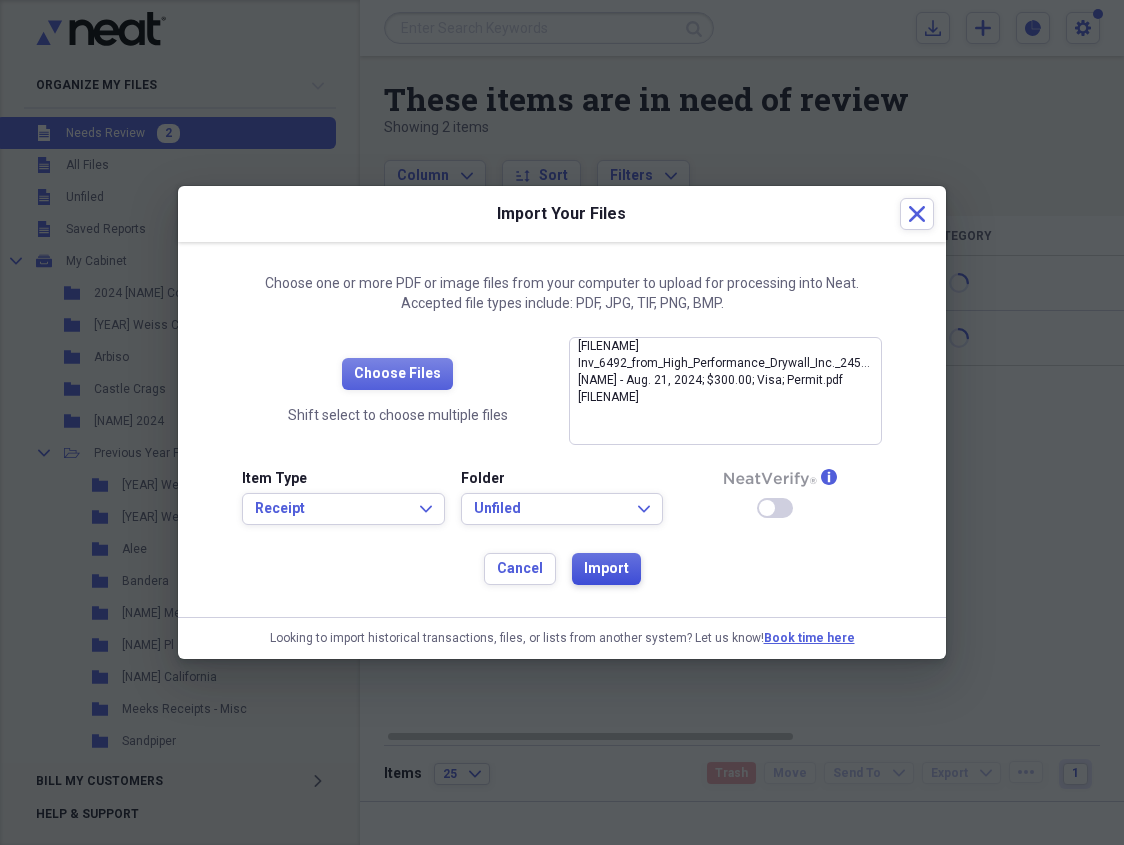 click on "Import" at bounding box center [606, 569] 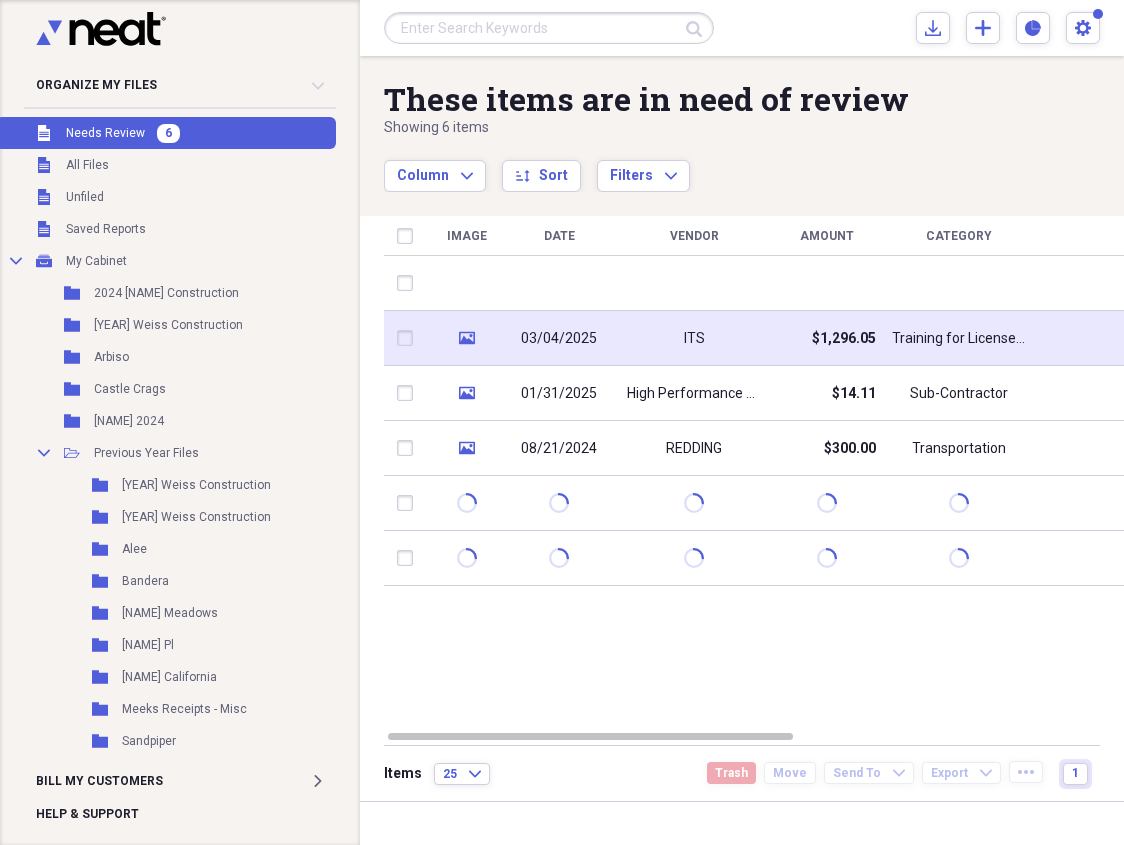click on "ITS" at bounding box center (694, 338) 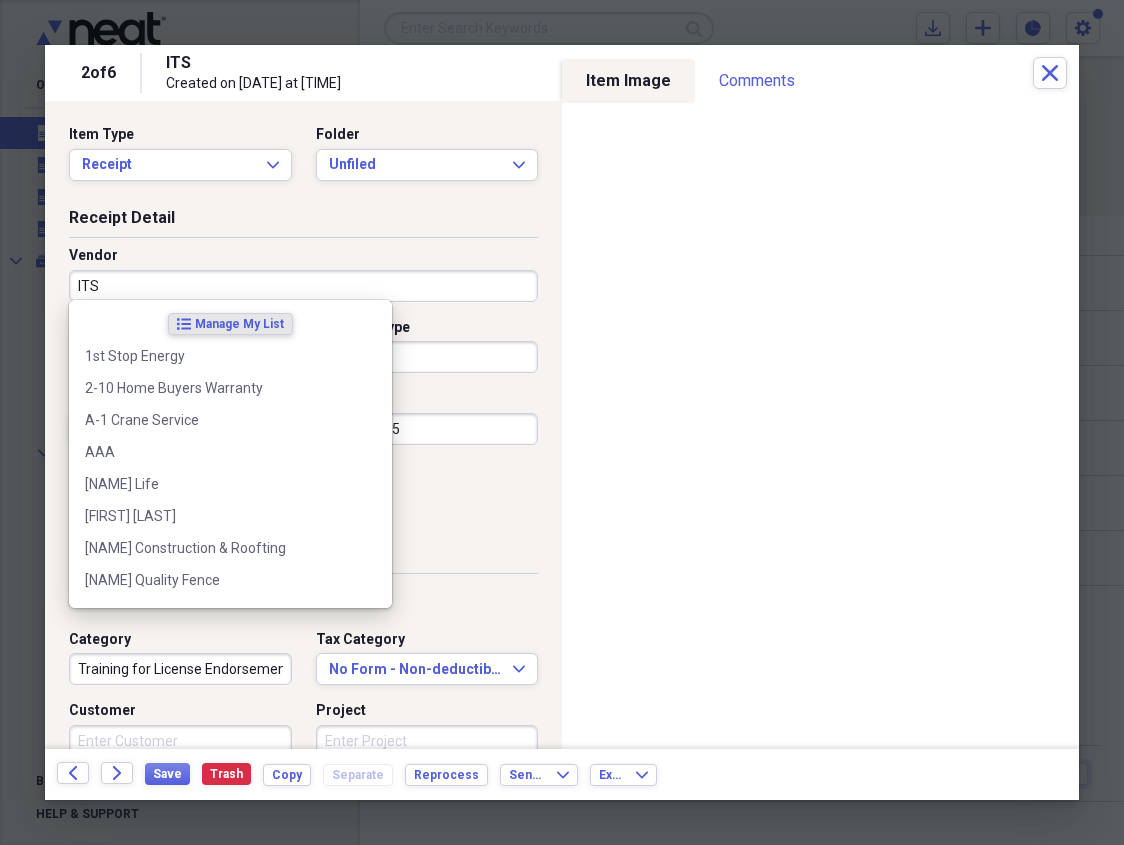 click on "ITS" at bounding box center (303, 286) 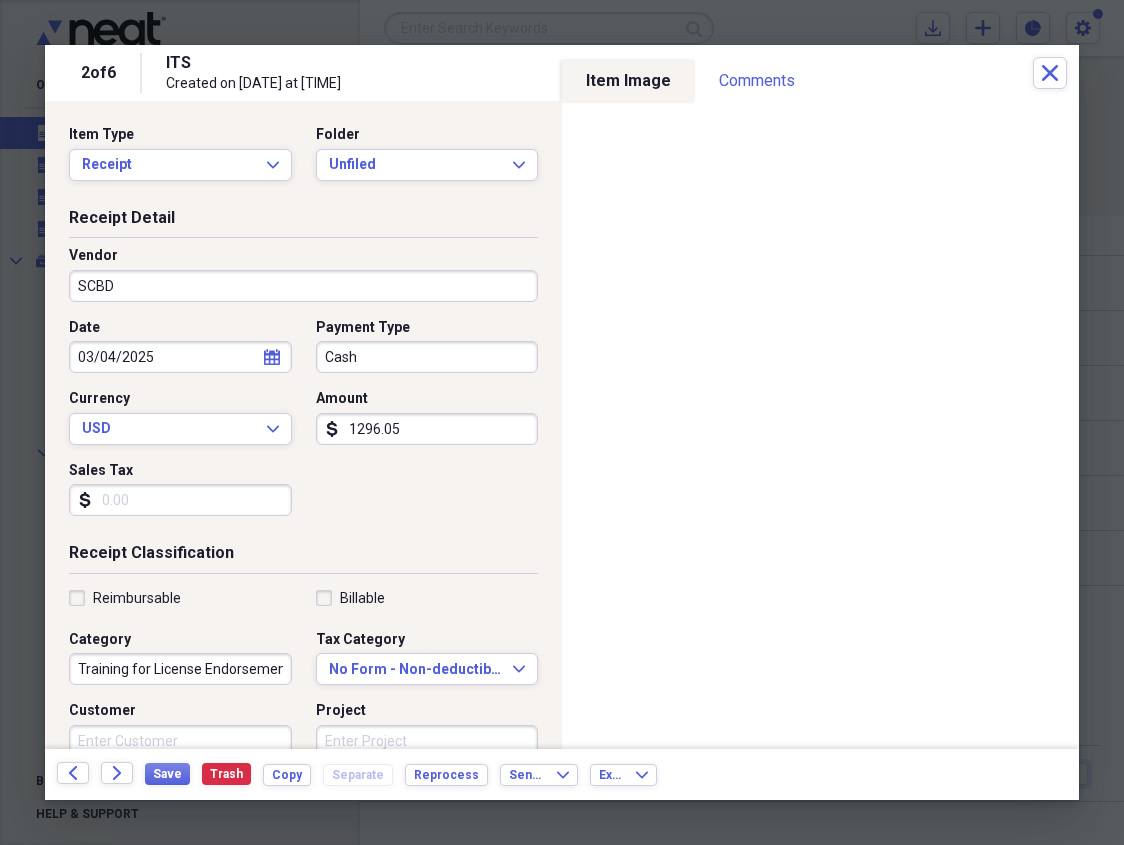 type on "SCBD" 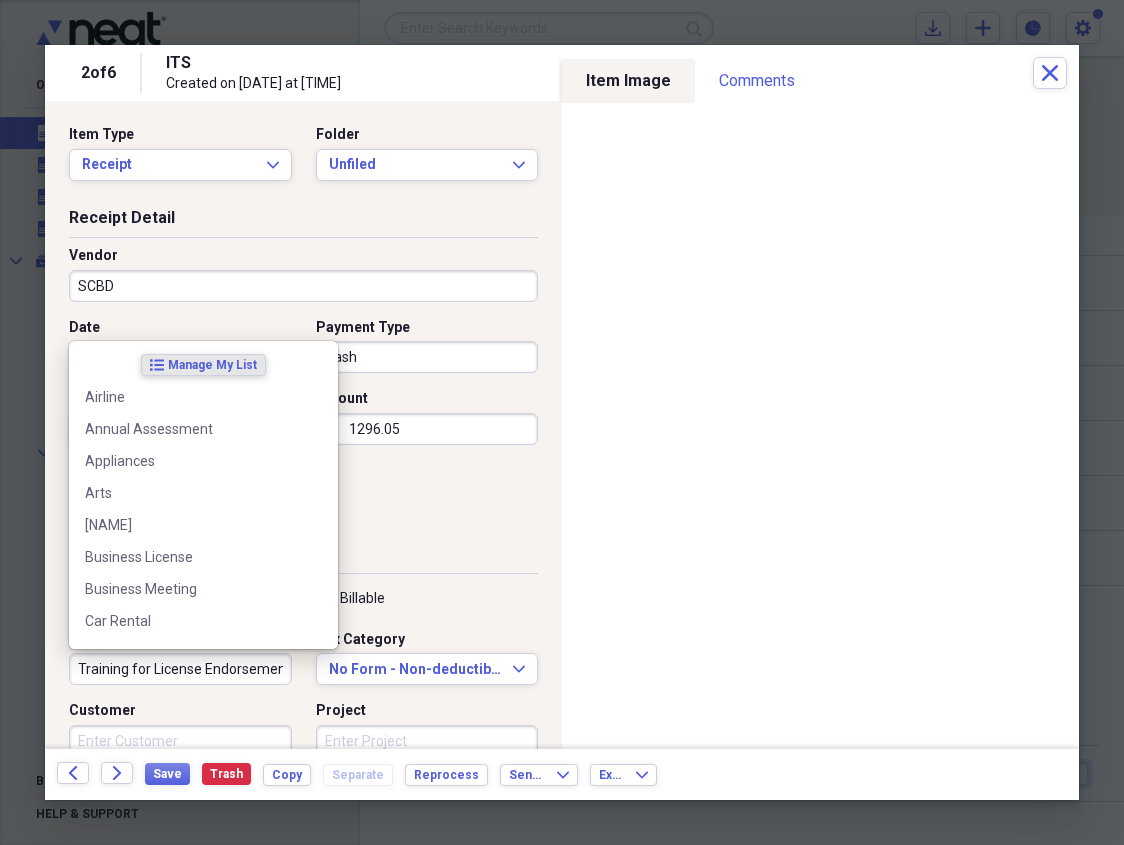 click on "Training for License Endorsement" at bounding box center [180, 669] 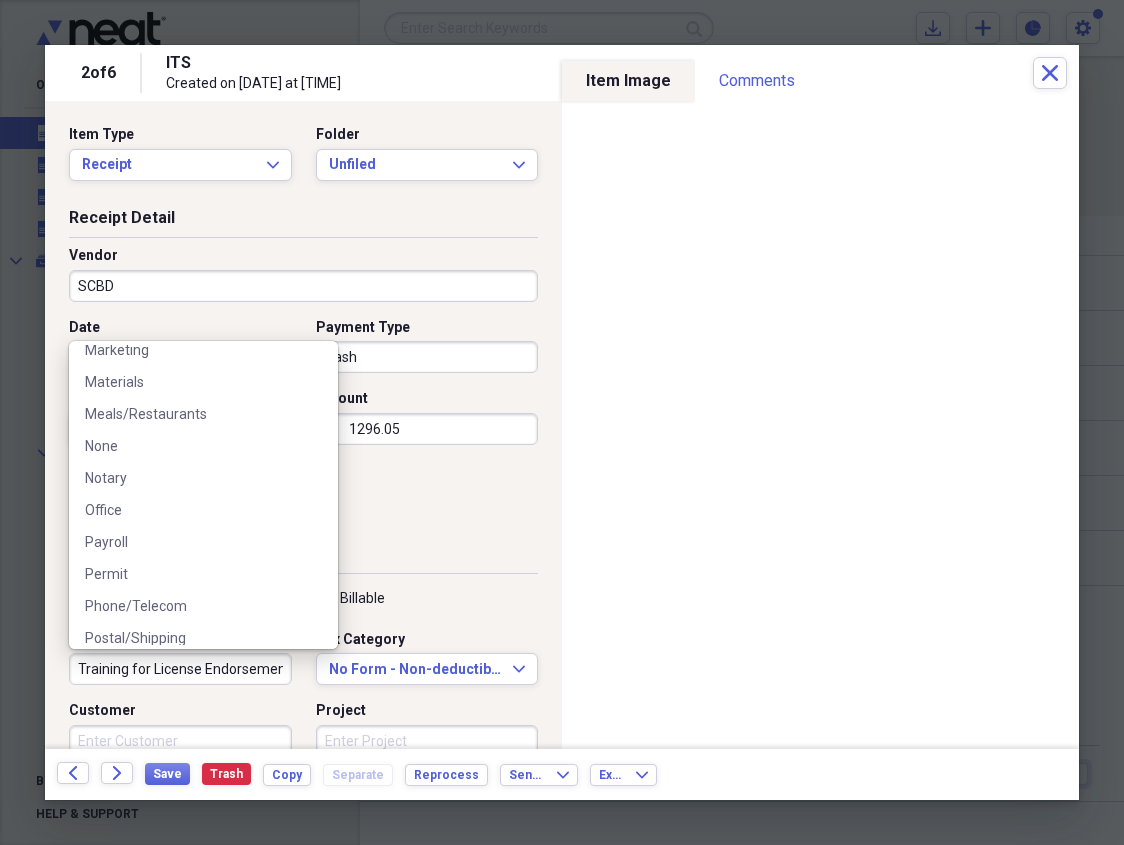 scroll, scrollTop: 791, scrollLeft: 0, axis: vertical 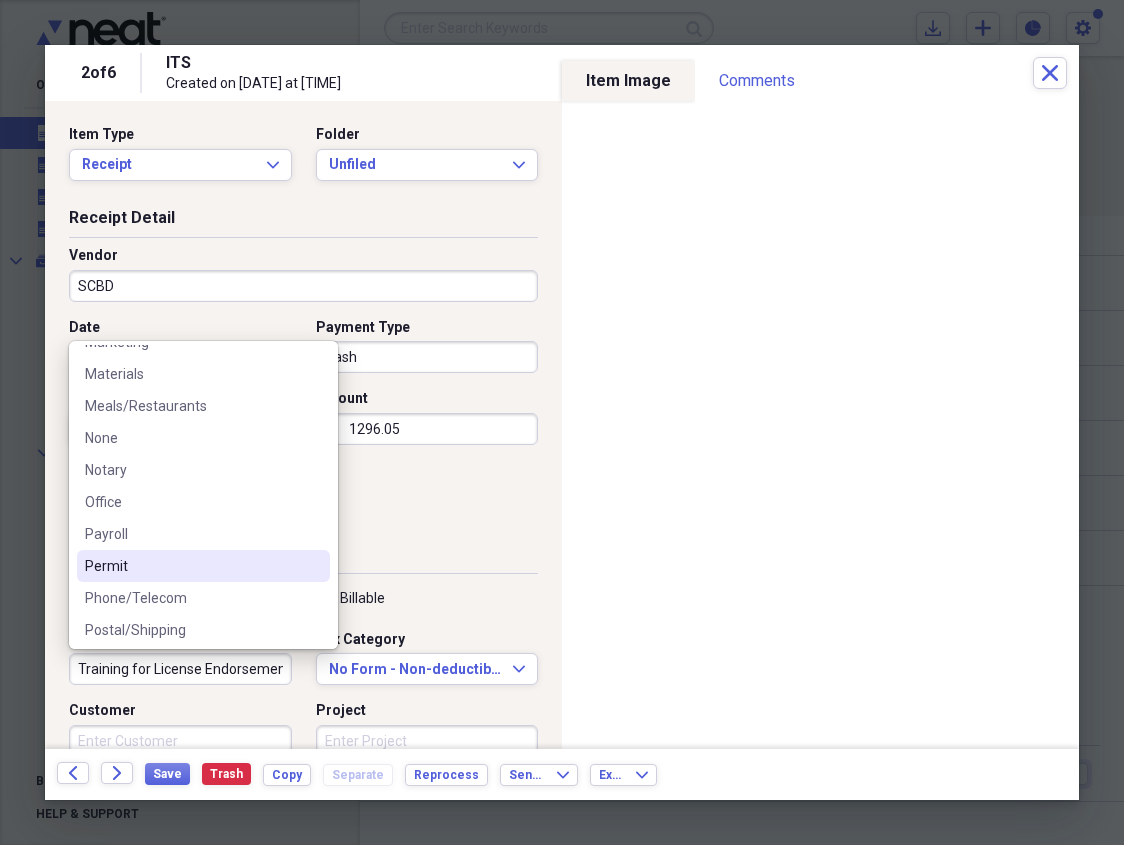 click on "Permit" at bounding box center [191, 566] 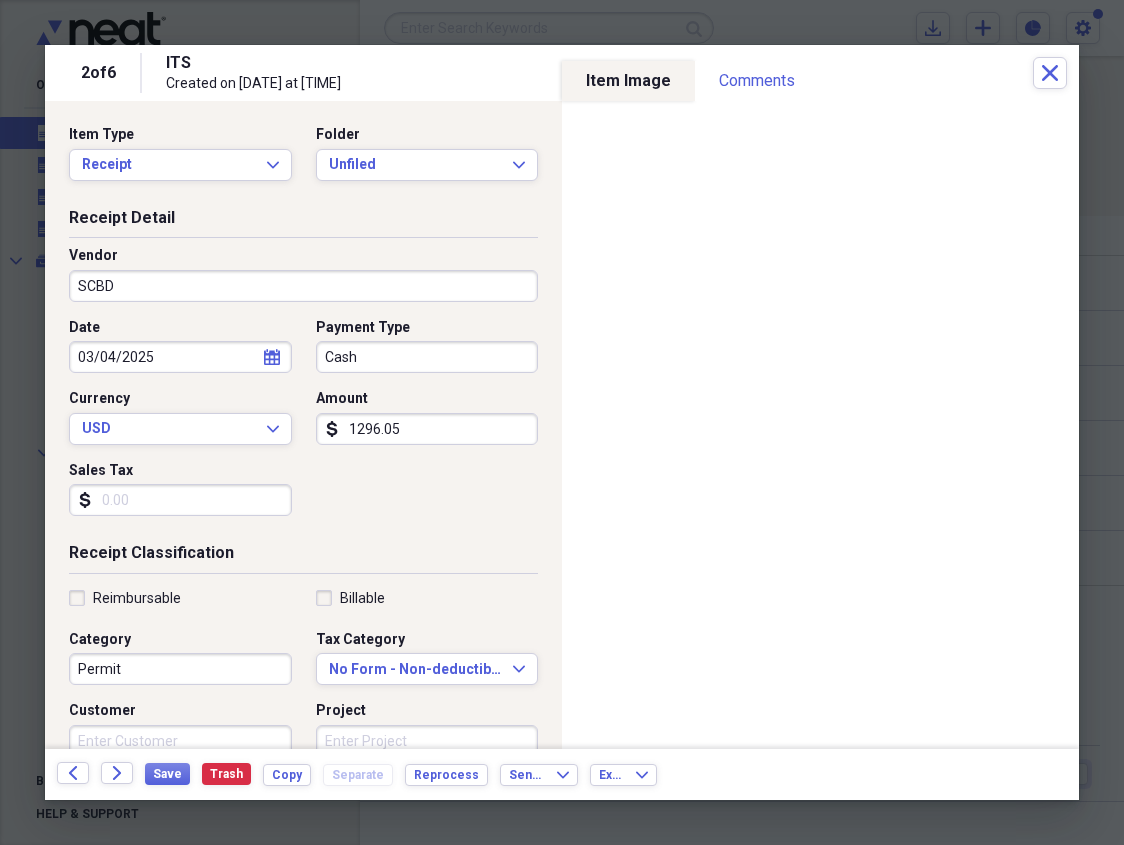 click on "Reimbursable Billable Category Permit Tax Category No Form - Non-deductible Expand Customer Project Product Location Class" at bounding box center [303, 749] 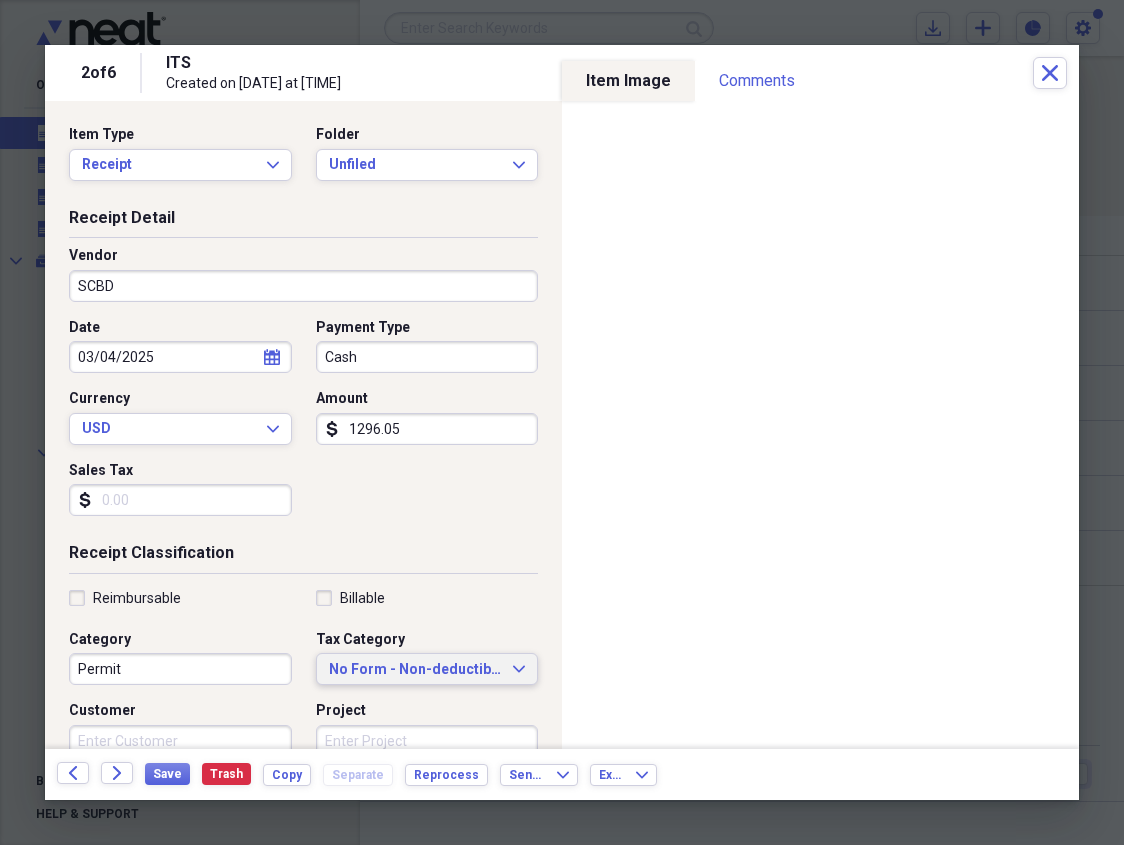 click on "No Form - Non-deductible" at bounding box center [415, 670] 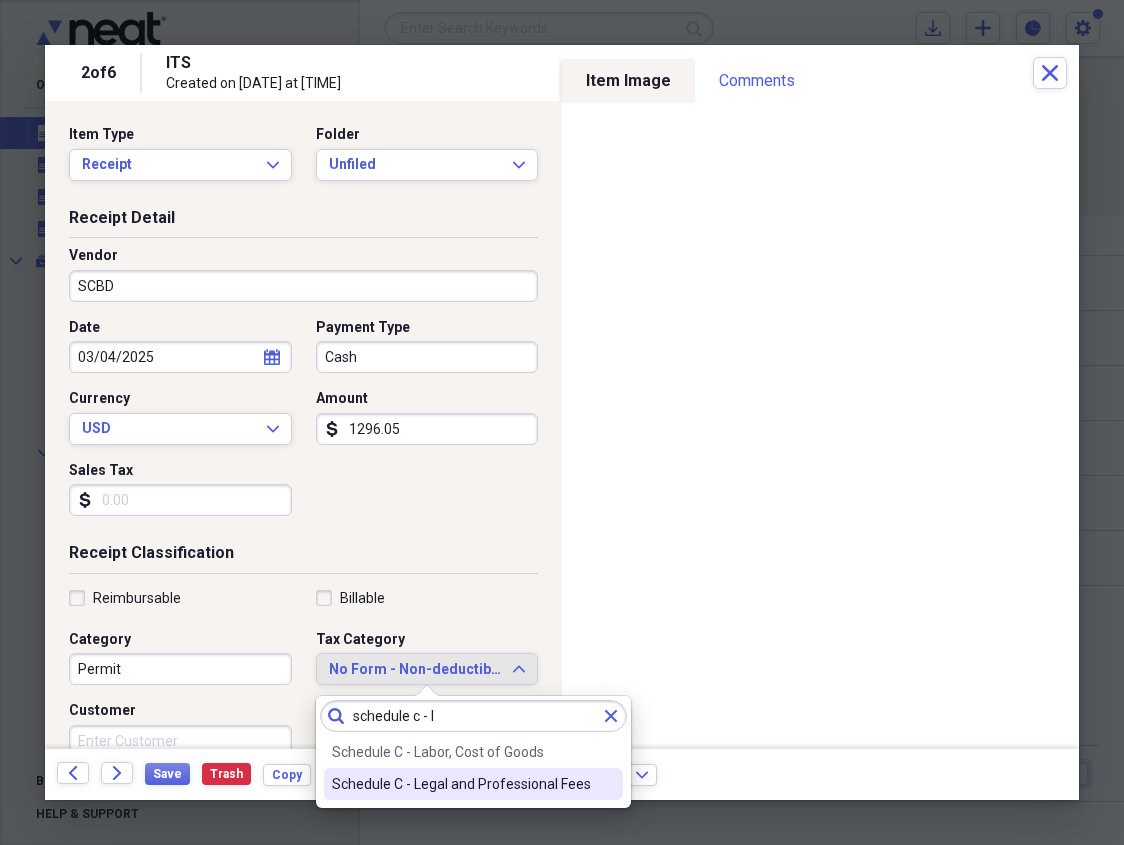 type on "schedule c - l" 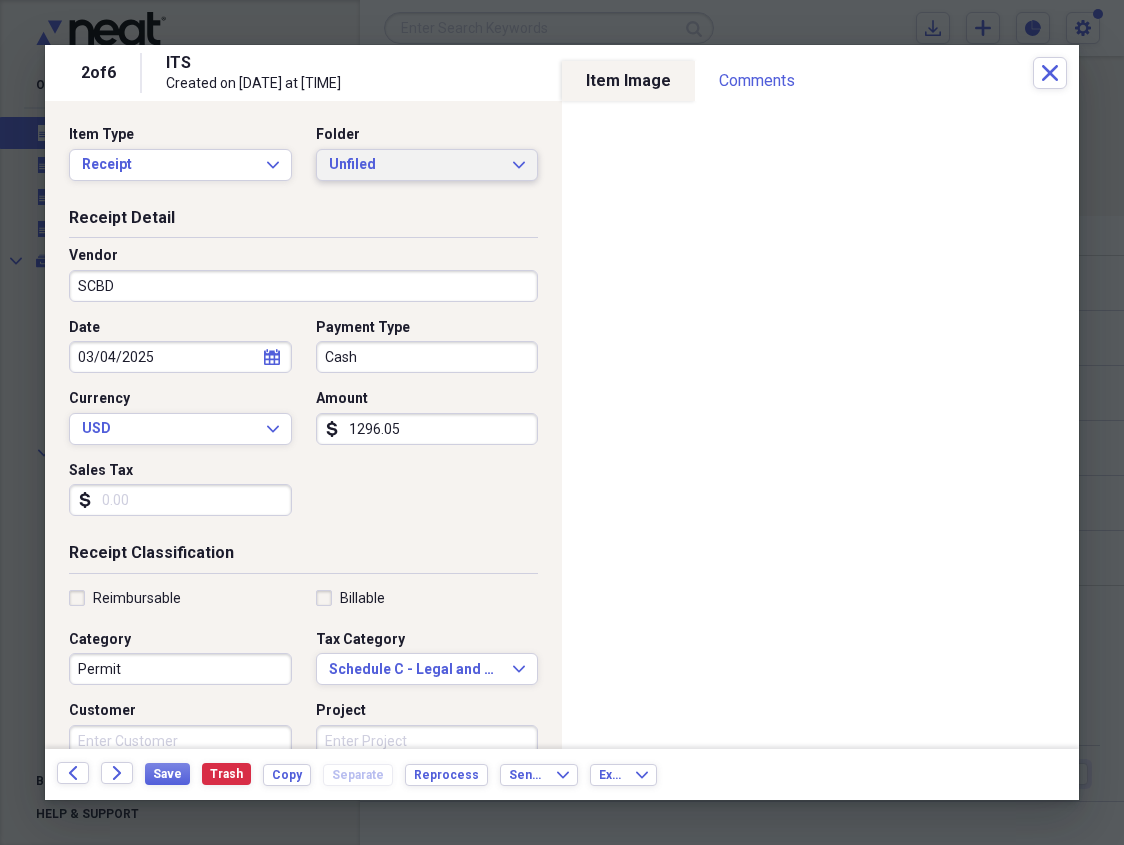 click on "Unfiled" at bounding box center [415, 165] 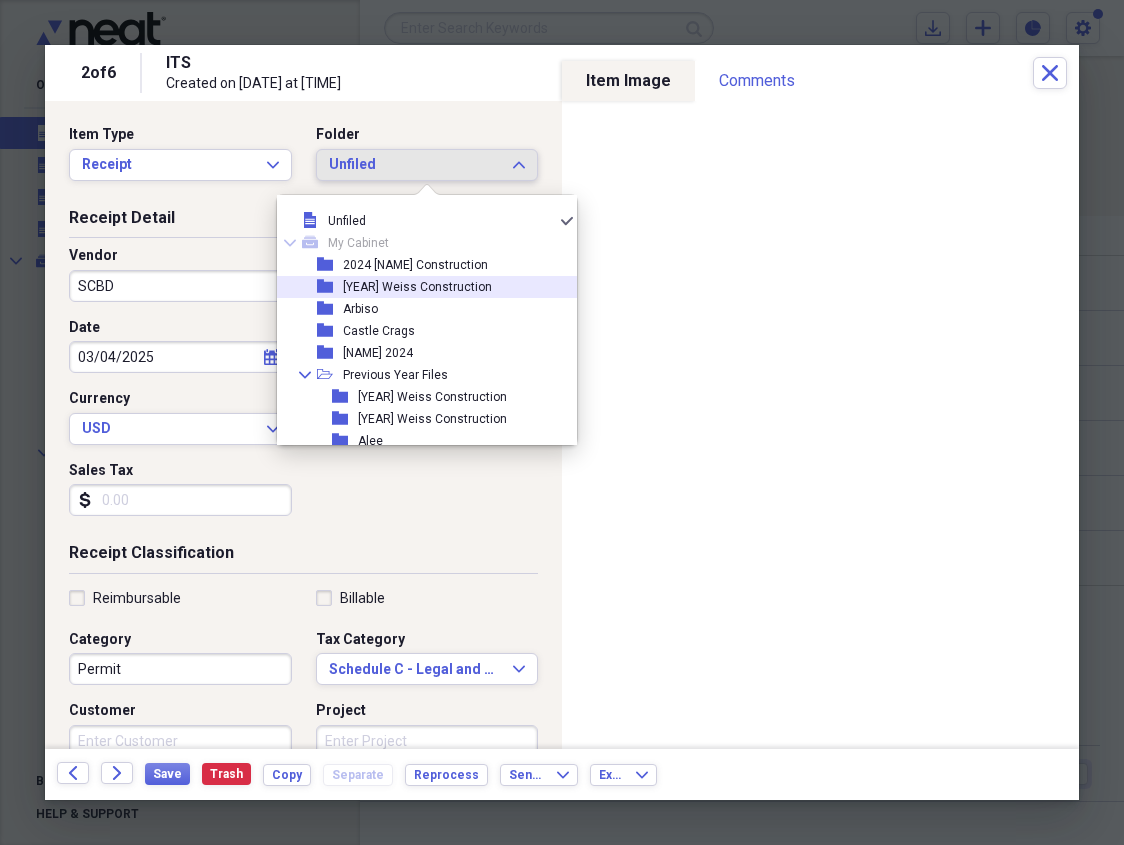 click on "[YEAR] Weiss Construction" at bounding box center [417, 287] 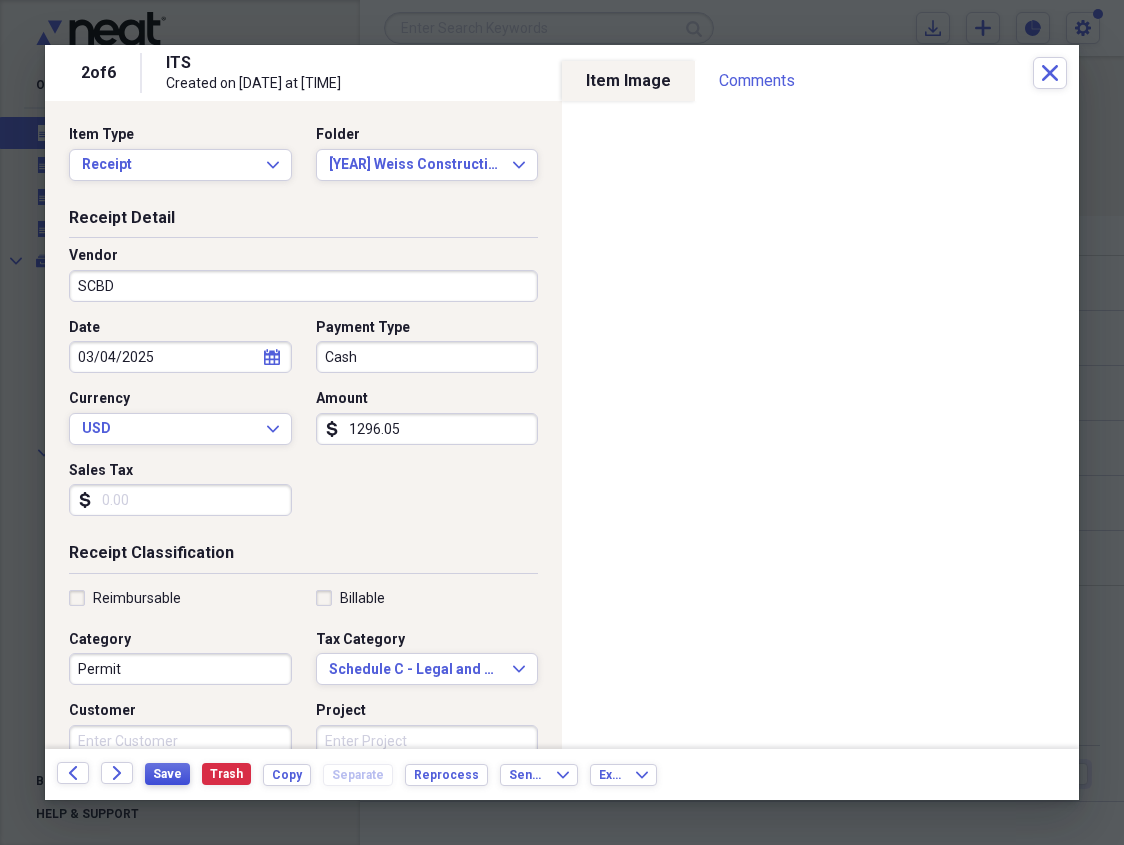 click on "Save" at bounding box center (167, 774) 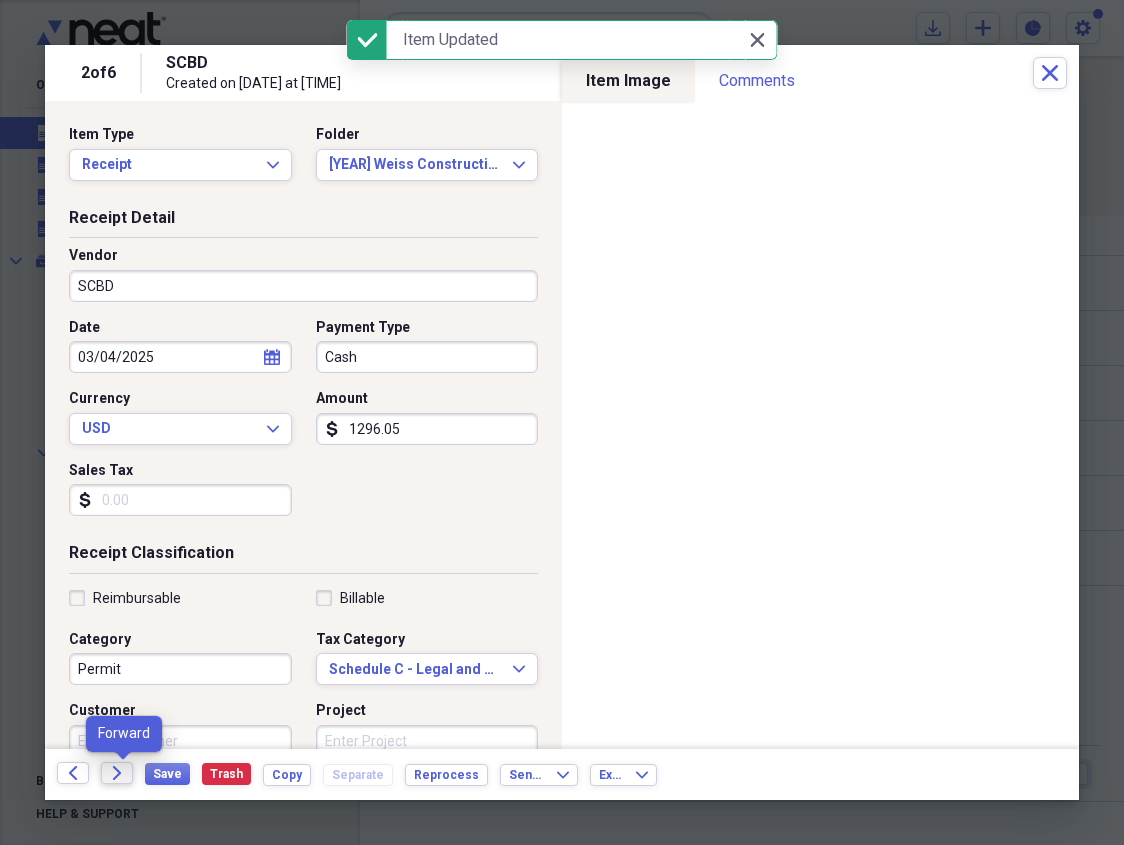 click on "Forward" 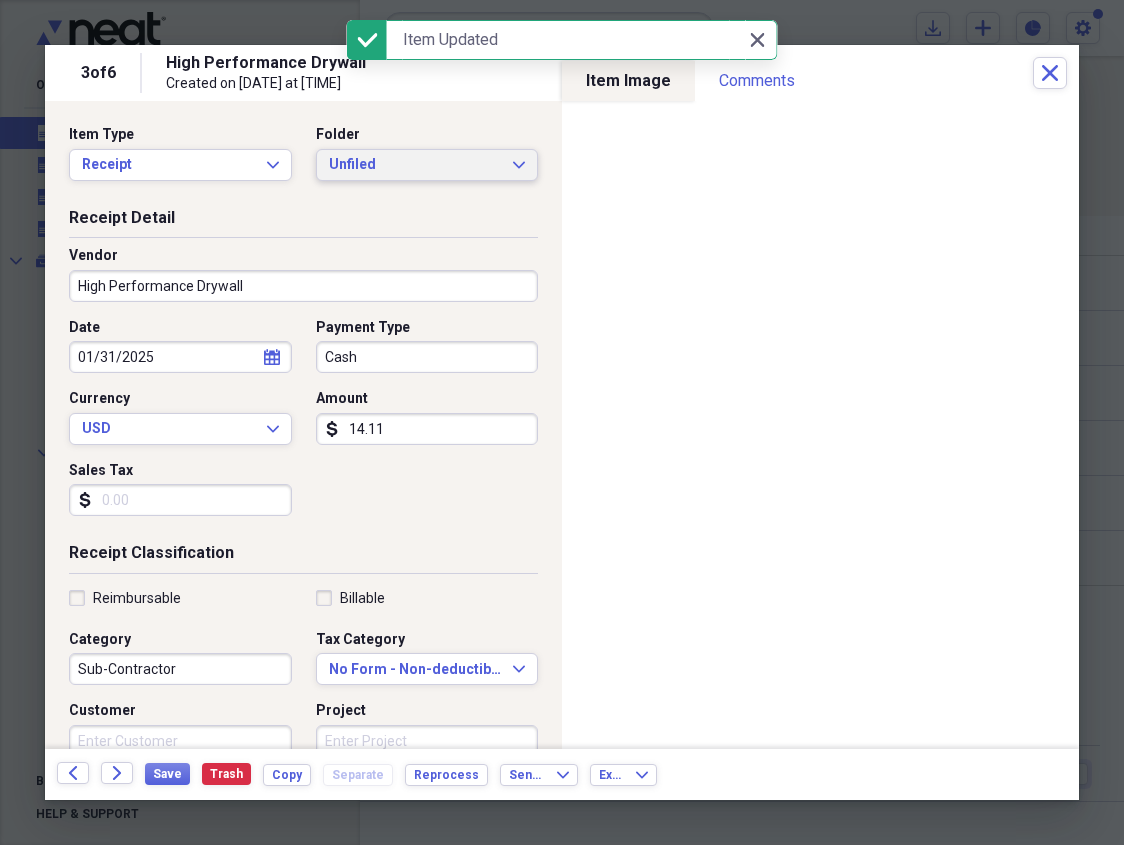 click on "Unfiled" at bounding box center [415, 165] 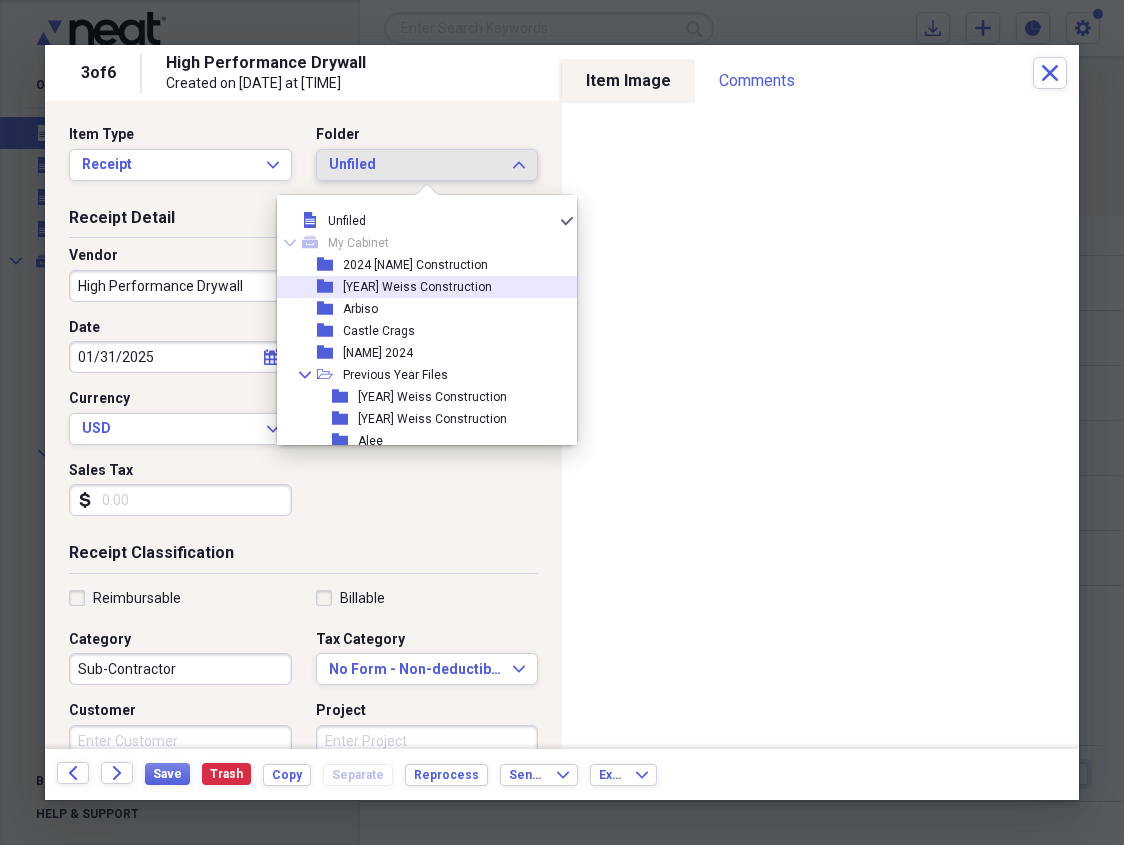 click on "[YEAR] Weiss Construction" at bounding box center (417, 287) 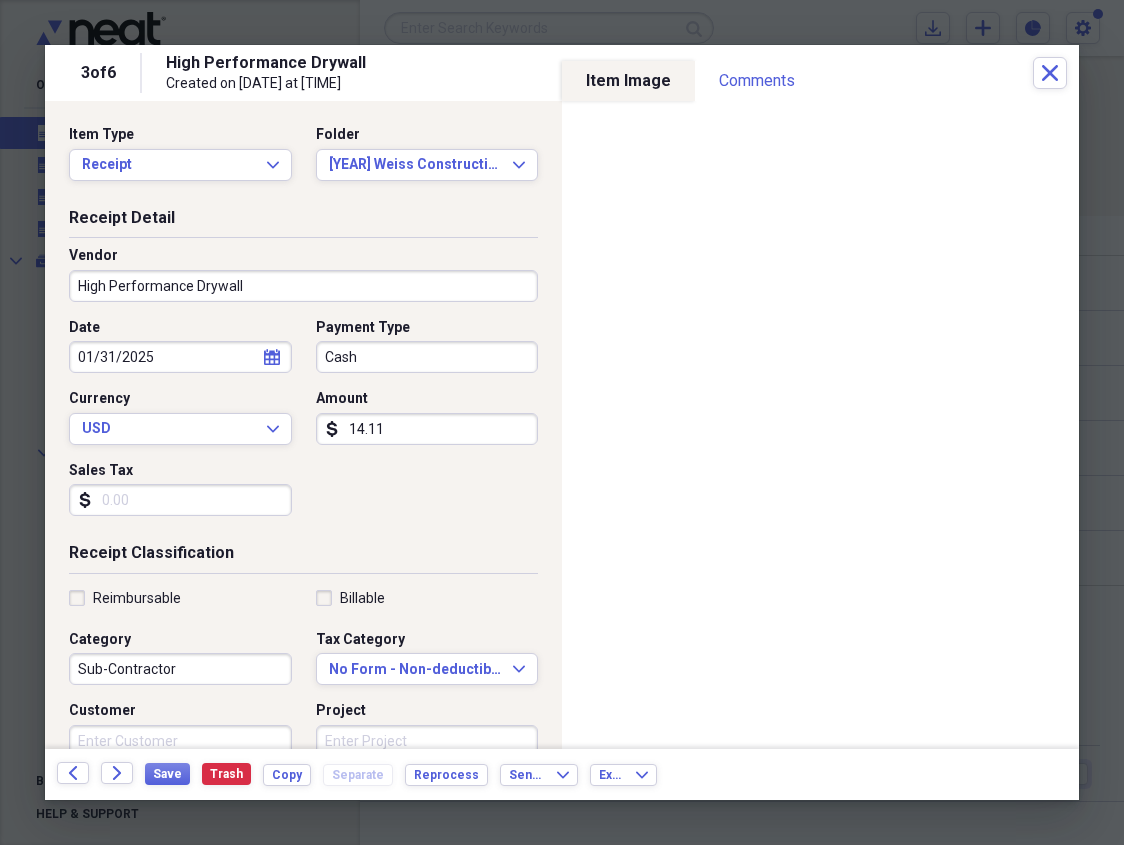 click on "14.11" at bounding box center (427, 429) 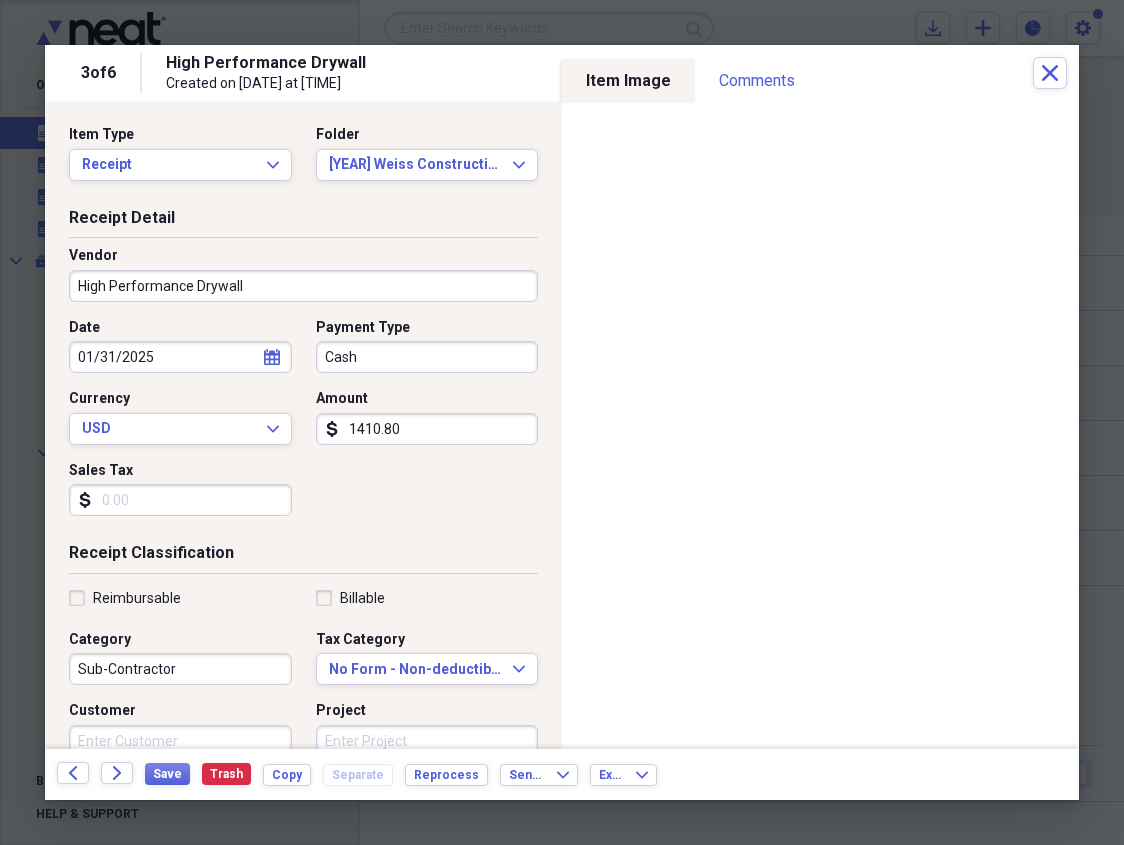 type on "14108.00" 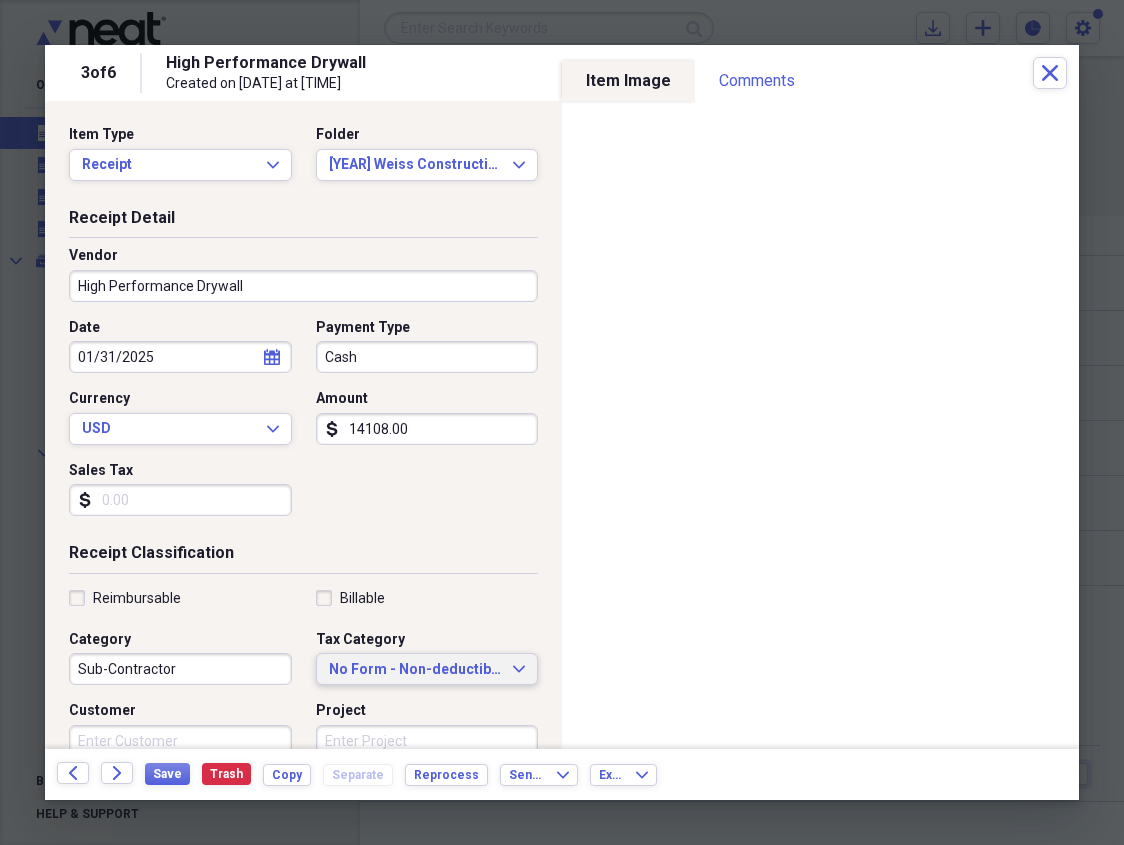 click on "No Form - Non-deductible" at bounding box center (415, 670) 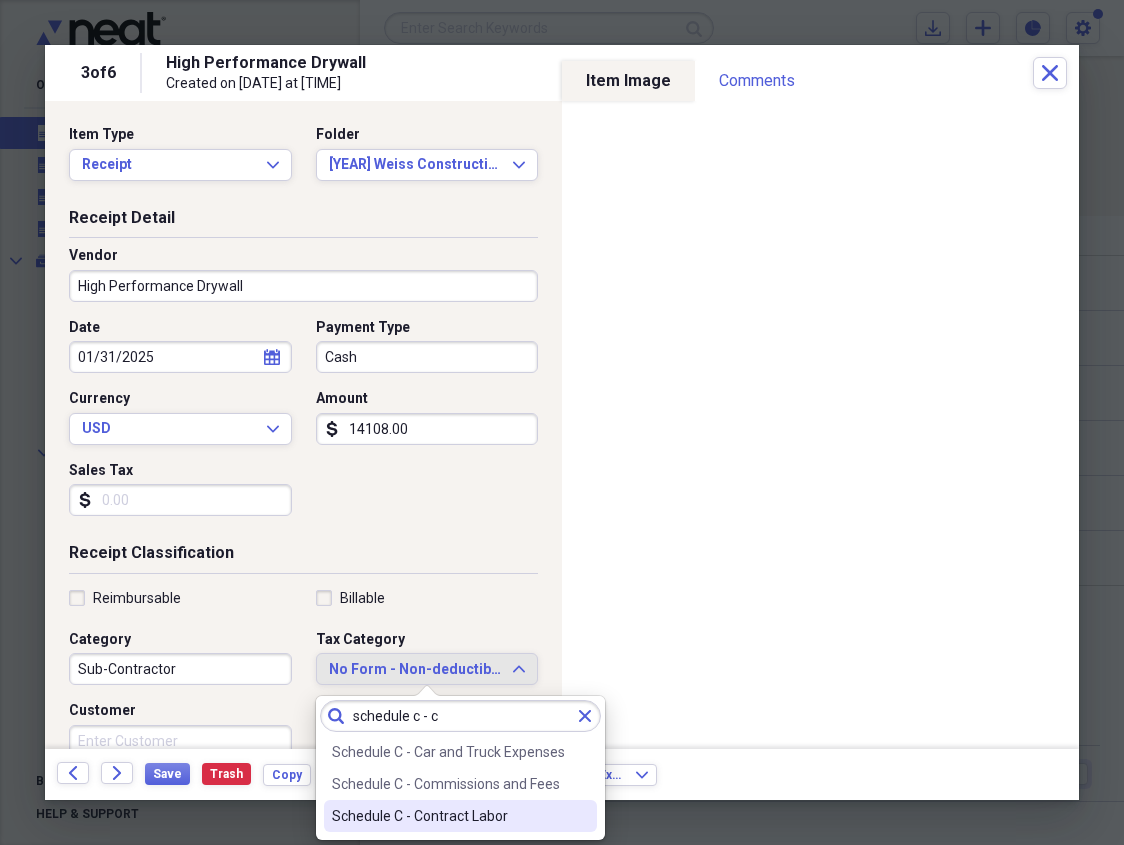 type on "schedule c - c" 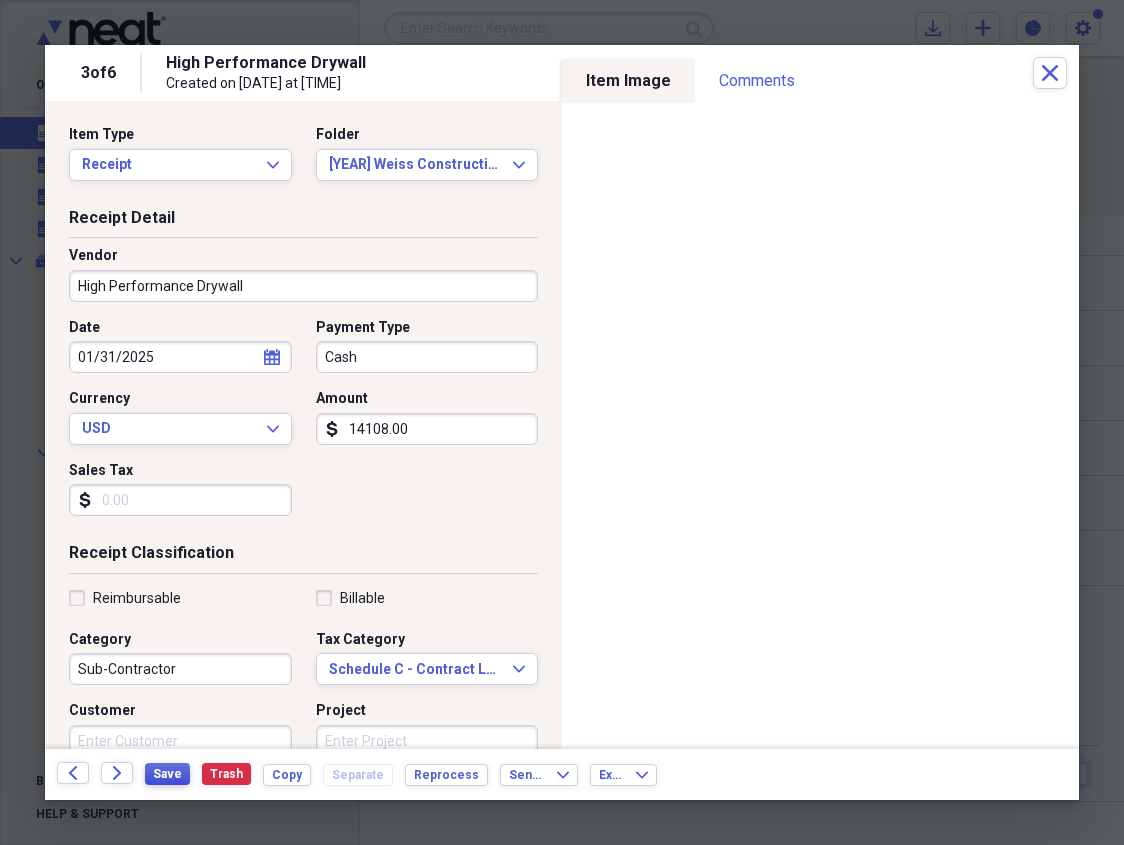 click on "Save" at bounding box center (167, 774) 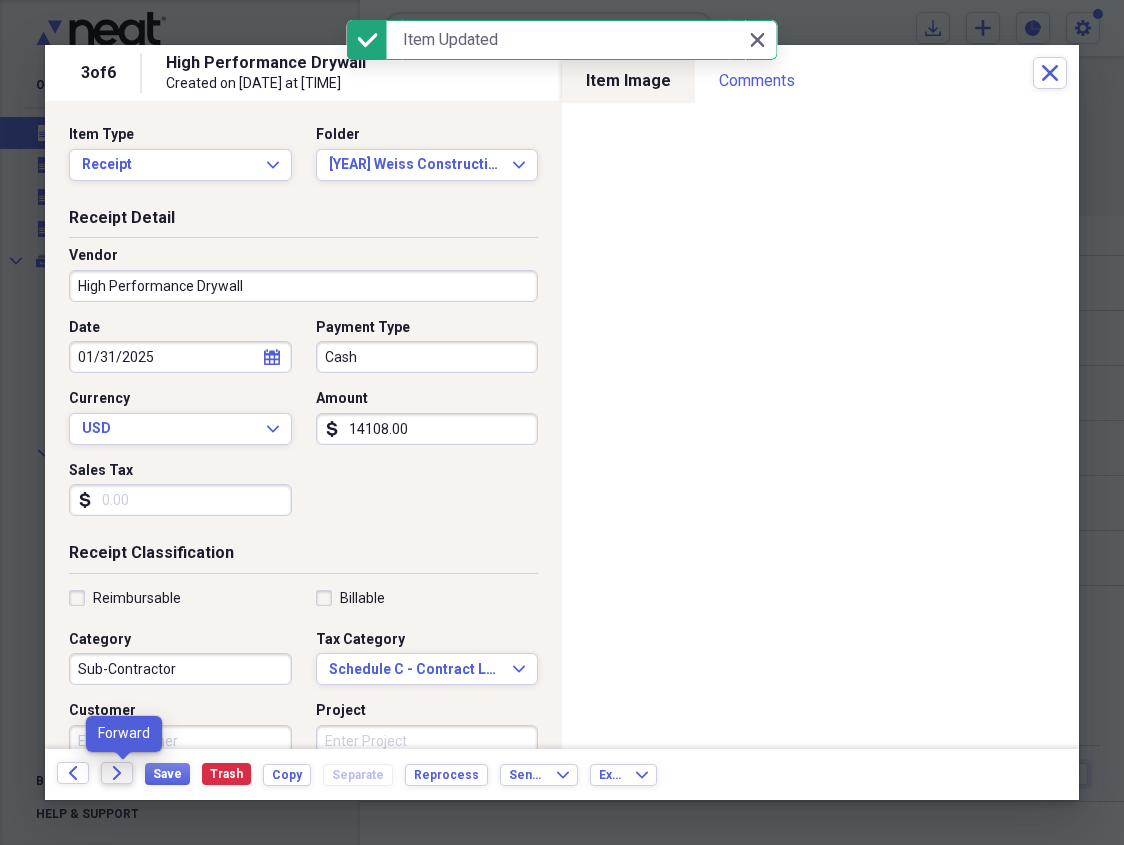 click on "Forward" at bounding box center (117, 773) 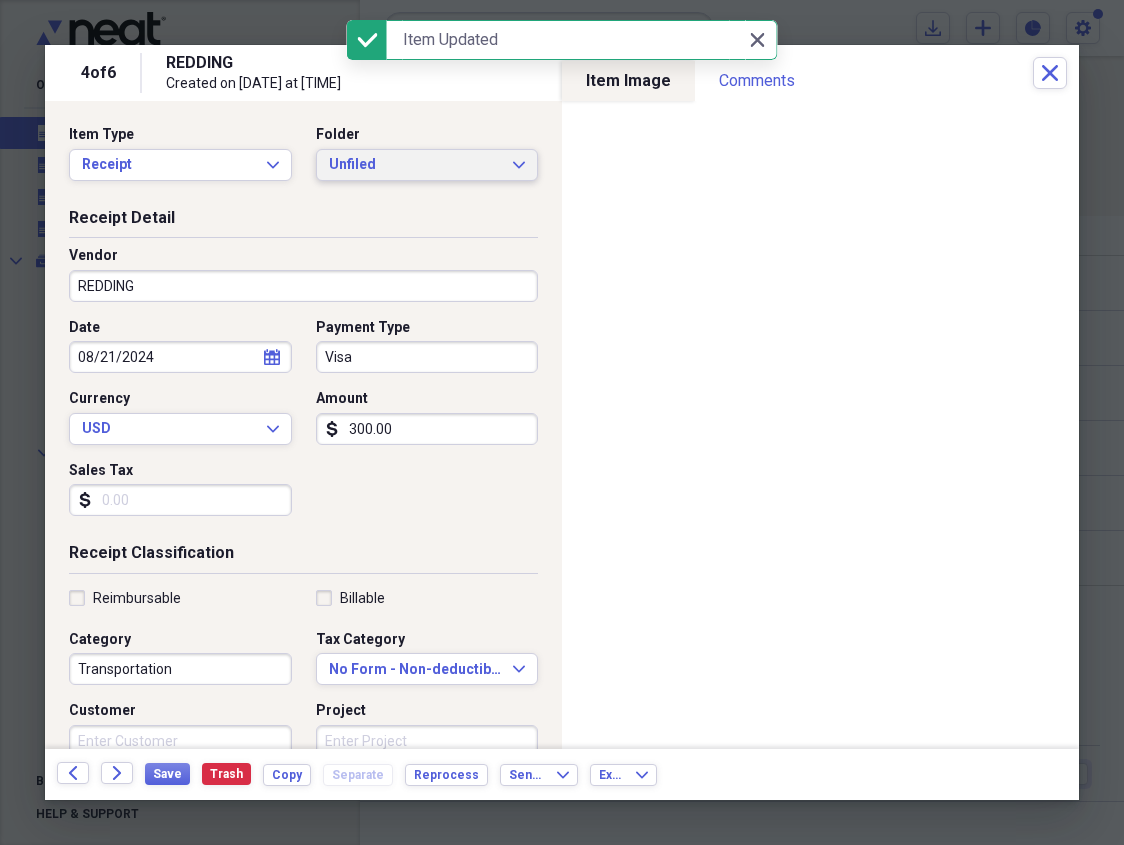 click on "Unfiled" at bounding box center (415, 165) 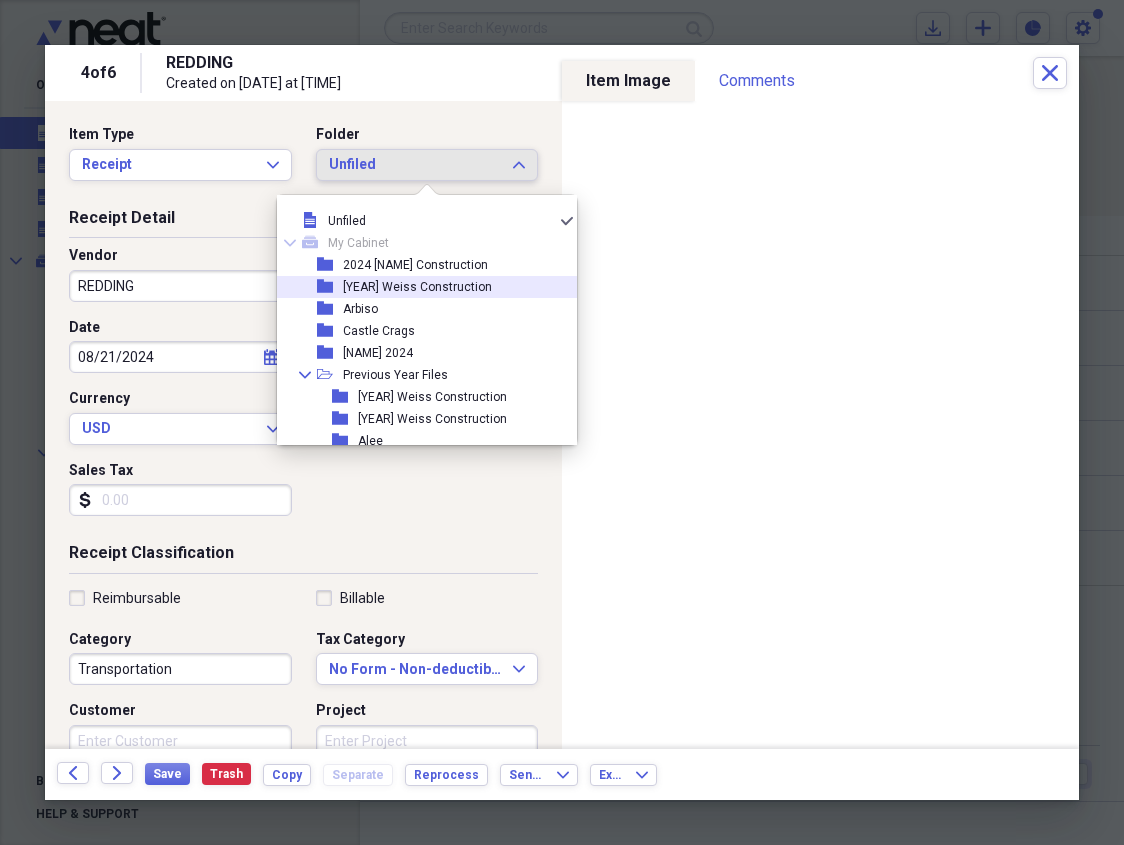 click on "[YEAR] Weiss Construction" at bounding box center [417, 287] 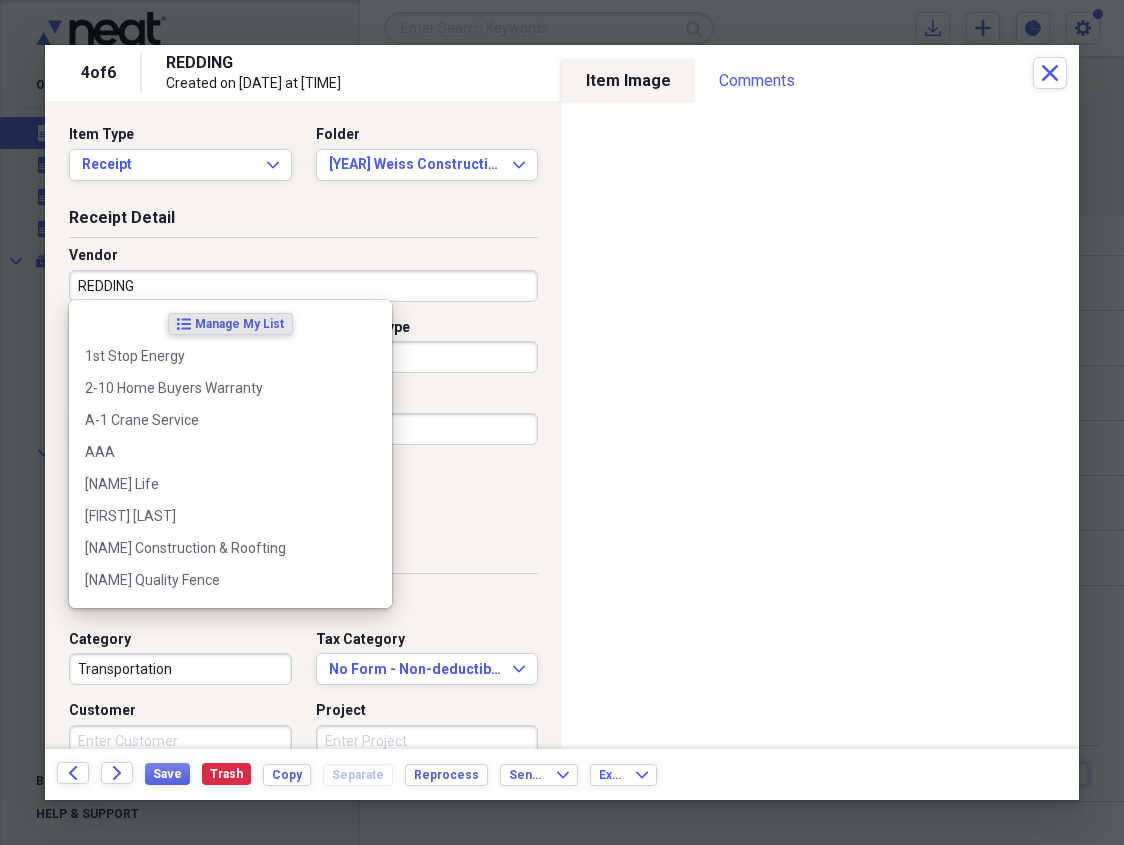 click on "REDDING" at bounding box center [303, 286] 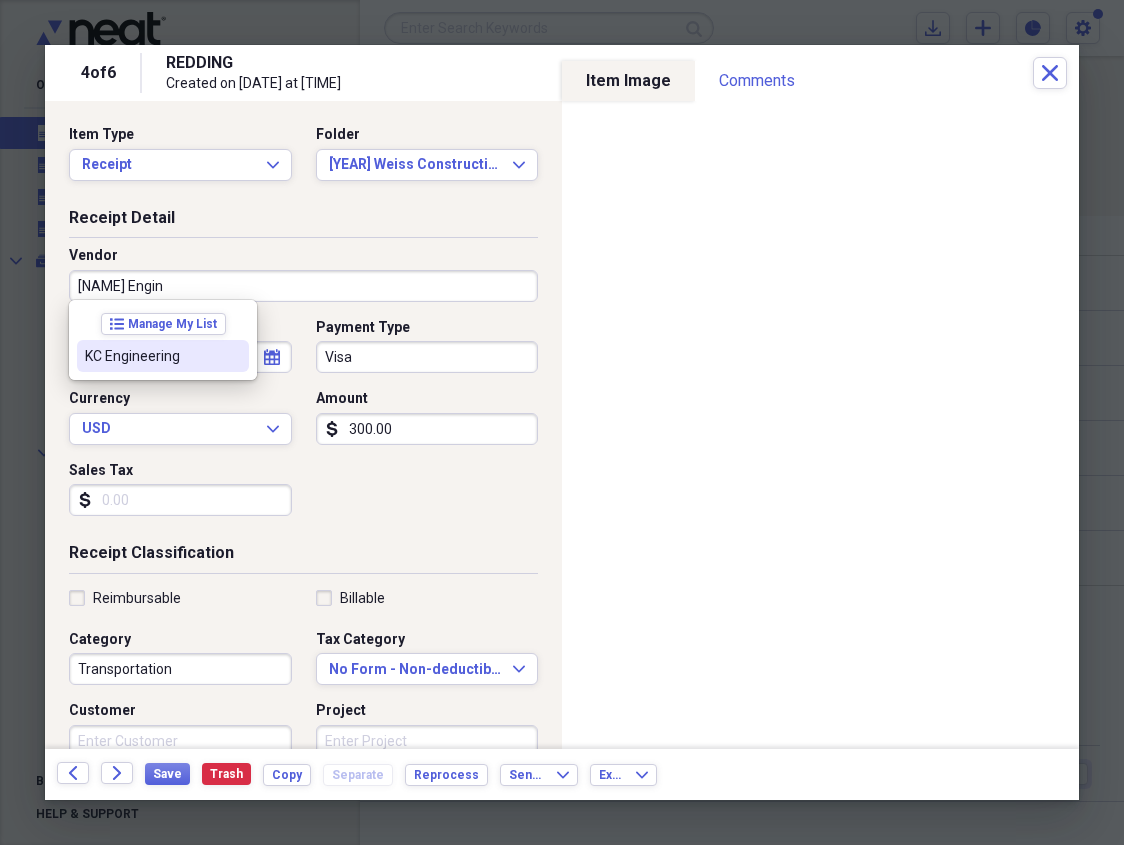 click on "KC Engineering" at bounding box center (151, 356) 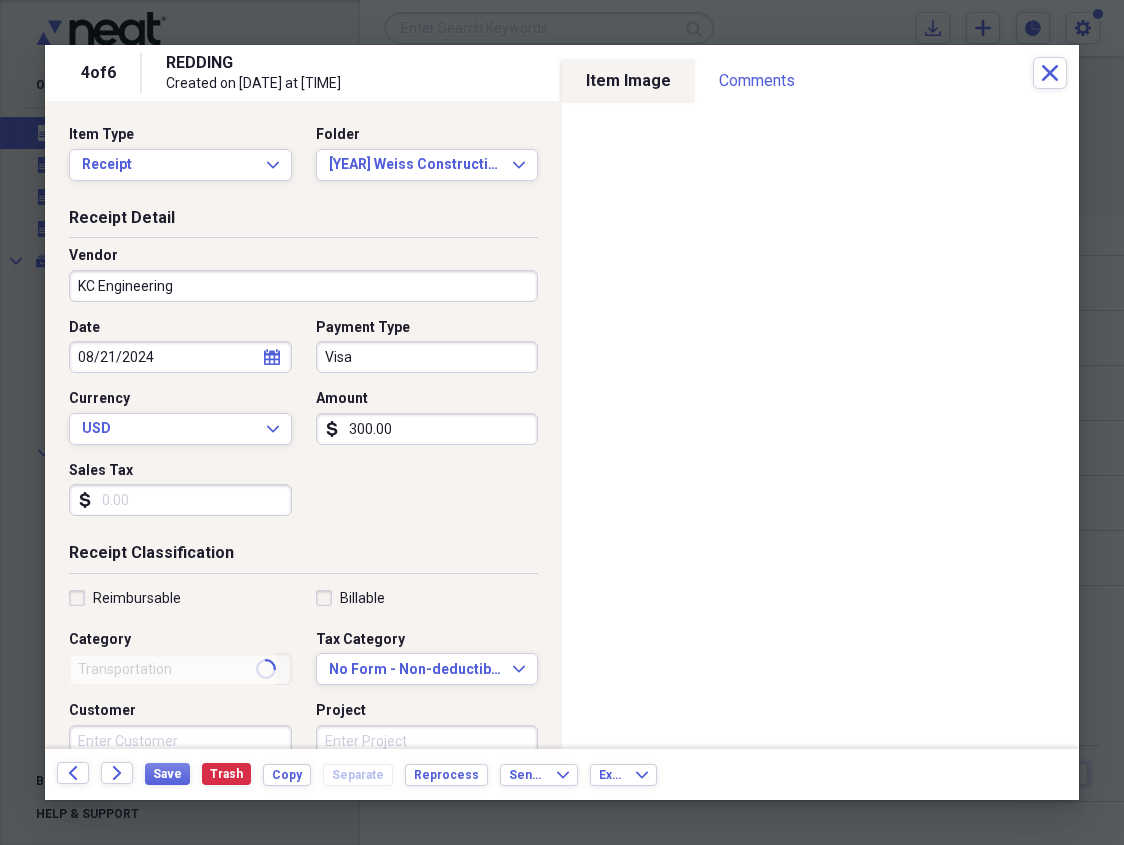 type on "Permit" 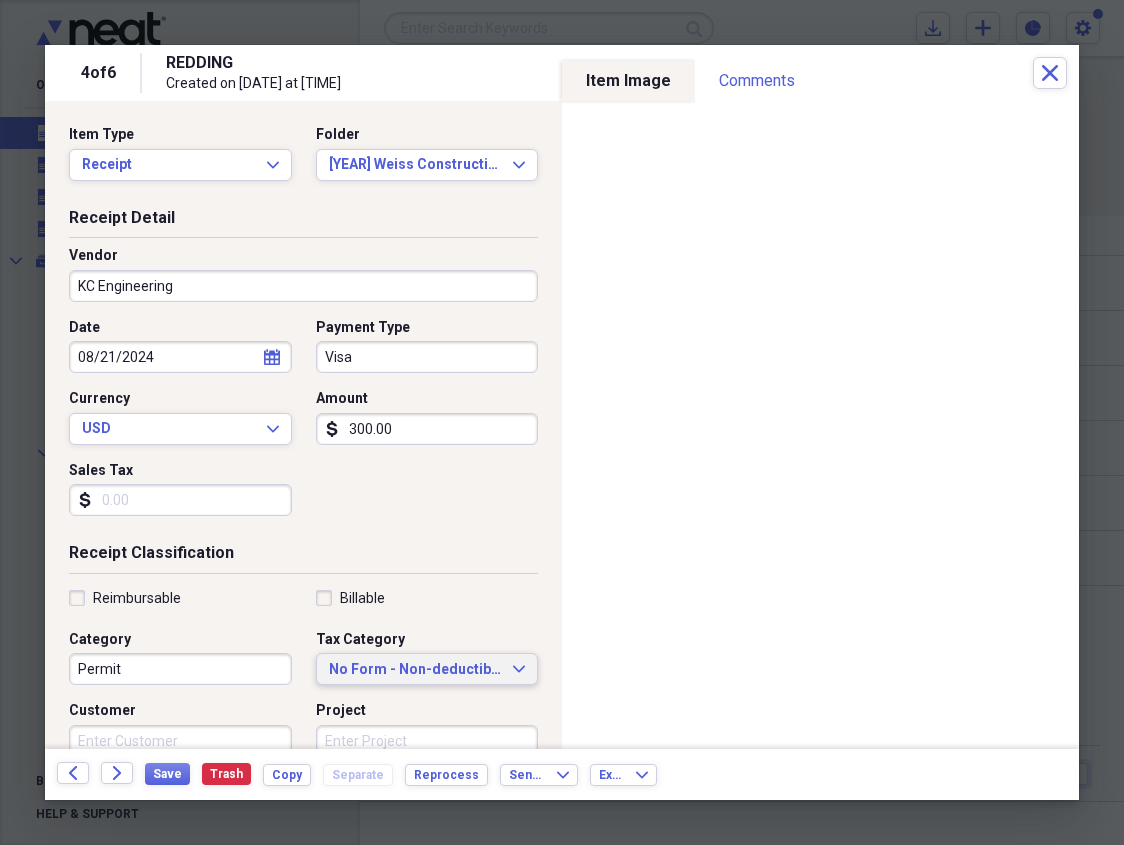 click on "No Form - Non-deductible" at bounding box center (415, 670) 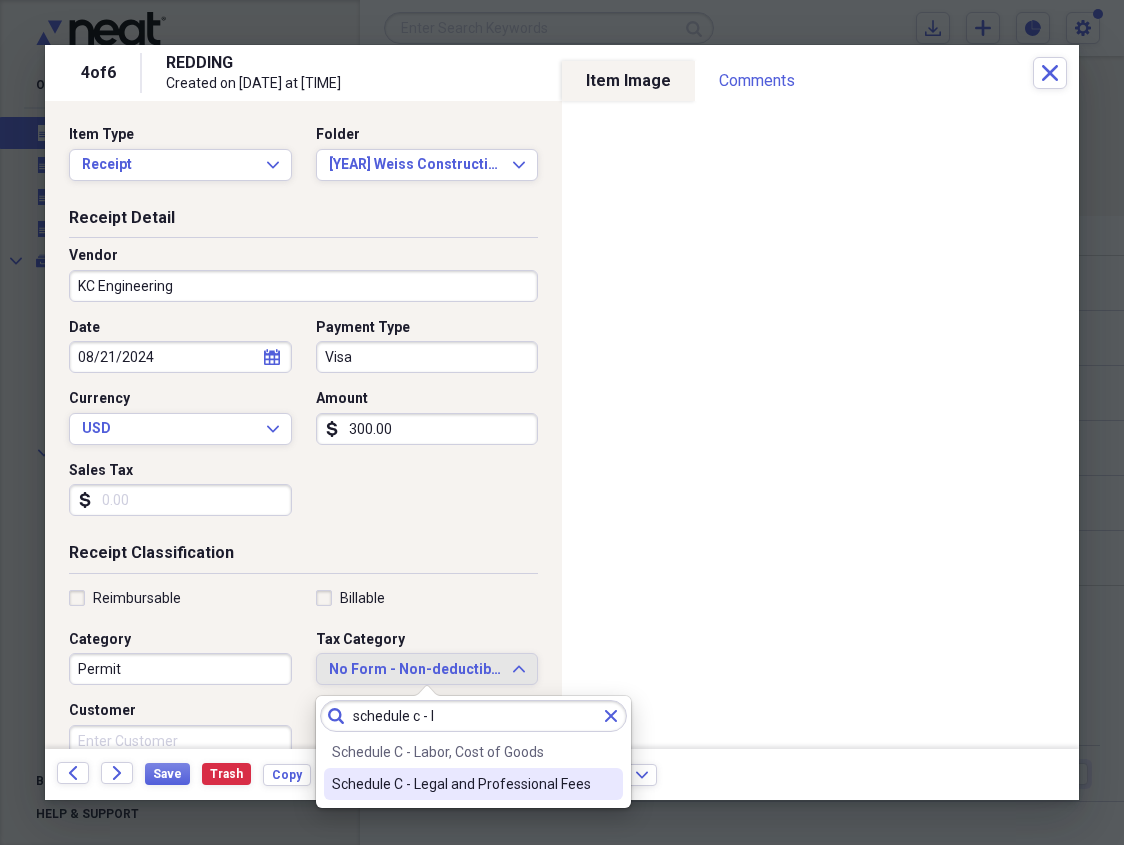 type on "schedule c - l" 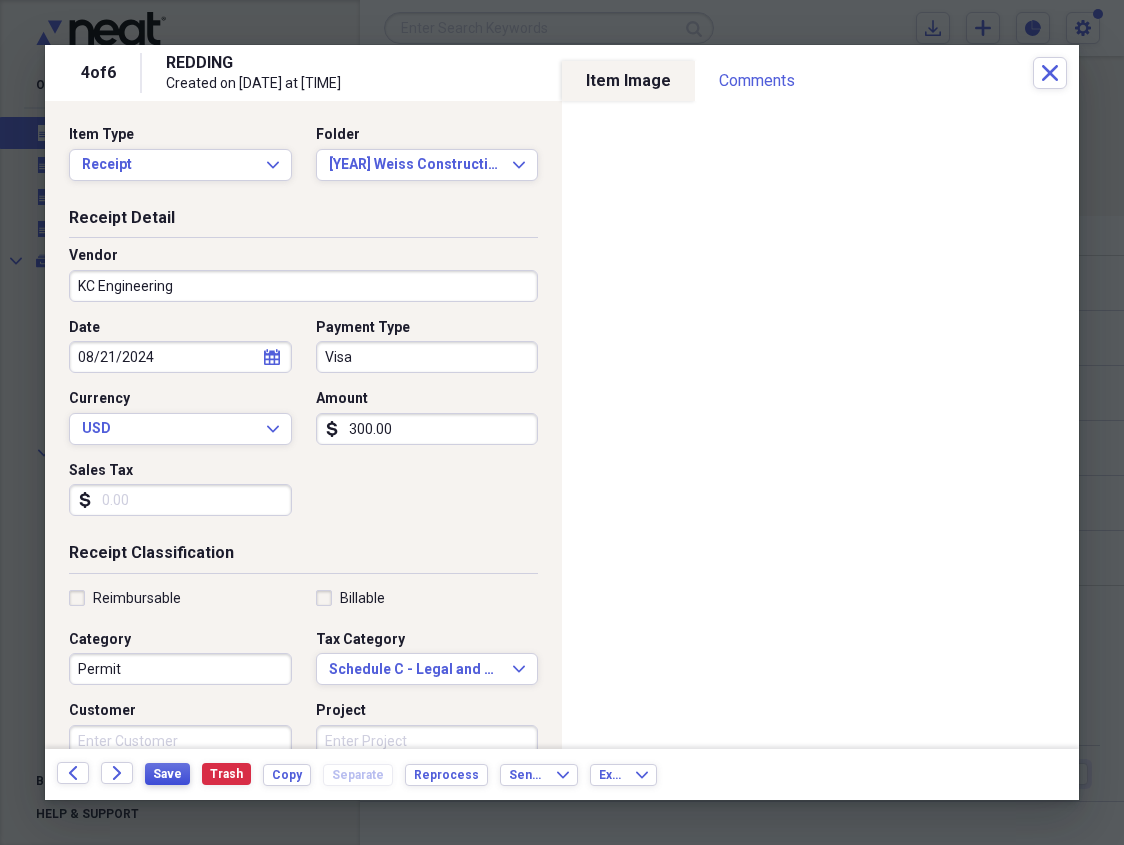 click on "Save" at bounding box center [167, 774] 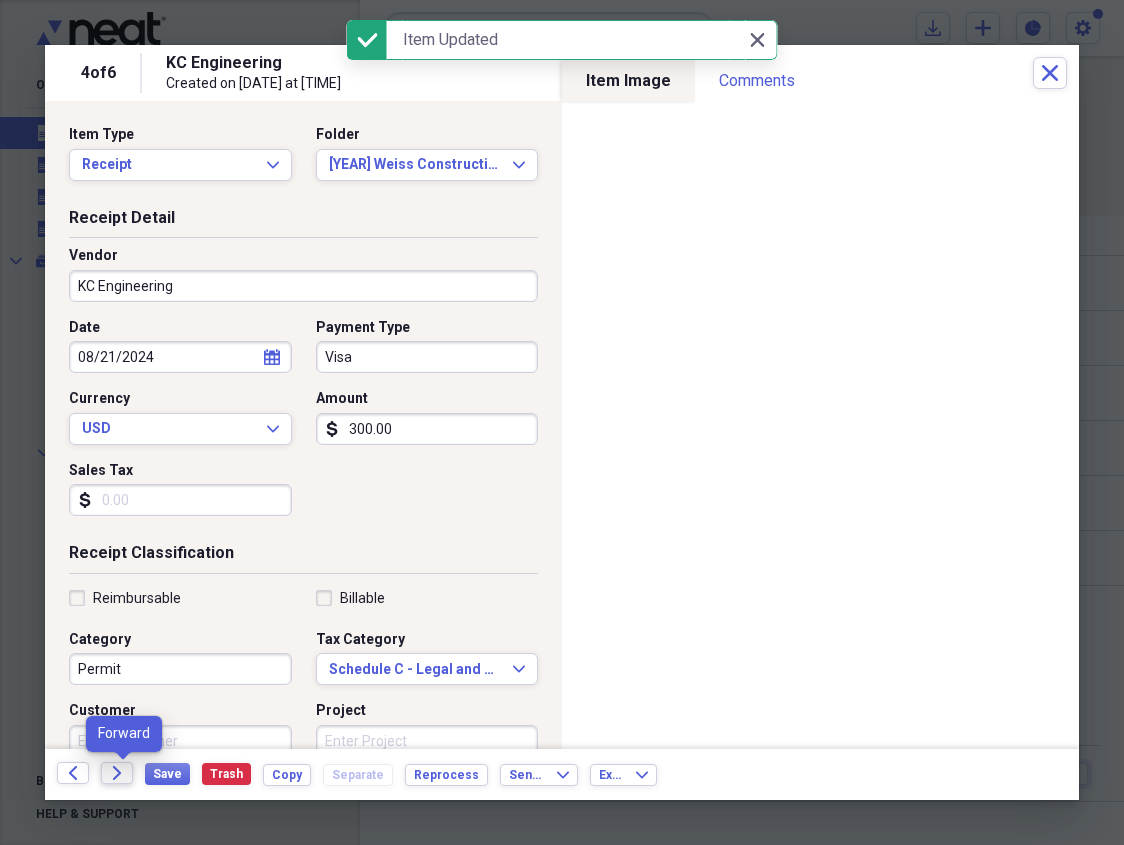click on "Forward" 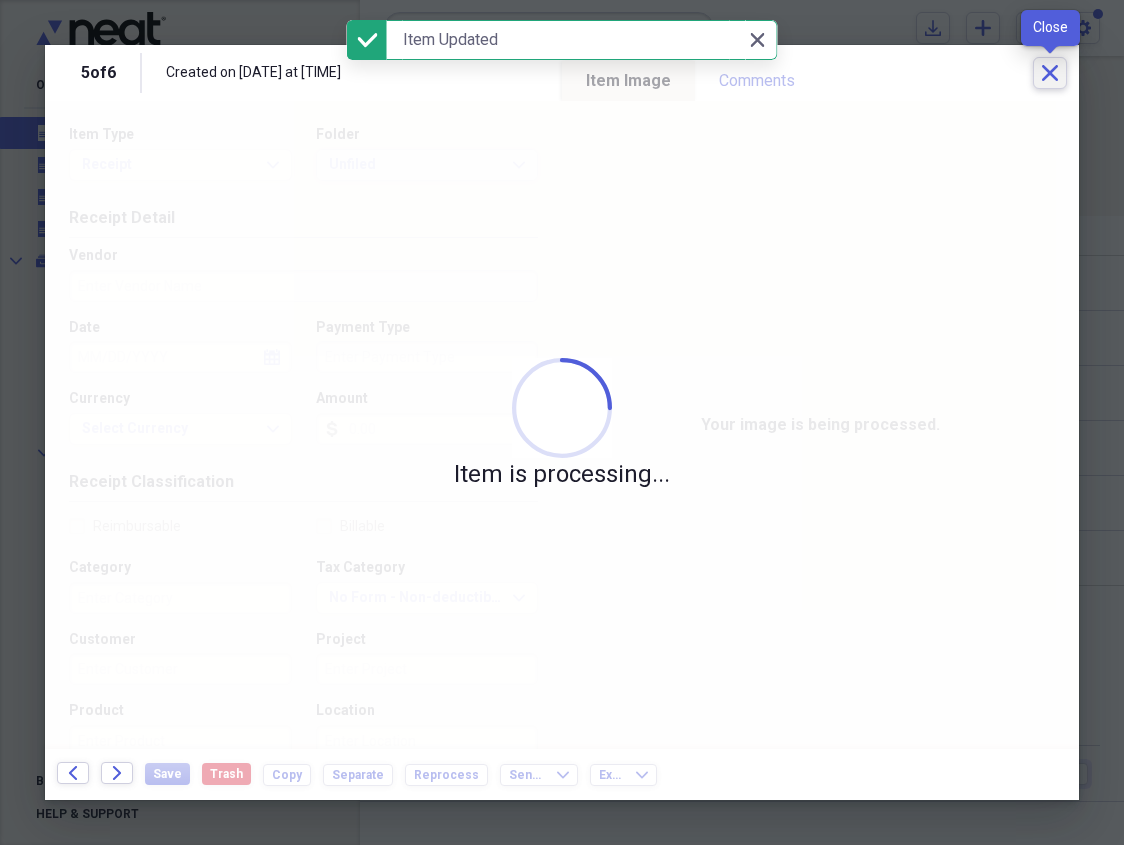 click on "Close" 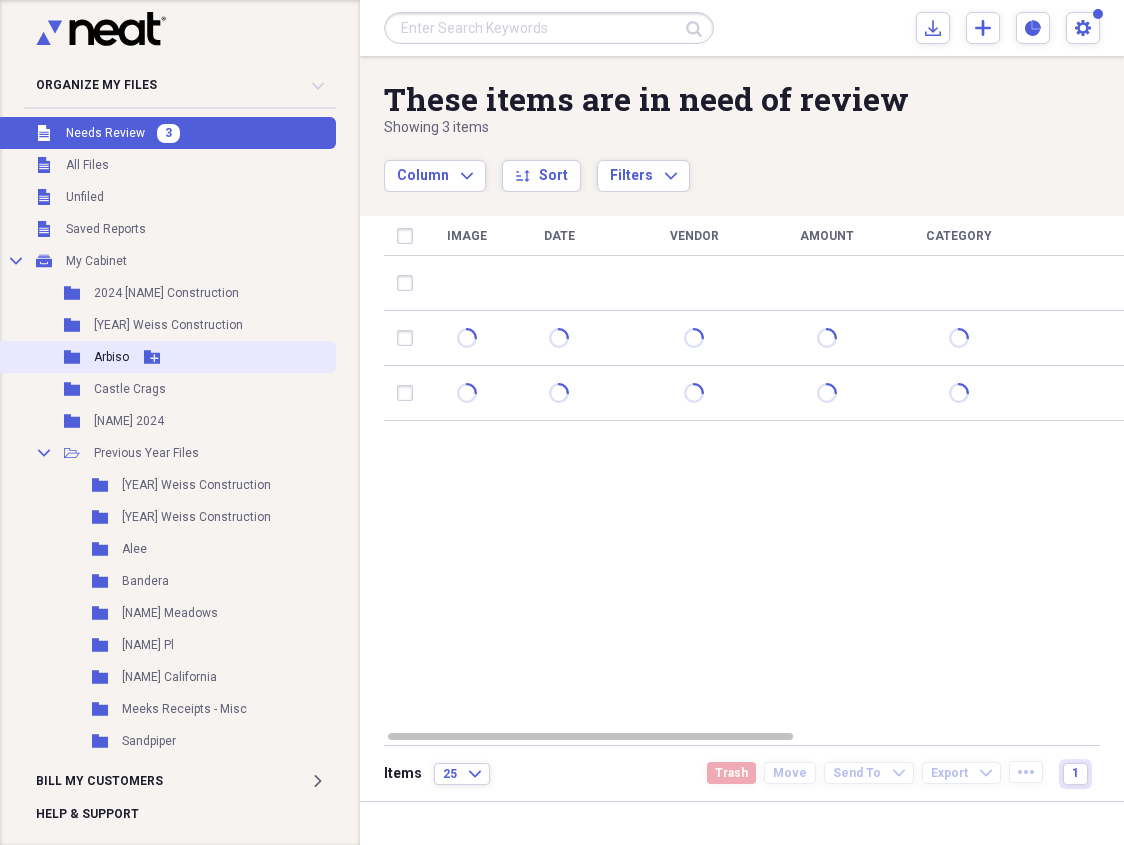 click on "Folder [NAME] Add Folder" at bounding box center (166, 357) 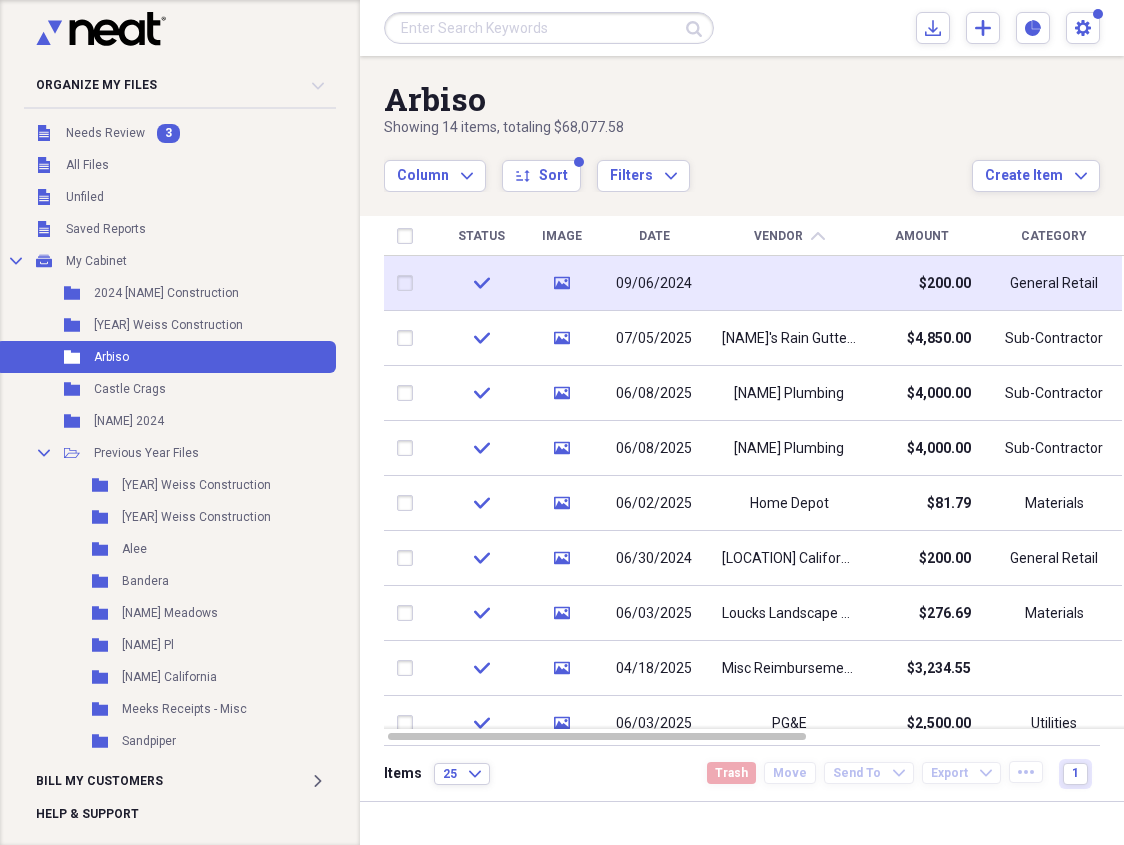 click at bounding box center [789, 283] 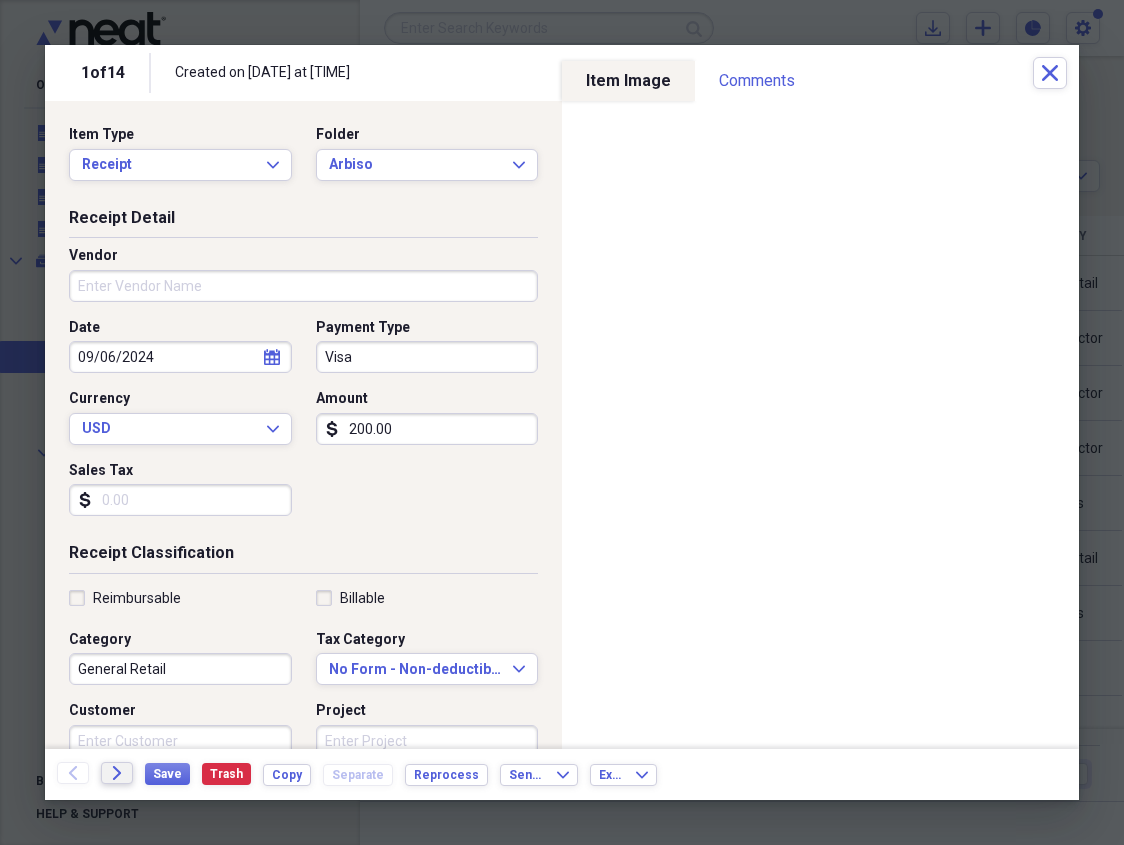 click on "Forward" 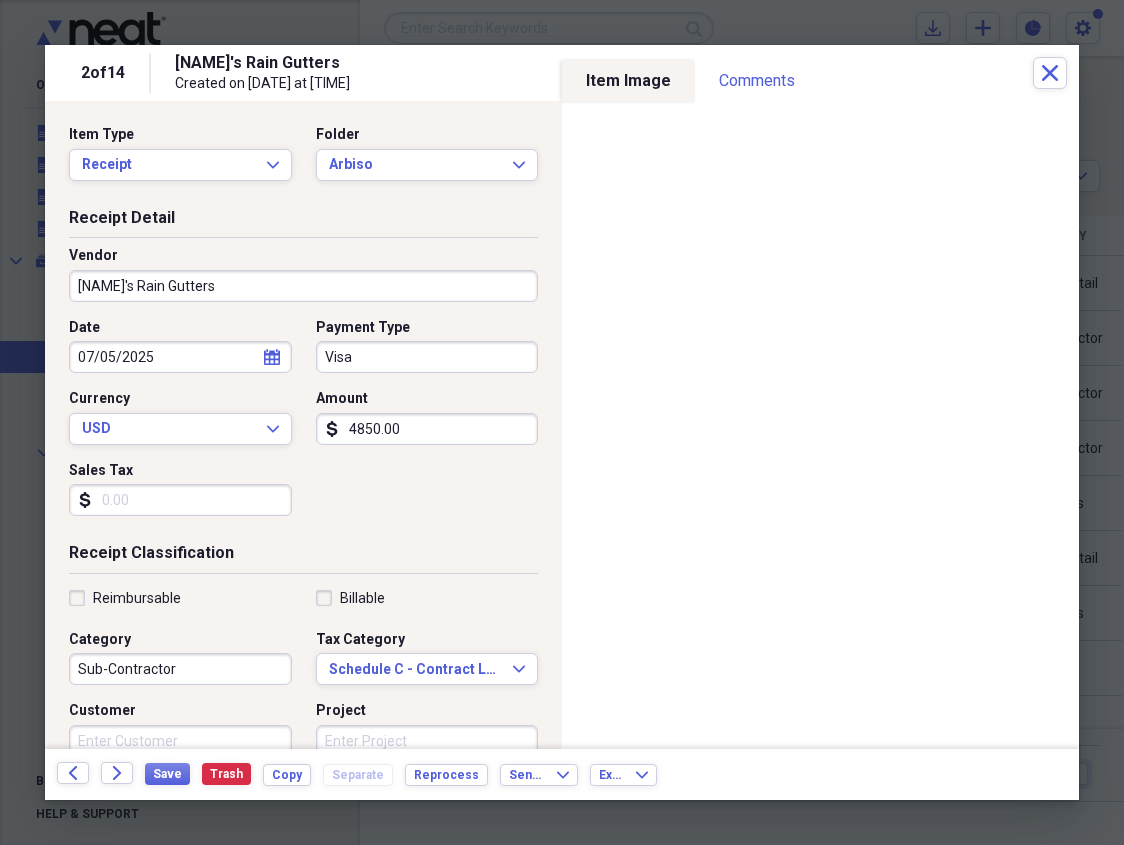 click on "Forward" 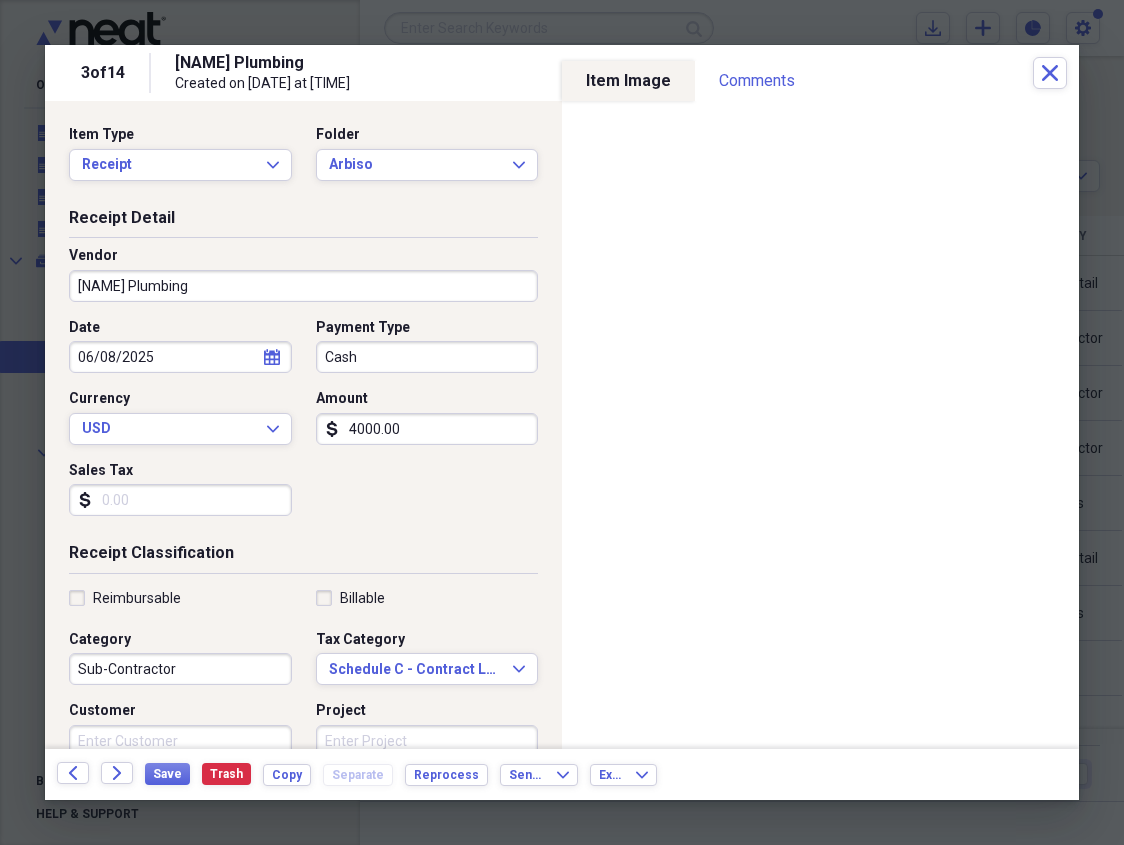 click on "Forward" 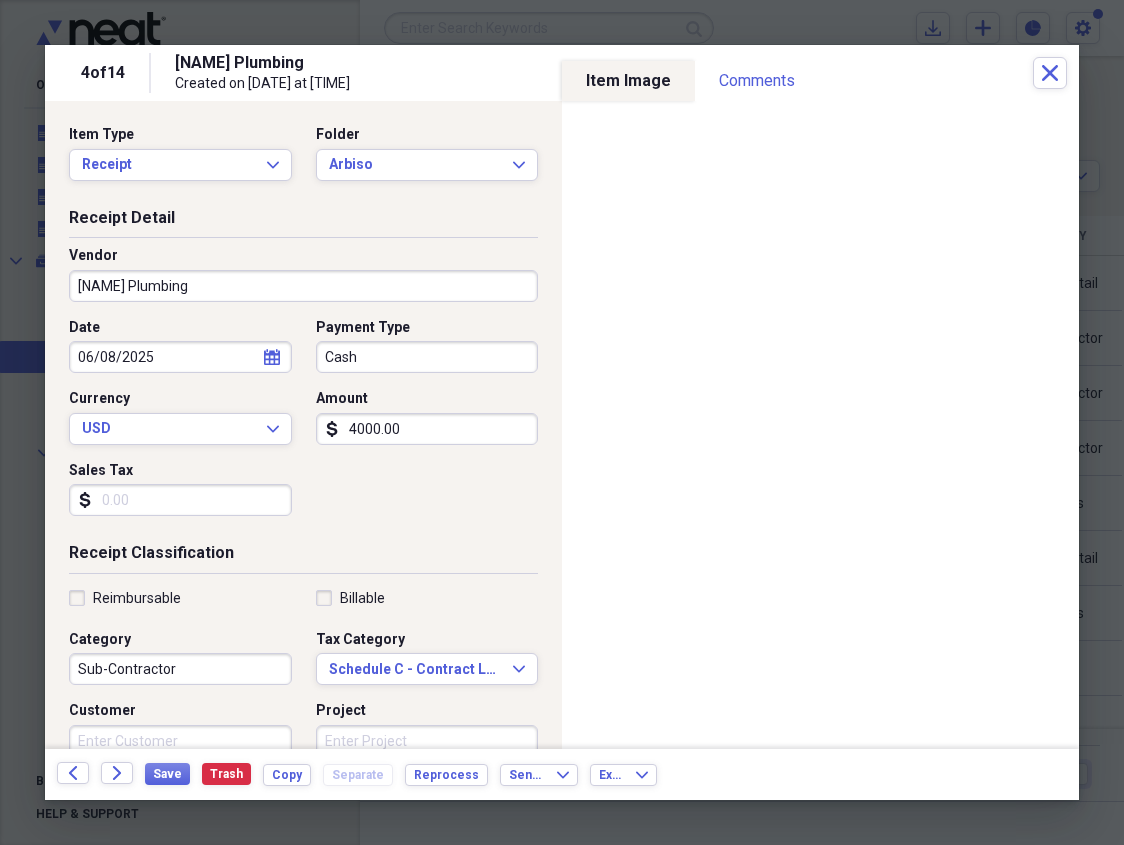 click on "Forward" 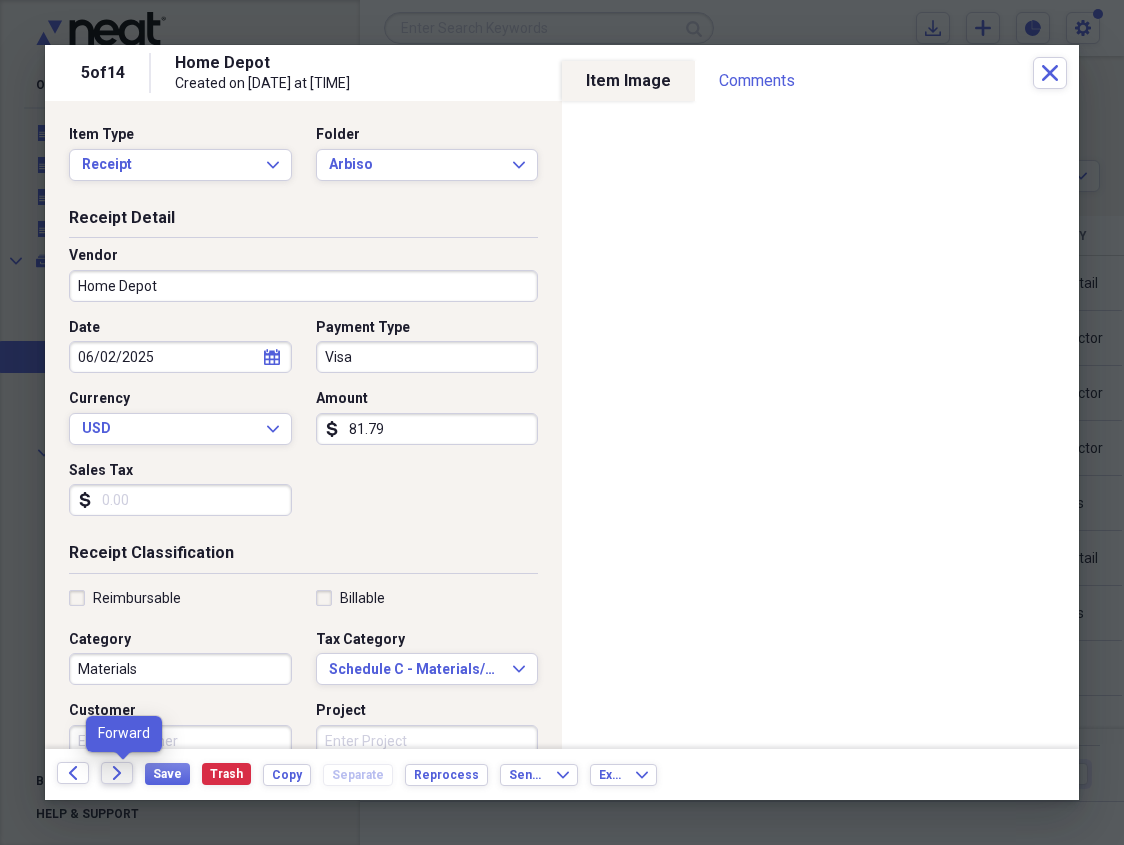 click on "Forward" 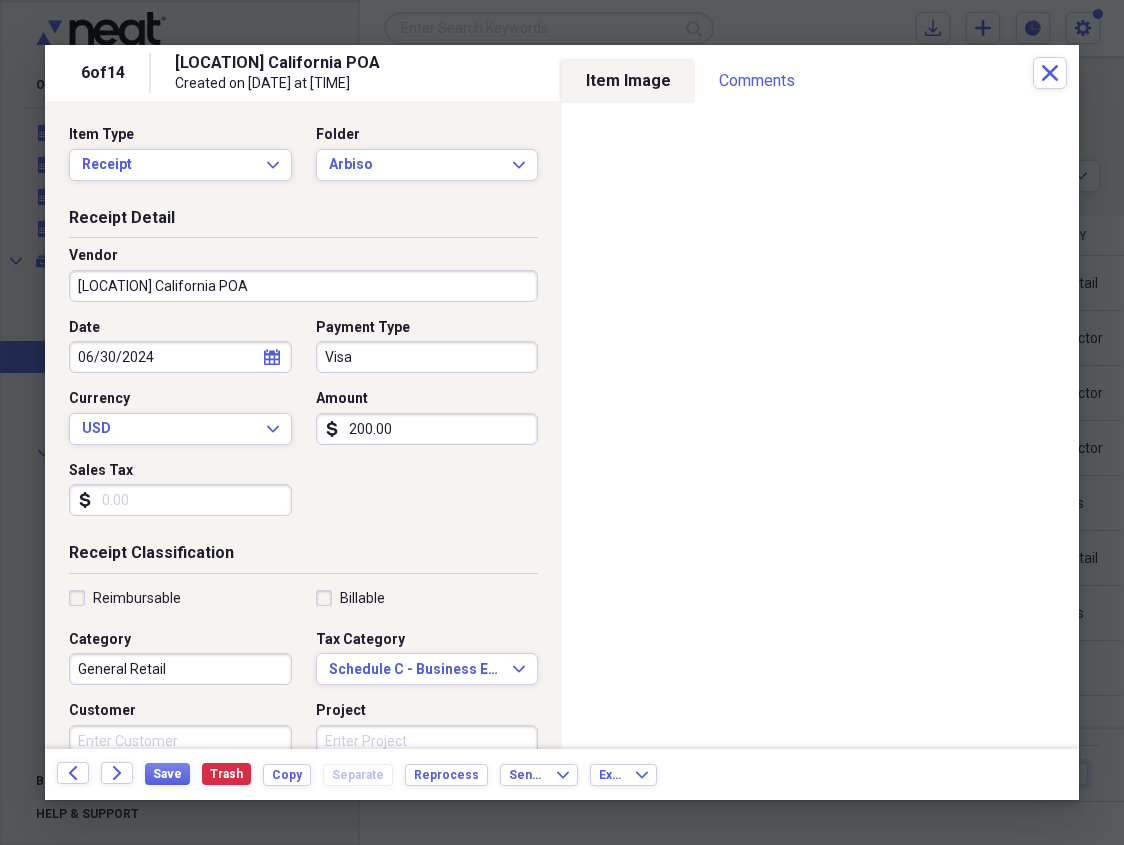click on "Forward" 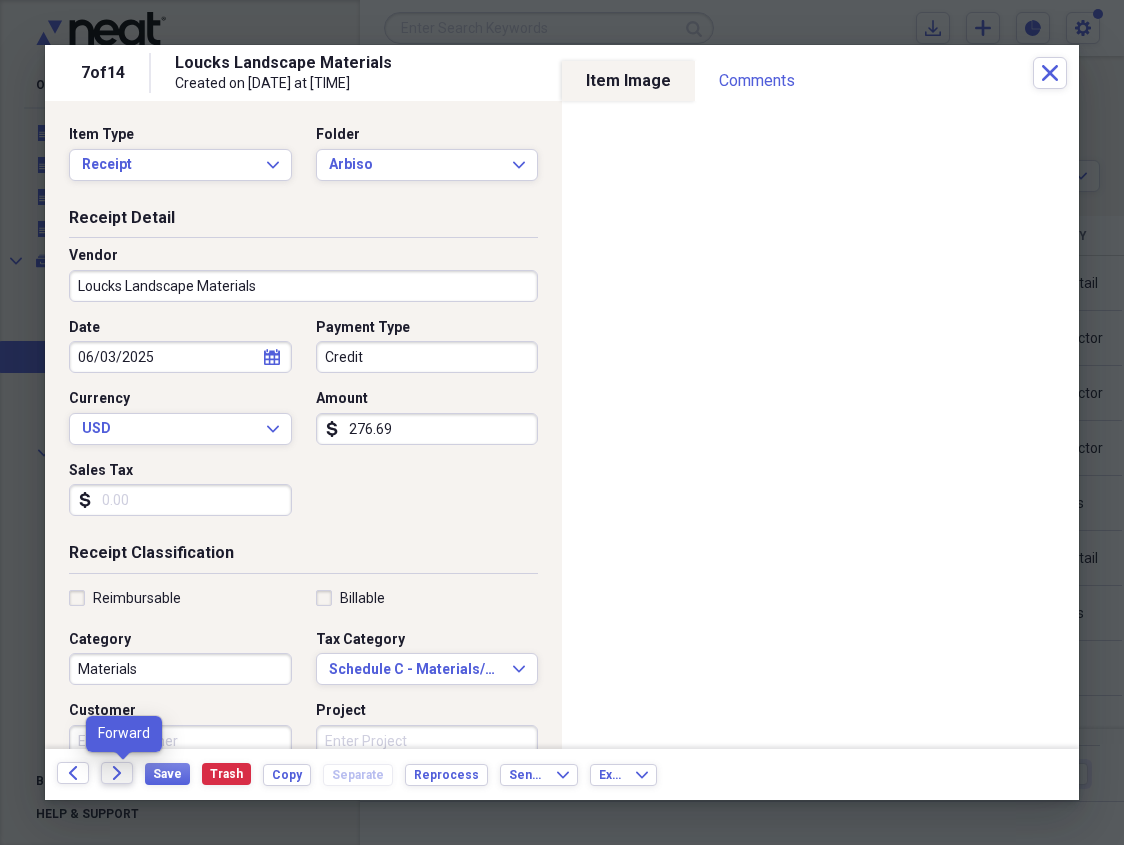 click on "Forward" 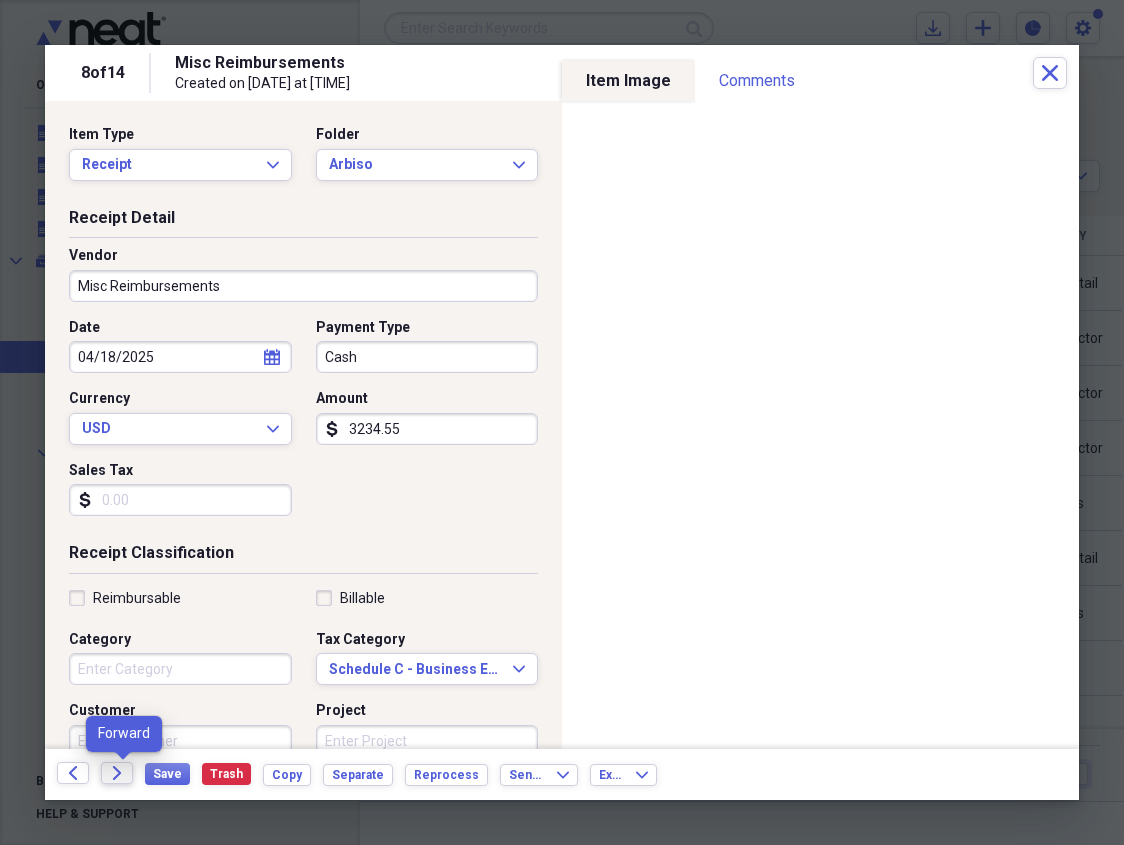 click on "Forward" 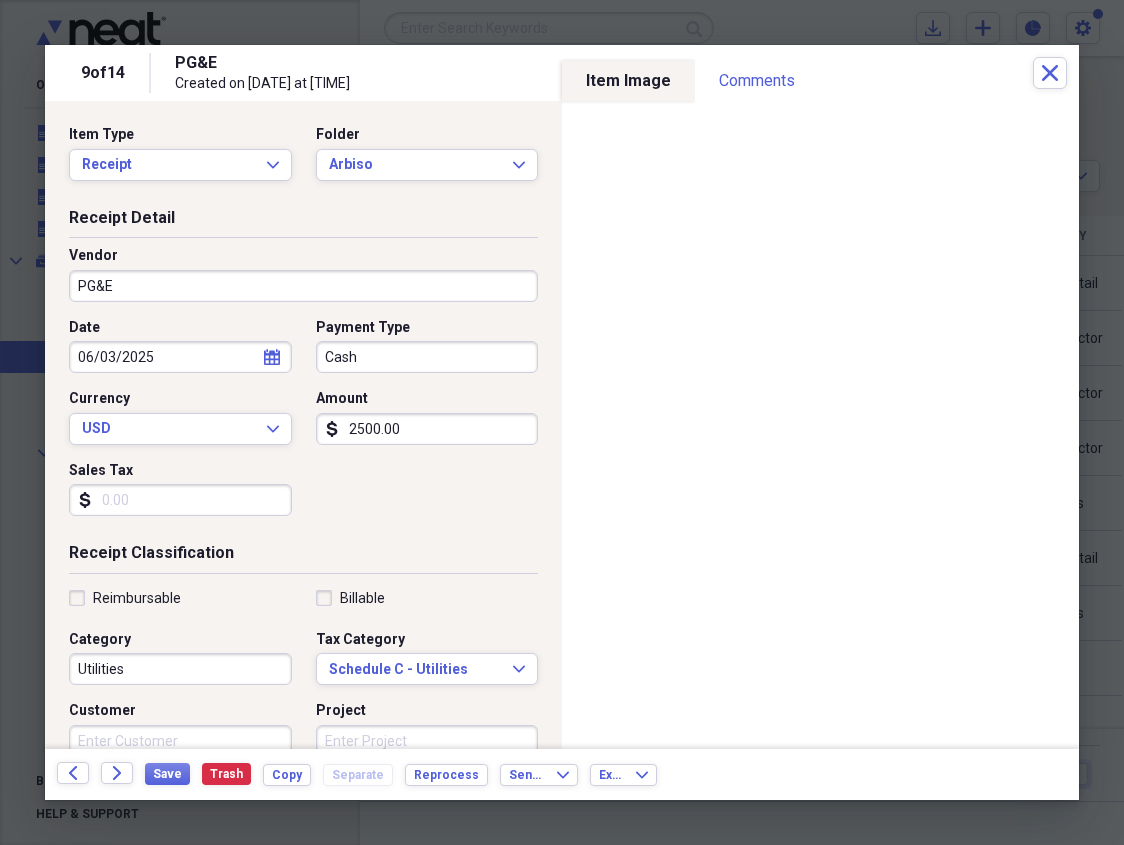 click on "Forward" 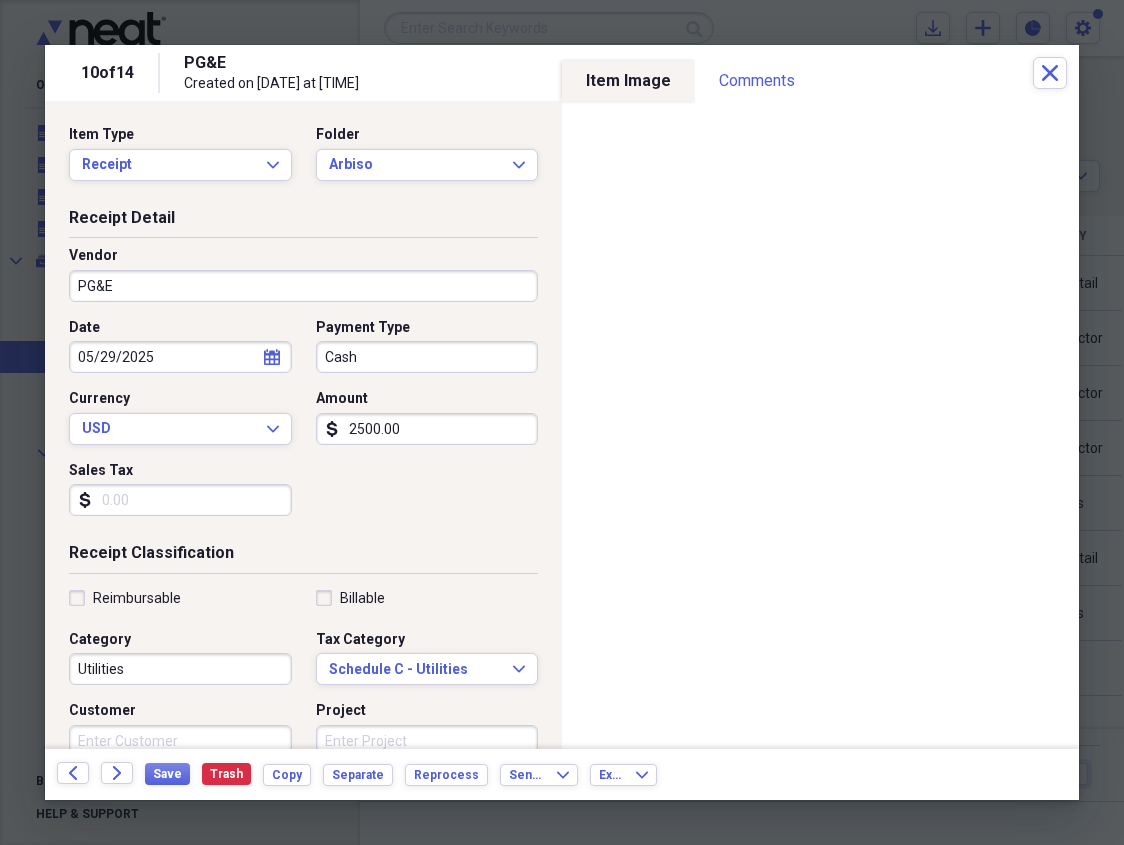 click on "Forward" 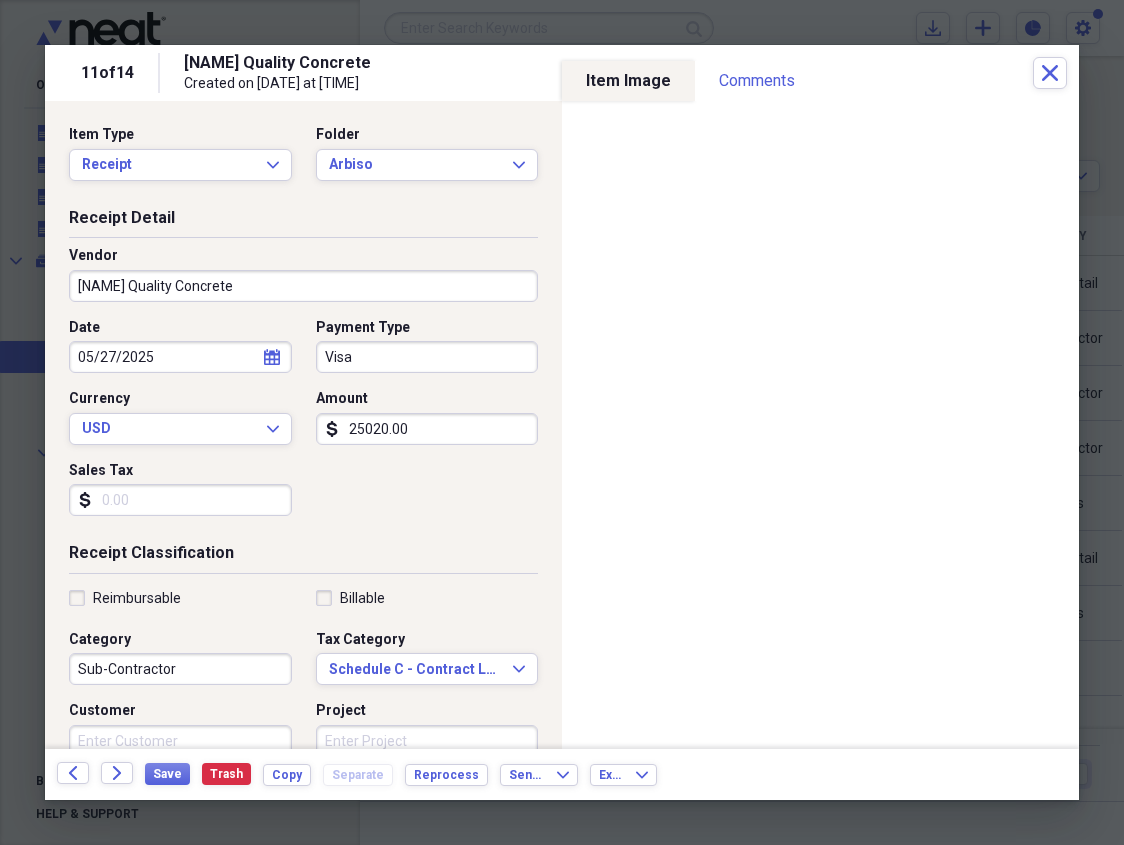 click on "Forward" 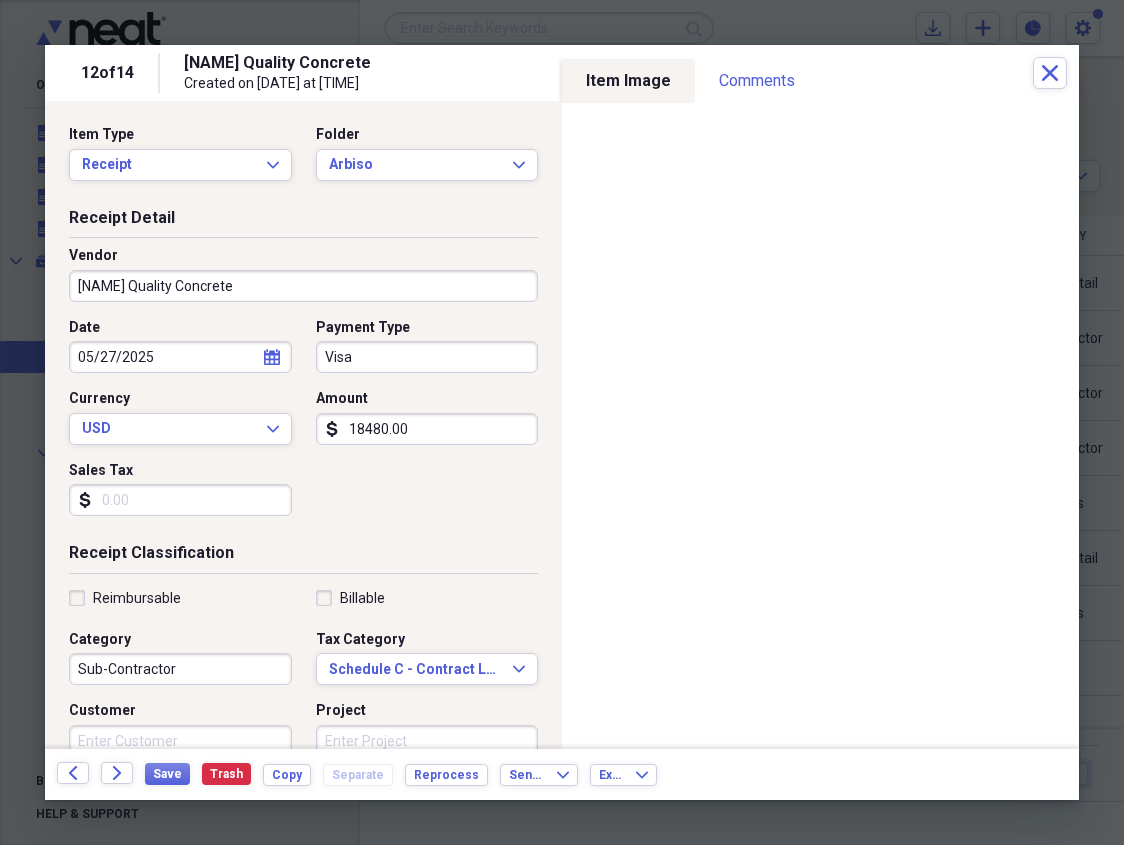 click on "Forward" 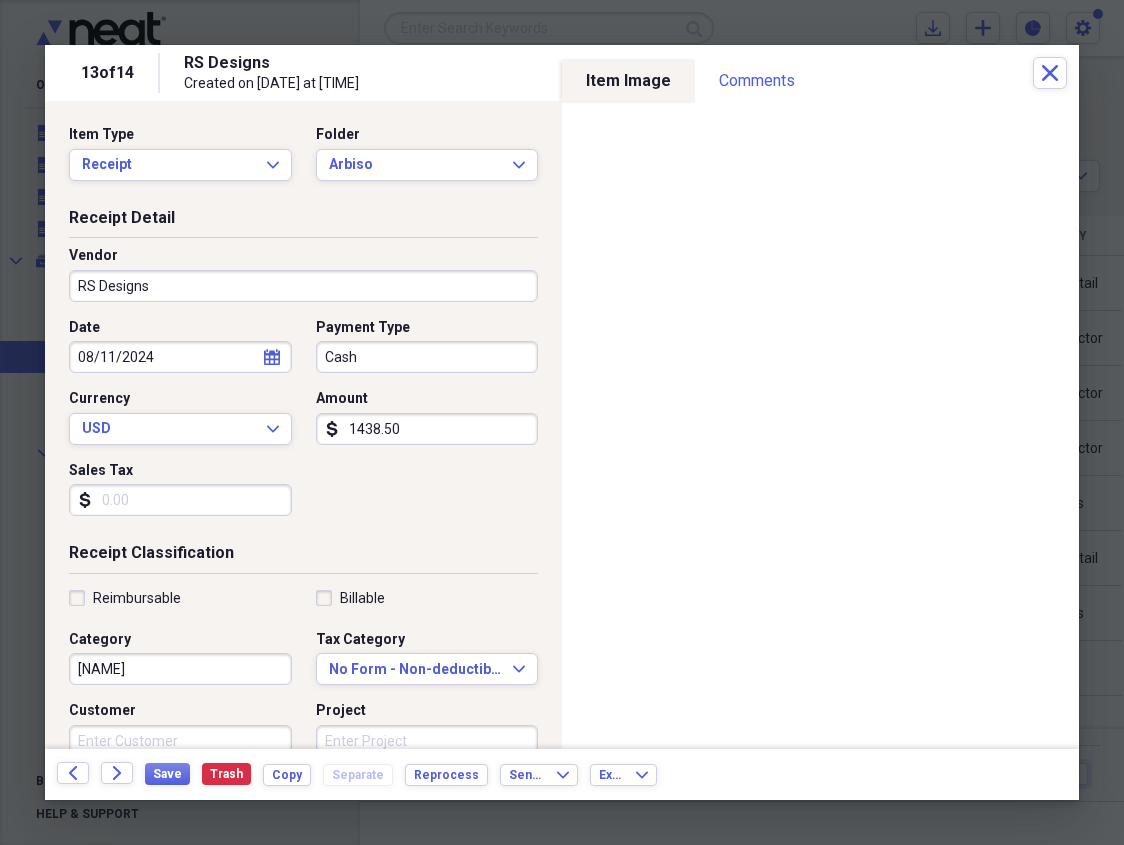 click on "Forward" 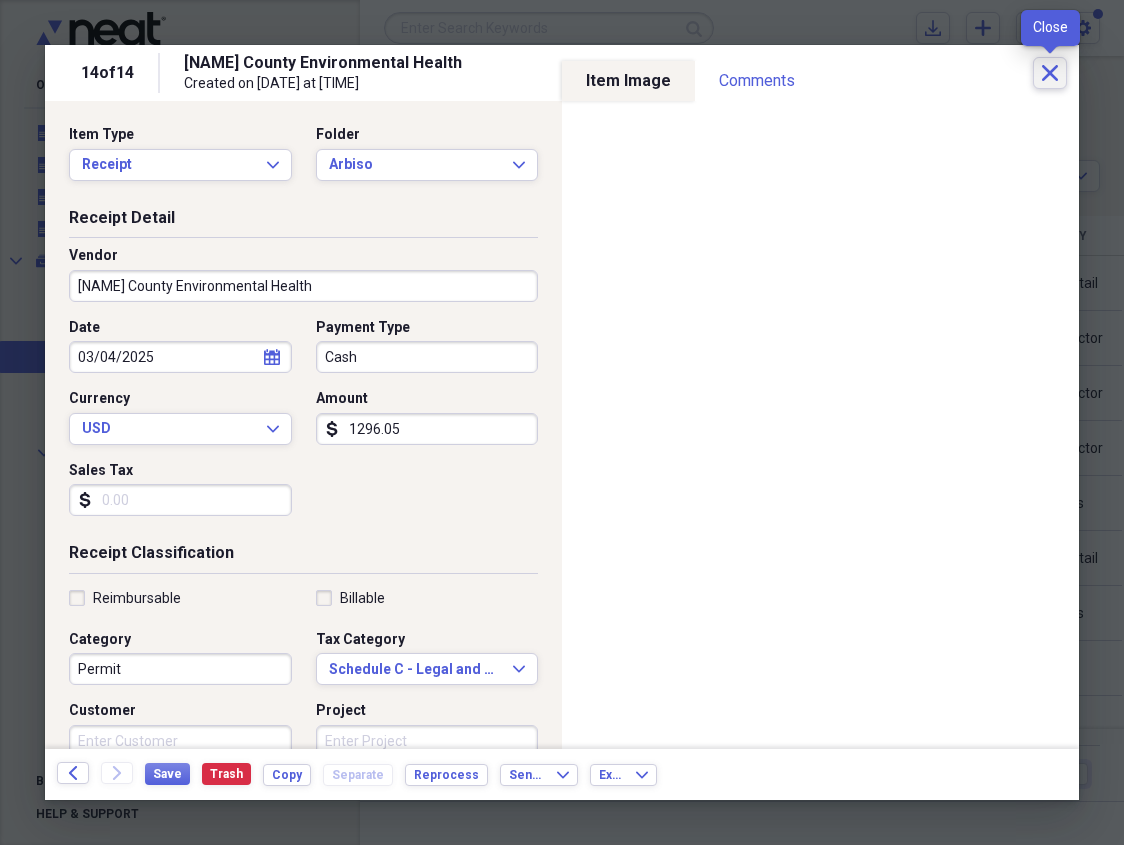 click on "Close" 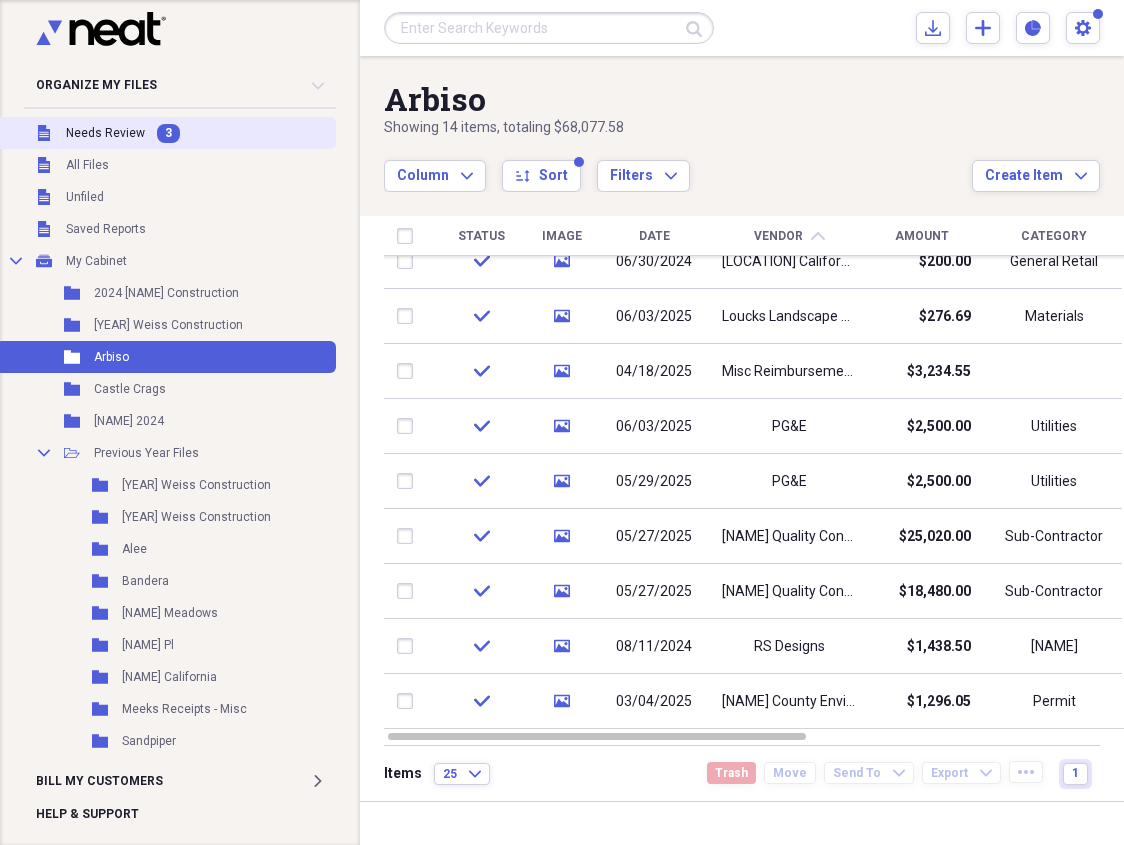 click on "Unfiled Needs Review 3" at bounding box center (166, 133) 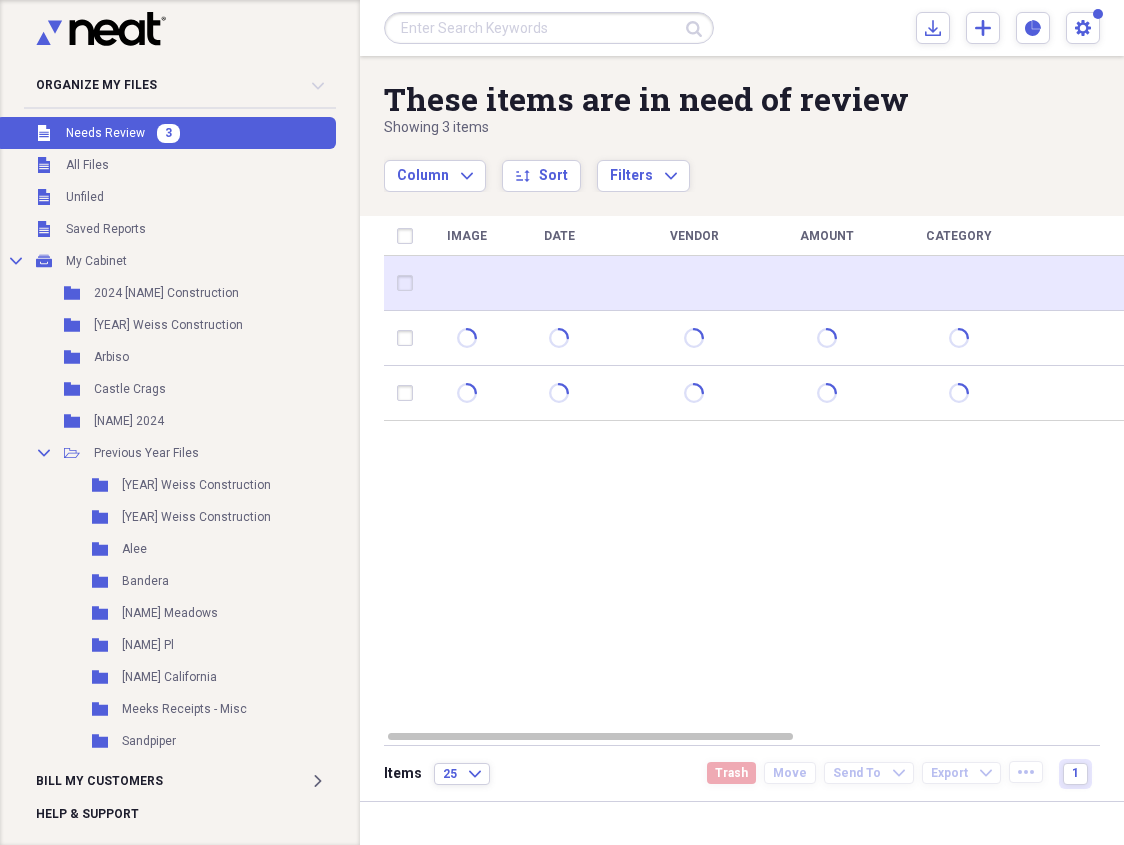 click at bounding box center [694, 283] 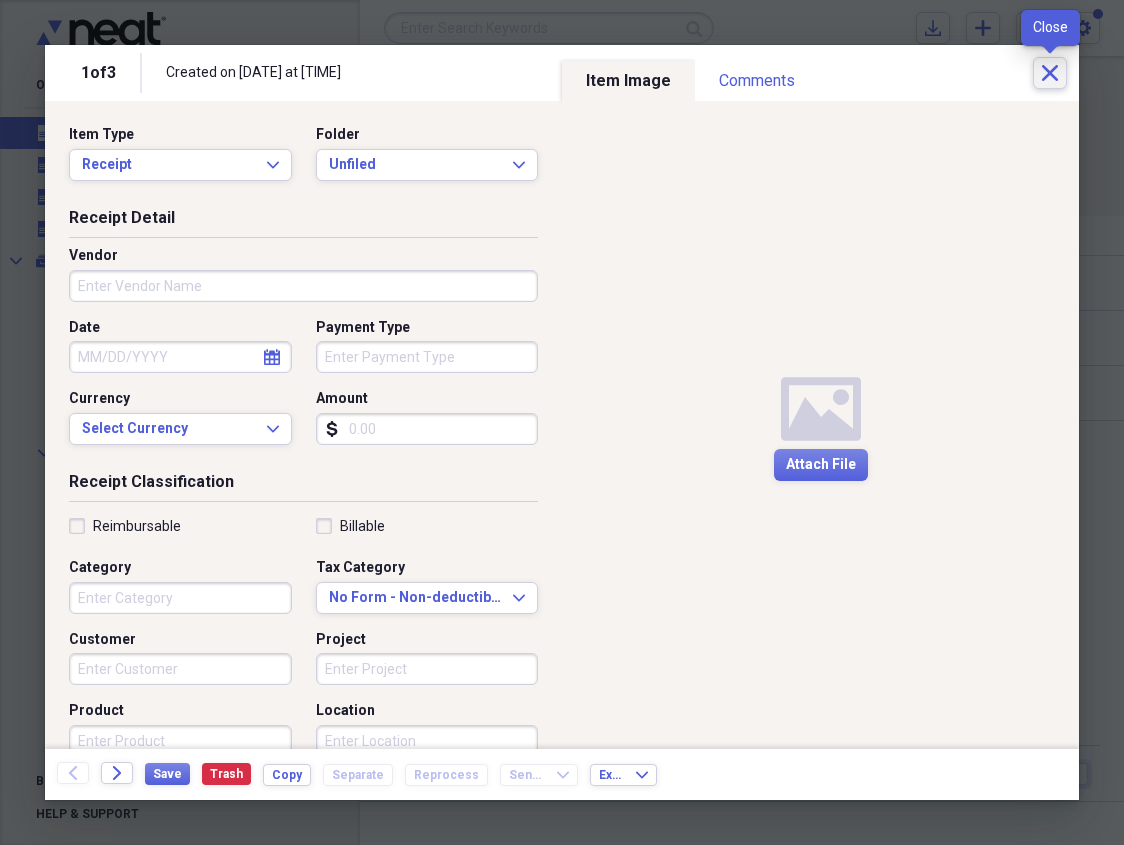 click 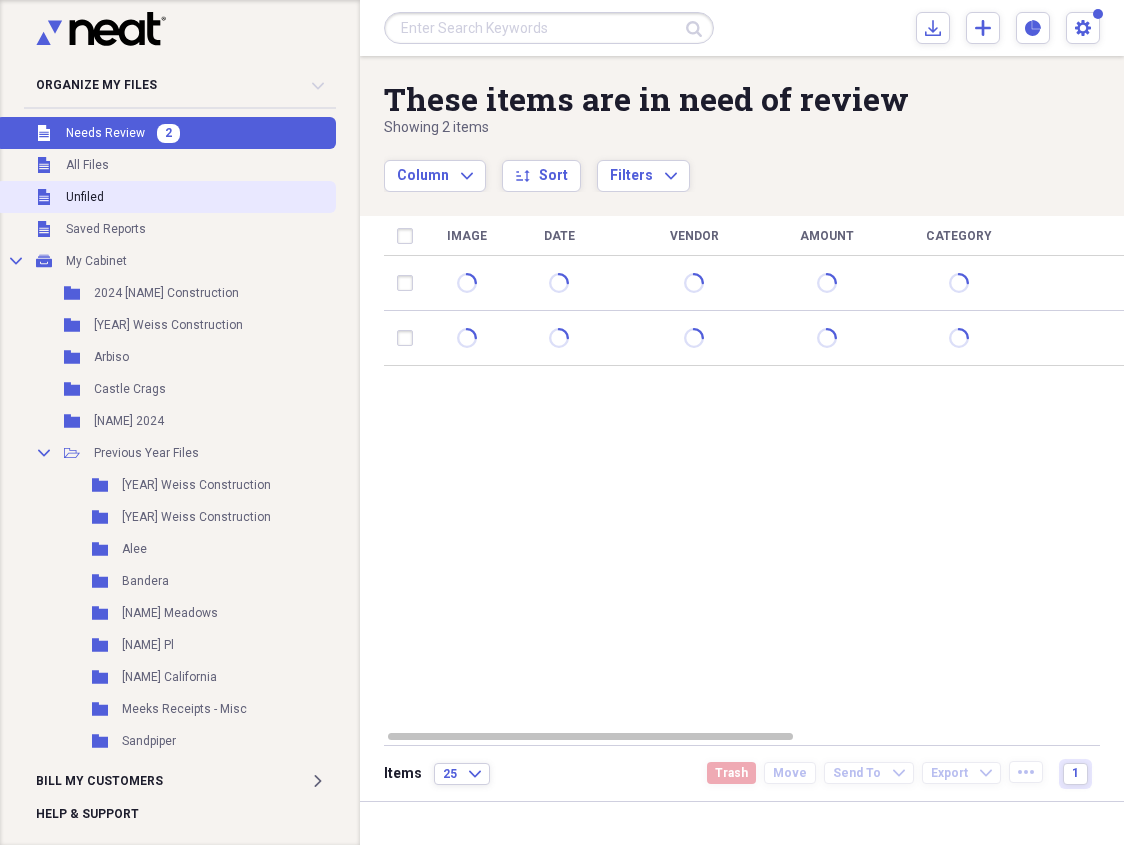 click on "Unfiled Unfiled" at bounding box center [166, 197] 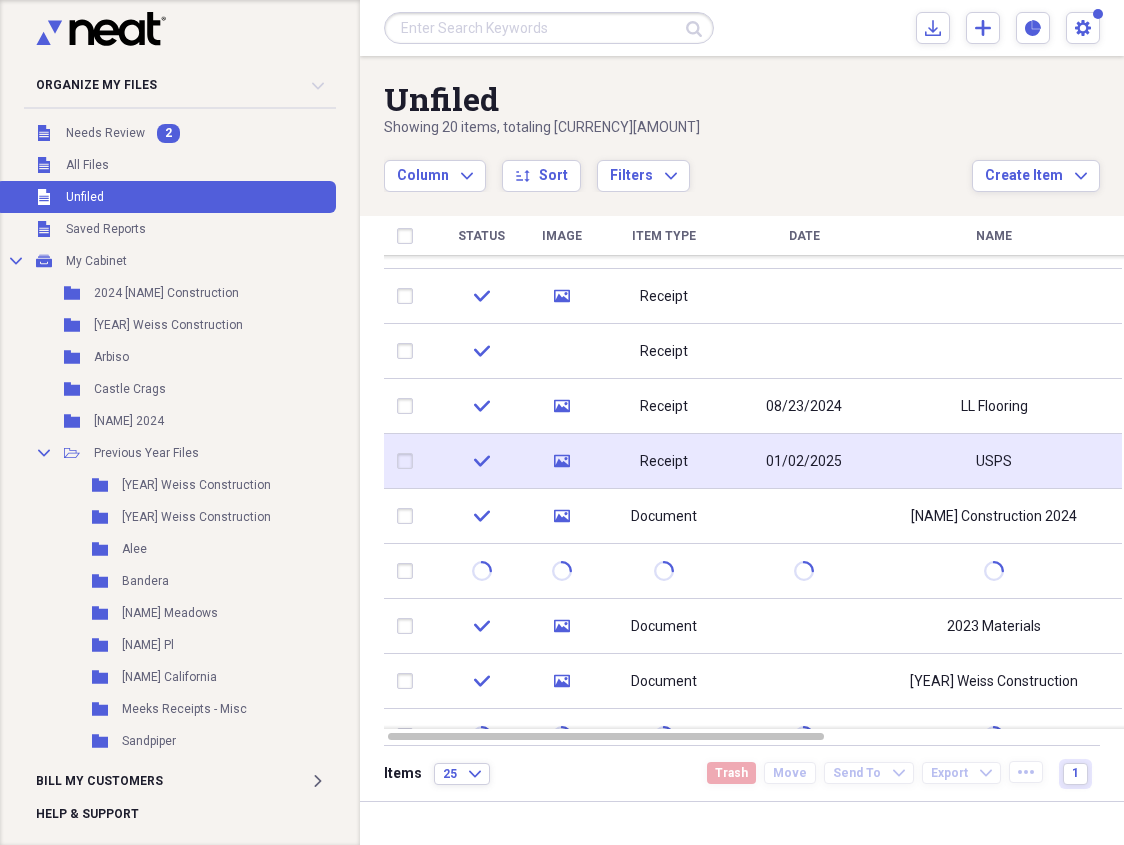 click on "Receipt" at bounding box center (664, 461) 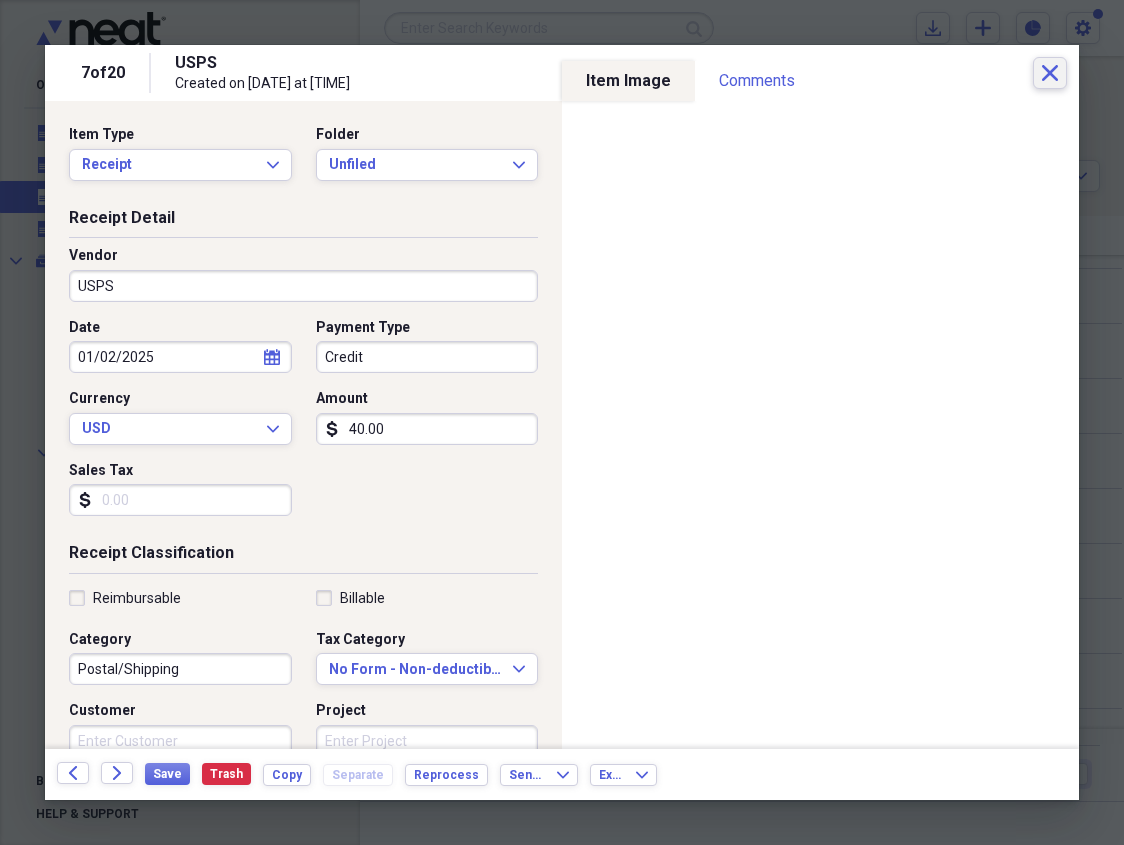 click on "Close" 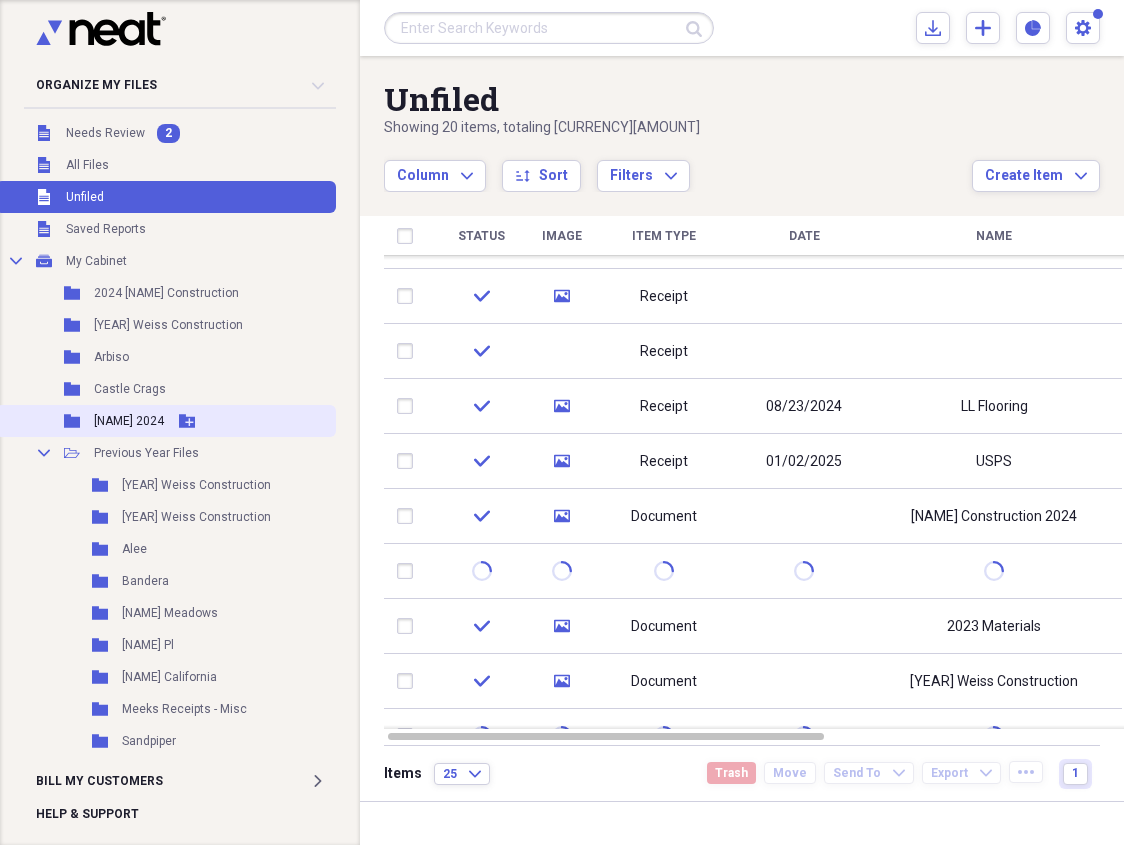 click on "Add Folder" at bounding box center (187, 421) 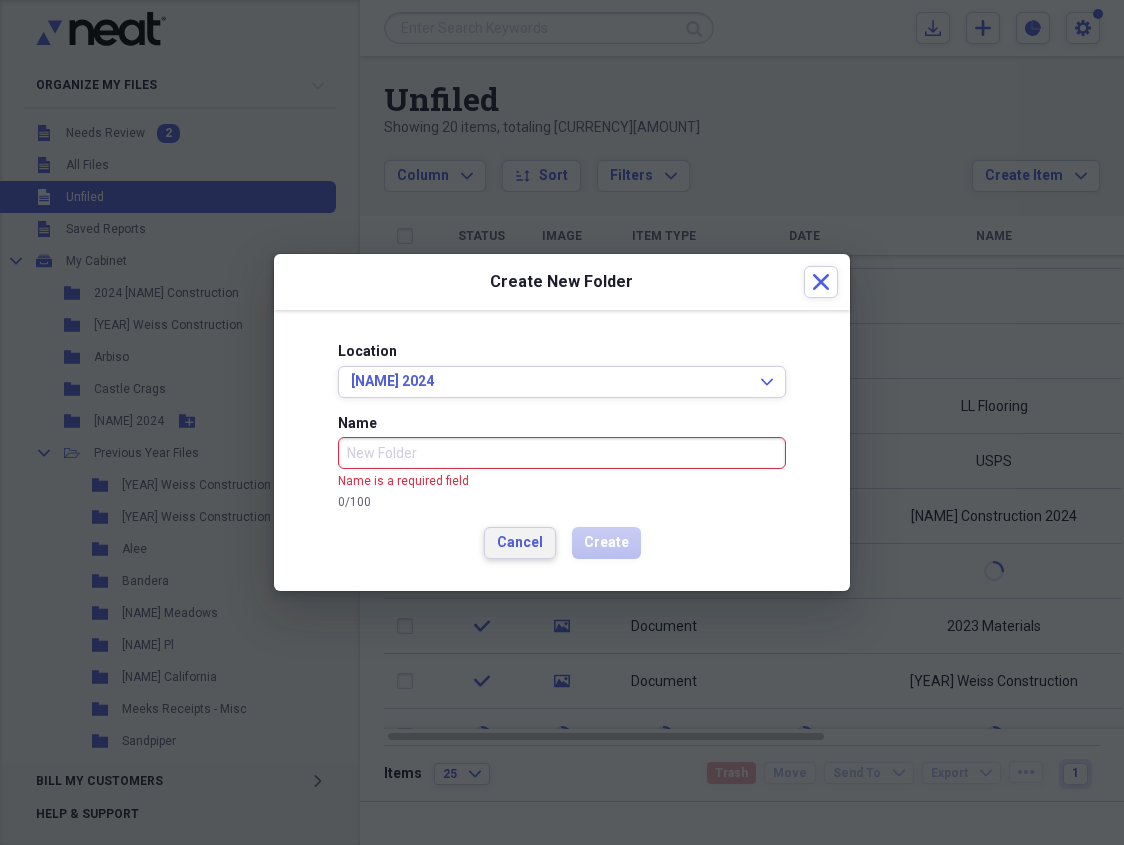 click on "Cancel" at bounding box center [520, 543] 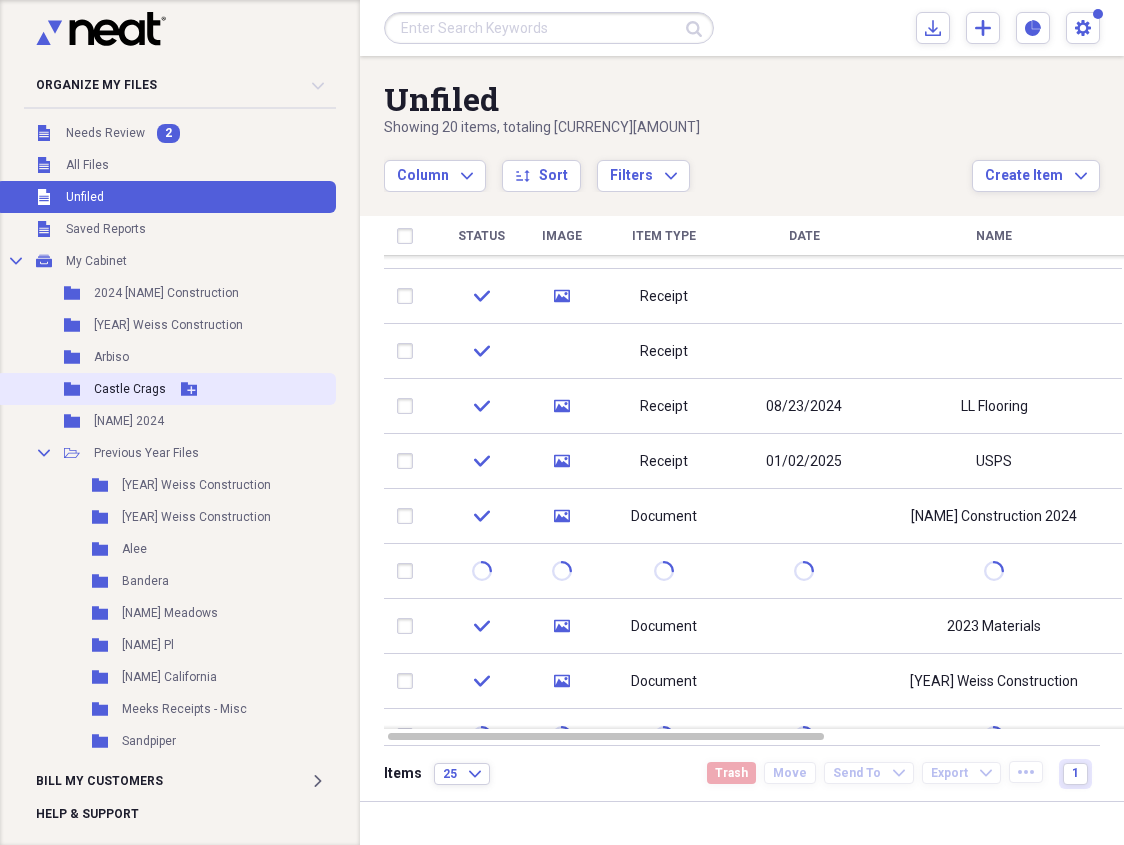 click on "Castle Crags" at bounding box center [130, 389] 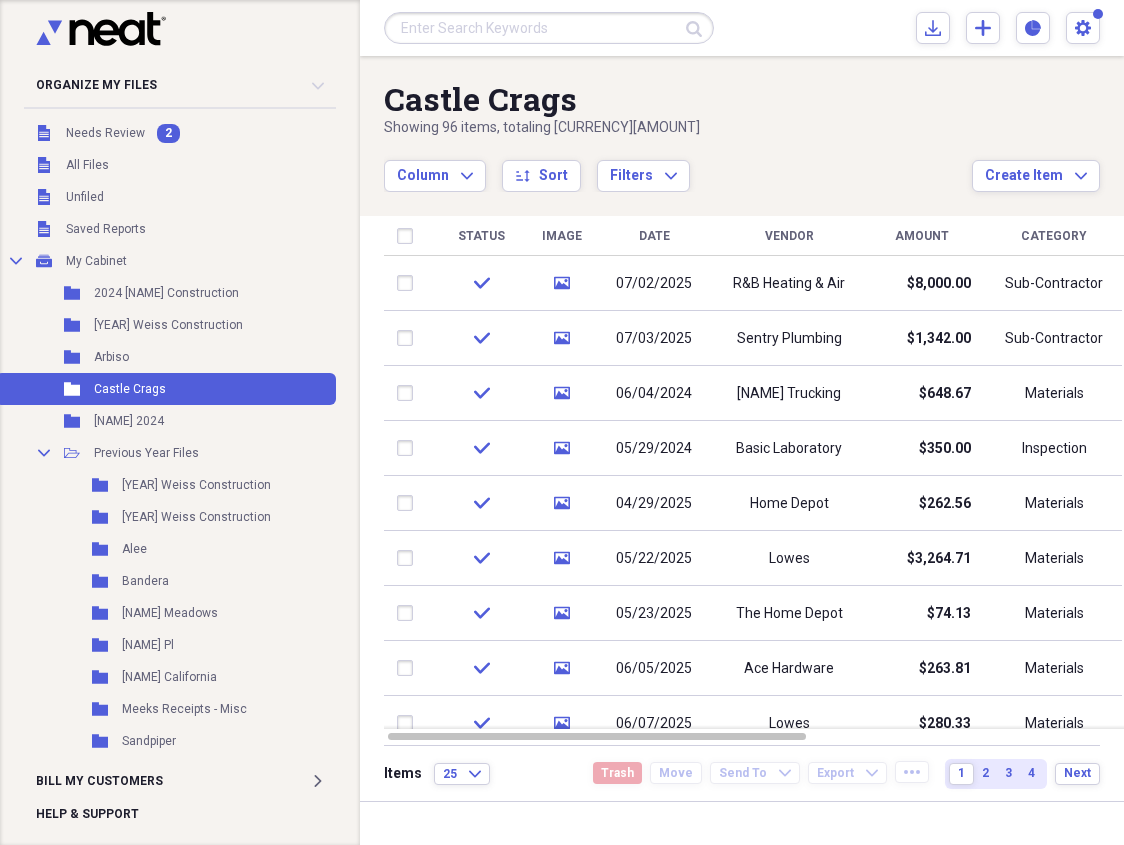 click on "Castle Crags" at bounding box center [678, 99] 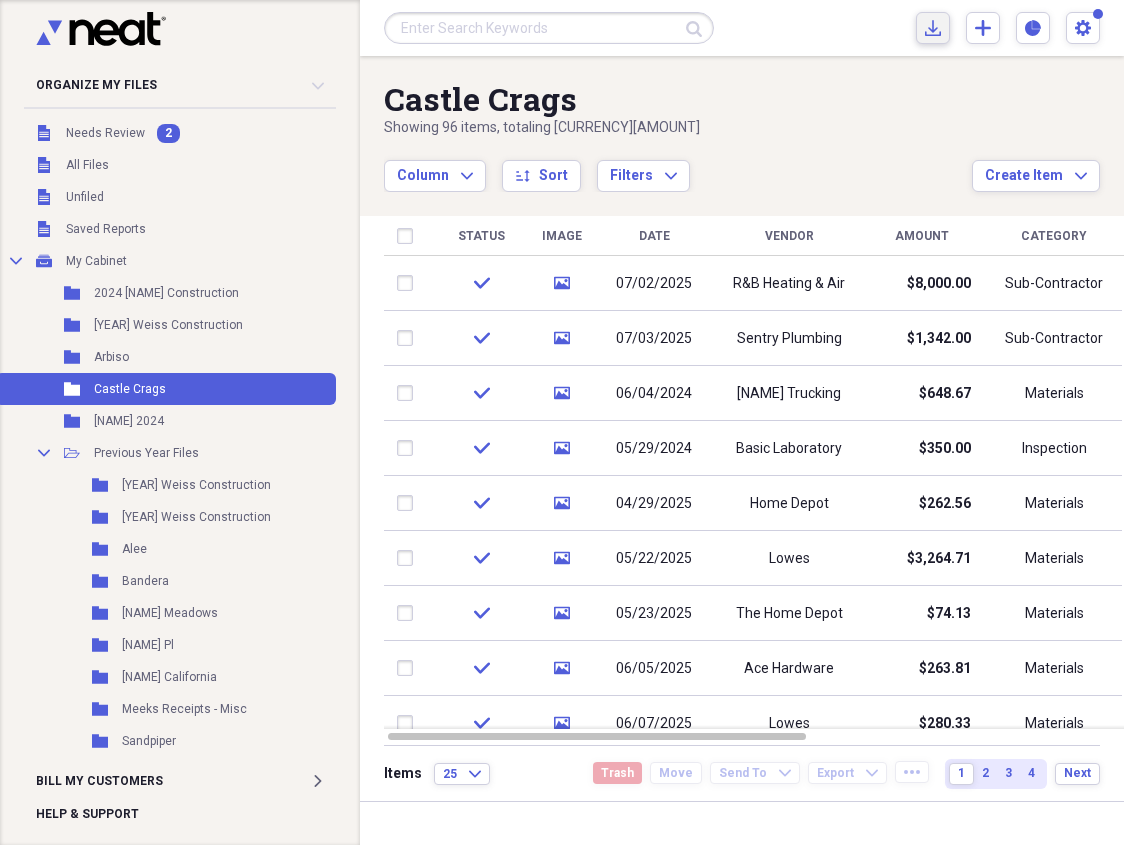 click on "Import" 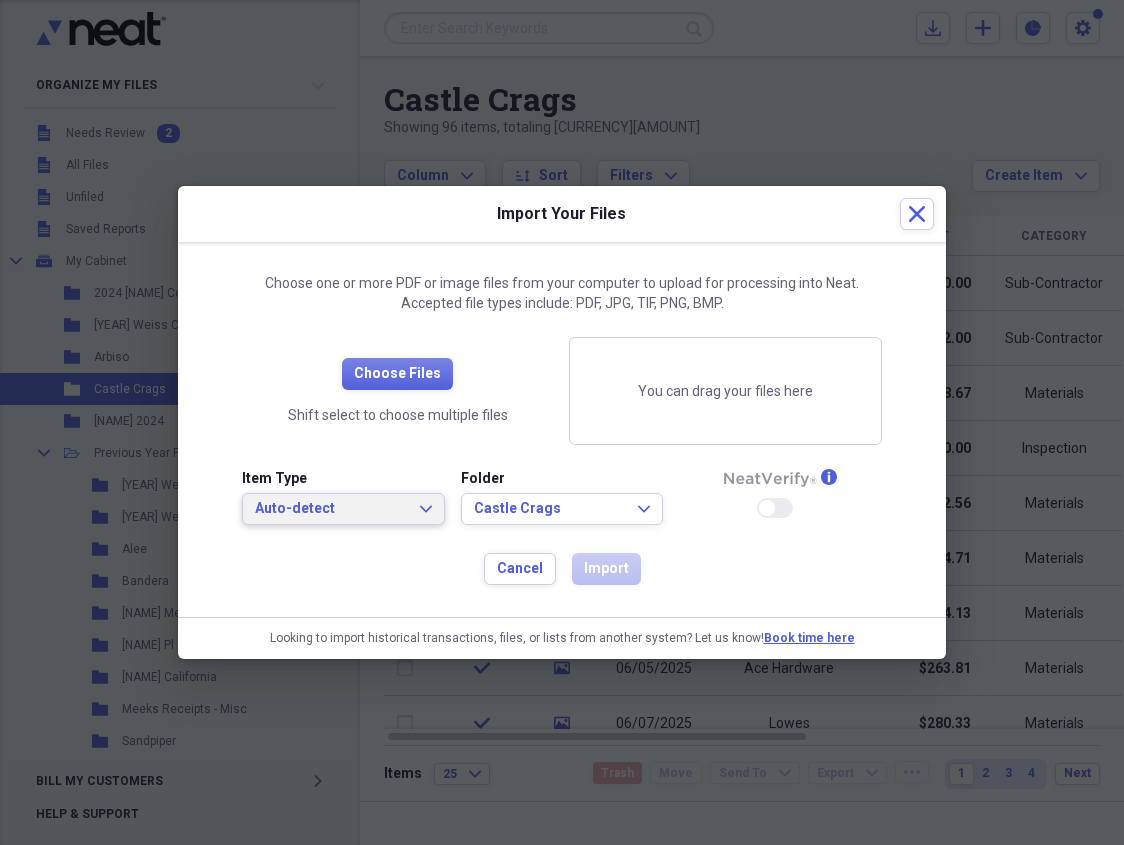 click on "Auto-detect" at bounding box center [331, 509] 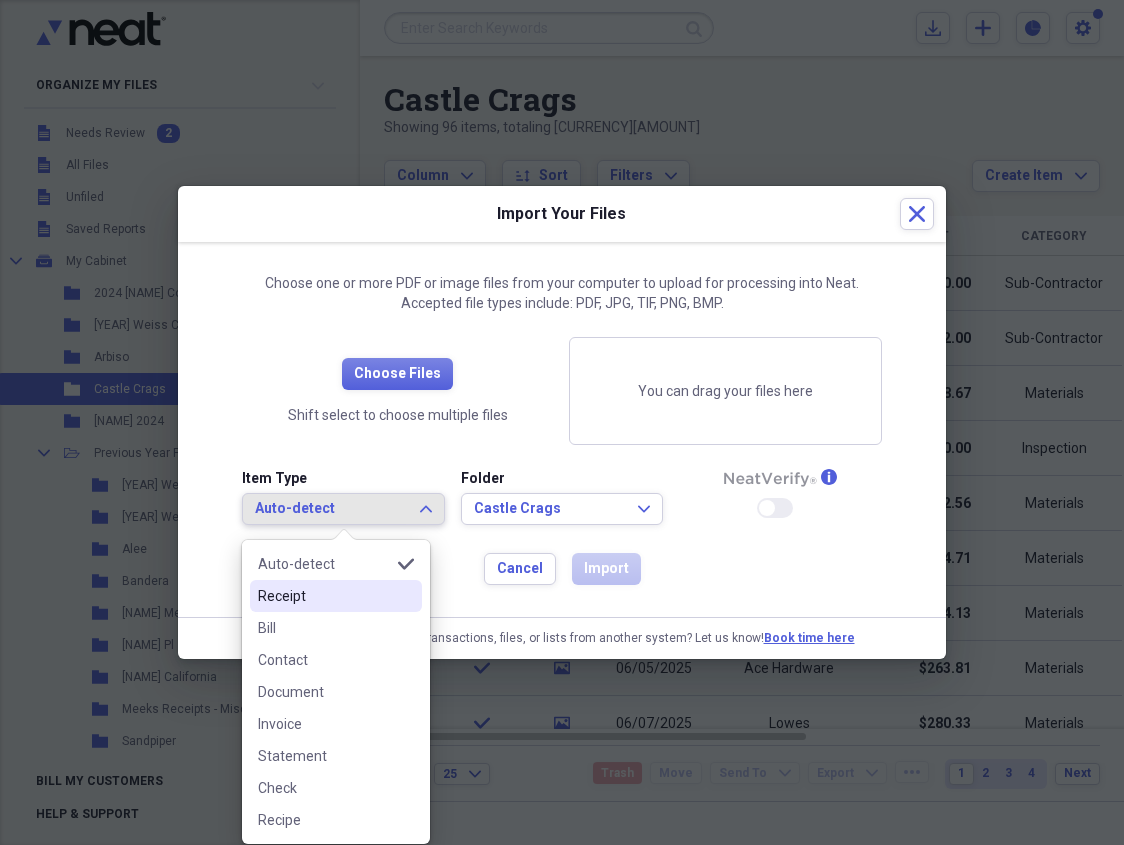 click on "Receipt" at bounding box center [324, 596] 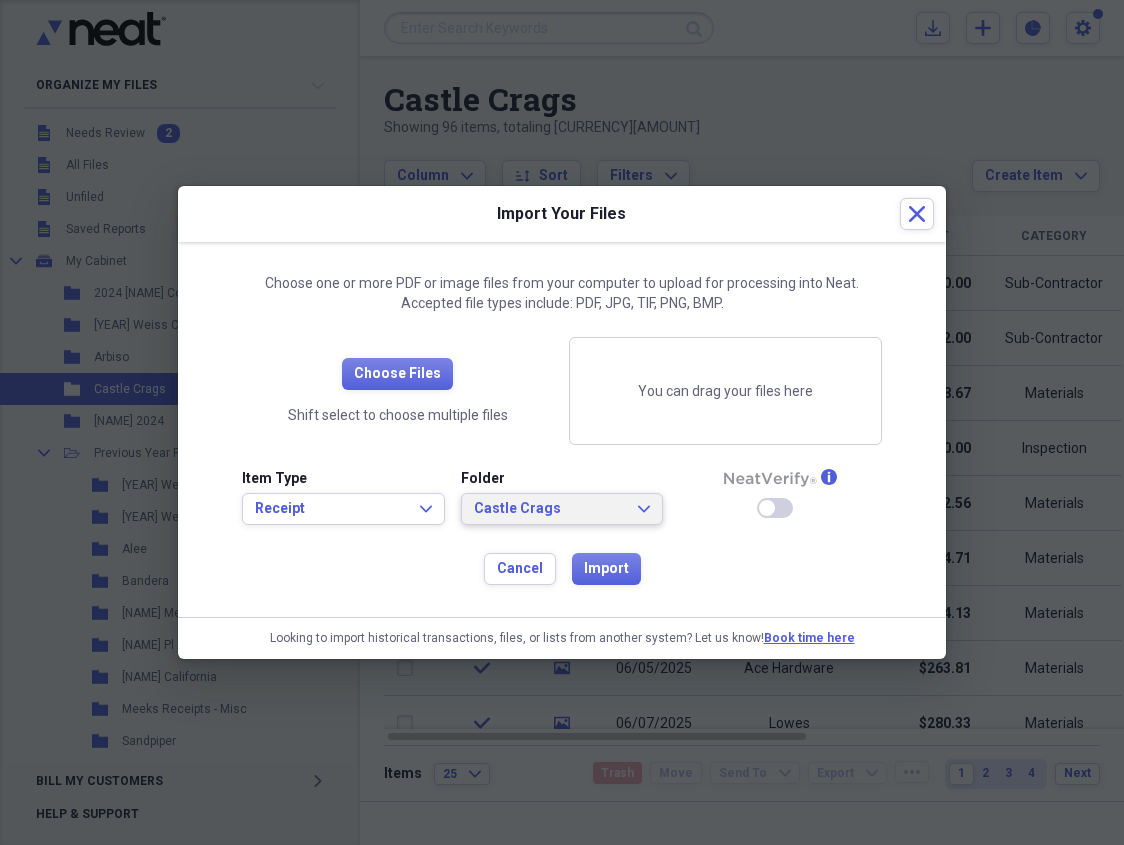 click on "Castle Crags Expand" at bounding box center [562, 509] 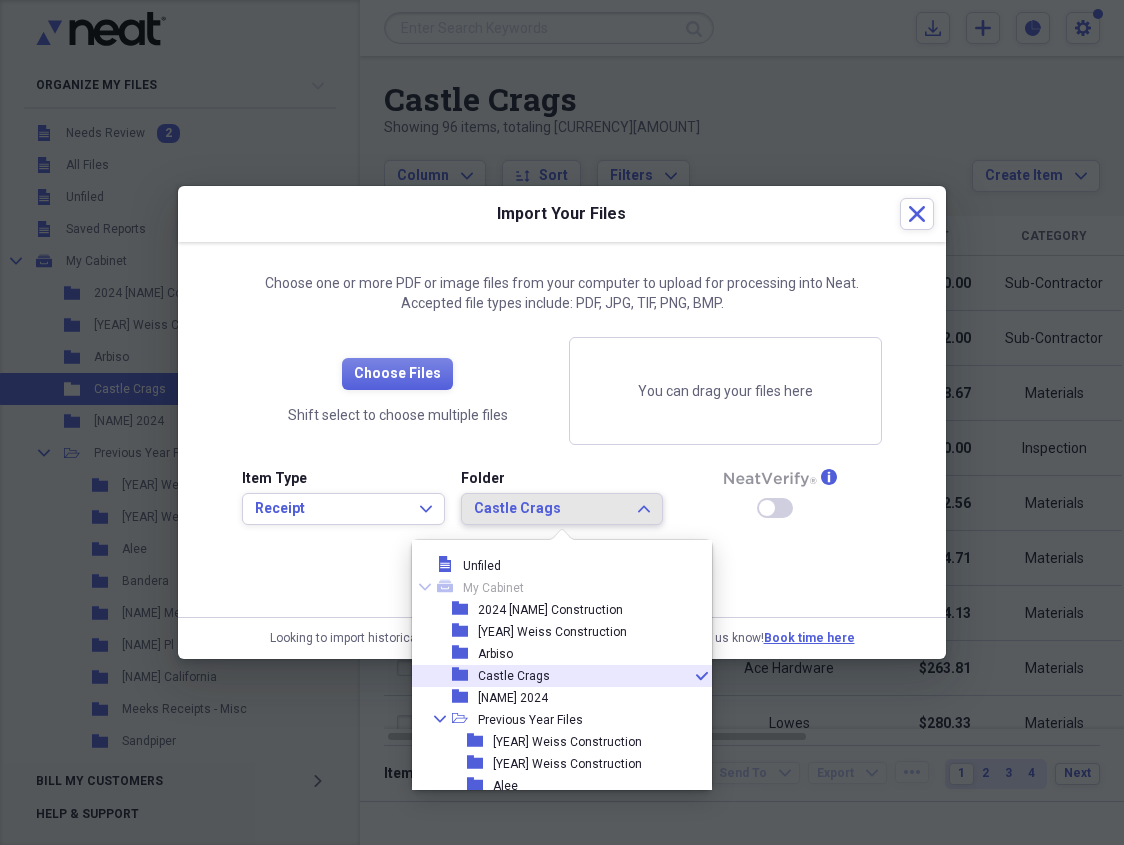 scroll, scrollTop: 11, scrollLeft: 0, axis: vertical 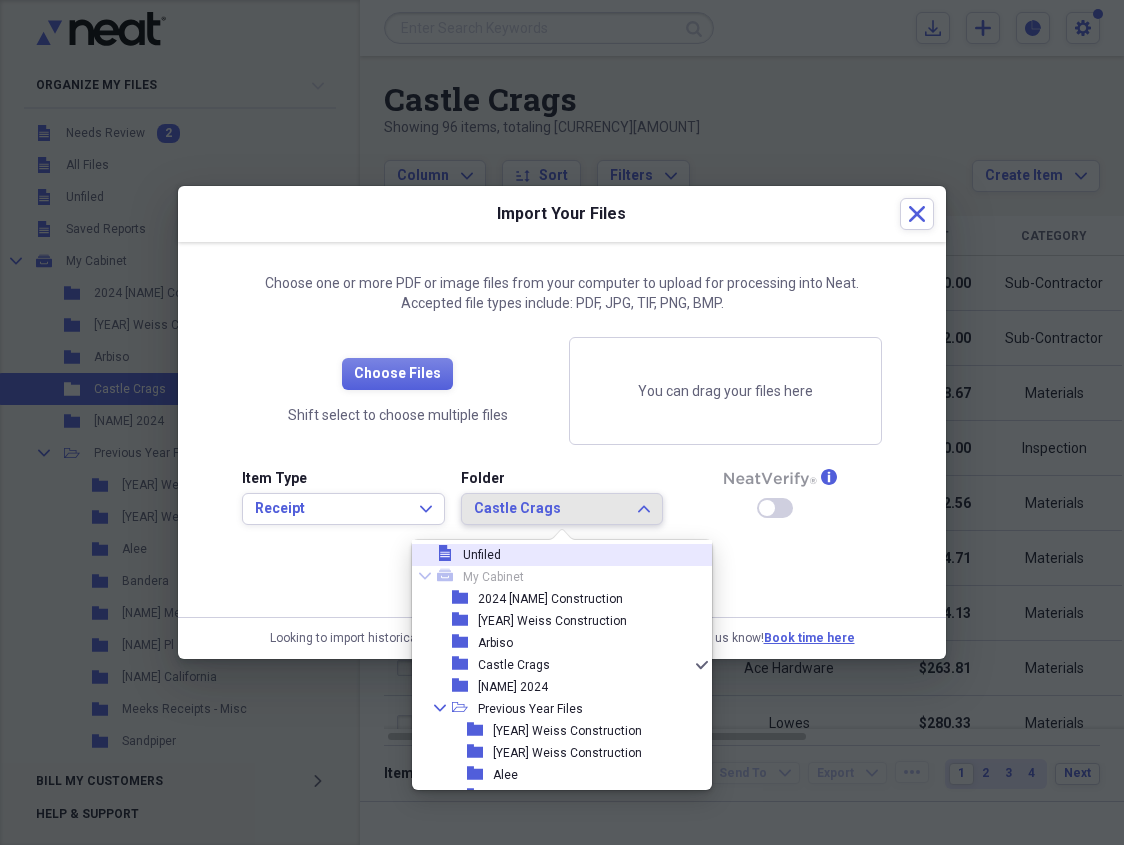 click on "file Unfiled" at bounding box center (554, 555) 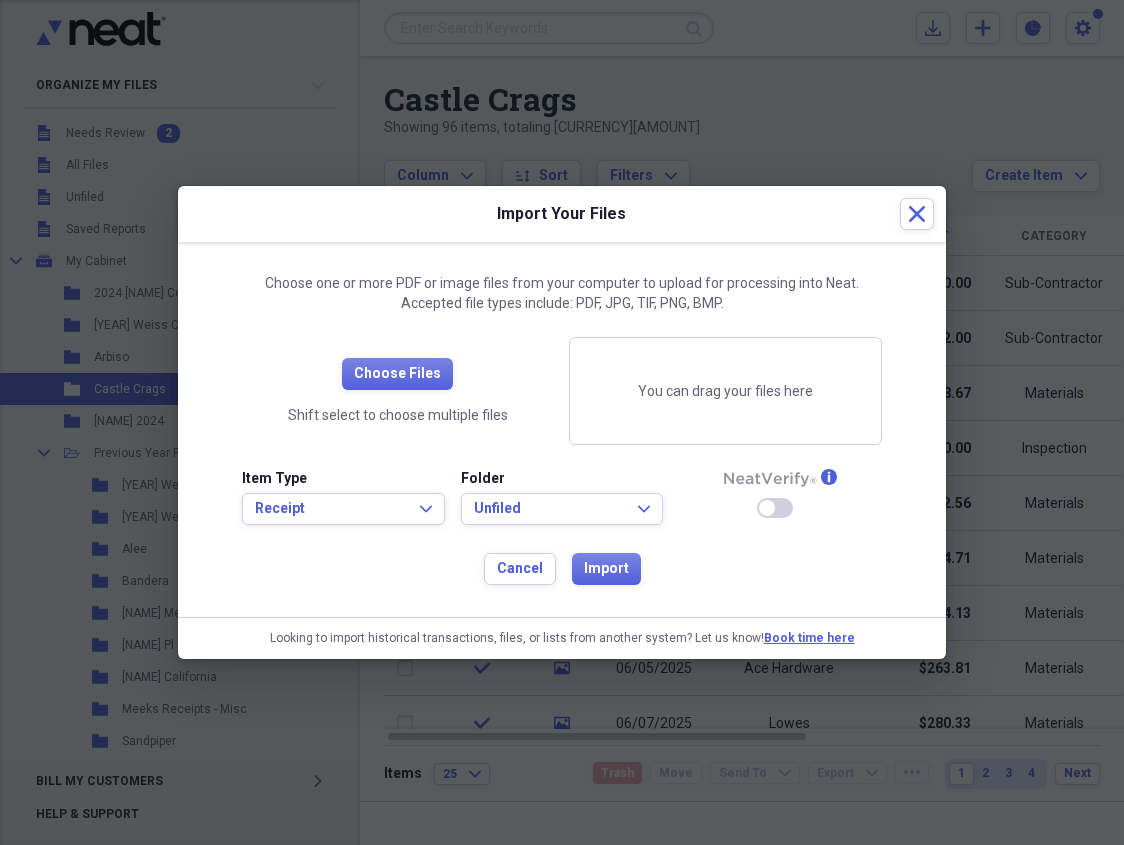 click on "Choose Files Shift select to choose multiple files" at bounding box center [397, 391] 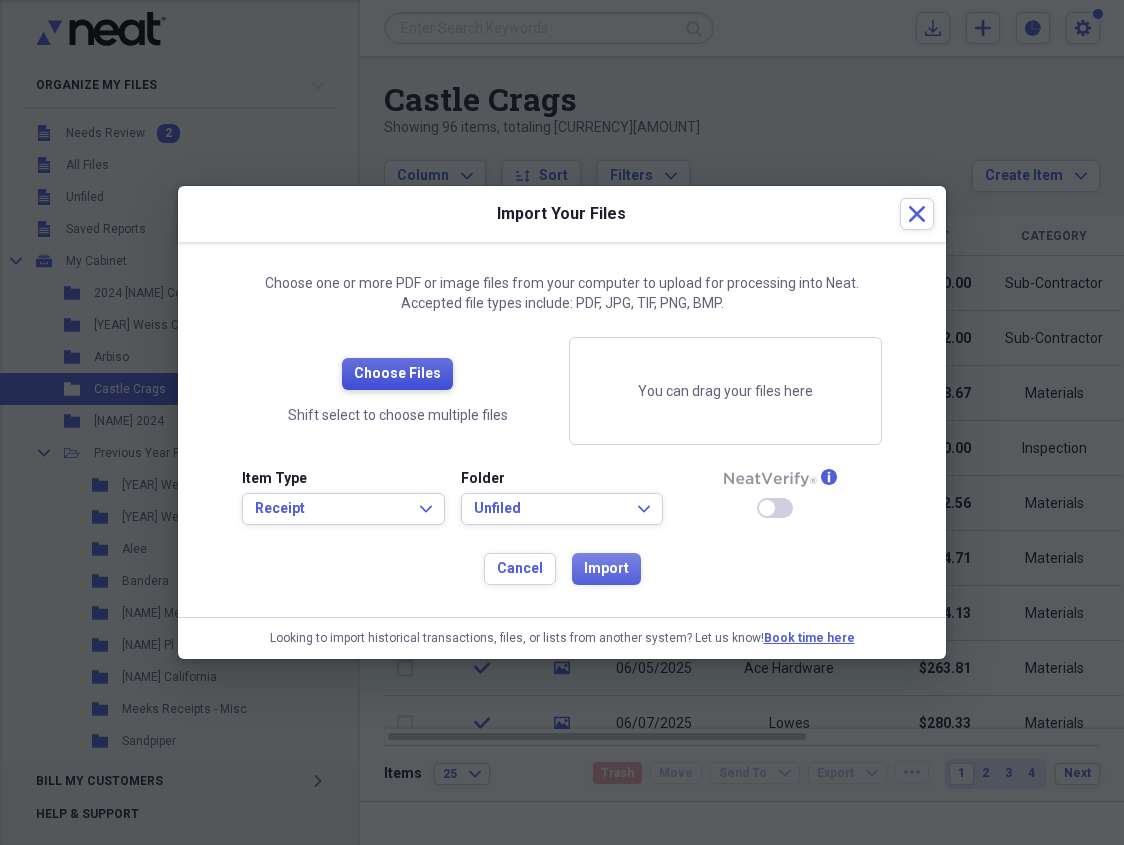click on "Choose Files" at bounding box center (397, 374) 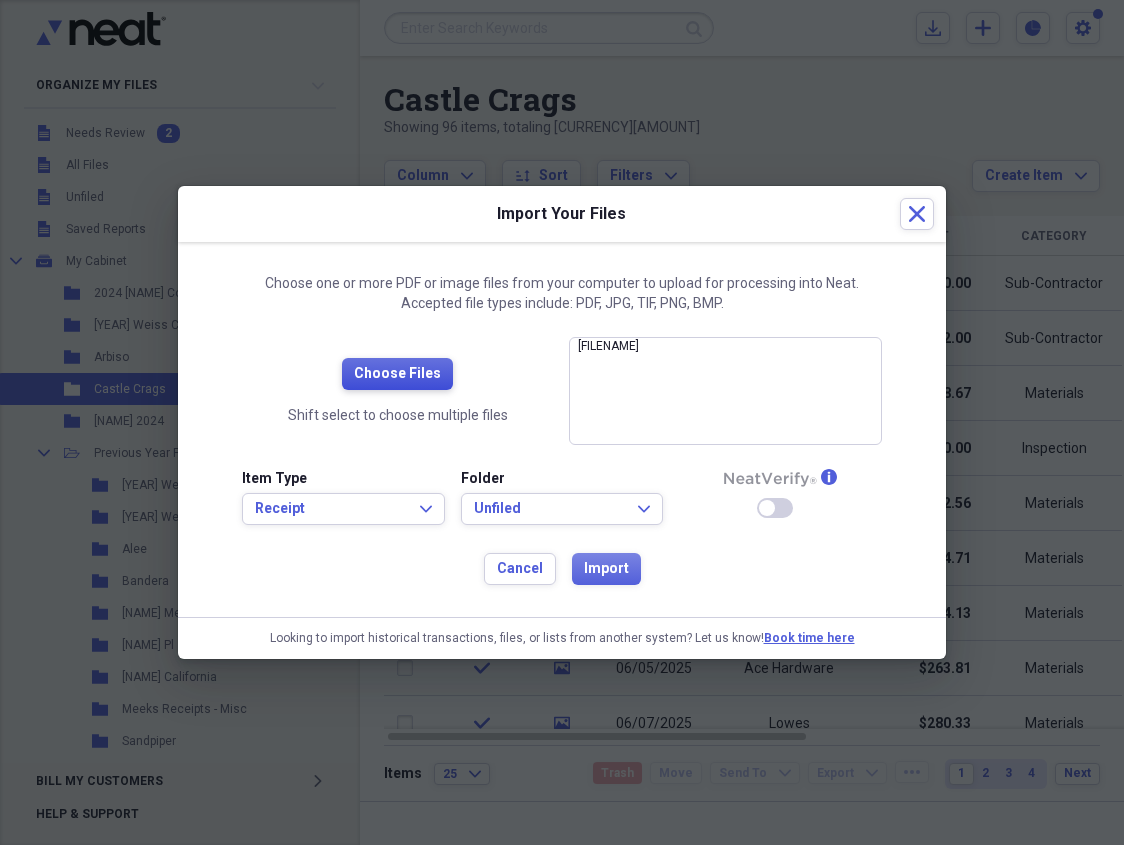 click on "Choose Files" at bounding box center [397, 374] 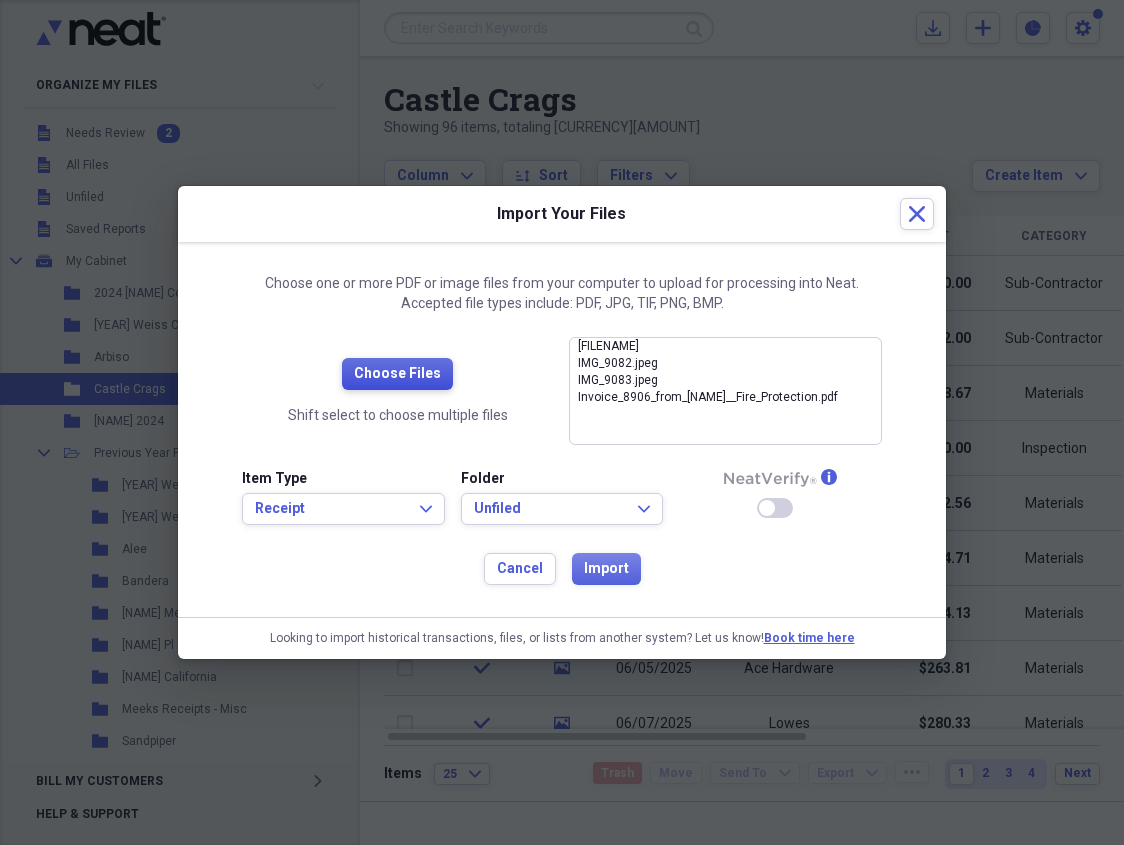 click on "Choose Files" at bounding box center (397, 374) 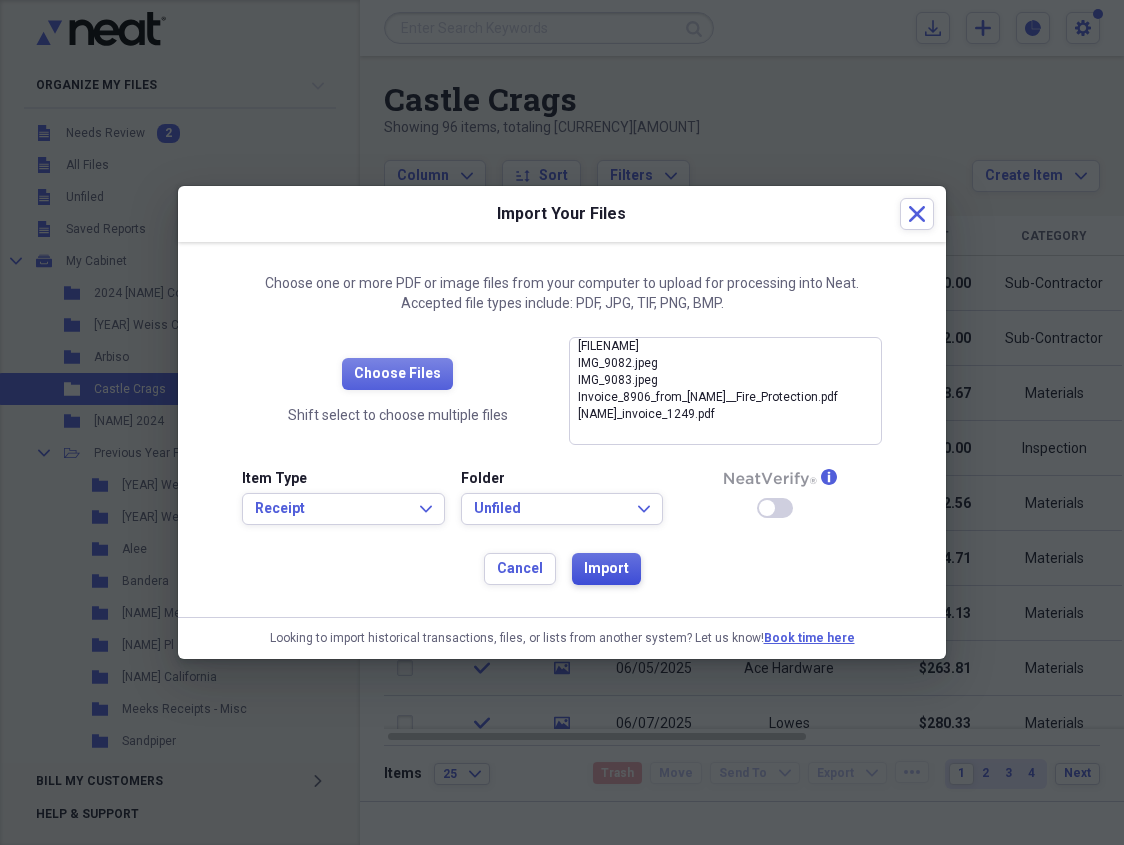 click on "Import" at bounding box center [606, 569] 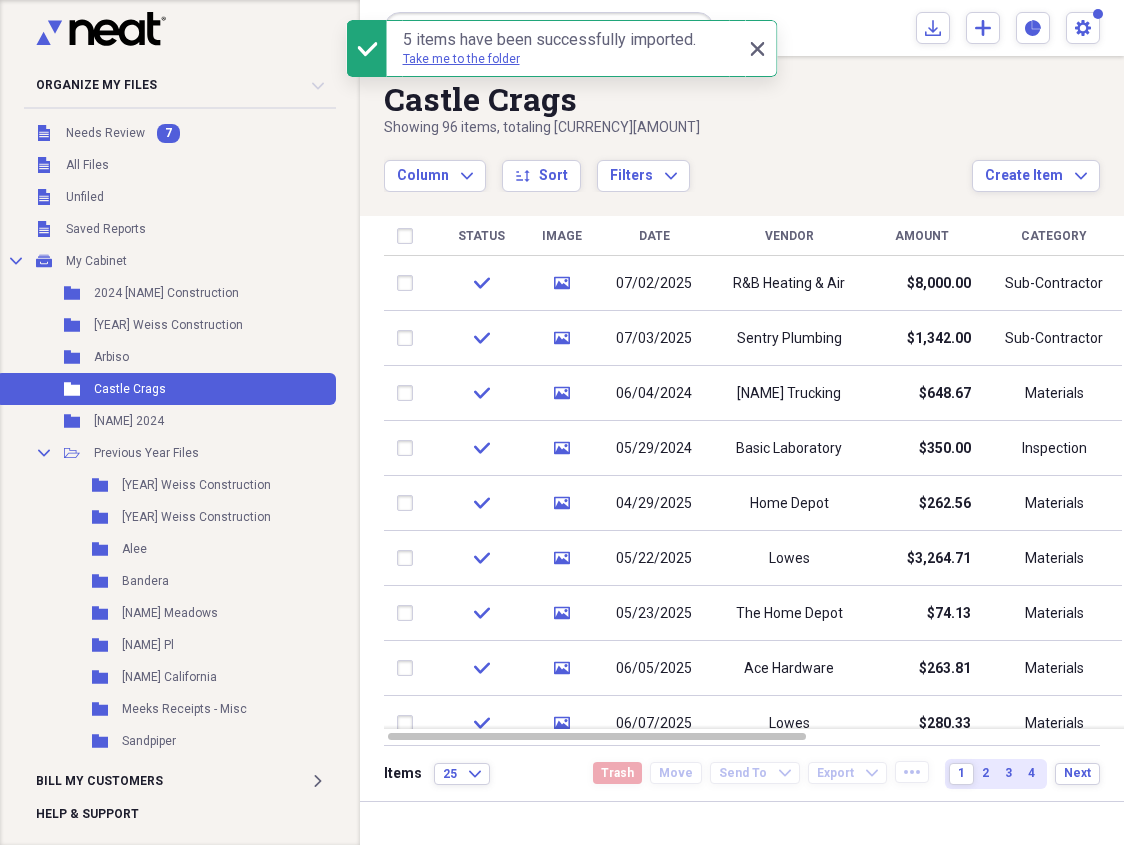 click at bounding box center [180, 110] 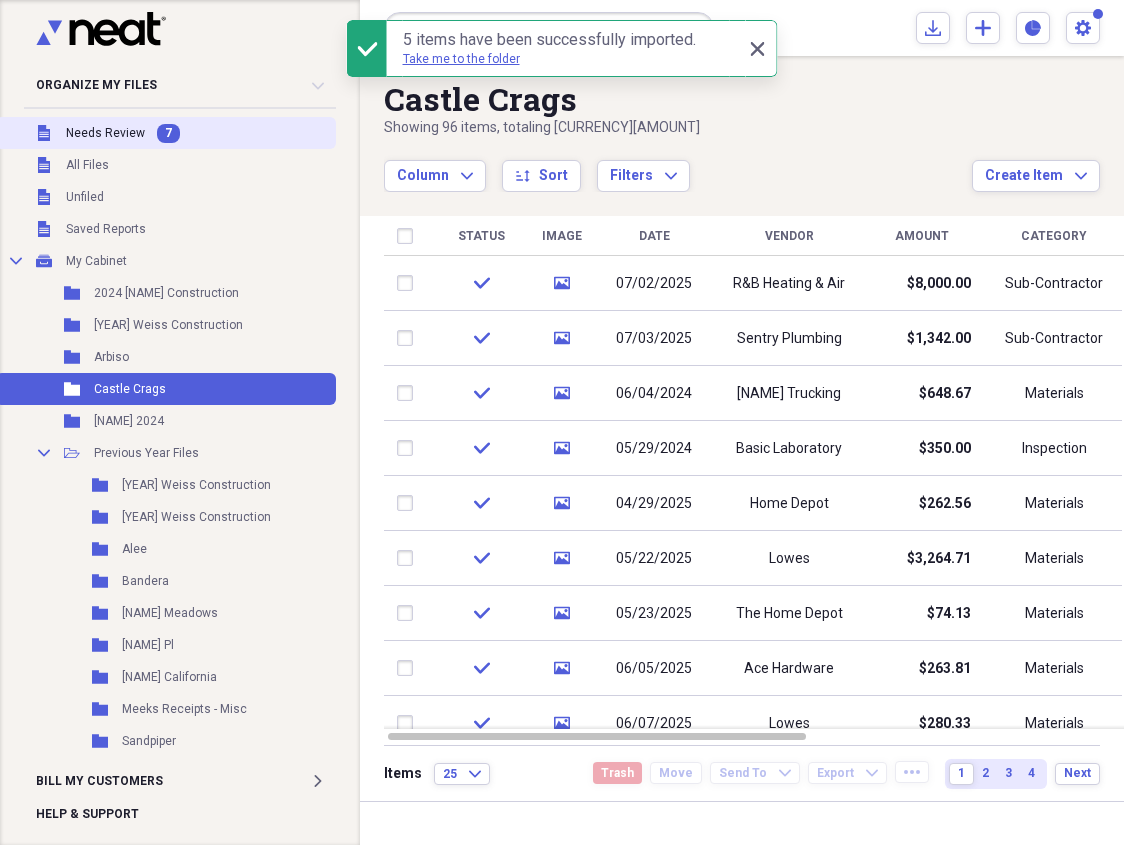 click on "Needs Review" at bounding box center [105, 133] 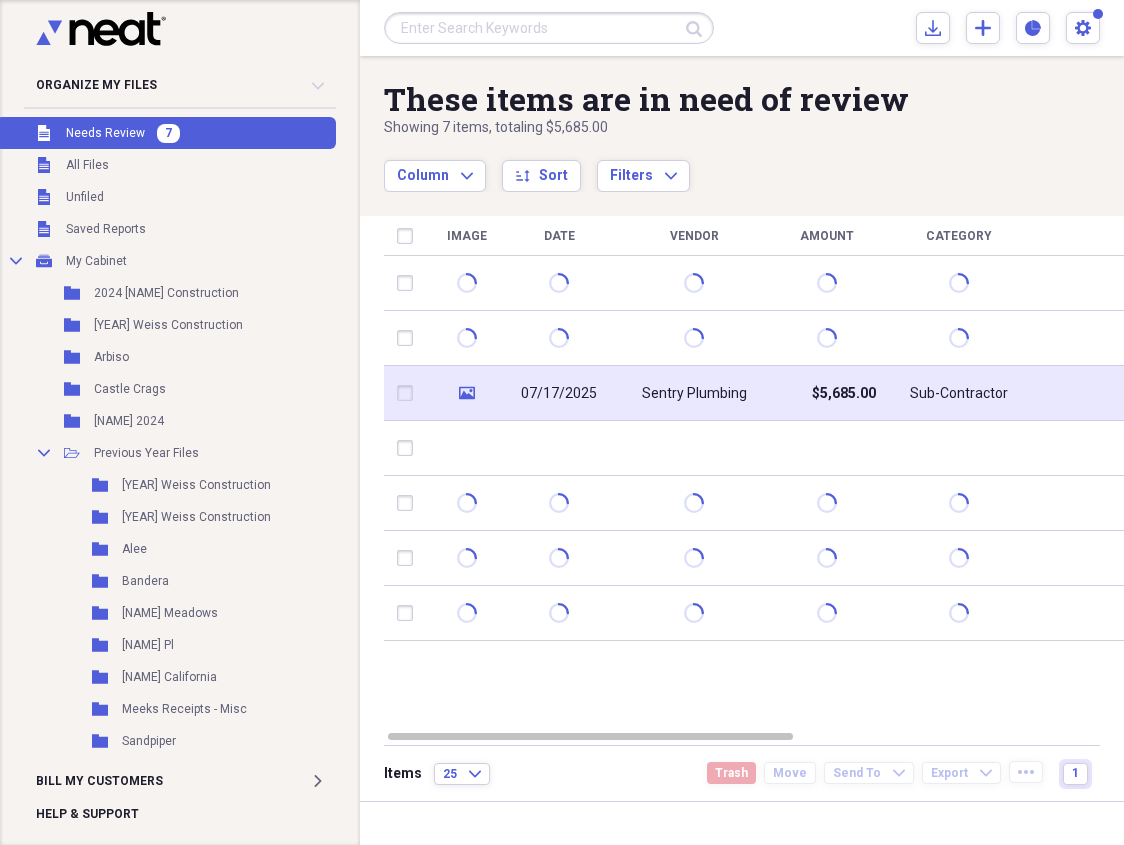 click on "Sentry Plumbing" at bounding box center [694, 393] 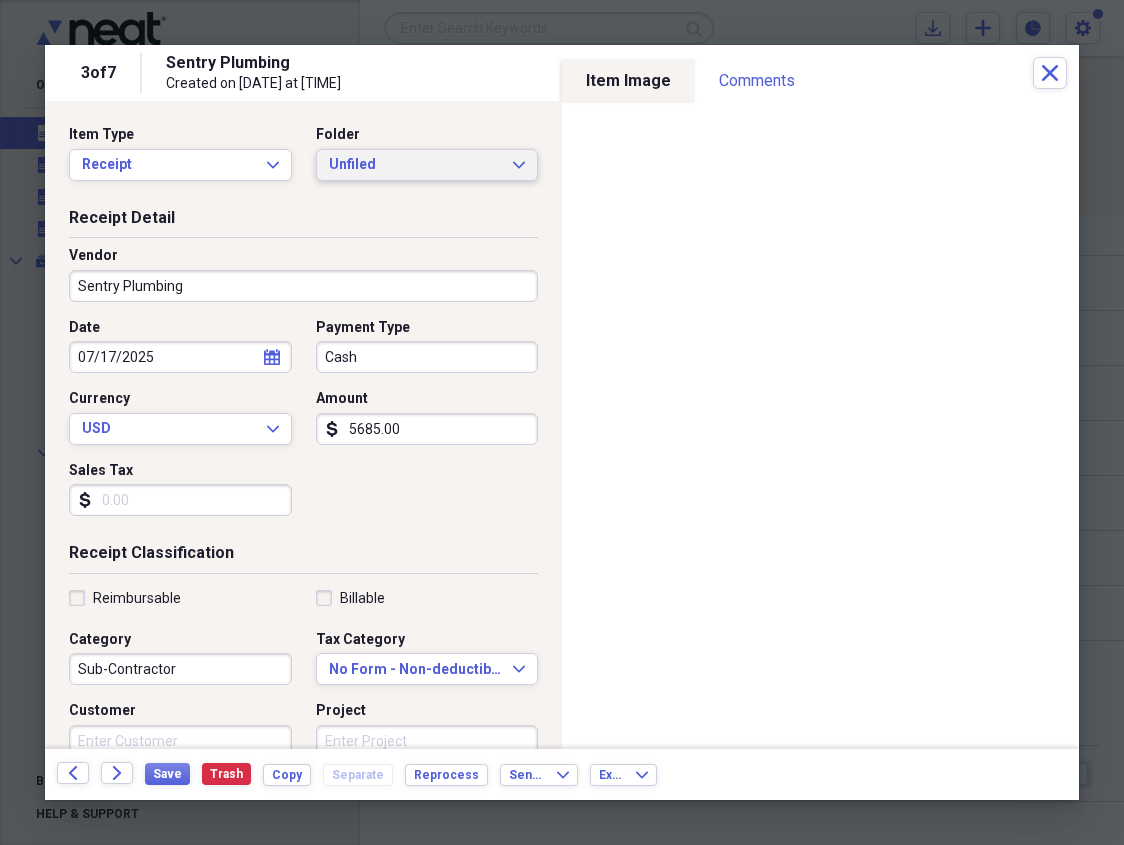 click on "Unfiled" at bounding box center (415, 165) 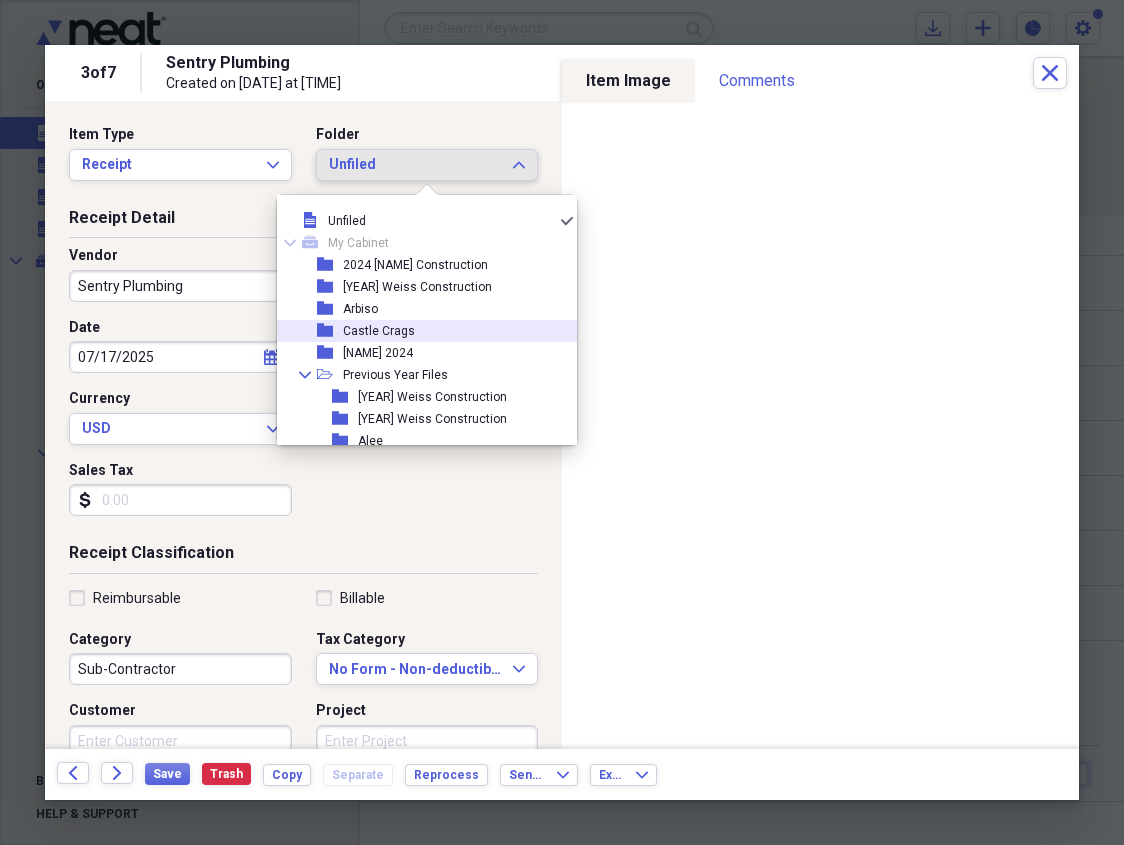 click on "Castle Crags" at bounding box center (379, 331) 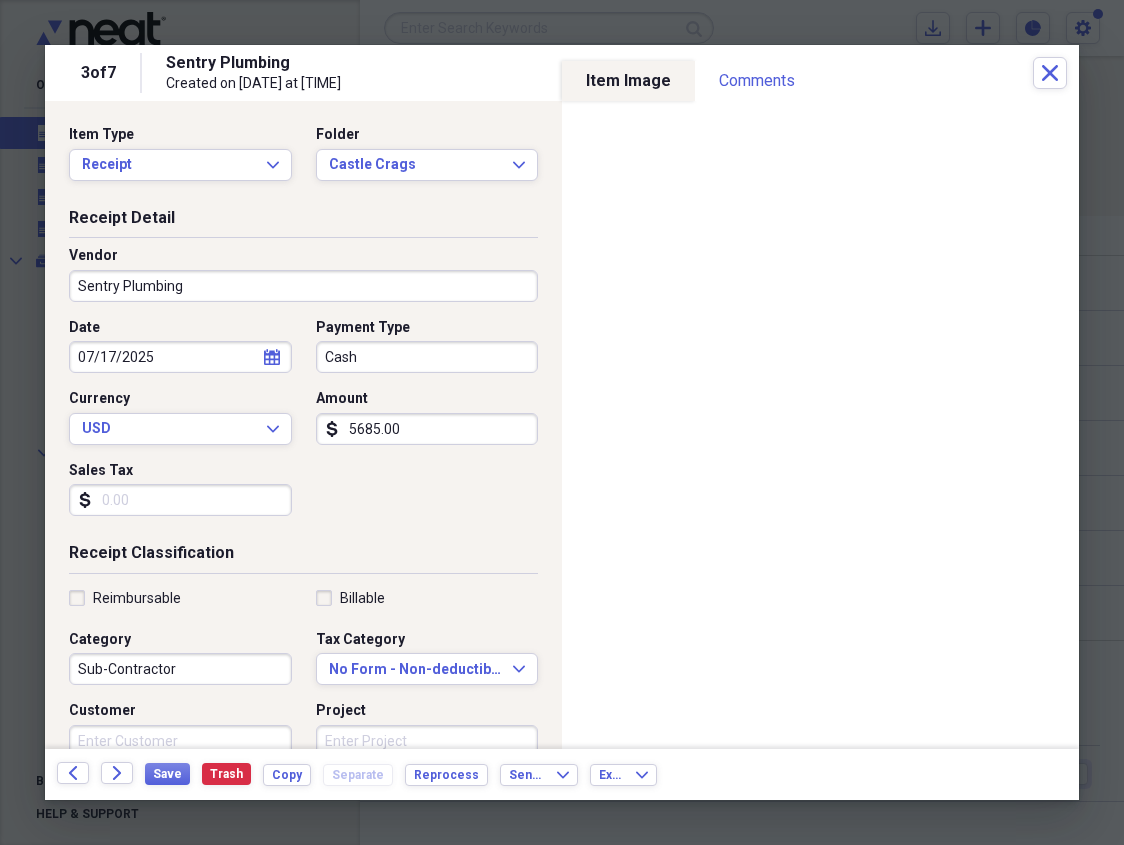 click on "Reimbursable Billable Category Sub-Contractor Tax Category No Form - Non-deductible Expand Customer Project Product Location Class" at bounding box center [303, 749] 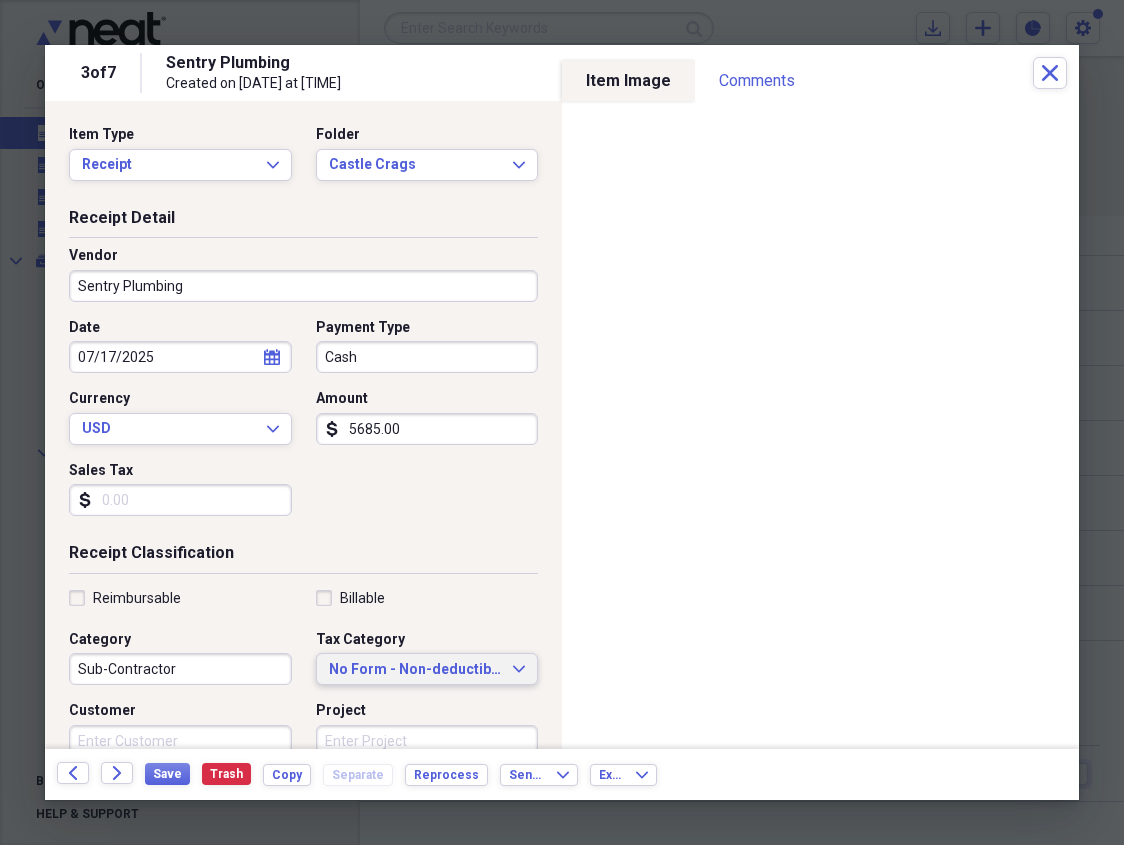 click on "No Form - Non-deductible" at bounding box center [415, 670] 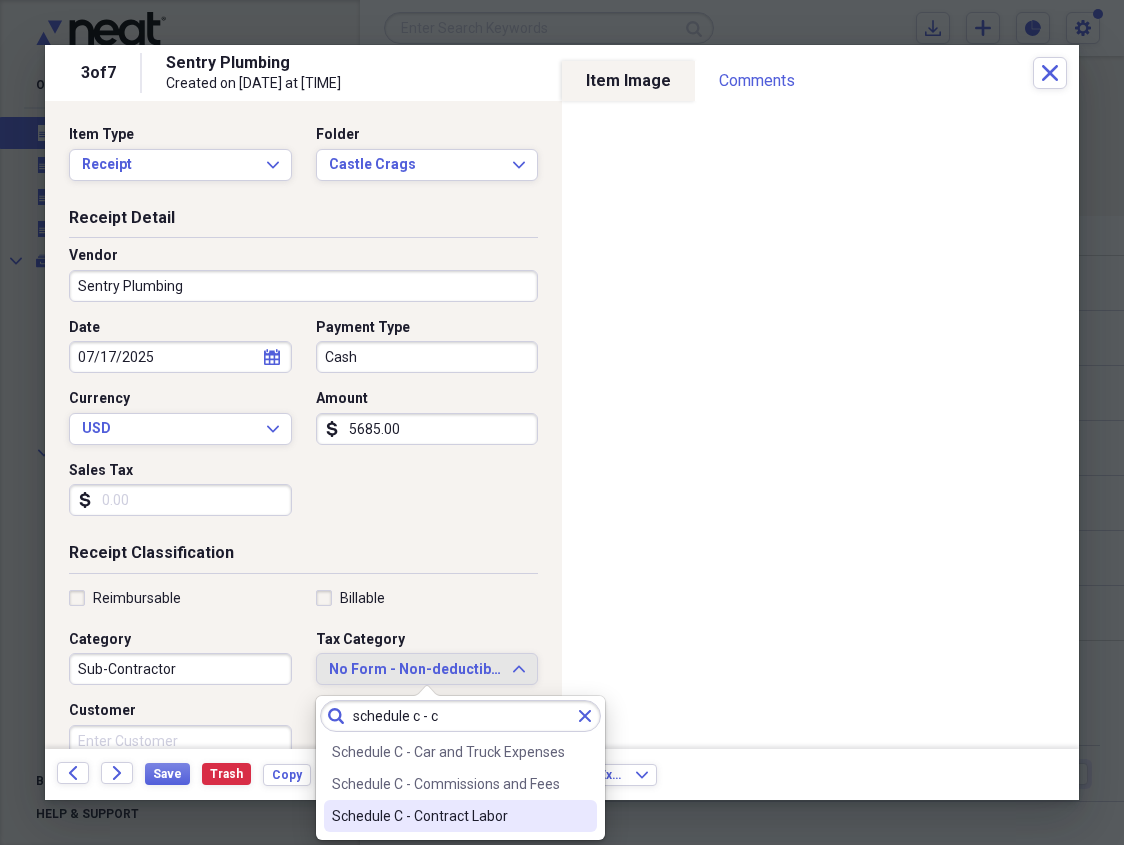 type on "schedule c - c" 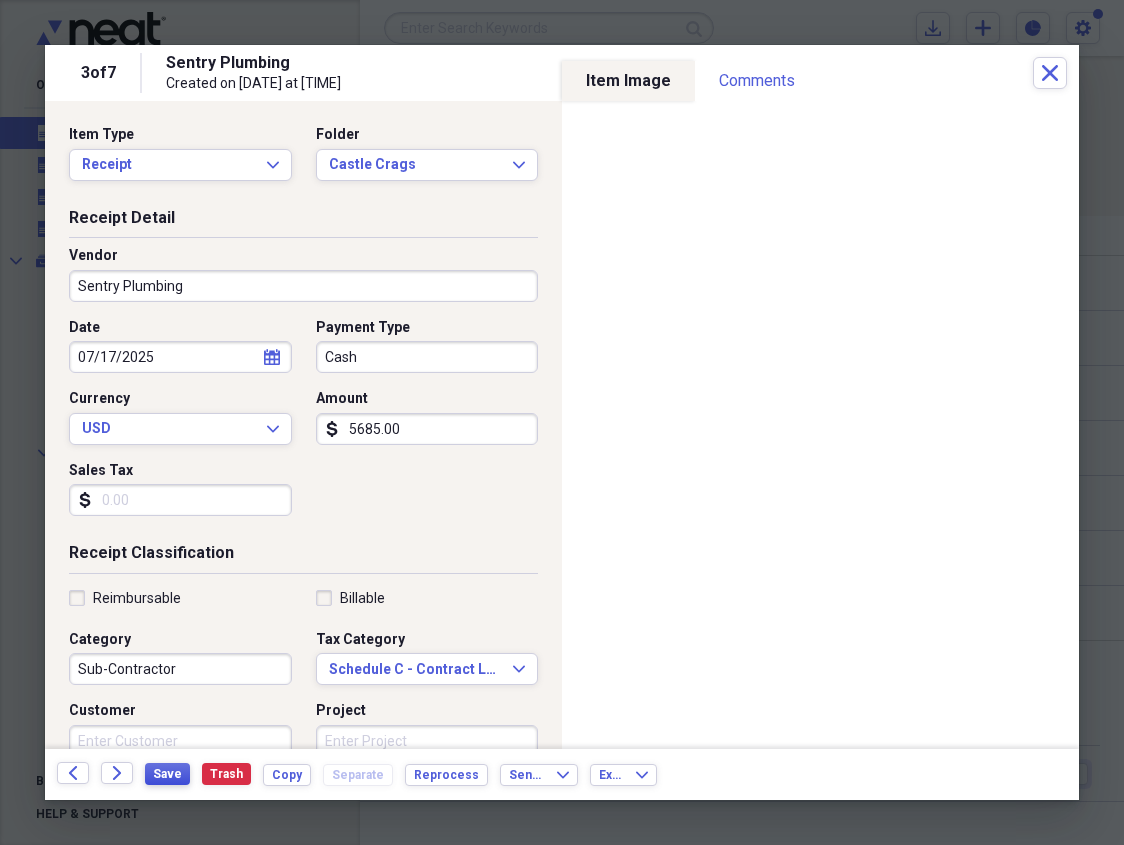 click on "Save" at bounding box center [167, 774] 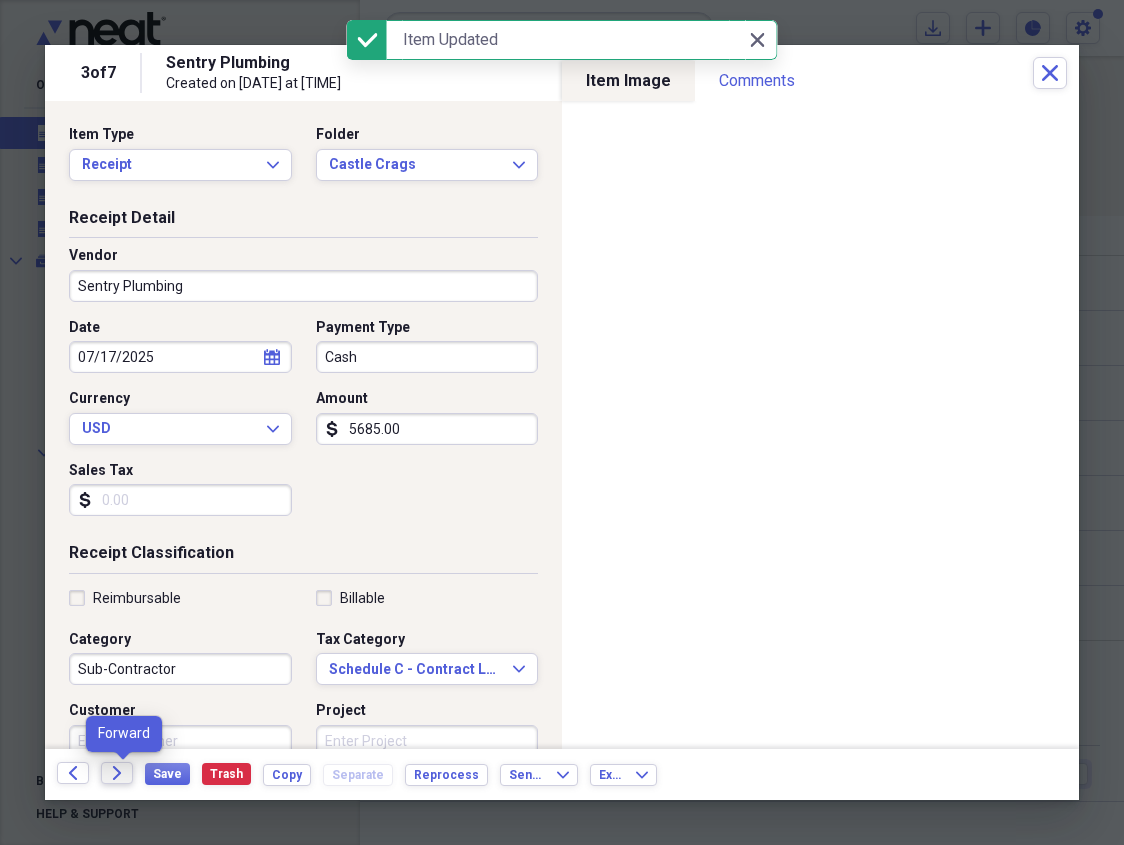 click 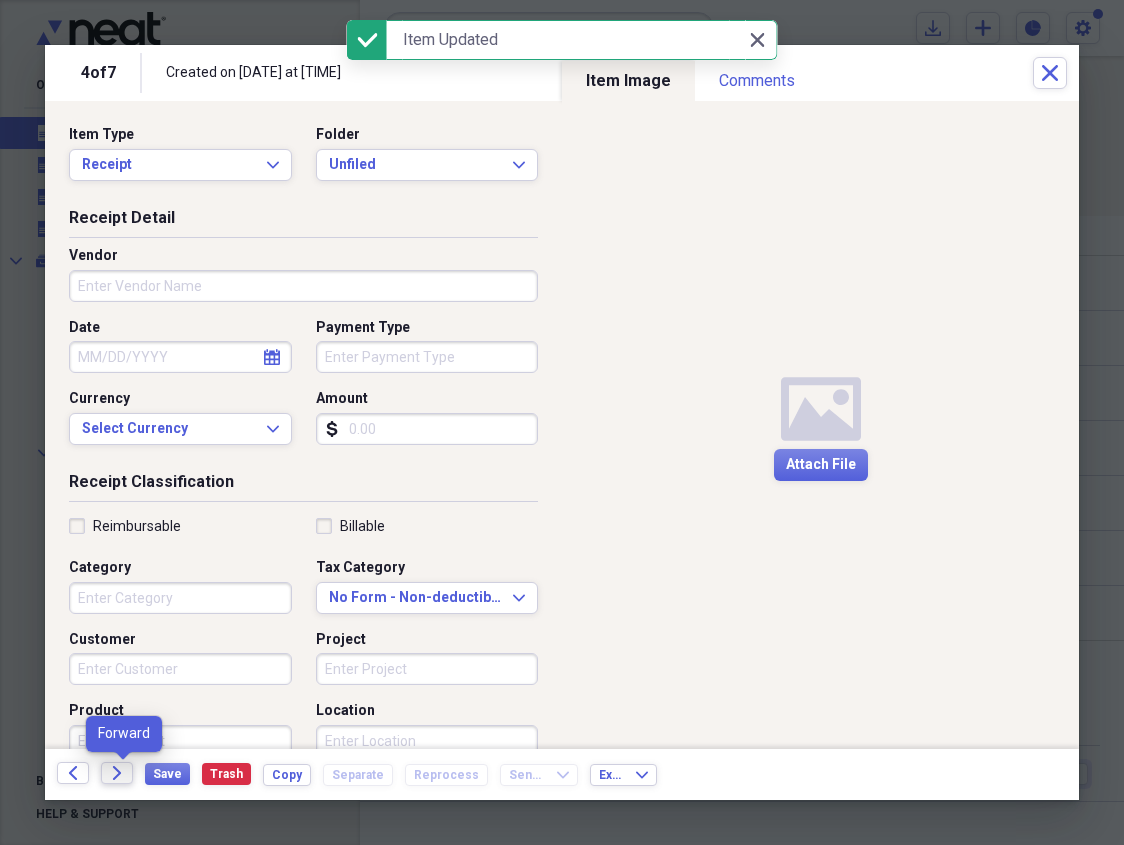 click 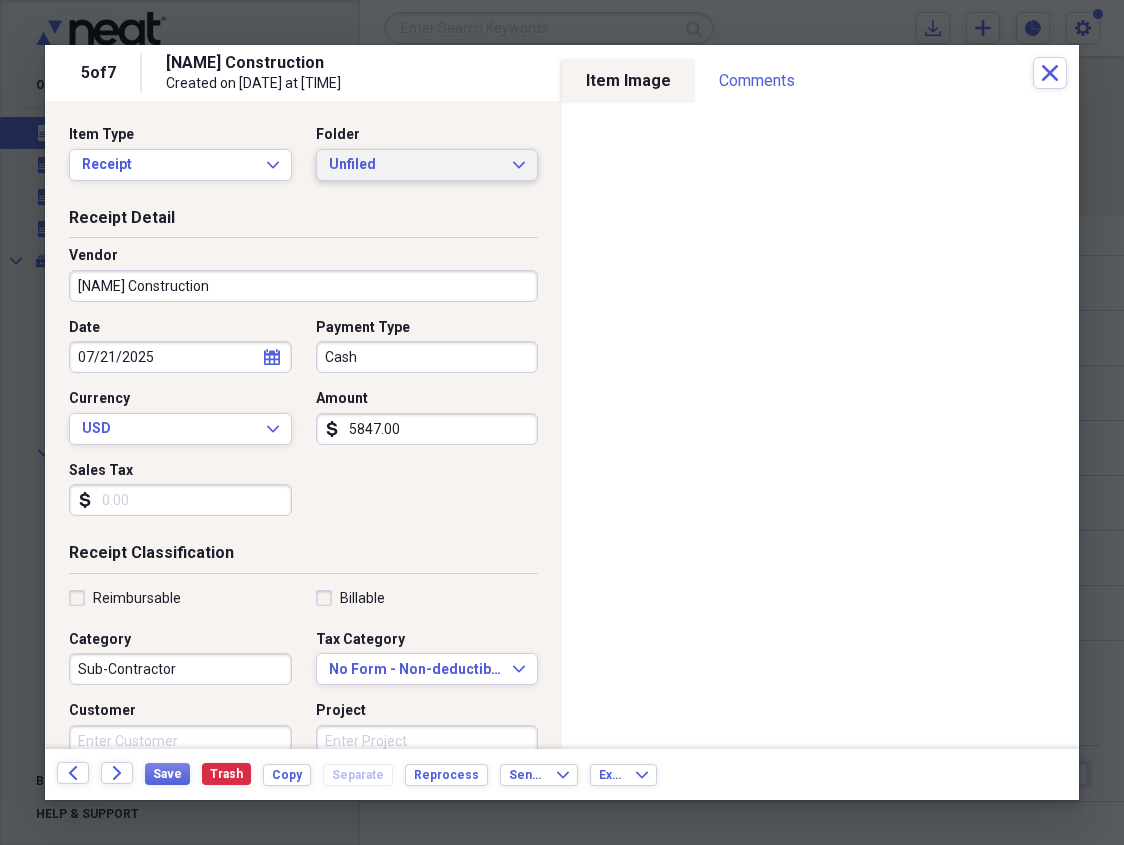 click on "Unfiled" at bounding box center [415, 165] 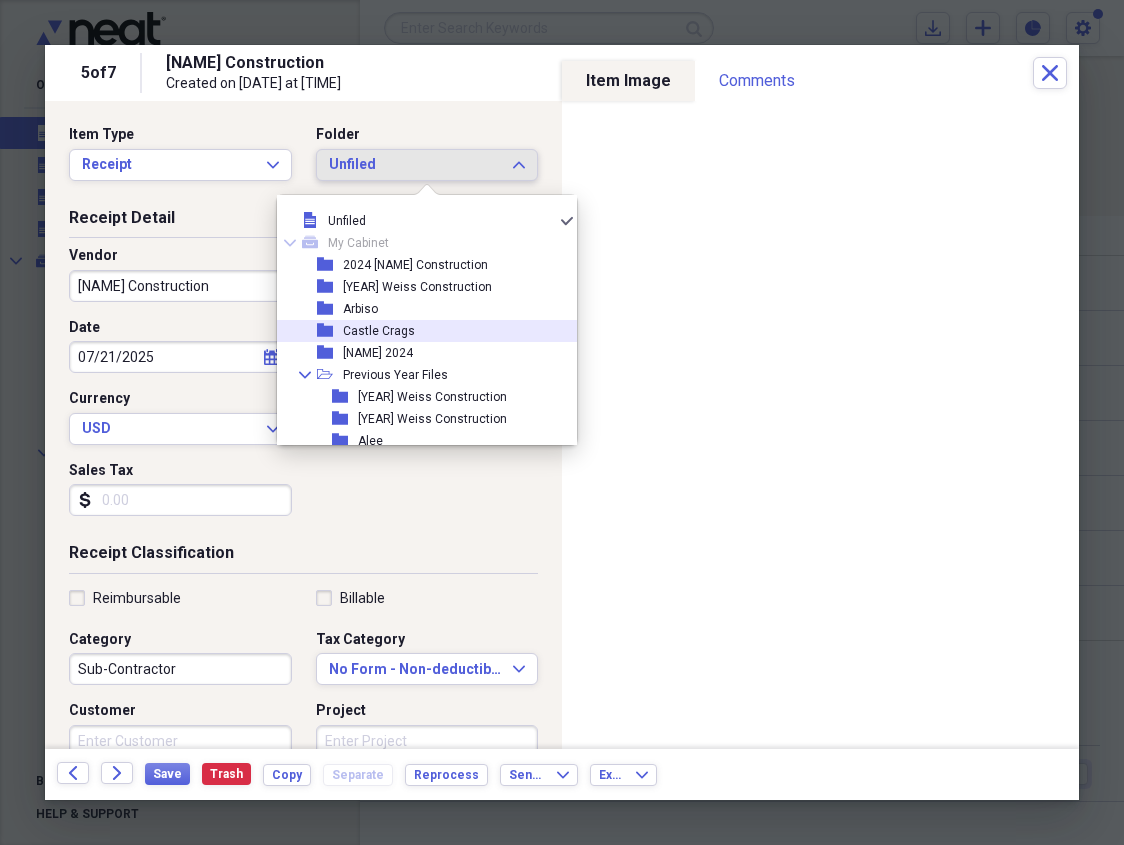 click on "Castle Crags" at bounding box center [379, 331] 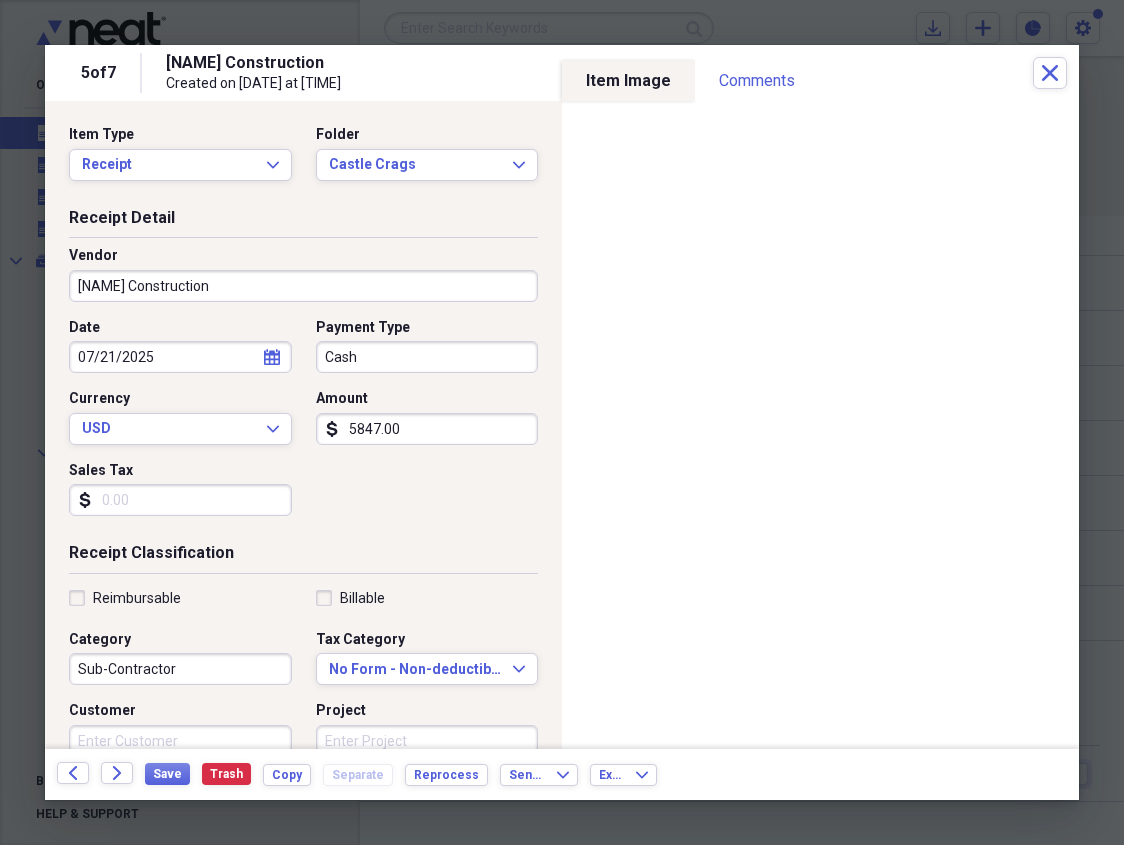 click on "[NAME] Construction" at bounding box center [303, 286] 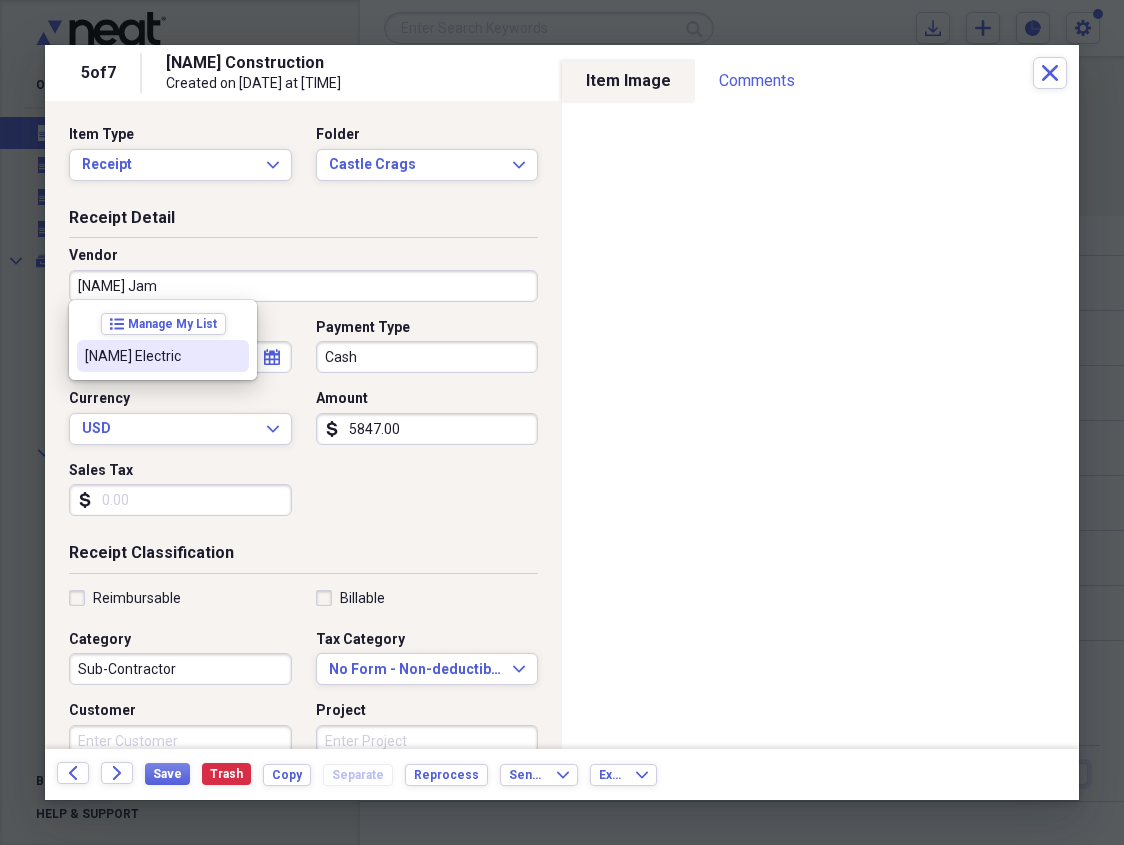click on "[NAME] Electric" at bounding box center [151, 356] 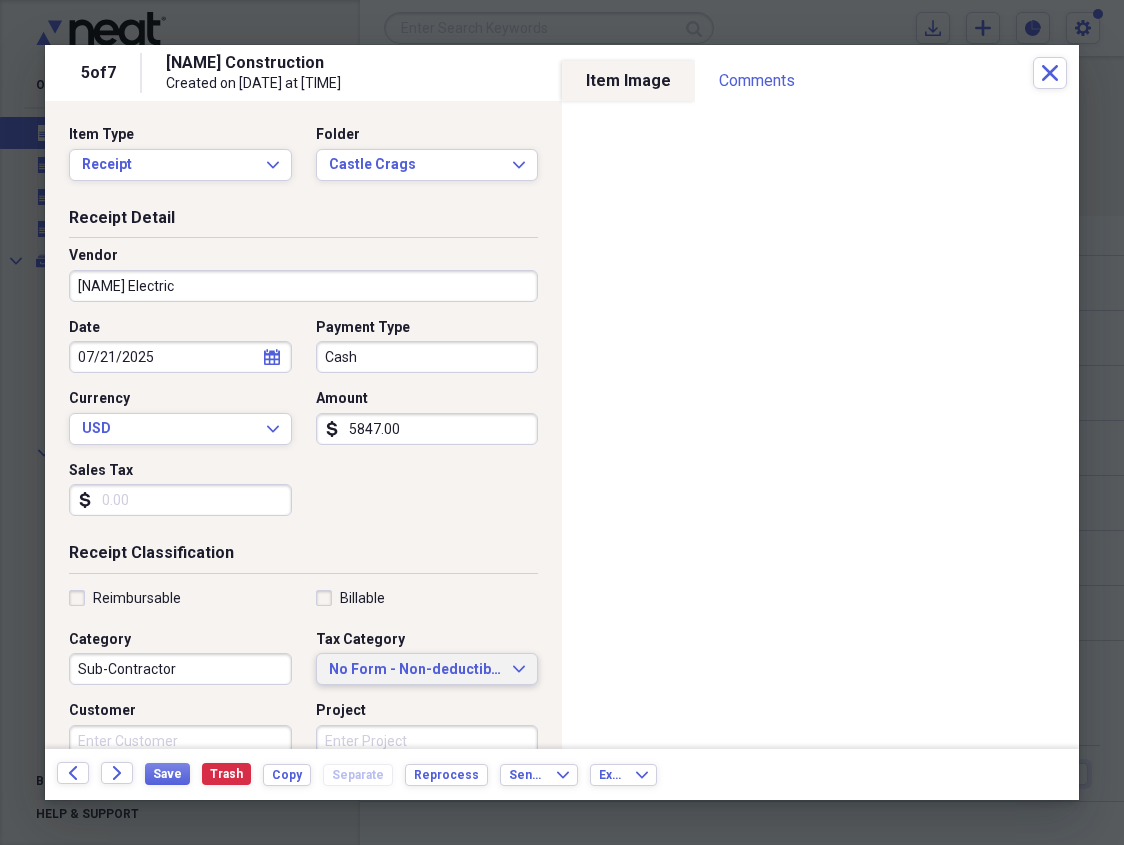 click on "No Form - Non-deductible" at bounding box center (415, 670) 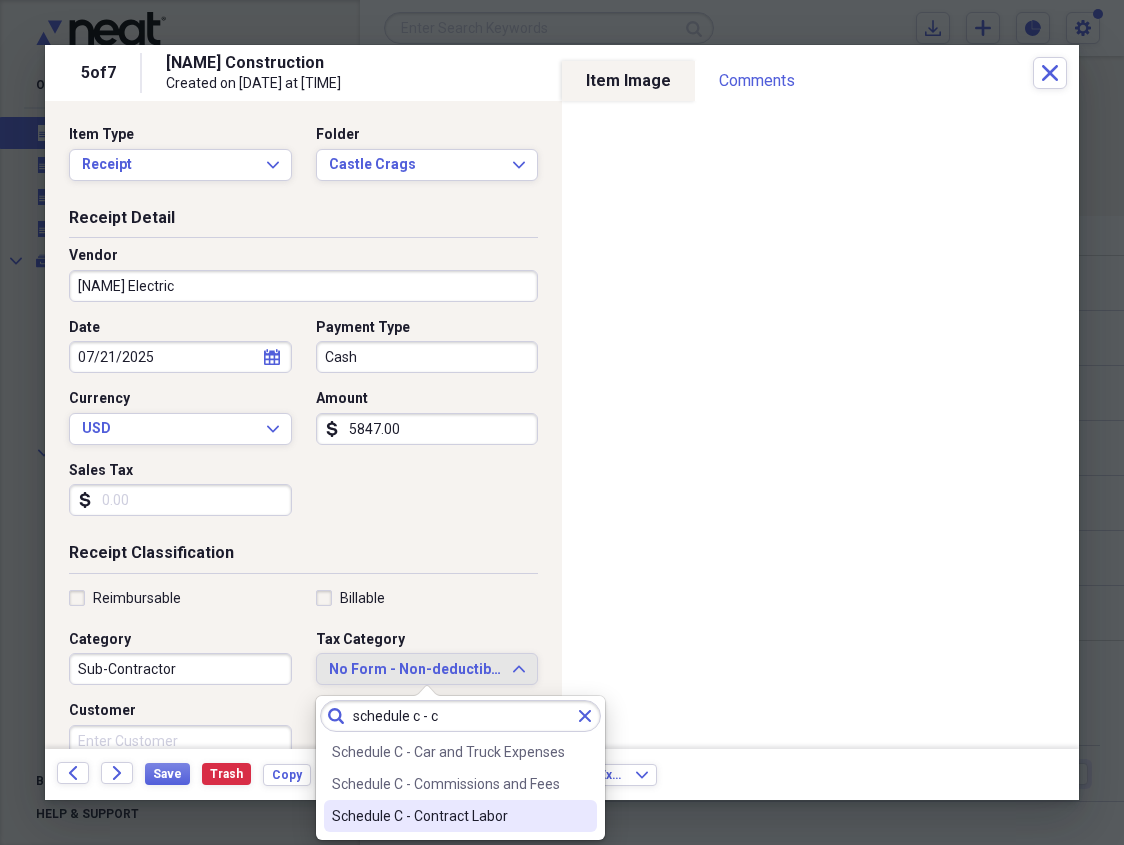 type on "schedule c - c" 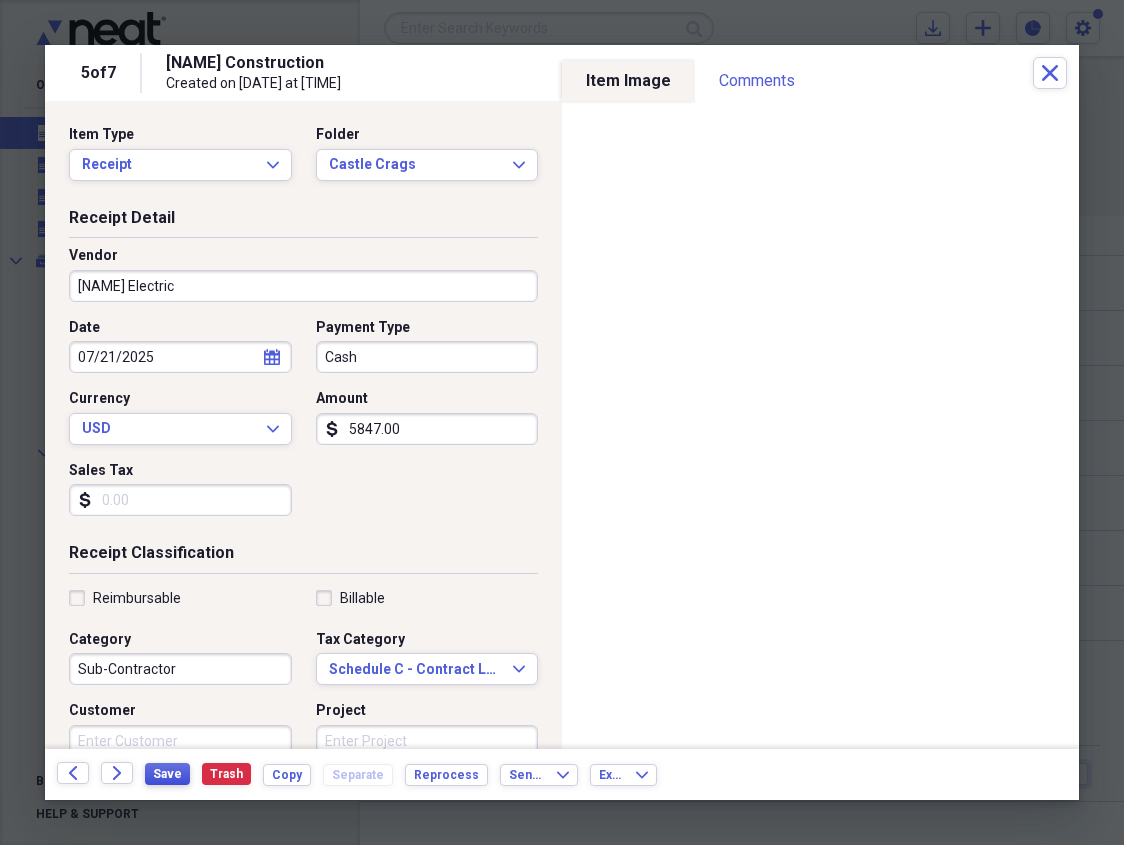 click on "Save" at bounding box center (167, 774) 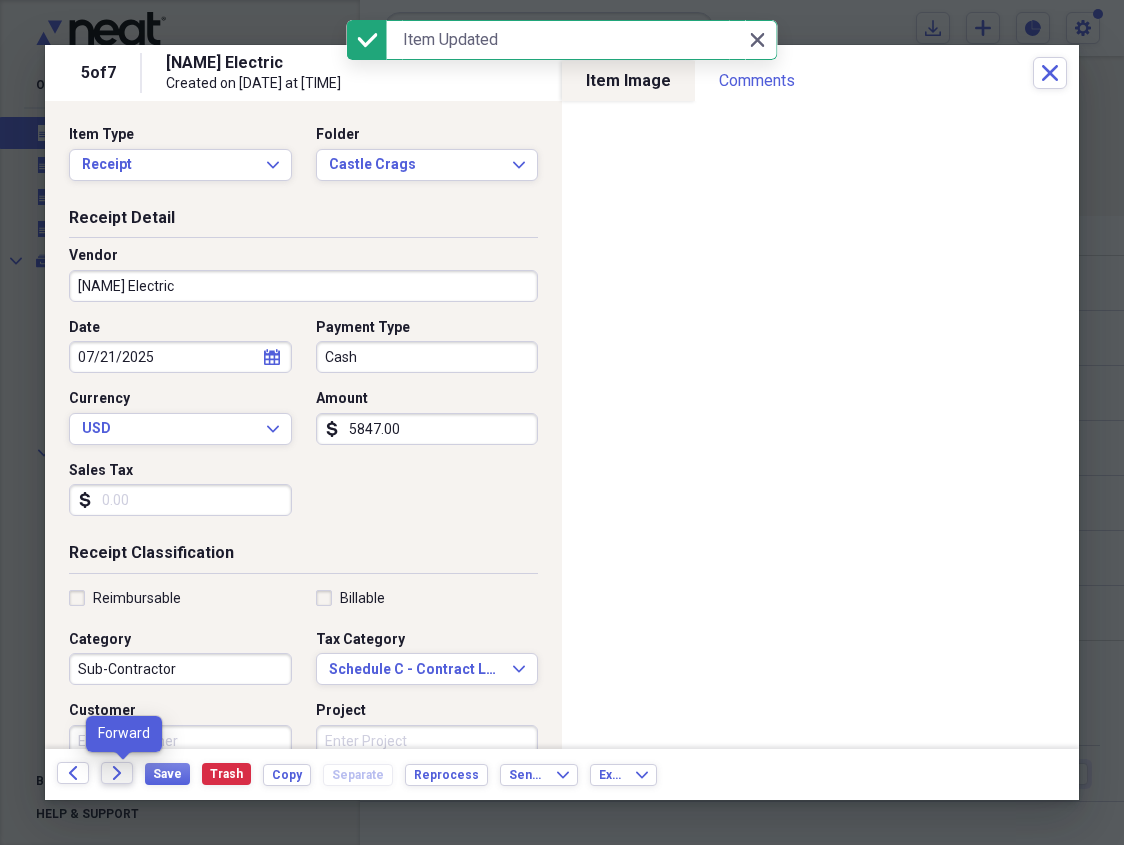 click on "Forward" at bounding box center (117, 773) 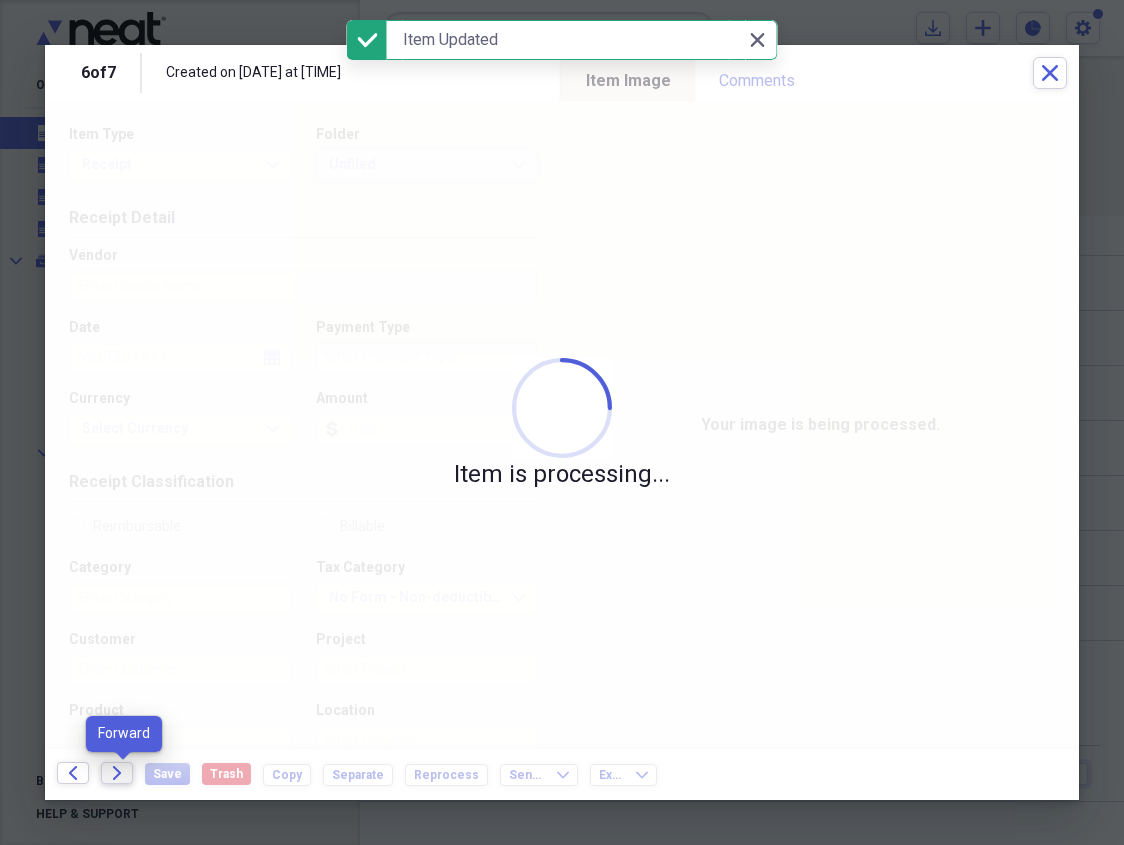 click on "Forward" 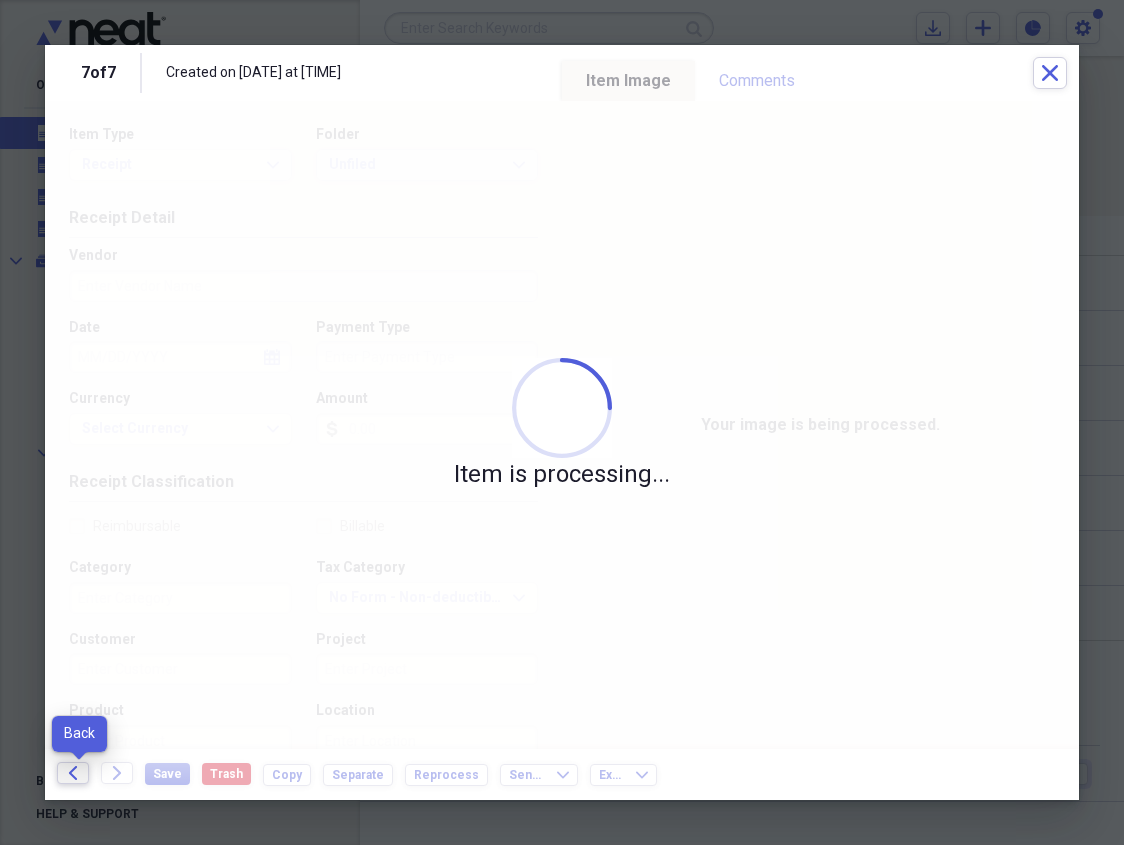 click on "Back" 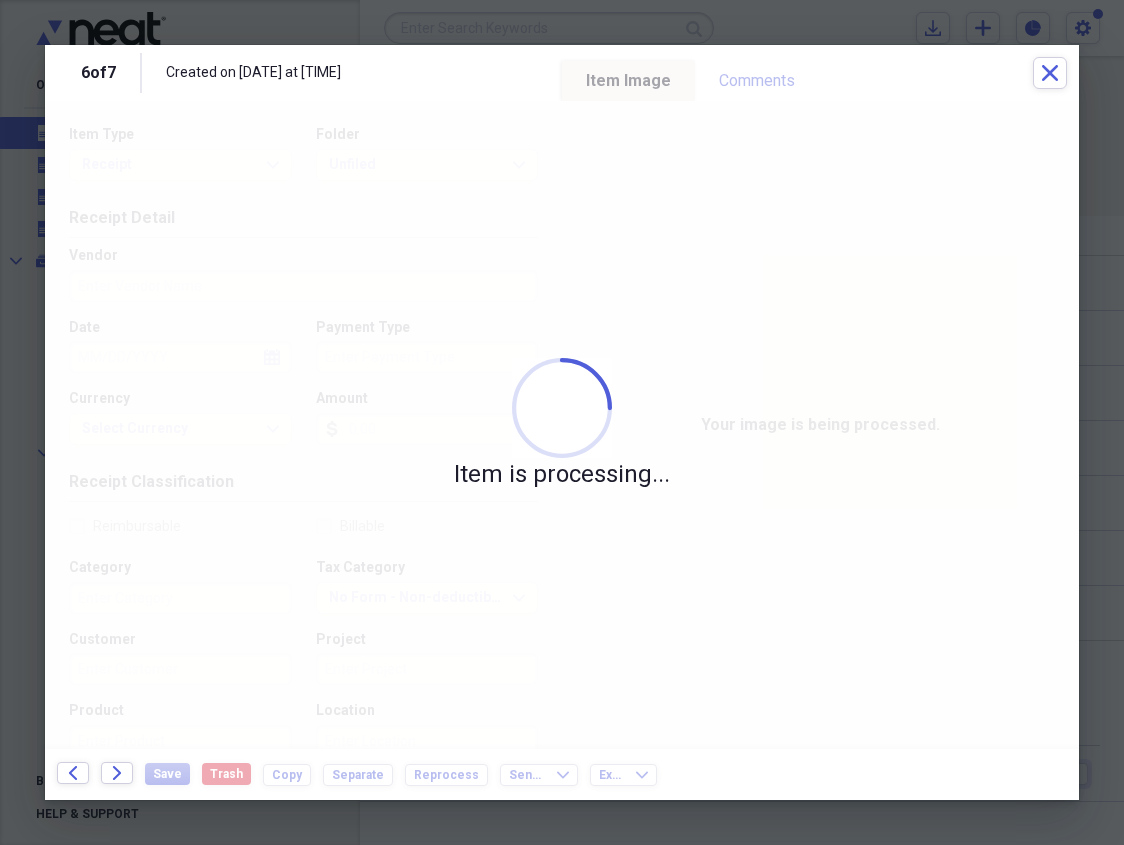 click on "Back" 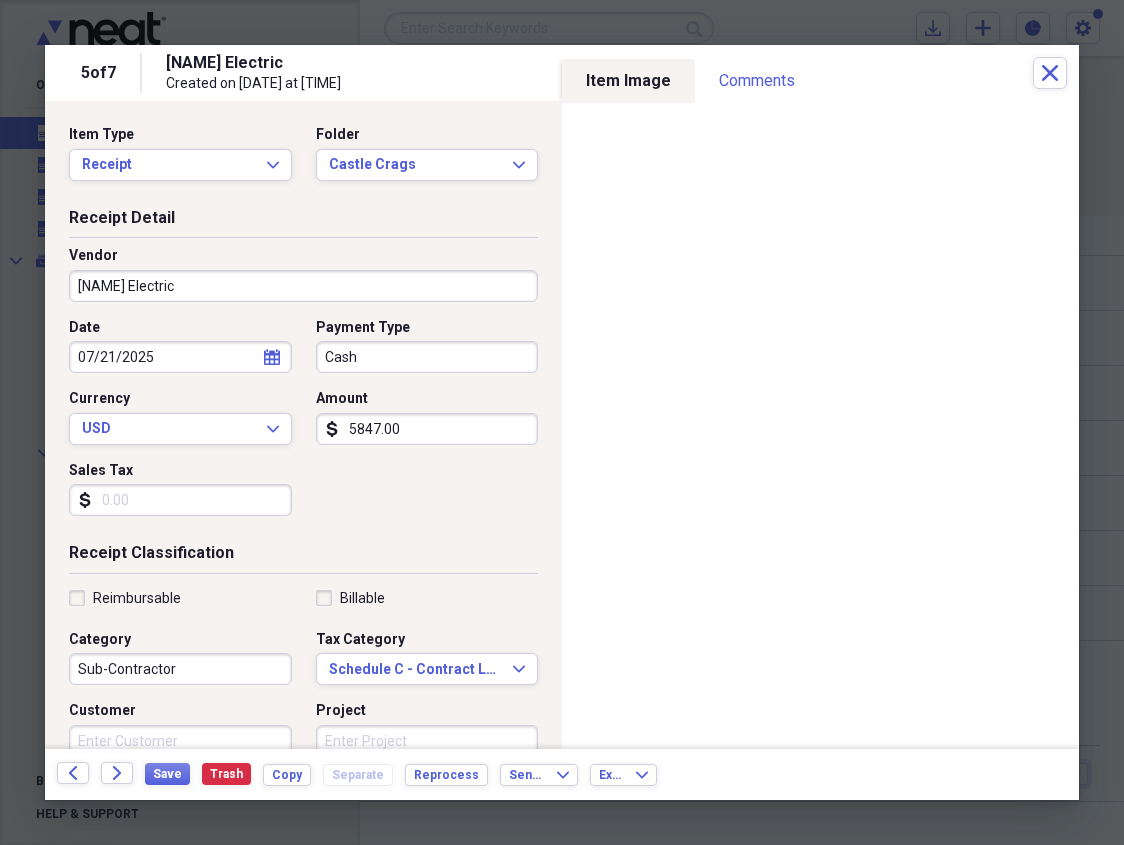 click on "Back" 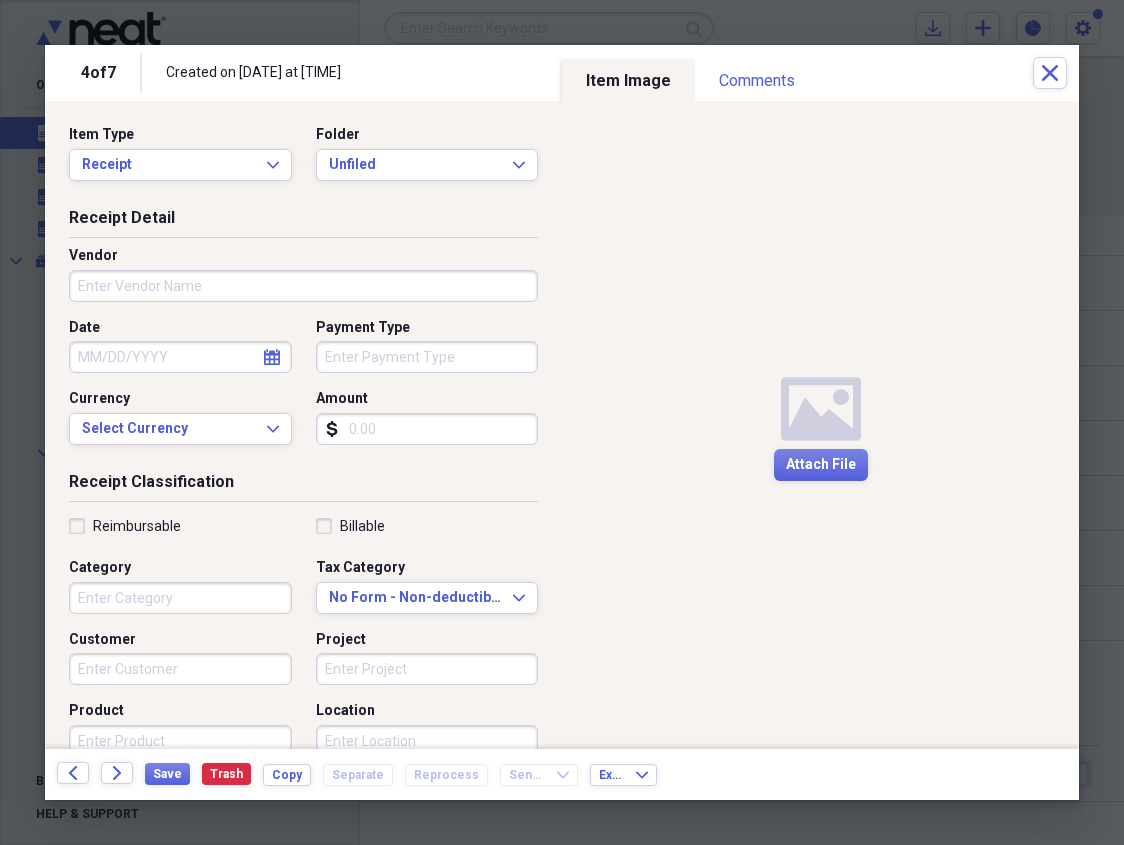click on "Back" 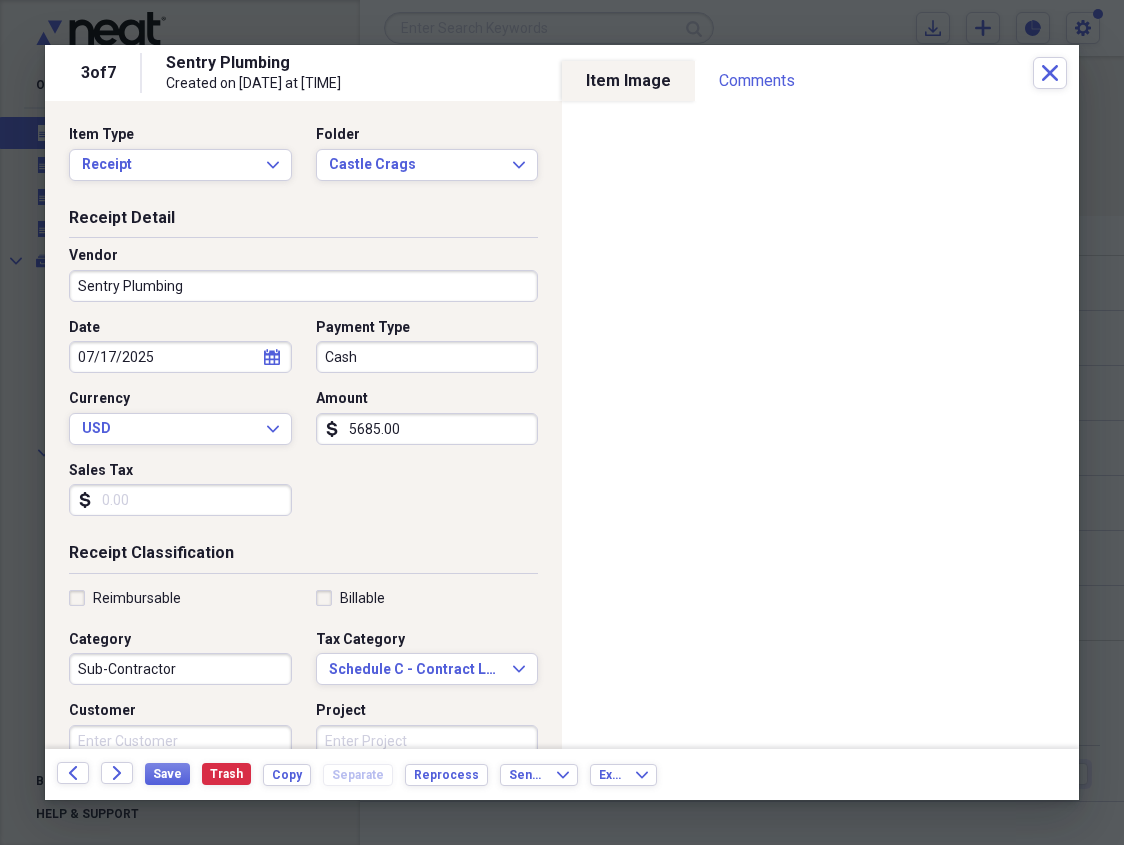 click on "Back" 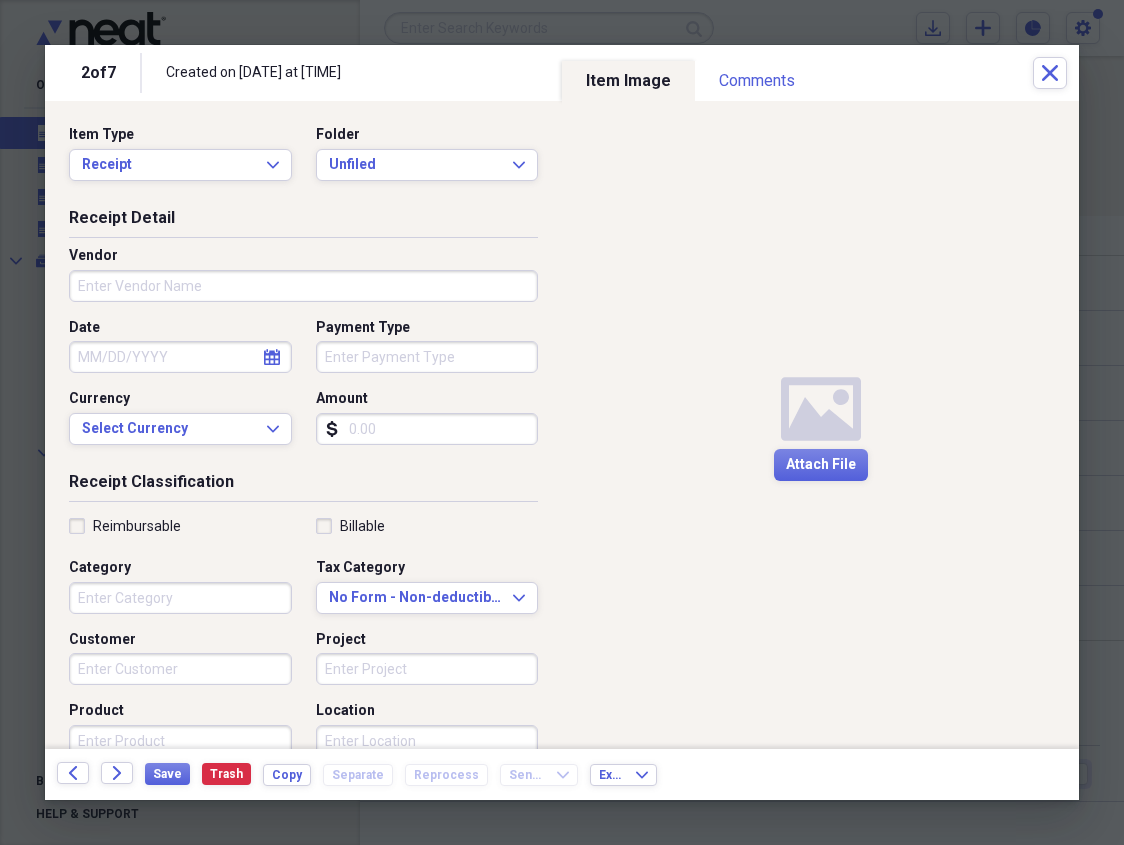 click on "Back" 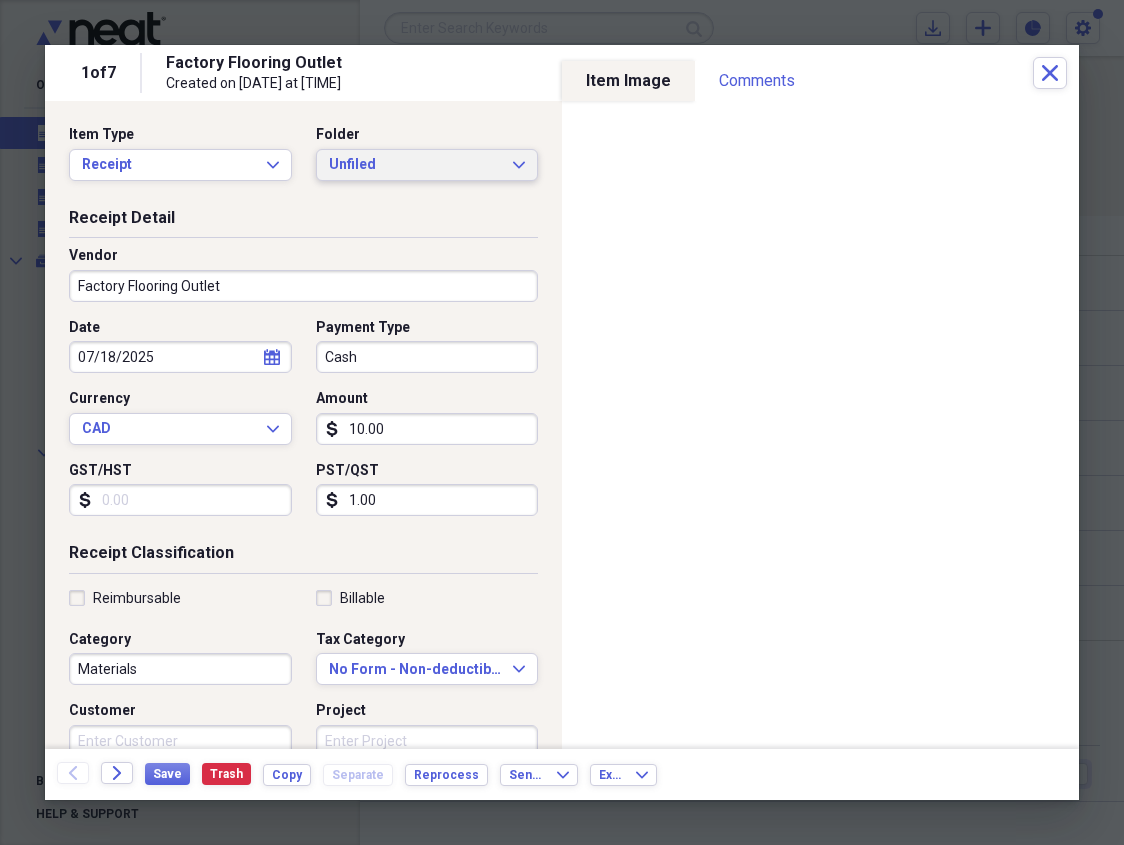 click on "Unfiled" at bounding box center (415, 165) 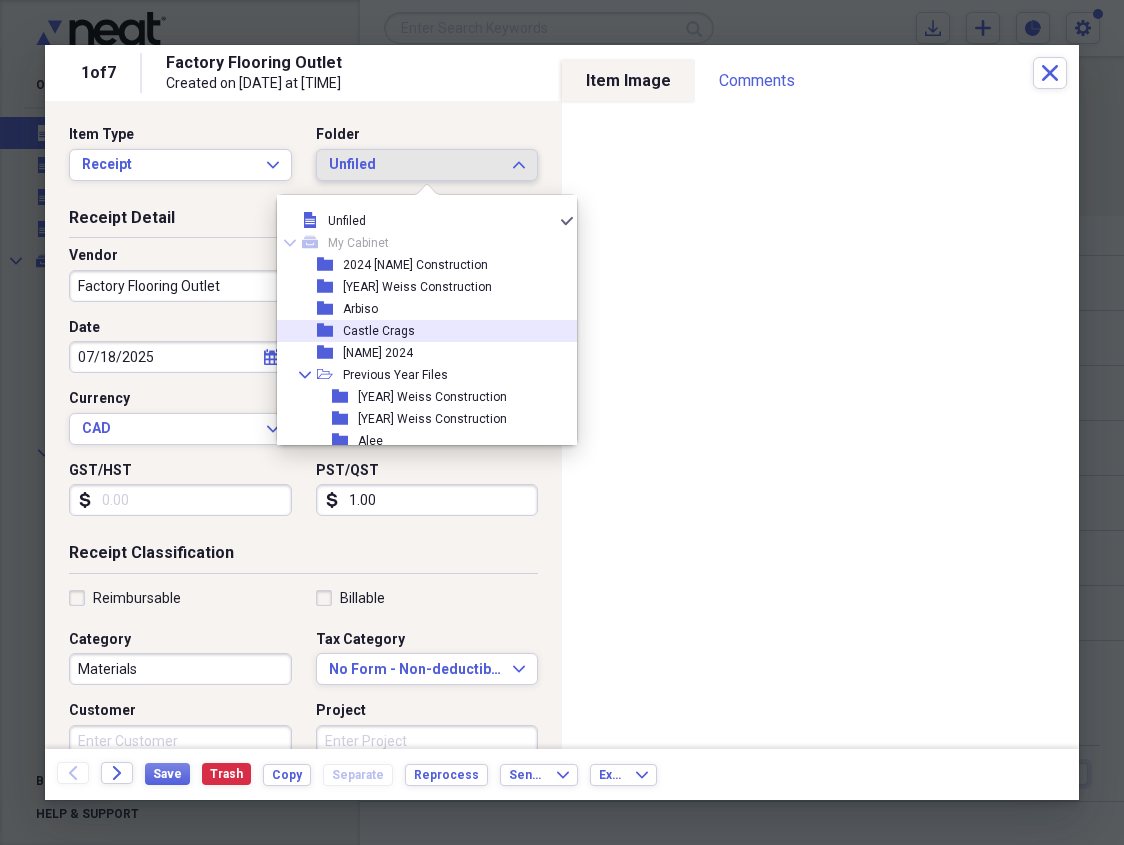 click on "folder Castle Crags" at bounding box center (419, 331) 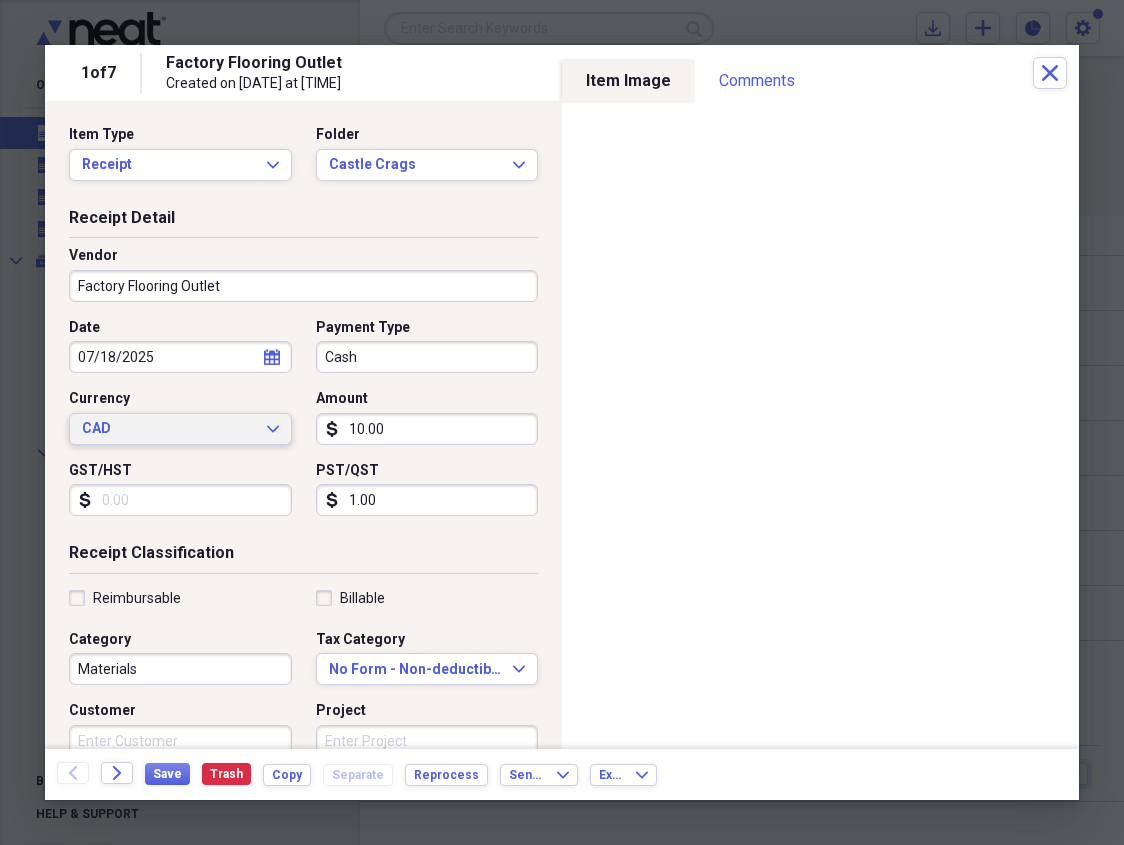 click on "CAD" at bounding box center (168, 429) 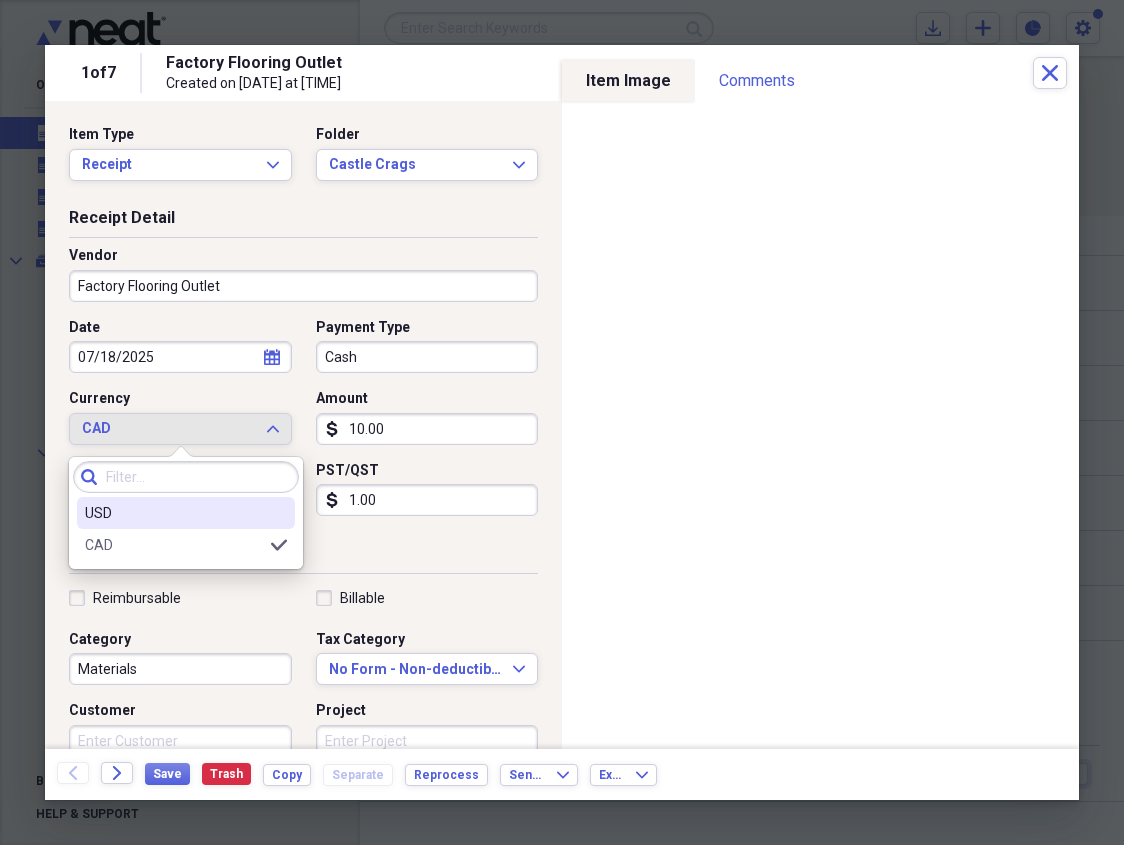 click on "USD" at bounding box center (174, 513) 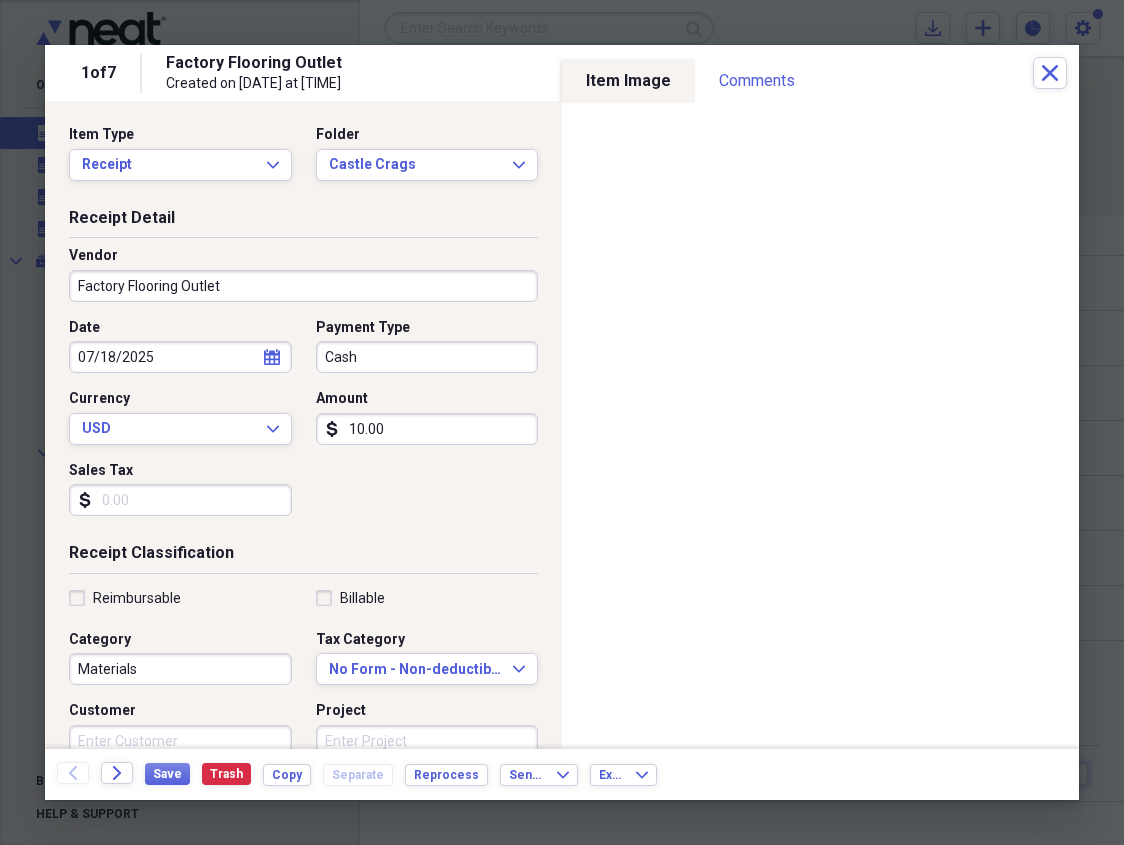 click on "10.00" at bounding box center [427, 429] 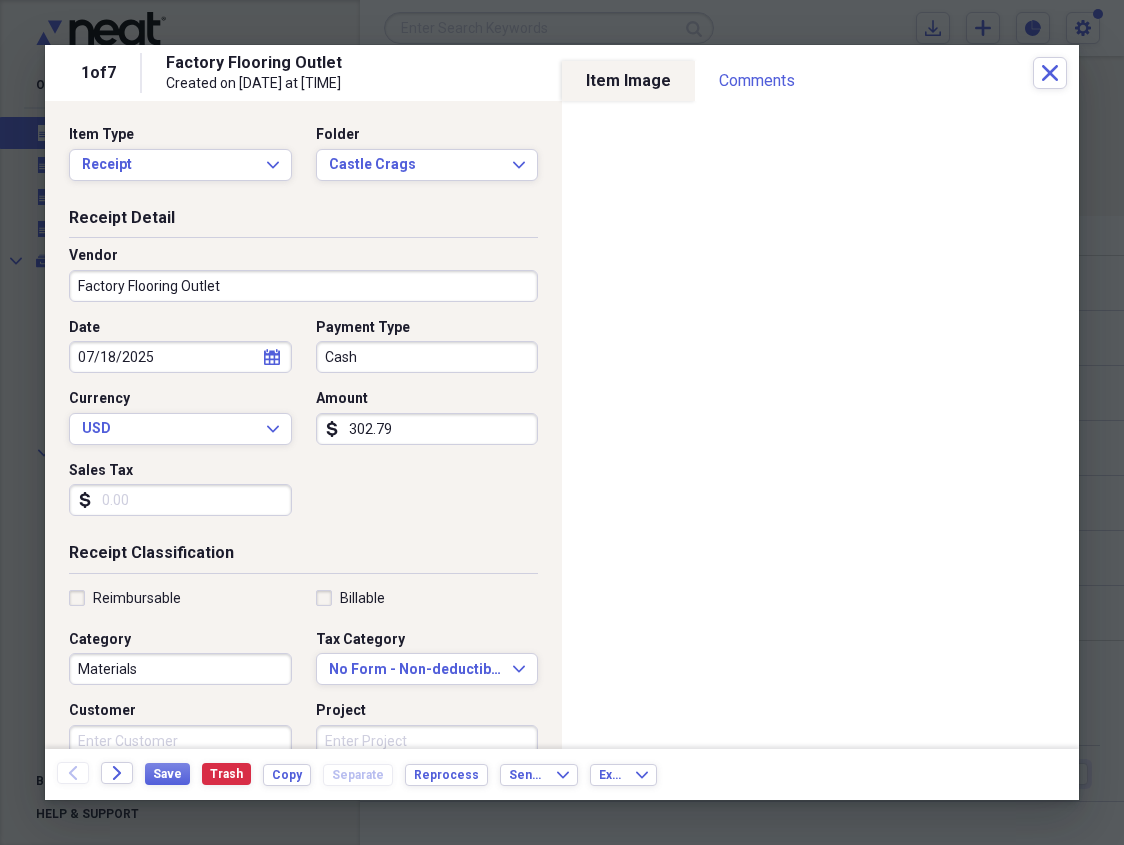 type on "3027.91" 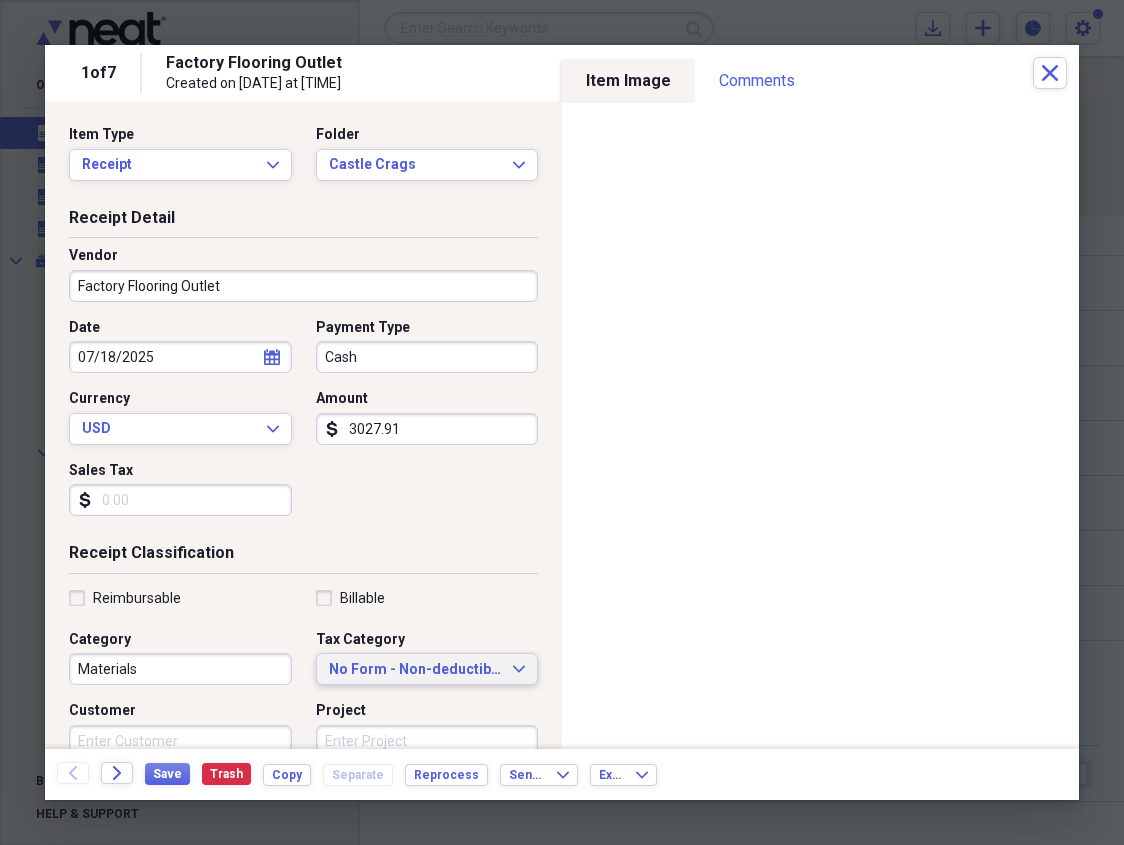 click on "No Form - Non-deductible" at bounding box center [415, 670] 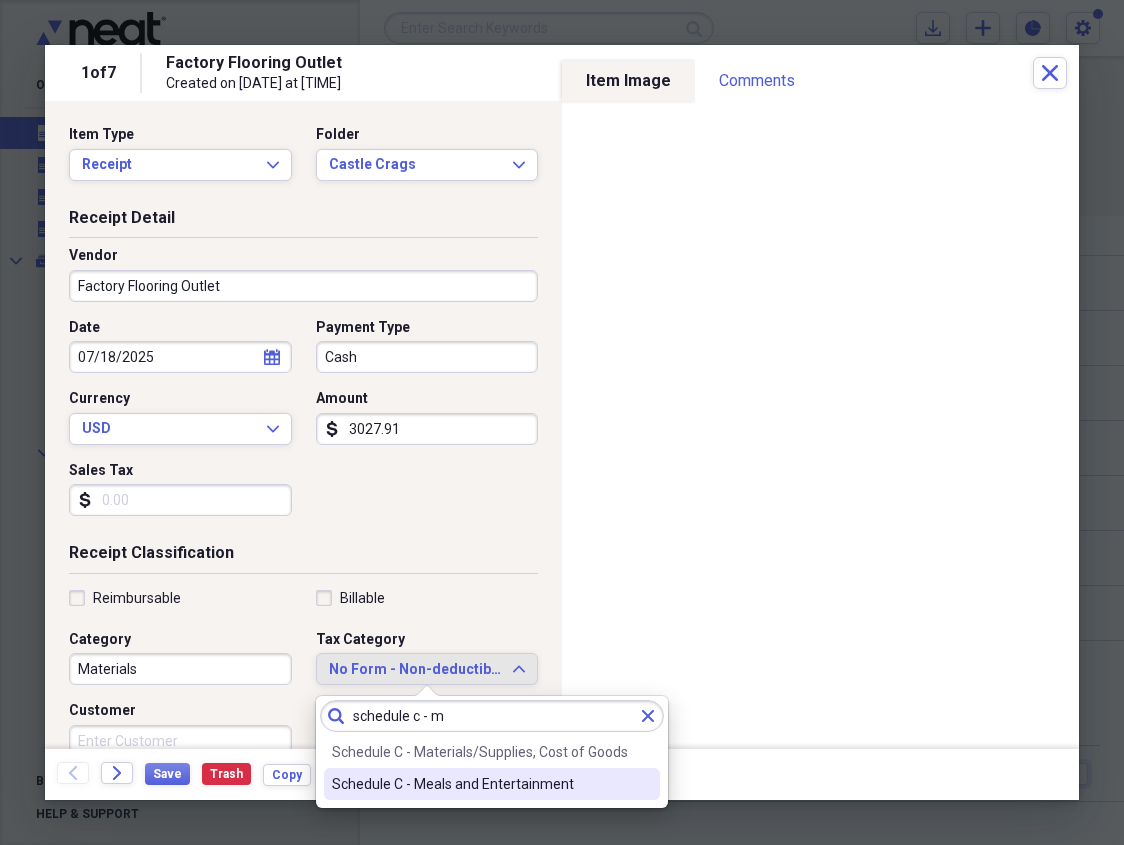 type on "schedule c - m" 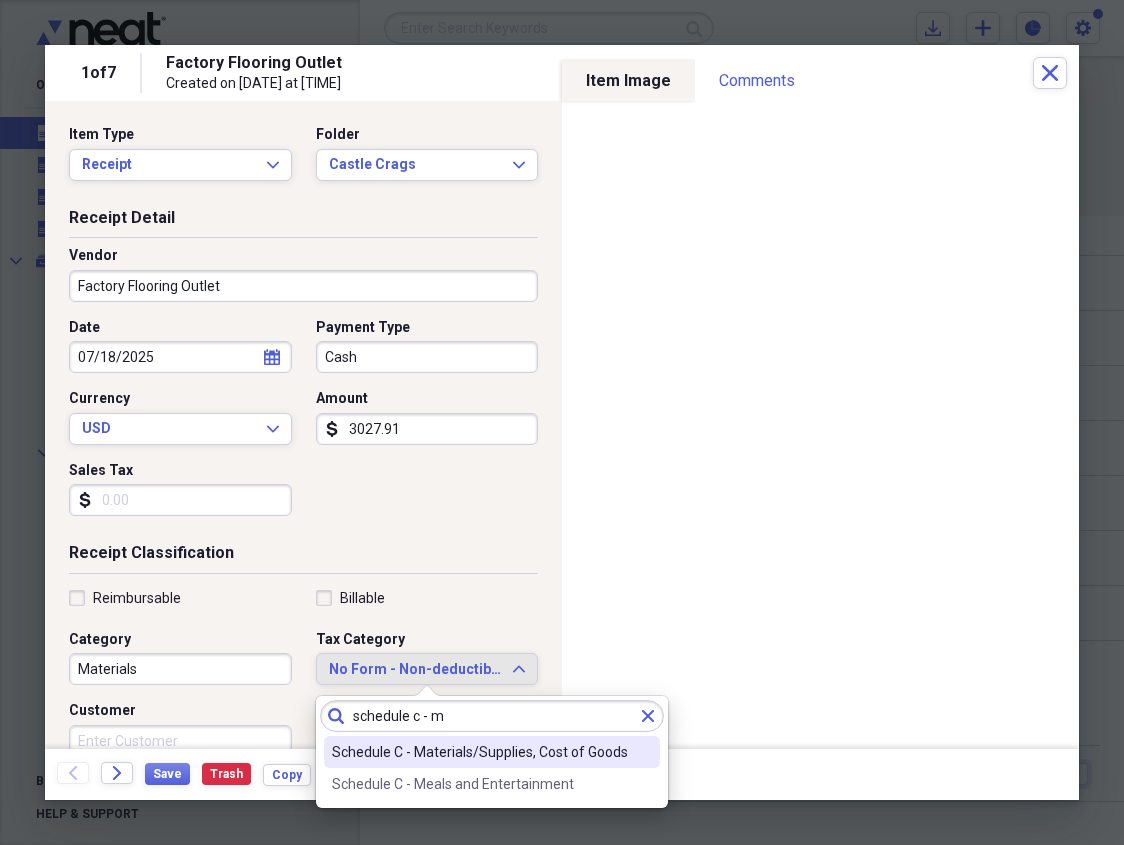 click on "Schedule C - Materials/Supplies, Cost of Goods" at bounding box center [480, 752] 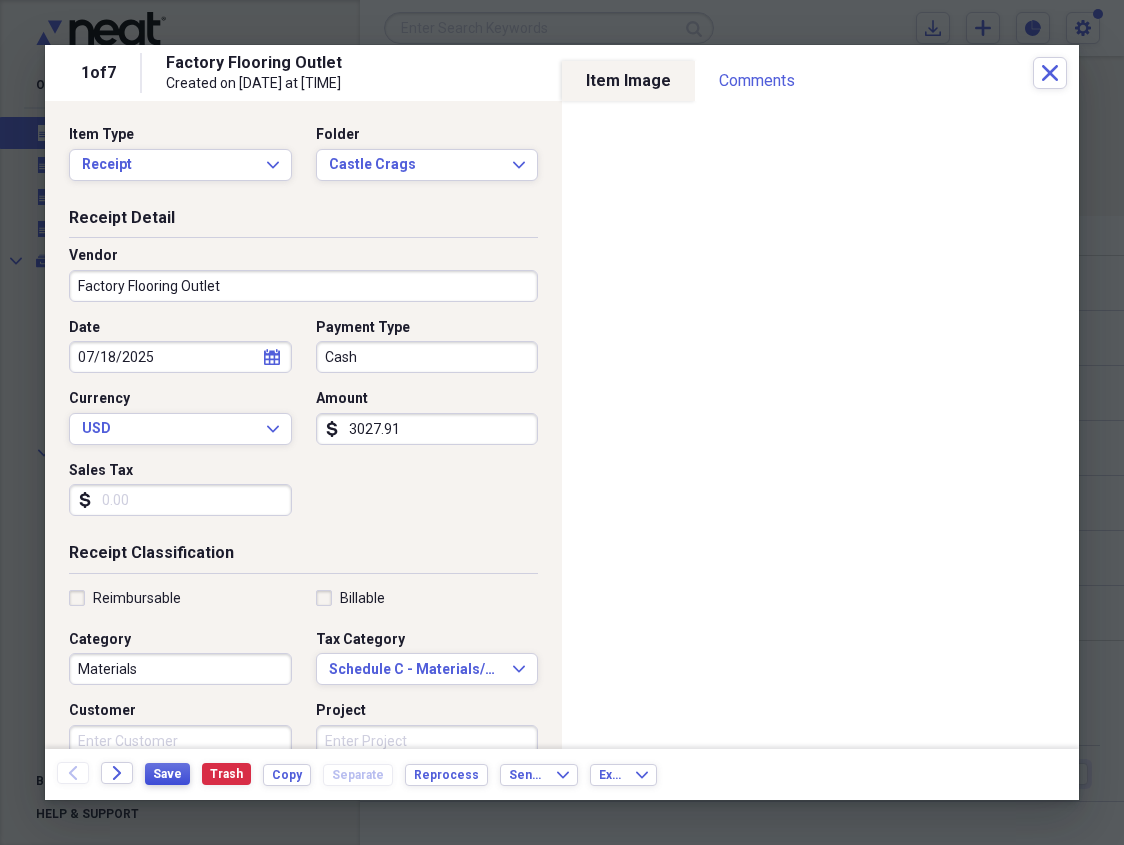 click on "Save" at bounding box center (167, 774) 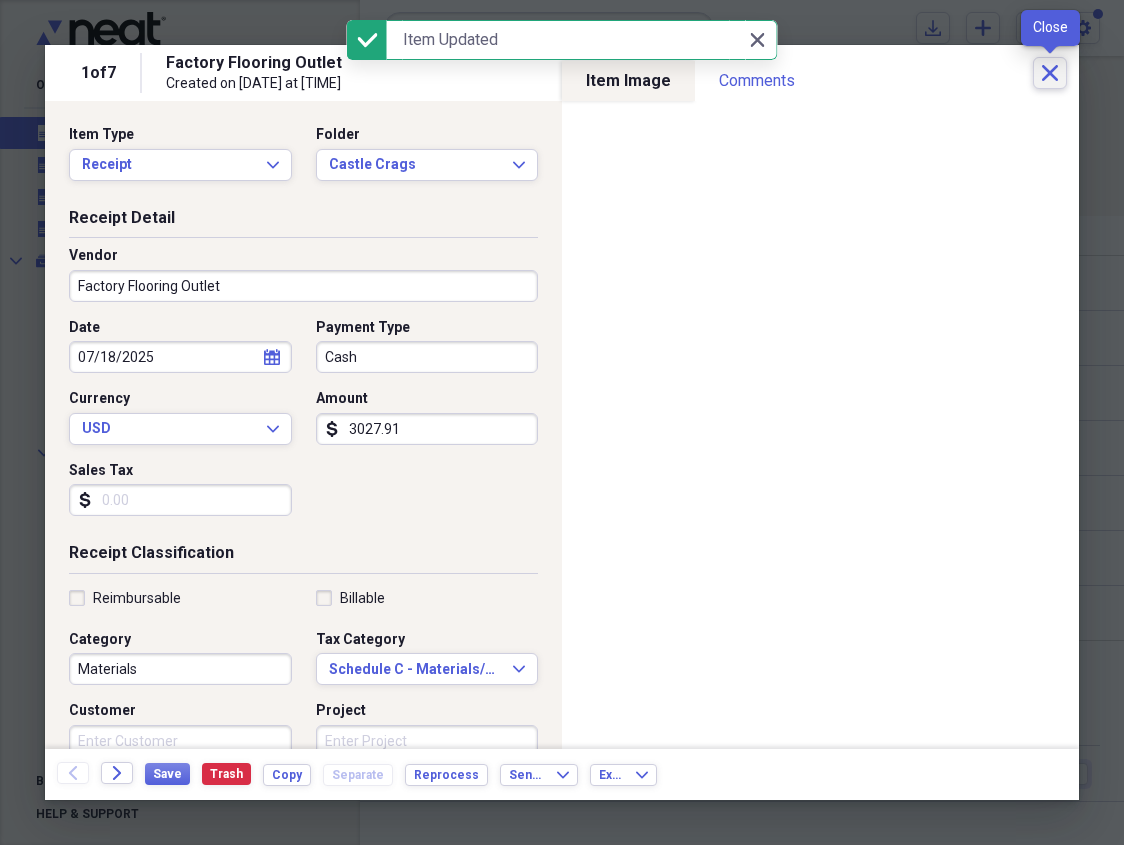 click on "Close" 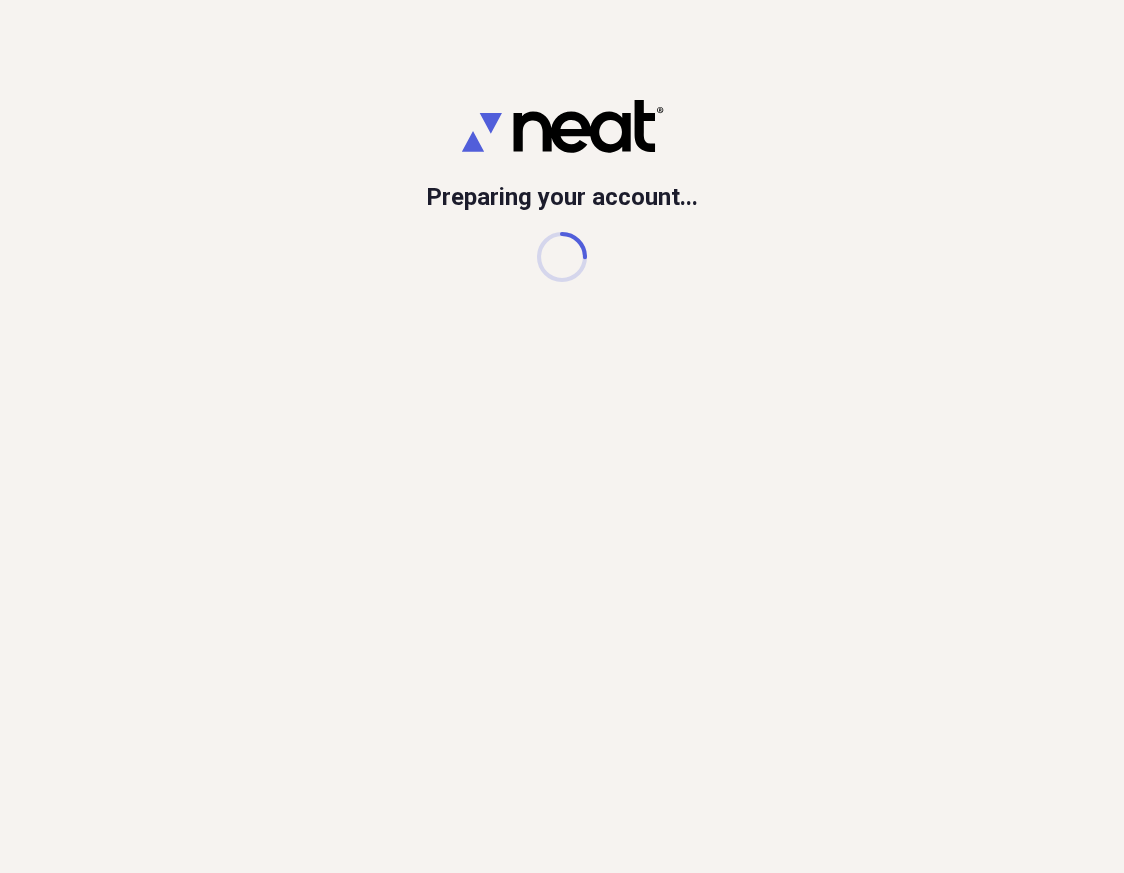 scroll, scrollTop: 0, scrollLeft: 0, axis: both 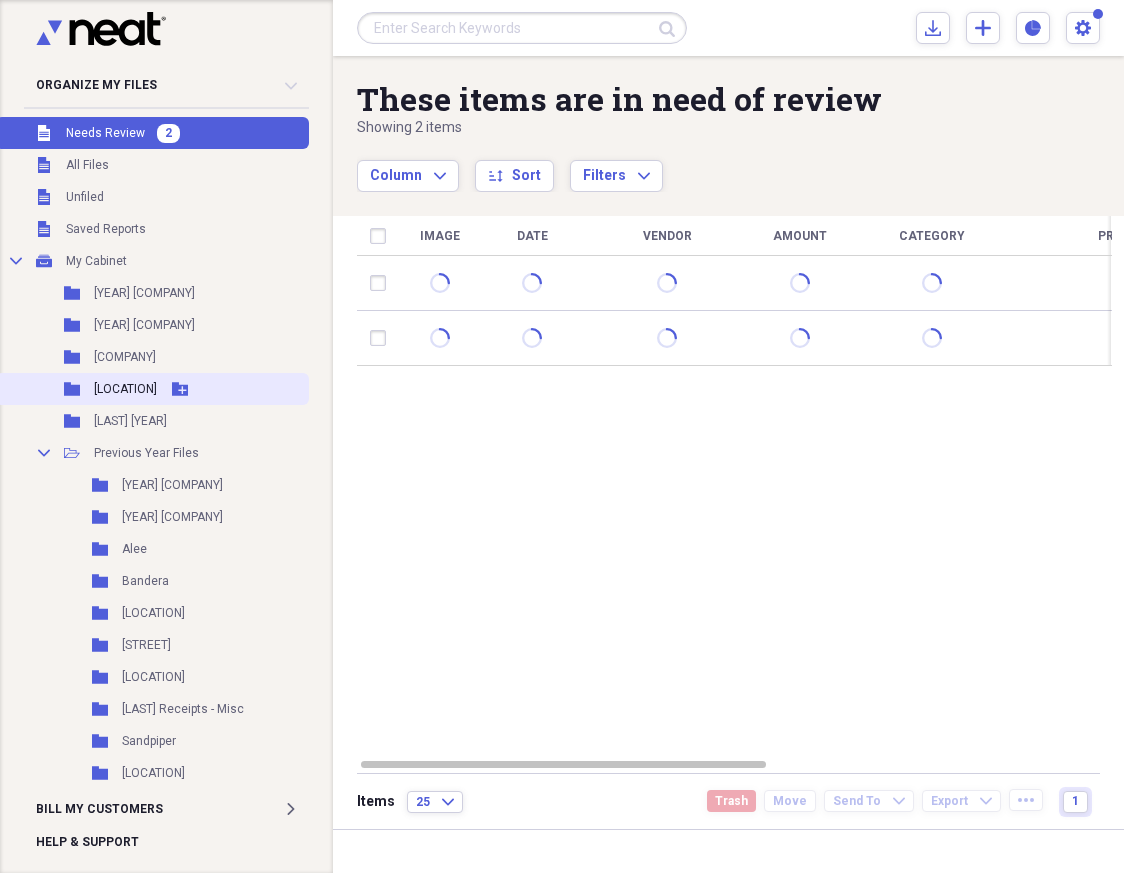 click on "Castle Crags" at bounding box center (125, 389) 